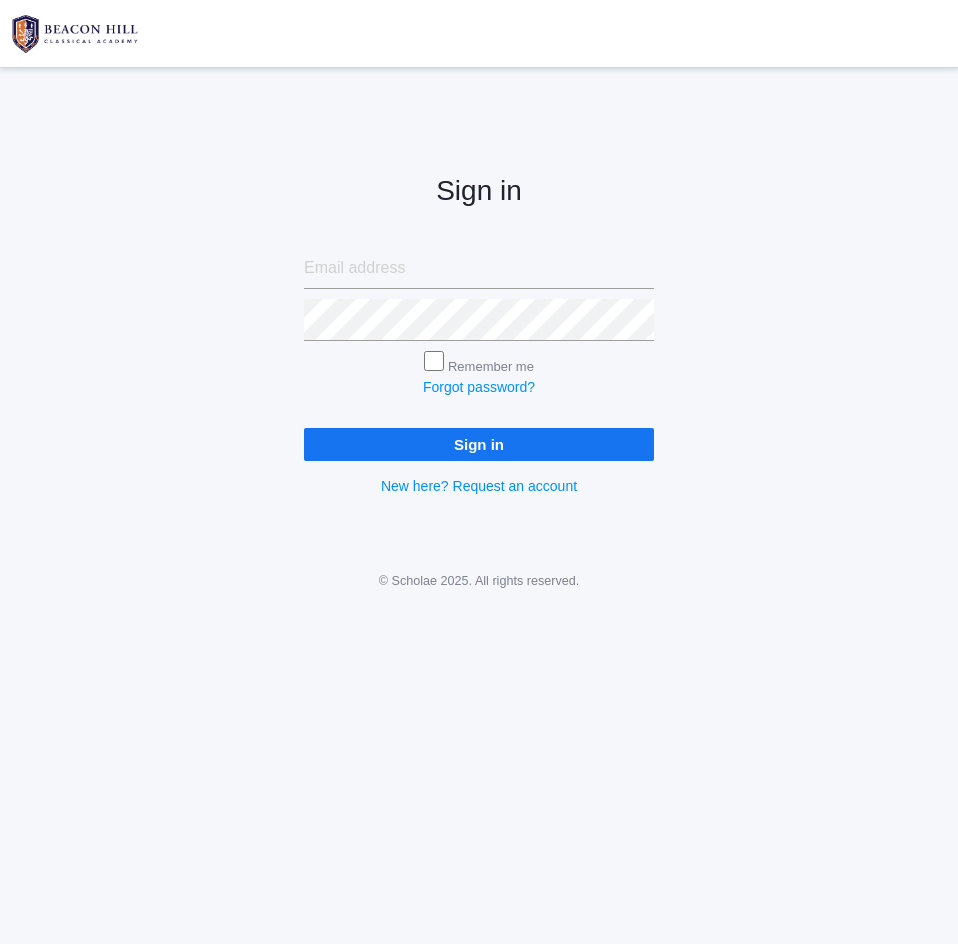 scroll, scrollTop: 0, scrollLeft: 0, axis: both 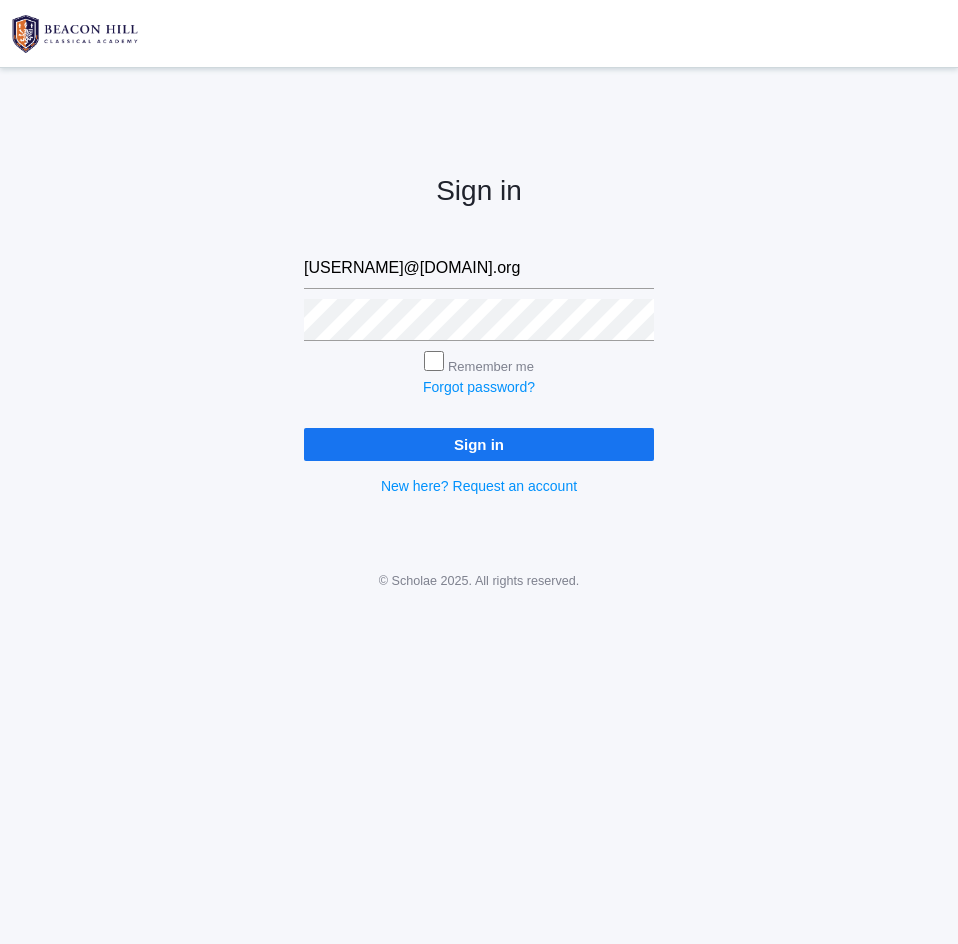 click on "Sign in" at bounding box center (479, 444) 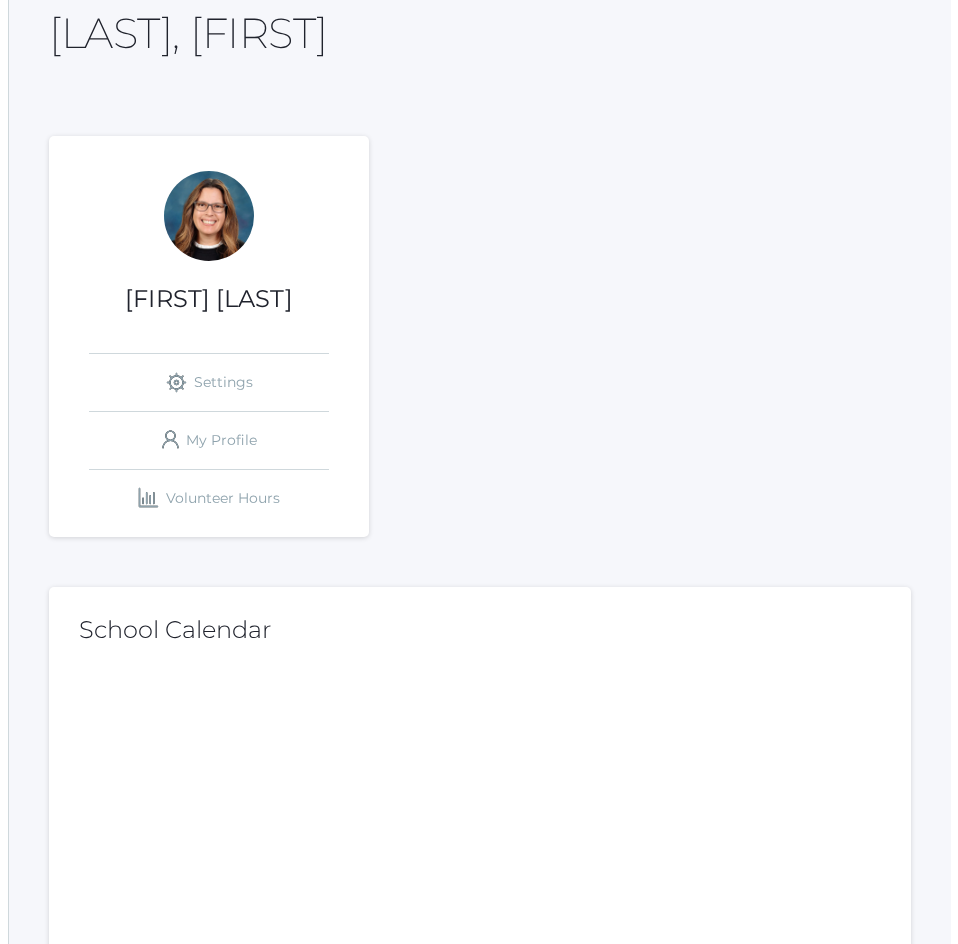 scroll, scrollTop: 0, scrollLeft: 0, axis: both 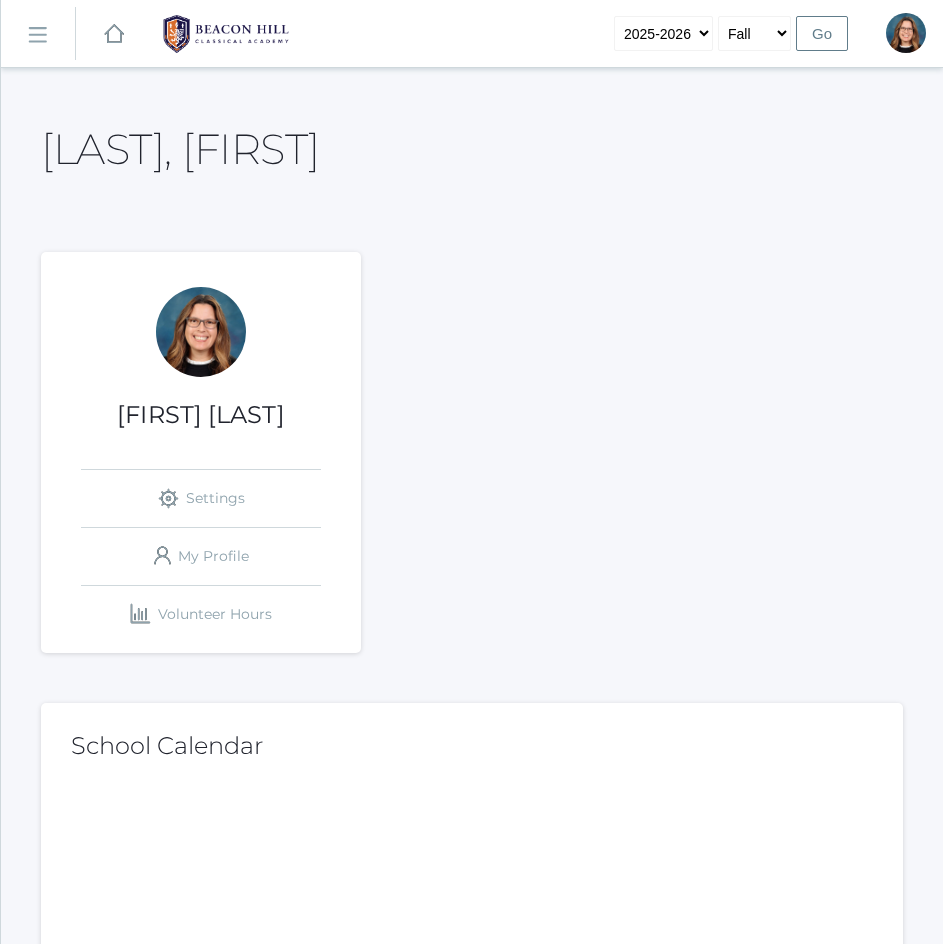 click 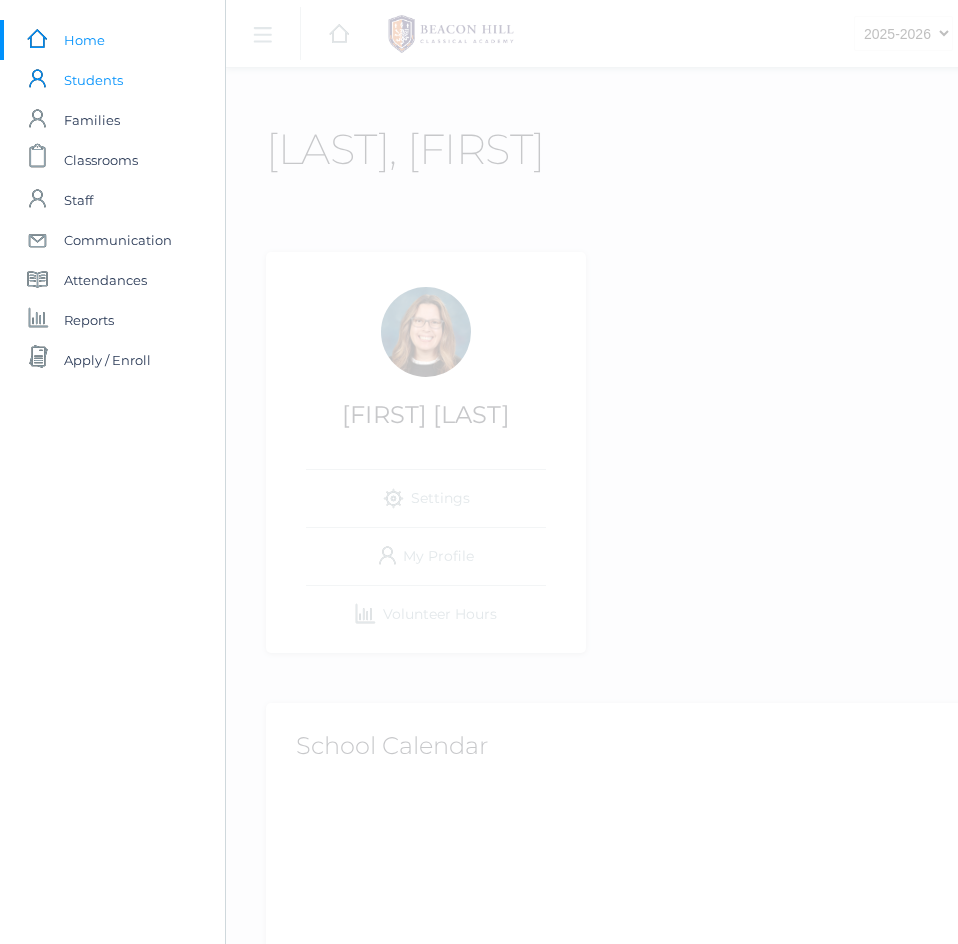 click on "Students" at bounding box center (93, 80) 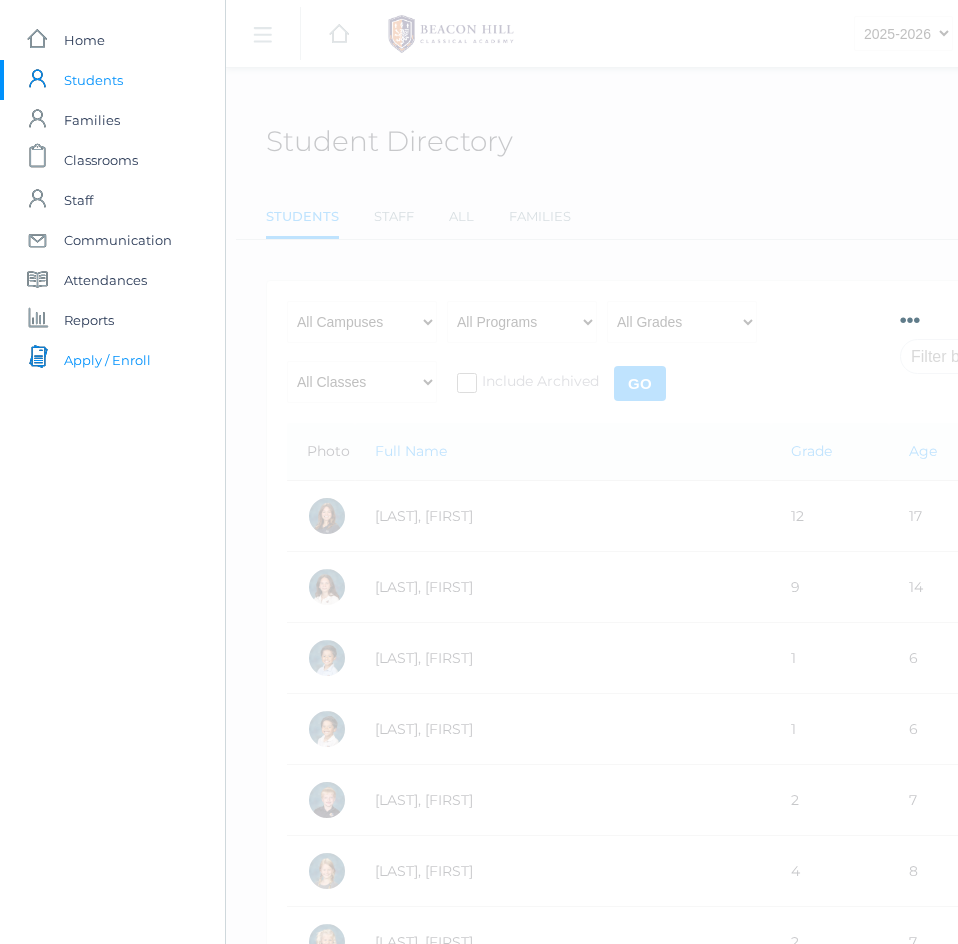 click on "Apply / Enroll" at bounding box center [107, 360] 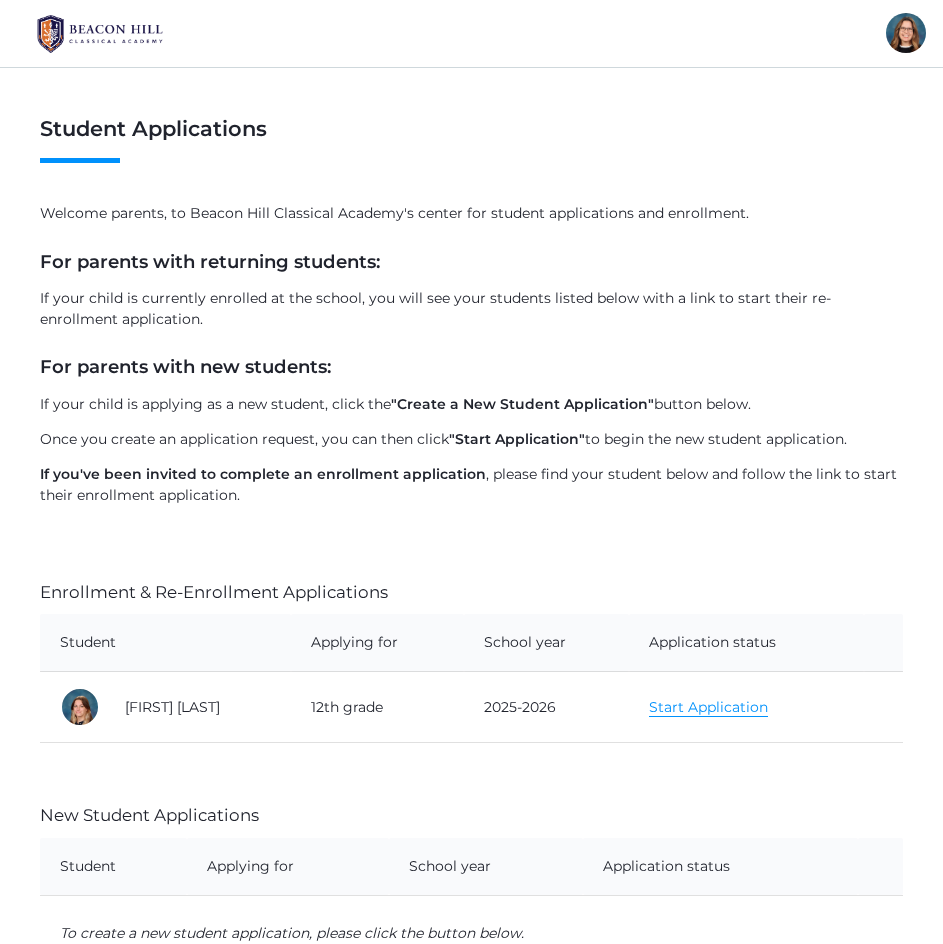 scroll, scrollTop: 0, scrollLeft: 0, axis: both 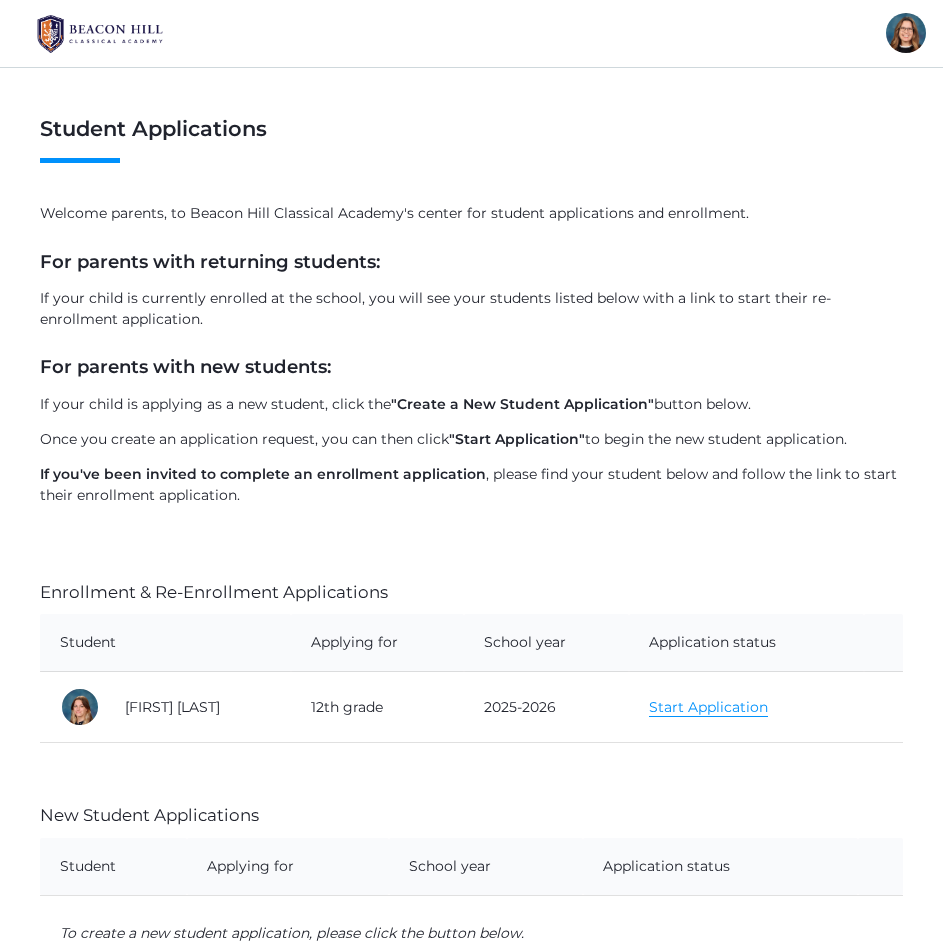 click on "Student Applications
Welcome parents, to Beacon Hill Classical Academy's center for student applications and enrollment.
For parents with returning students:
If your child is currently enrolled at the school, you will see your students listed below with a link to start their re-enrollment application.
For parents with new students:
If your child is applying as a new student, click the  "Create a New Student Application"  button below.
Once you create an application request, you can then click  "Start Application"  to begin the new student application.
If you've been invited to complete an enrollment application , please find your student below and follow the link to start their enrollment application.
Enrollment & Re-Enrollment Applications
Student
Applying for
School year
Application status
Abri Brock
12th grade 2025-2026" at bounding box center (471, 582) 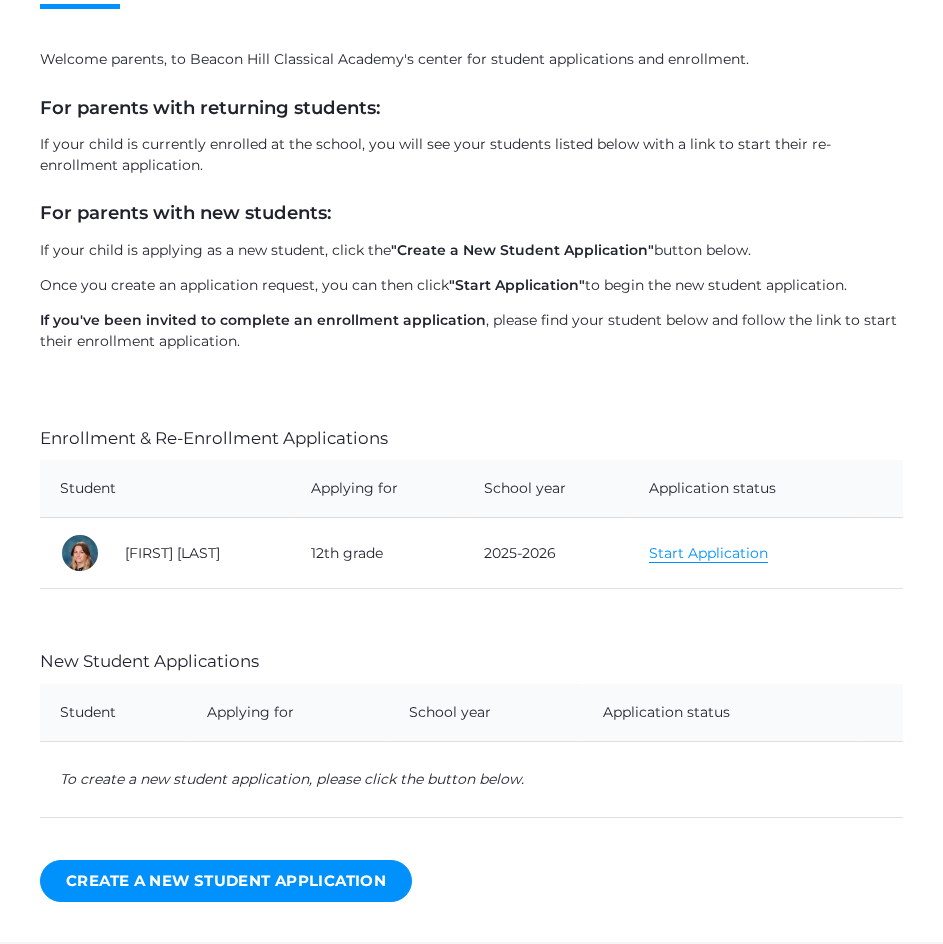 scroll, scrollTop: 196, scrollLeft: 0, axis: vertical 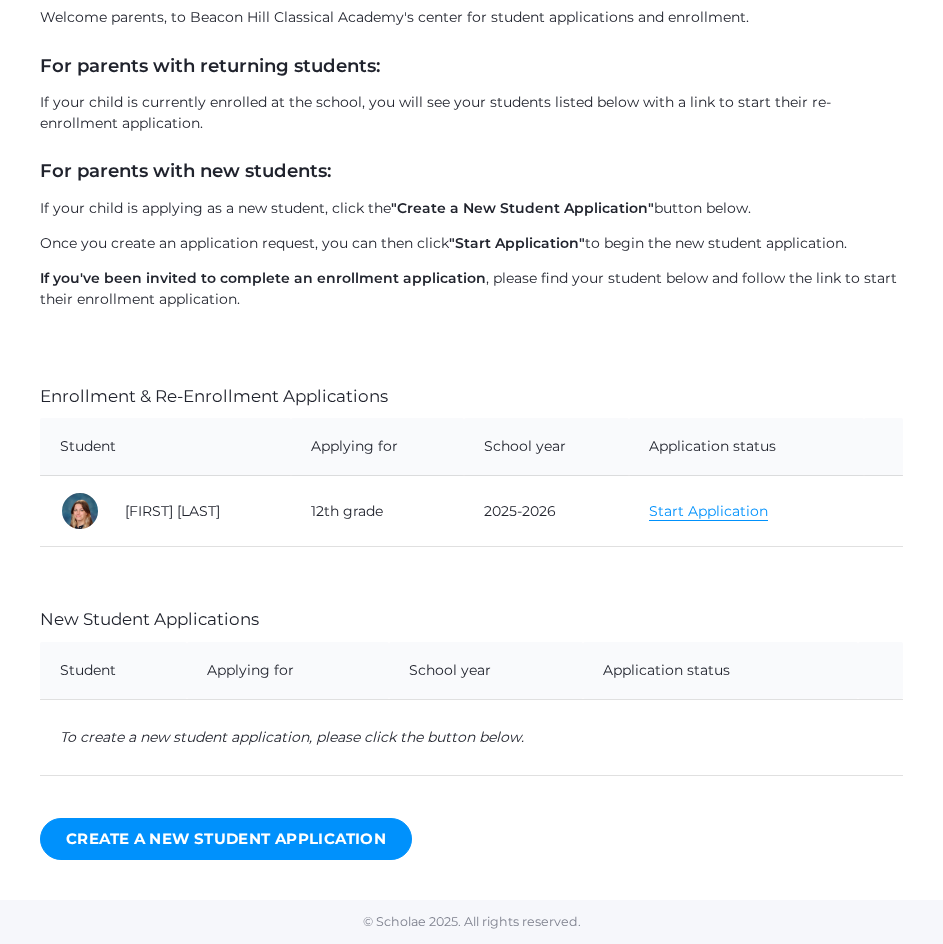 click on "Start Application" at bounding box center (708, 511) 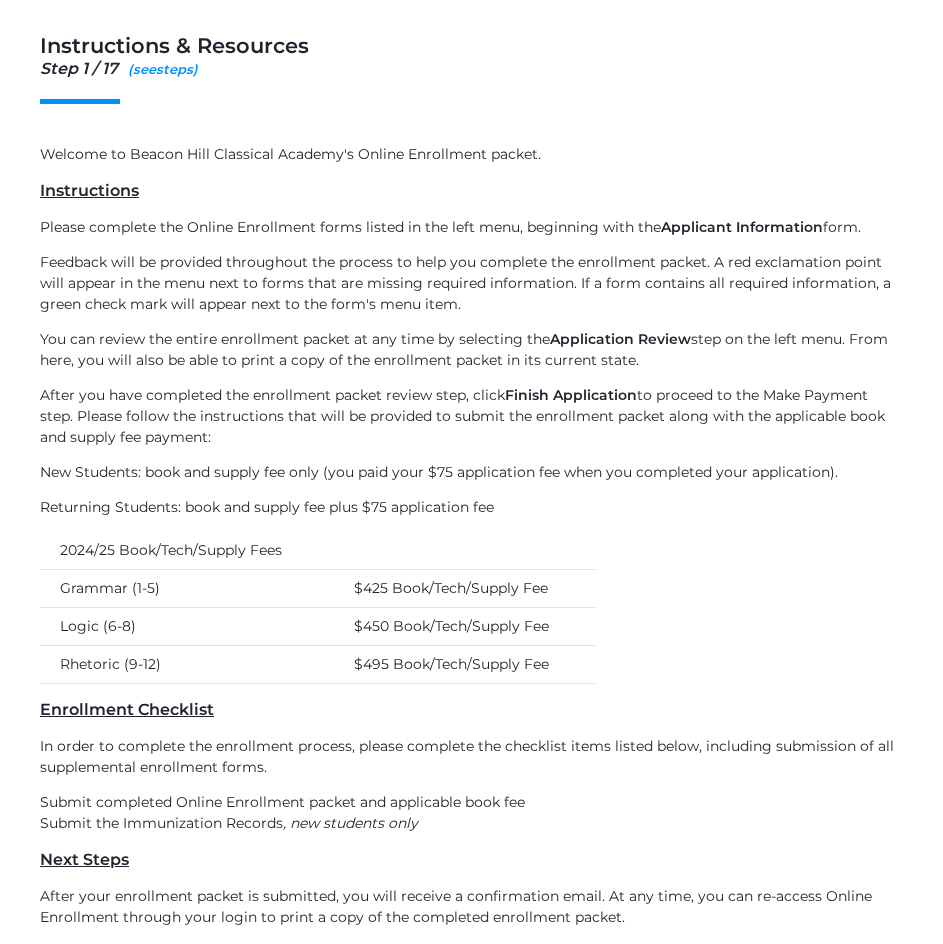 scroll, scrollTop: 0, scrollLeft: 0, axis: both 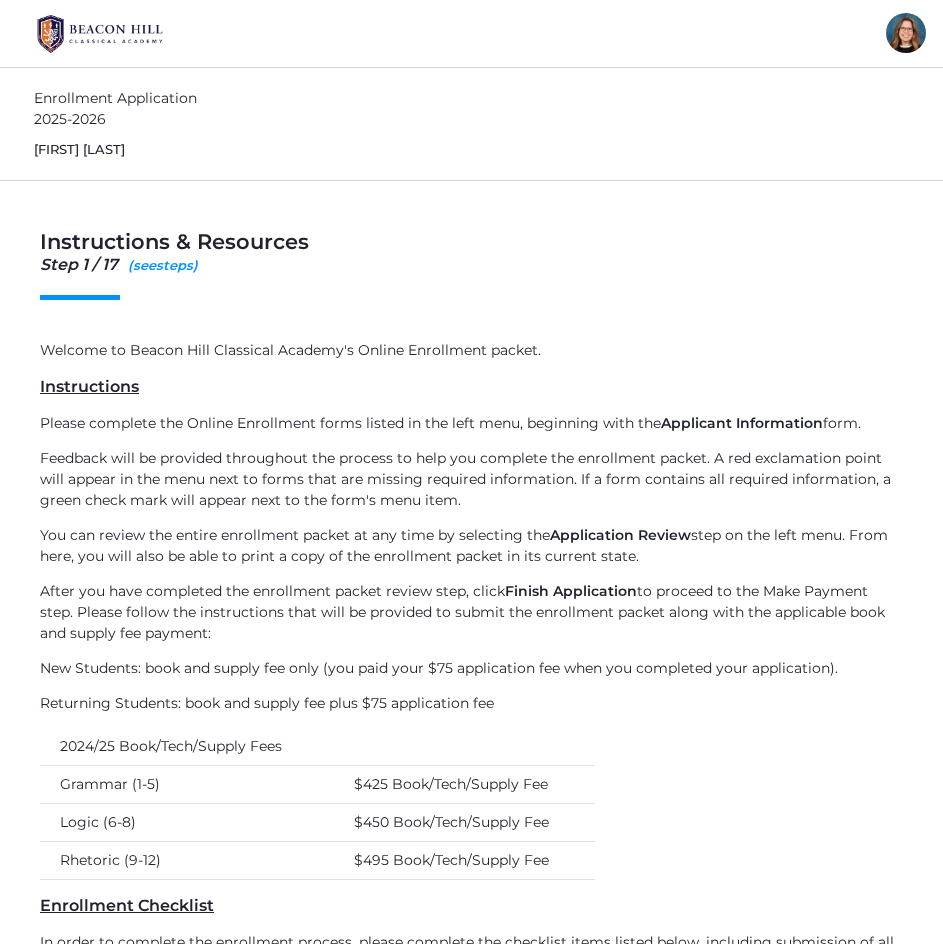 click on "Welcome to Beacon Hill Classical Academy's Online Enrollment packet." at bounding box center [471, 350] 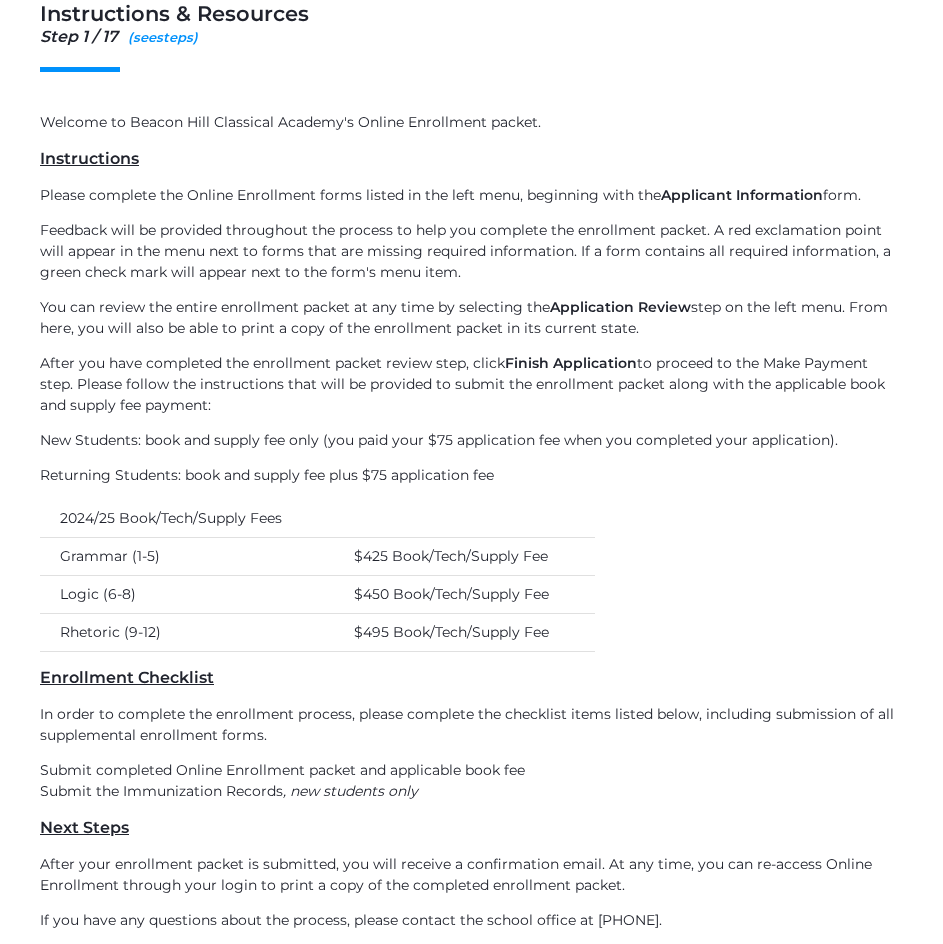 scroll, scrollTop: 241, scrollLeft: 0, axis: vertical 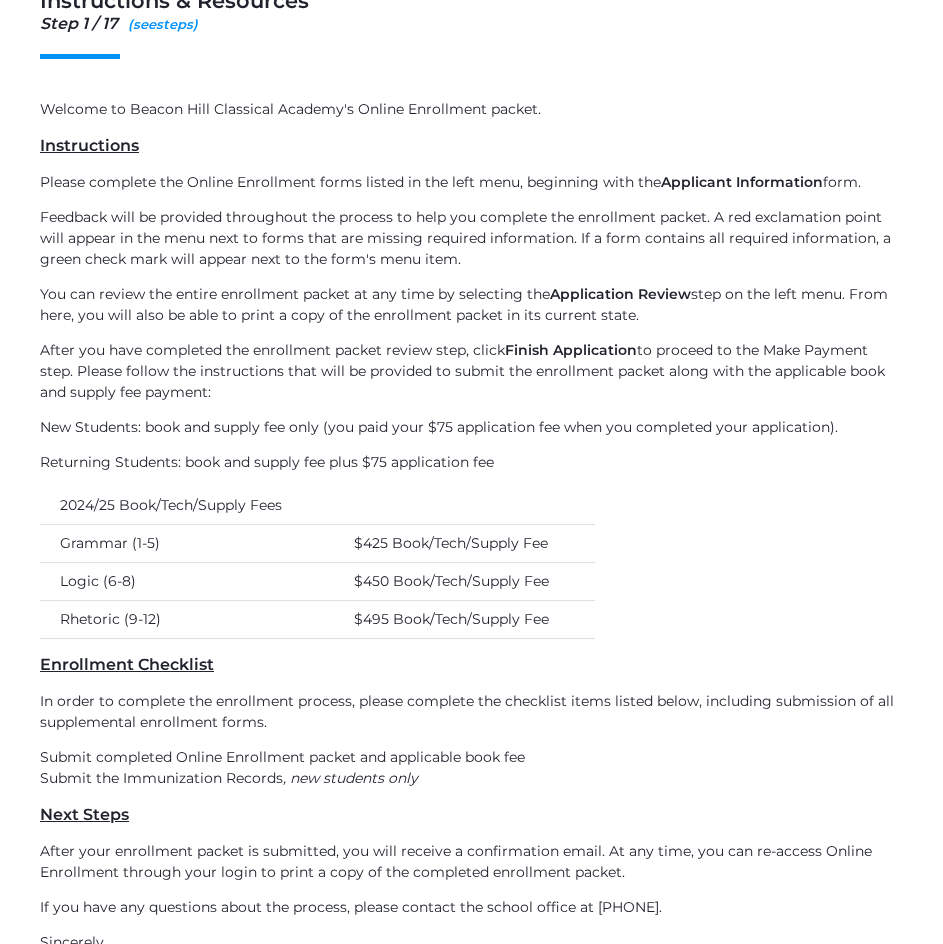 click on "Enrollment Checklist" at bounding box center [471, 665] 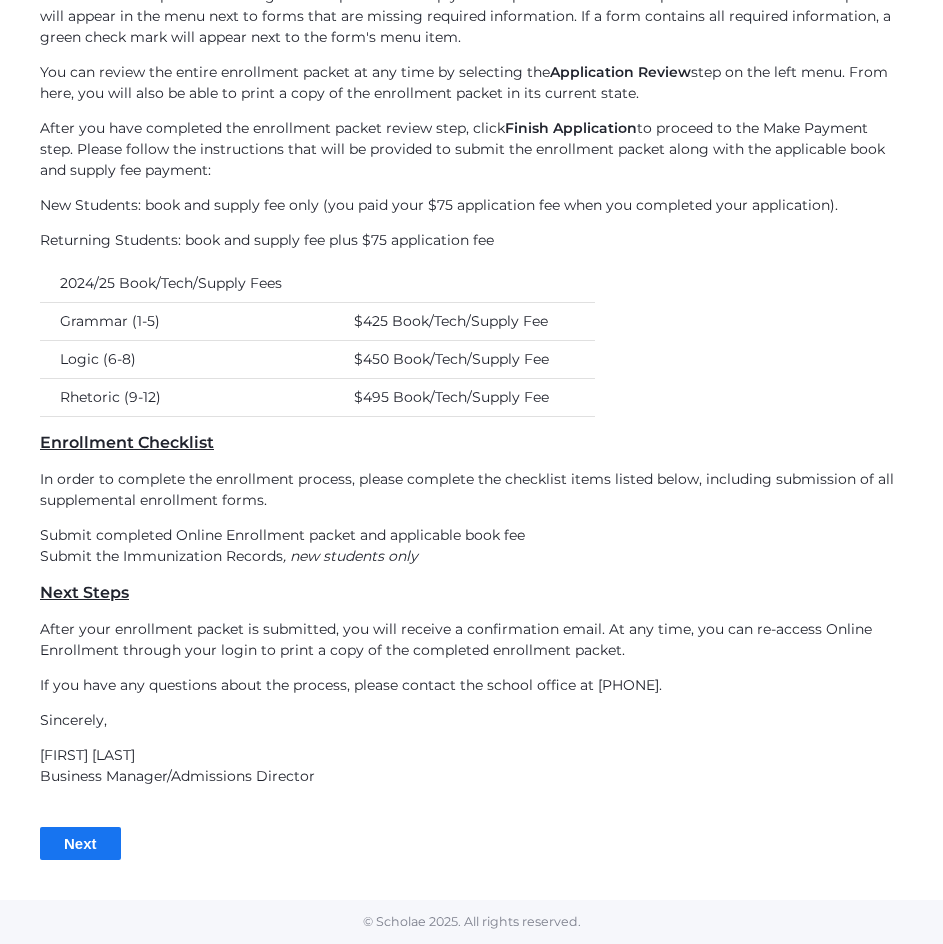 scroll, scrollTop: 0, scrollLeft: 0, axis: both 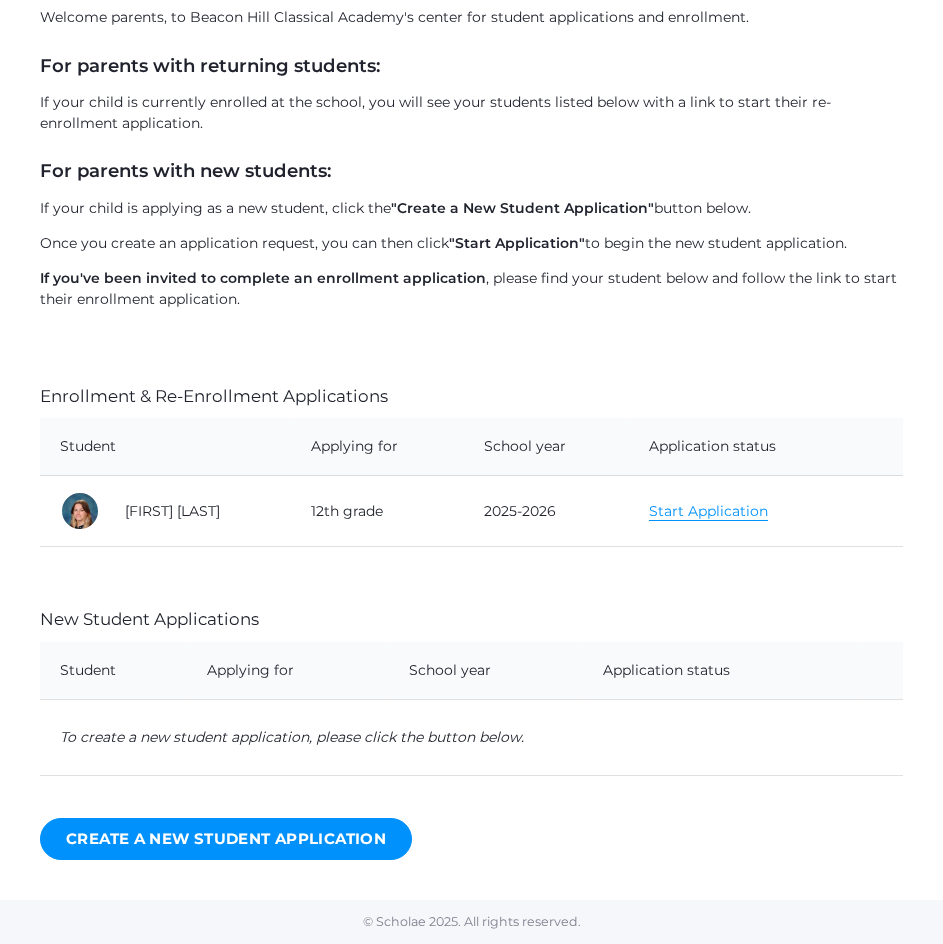 click on "Start Application" at bounding box center [708, 511] 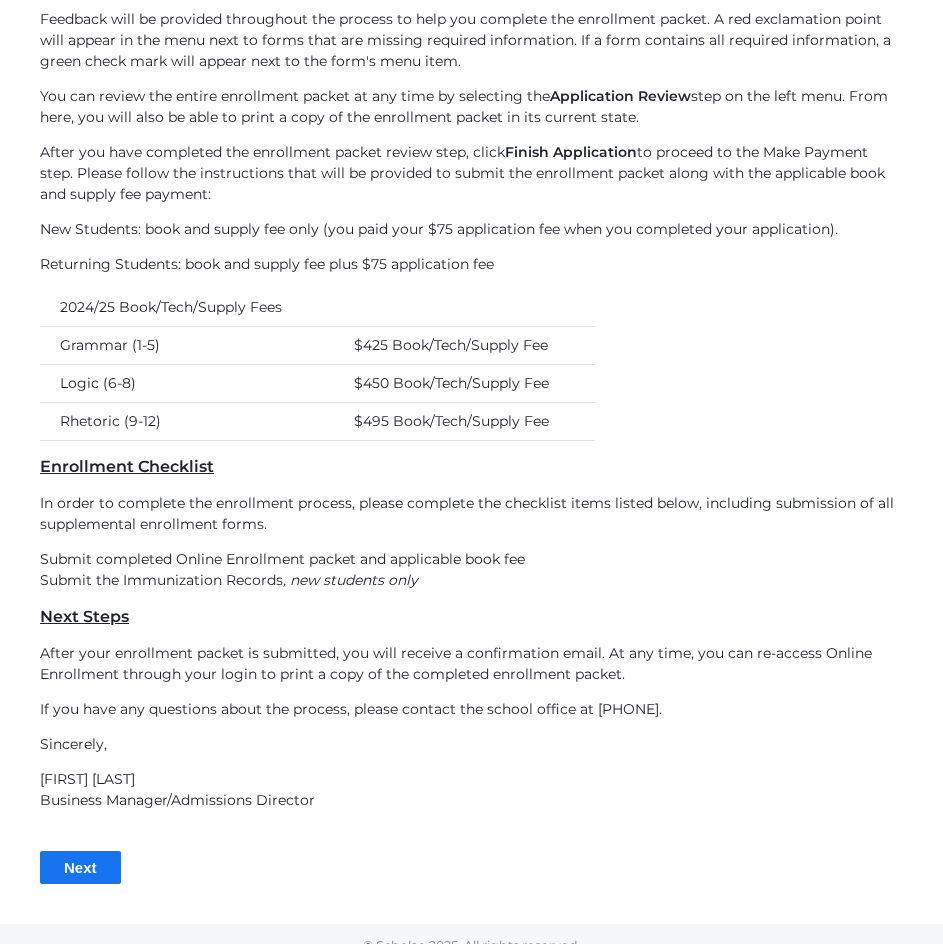 scroll, scrollTop: 463, scrollLeft: 0, axis: vertical 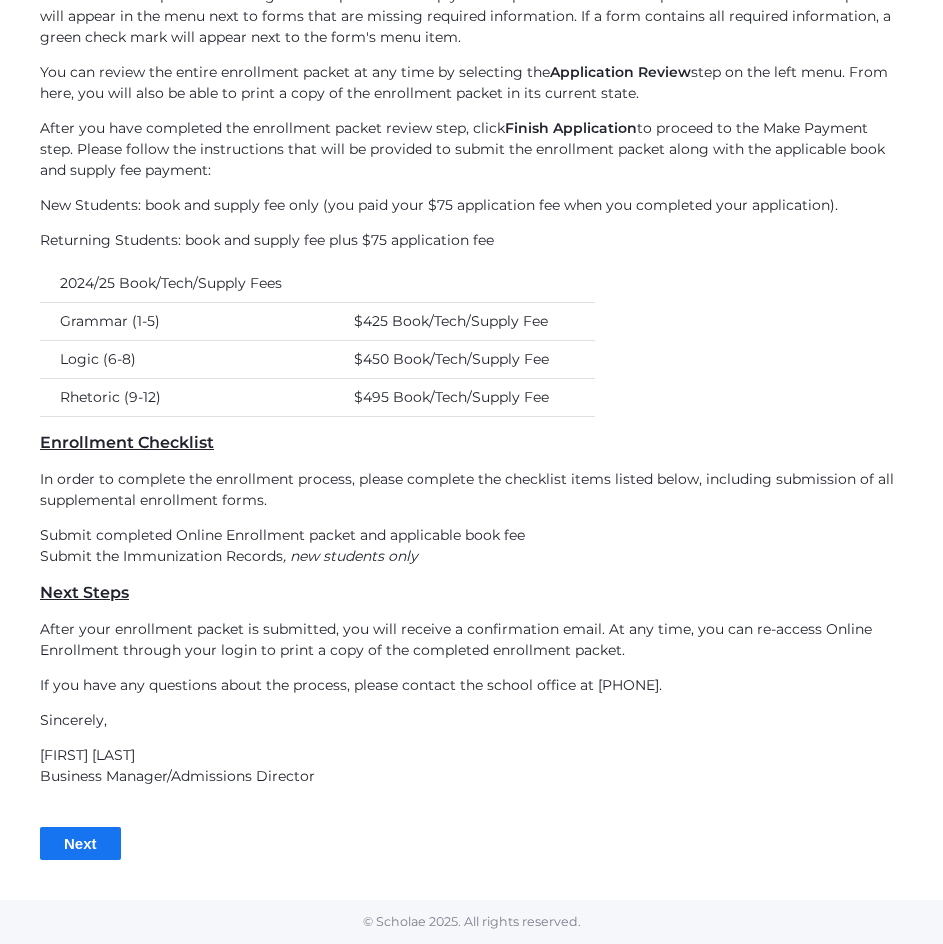 click on "Next" at bounding box center (80, 843) 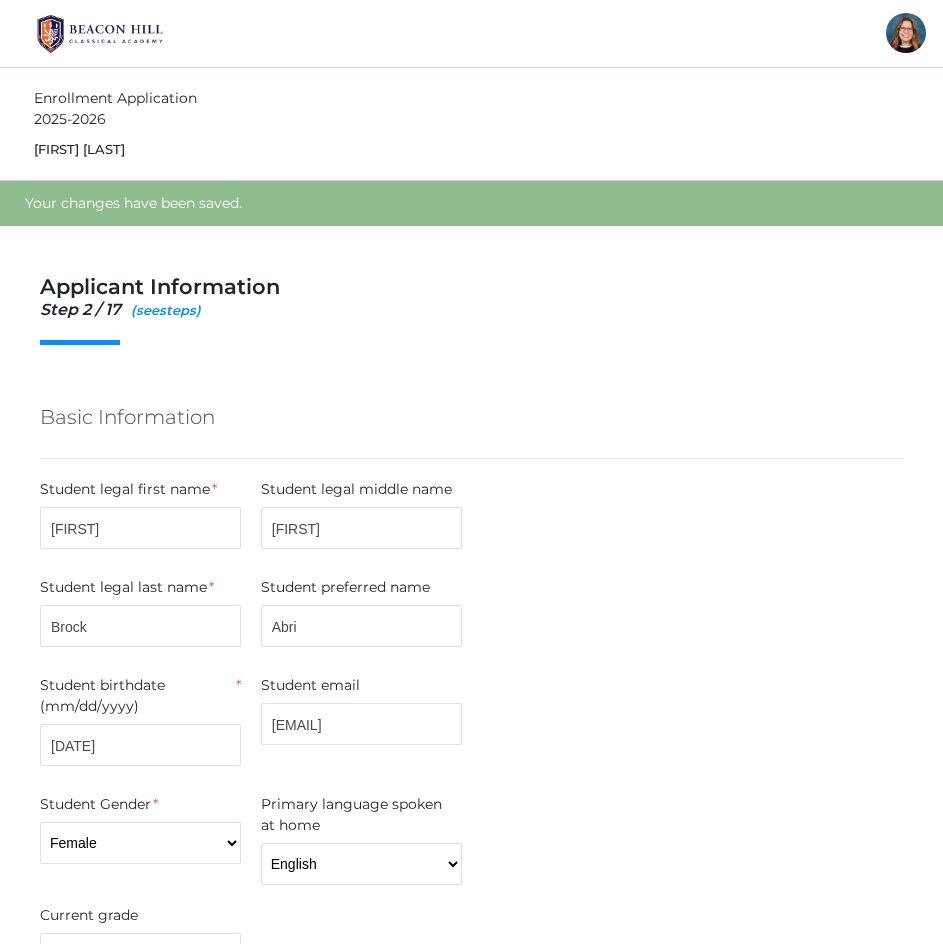 scroll, scrollTop: 0, scrollLeft: 0, axis: both 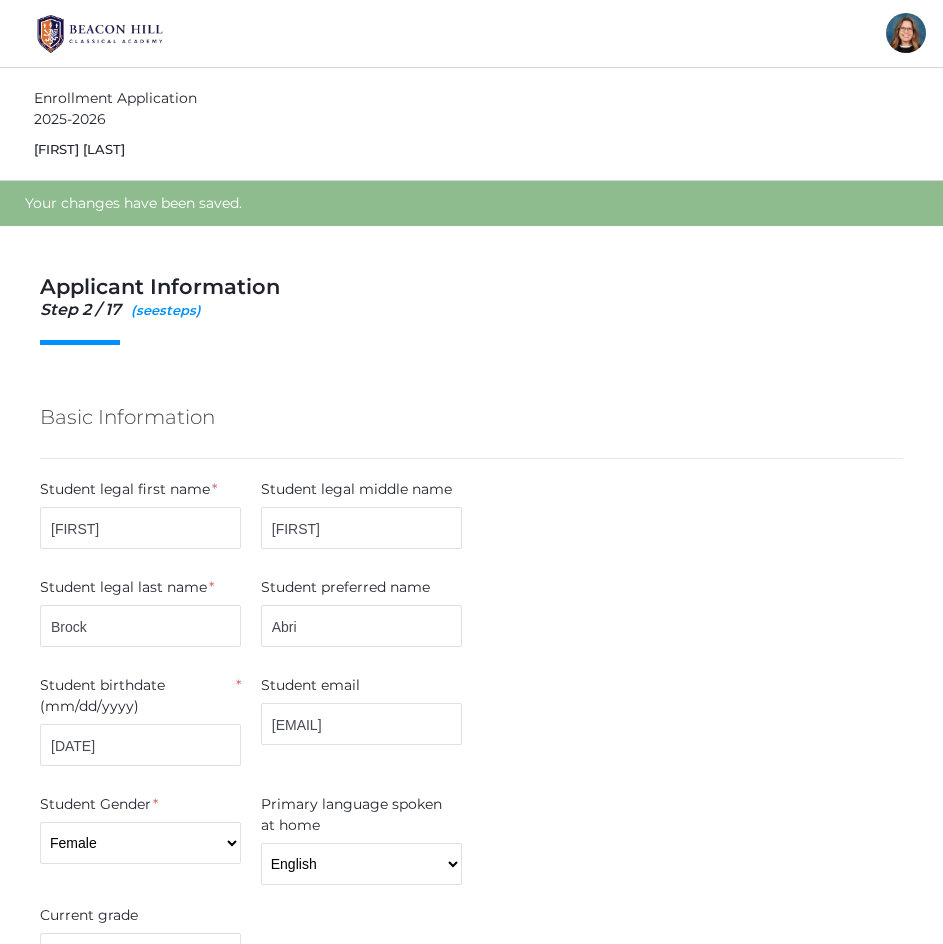 click on "Basic Information" at bounding box center [471, 422] 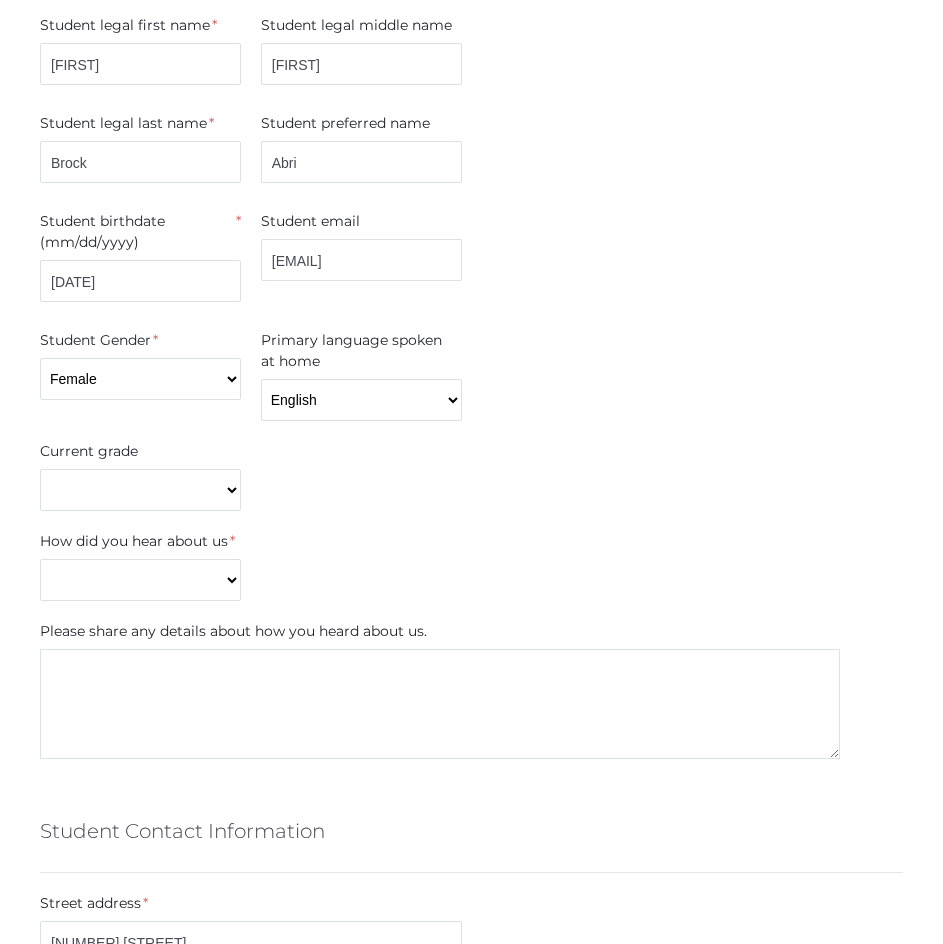 scroll, scrollTop: 467, scrollLeft: 0, axis: vertical 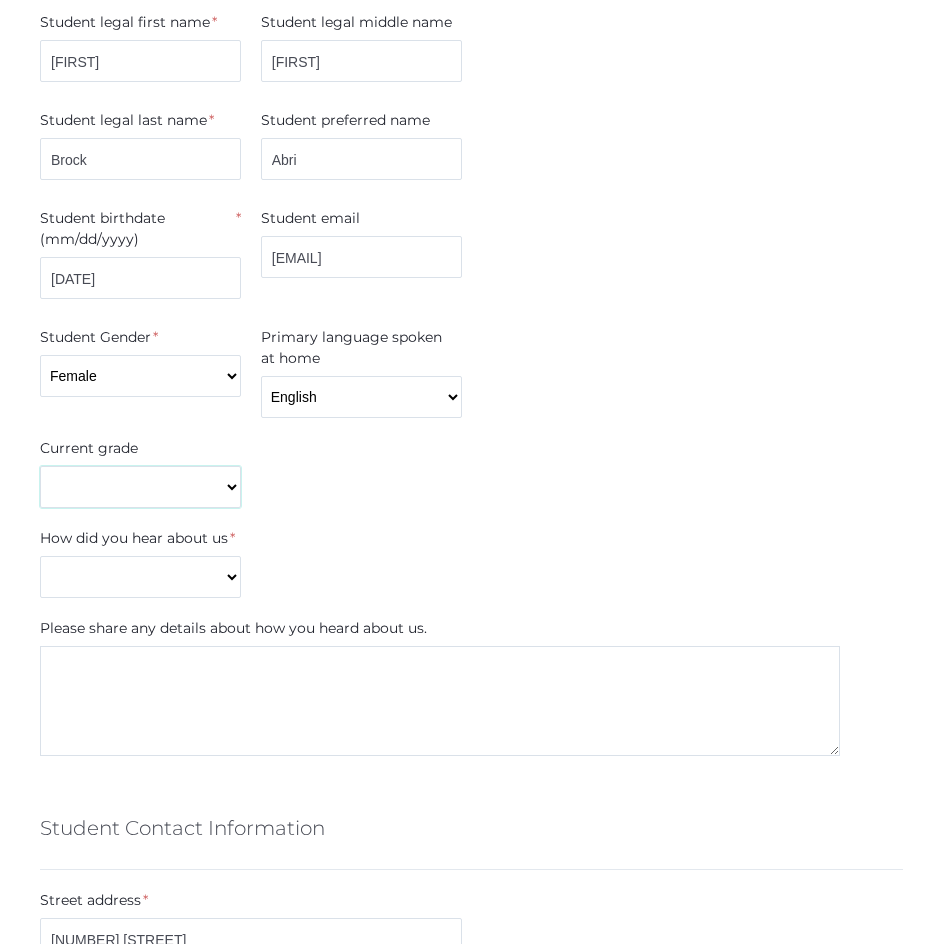 click on "Kindergarten
1st Grade
2nd Grade
3rd Grade
4th Grade
5th Grade
6th Grade
7th Grade
8th Grade
9th Grade
10th Grade
11th Grade
12th Grade" at bounding box center [140, 487] 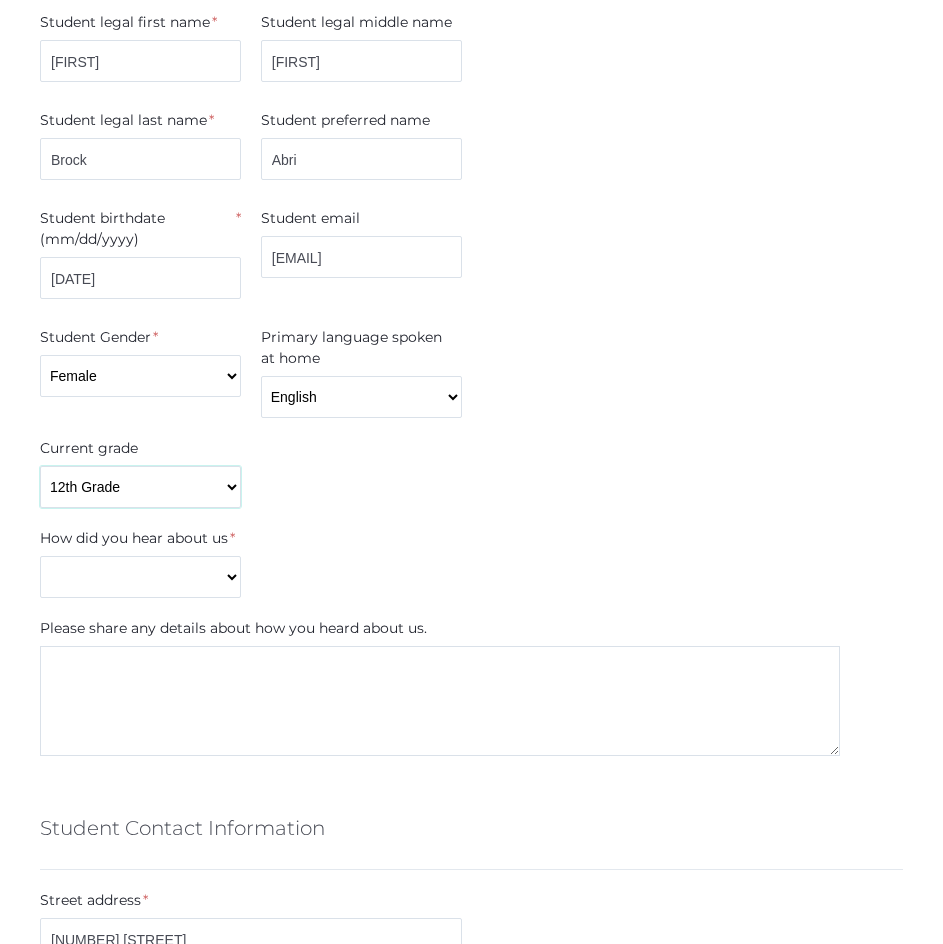 click on "Kindergarten
1st Grade
2nd Grade
3rd Grade
4th Grade
5th Grade
6th Grade
7th Grade
8th Grade
9th Grade
10th Grade
11th Grade
12th Grade" at bounding box center (140, 487) 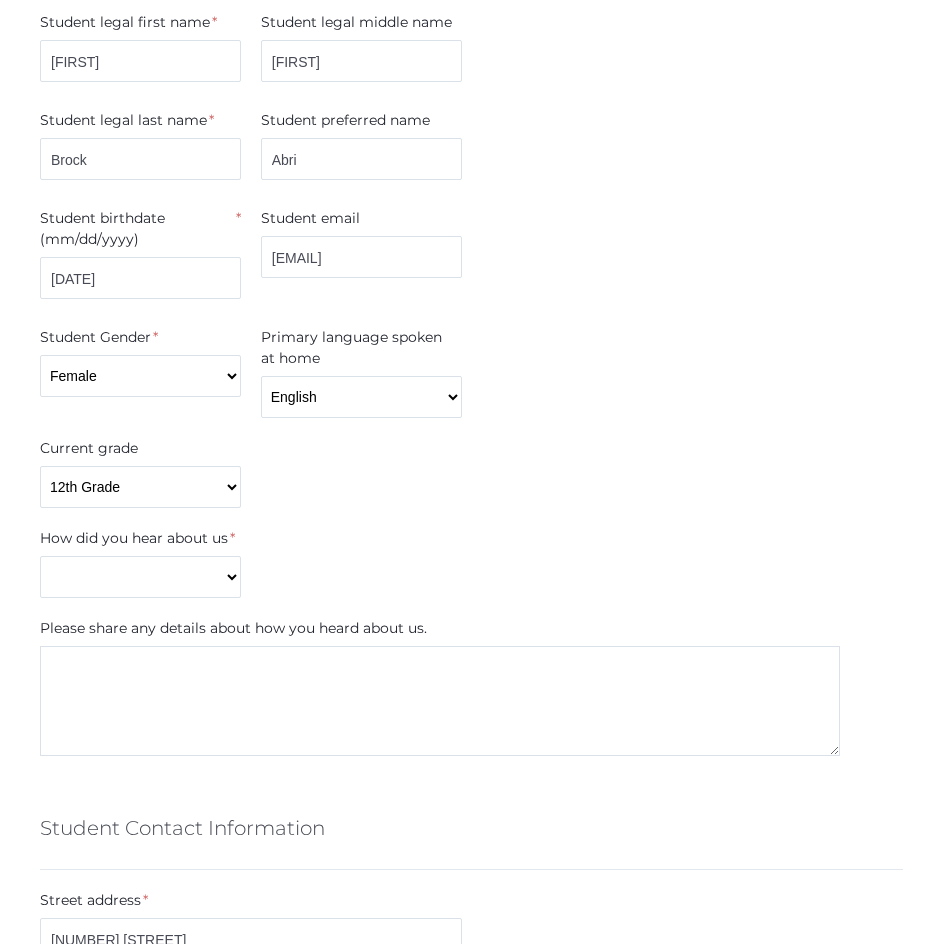 click on "How did you hear about us
*
Current Student
Sibling
Drove by school
Former parent
Internet
Neighbor
Other
Pastor
Phonebook
Word of mouth" at bounding box center [471, 563] 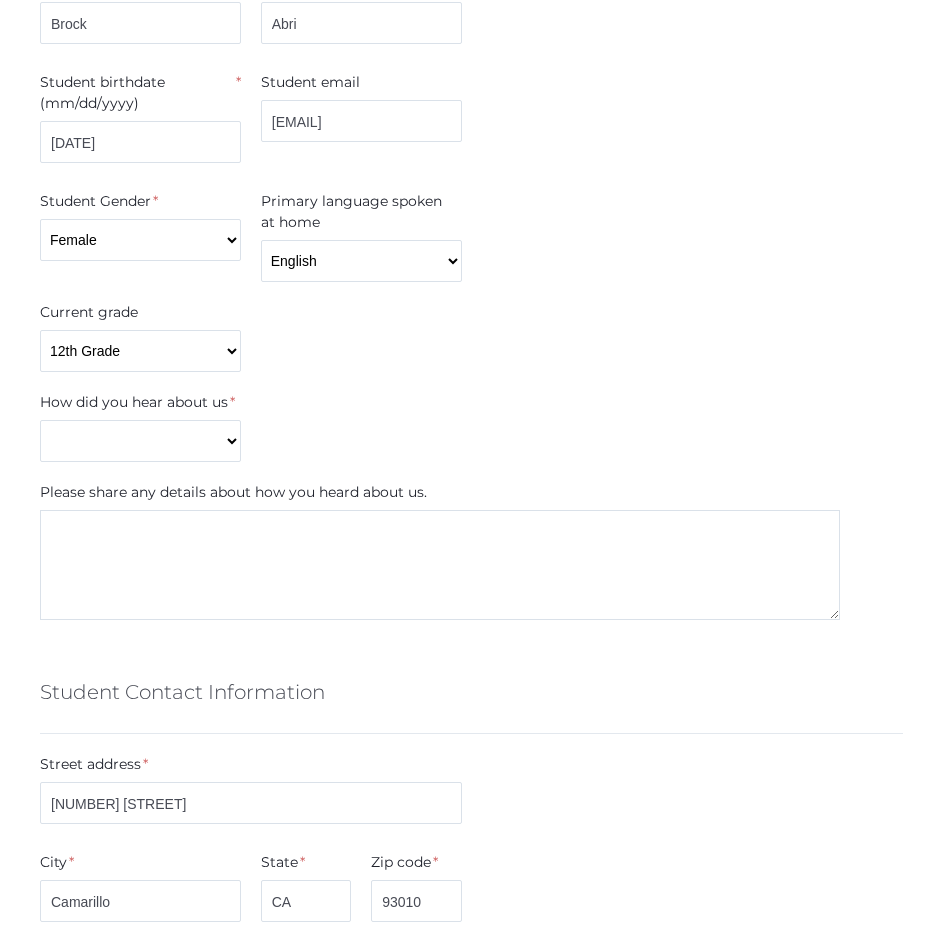 scroll, scrollTop: 604, scrollLeft: 0, axis: vertical 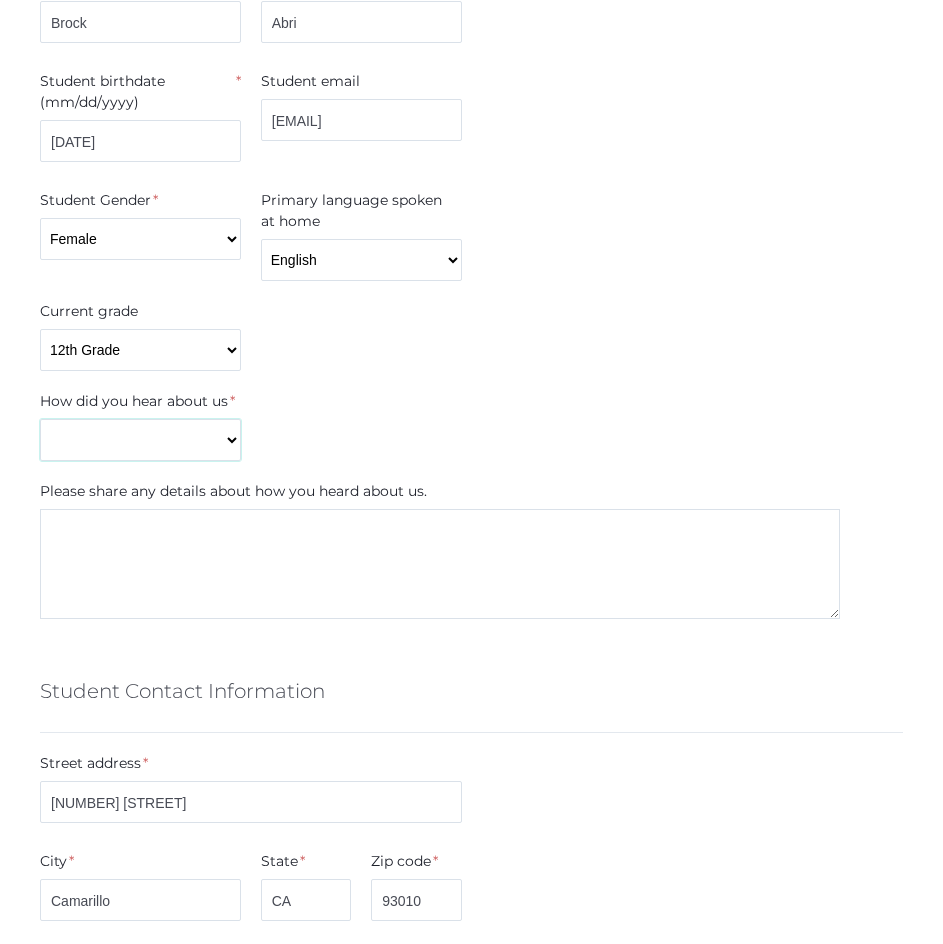 click on "Current Student
Sibling
Drove by school
Former parent
Internet
Neighbor
Other
Pastor
Phonebook
Word of mouth" at bounding box center (140, 440) 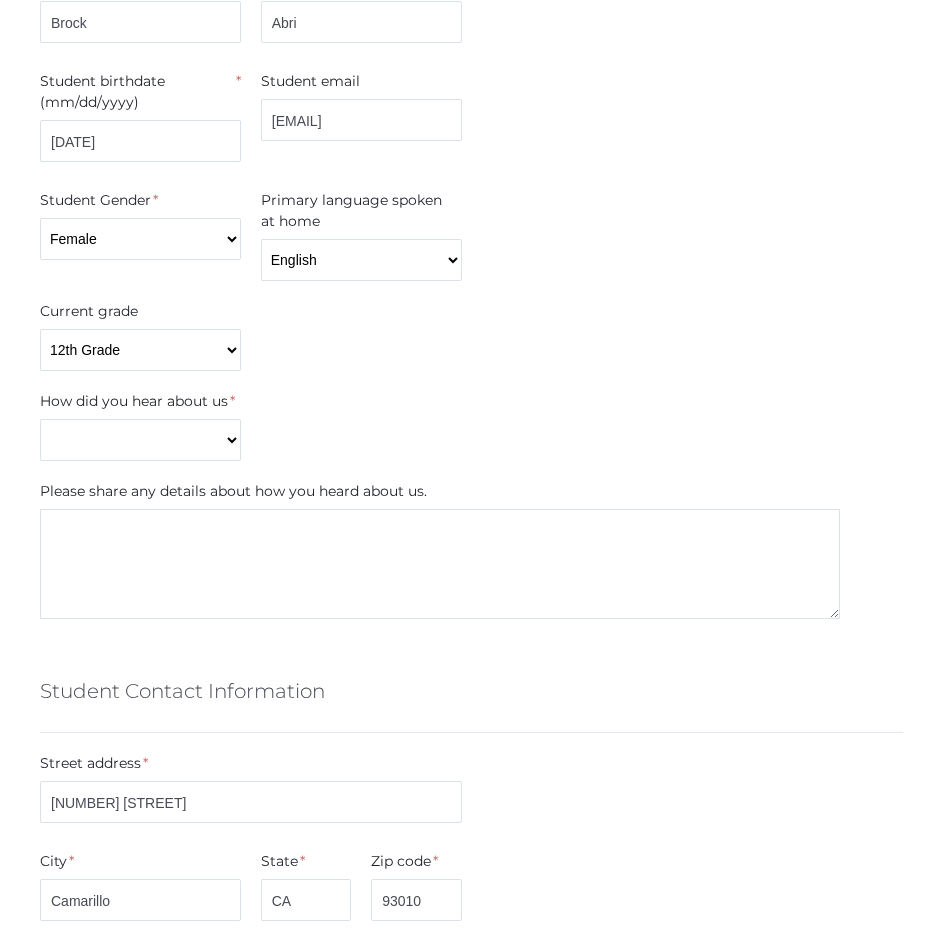 click on "How did you hear about us
*
Current Student
Sibling
Drove by school
Former parent
Internet
Neighbor
Other
Pastor
Phonebook
Word of mouth" at bounding box center (471, 426) 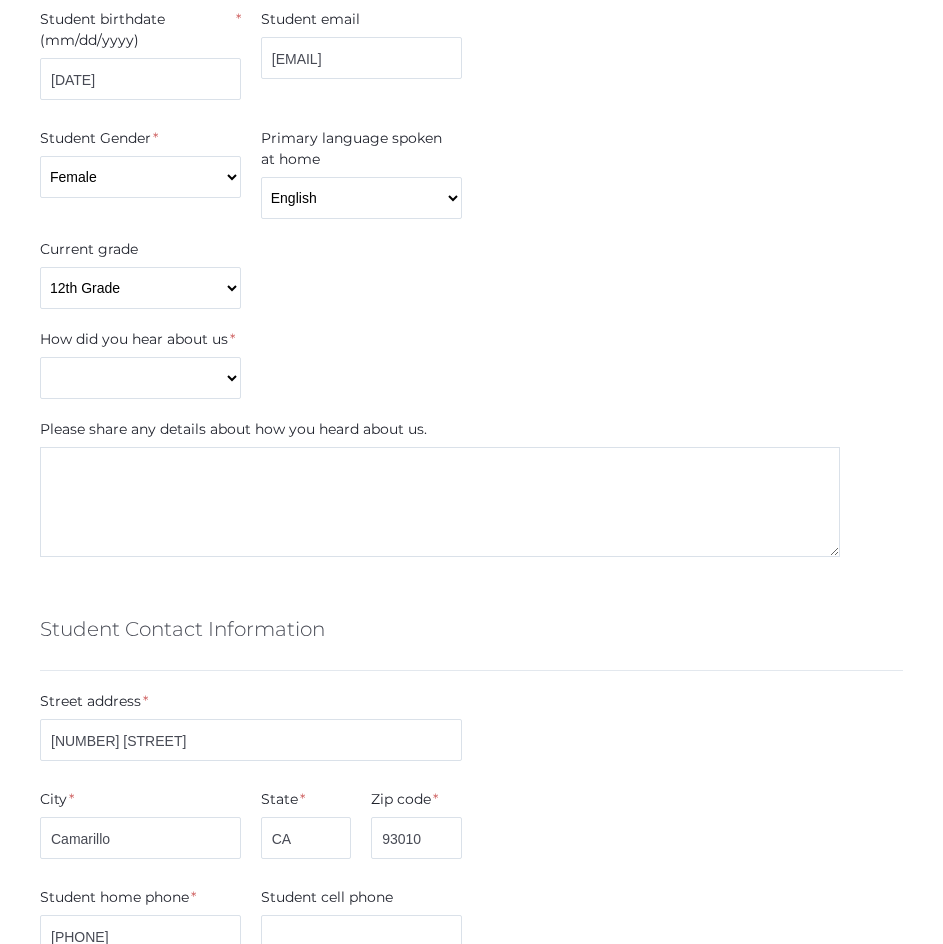 scroll, scrollTop: 667, scrollLeft: 0, axis: vertical 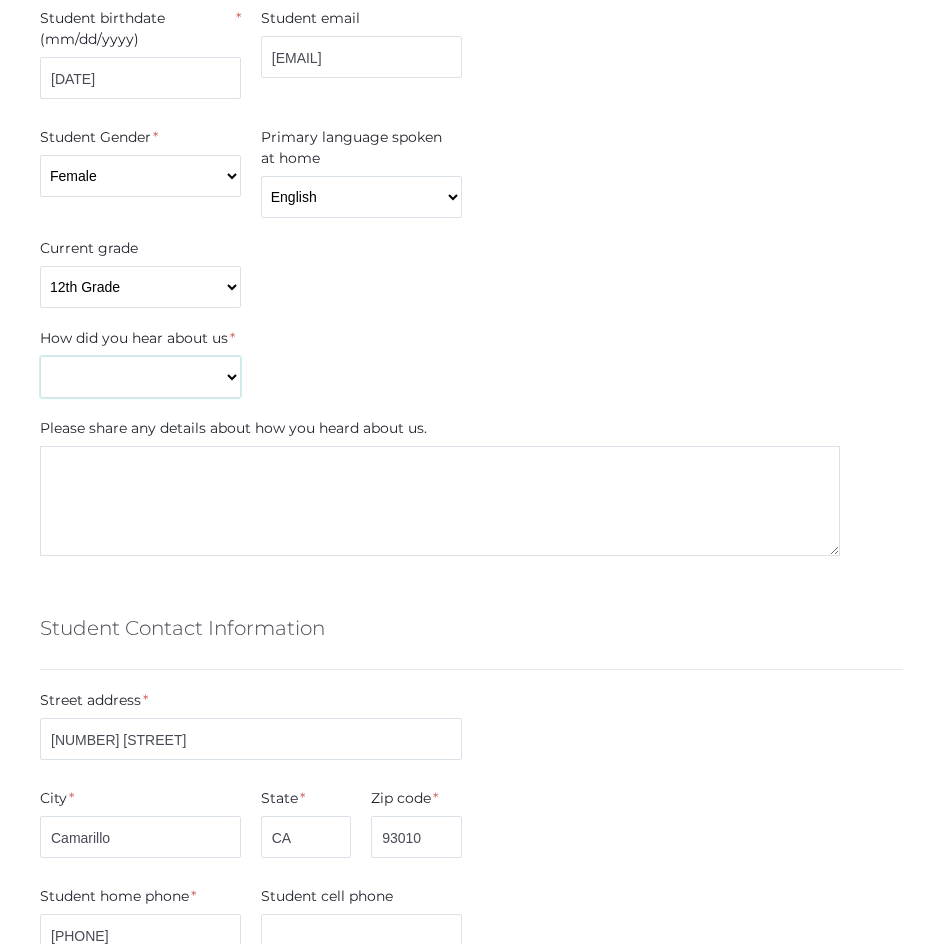 click on "Current Student
Sibling
Drove by school
Former parent
Internet
Neighbor
Other
Pastor
Phonebook
Word of mouth" at bounding box center (140, 377) 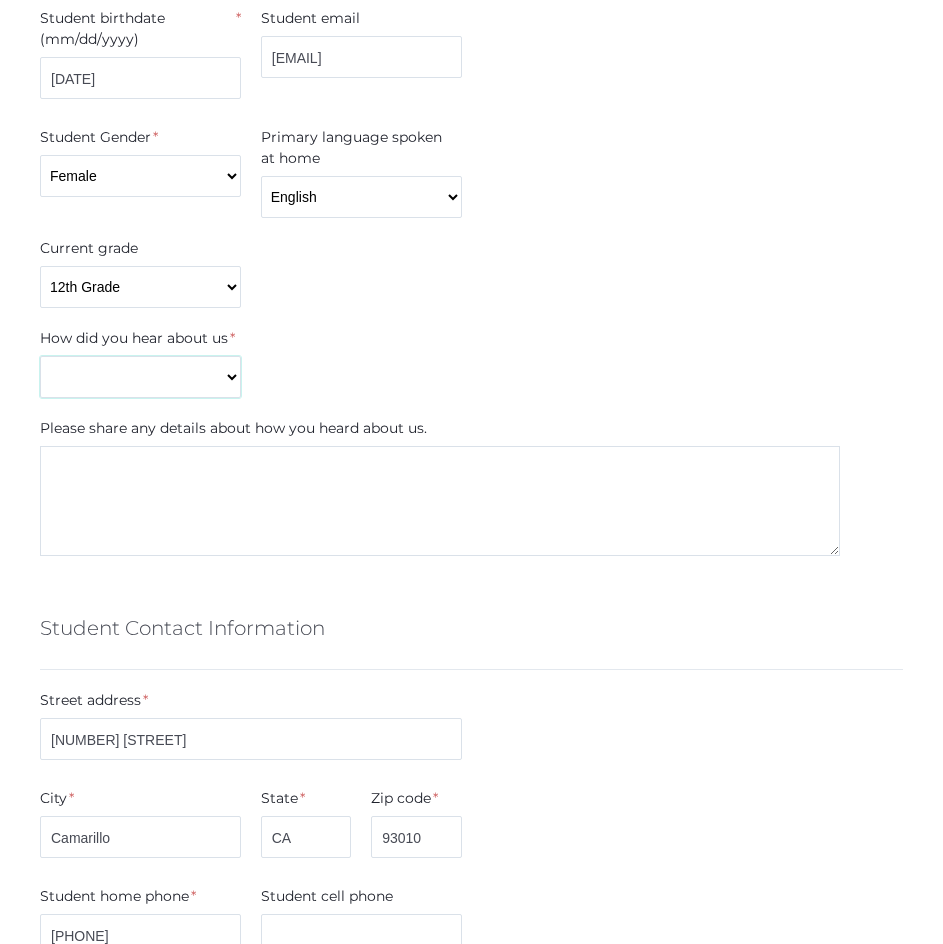 select on "Current Student" 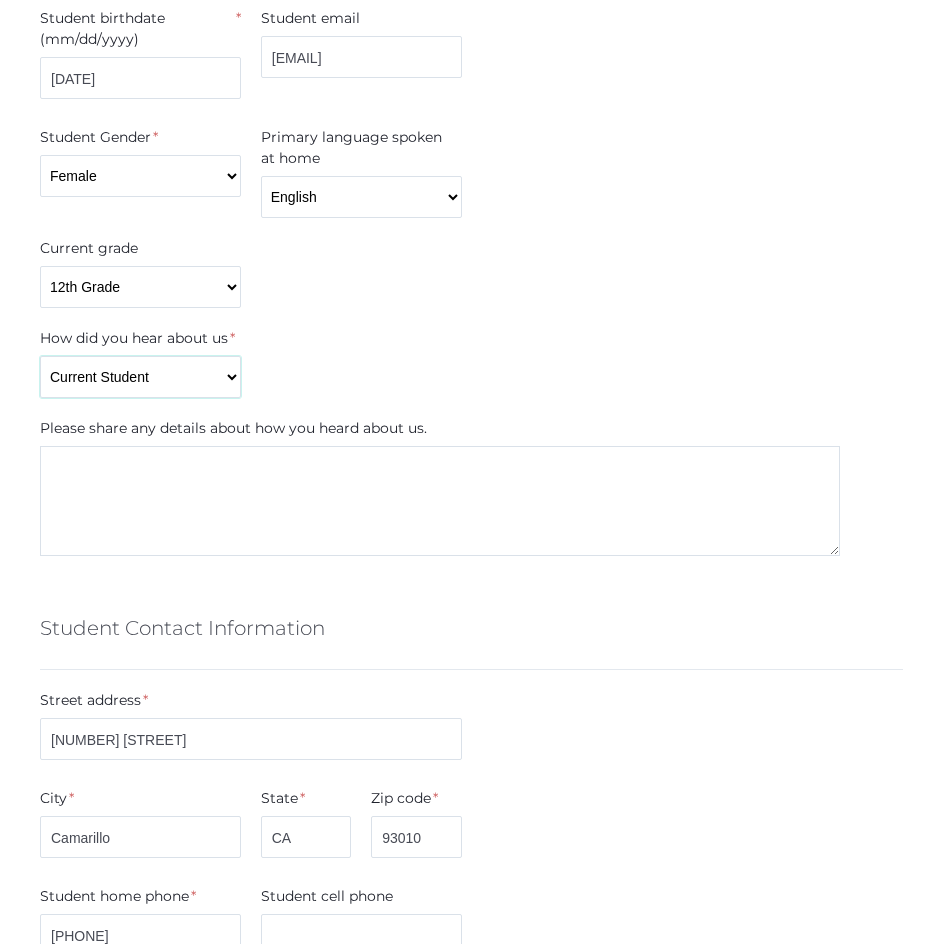 click on "Current Student
Sibling
Drove by school
Former parent
Internet
Neighbor
Other
Pastor
Phonebook
Word of mouth" at bounding box center [140, 377] 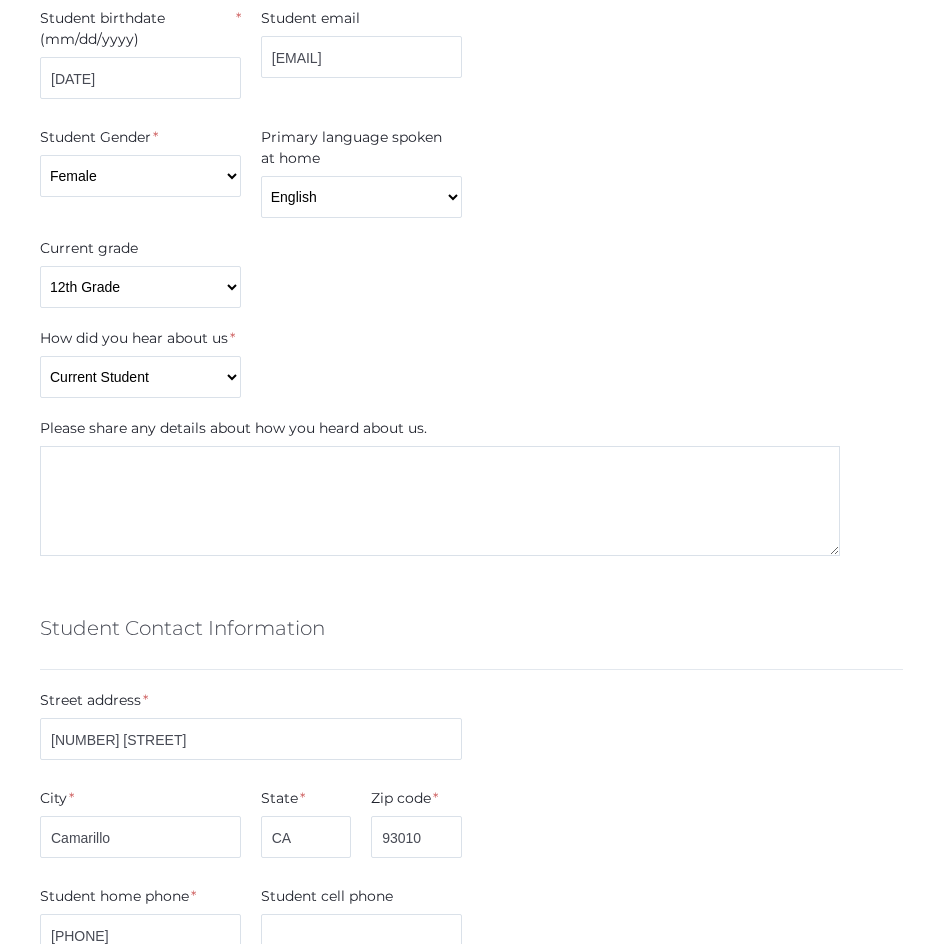 click on "Please share any details about how you heard about us." at bounding box center [233, 428] 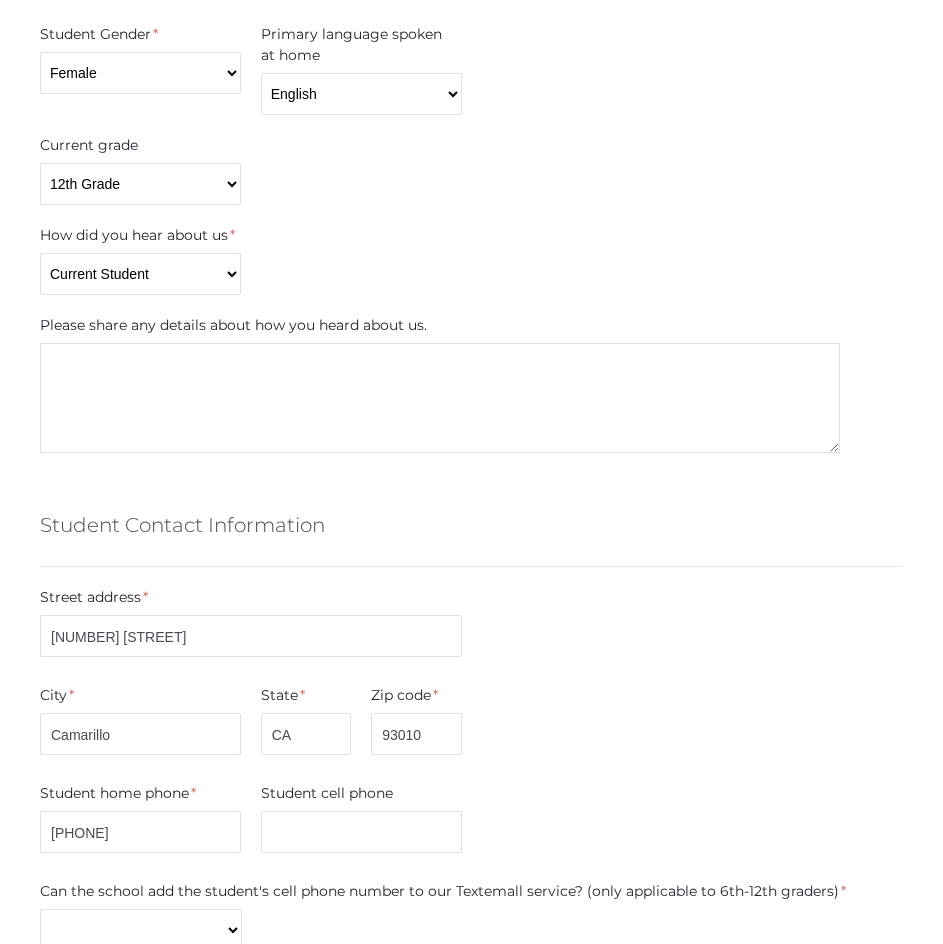 scroll, scrollTop: 827, scrollLeft: 0, axis: vertical 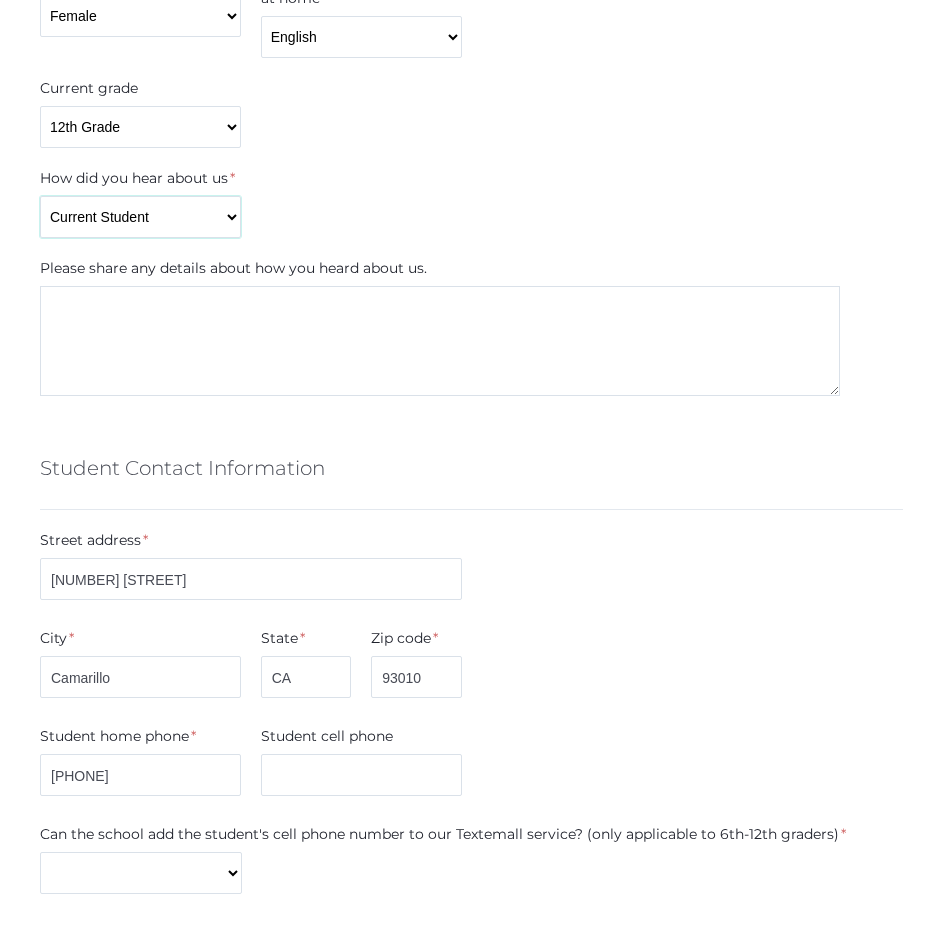 click on "Current Student
Sibling
Drove by school
Former parent
Internet
Neighbor
Other
Pastor
Phonebook
Word of mouth" at bounding box center (140, 217) 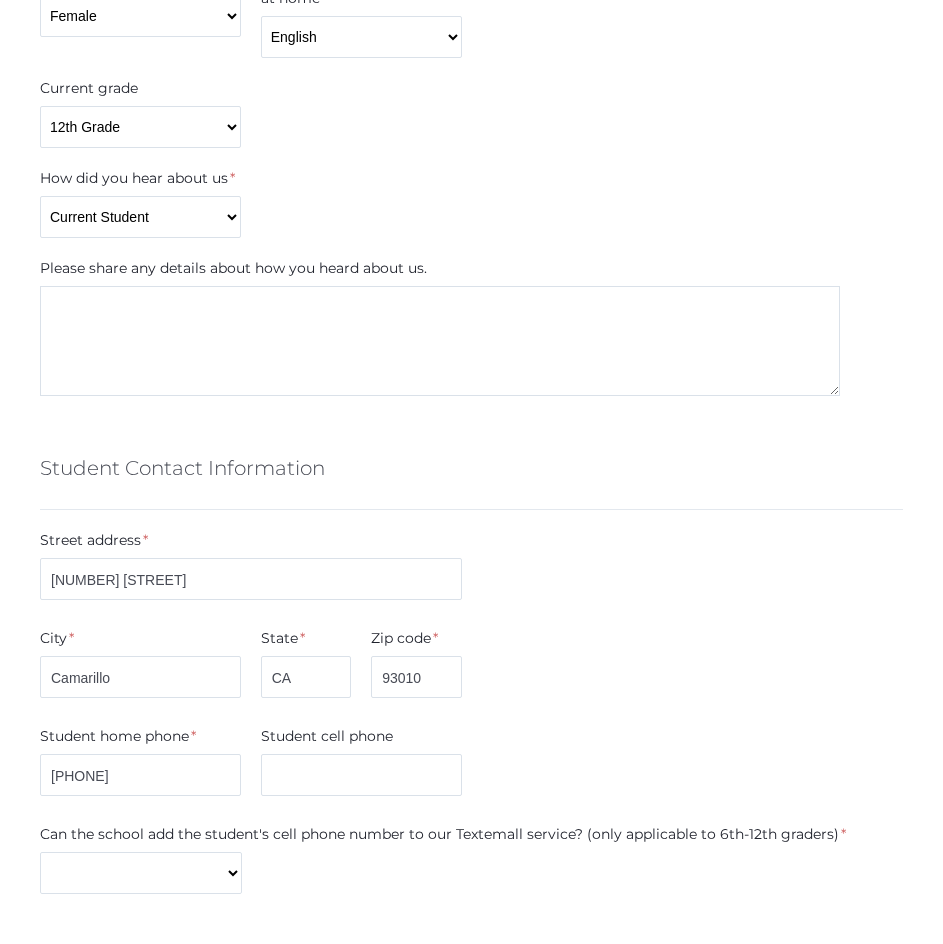 click on "How did you hear about us
*
Current Student
Sibling
Drove by school
Former parent
Internet
Neighbor
Other
Pastor
Phonebook
Word of mouth" at bounding box center [471, 203] 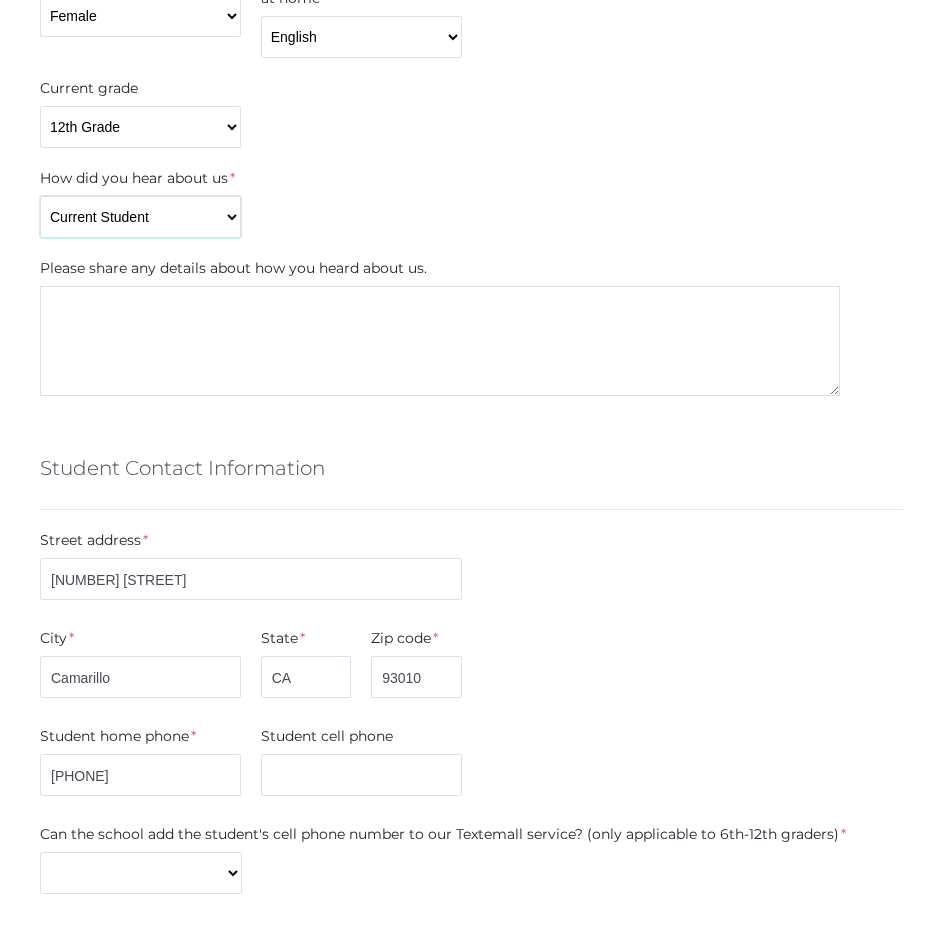 click on "Current Student
Sibling
Drove by school
Former parent
Internet
Neighbor
Other
Pastor
Phonebook
Word of mouth" at bounding box center (140, 217) 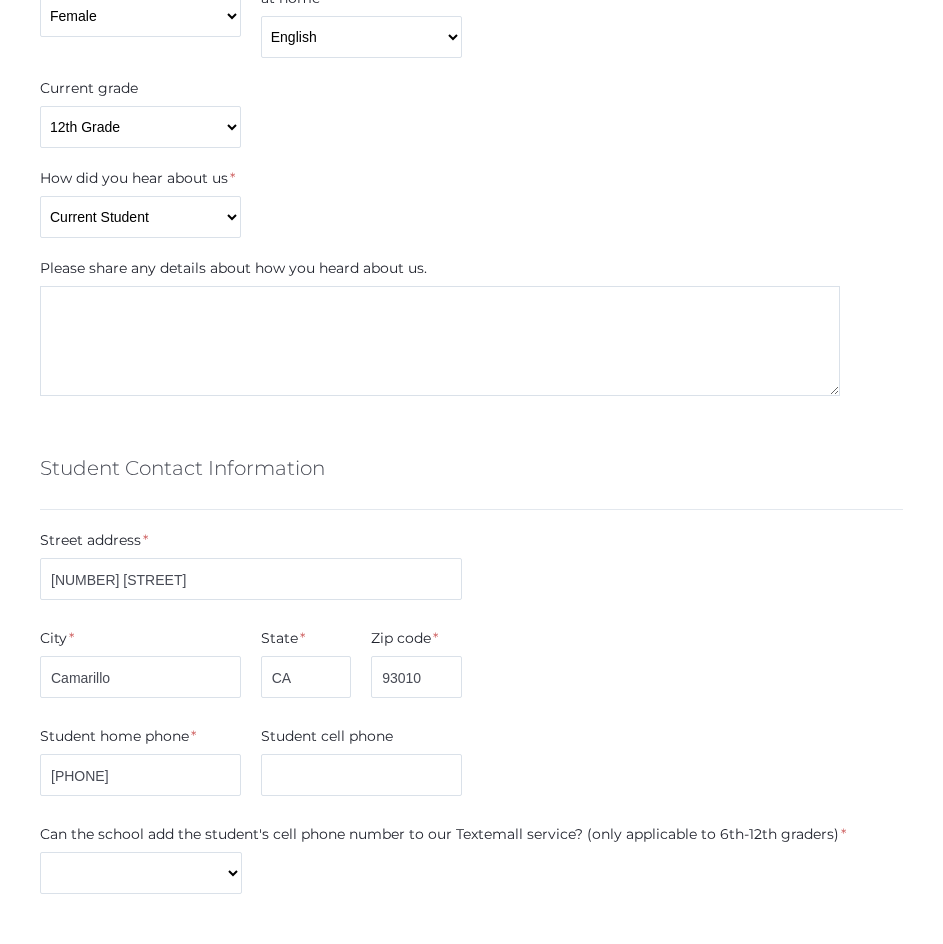 click on "How did you hear about us
*
Current Student
Sibling
Drove by school
Former parent
Internet
Neighbor
Other
Pastor
Phonebook
Word of mouth" at bounding box center [471, 203] 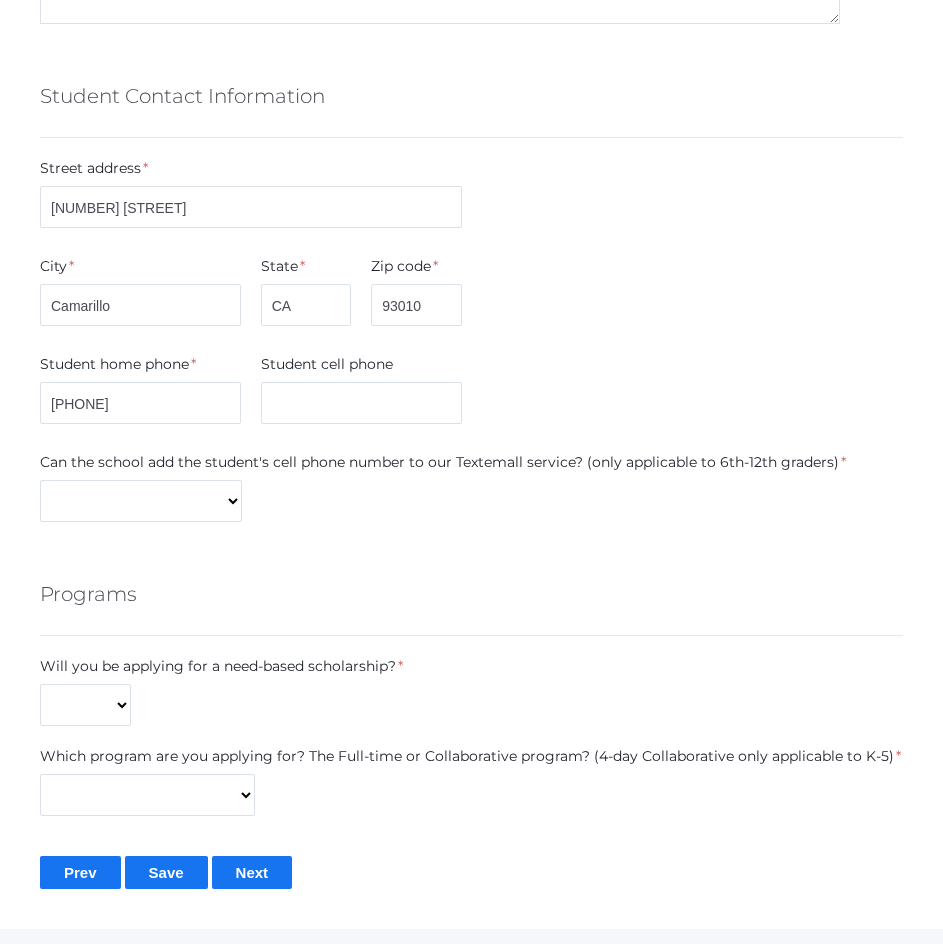 scroll, scrollTop: 1201, scrollLeft: 0, axis: vertical 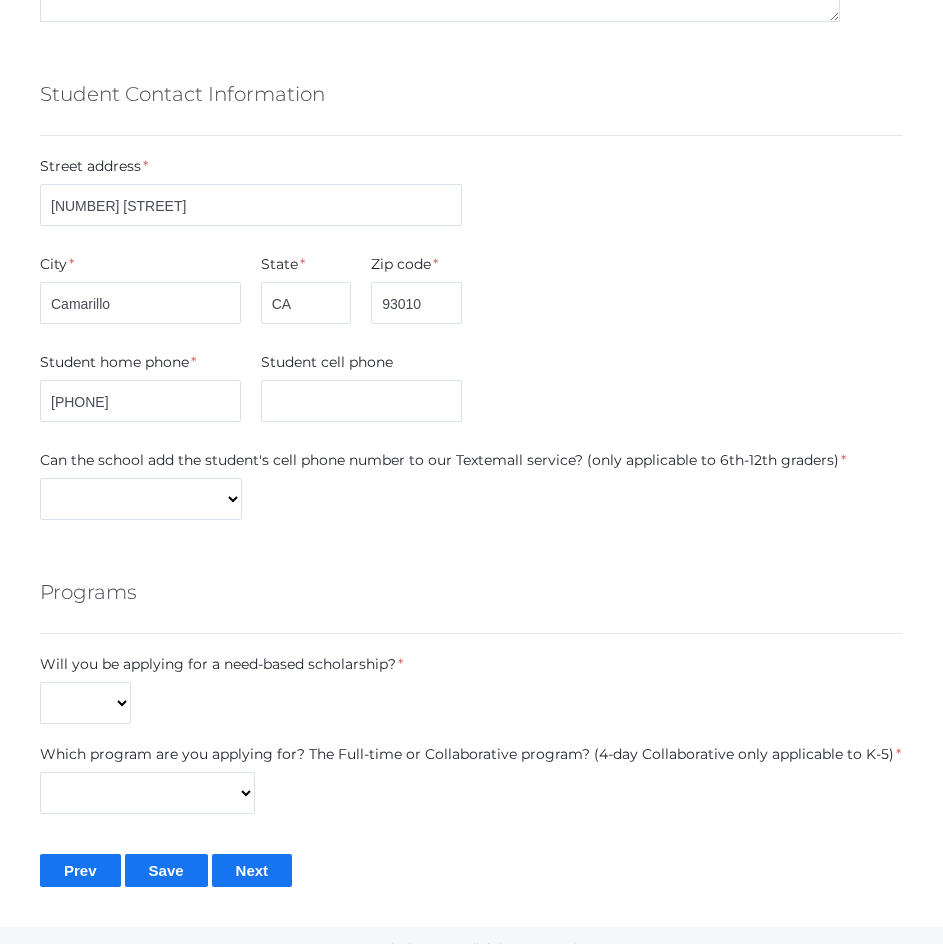 click on "Can the school add the student's cell phone number to our Textemall service? (only applicable to 6th-12th graders)
*
Yes
No" at bounding box center (443, 485) 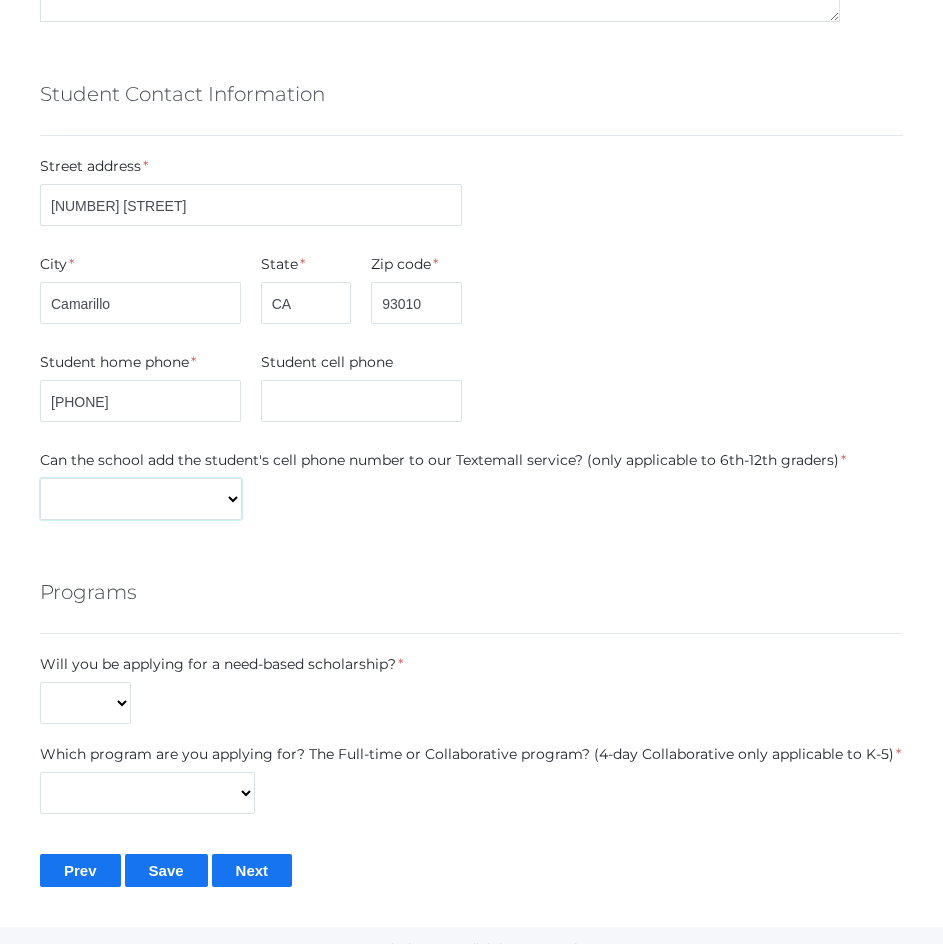 click on "Yes
No" at bounding box center (141, 499) 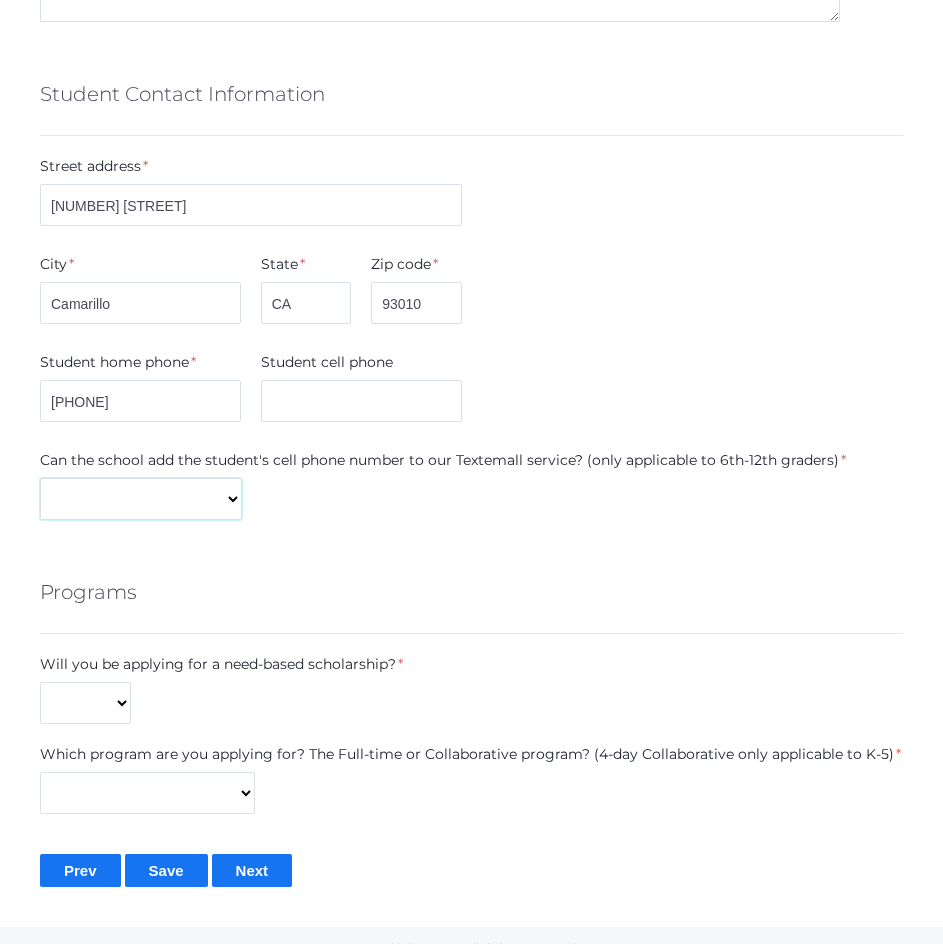 select on "Yes" 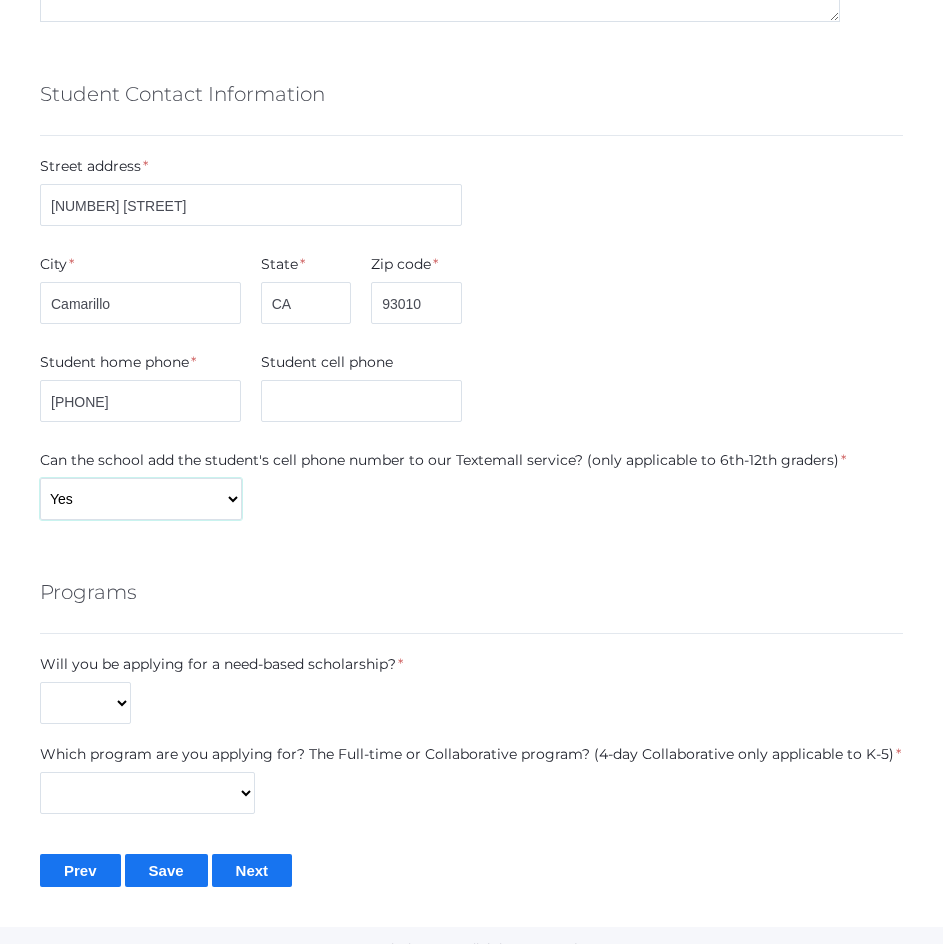 click on "Yes
No" at bounding box center (141, 499) 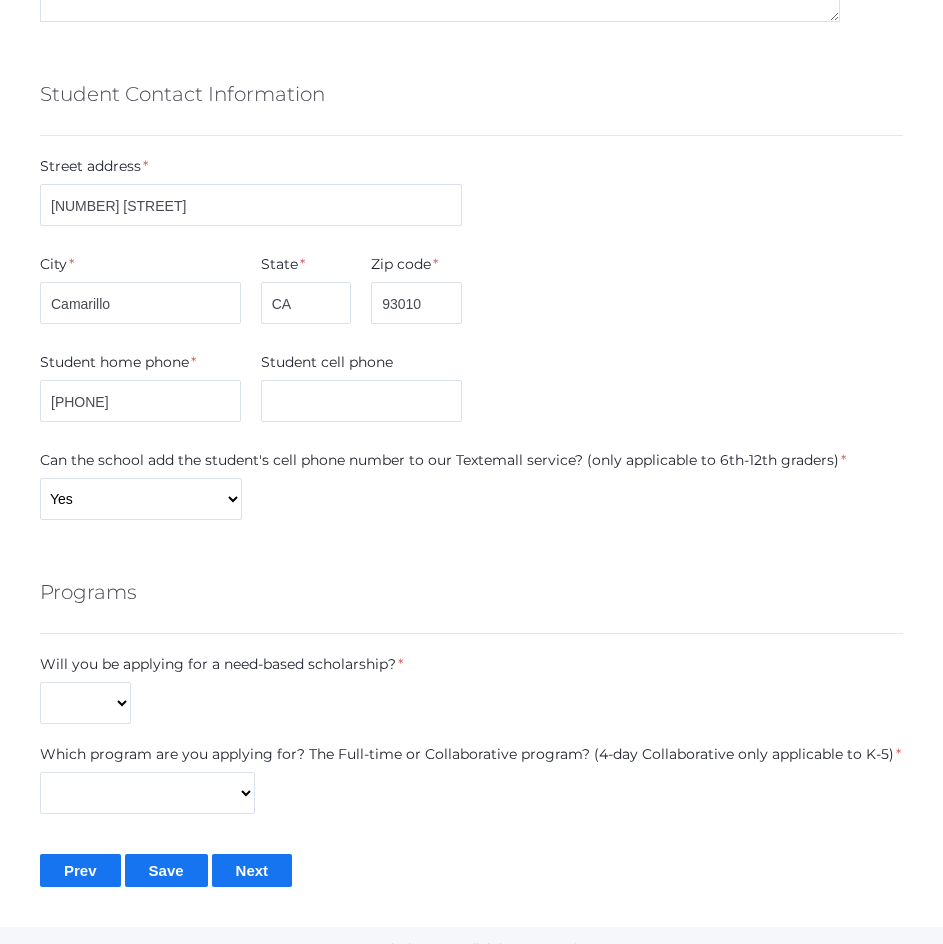 drag, startPoint x: 160, startPoint y: 436, endPoint x: 107, endPoint y: 441, distance: 53.235325 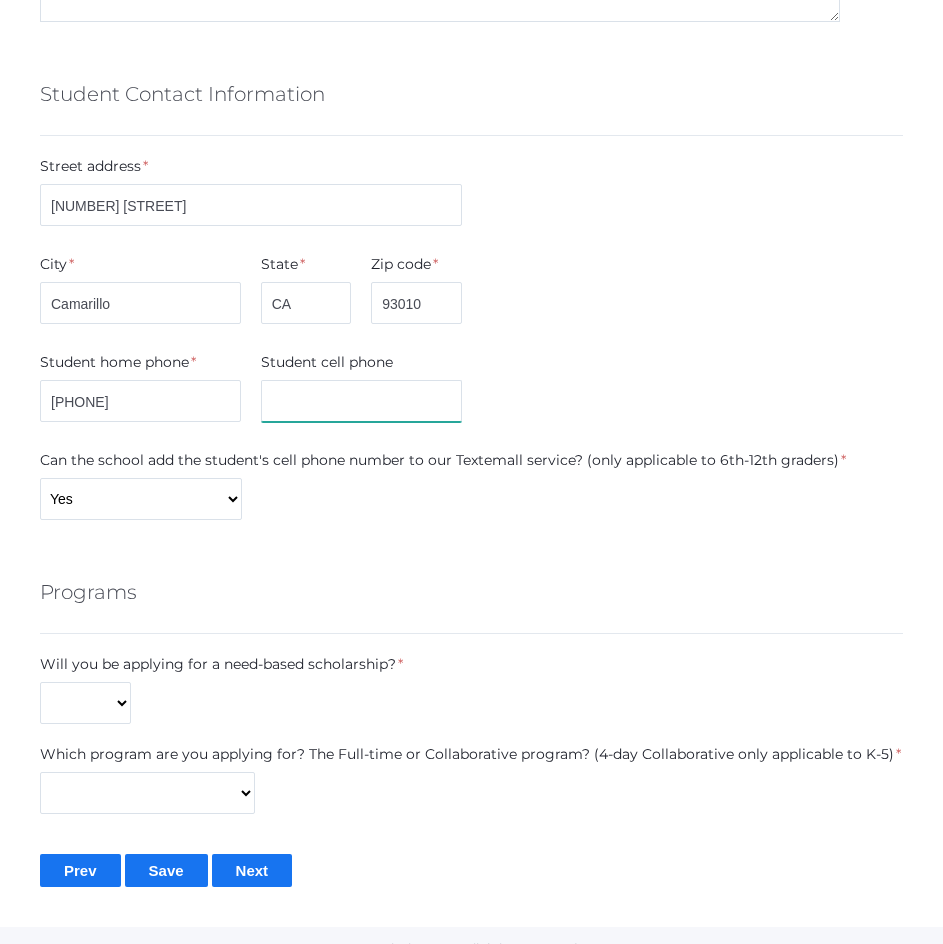 click at bounding box center (361, 401) 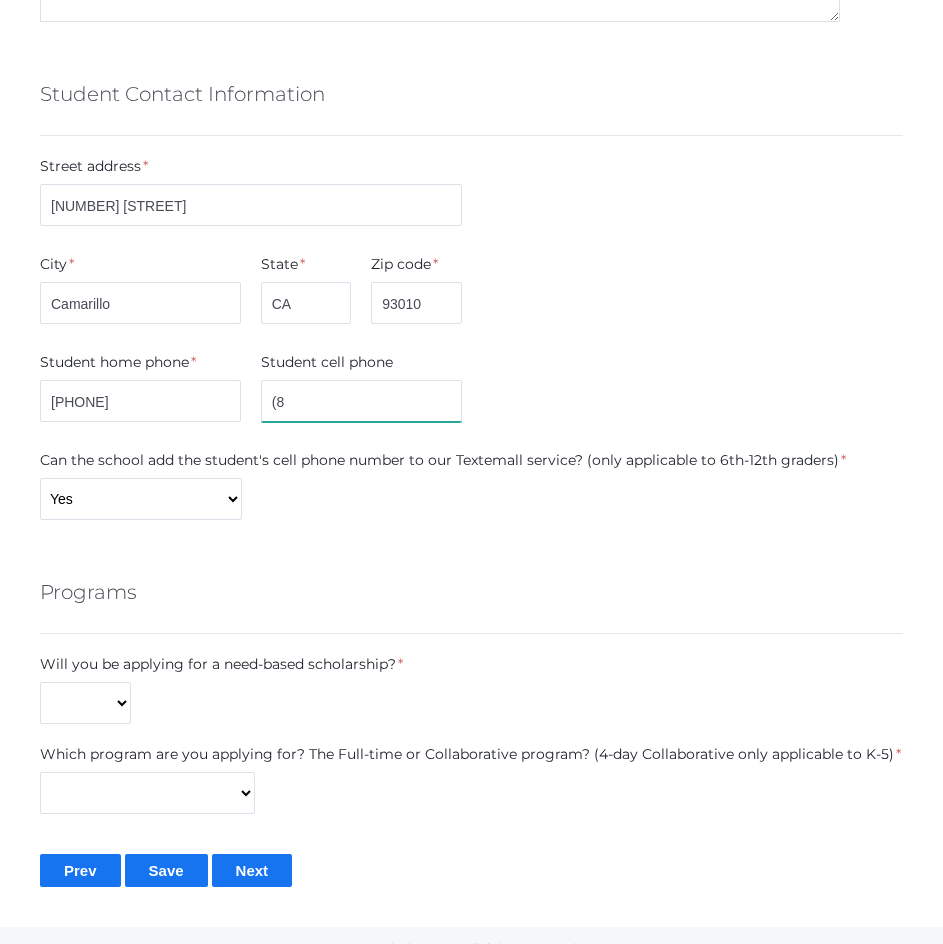type on "(" 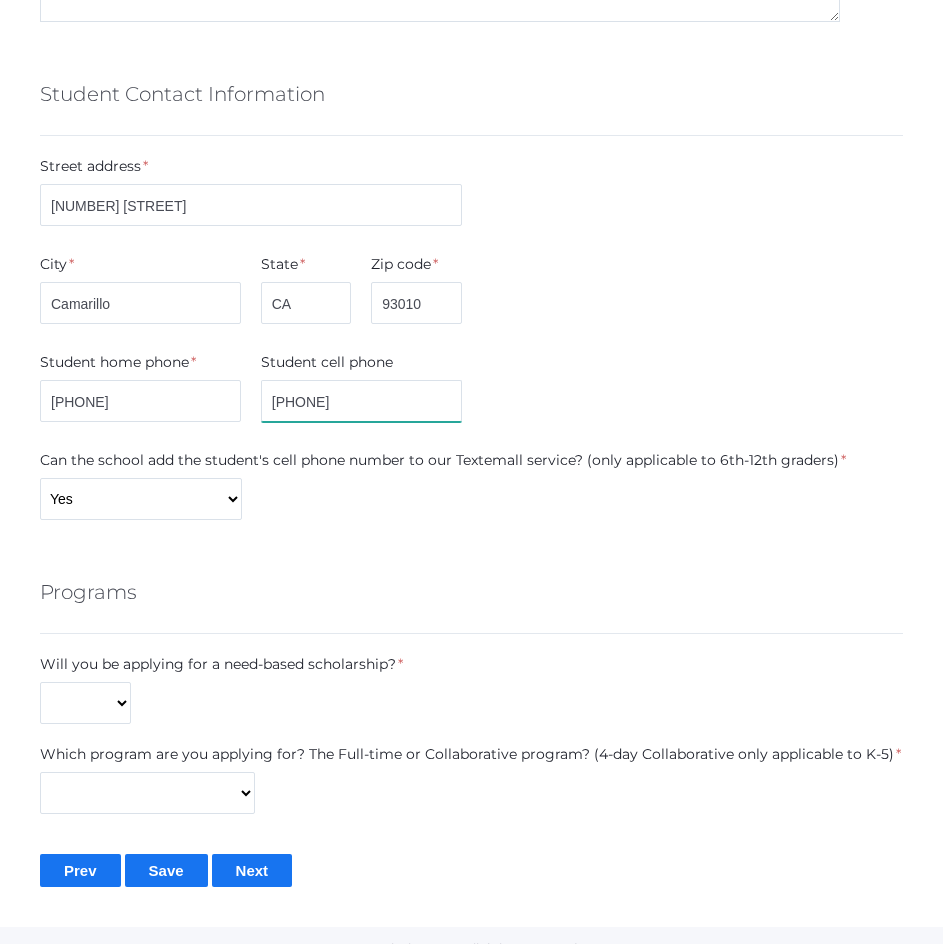 type on "805-843-1926" 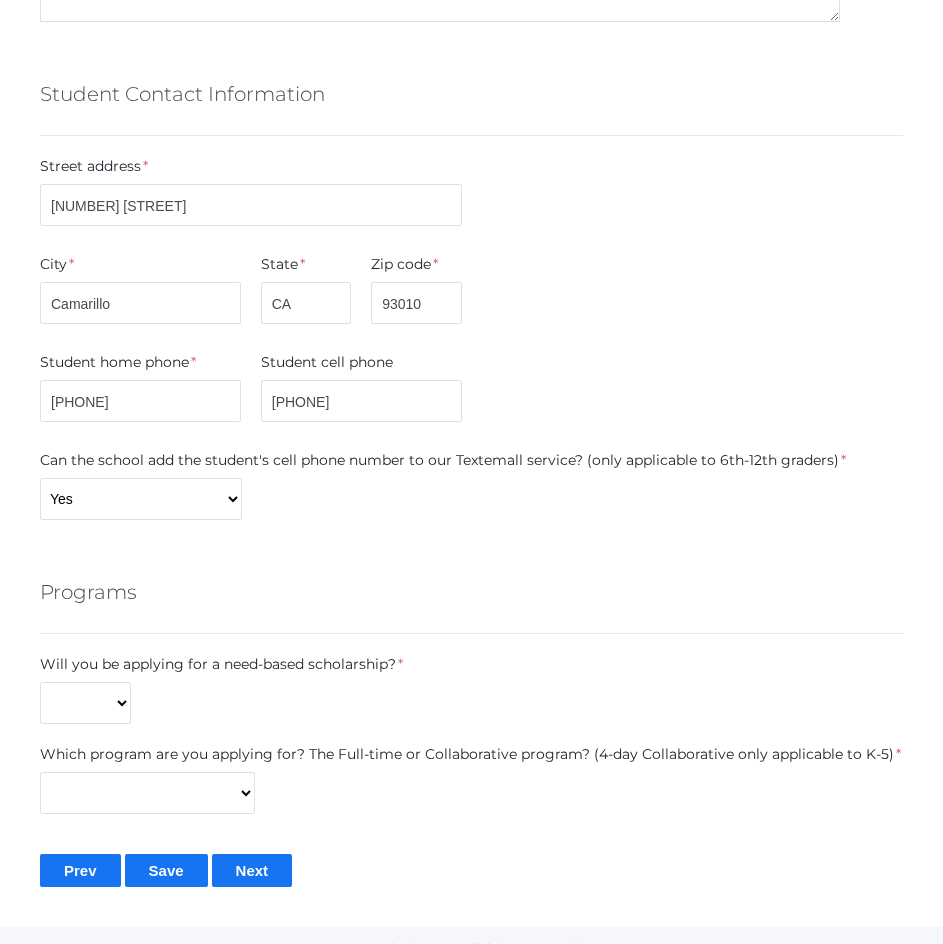 click on "Basic Information
Student legal first name
*
Abrianna
Student legal middle name
Noelle
Student legal last name
*
Brock
Student preferred name
Abri
Student birthdate (mm/dd/yyyy)
*
04/28/2008
Student email
Abri.Brock@beaconhillclassical.org
Student Gender
*
Male
Female
Primary language spoken at home
English
Chinese
French
German
Hebrew
Japanese
Russian
Spanish
Vietnamese
Other
Current grade
Kindergarten
1st Grade
2nd Grade
3rd Grade
4th Grade
5th Grade
6th Grade
7th Grade
8th Grade
9th Grade
10th Grade" at bounding box center [471, 35] 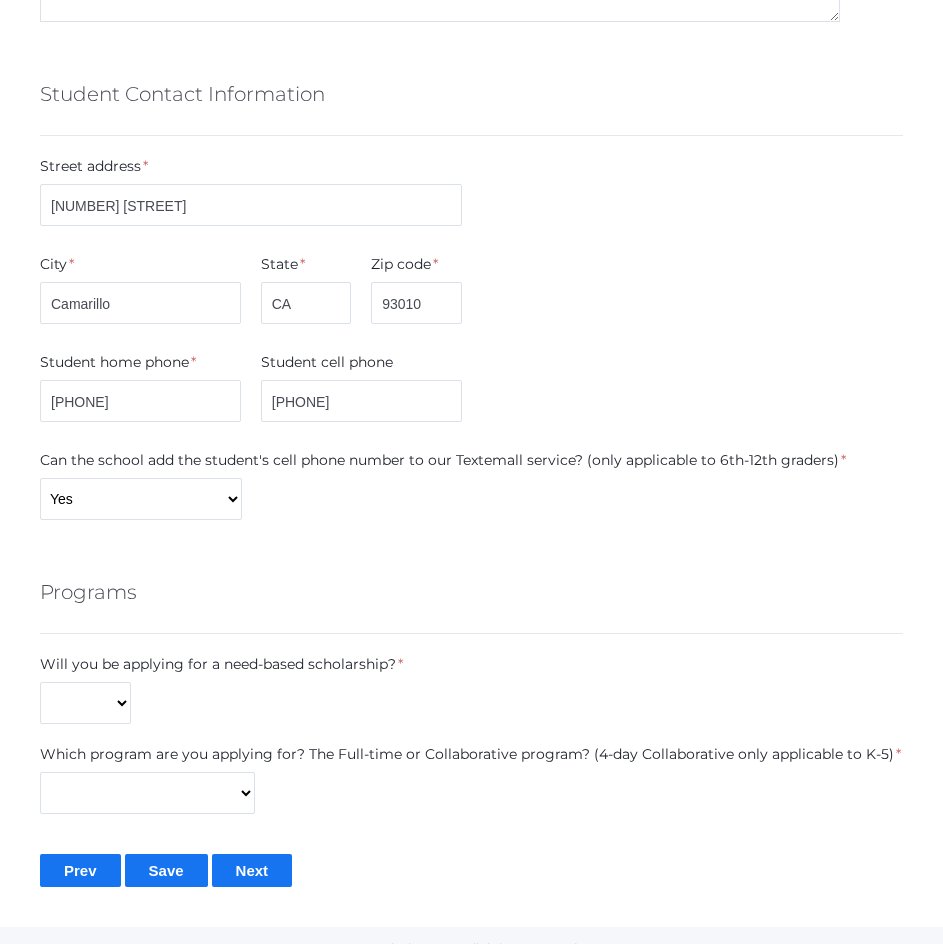scroll, scrollTop: 1228, scrollLeft: 0, axis: vertical 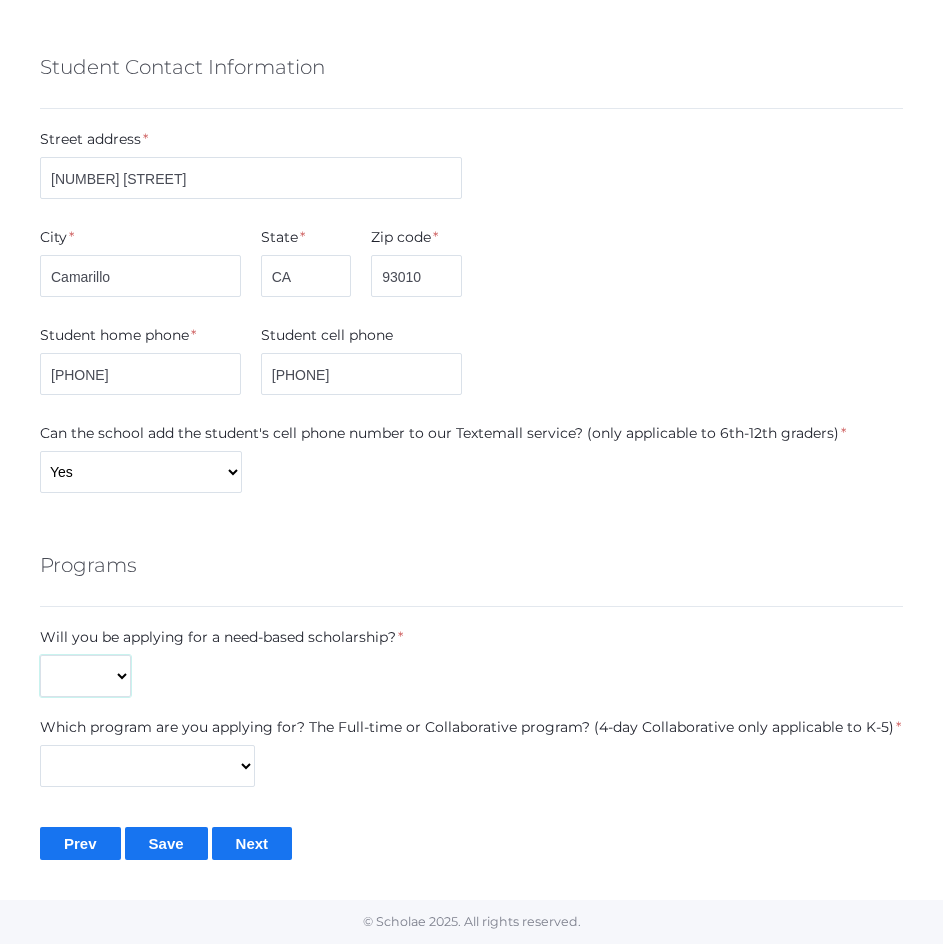 click on "Yes
No" at bounding box center [85, 676] 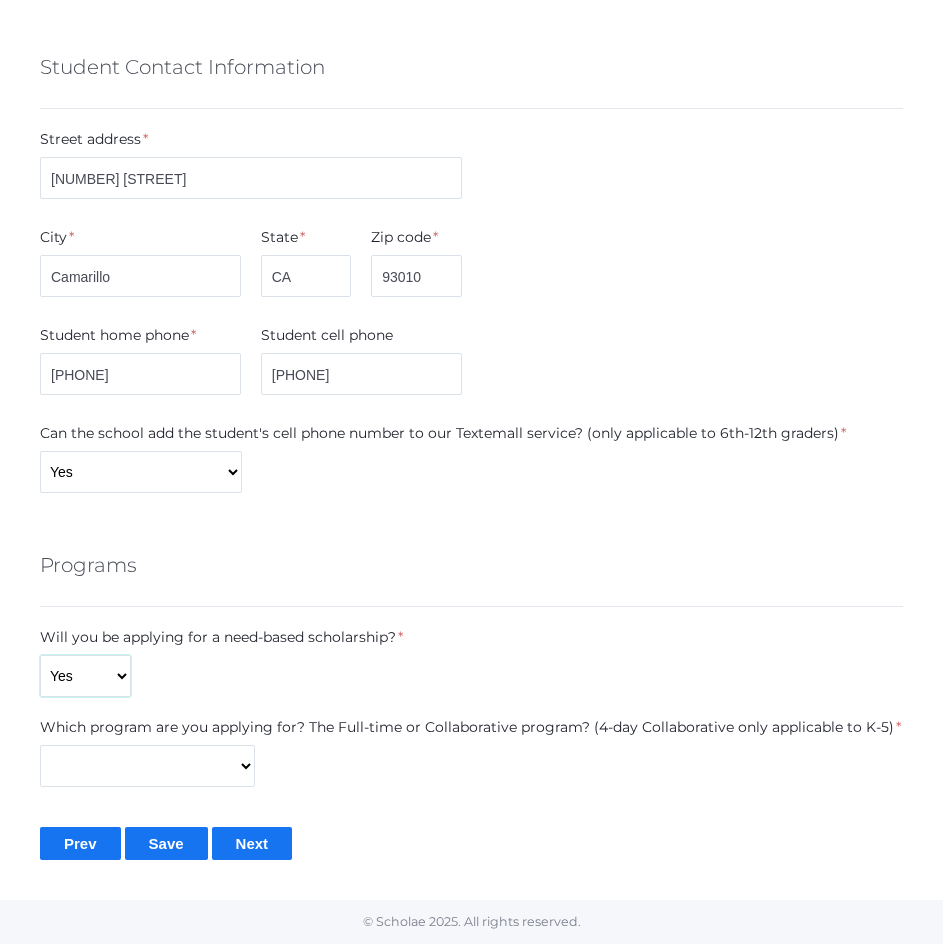 click on "Yes
No" at bounding box center (85, 676) 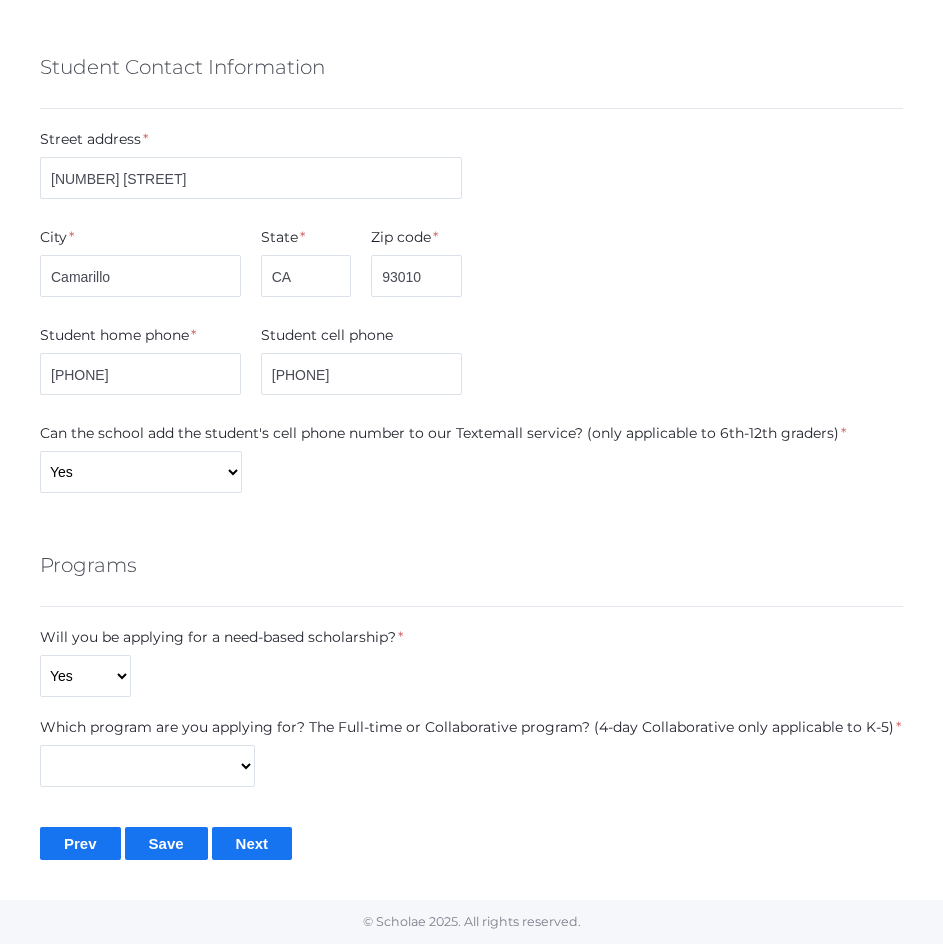 click on "Basic Information
Student legal first name
*
Abrianna
Student legal middle name
Noelle
Student legal last name
*
Brock
Student preferred name
Abri
Student birthdate (mm/dd/yyyy)
*
04/28/2008
Student email
Abri.Brock@beaconhillclassical.org
Student Gender
*
Male
Female
Primary language spoken at home
English
Chinese
French
German
Hebrew
Japanese
Russian
Spanish
Vietnamese
Other
Current grade
Kindergarten
1st Grade
2nd Grade
3rd Grade
4th Grade
5th Grade
6th Grade
7th Grade
8th Grade
9th Grade
10th Grade" at bounding box center [471, 8] 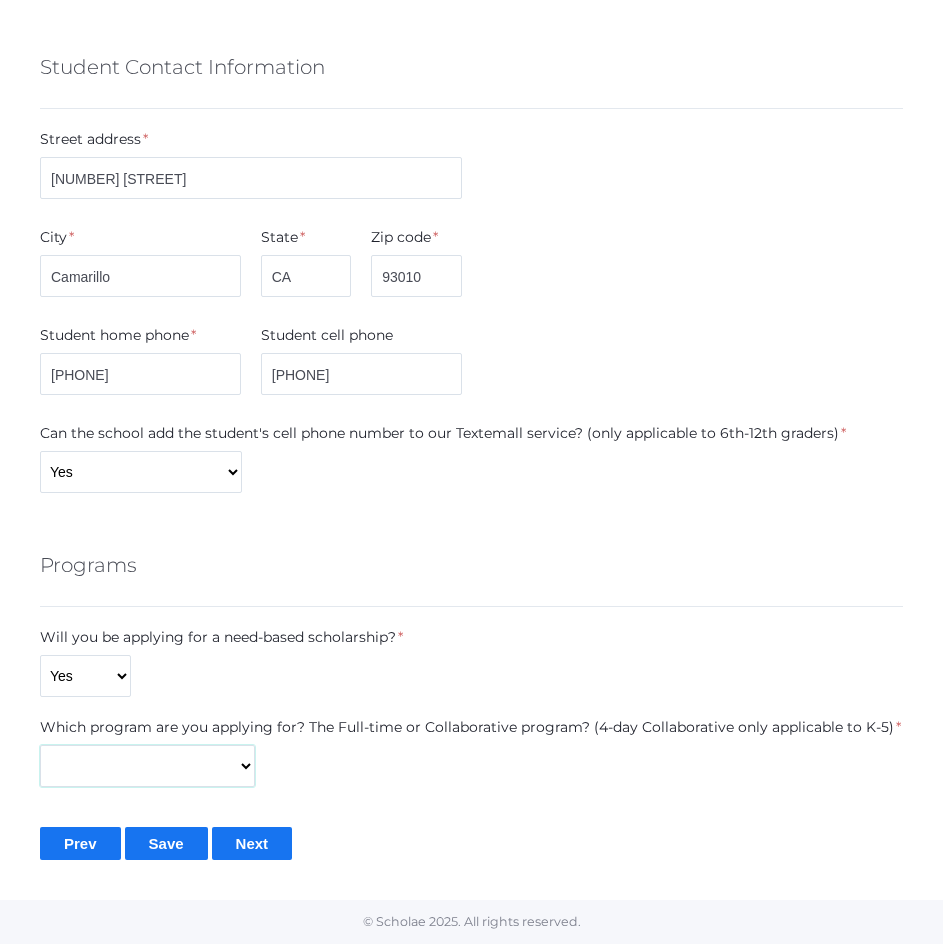 click on "Full-Time
4-Day Collaborative
Collaborative
Unknown" at bounding box center [147, 766] 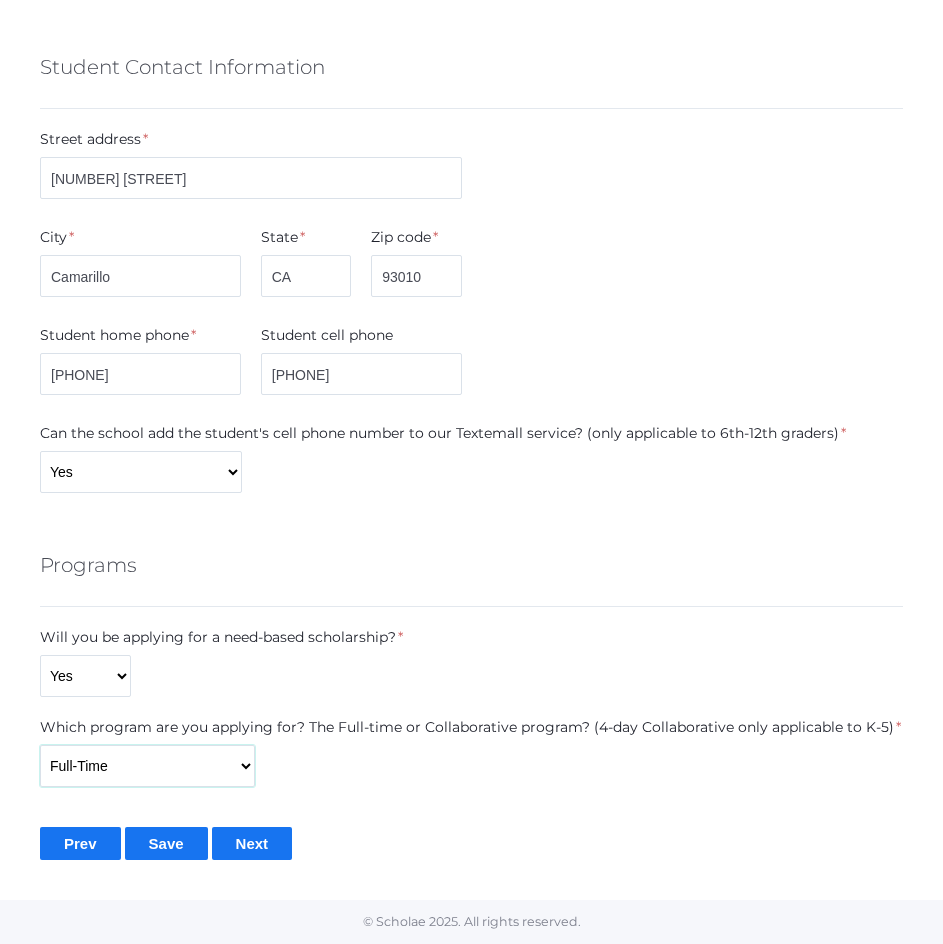 click on "Full-Time
4-Day Collaborative
Collaborative
Unknown" at bounding box center [147, 766] 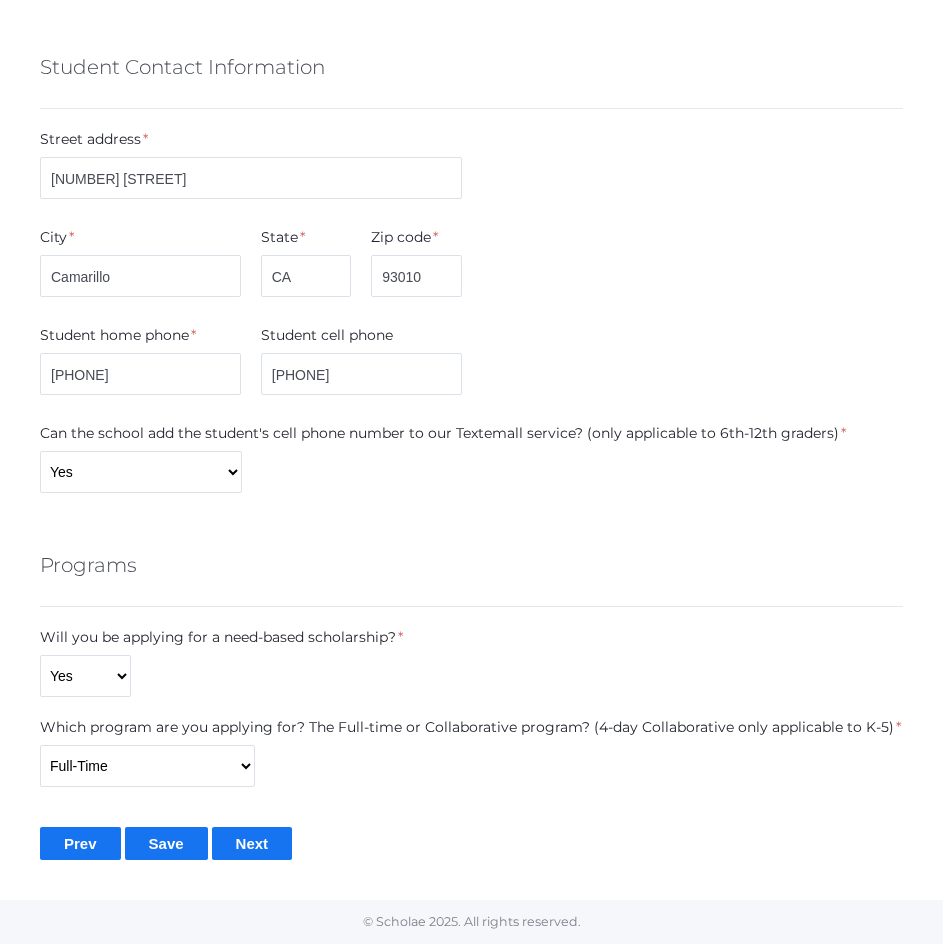 click on "Basic Information
Student legal first name
*
Abrianna
Student legal middle name
Noelle
Student legal last name
*
Brock
Student preferred name
Abri
Student birthdate (mm/dd/yyyy)
*
04/28/2008
Student email
Abri.Brock@beaconhillclassical.org
Student Gender
*
Male
Female
Primary language spoken at home
English
Chinese
French
German
Hebrew
Japanese
Russian
Spanish
Vietnamese
Other
Current grade
Kindergarten
1st Grade
2nd Grade
3rd Grade
4th Grade
5th Grade
6th Grade
7th Grade
8th Grade
9th Grade
10th Grade" at bounding box center (471, 8) 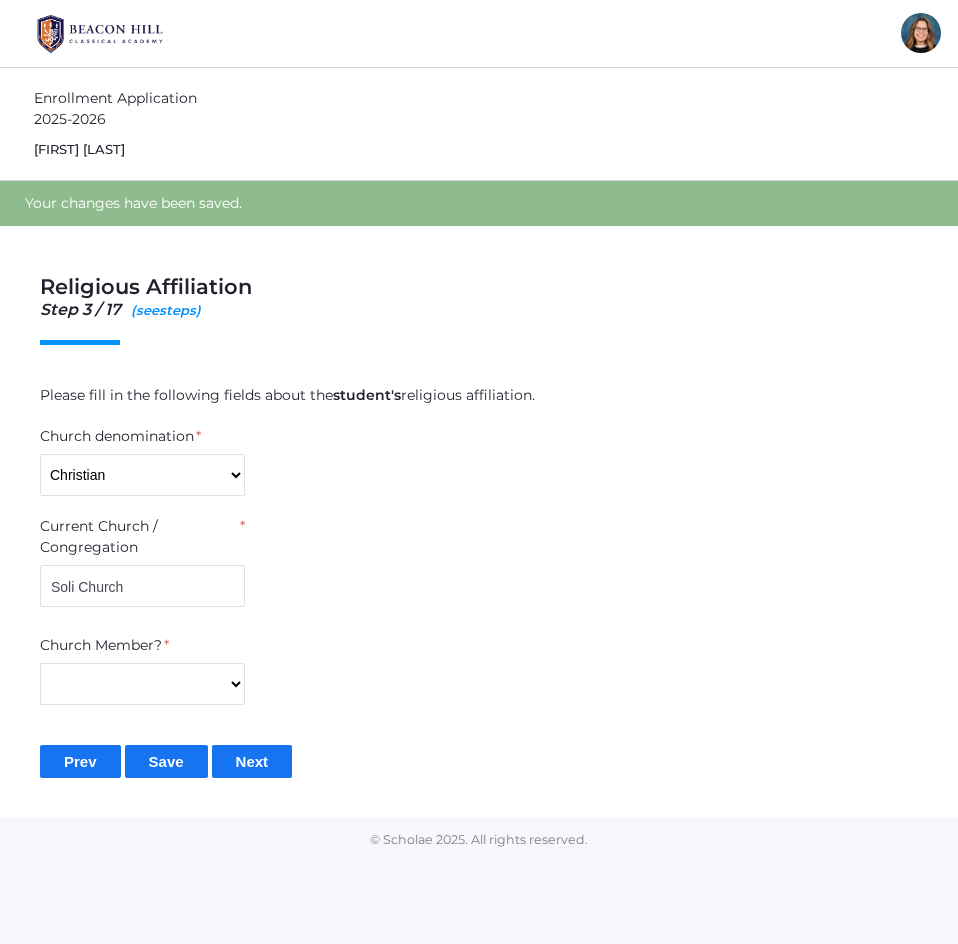 scroll, scrollTop: 0, scrollLeft: 0, axis: both 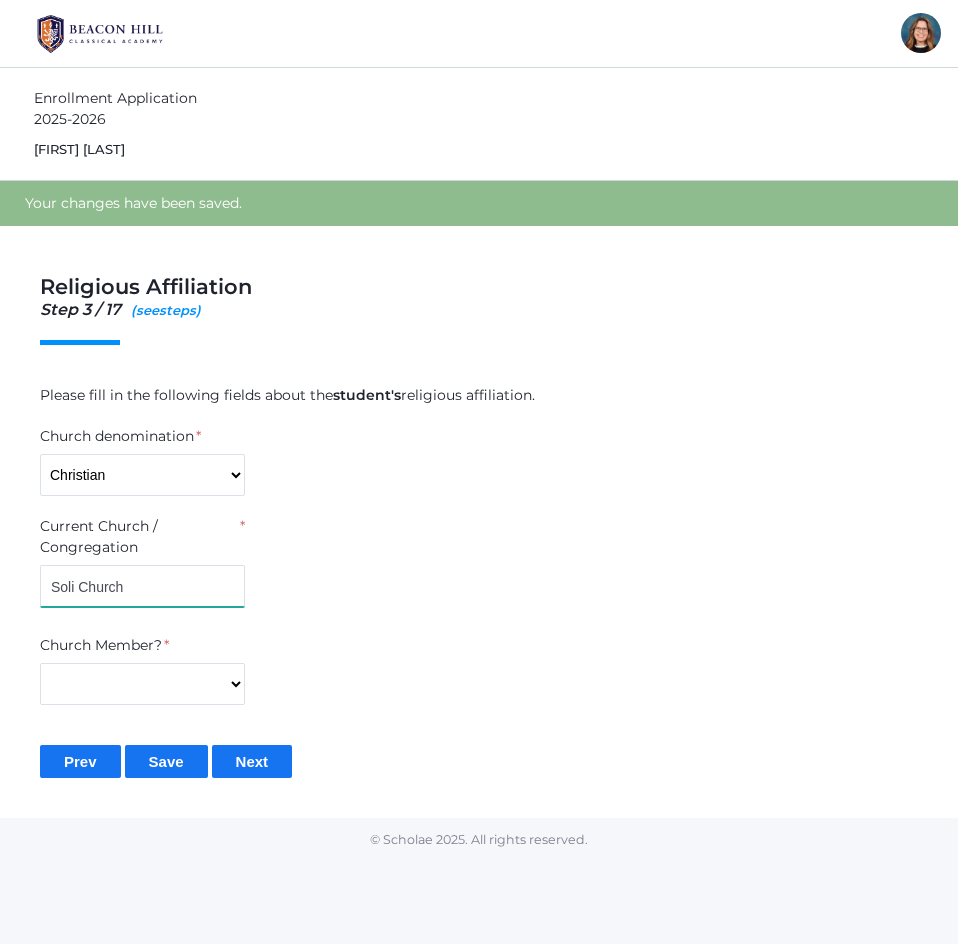click on "Current Church / Congregation
*
Soli Church" at bounding box center (479, 565) 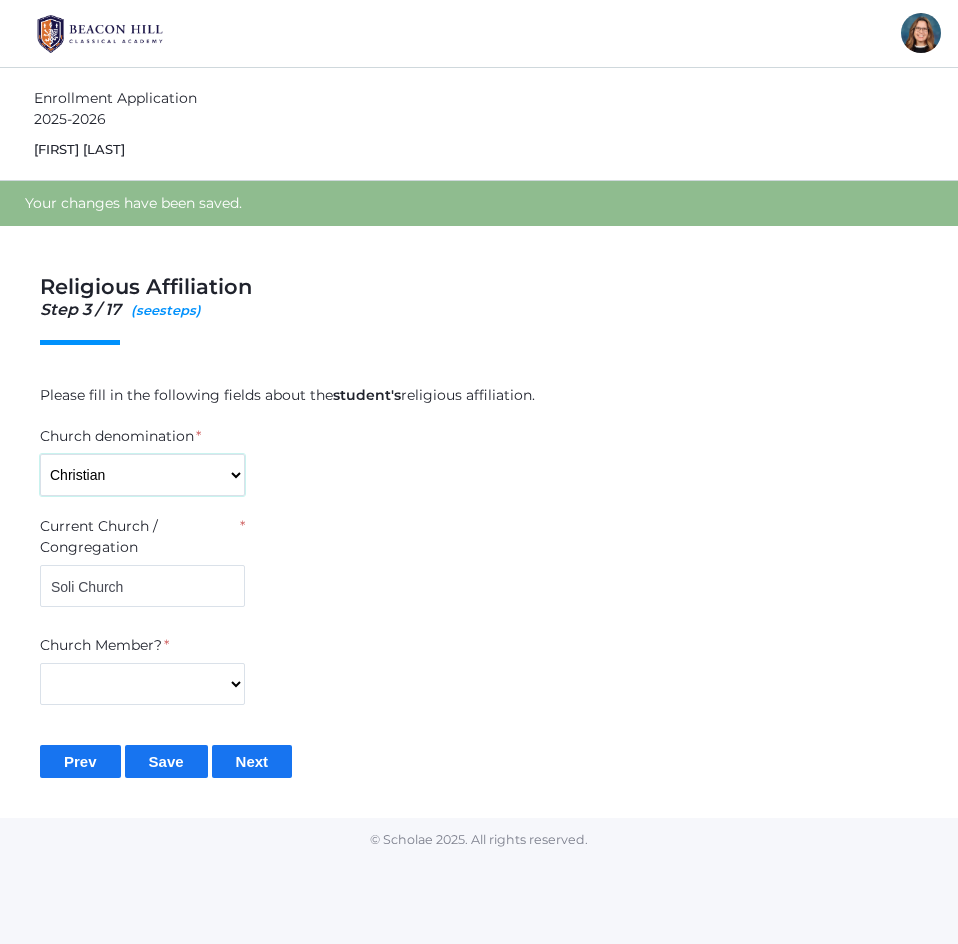 click on "7th Day Adventist
Assembly of God
Baptist
Catholic
Christian
Church of Christ
Episcopal
Greek Orthodox
Lutheran
Methodist
Nazarene
Non-denominational
Presbyterian
Unknown
Other" at bounding box center (142, 475) 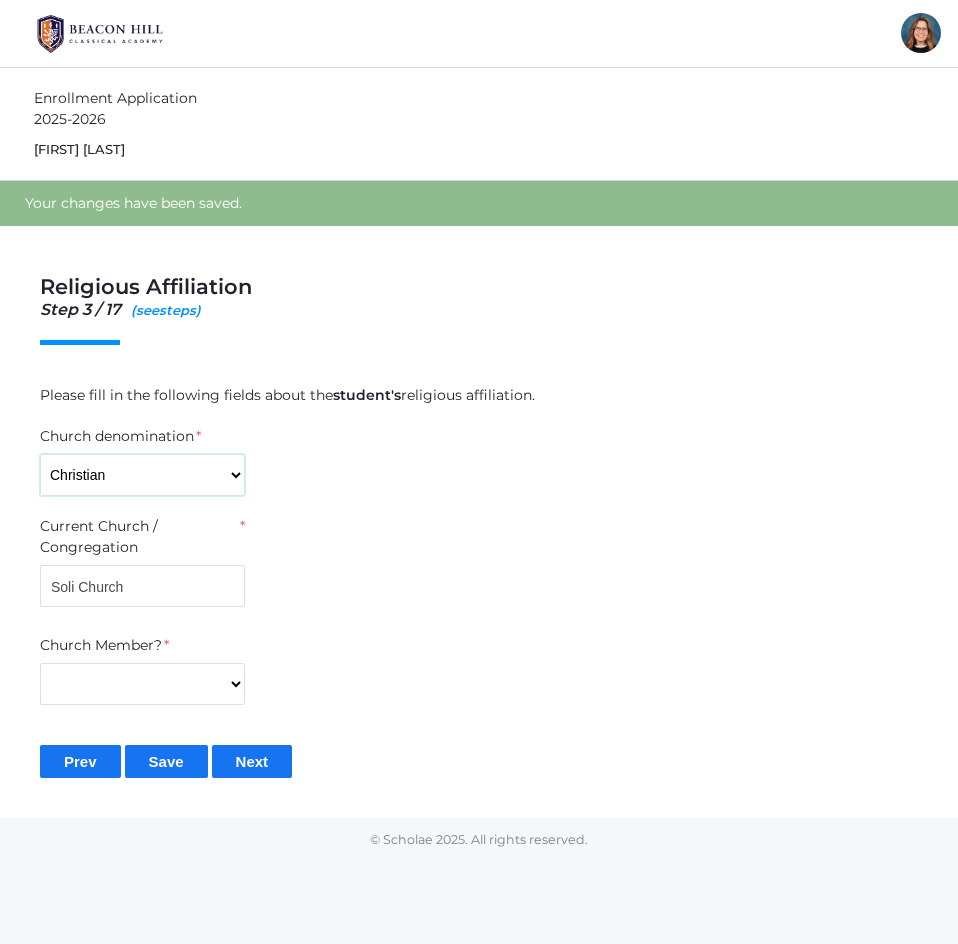 click on "7th Day Adventist
Assembly of God
Baptist
Catholic
Christian
Church of Christ
Episcopal
Greek Orthodox
Lutheran
Methodist
Nazarene
Non-denominational
Presbyterian
Unknown
Other" at bounding box center (142, 475) 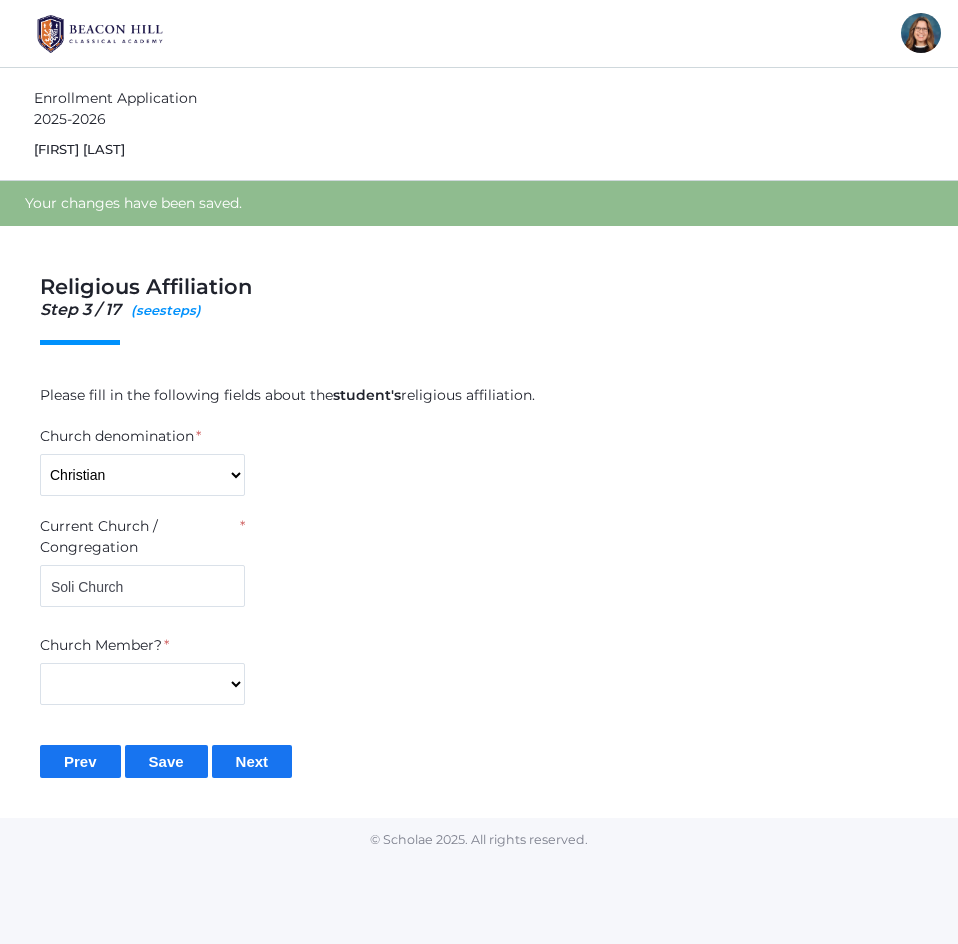 click on "Current Church / Congregation
*
Soli Church" at bounding box center (479, 565) 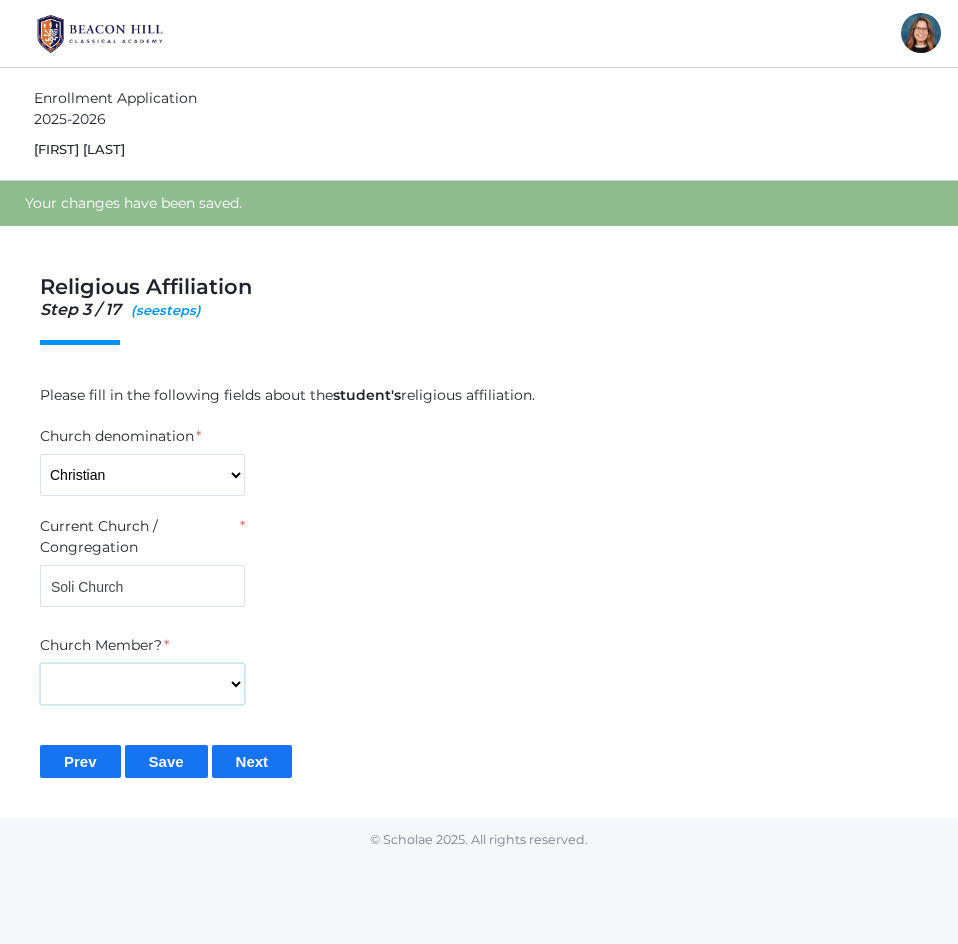 click on "Yes
No" at bounding box center [142, 684] 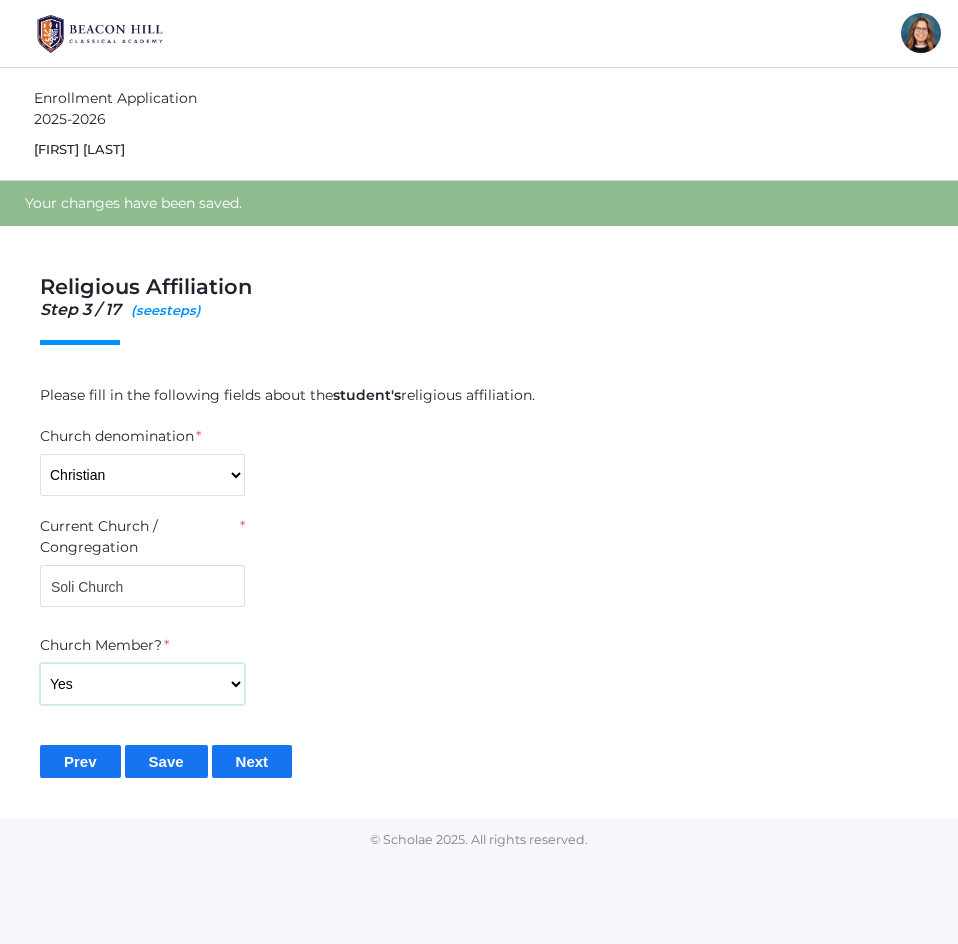 click on "Yes
No" at bounding box center (142, 684) 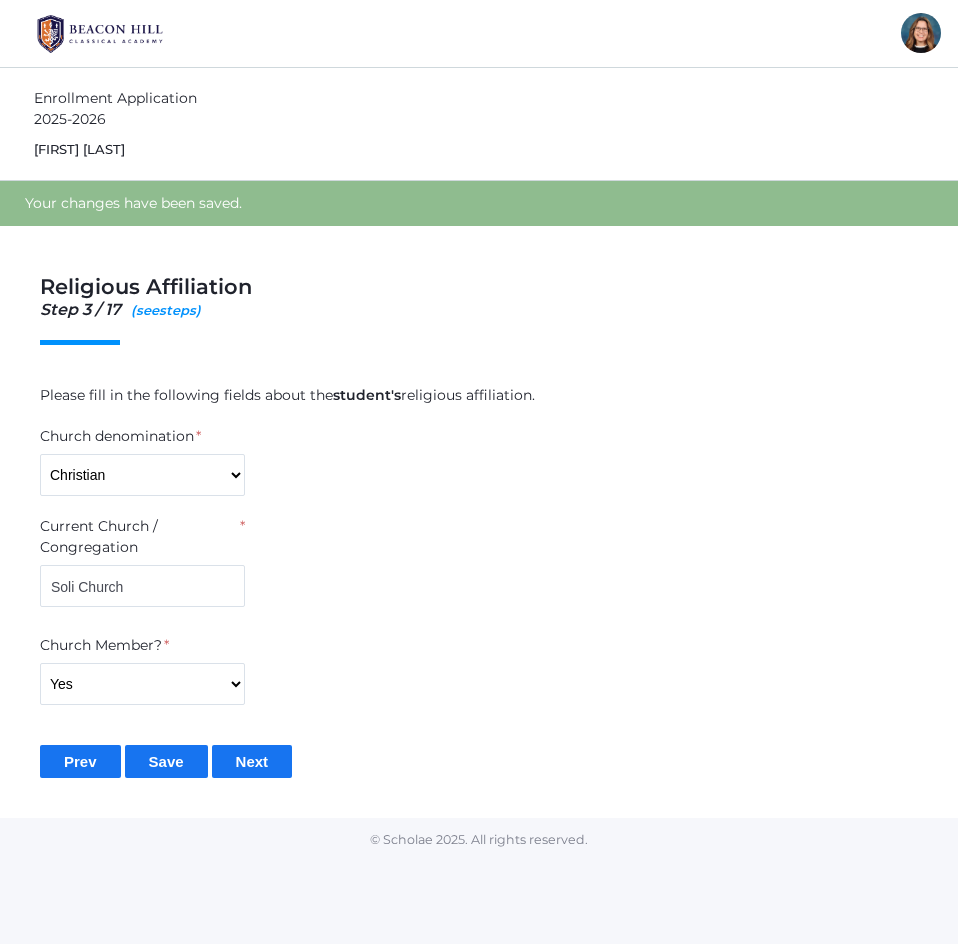 click on "Church Member?
*
Yes
No" at bounding box center [479, 670] 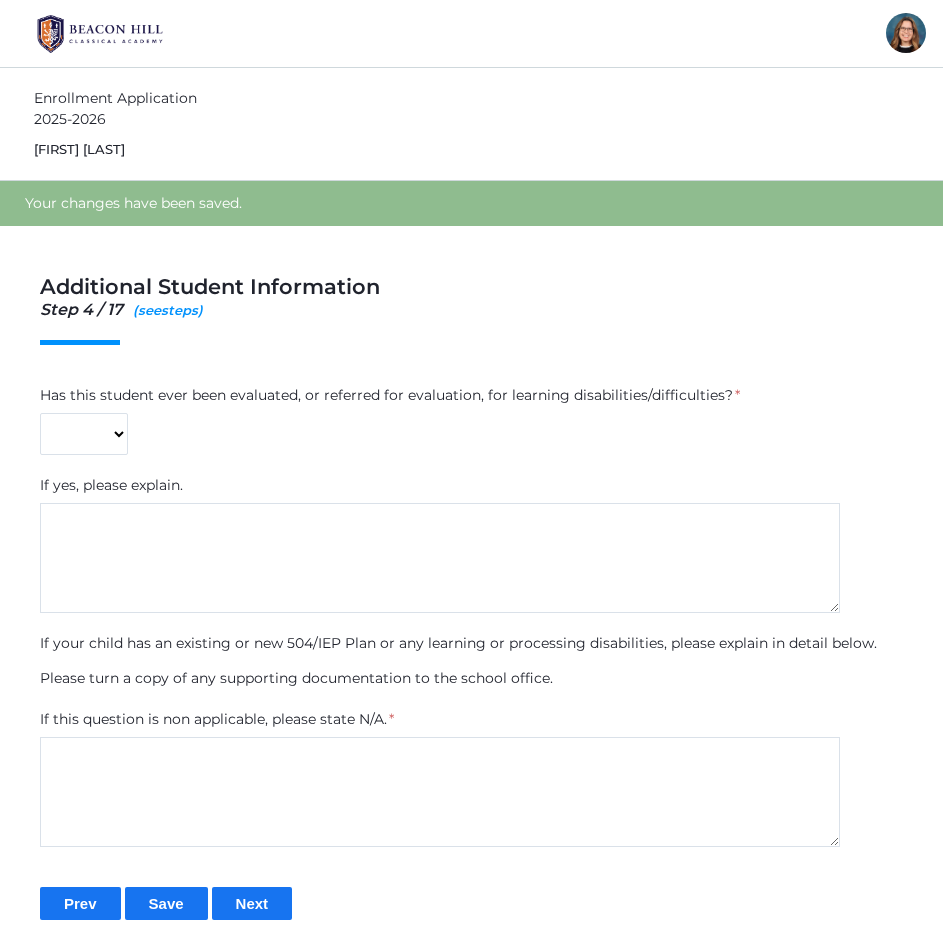 scroll, scrollTop: 0, scrollLeft: 0, axis: both 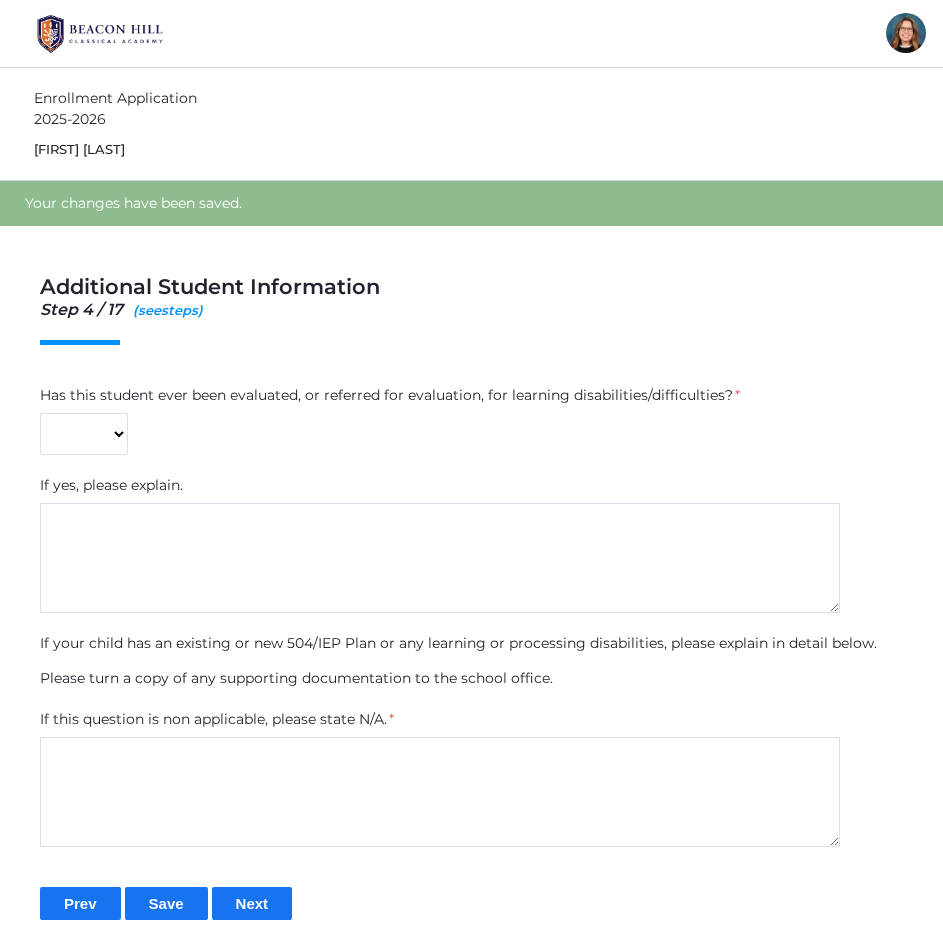 click on "Has this student ever been evaluated, or referred for evaluation, for learning disabilities/difficulties?
*
Yes
No" at bounding box center [390, 420] 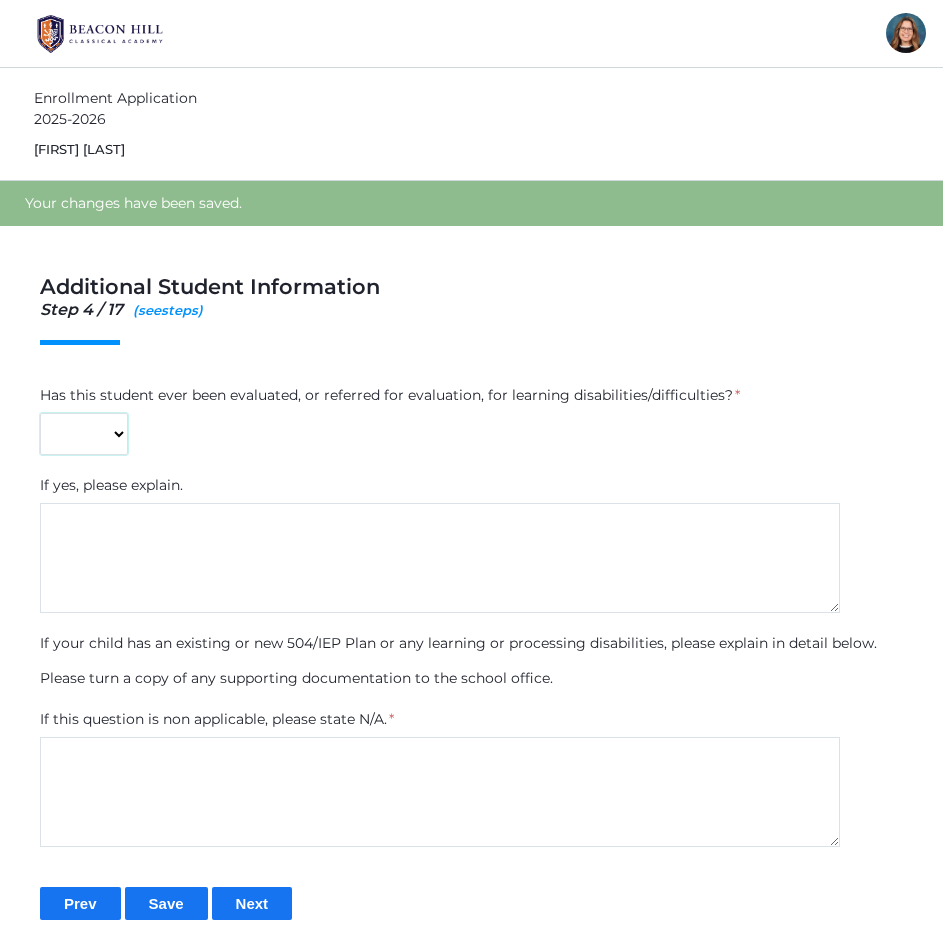 click on "Yes
No" at bounding box center (84, 434) 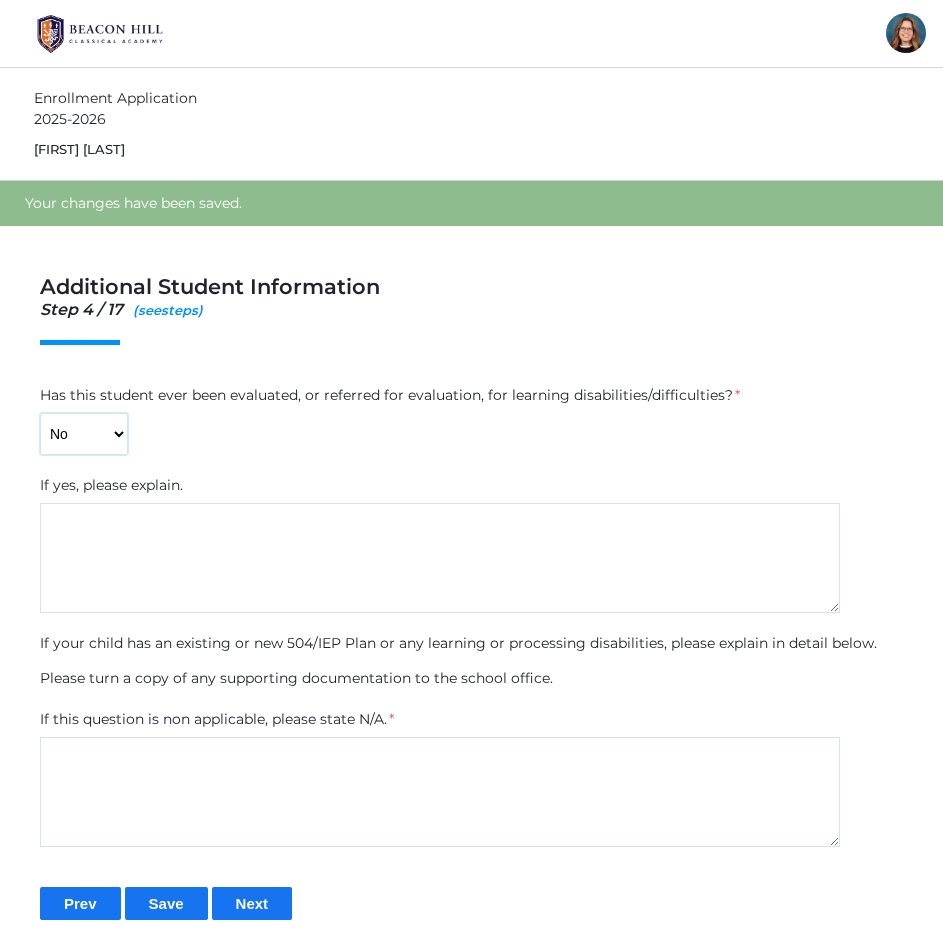 click on "Yes
No" at bounding box center (84, 434) 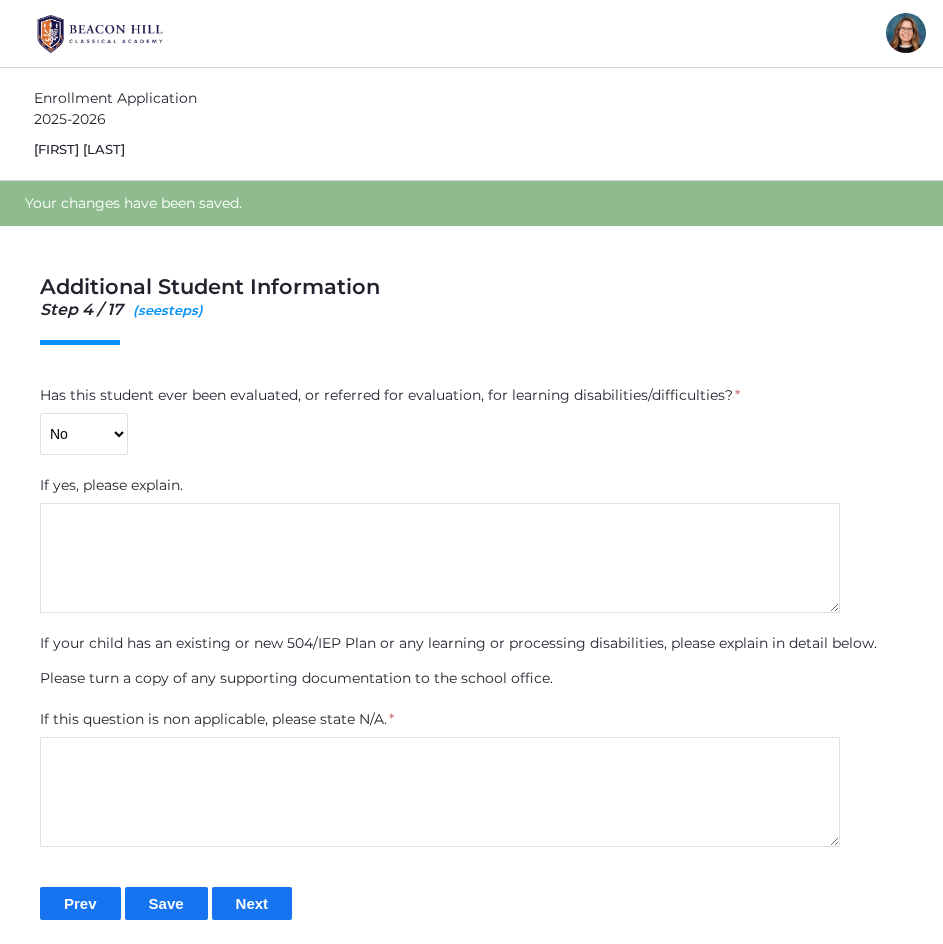 click on "Has this student ever been evaluated, or referred for evaluation, for learning disabilities/difficulties?
*
Yes
No" at bounding box center [390, 420] 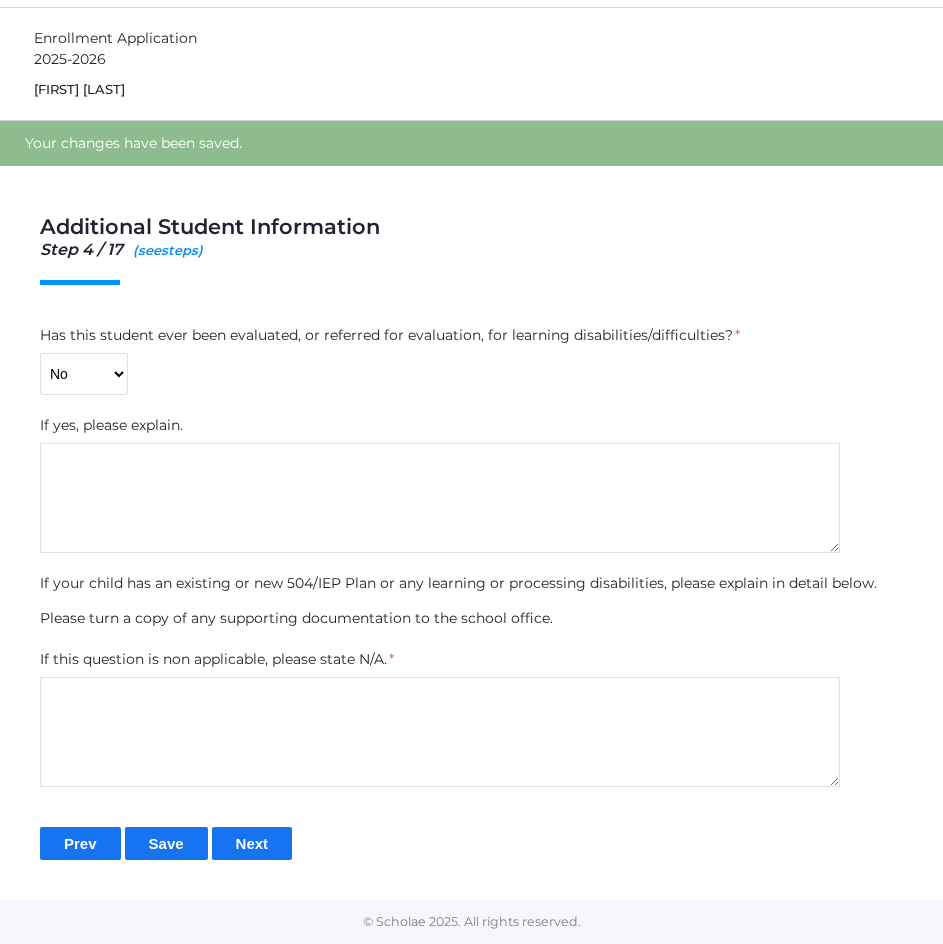 click on "Has this student ever been evaluated, or referred for evaluation, for learning disabilities/difficulties?
*
Yes
No
If yes, please explain.
If your child has an existing or new 504/IEP Plan or any learning or processing disabilities, please explain in detail below.
Please turn a copy of any supporting documentation to the school office.
If this question is non applicable, please state N/A.
*
Prev
Save
Next" at bounding box center [471, 592] 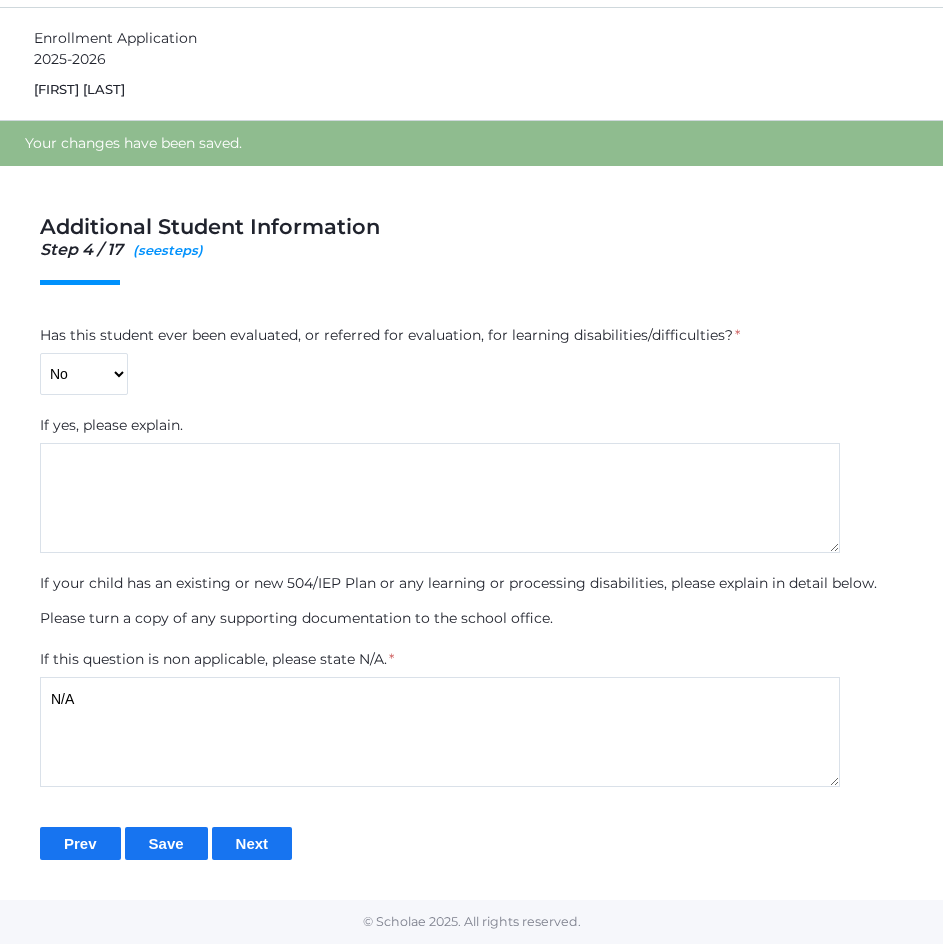 type on "N/A" 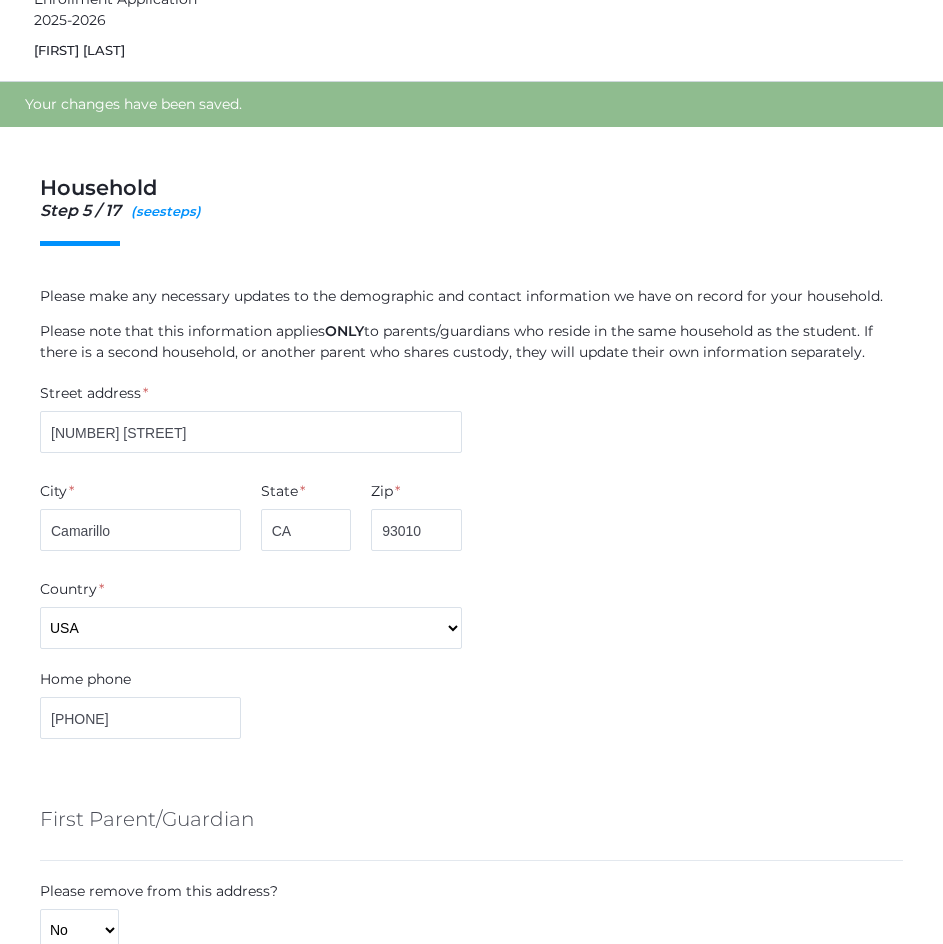 scroll, scrollTop: 100, scrollLeft: 0, axis: vertical 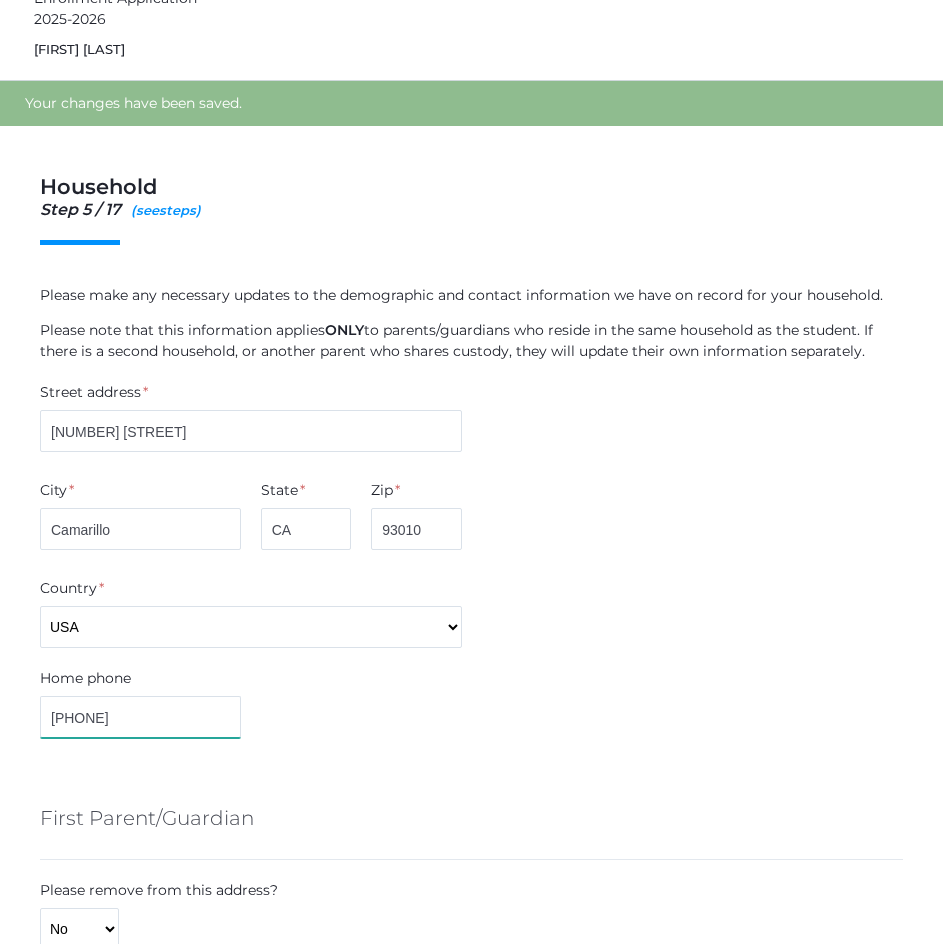 click on "Home phone
[PHONE]" at bounding box center [471, 707] 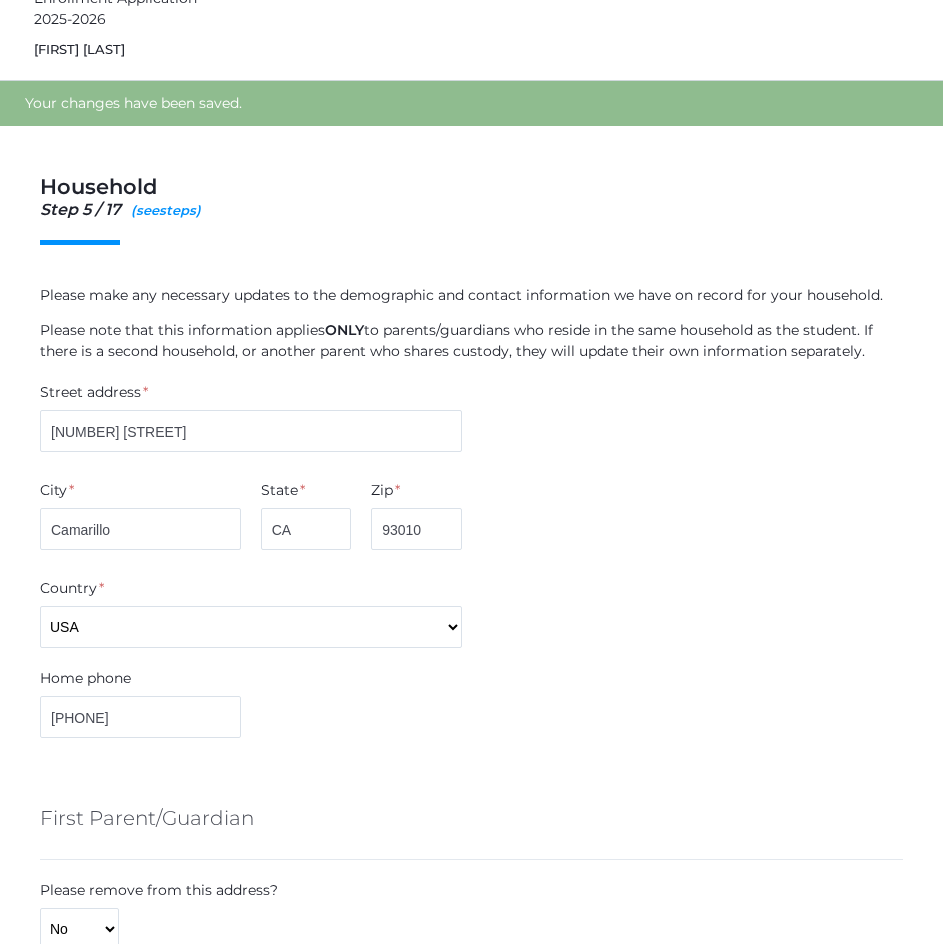 click on "Street address
*
[NUMBER] [STREET]
City
*
[CITY]
State
*
[STATE]
Zip
*
[POSTAL_CODE]
Country
*
USA
Home phone
[PHONE]
First Parent/Guardian
No
Yes" at bounding box center [471, 2476] 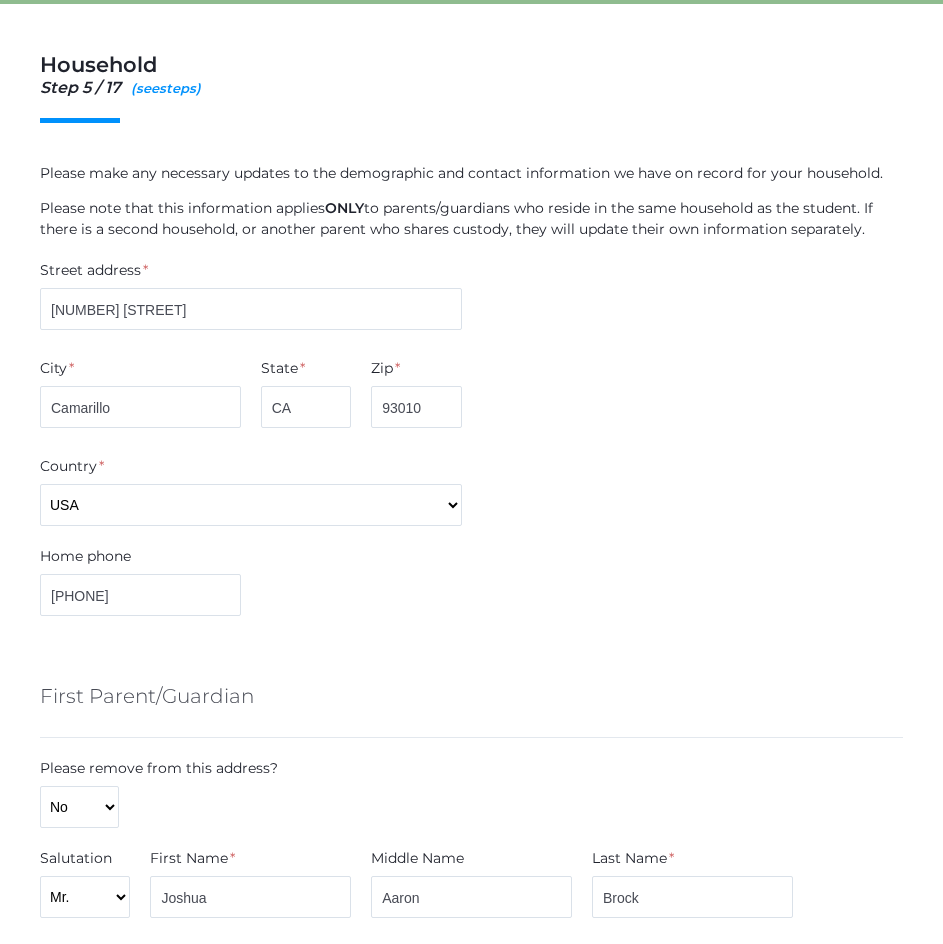scroll, scrollTop: 223, scrollLeft: 0, axis: vertical 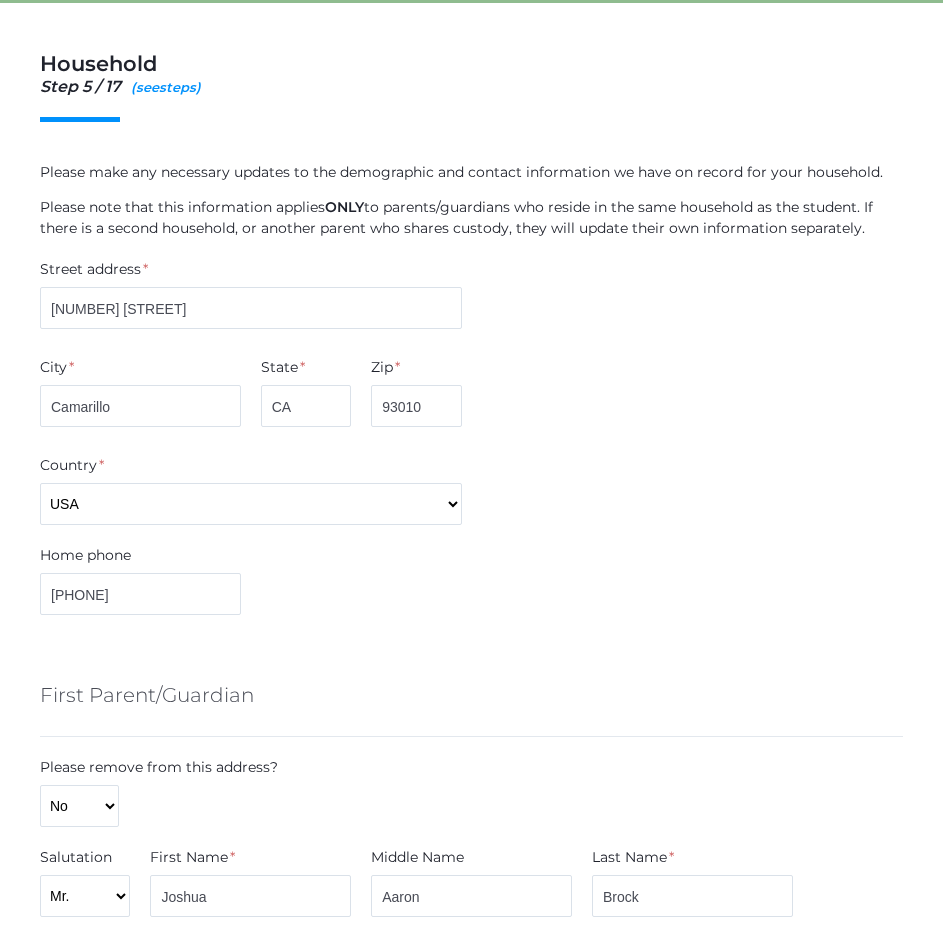 click on "Street address
*
[NUMBER] [STREET]
City
*
[CITY]
State
*
[STATE]
Zip
*
[POSTAL_CODE]
Country
*
USA
Home phone
[PHONE]
First Parent/Guardian
No
Yes" at bounding box center [471, 2353] 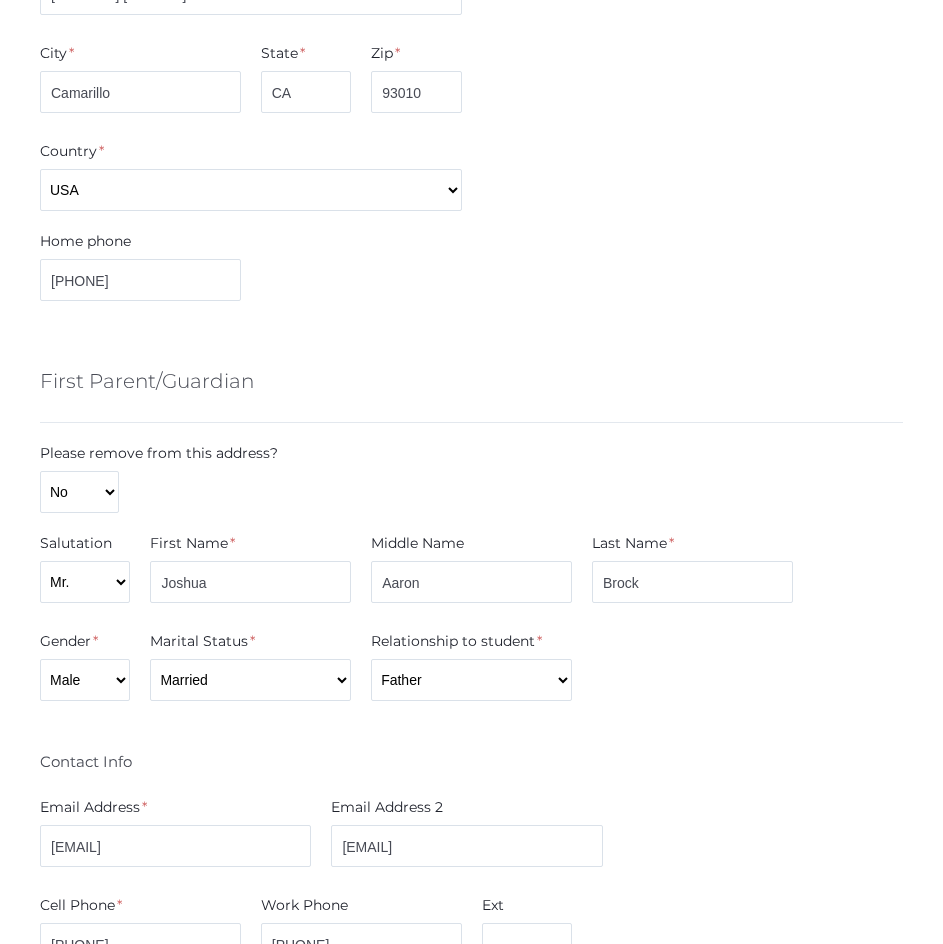 scroll, scrollTop: 538, scrollLeft: 0, axis: vertical 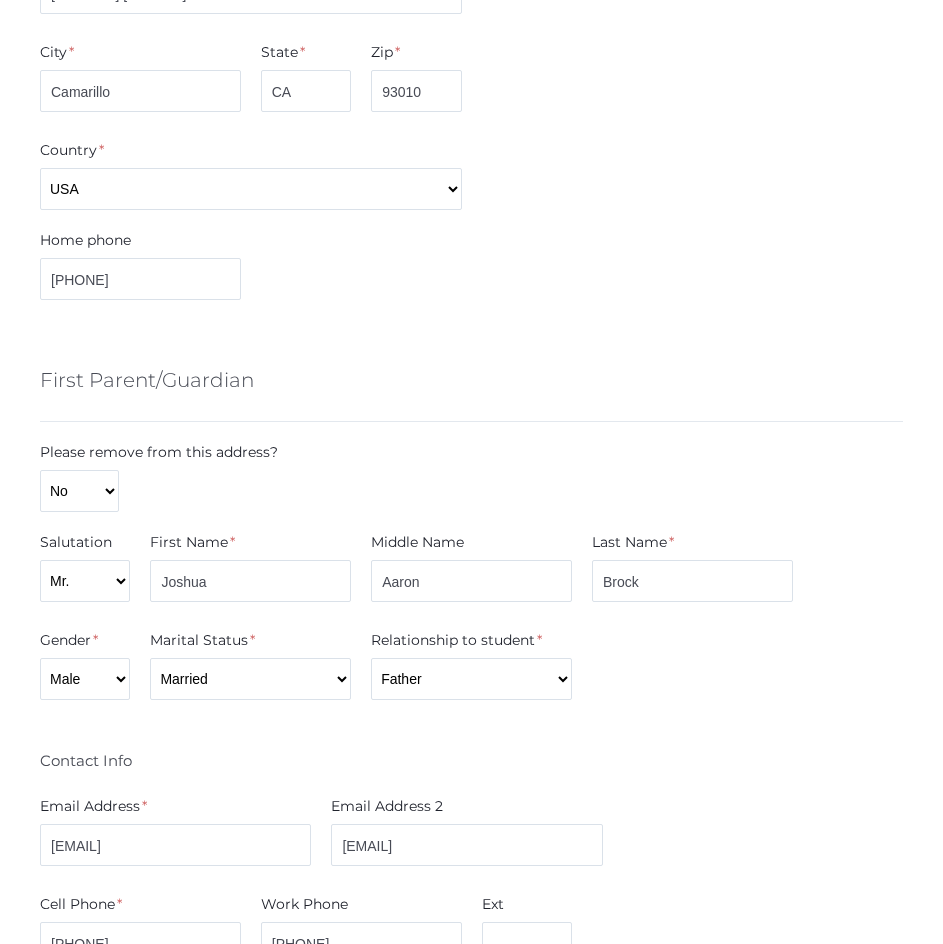 click on "Please remove from this address?
No
Yes" at bounding box center [160, 477] 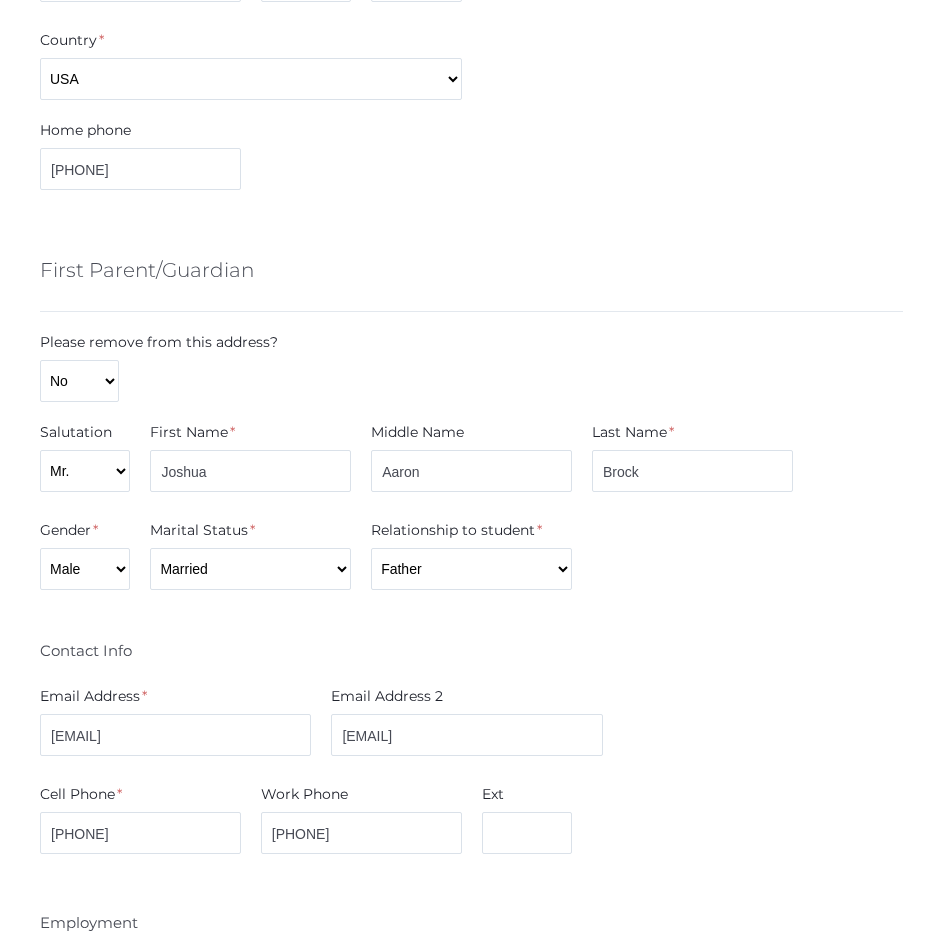 scroll, scrollTop: 650, scrollLeft: 0, axis: vertical 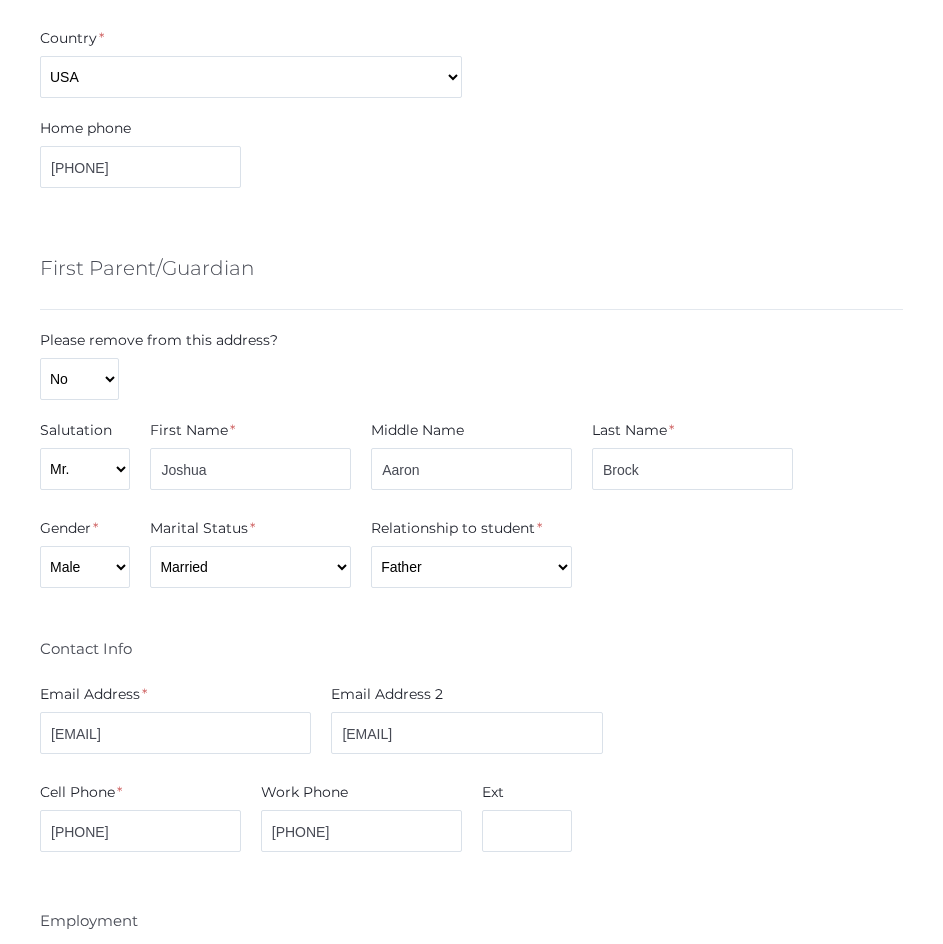 click on "Gender
*
Male
Female
Marital Status
*
Divorced
Married
Remarried
Separated
Single
Widowed
Relationship to student
*
Aunt
Brother
Father
Friend
Grandparent
Guardian
Mother
Other
Sister
Step Father
Step Mother
Uncle" at bounding box center [471, 553] 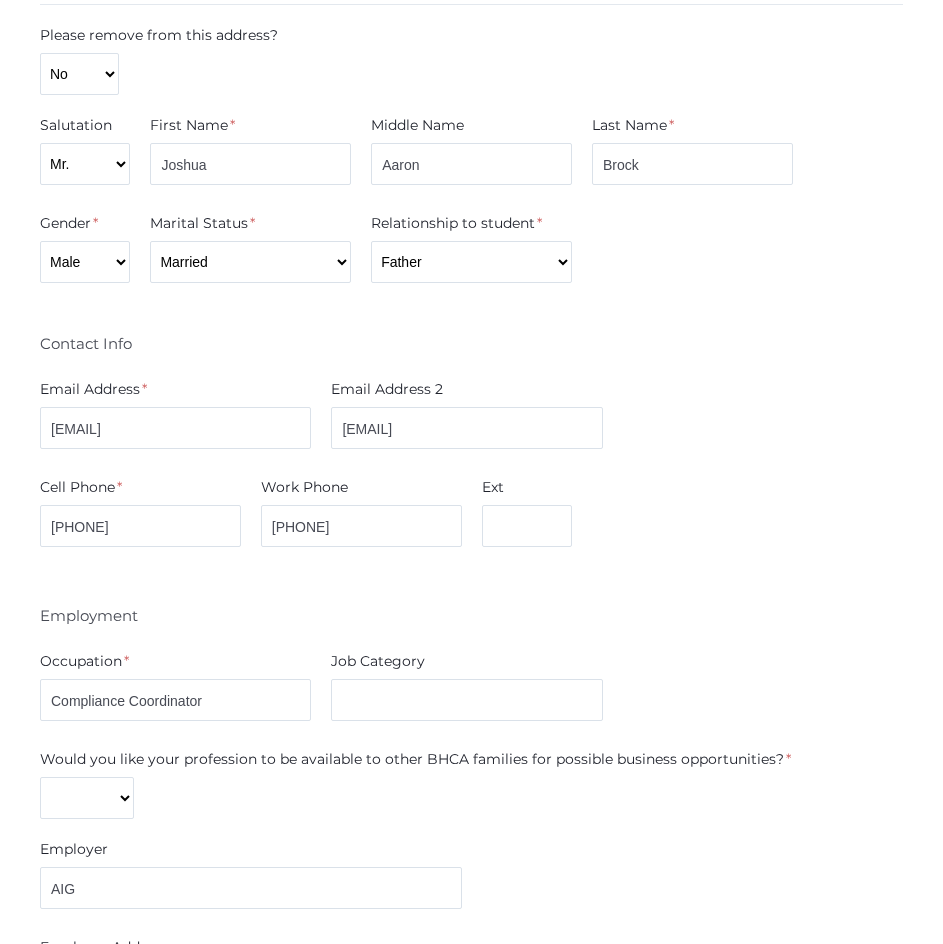 scroll, scrollTop: 998, scrollLeft: 0, axis: vertical 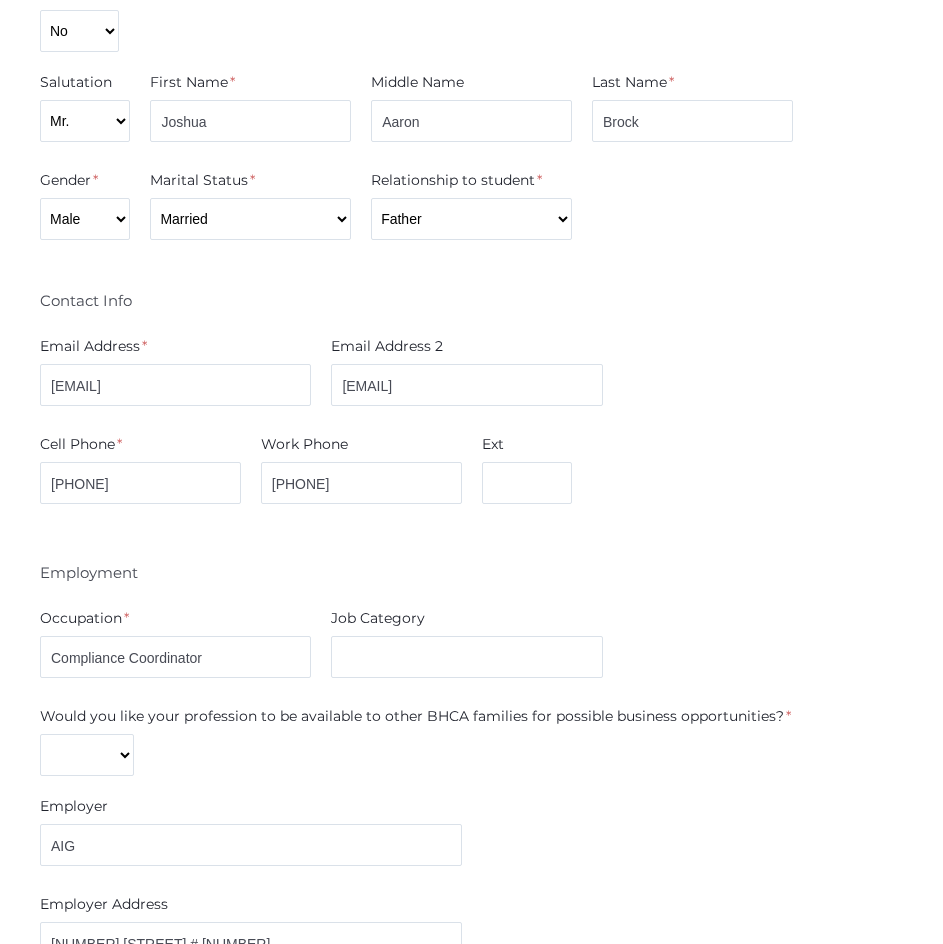 click on "Email Address
*
[EMAIL]
Email Address 2
[EMAIL]
Cell Phone
*
[PHONE]
Work Phone
[PHONE]
Ext
Employment
Occupation
*
Compliance Coordinator" at bounding box center (471, 971) 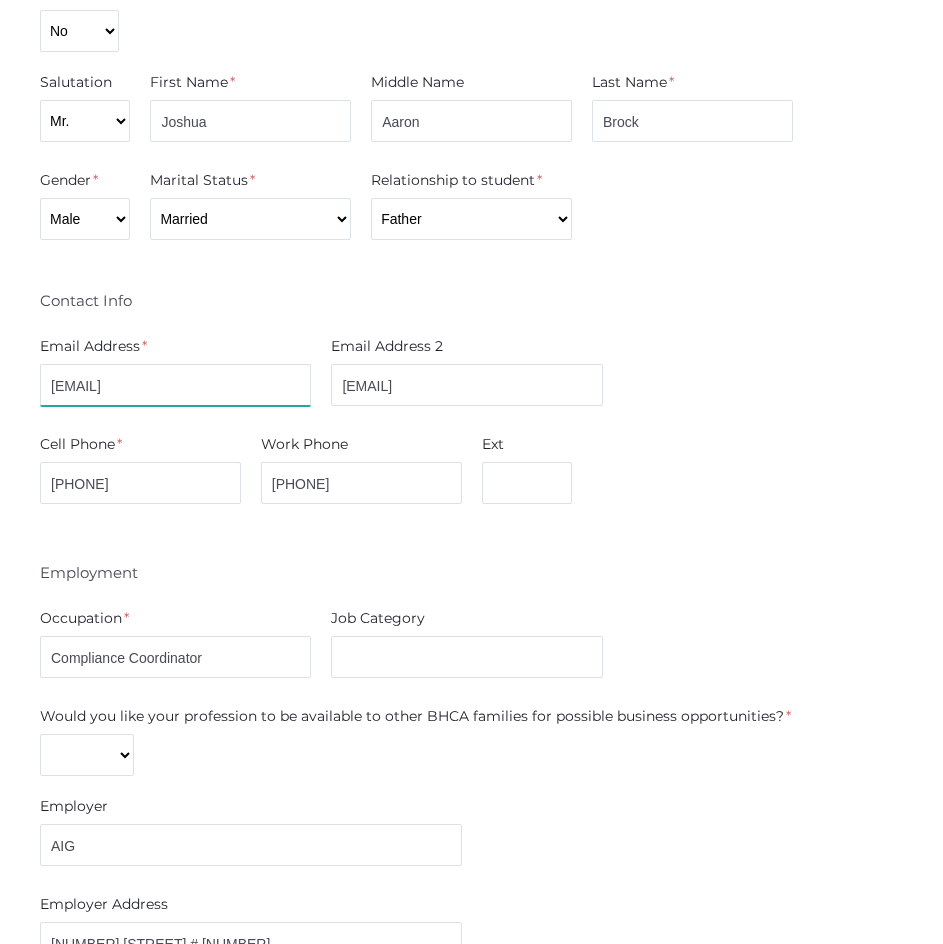 click on "[EMAIL]" at bounding box center (175, 385) 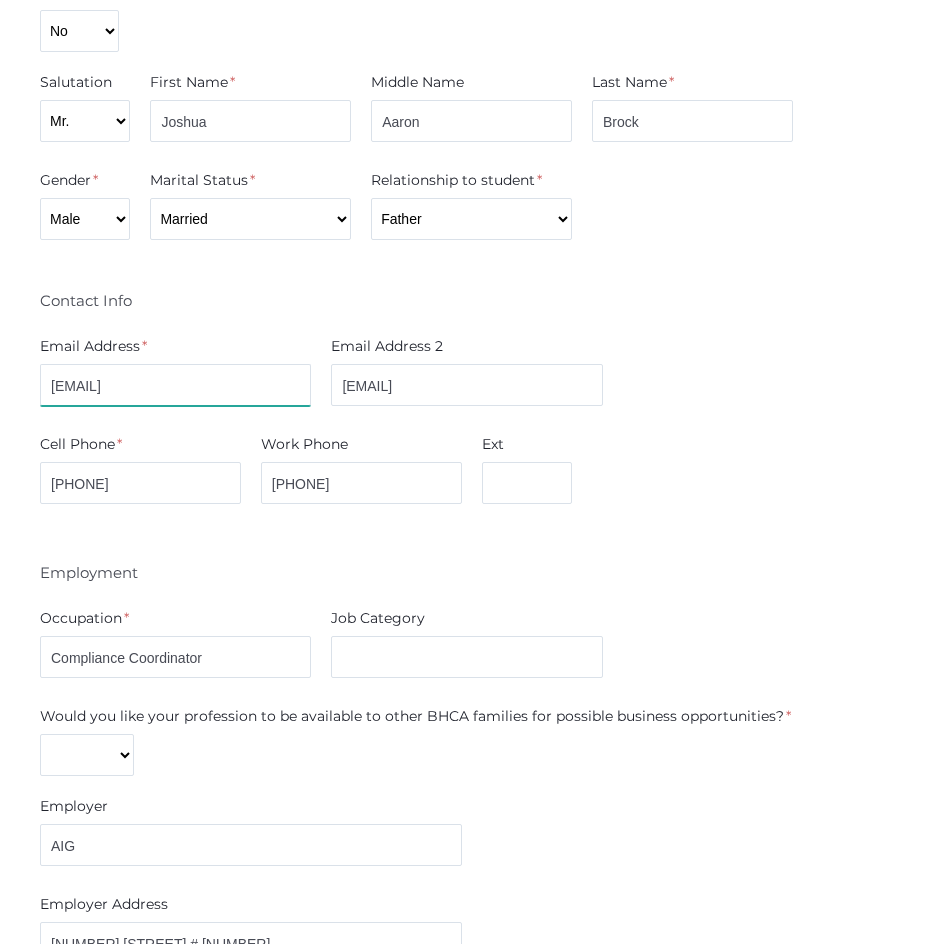 type on "jbrock@corebridge.com" 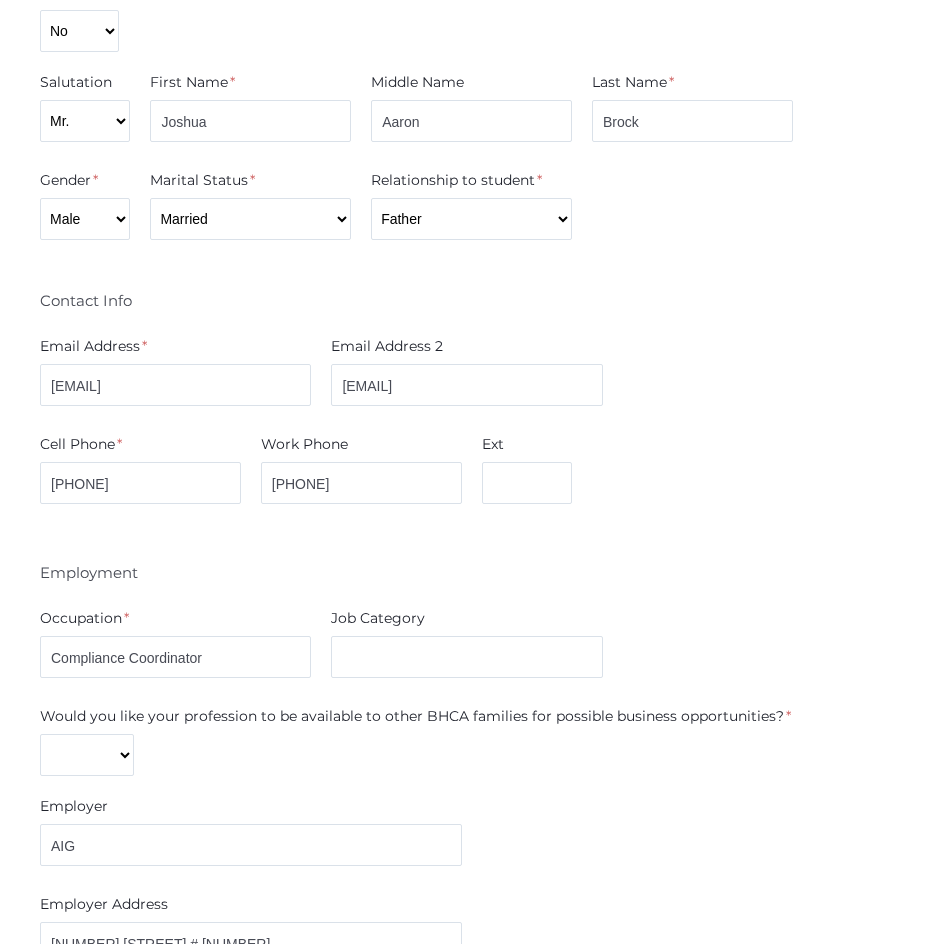 click on "Email Address
*" at bounding box center (175, 350) 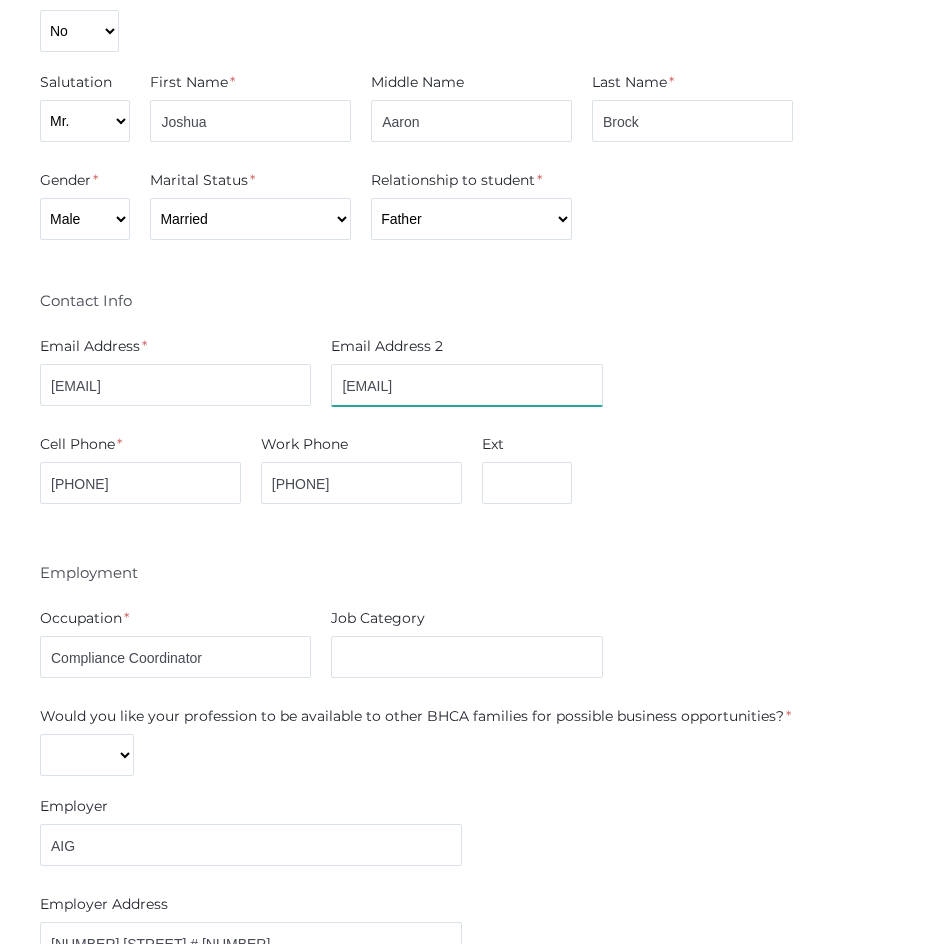 click on "jbrock@aig.com" at bounding box center [466, 385] 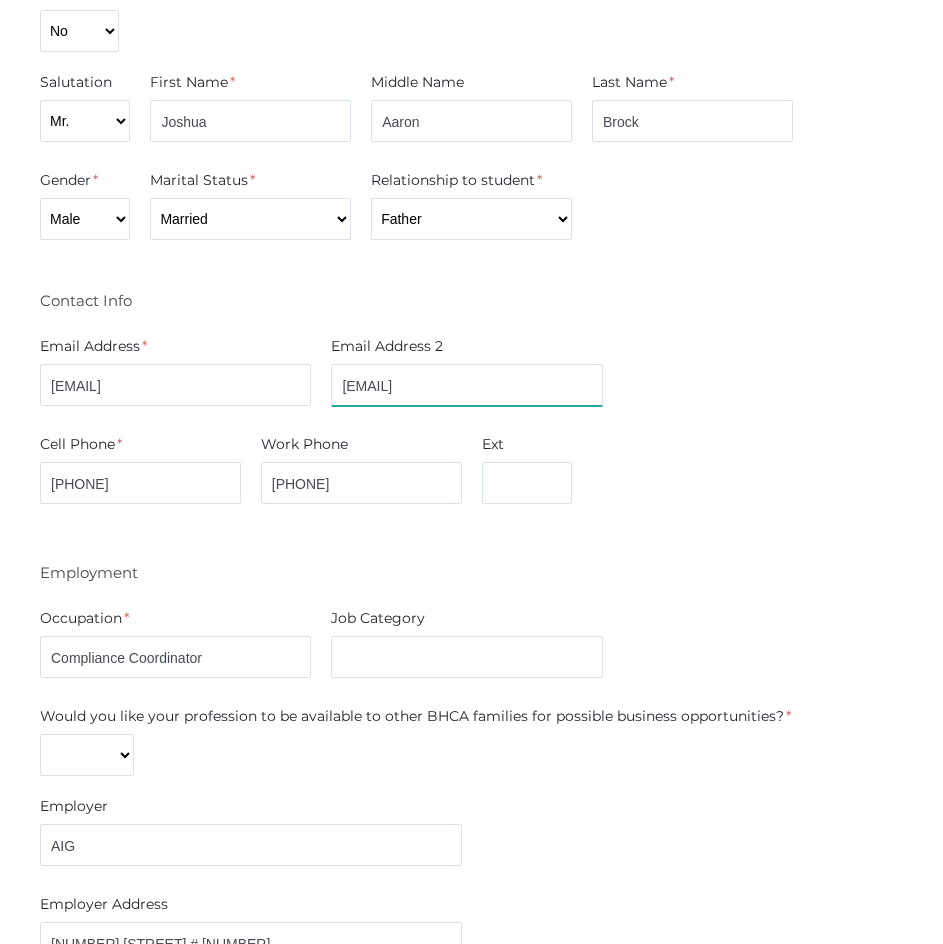 type on "jbrock@corebridge.com" 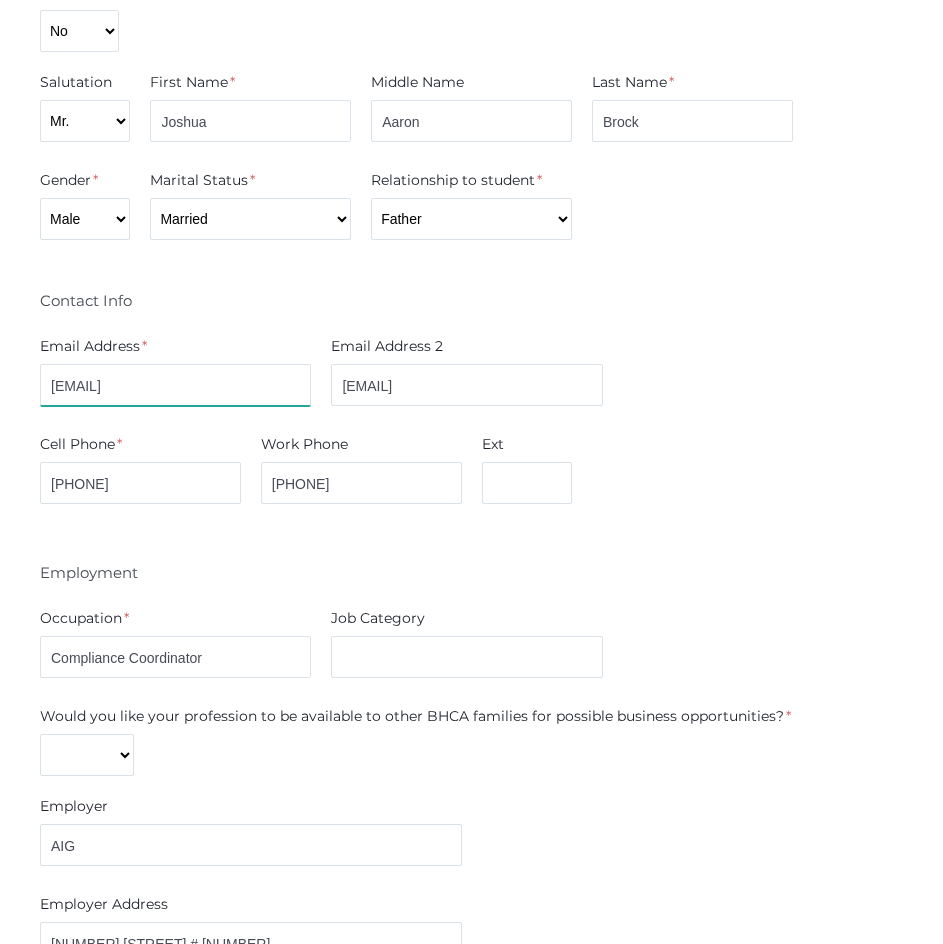 click on "jbrock@corebridge.com" at bounding box center [175, 385] 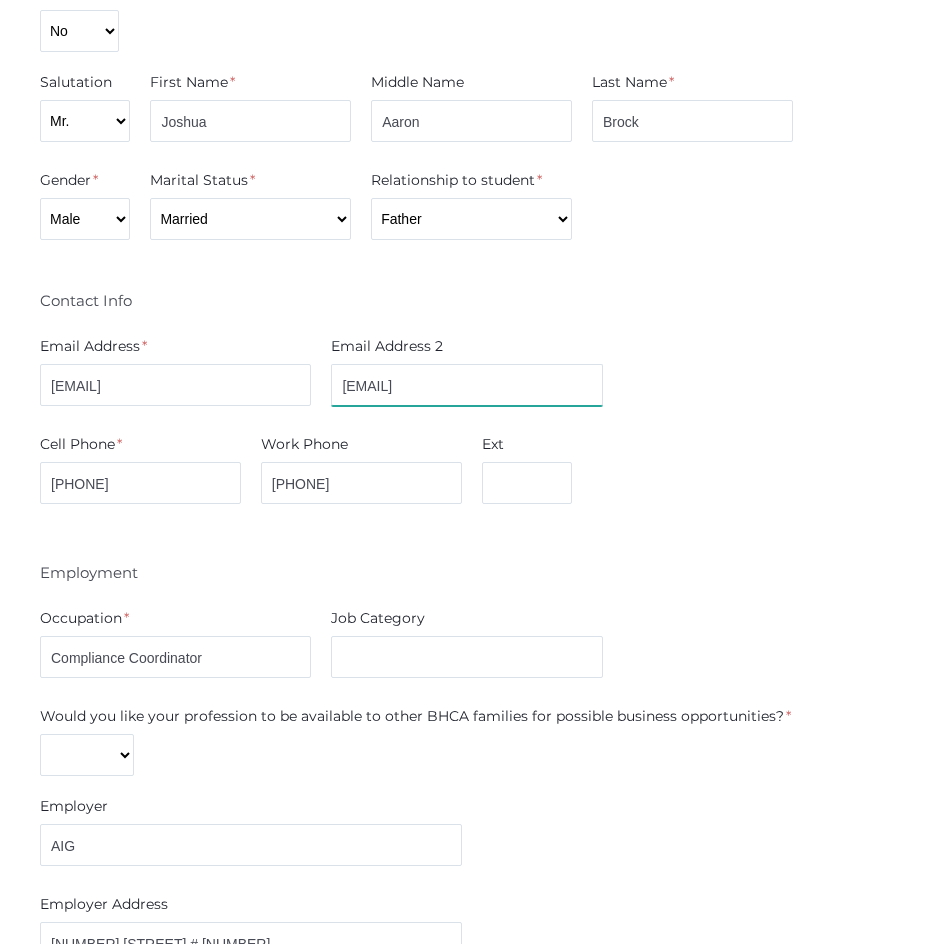 click on "jbrock@corebridge.com" at bounding box center (466, 385) 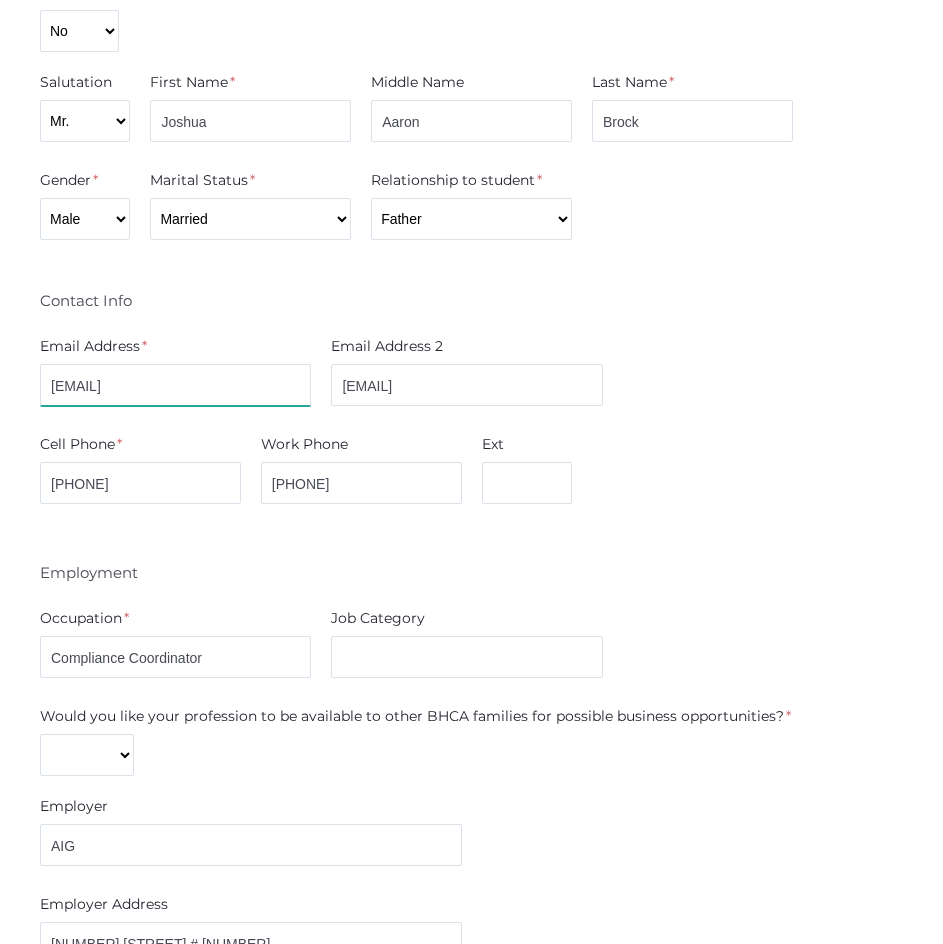 click on "joshua.brock@corebridge.com" at bounding box center [175, 385] 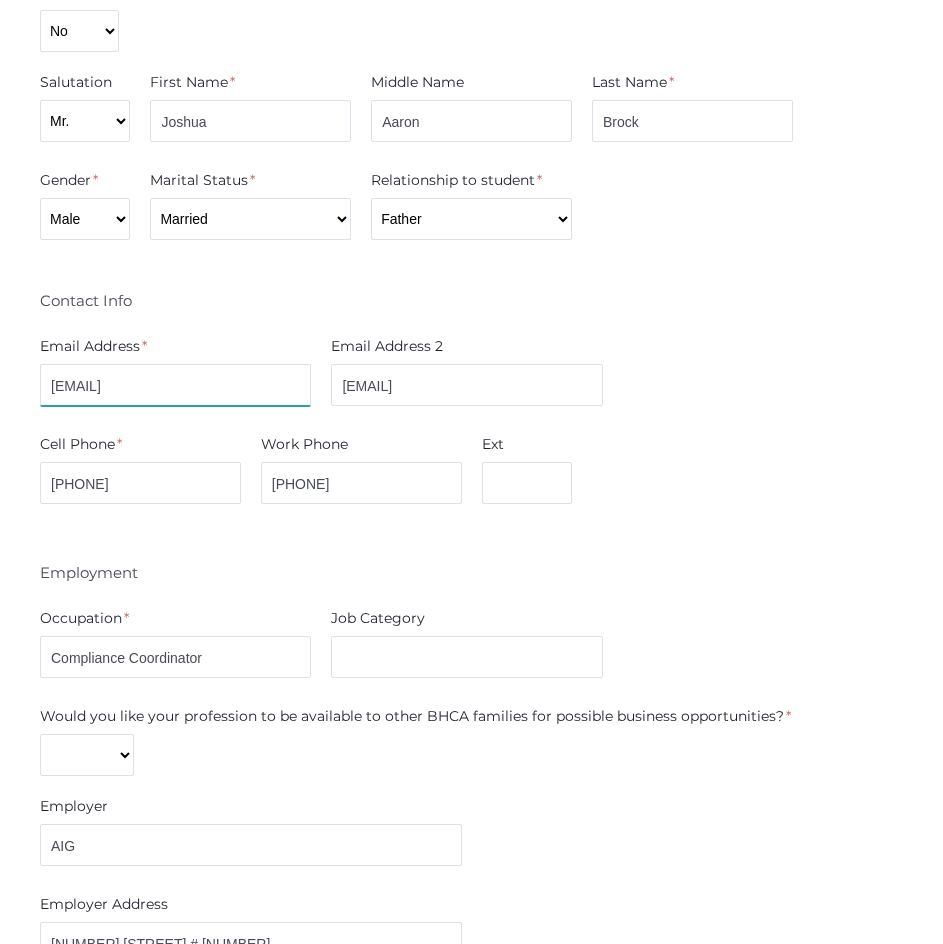 type on "joshua.brock@corebridgefinancial.com" 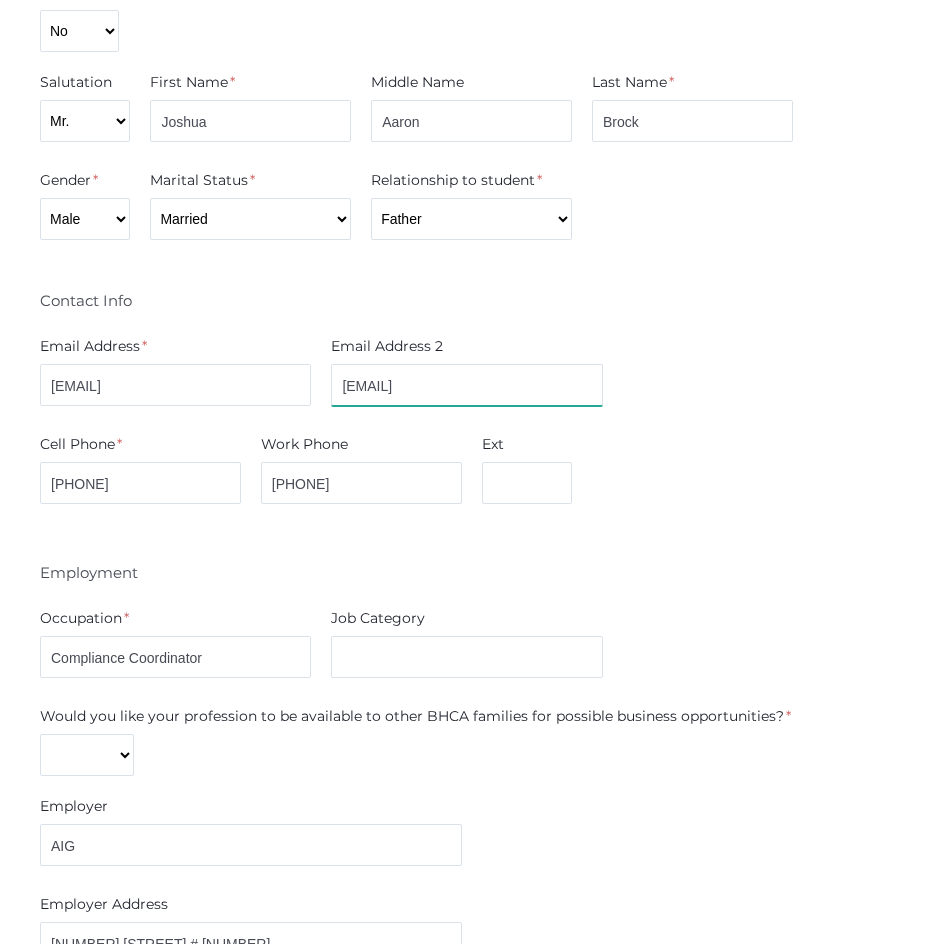 click on "jbrock@corebridge.com" at bounding box center [466, 385] 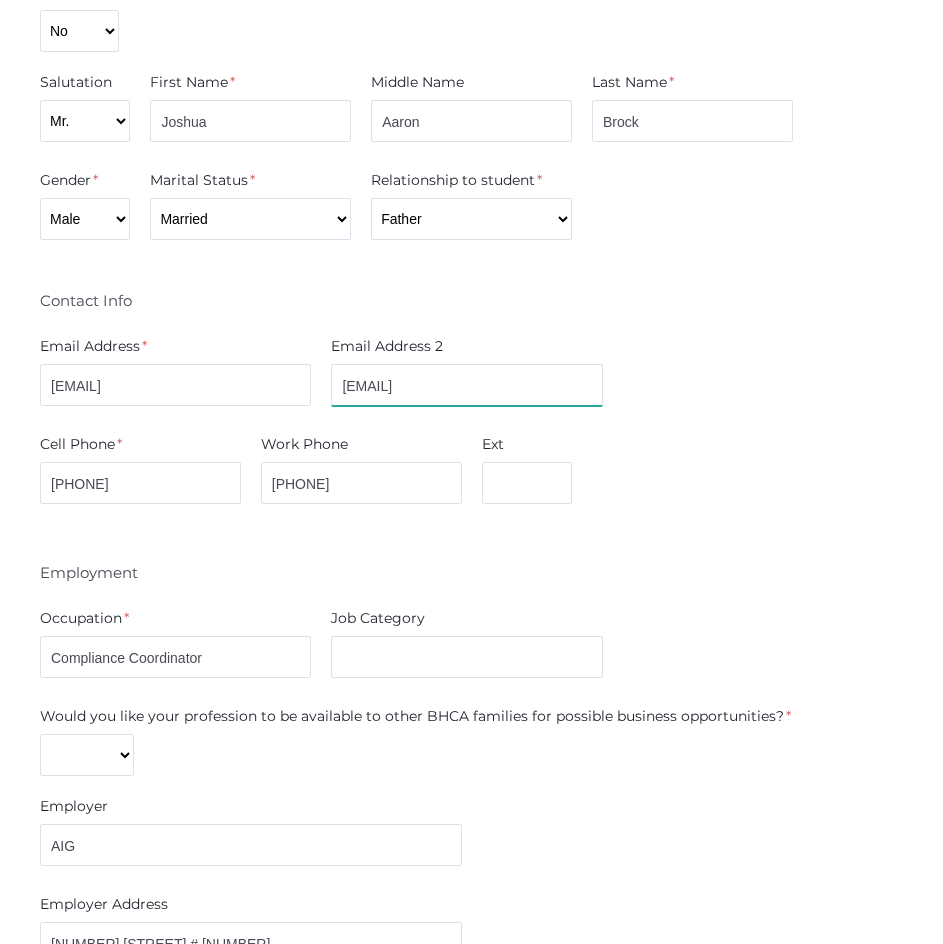 click on "joshua.brock@corebridge.com" at bounding box center (466, 385) 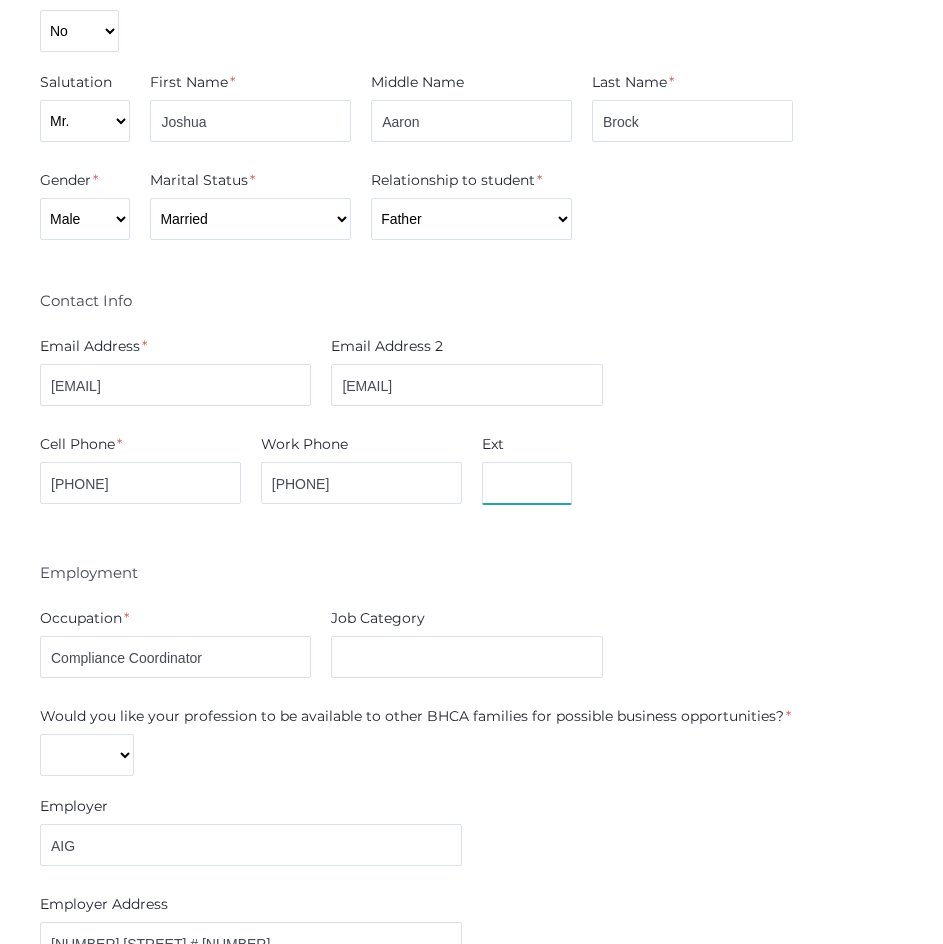click on "Cell Phone
*
805-804-7713
Work Phone
818-251-4824
Ext" at bounding box center [471, 473] 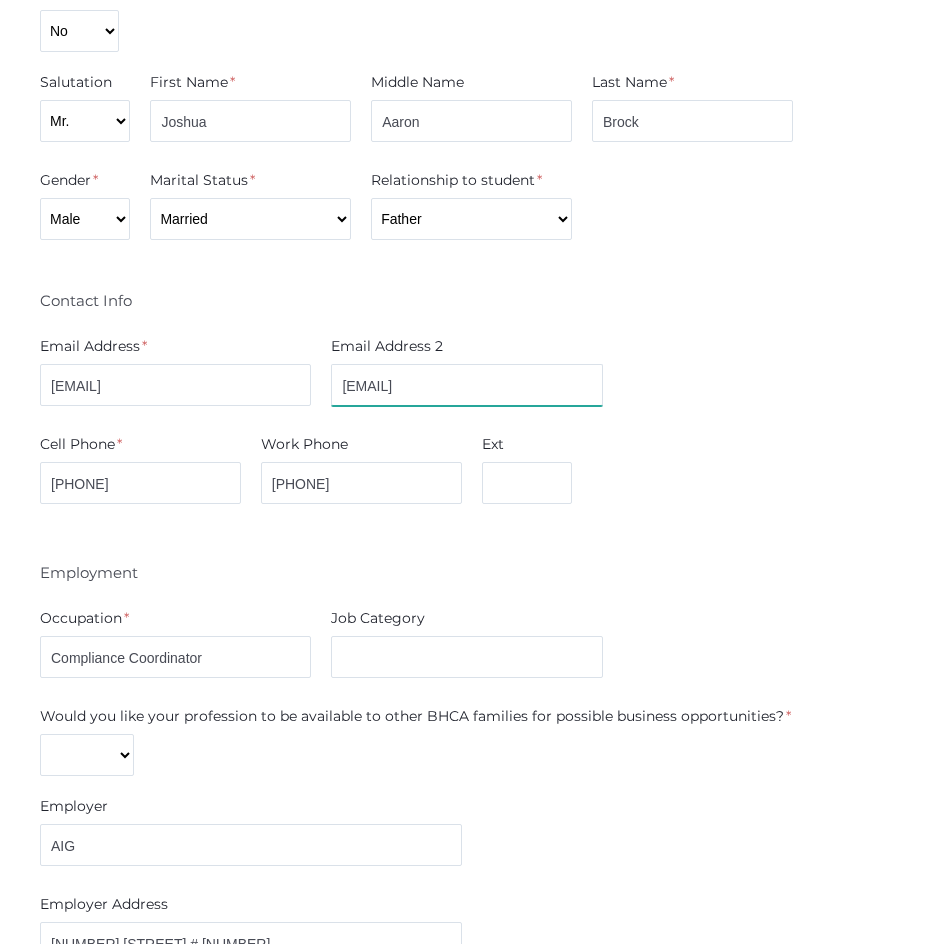 click on "joshua.brock@corebridgefanacial.com" at bounding box center (466, 385) 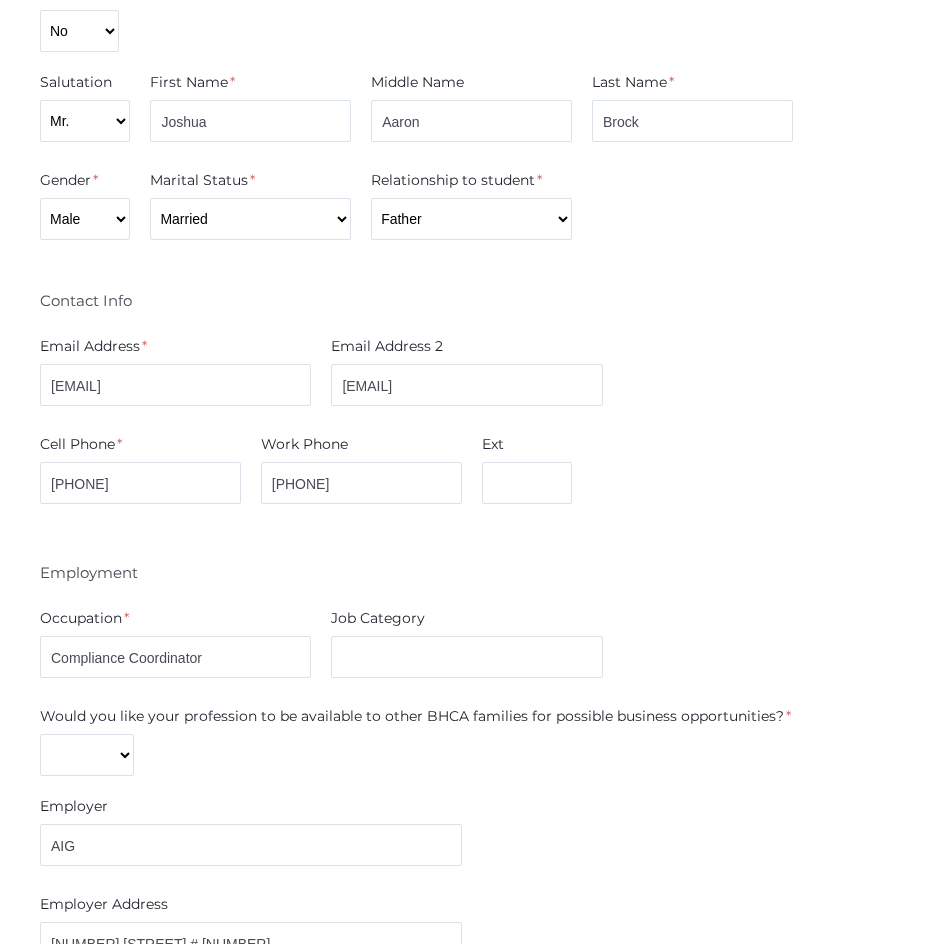 click on "Gender
*
Male
Female
Marital Status
*
Divorced
Married
Remarried
Separated
Single
Widowed
Relationship to student
*
Aunt
Brother
Father
Friend
Grandparent
Guardian
Mother
Other
Sister
Step Father
Step Mother
Uncle
Contact Info
Email Address
*
joshua.brock@corebridgefinancial.com
Email Address 2
joshua.brock@corebridgefinacial.com
Cell Phone
*
805-804-7713
Work Phone
818-251-4824
Ext
Employment
Occupation
*" at bounding box center (471, 971) 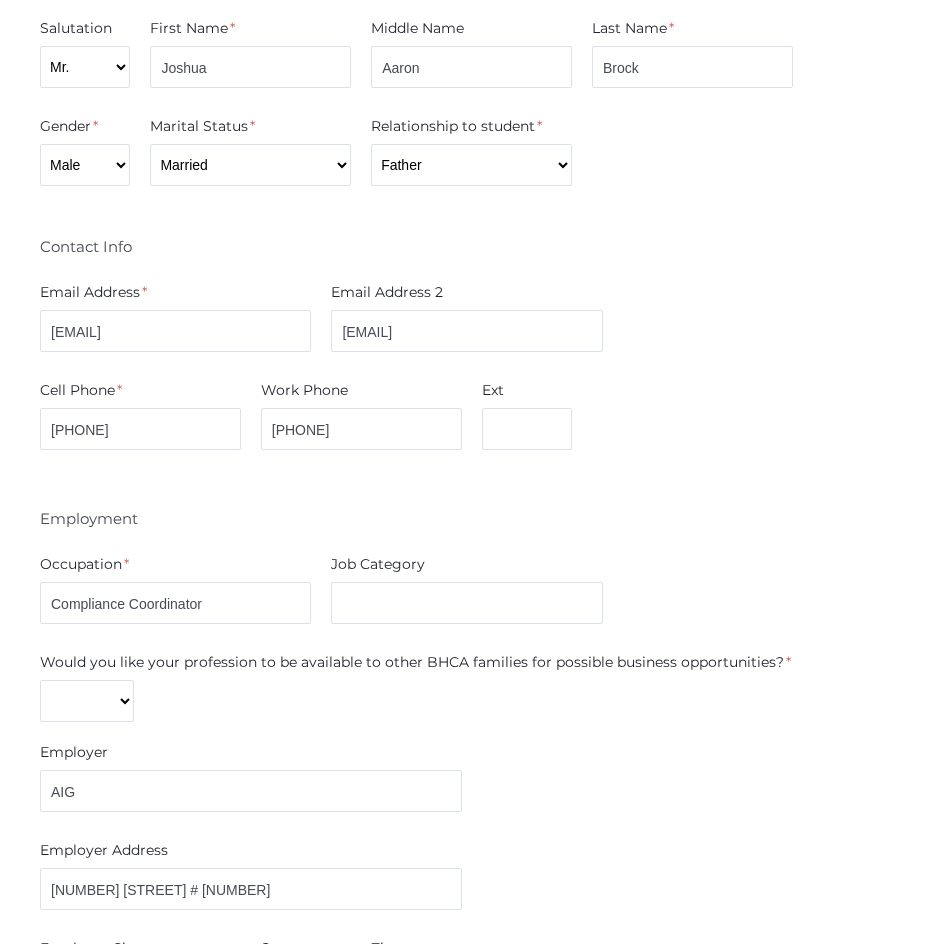 scroll, scrollTop: 1054, scrollLeft: 0, axis: vertical 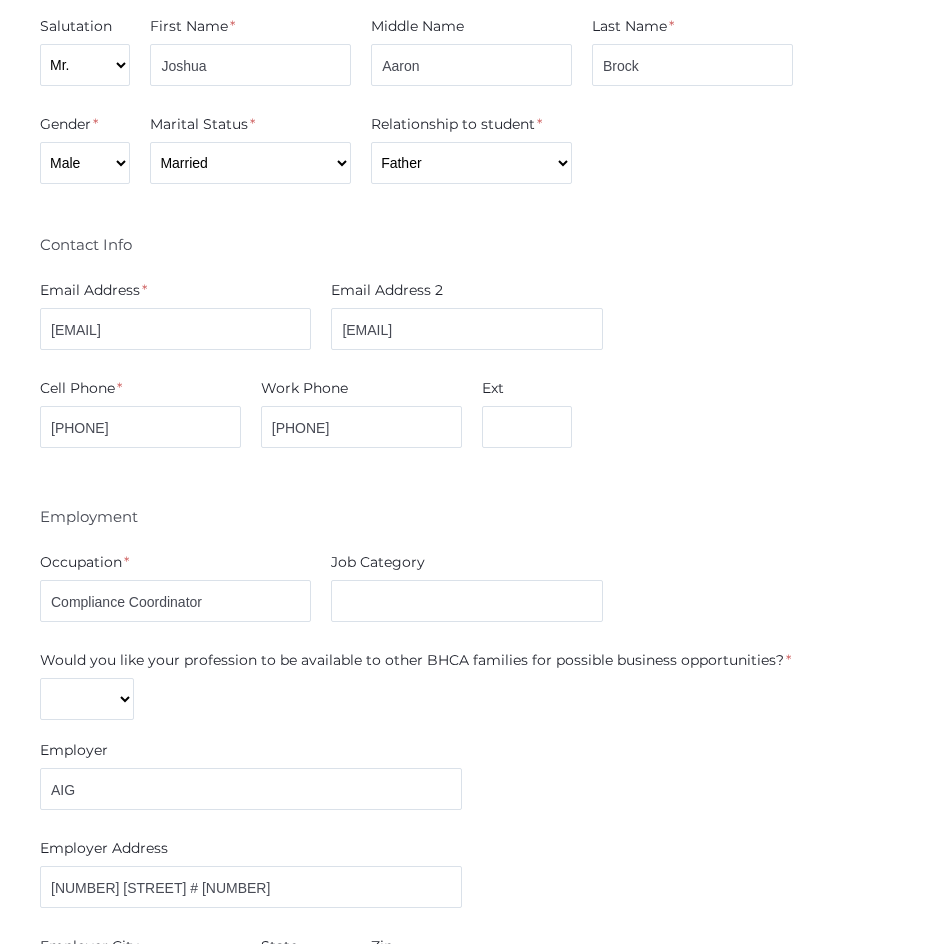 click on "Employment" at bounding box center [471, 514] 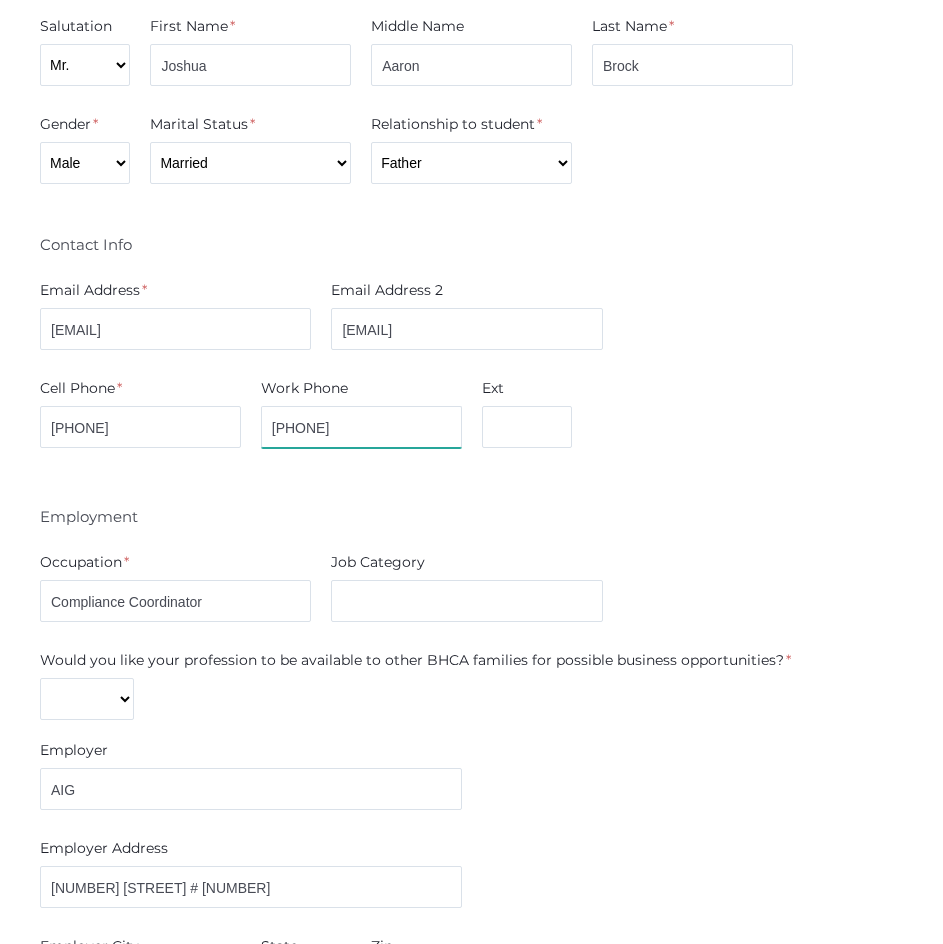 drag, startPoint x: 407, startPoint y: 419, endPoint x: 269, endPoint y: 425, distance: 138.13037 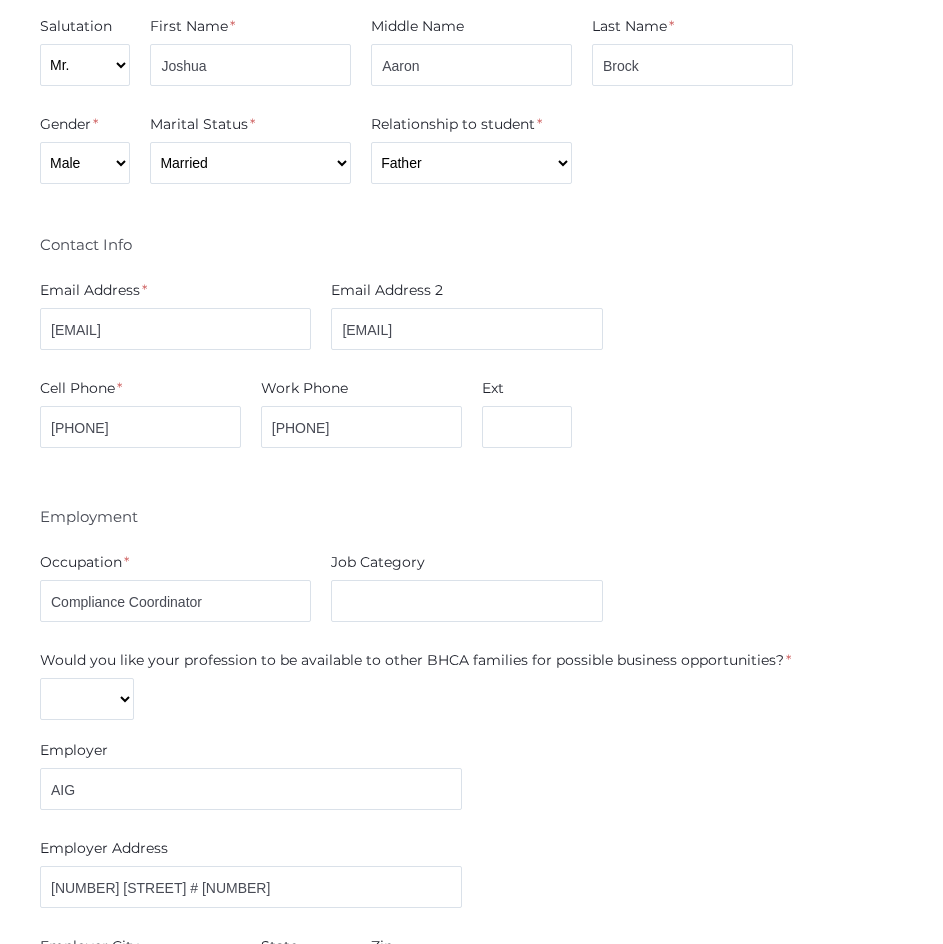 click on "Gender
*
Male
Female
Marital Status
*
Divorced
Married
Remarried
Separated
Single
Widowed
Relationship to student
*
Aunt
Brother
Father
Friend
Grandparent
Guardian
Mother
Other
Sister
Step Father
Step Mother
Uncle
Contact Info
Email Address
*
joshua.brock@corebridgefinancial.com
Email Address 2
joshua.brock@corebridgefinacial.com
Cell Phone
*
805-804-7713
Work Phone
818-251-4824
Ext
Employment
Occupation
*" at bounding box center [471, 915] 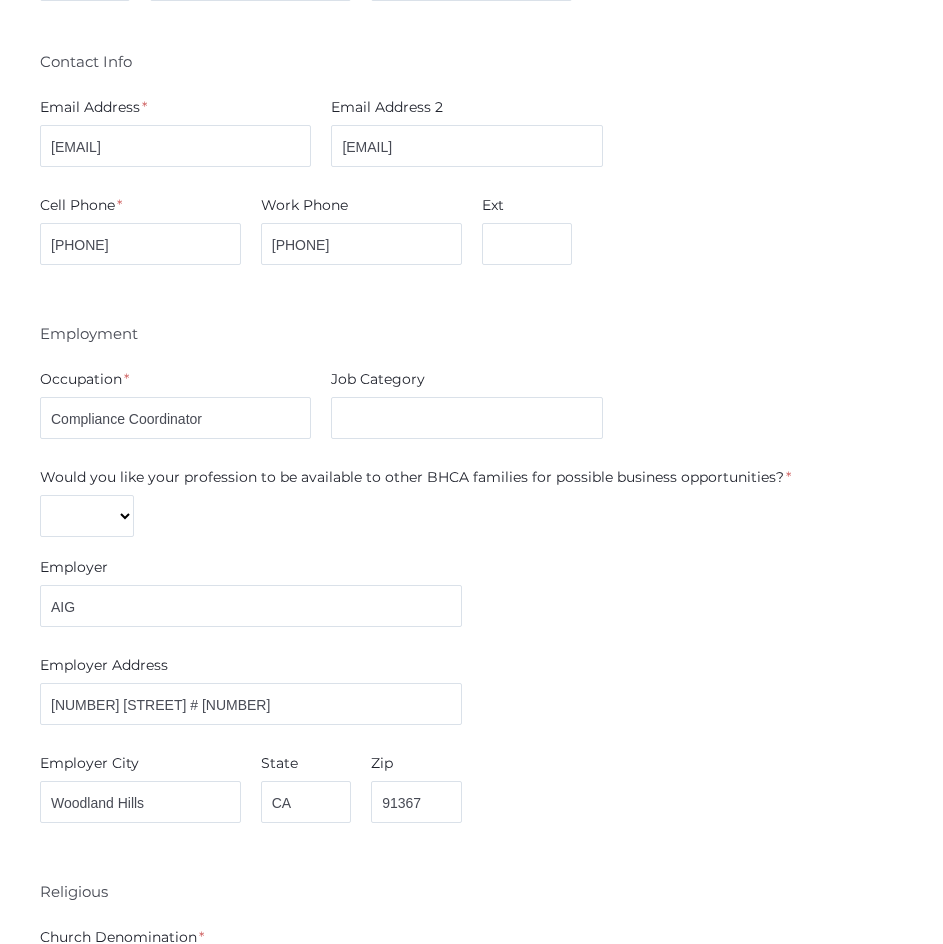 scroll, scrollTop: 1238, scrollLeft: 0, axis: vertical 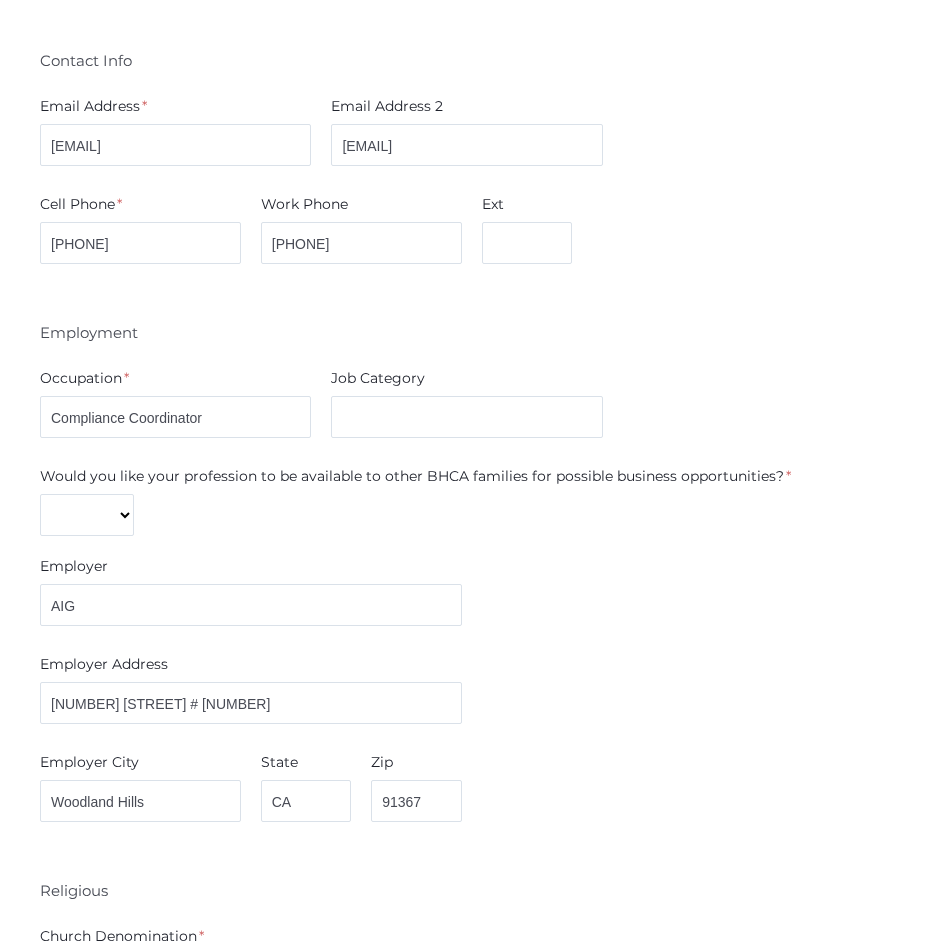 click on "Gender
*
Male
Female
Marital Status
*
Divorced
Married
Remarried
Separated
Single
Widowed
Relationship to student
*
Aunt
Brother
Father
Friend
Grandparent
Guardian
Mother
Other
Sister
Step Father
Step Mother
Uncle
Contact Info
Email Address
*
joshua.brock@corebridgefinancial.com
Email Address 2
joshua.brock@corebridgefinacial.com
Cell Phone
*
805-804-7713
Work Phone
818-251-4824
Ext
Employment
Occupation
*" at bounding box center [471, 731] 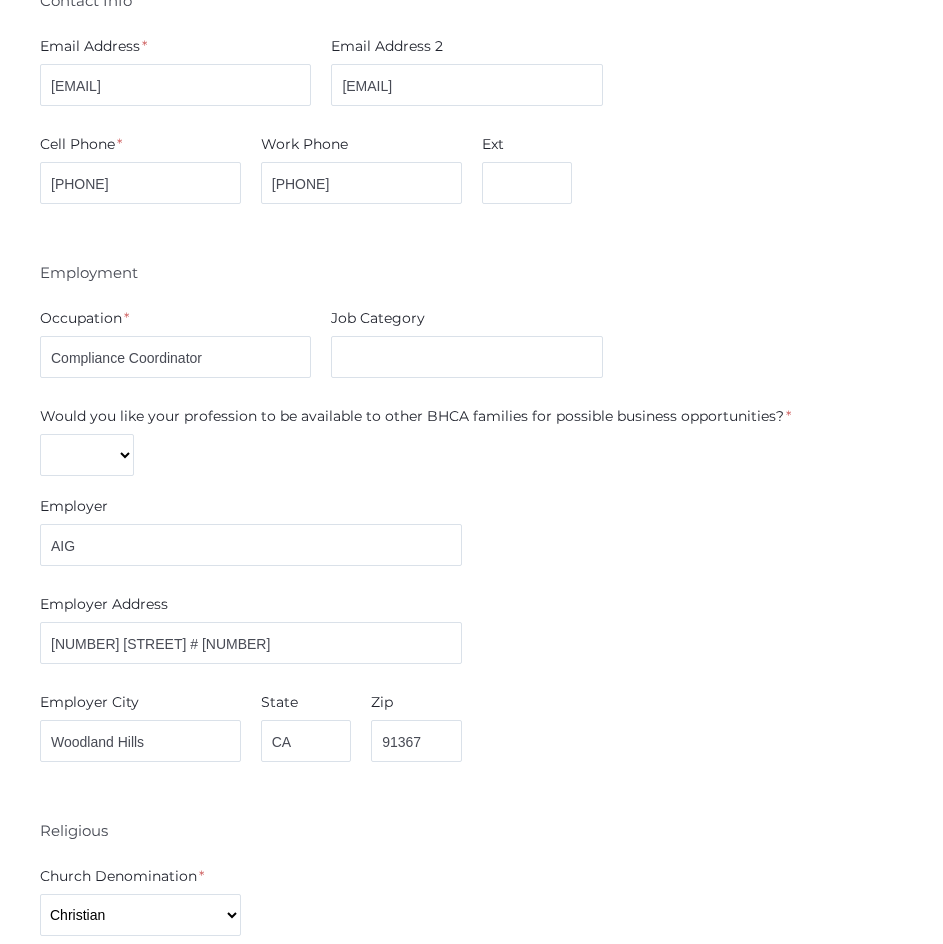 scroll, scrollTop: 1299, scrollLeft: 0, axis: vertical 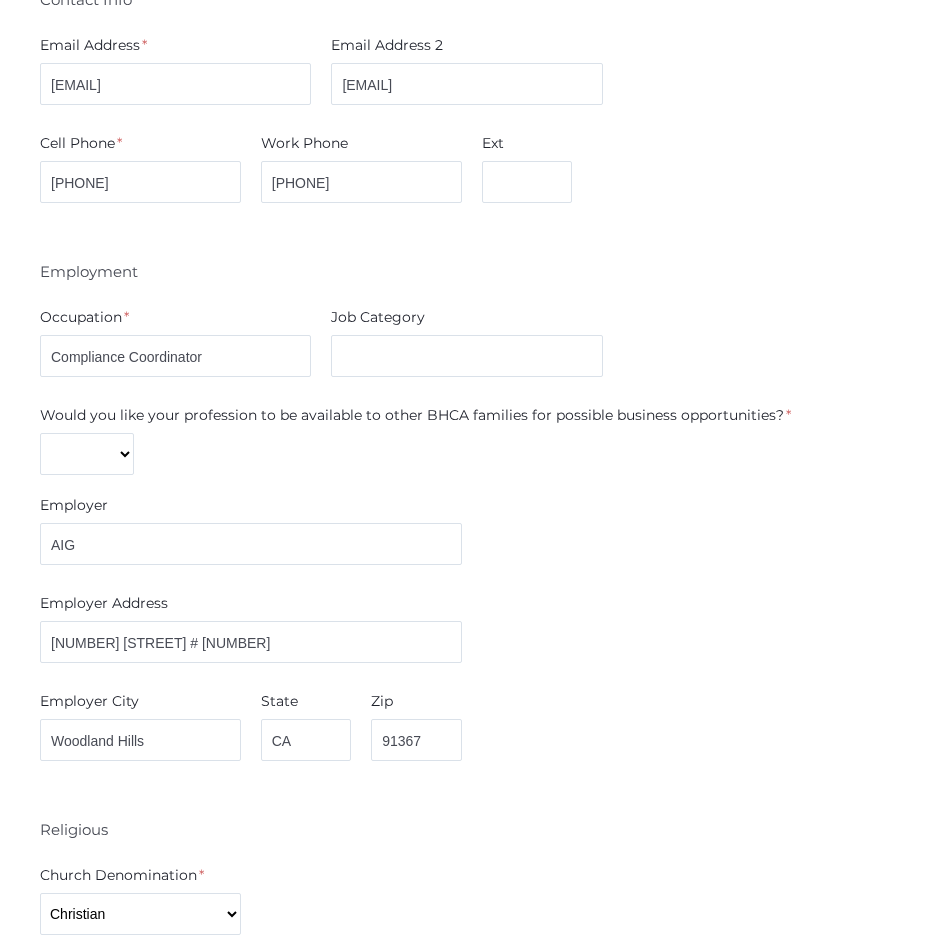 click on "Would you like your profession to be available to other BHCA families for possible business opportunities?
*
Yes
No" at bounding box center [415, 440] 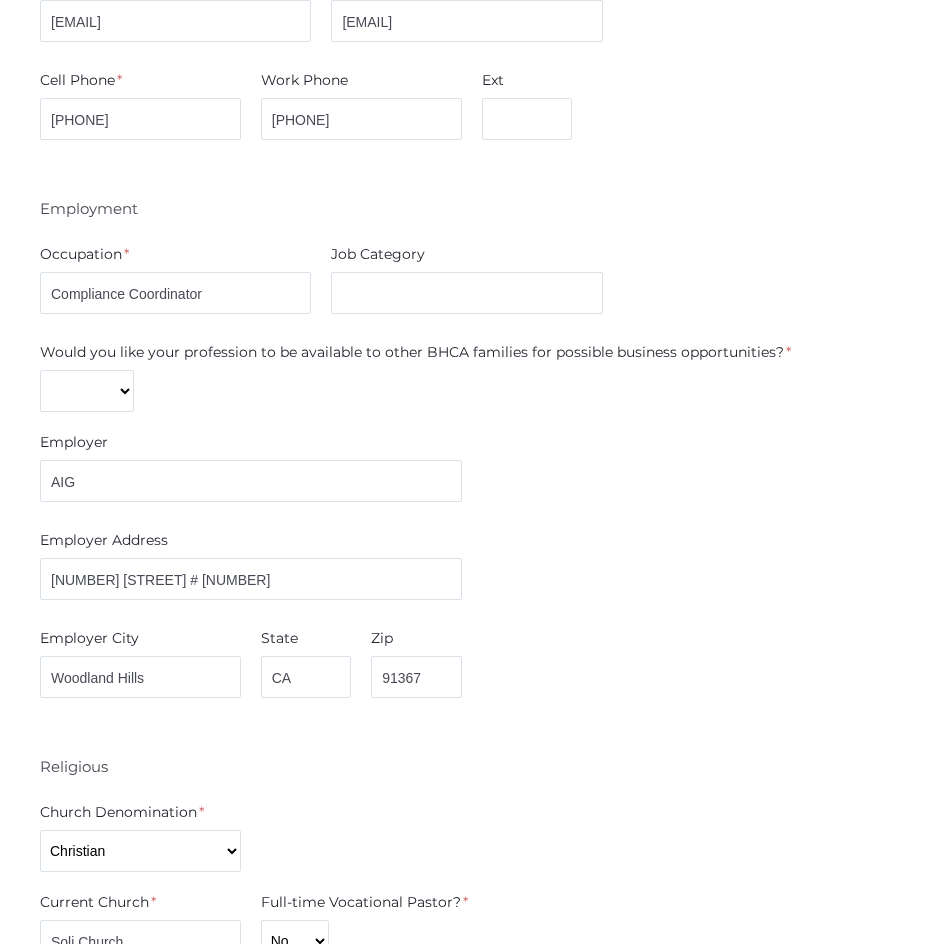 scroll, scrollTop: 1364, scrollLeft: 0, axis: vertical 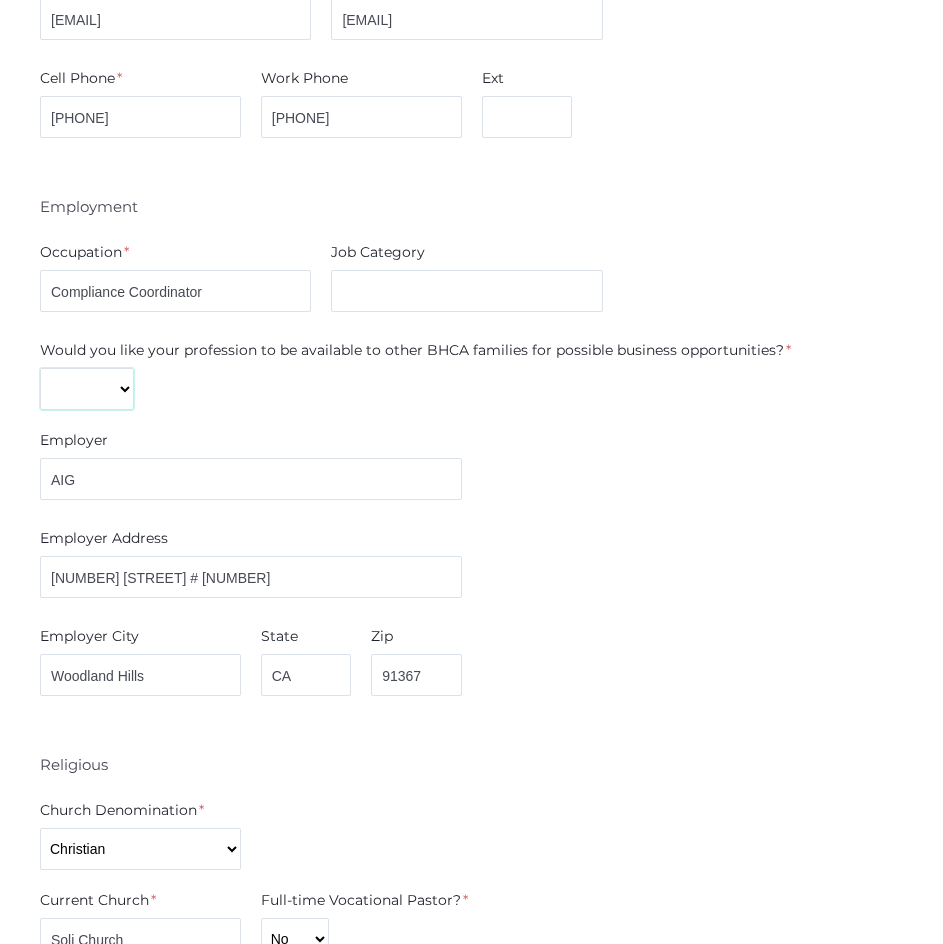 click on "Yes
No" at bounding box center [87, 389] 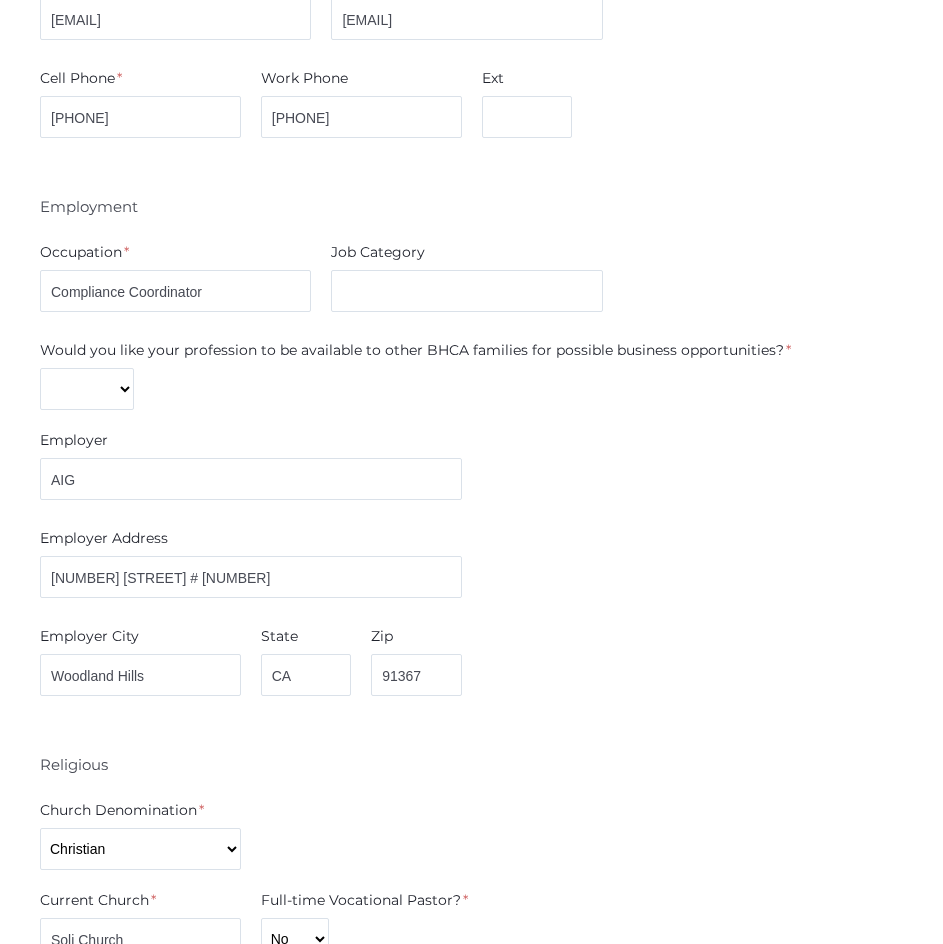 click on "Would you like your profession to be available to other BHCA families for possible business opportunities?
*
Yes
No" at bounding box center [415, 375] 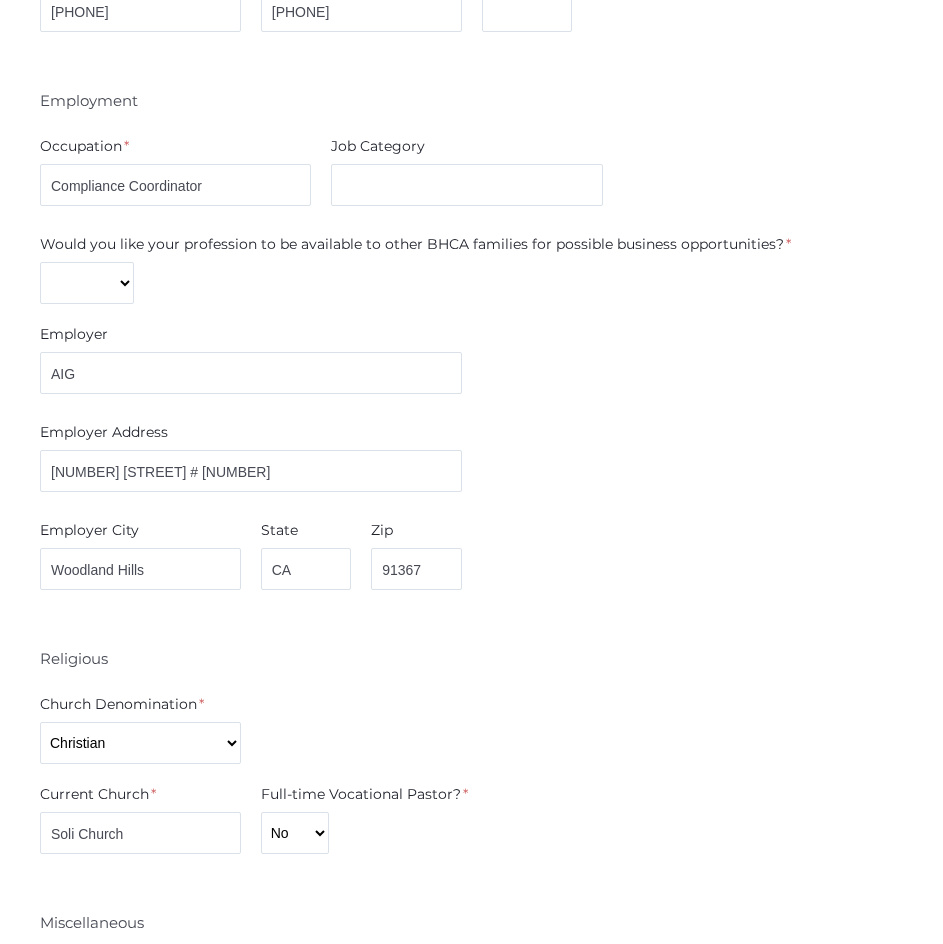 scroll, scrollTop: 1472, scrollLeft: 0, axis: vertical 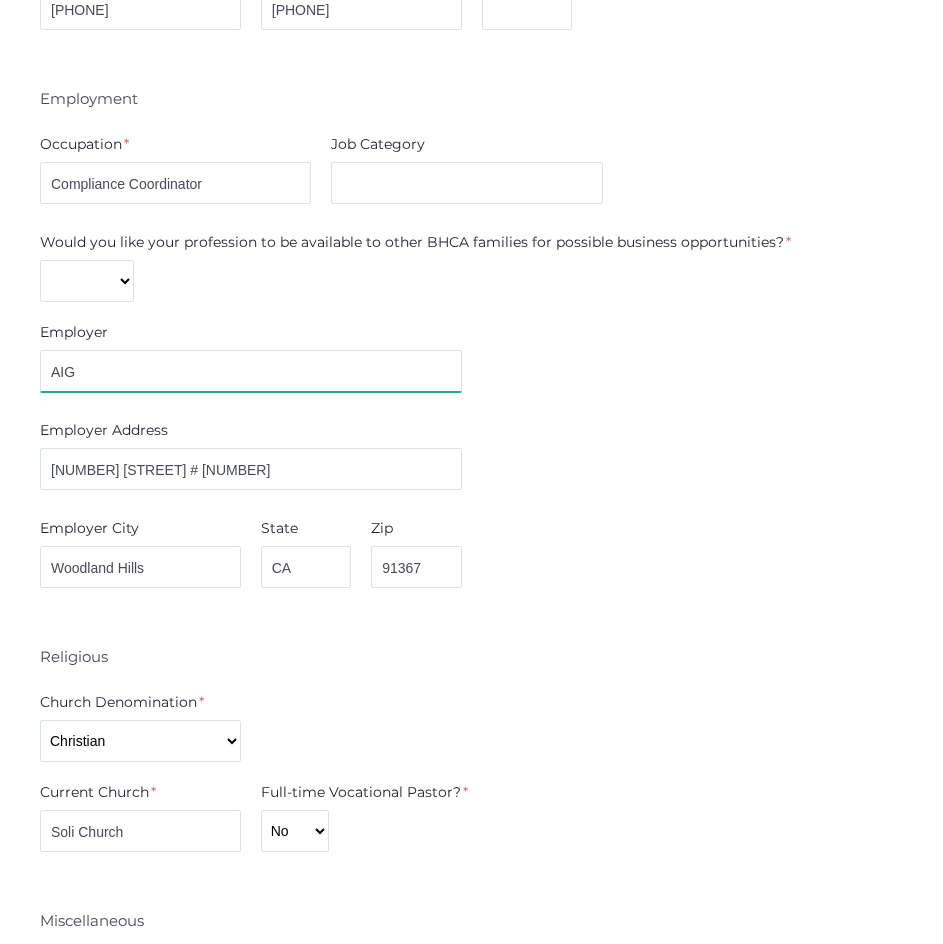 click on "AIG" at bounding box center (251, 371) 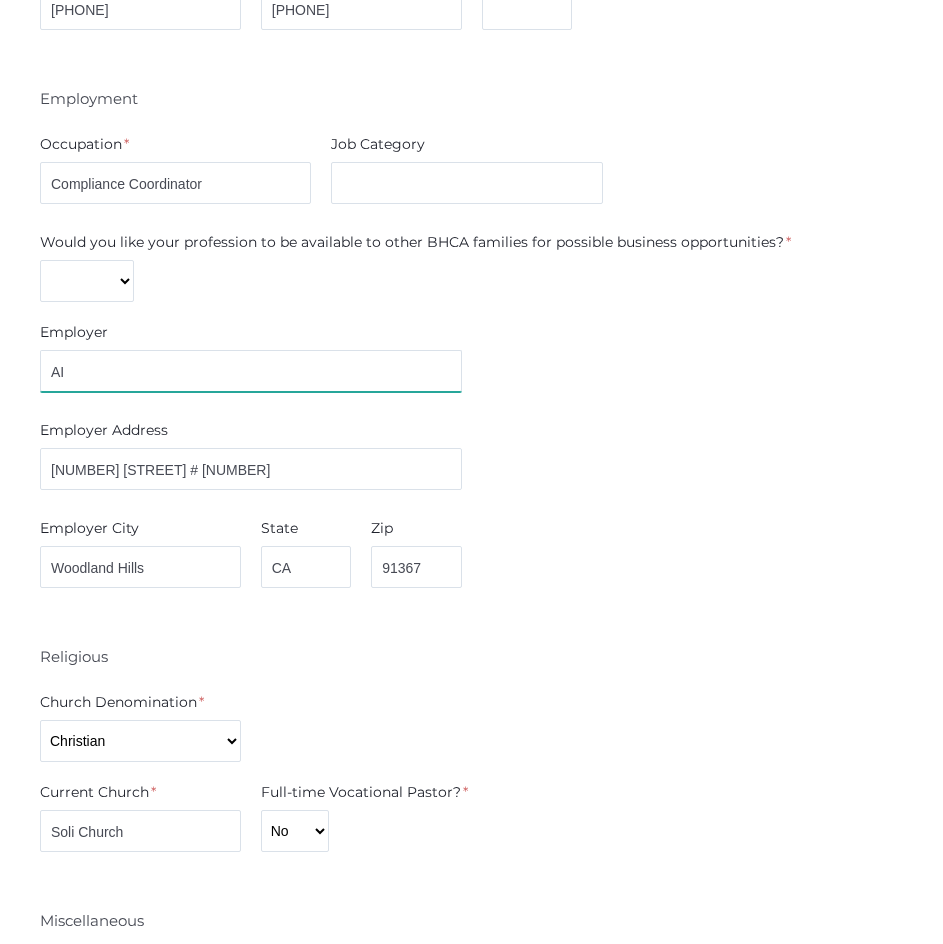 type on "A" 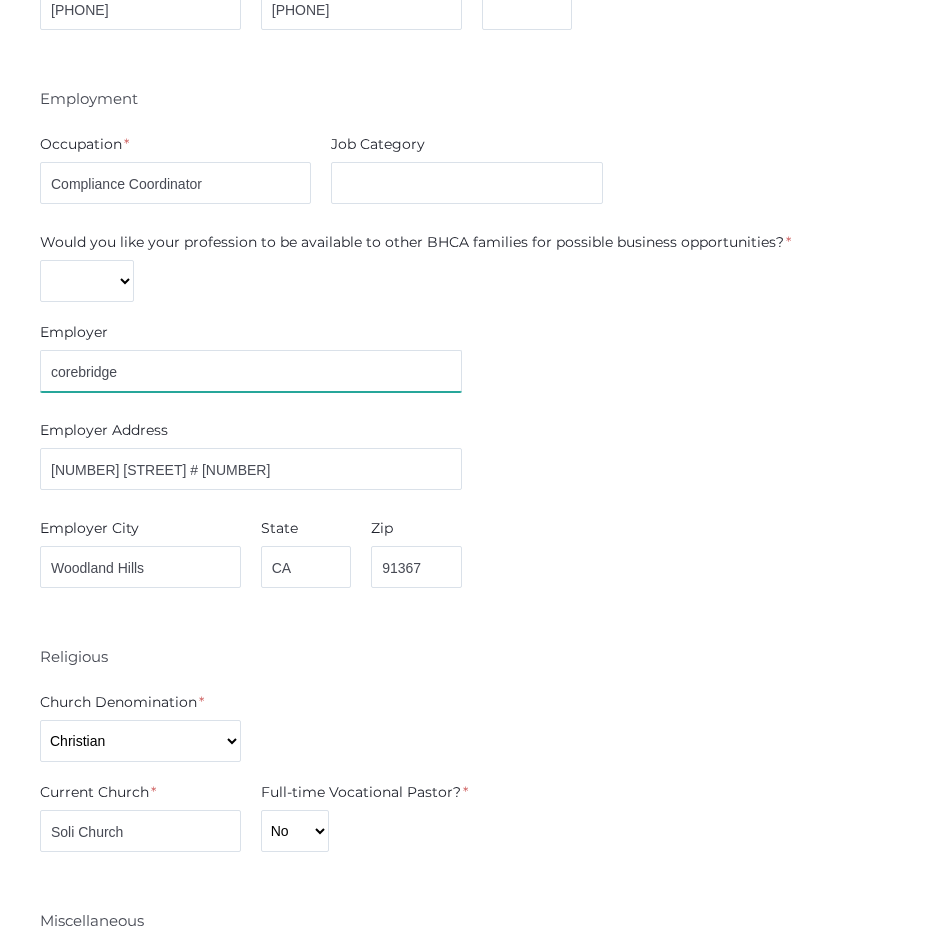 type on "corebridge" 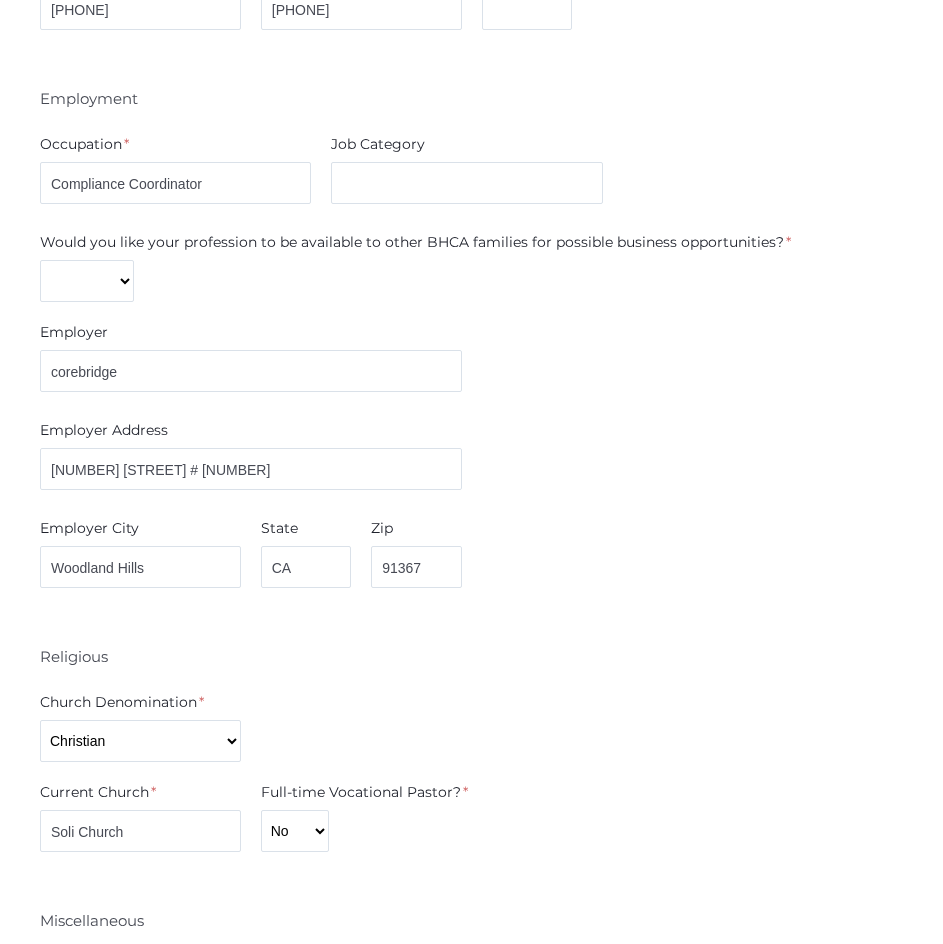 click on "Employer Address" at bounding box center [251, 434] 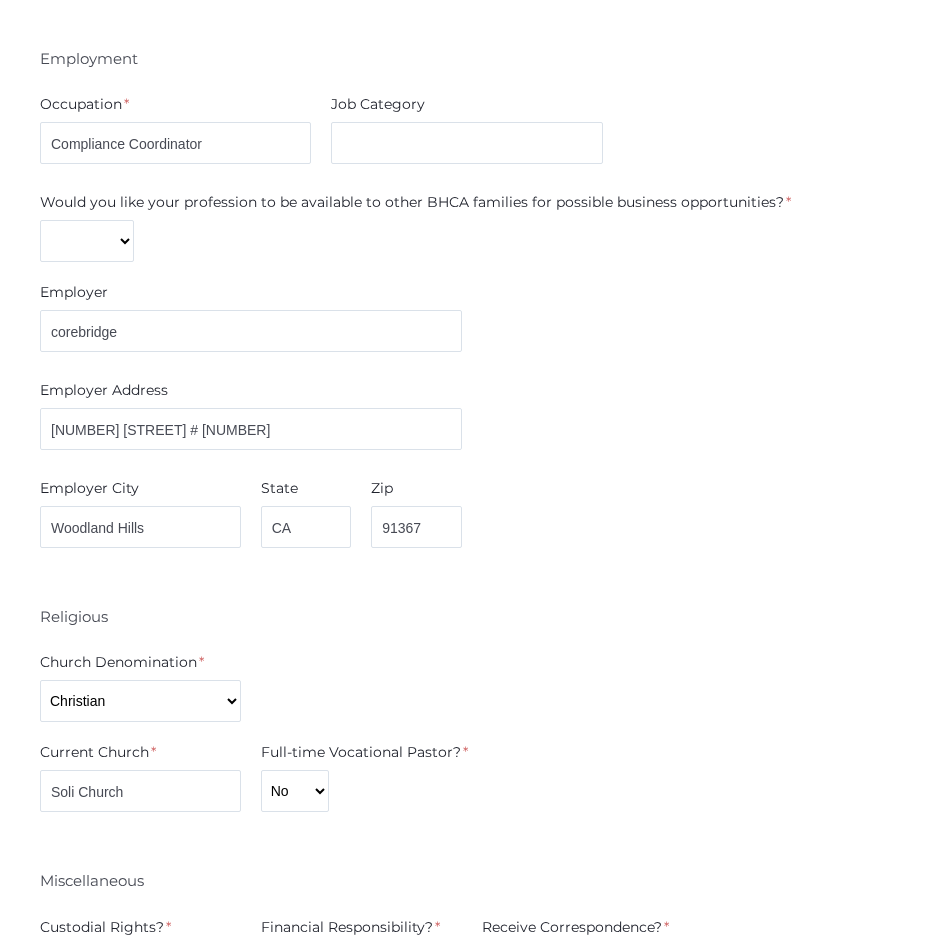 scroll, scrollTop: 1521, scrollLeft: 0, axis: vertical 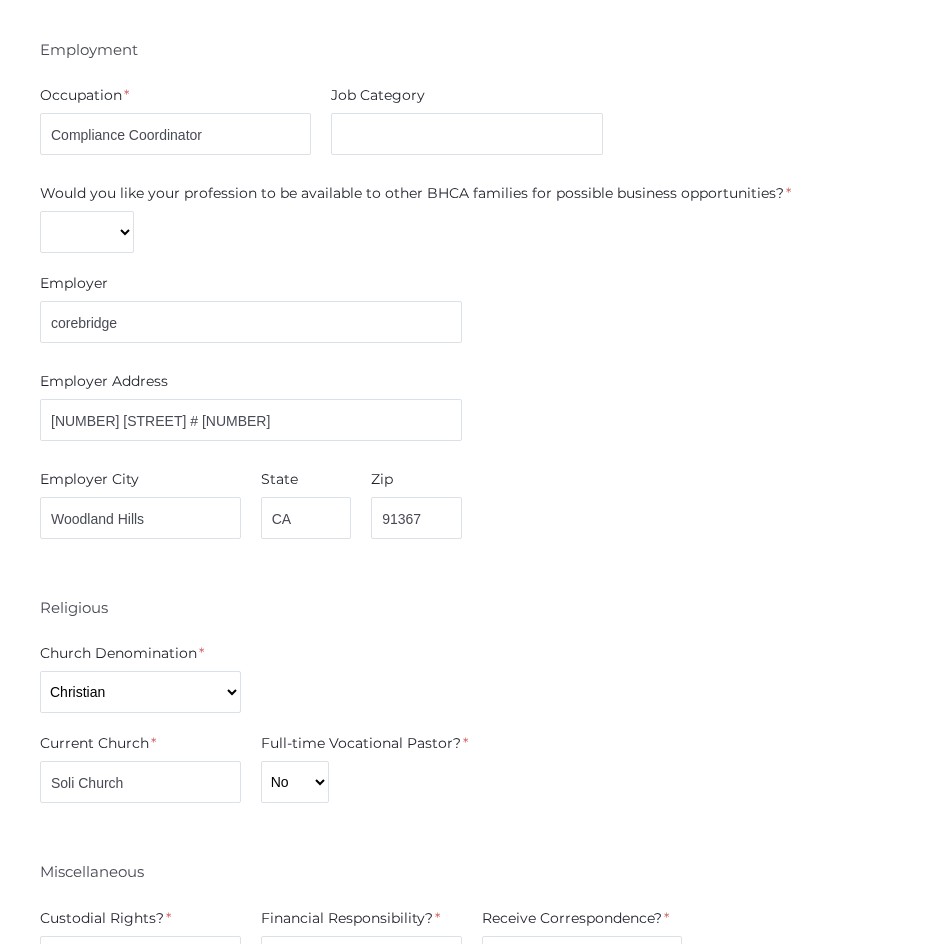 click on "Gender
*
Male
Female
Marital Status
*
Divorced
Married
Remarried
Separated
Single
Widowed
Relationship to student
*
Aunt
Brother
Father
Friend
Grandparent
Guardian
Mother
Other
Sister
Step Father
Step Mother
Uncle
Contact Info
Email Address
*
joshua.brock@corebridgefinancial.com
Email Address 2
joshua.brock@corebridgefinacial.com
Cell Phone
*
805-804-7713
Work Phone
818-251-4824
Ext
Employment
Occupation
*" at bounding box center (471, 448) 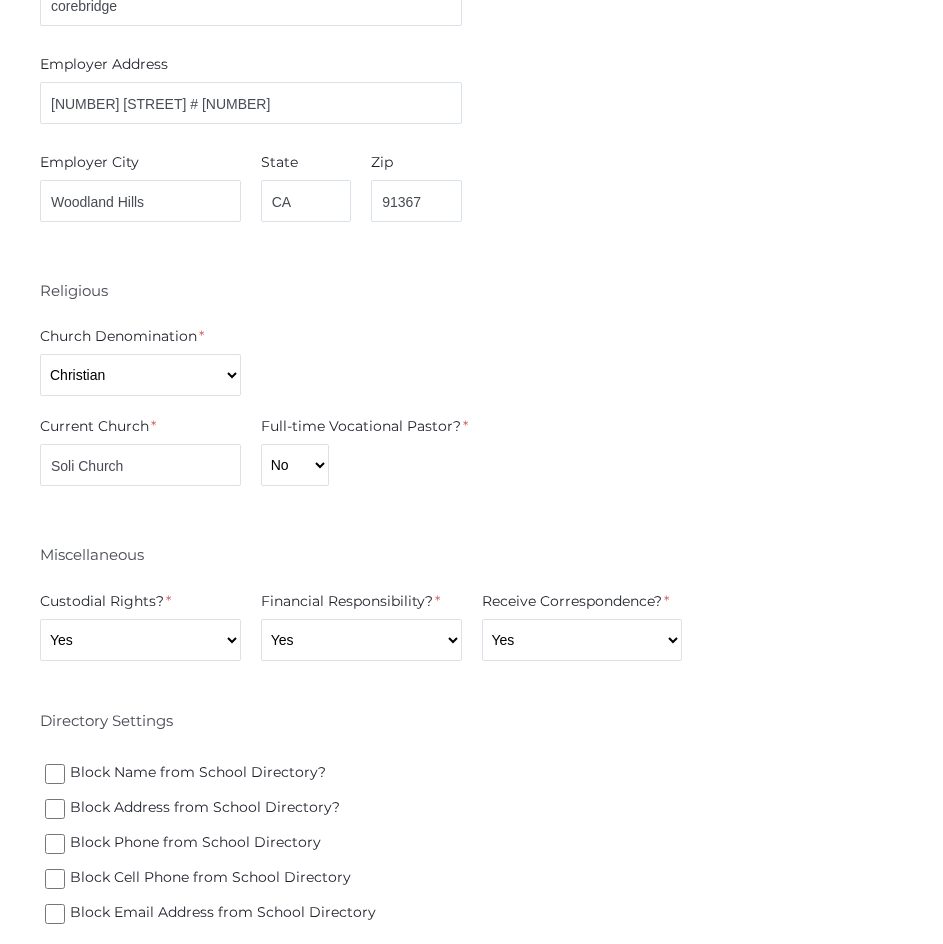 scroll, scrollTop: 1841, scrollLeft: 0, axis: vertical 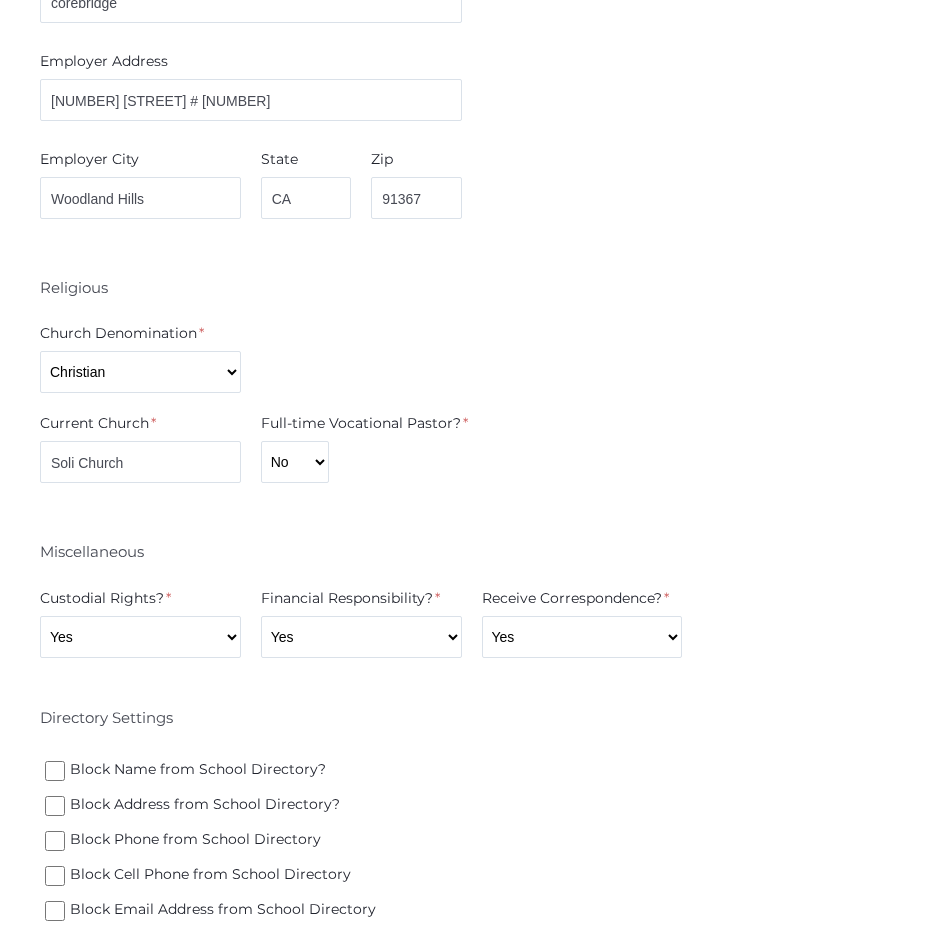 click on "Gender
*
Male
Female
Marital Status
*
Divorced
Married
Remarried
Separated
Single
Widowed
Relationship to student
*
Aunt
Brother
Father
Friend
Grandparent
Guardian
Mother
Other
Sister
Step Father
Step Mother
Uncle
Contact Info
Email Address
*
joshua.brock@corebridgefinancial.com
Email Address 2
joshua.brock@corebridgefinacial.com
Cell Phone
*
805-804-7713
Work Phone
818-251-4824
Ext
Employment
Occupation
*" at bounding box center (471, 128) 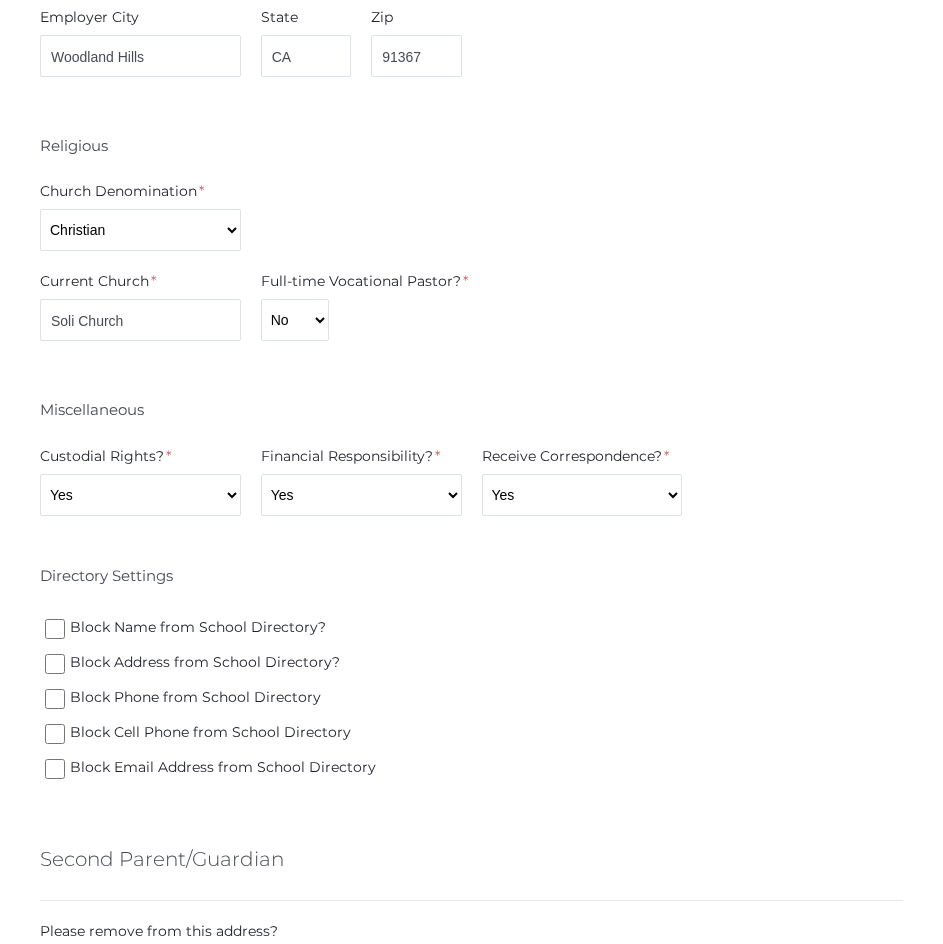 scroll, scrollTop: 2024, scrollLeft: 0, axis: vertical 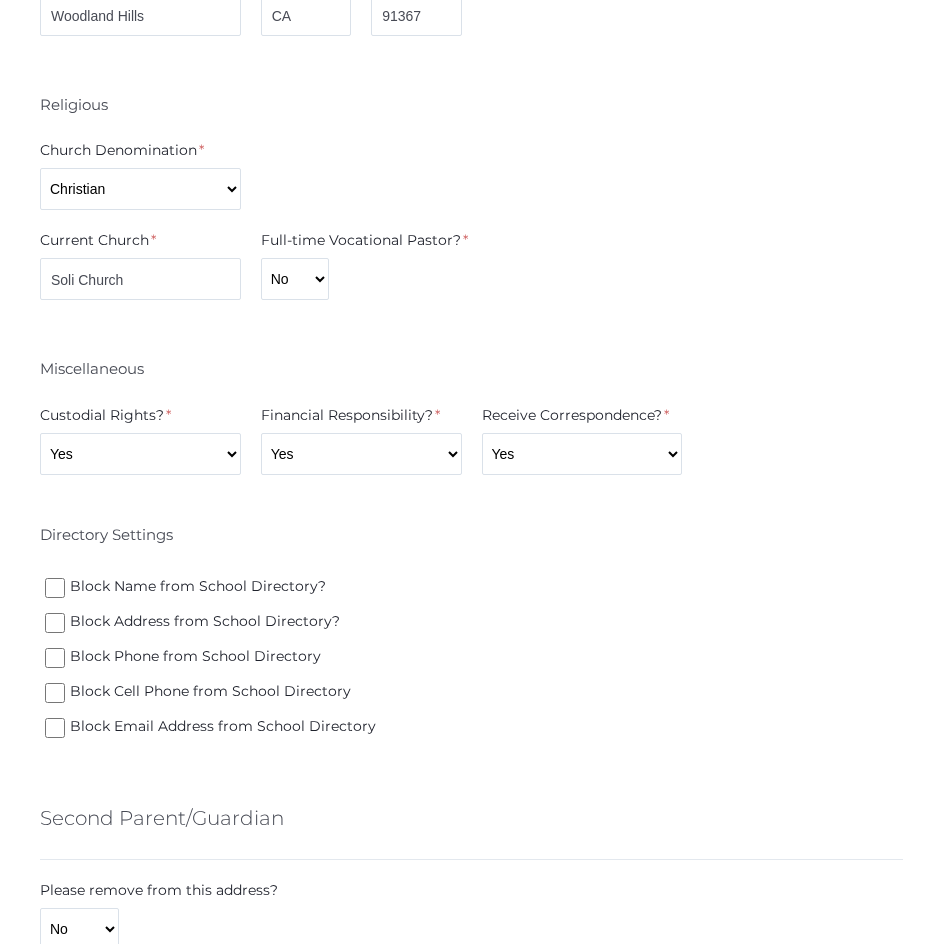 click on "Directory Settings" at bounding box center [471, 533] 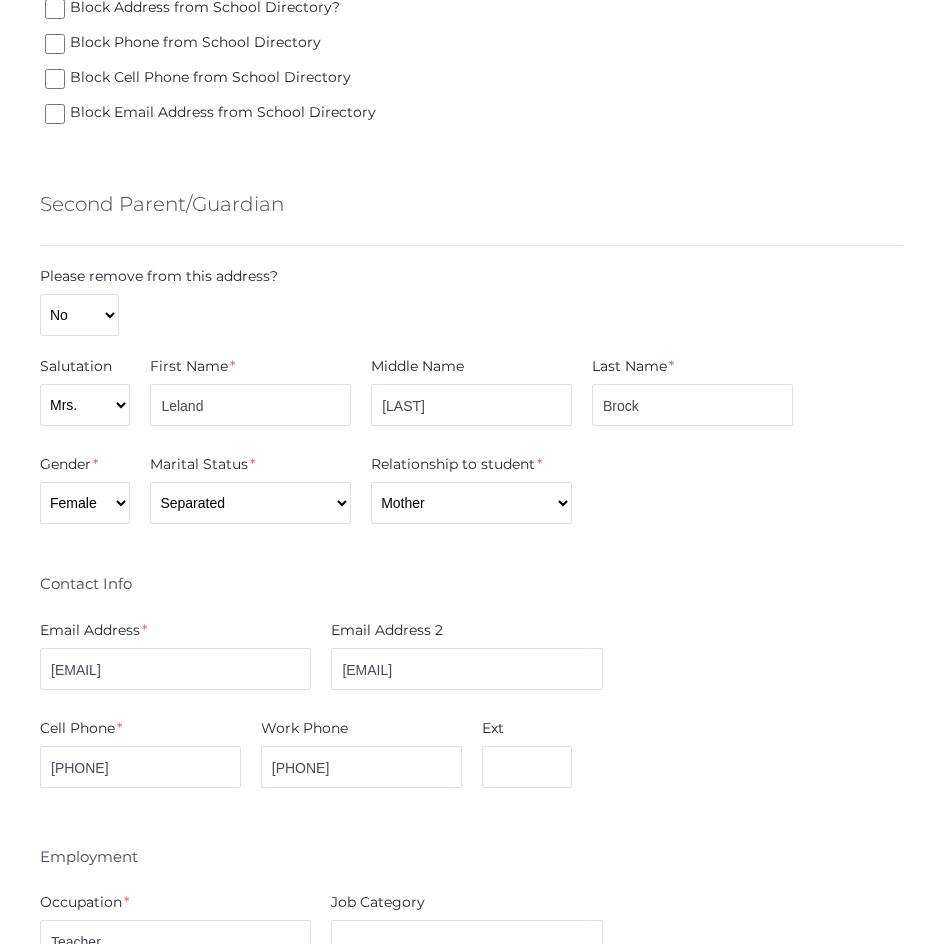 scroll, scrollTop: 2658, scrollLeft: 0, axis: vertical 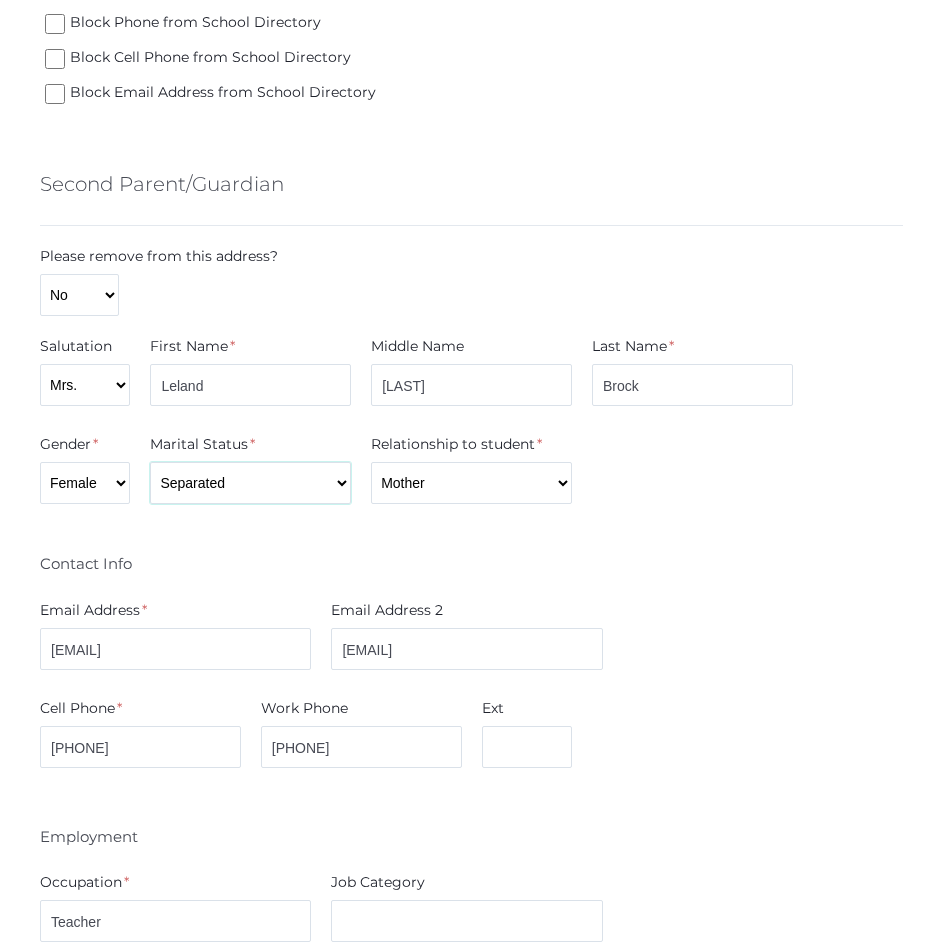 click on "Divorced
Married
Remarried
Separated
Single
Widowed" at bounding box center [250, 483] 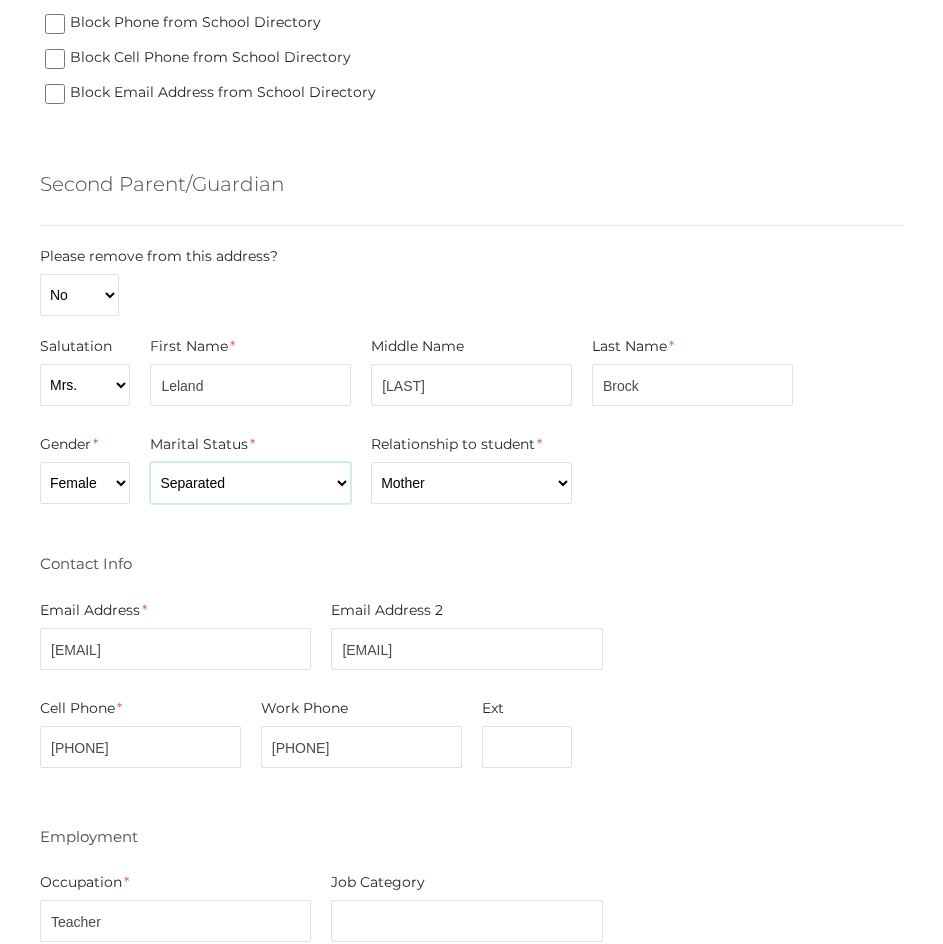 select on "Married" 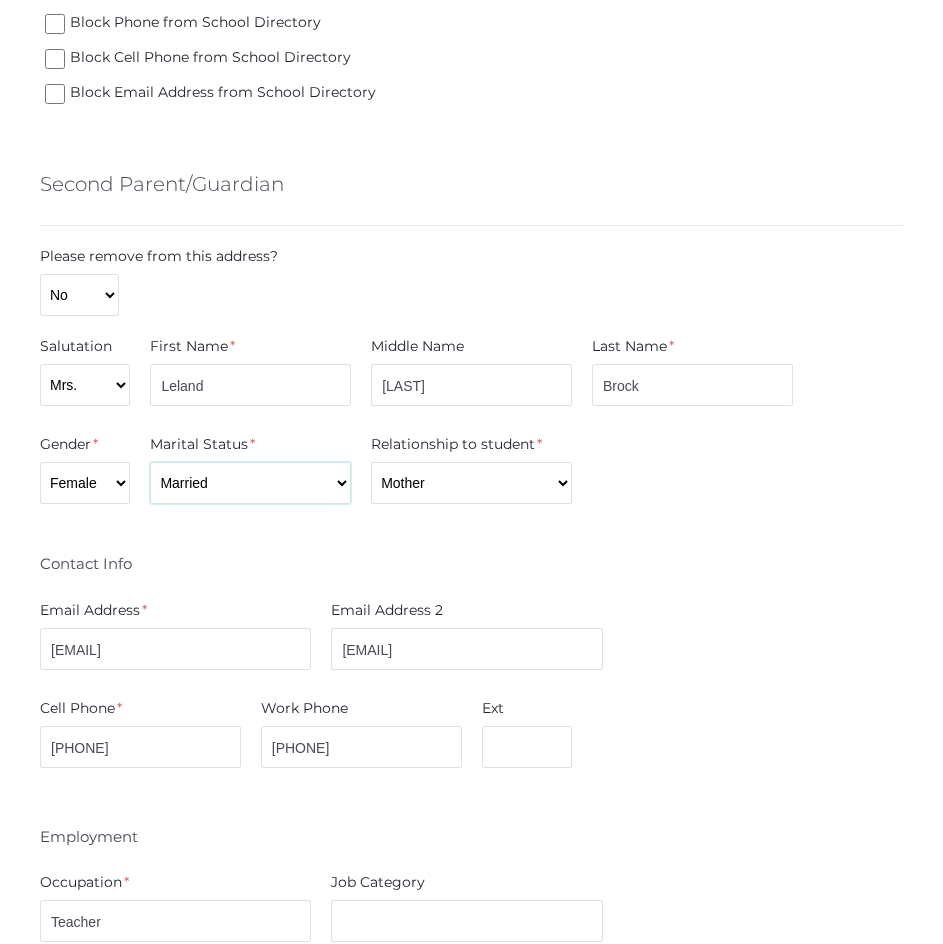 click on "Divorced
Married
Remarried
Separated
Single
Widowed" at bounding box center [250, 483] 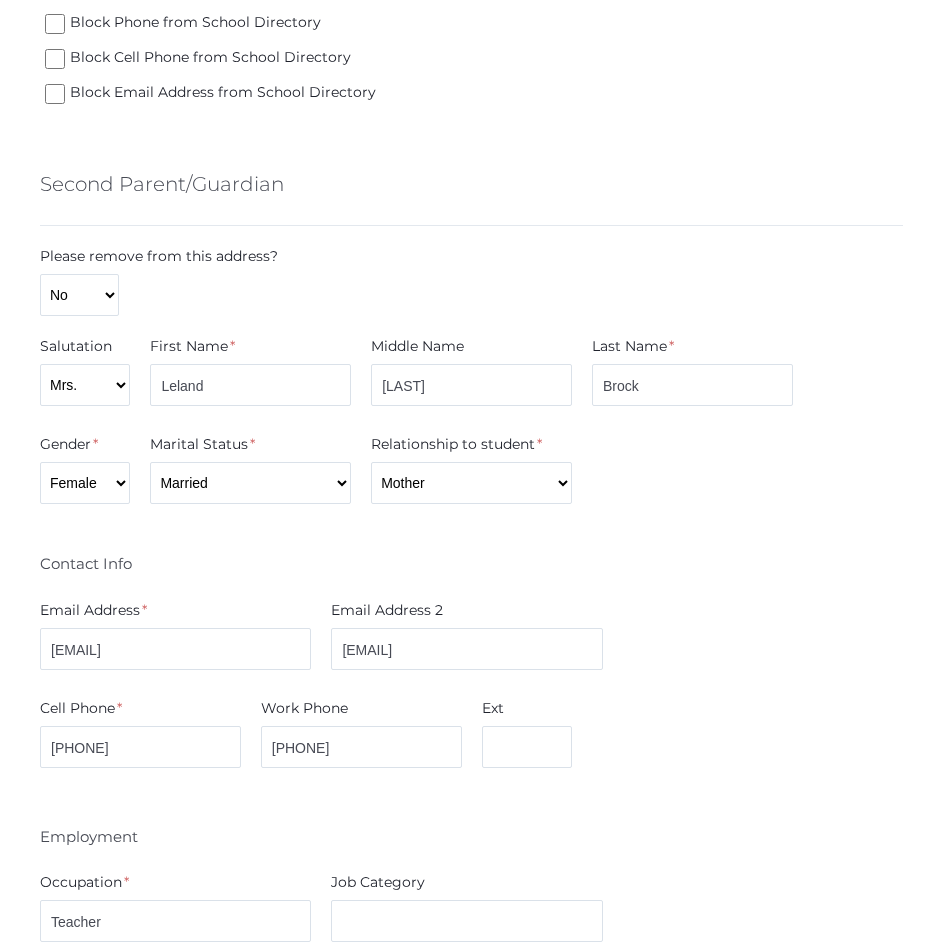 click on "Contact Info" at bounding box center [471, 562] 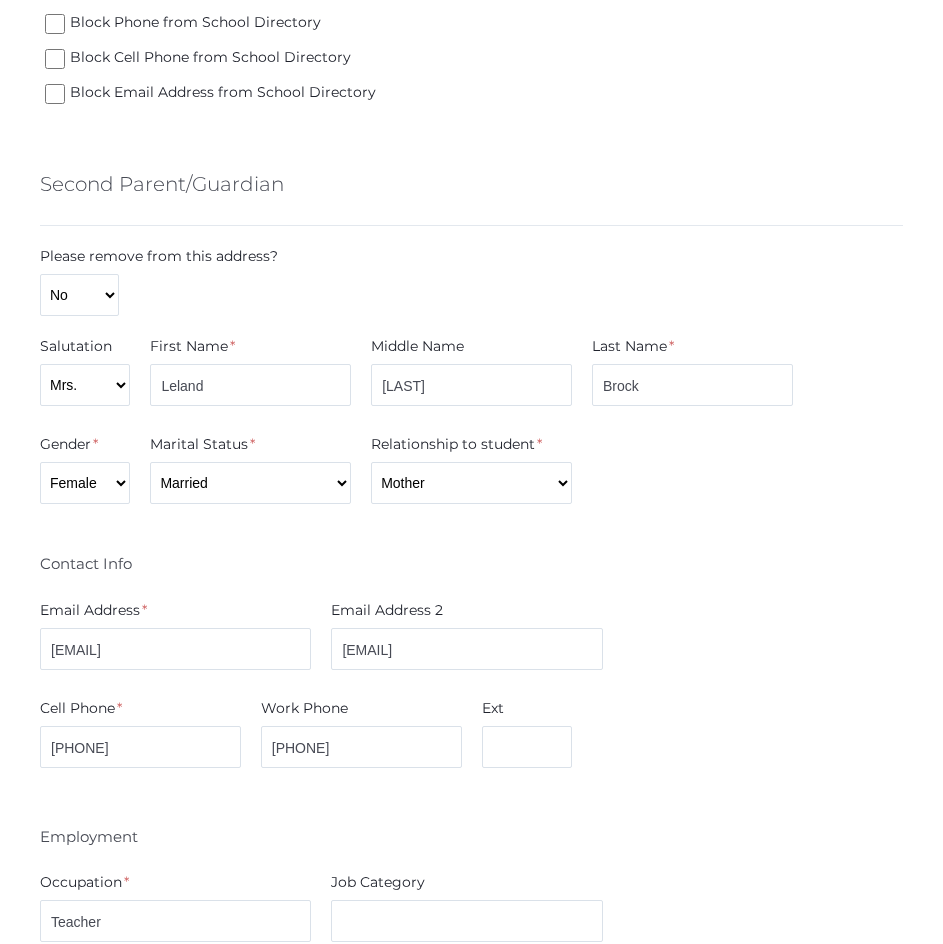 scroll, scrollTop: 2717, scrollLeft: 0, axis: vertical 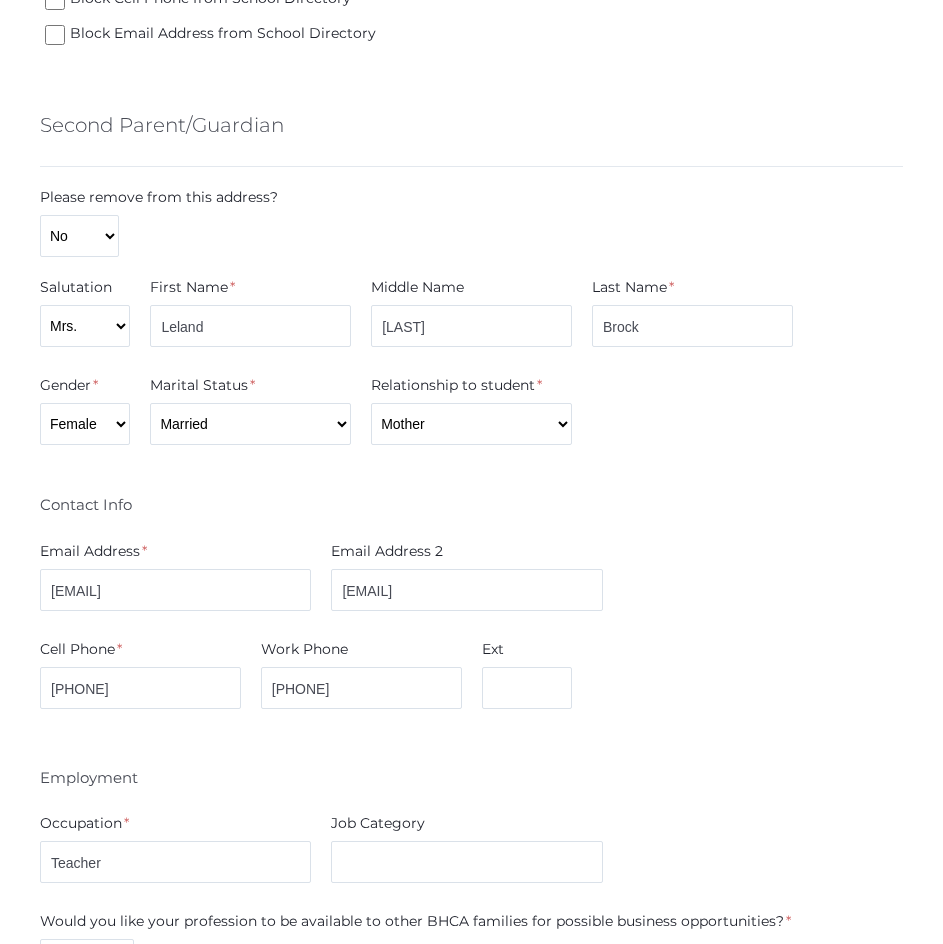 click on "Contact Info" at bounding box center (471, 503) 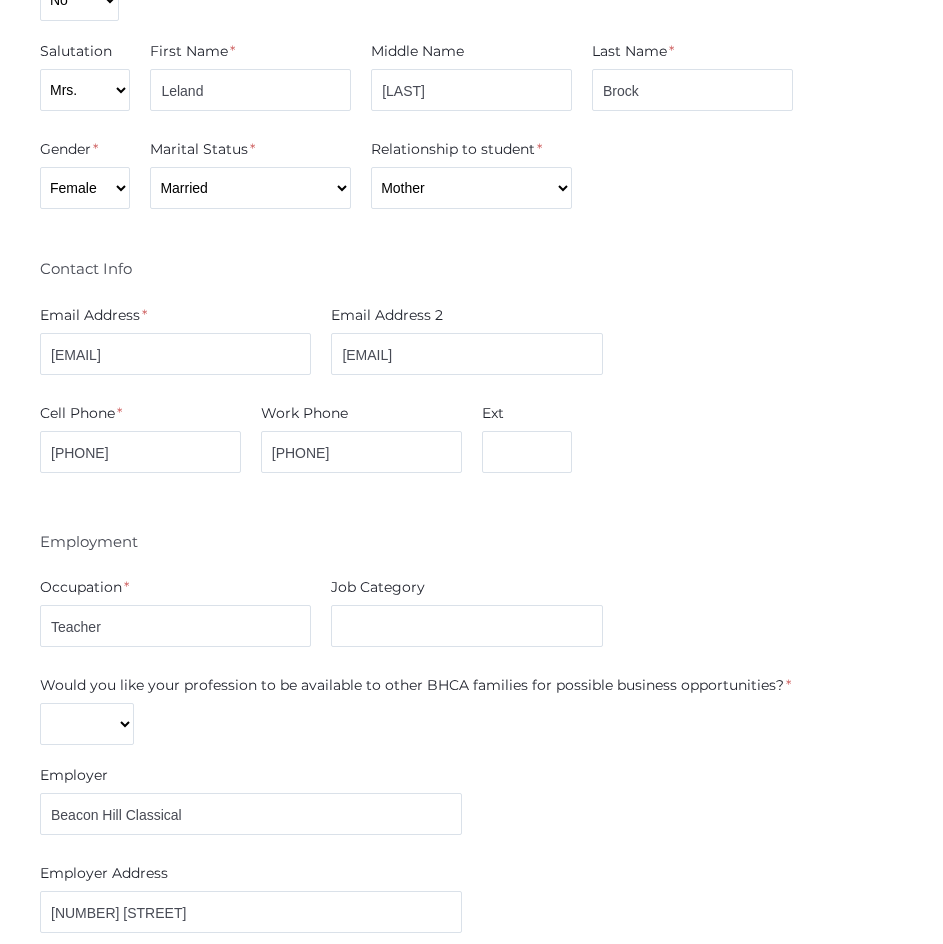 scroll, scrollTop: 2964, scrollLeft: 0, axis: vertical 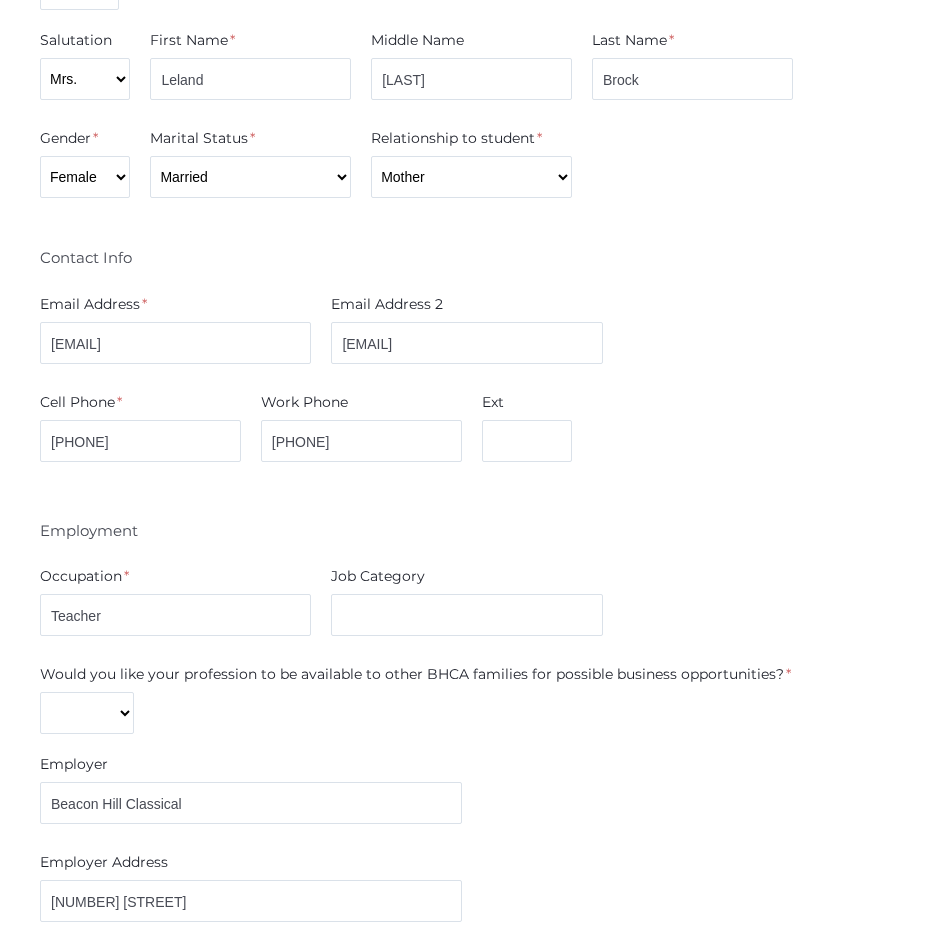 click on "Gender
*
Male
Female
Marital Status
*
Divorced
Married
Remarried
Separated
Single
Widowed
Relationship to student
*
Aunt
Brother
Father
Friend
Grandparent
Guardian
Mother
Other
Sister
Step Father
Step Mother
Uncle
Contact Info
Email Address
*
leebrocklee@yahoo.com
Email Address 2
leebrocklee@yahoo.com
Cell Phone
*
805-705-7053
Work Phone
805-705-7053
Ext
Employment
Occupation
*
Teacher
*" at bounding box center (471, 929) 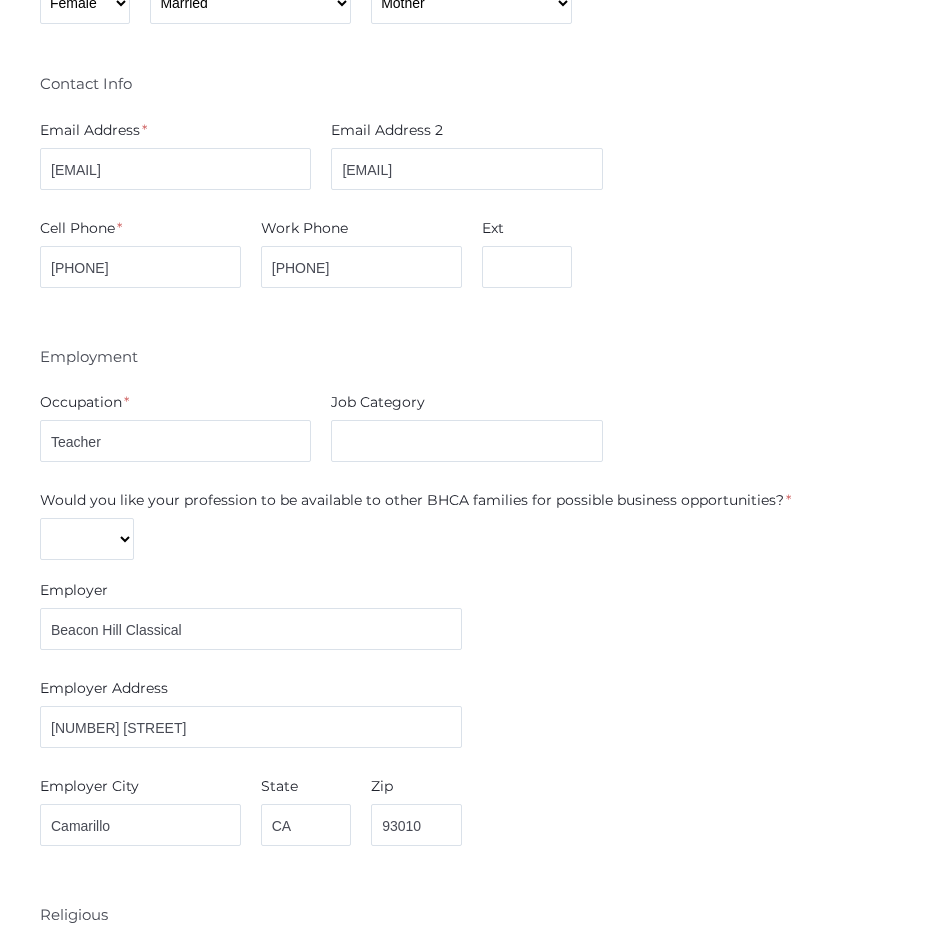 scroll, scrollTop: 3144, scrollLeft: 0, axis: vertical 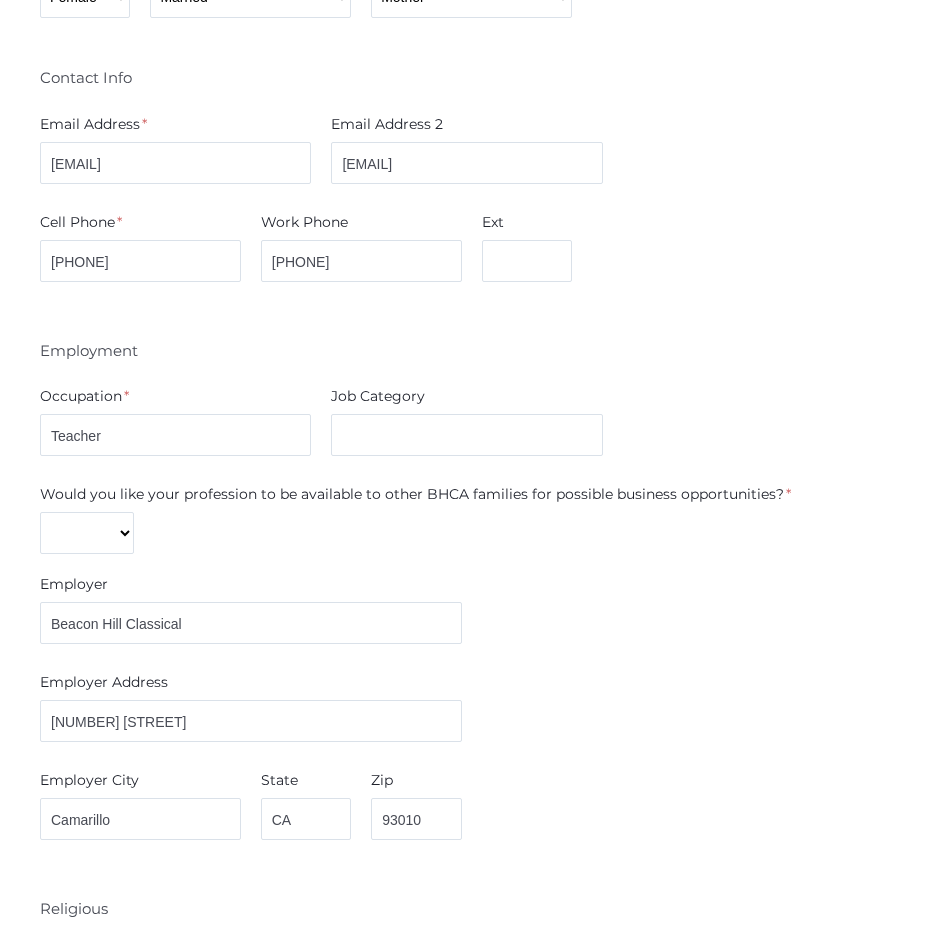 click on "Would you like your profession to be available to other BHCA families for possible business opportunities?
*
Yes
No" at bounding box center [415, 519] 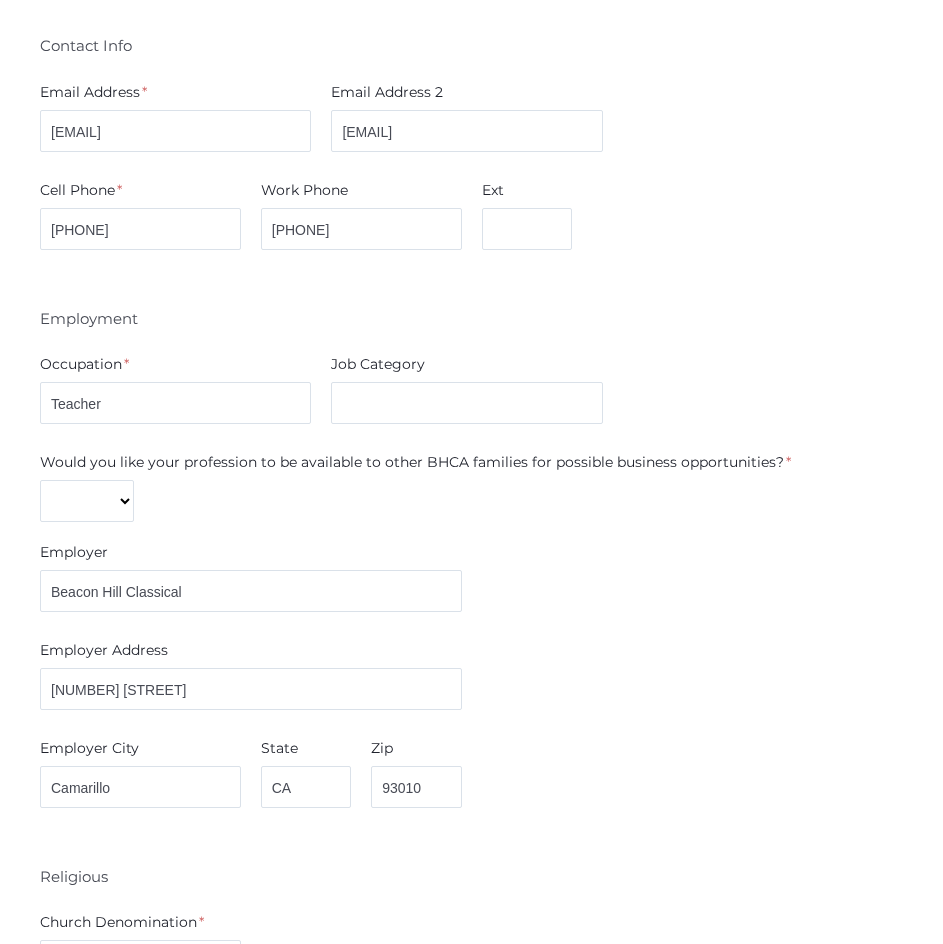 scroll, scrollTop: 3181, scrollLeft: 0, axis: vertical 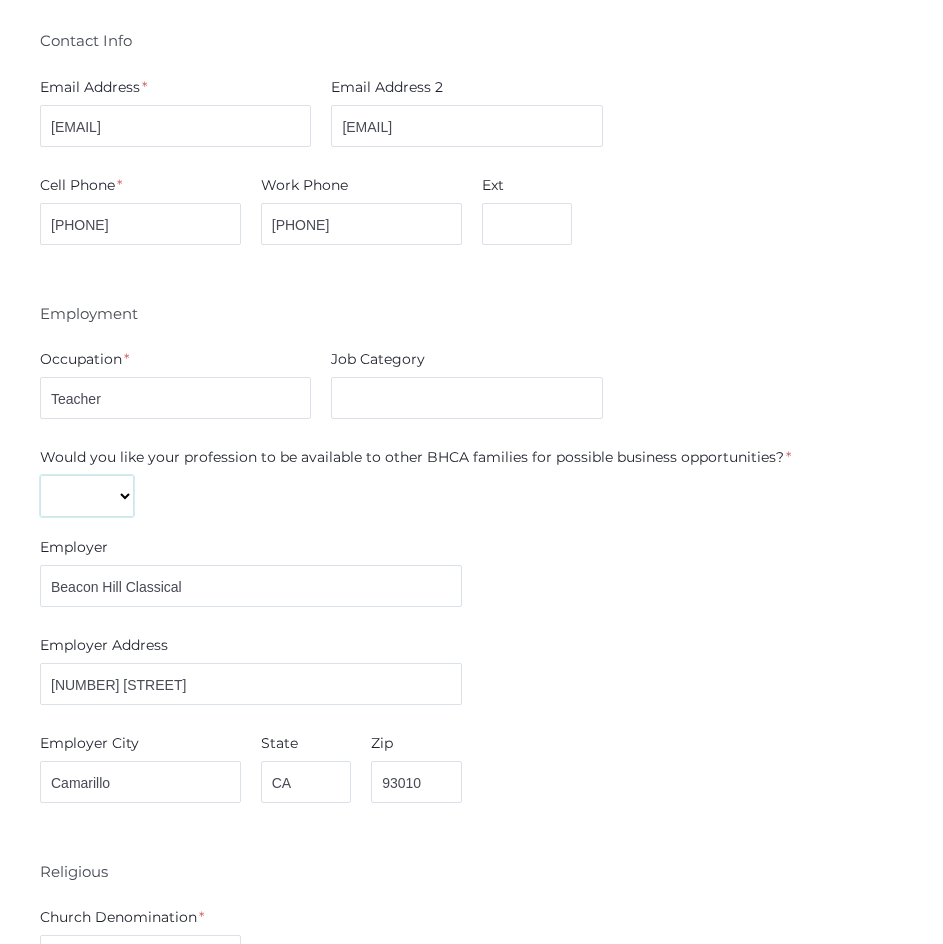 click on "Yes
No" at bounding box center (87, 496) 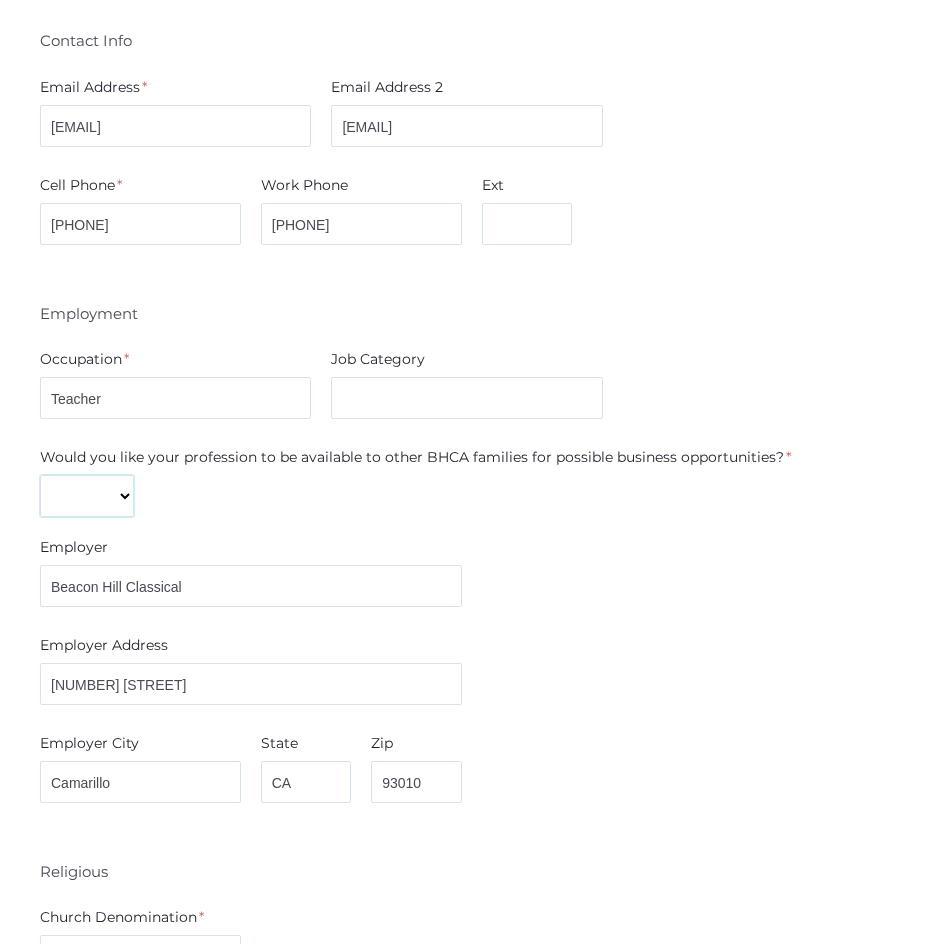 select on "Yes" 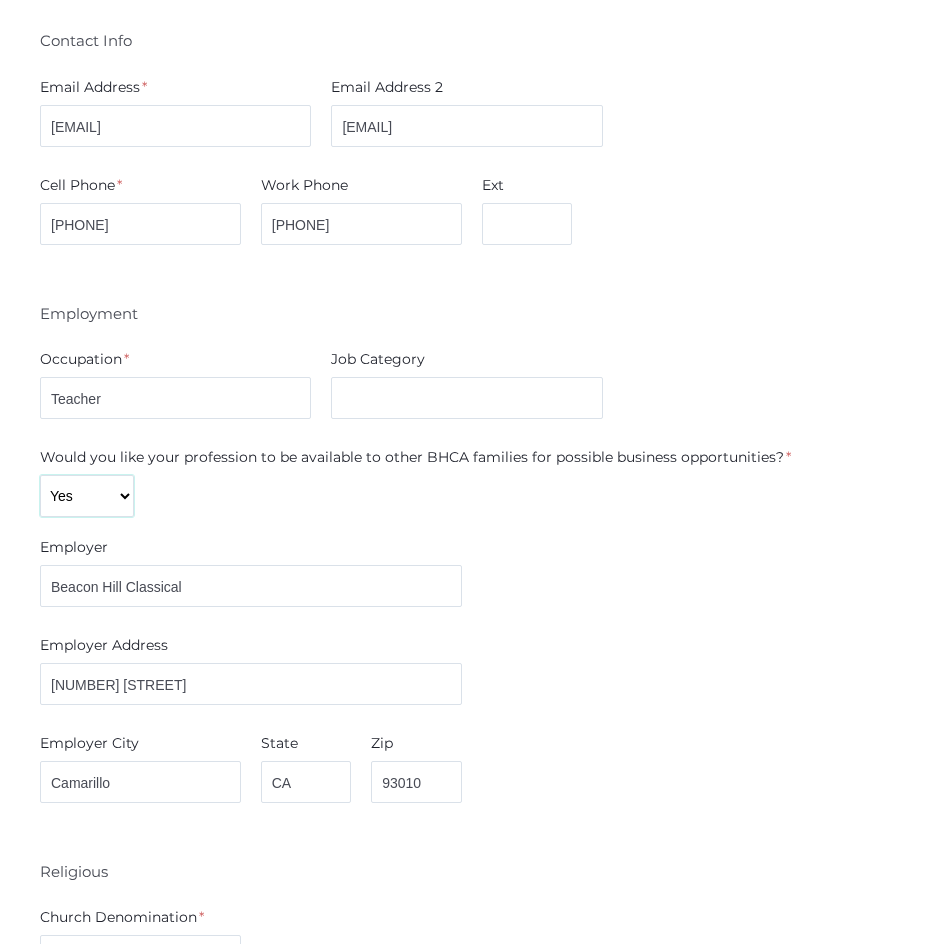 click on "Yes
No" at bounding box center (87, 496) 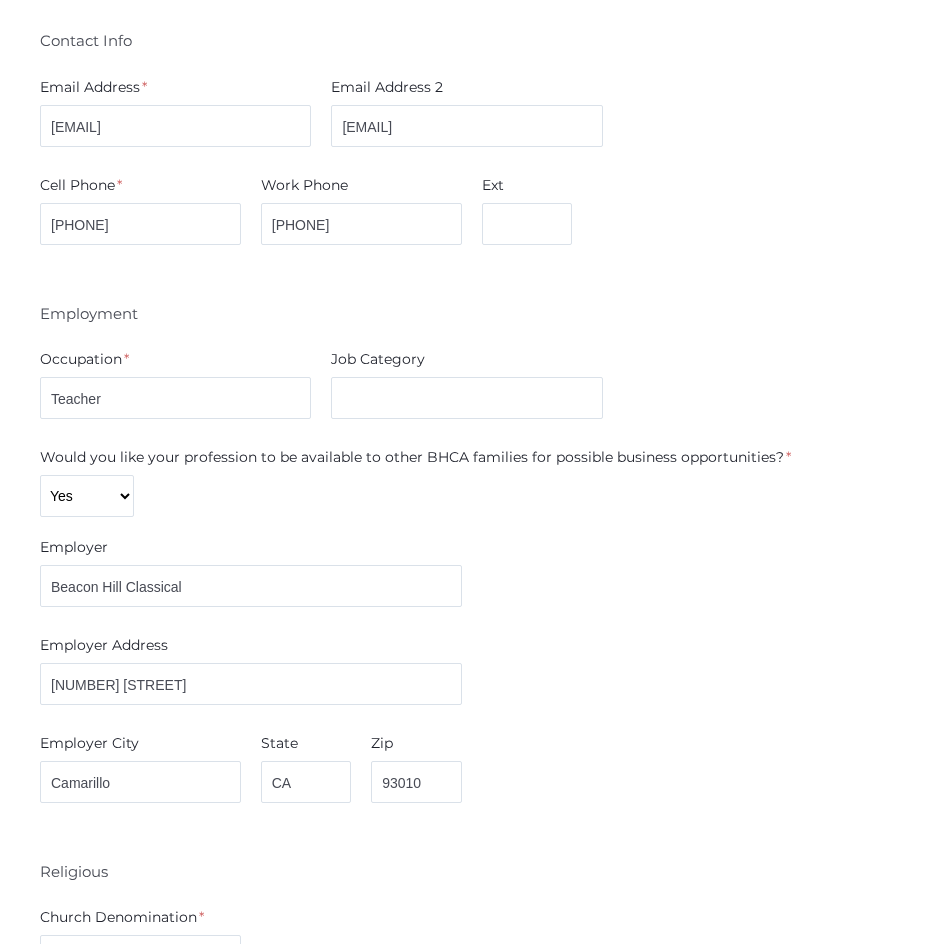 click on "Gender
*
Male
Female
Marital Status
*
Divorced
Married
Remarried
Separated
Single
Widowed
Relationship to student
*
Aunt
Brother
Father
Friend
Grandparent
Guardian
Mother
Other
Sister
Step Father
Step Mother
Uncle
Contact Info
Email Address
*
leebrocklee@yahoo.com
Email Address 2
leebrocklee@yahoo.com
Cell Phone
*
805-705-7053
Work Phone
805-705-7053
Ext
Employment
Occupation
*
Teacher
*" at bounding box center [471, 712] 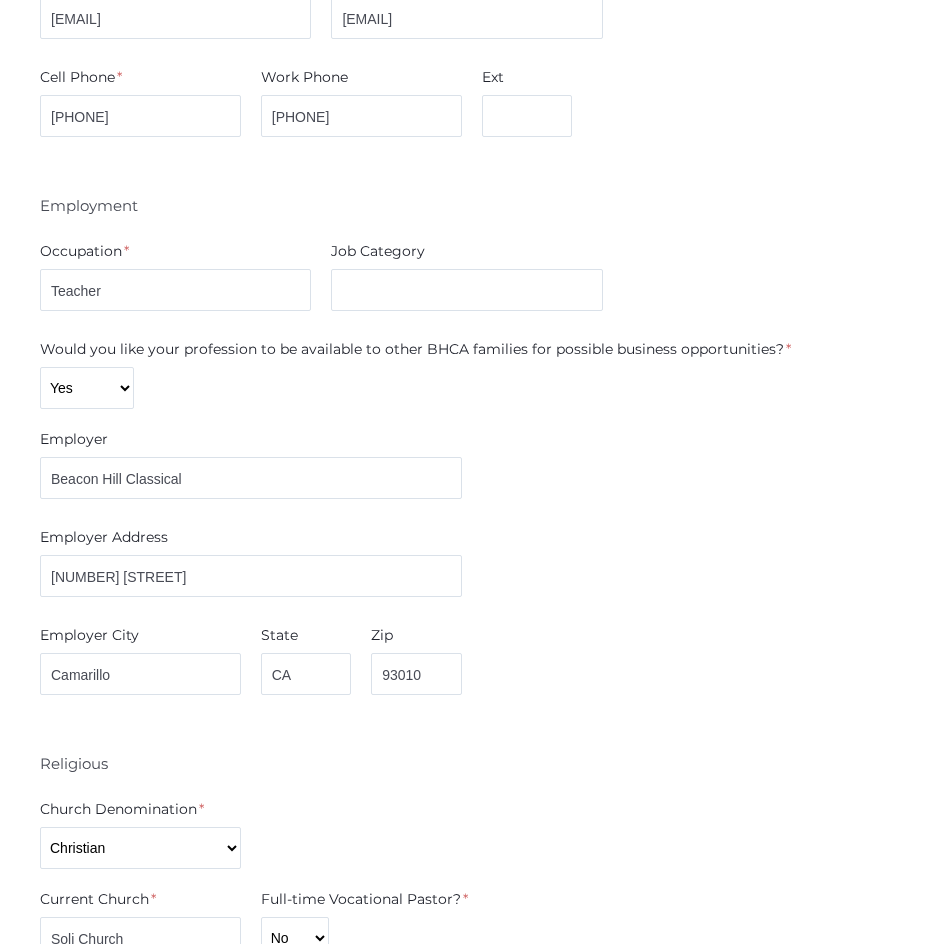 scroll, scrollTop: 3290, scrollLeft: 0, axis: vertical 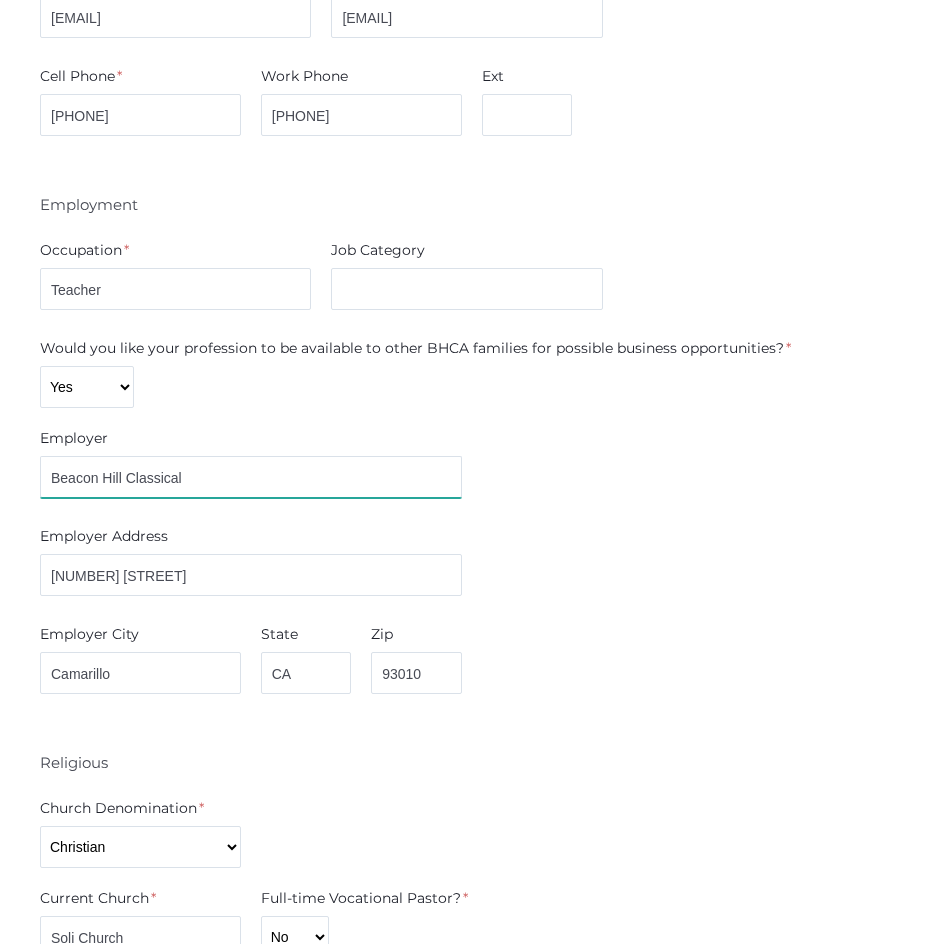drag, startPoint x: 222, startPoint y: 466, endPoint x: 31, endPoint y: 479, distance: 191.4419 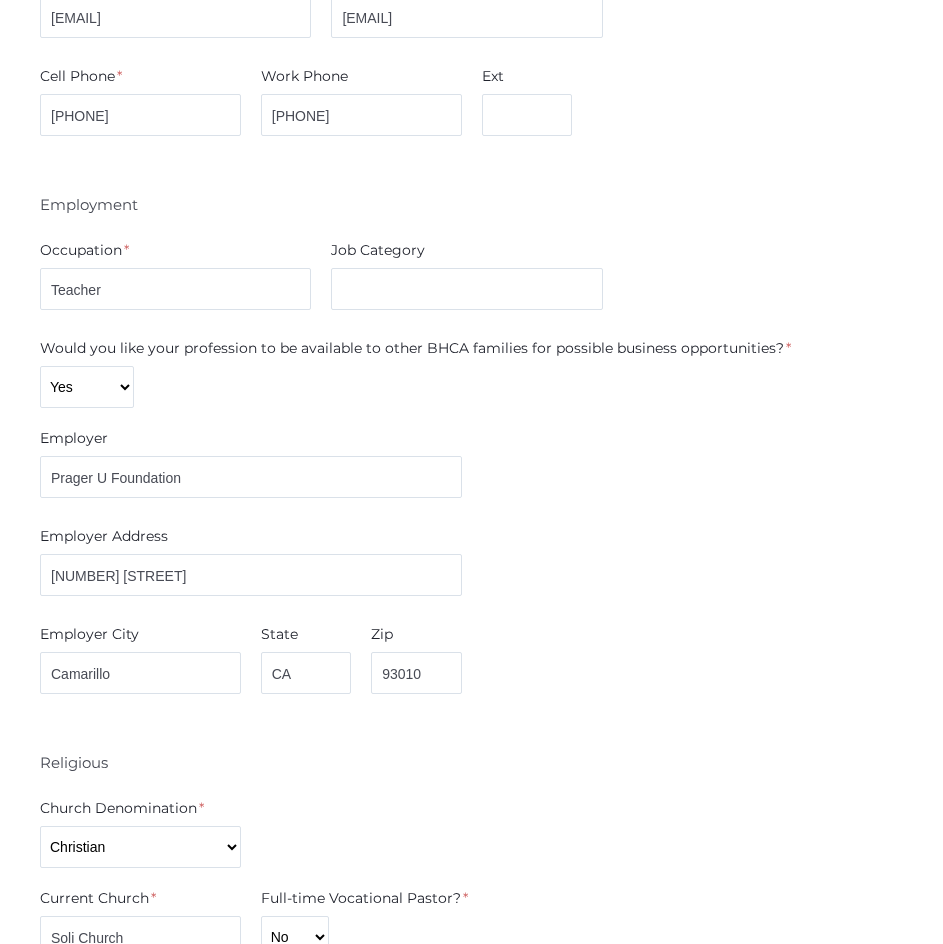 click on "Gender
*
Male
Female
Marital Status
*
Divorced
Married
Remarried
Separated
Single
Widowed
Relationship to student
*
Aunt
Brother
Father
Friend
Grandparent
Guardian
Mother
Other
Sister
Step Father
Step Mother
Uncle
Contact Info
Email Address
*
leebrocklee@yahoo.com
Email Address 2
leebrocklee@yahoo.com
Cell Phone
*
805-705-7053
Work Phone
805-705-7053
Ext
Employment
Occupation
*
Teacher
*" at bounding box center (471, 603) 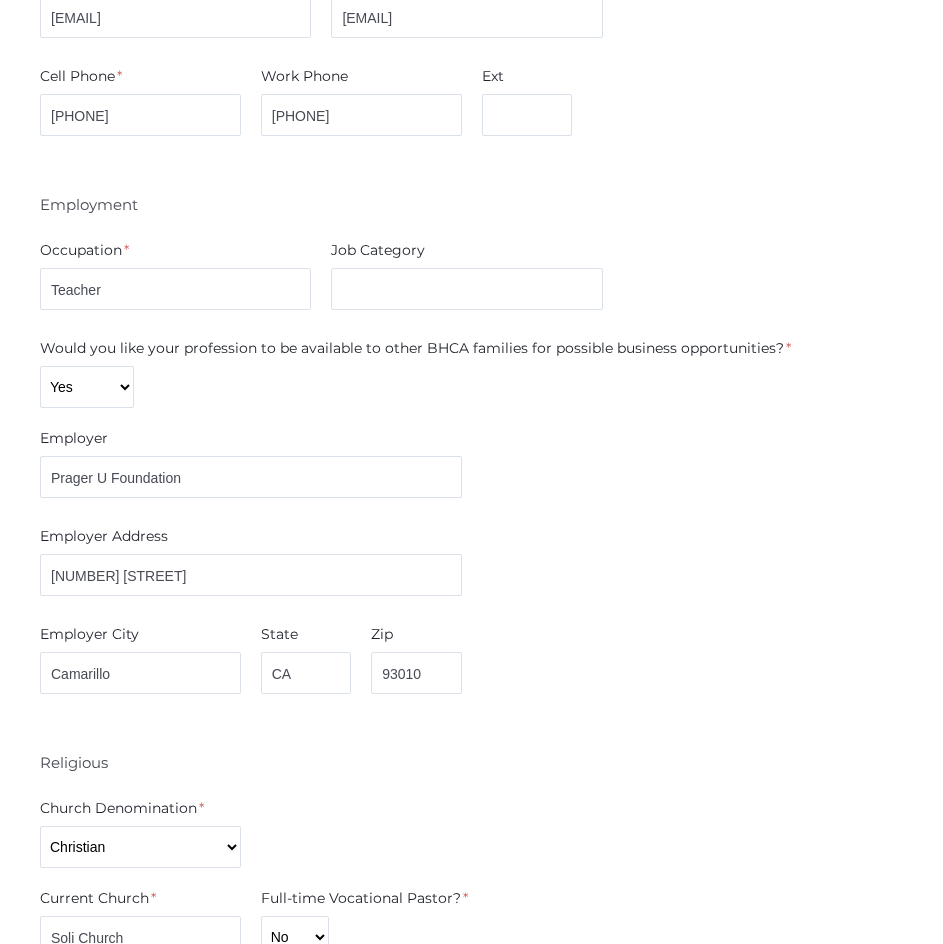 click on "Gender
*
Male
Female
Marital Status
*
Divorced
Married
Remarried
Separated
Single
Widowed
Relationship to student
*
Aunt
Brother
Father
Friend
Grandparent
Guardian
Mother
Other
Sister
Step Father
Step Mother
Uncle
Contact Info
Email Address
*
leebrocklee@yahoo.com
Email Address 2
leebrocklee@yahoo.com
Cell Phone
*
805-705-7053
Work Phone
805-705-7053
Ext
Employment
Occupation
*
Teacher
*" at bounding box center (471, 603) 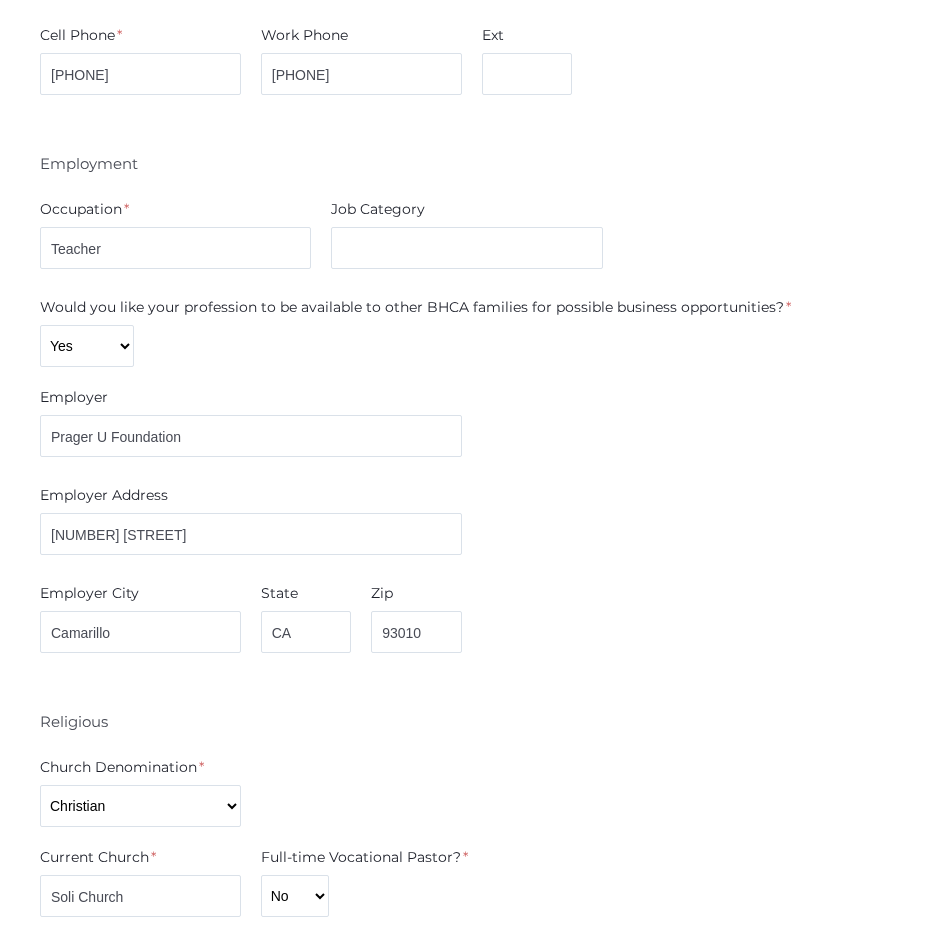 scroll, scrollTop: 3332, scrollLeft: 0, axis: vertical 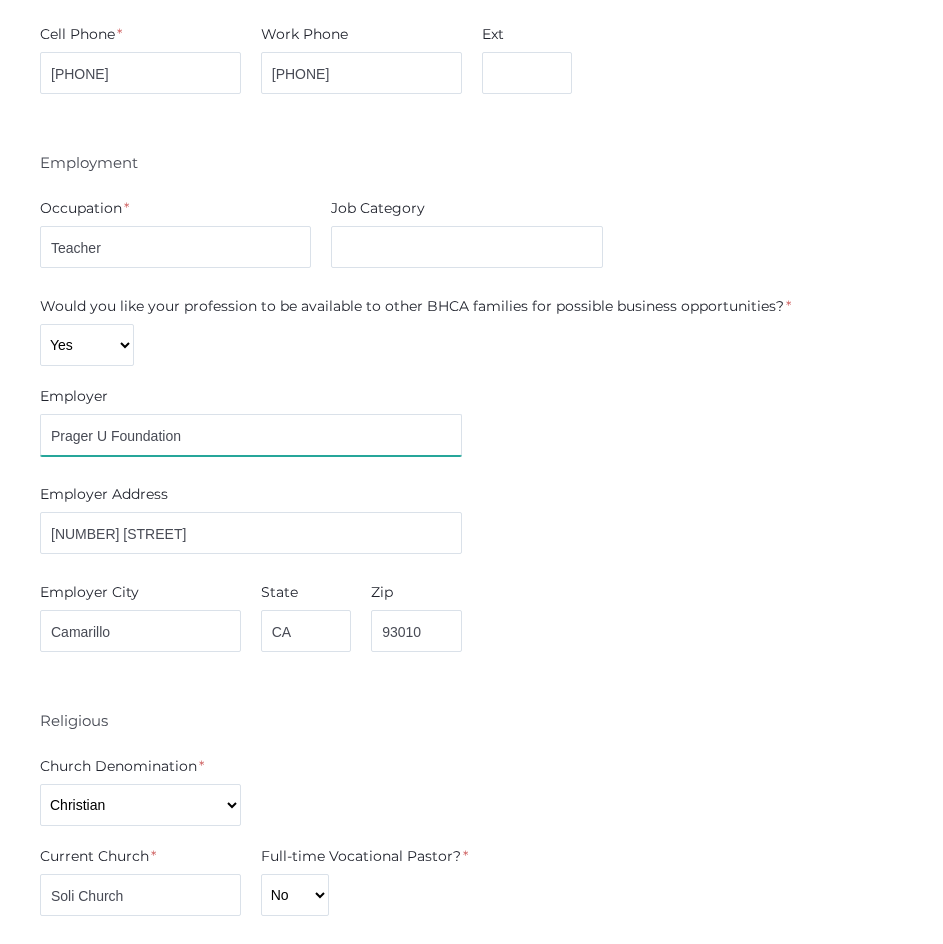 click on "Prager U Foundation" at bounding box center [251, 435] 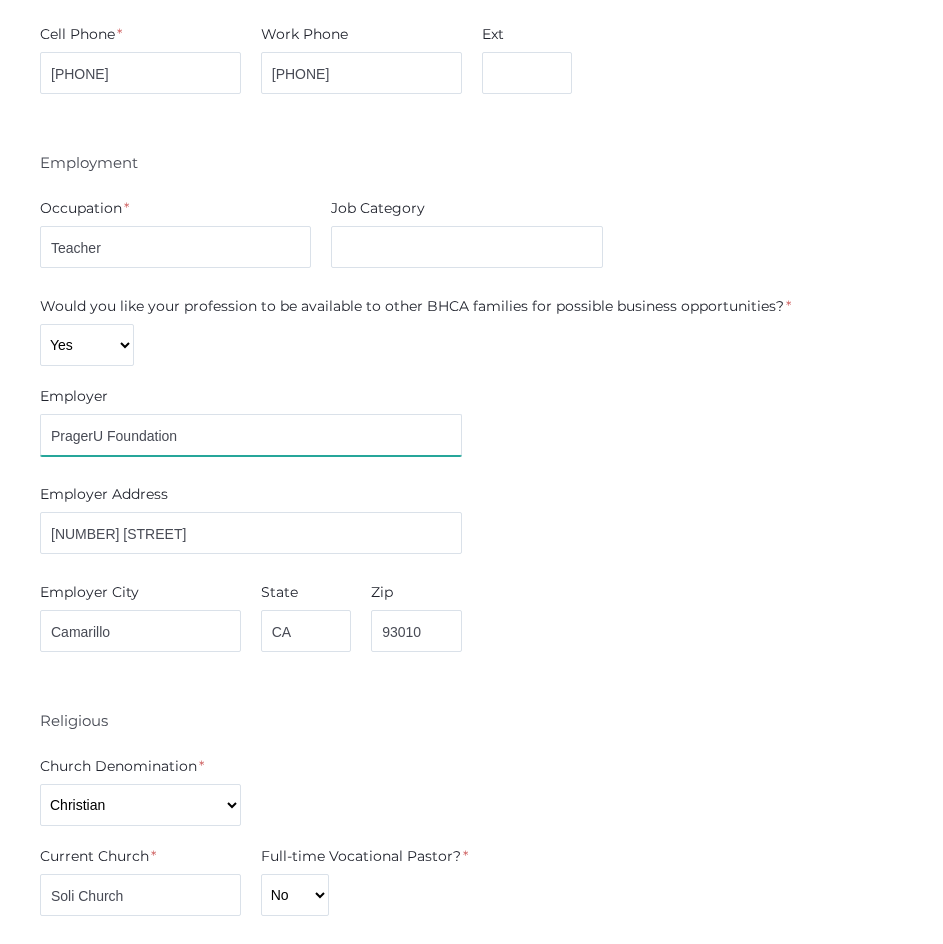 click on "PragerU Foundation" at bounding box center [251, 435] 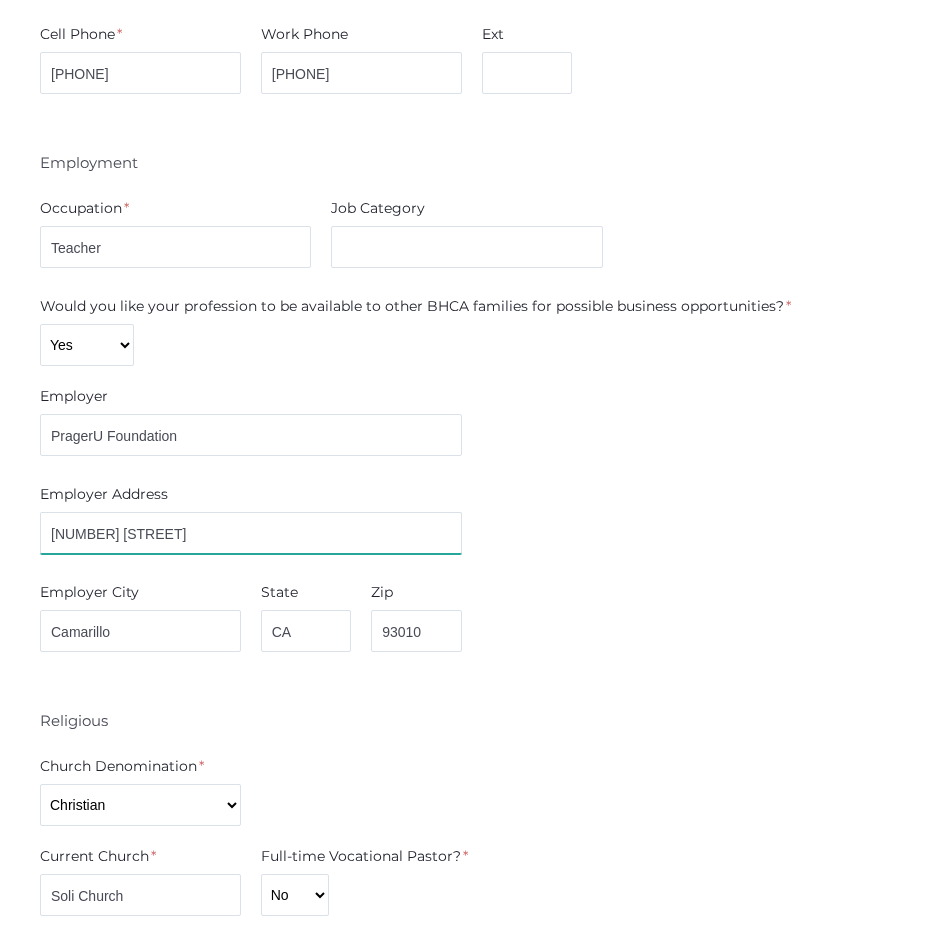 click on "Employer Address
2304 Antonio Ave" at bounding box center [471, 523] 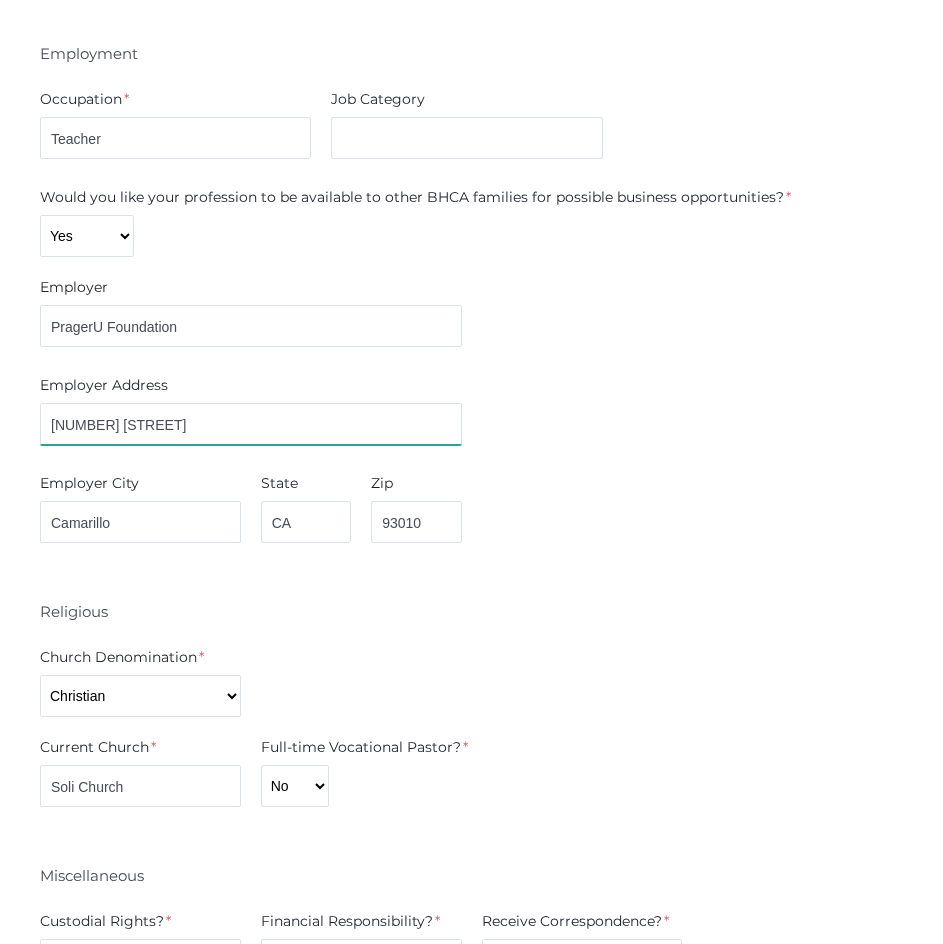 scroll, scrollTop: 3442, scrollLeft: 0, axis: vertical 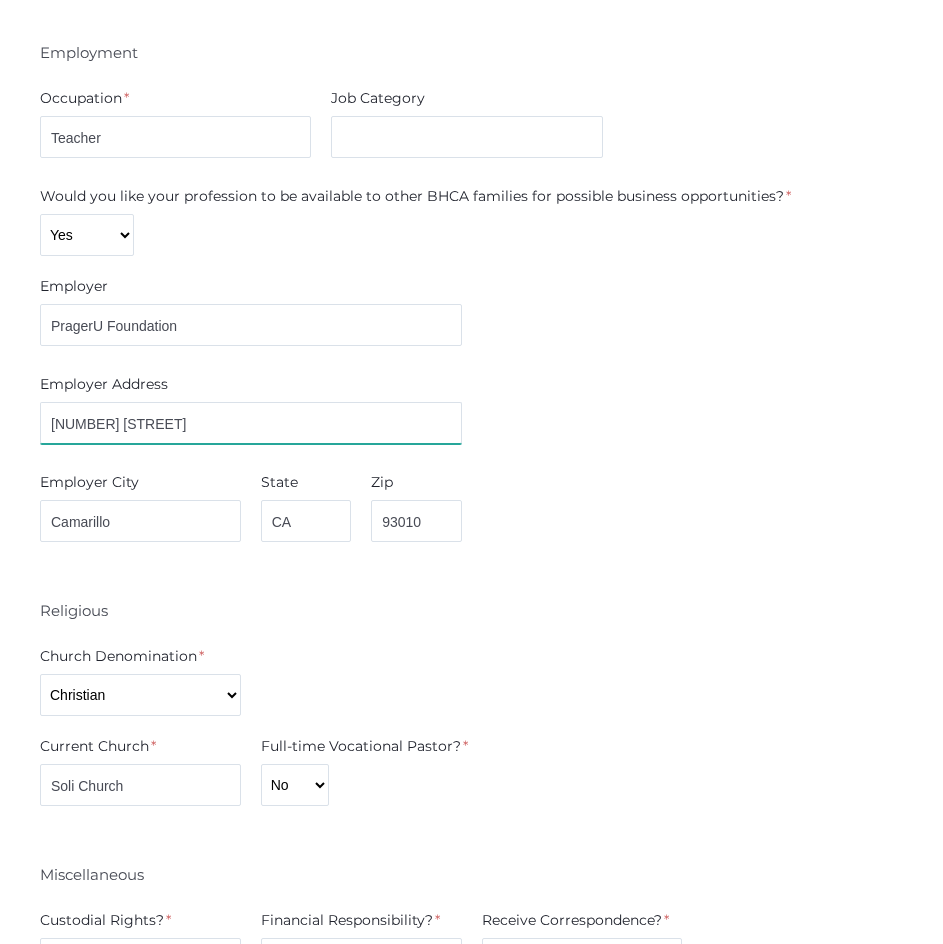 drag, startPoint x: 262, startPoint y: 438, endPoint x: 25, endPoint y: 455, distance: 237.60892 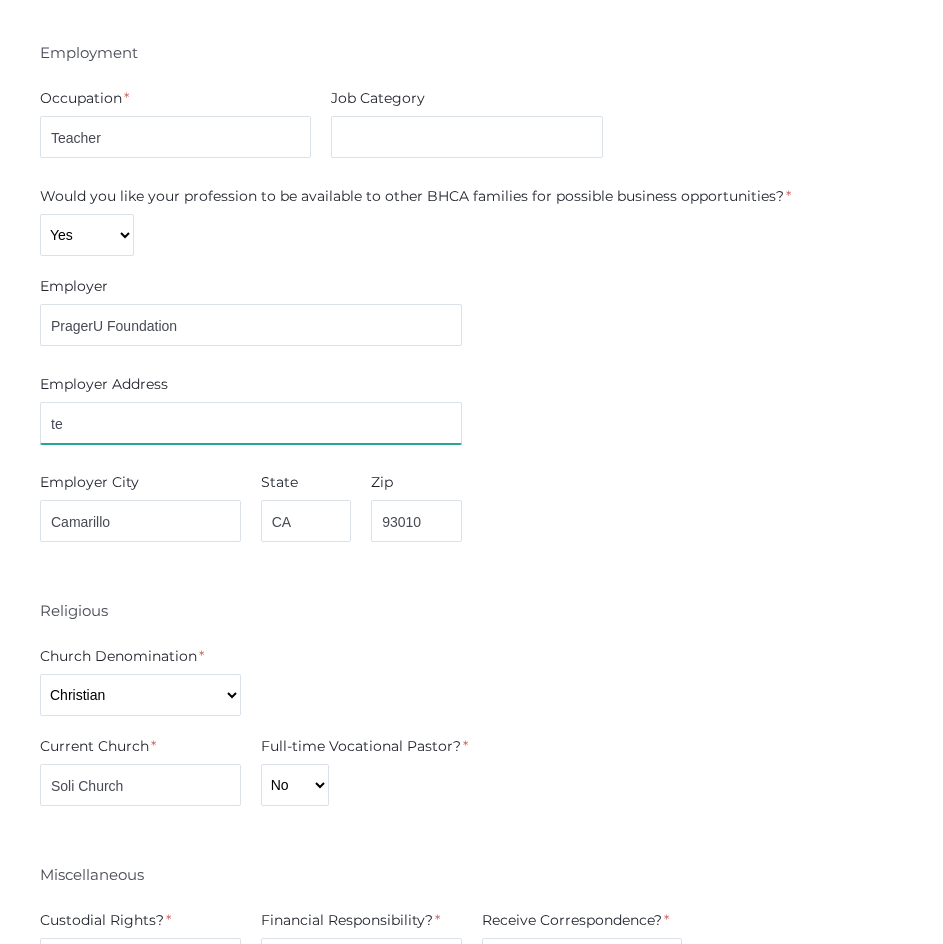 type on "t" 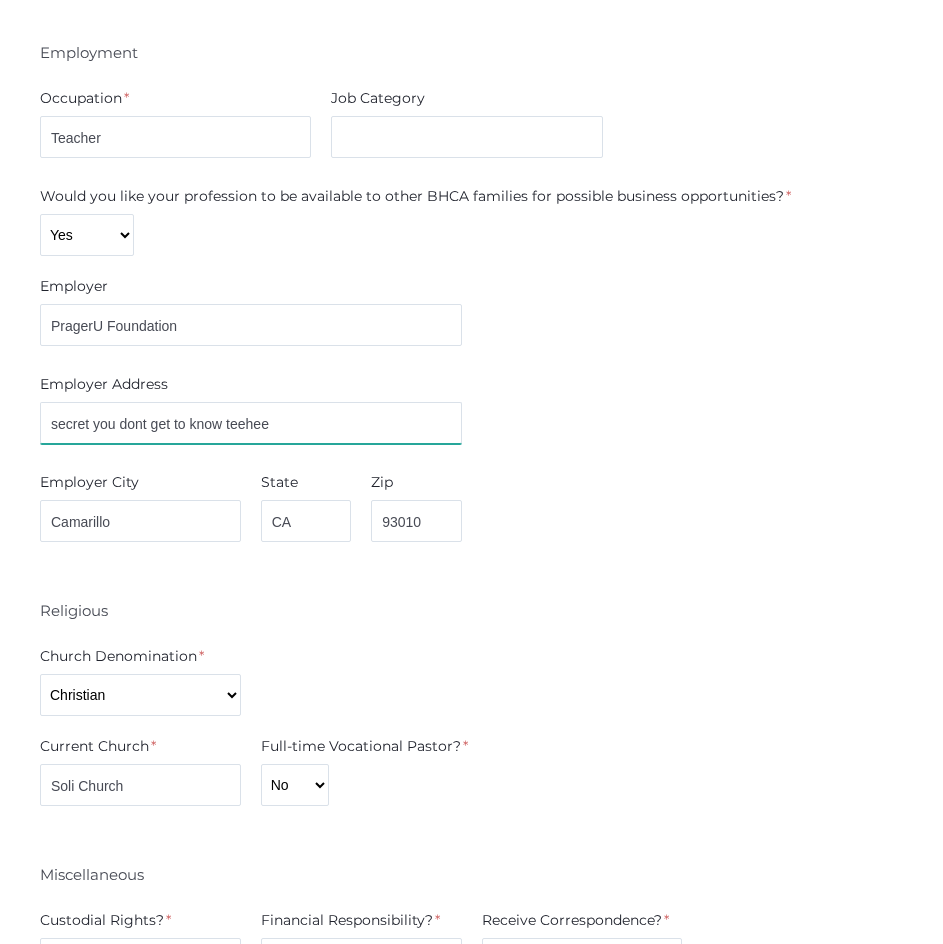 drag, startPoint x: 312, startPoint y: 423, endPoint x: 54, endPoint y: 422, distance: 258.00195 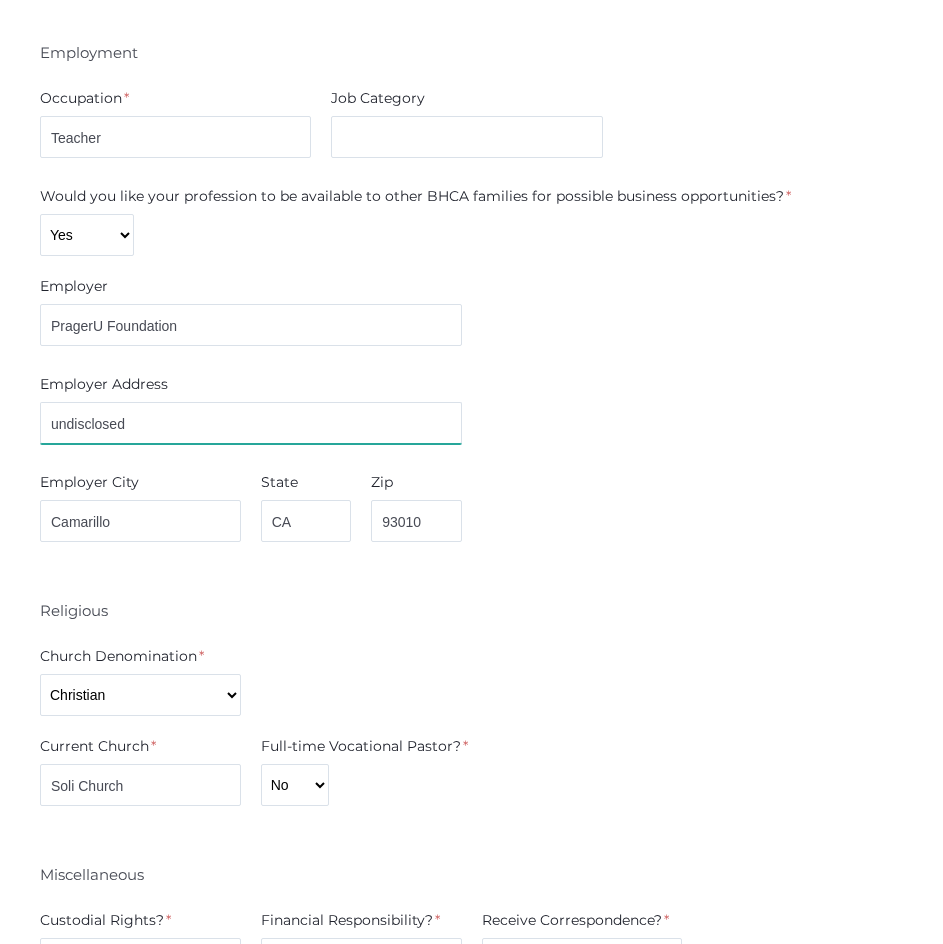 type on "undisclosed" 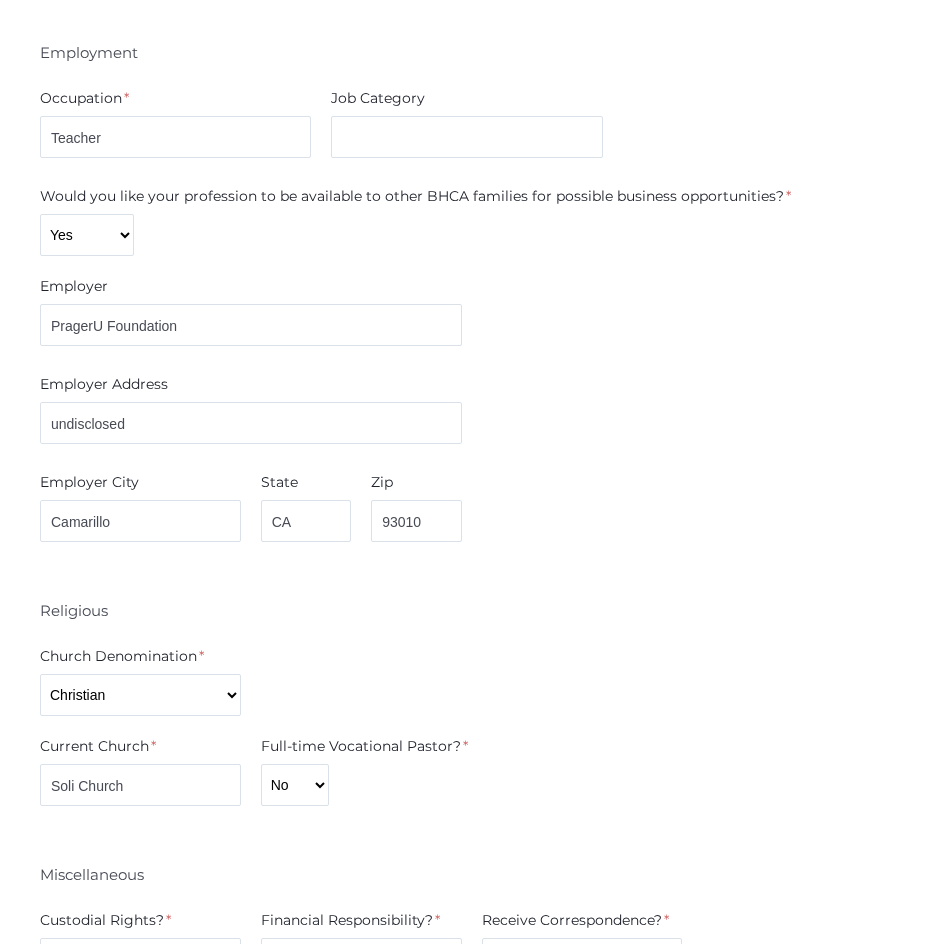 click on "Gender
*
Male
Female
Marital Status
*
Divorced
Married
Remarried
Separated
Single
Widowed
Relationship to student
*
Aunt
Brother
Father
Friend
Grandparent
Guardian
Mother
Other
Sister
Step Father
Step Mother
Uncle
Contact Info
Email Address
*
leebrocklee@yahoo.com
Email Address 2
leebrocklee@yahoo.com
Cell Phone
*
805-705-7053
Work Phone
805-705-7053
Ext
Employment
Occupation
*
Teacher
*" at bounding box center [471, 451] 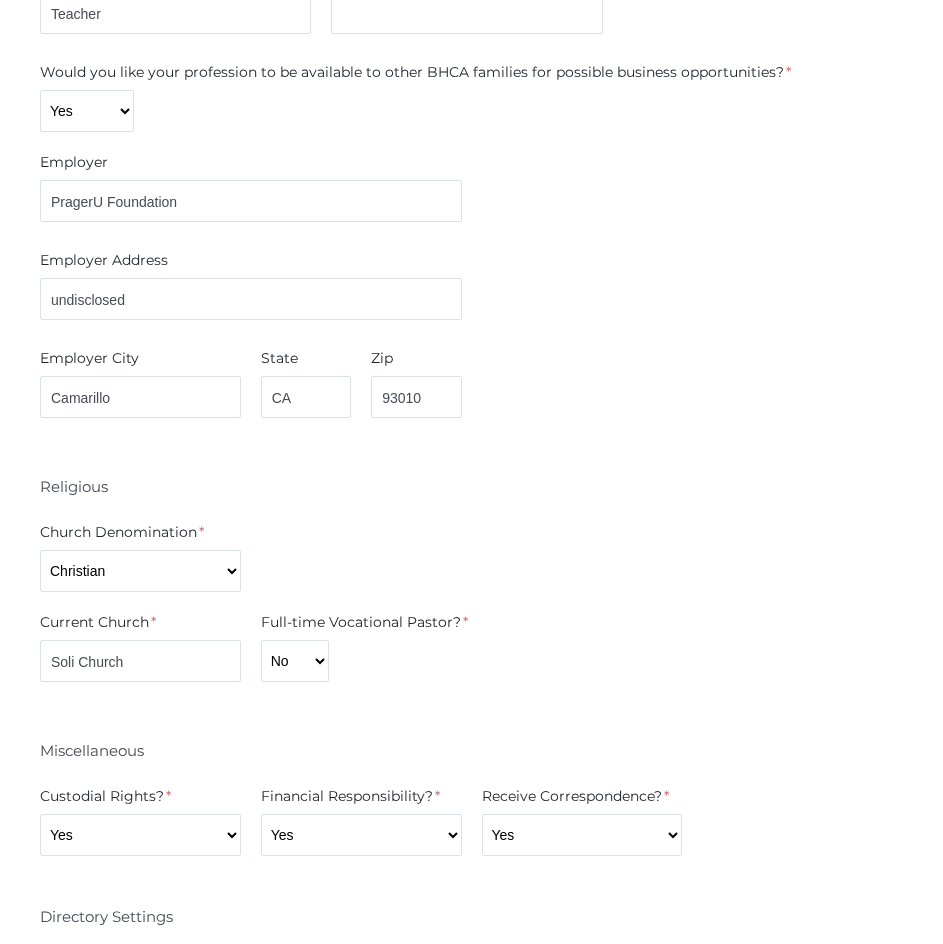 scroll, scrollTop: 3567, scrollLeft: 0, axis: vertical 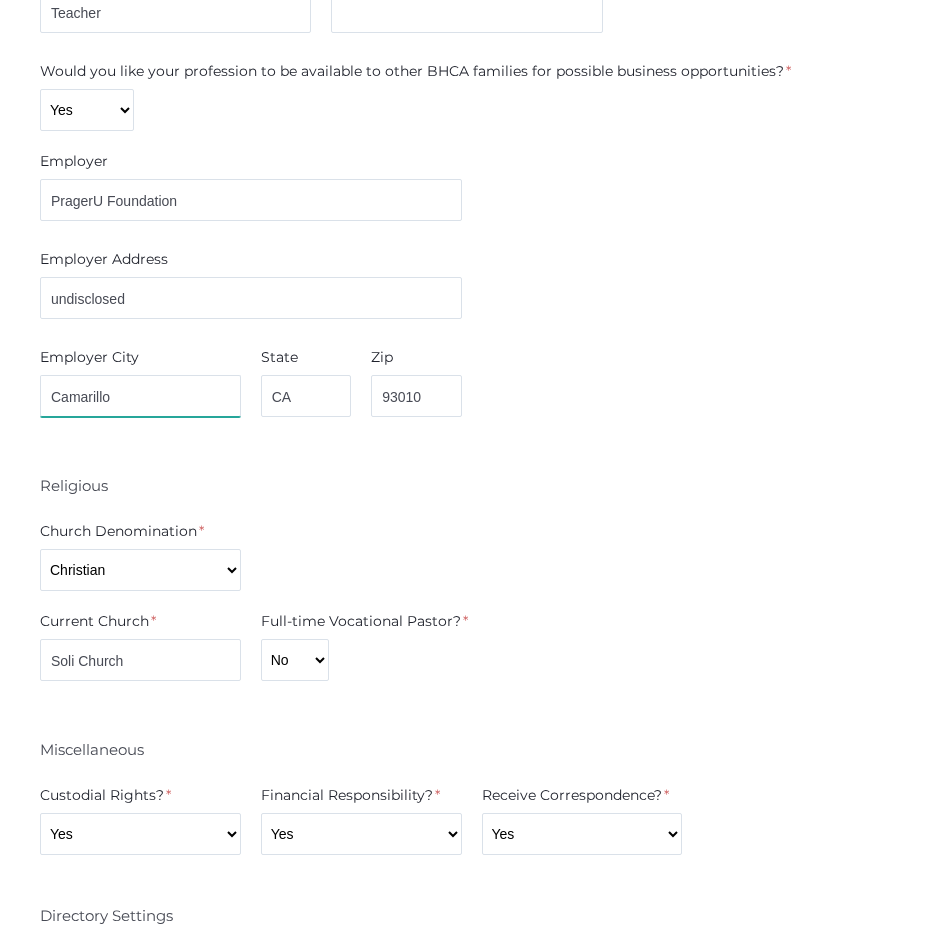 click on "Camarillo" at bounding box center (140, 396) 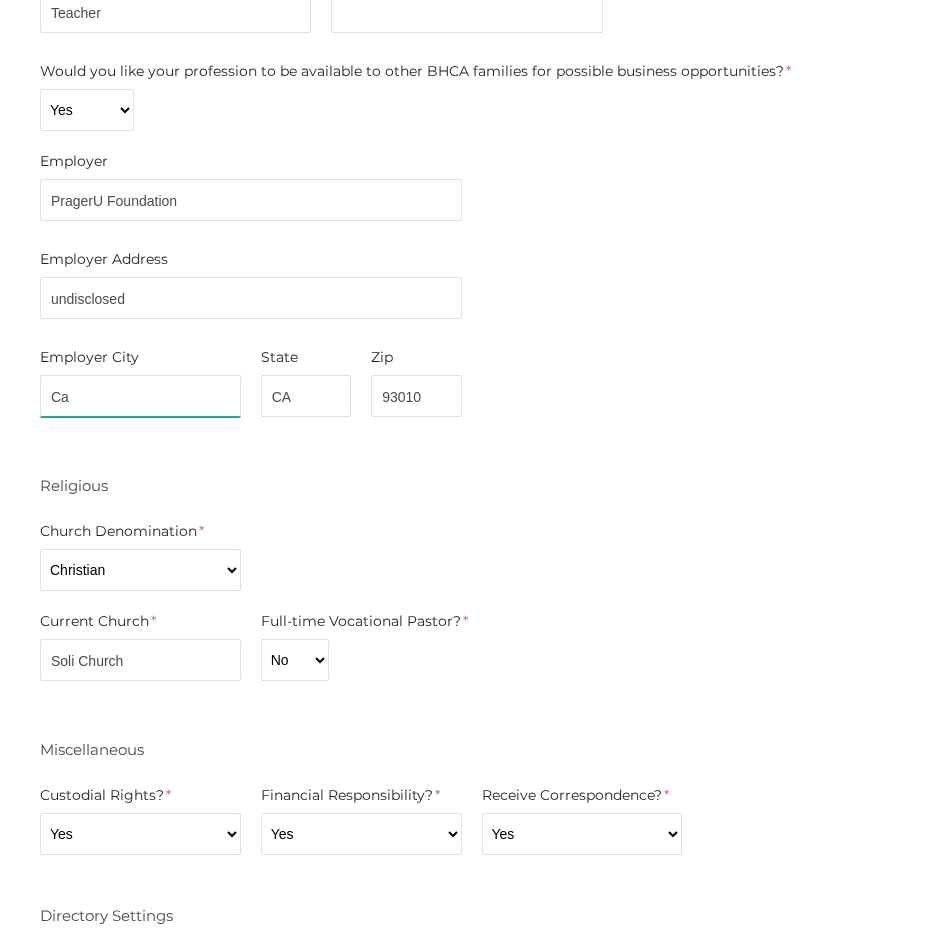 type on "C" 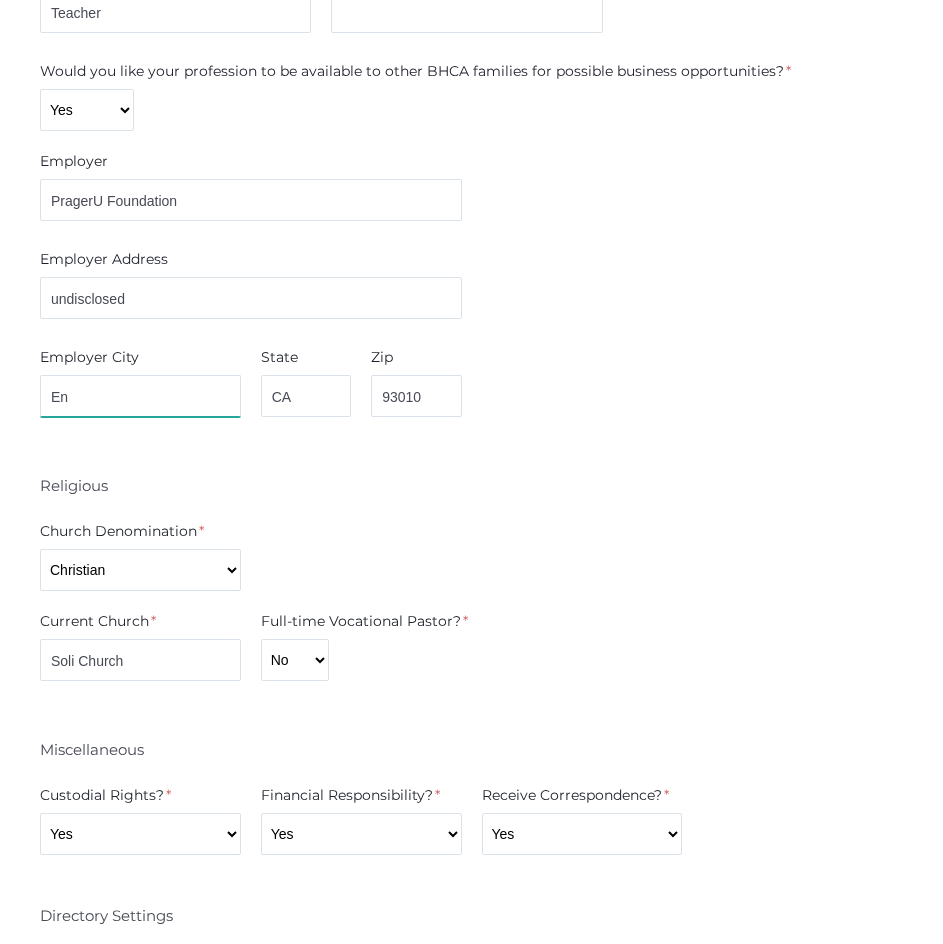 type on "E" 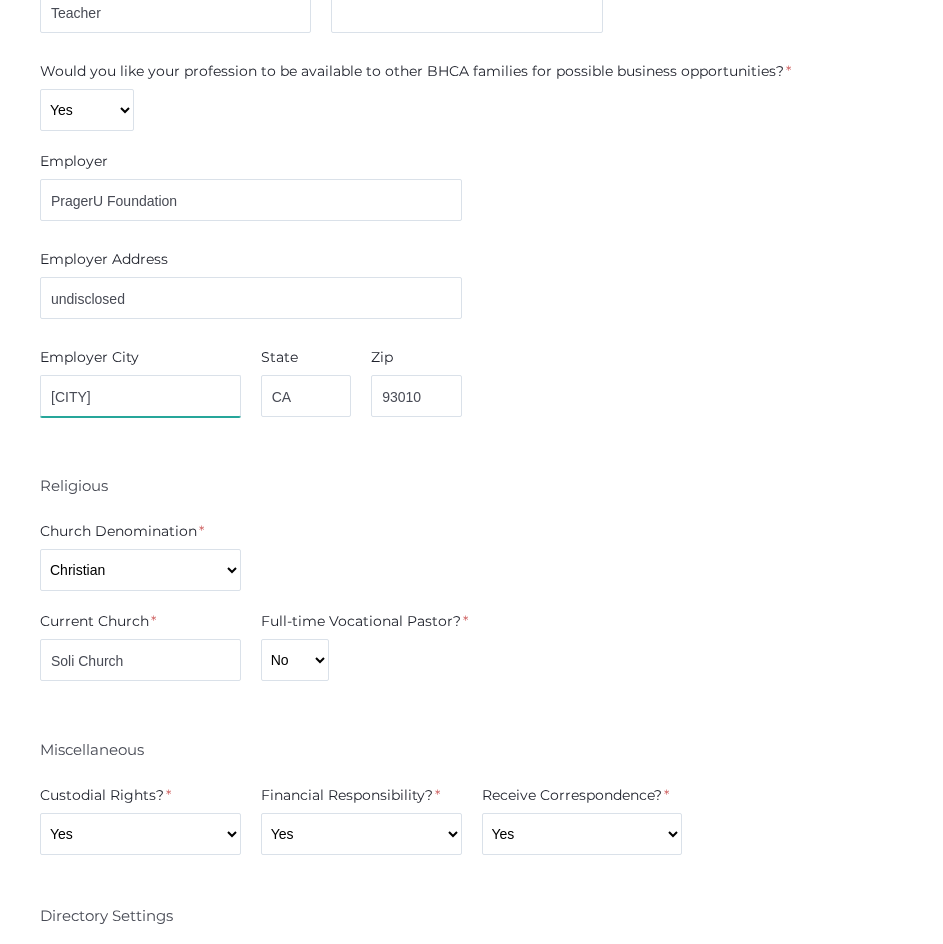 type on "Sherman Oaks" 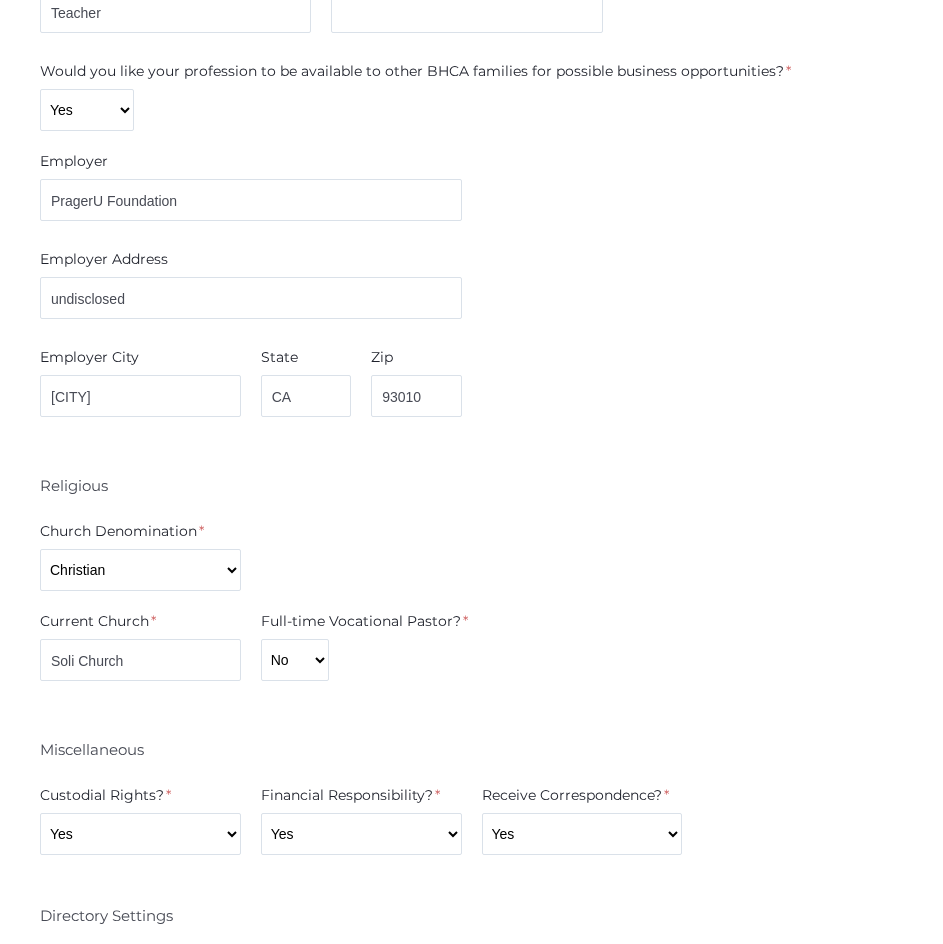 click on "Church Denomination
*
7th Day Adventist
Assembly of God
Baptist
Catholic
Christian
Church of Christ
Episcopal
Greek Orthodox
Lutheran
Methodist
Nazarene
Non-denominational
Presbyterian
Unknown
Other
Religious affiliation" at bounding box center (471, 556) 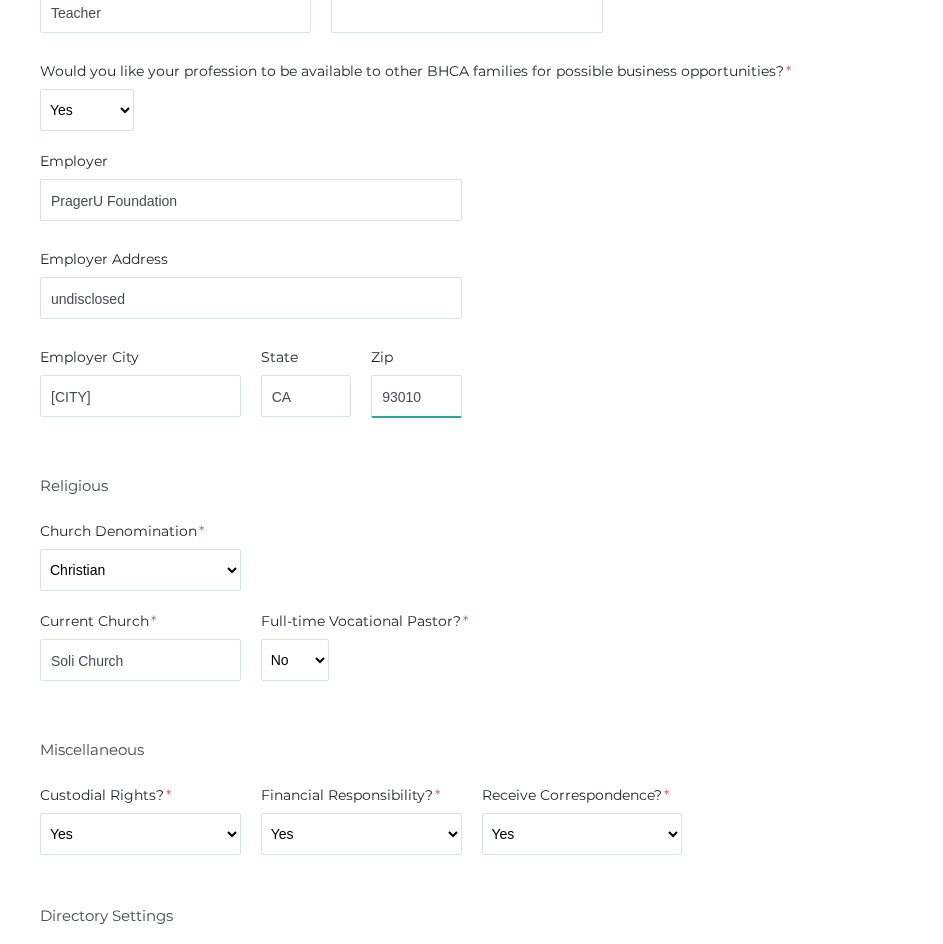 drag, startPoint x: 437, startPoint y: 383, endPoint x: 354, endPoint y: 385, distance: 83.02409 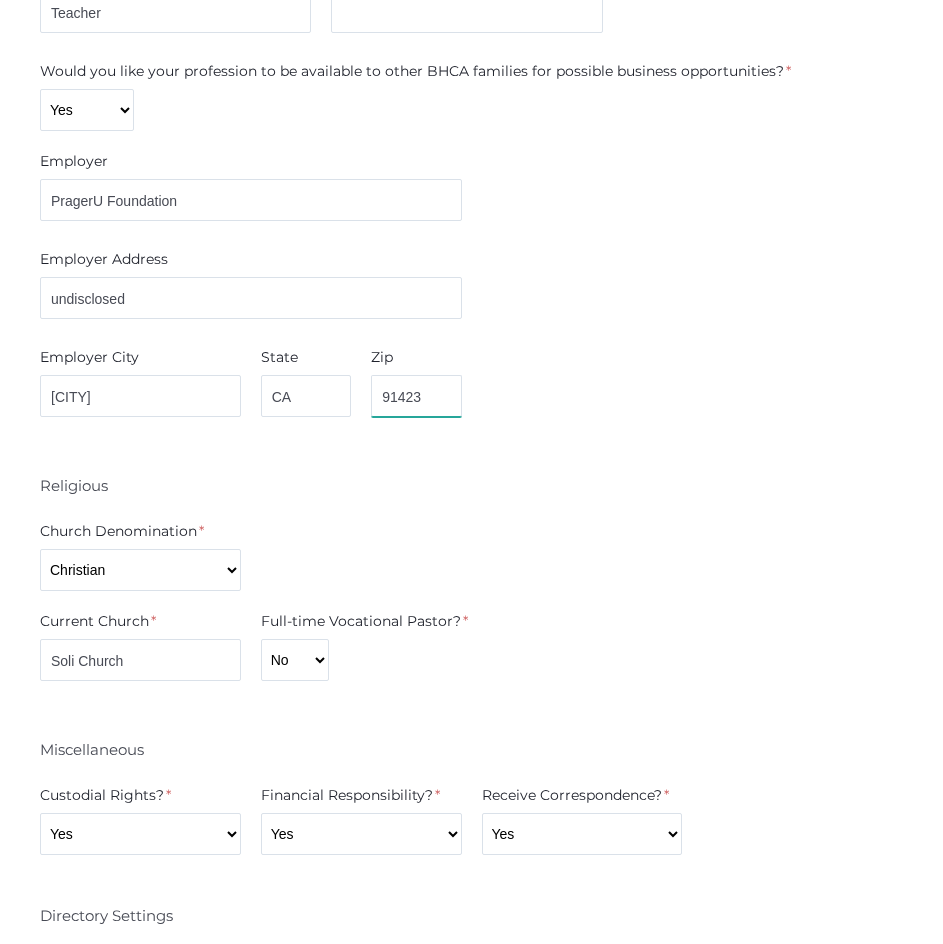 type on "91423" 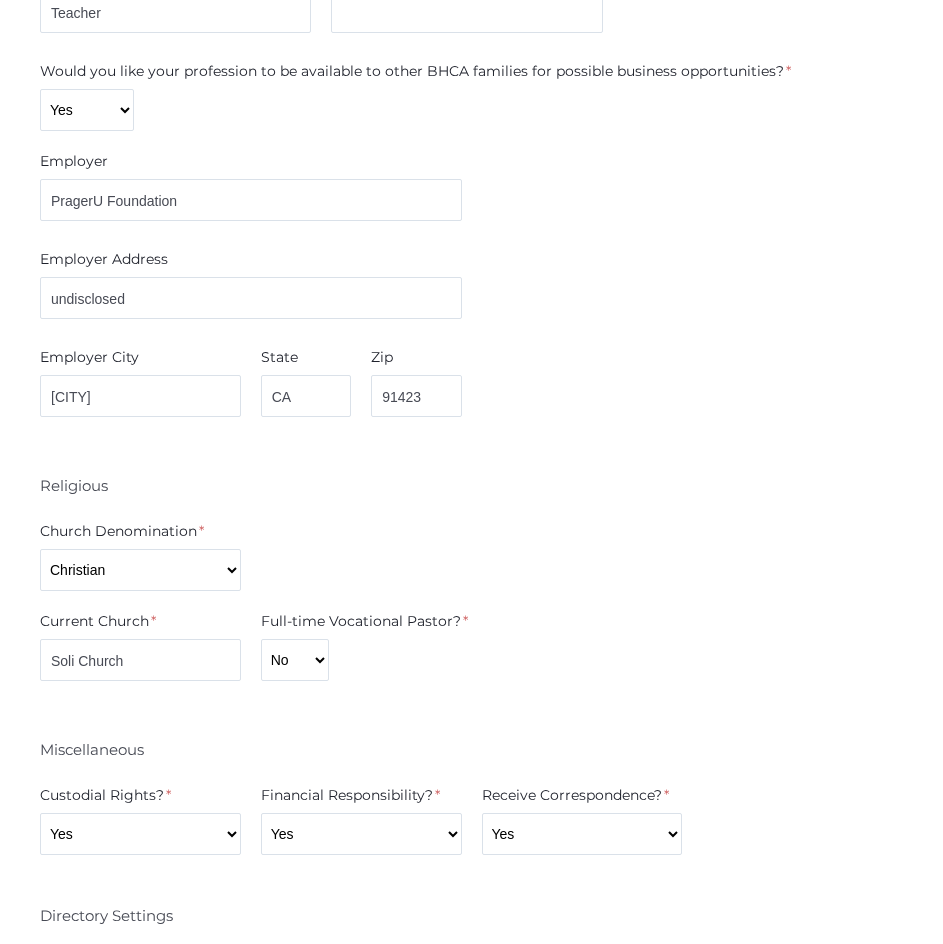 click on "Religious" at bounding box center [471, 483] 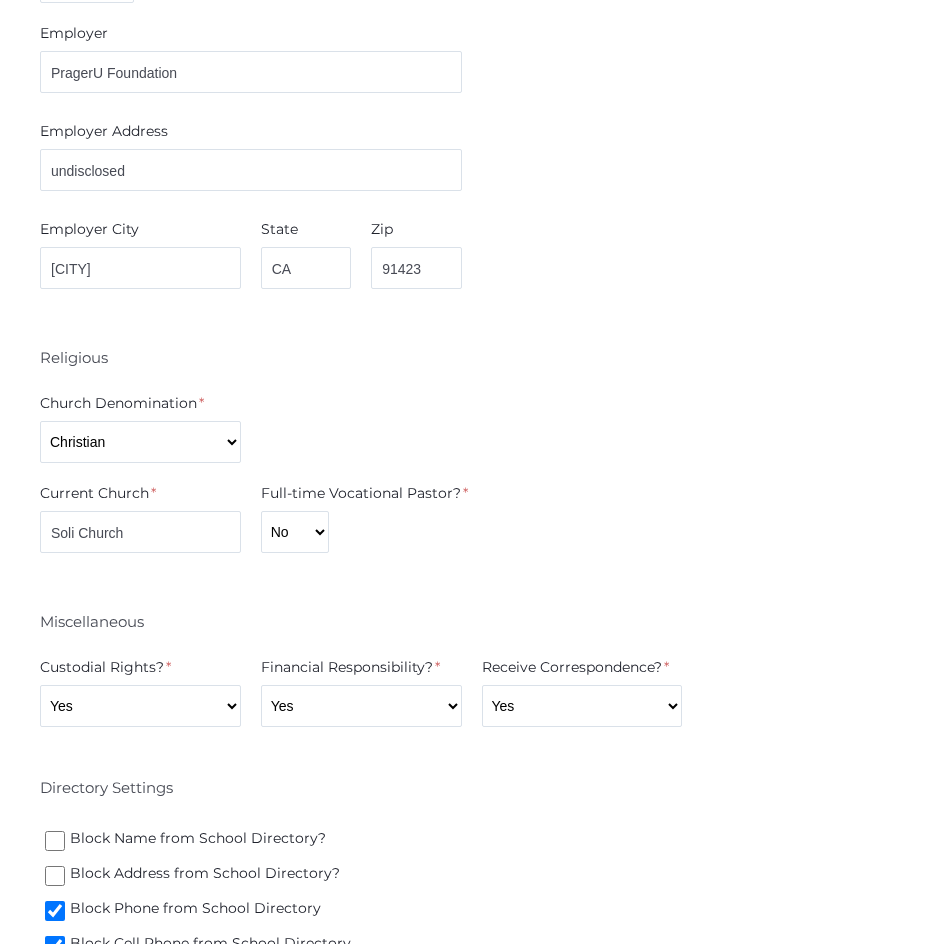 scroll, scrollTop: 3713, scrollLeft: 0, axis: vertical 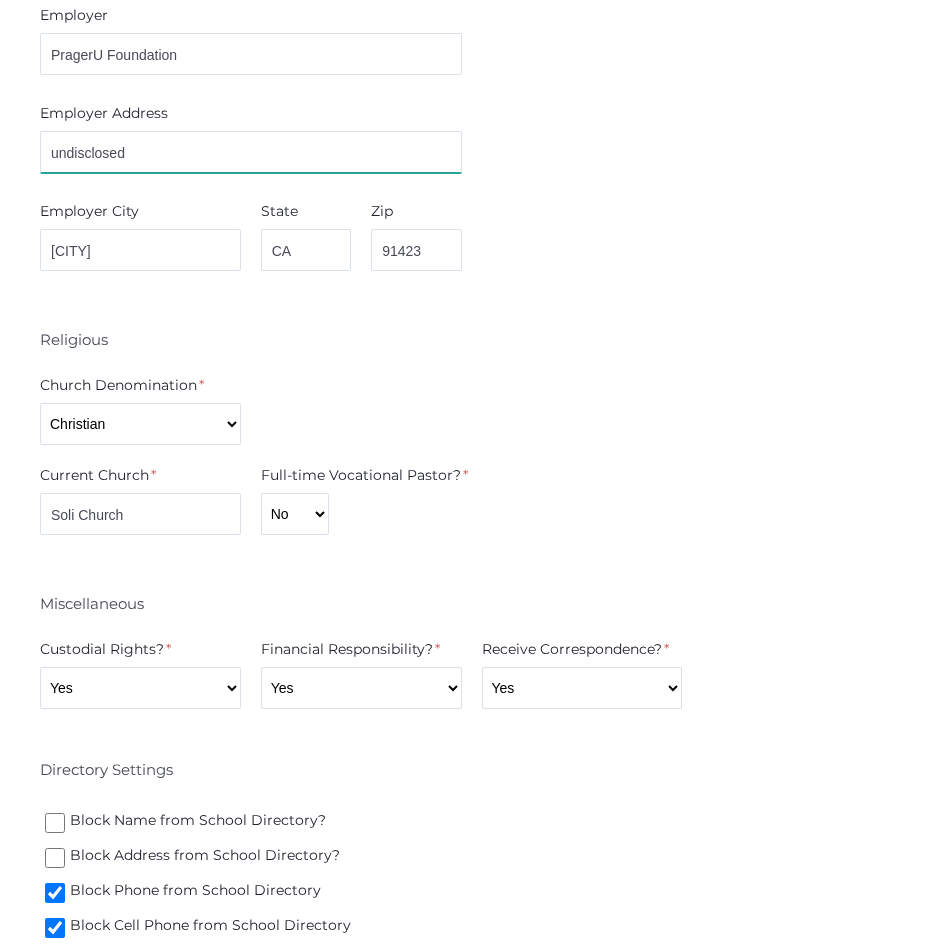 click on "undisclosed" at bounding box center [251, 152] 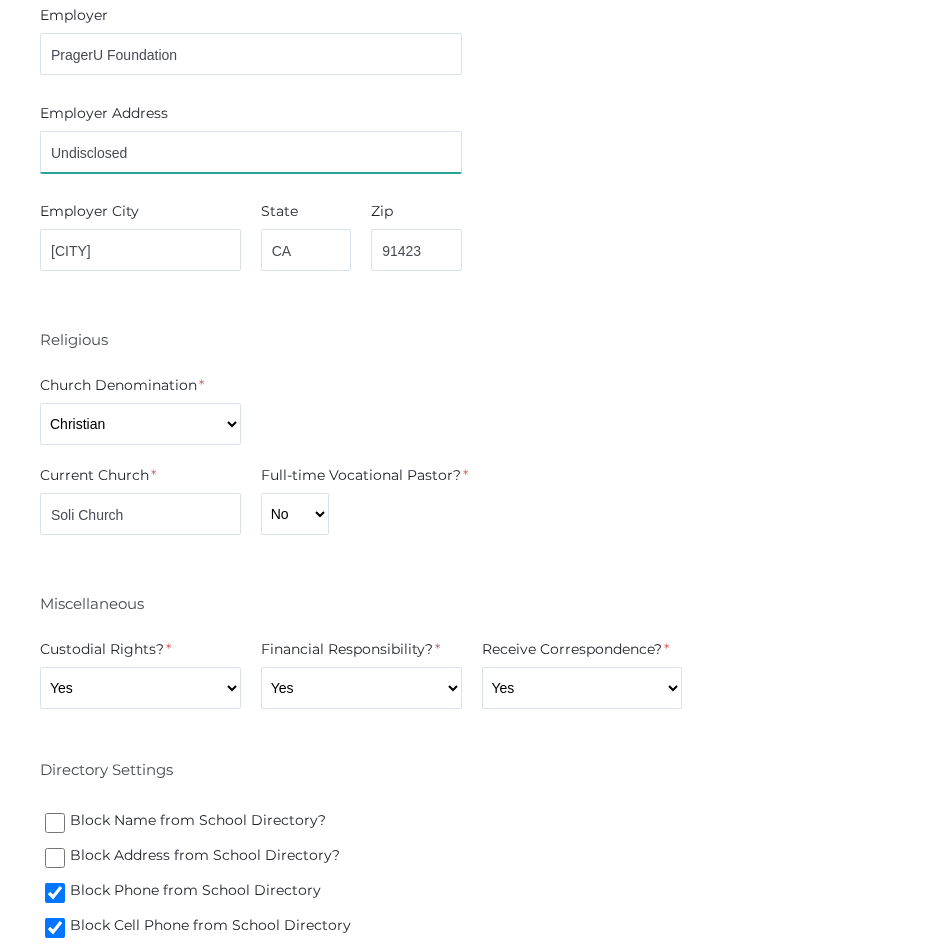 type on "Undisclosed" 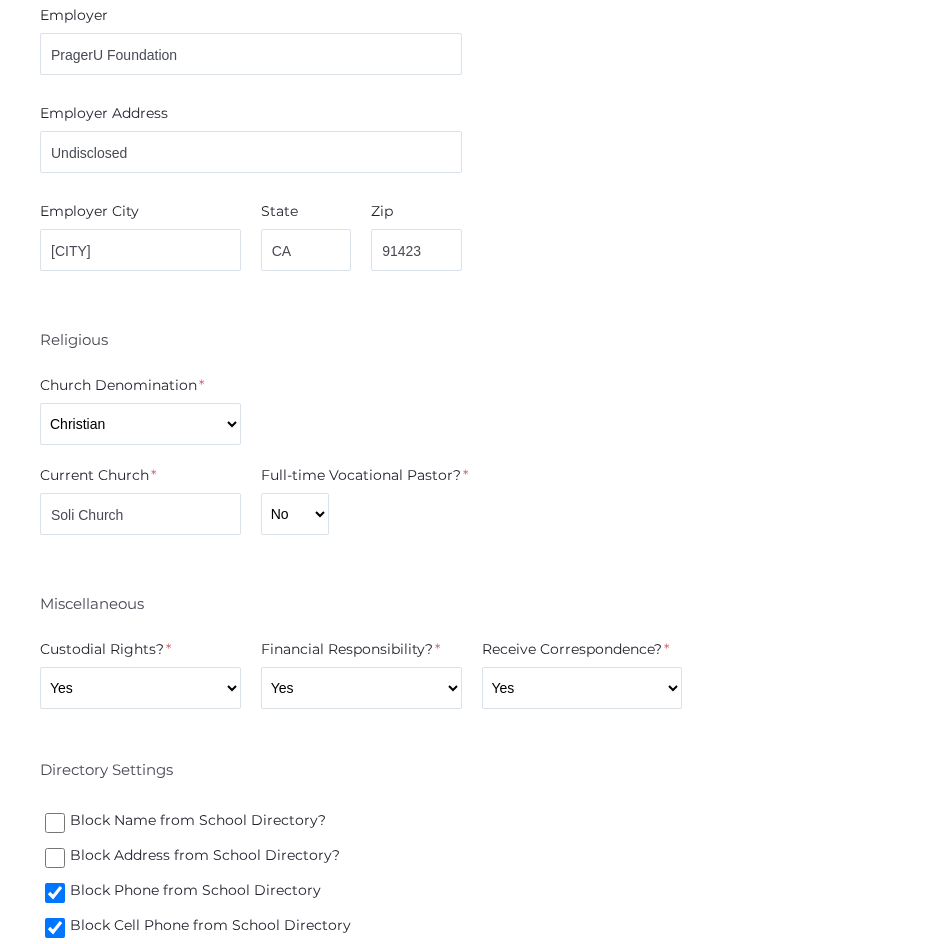 click on "Gender
*
Male
Female
Marital Status
*
Divorced
Married
Remarried
Separated
Single
Widowed
Relationship to student
*
Aunt
Brother
Father
Friend
Grandparent
Guardian
Mother
Other
Sister
Step Father
Step Mother
Uncle
Contact Info
Email Address
*
leebrocklee@yahoo.com
Email Address 2
leebrocklee@yahoo.com
Cell Phone
*
805-705-7053
Work Phone
805-705-7053
Ext
Employment
Occupation
*
Teacher
*" at bounding box center (471, 180) 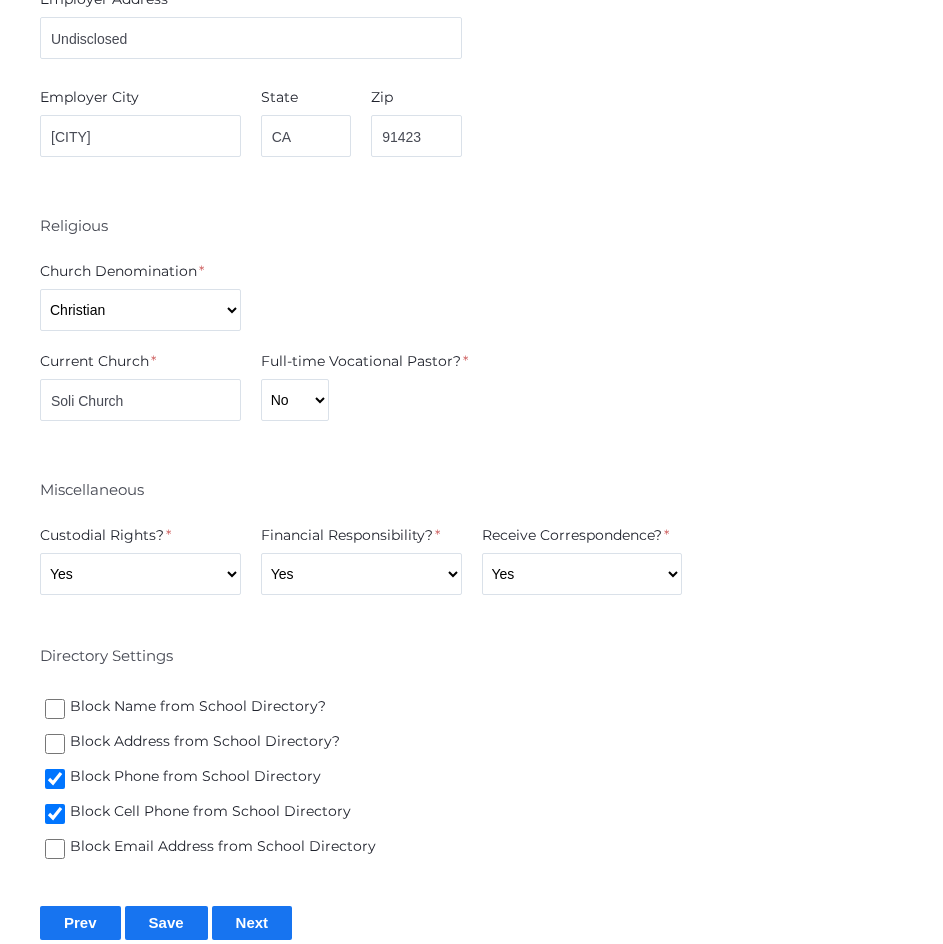 scroll, scrollTop: 3839, scrollLeft: 0, axis: vertical 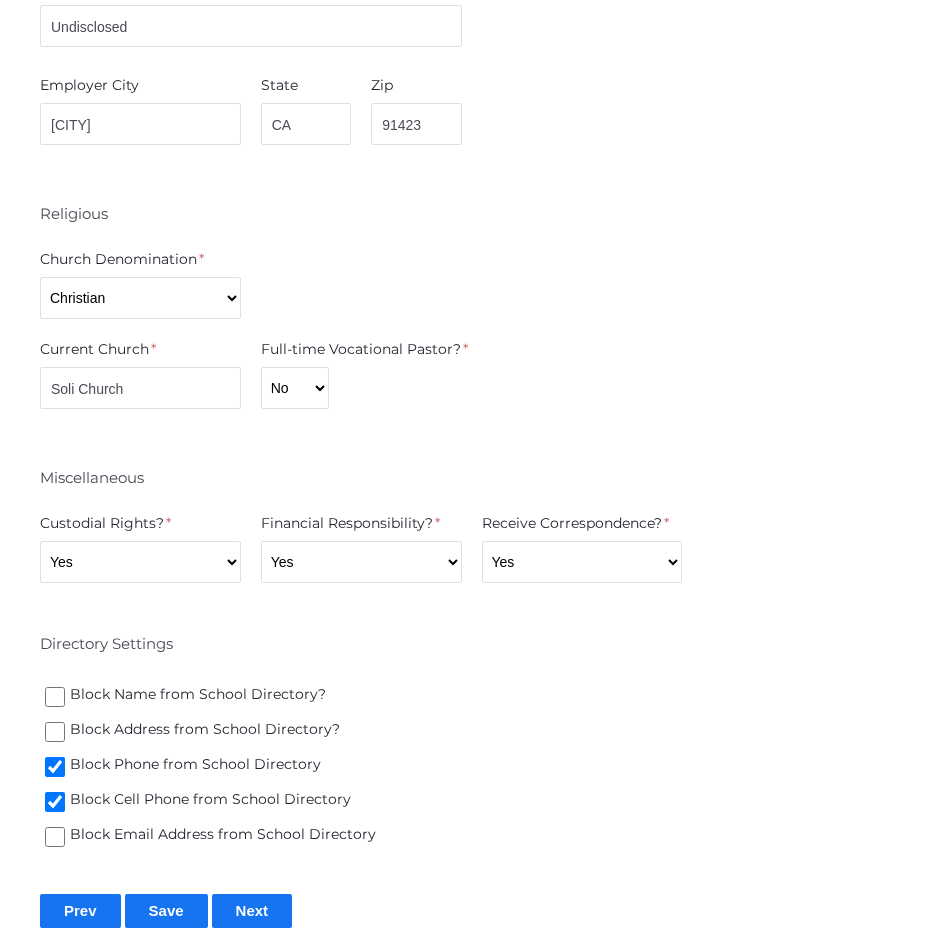 click on "Gender
*
Male
Female
Marital Status
*
Divorced
Married
Remarried
Separated
Single
Widowed
Relationship to student
*
Aunt
Brother
Father
Friend
Grandparent
Guardian
Mother
Other
Sister
Step Father
Step Mother
Uncle
Contact Info
Email Address
*
leebrocklee@yahoo.com
Email Address 2
leebrocklee@yahoo.com
Cell Phone
*
805-705-7053
Work Phone
805-705-7053
Ext
Employment
Occupation
*
Teacher
*" at bounding box center (471, 54) 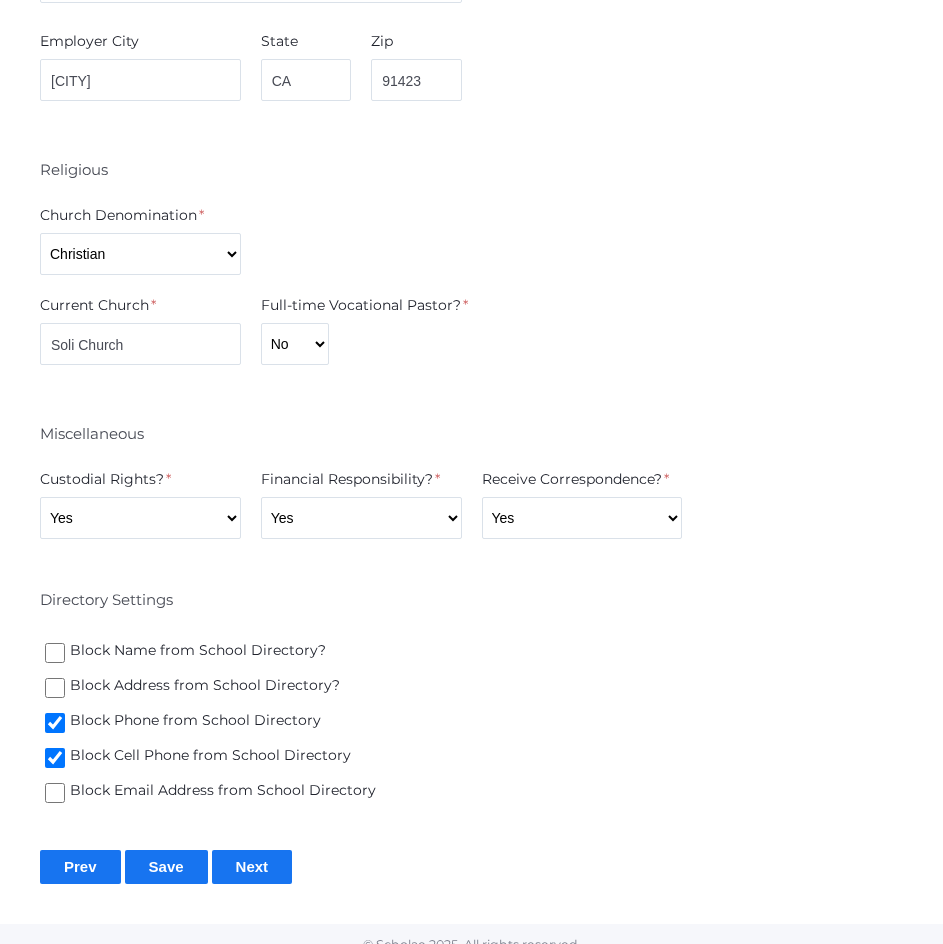 scroll, scrollTop: 3907, scrollLeft: 0, axis: vertical 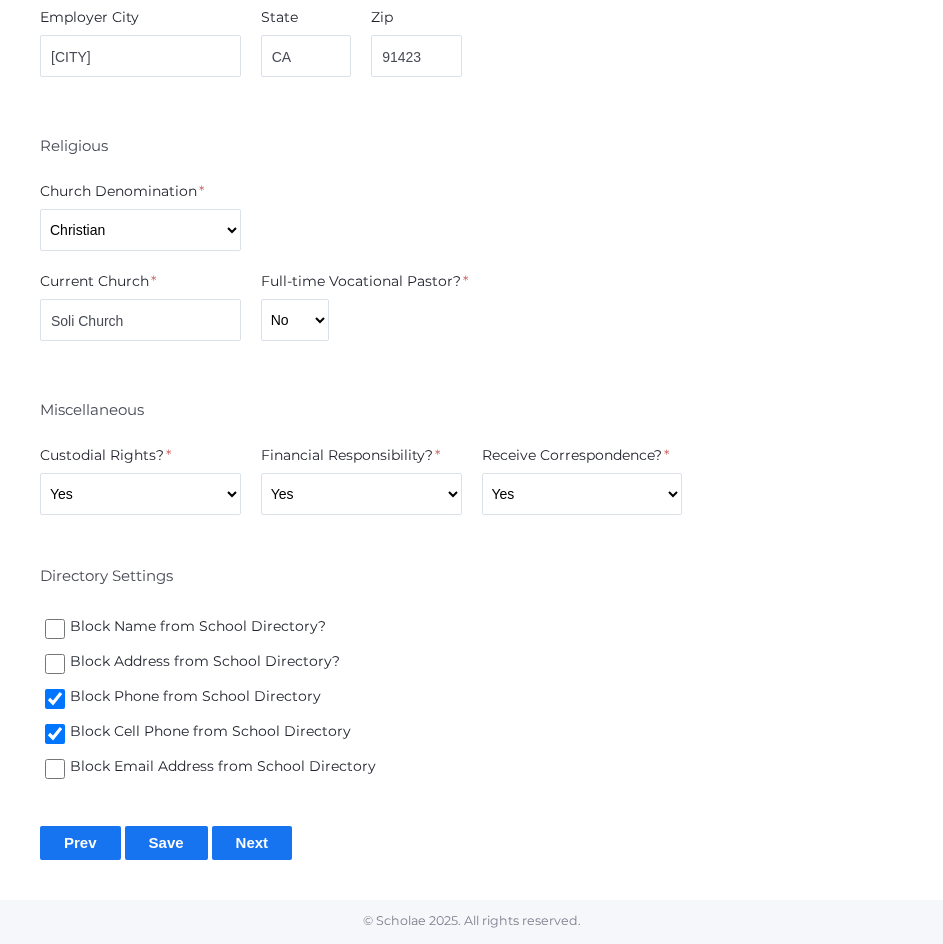 click on "Directory Settings" at bounding box center (471, 573) 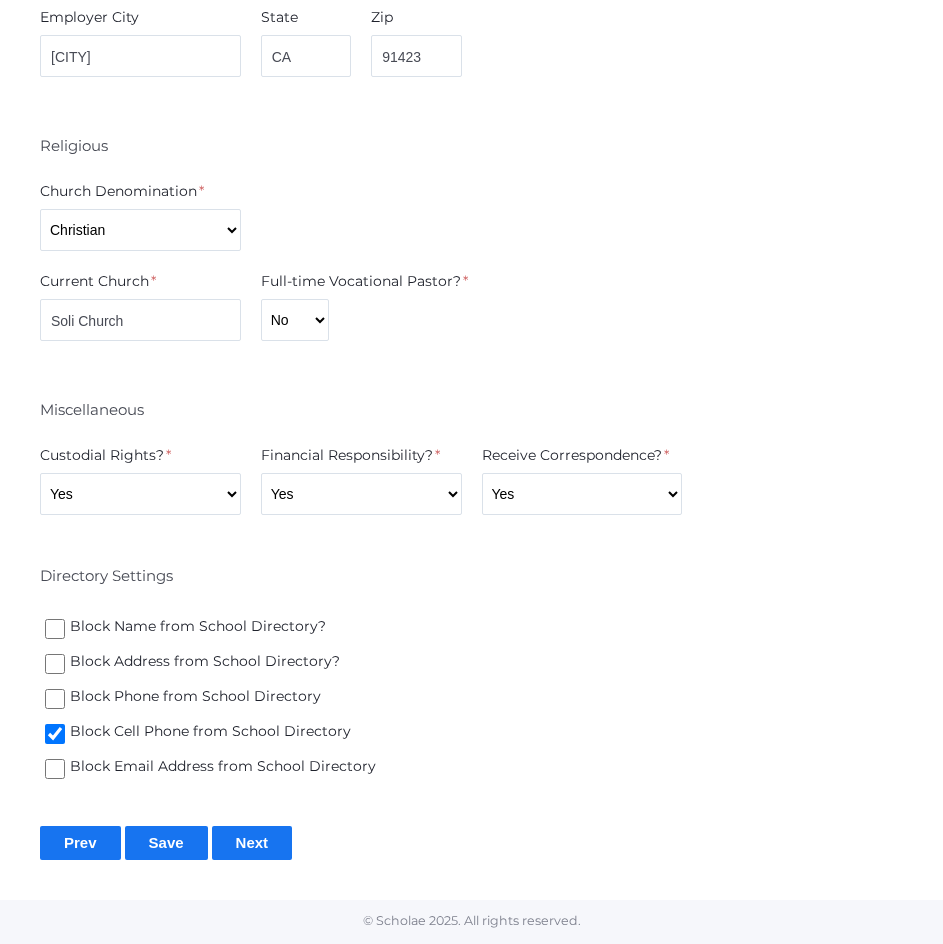 click on "Block Cell Phone from School Directory" at bounding box center (55, 734) 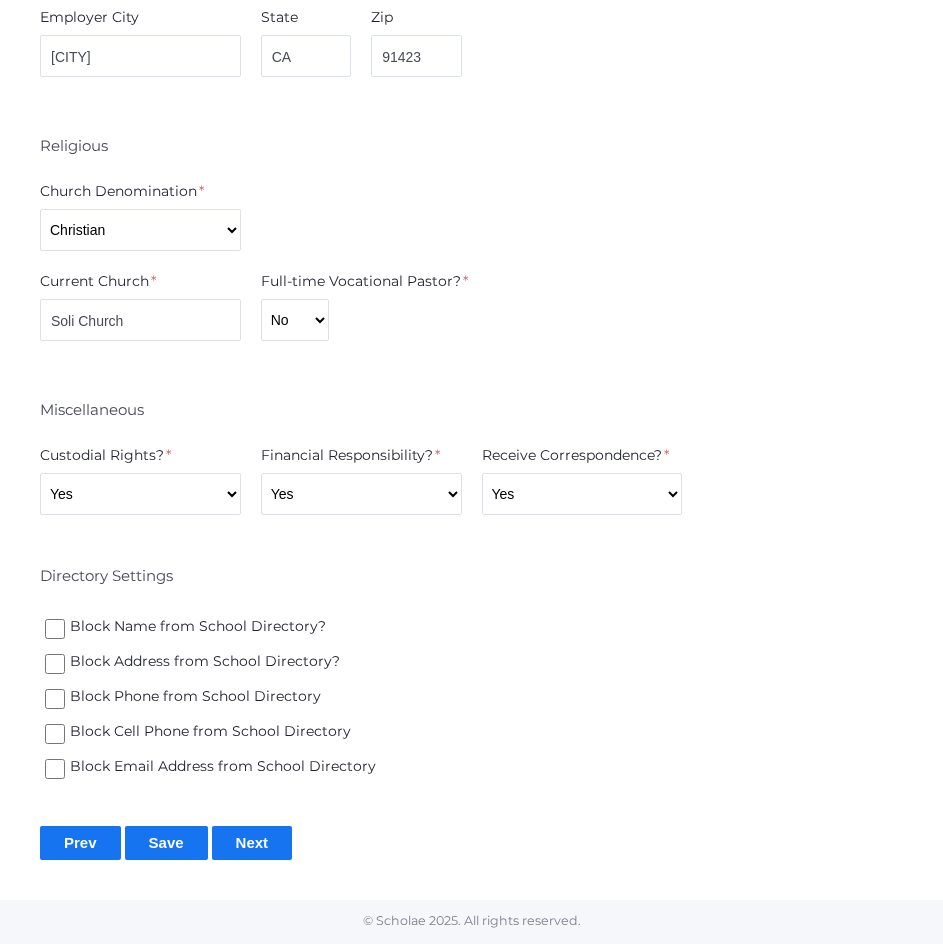 click on "Next" at bounding box center (252, 842) 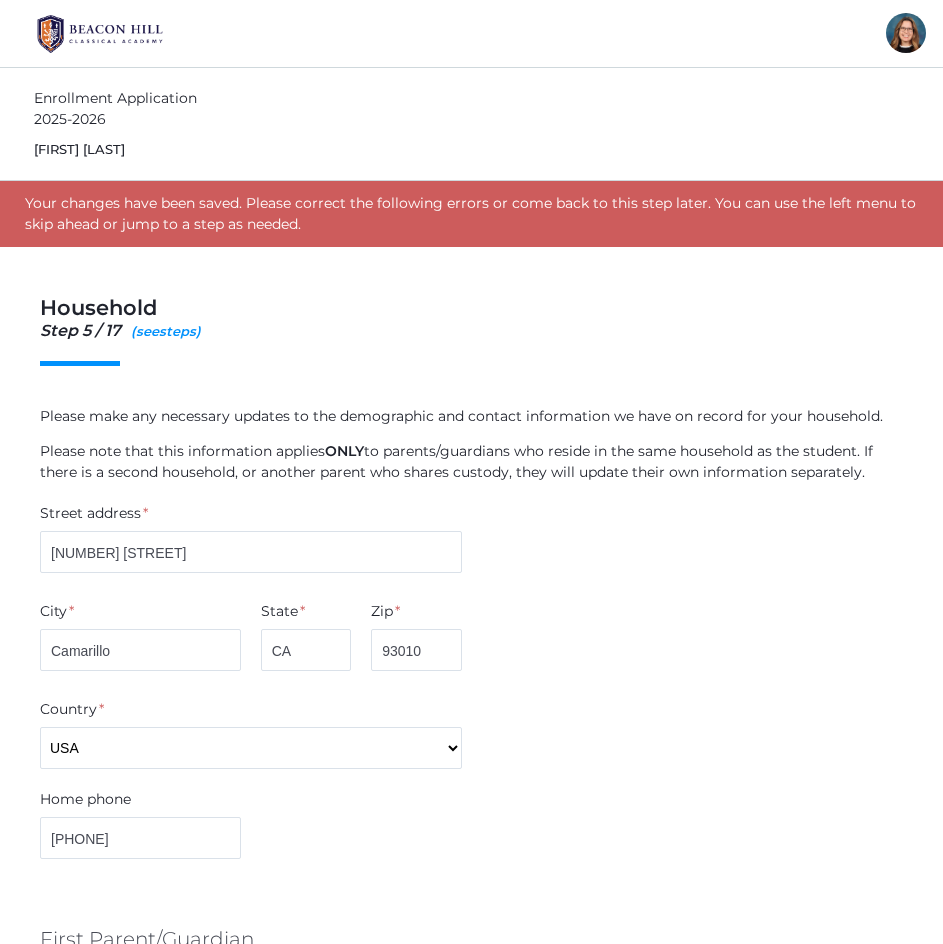 scroll, scrollTop: 0, scrollLeft: 0, axis: both 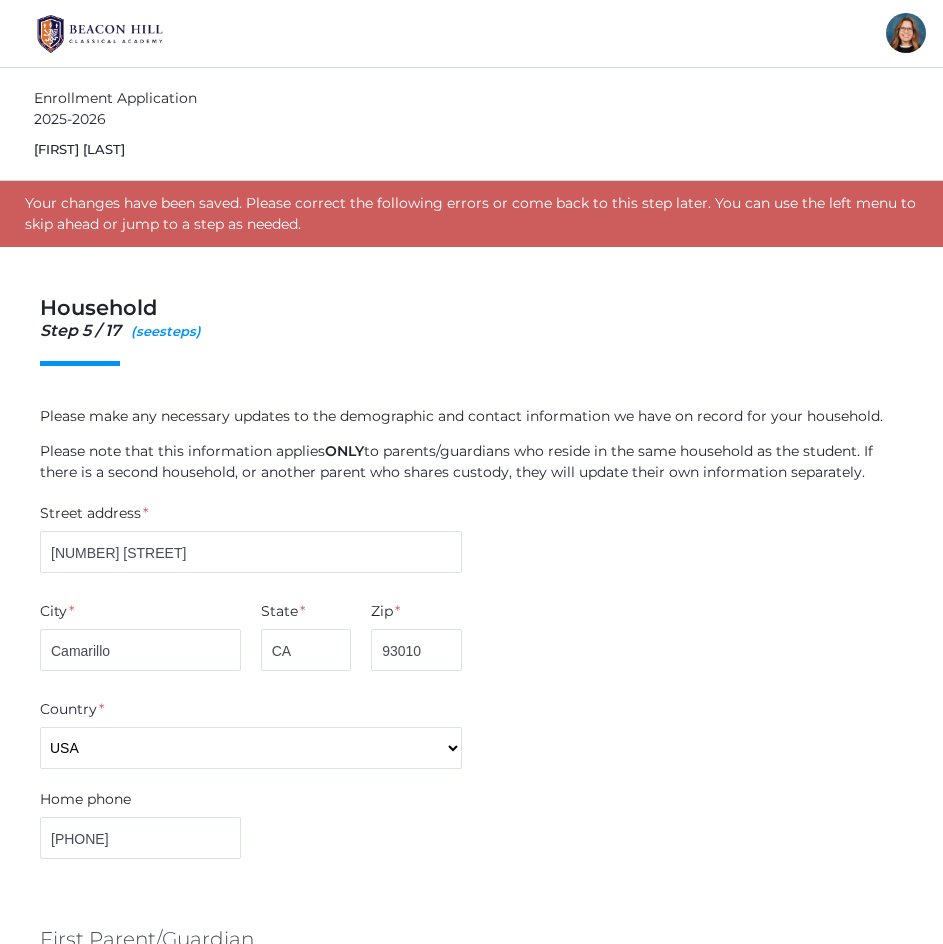 click on "Street address
*" at bounding box center (251, 517) 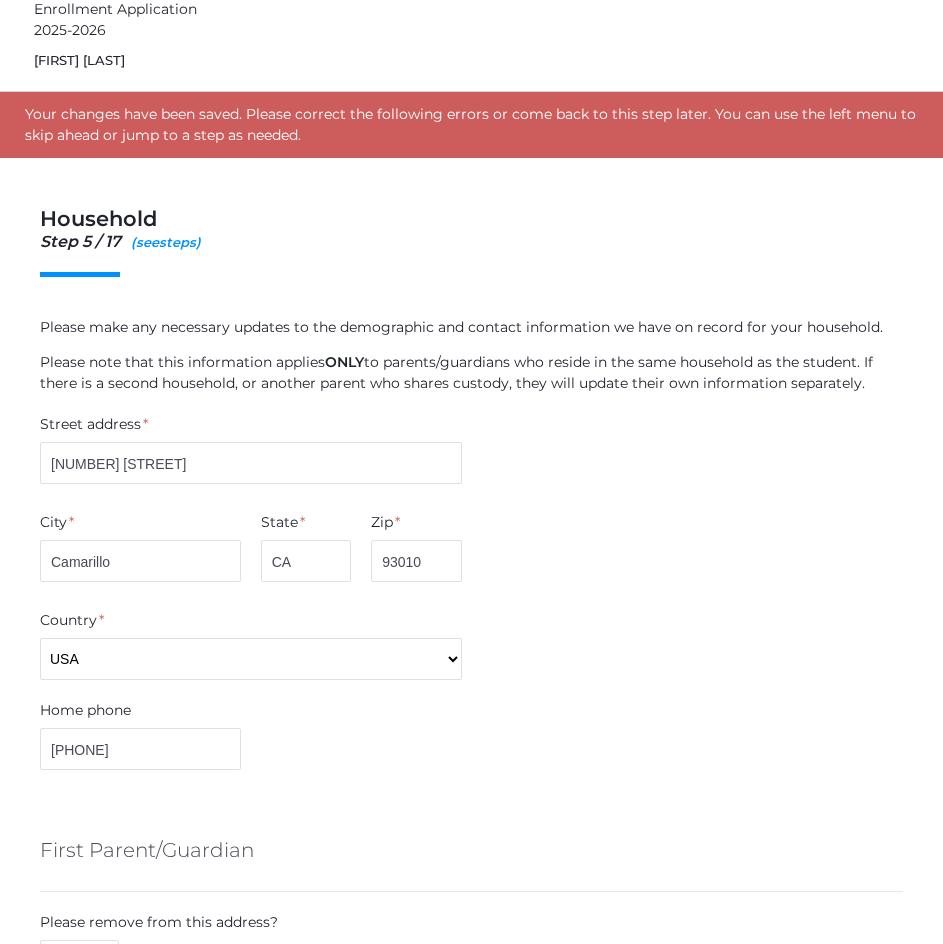 scroll, scrollTop: 110, scrollLeft: 0, axis: vertical 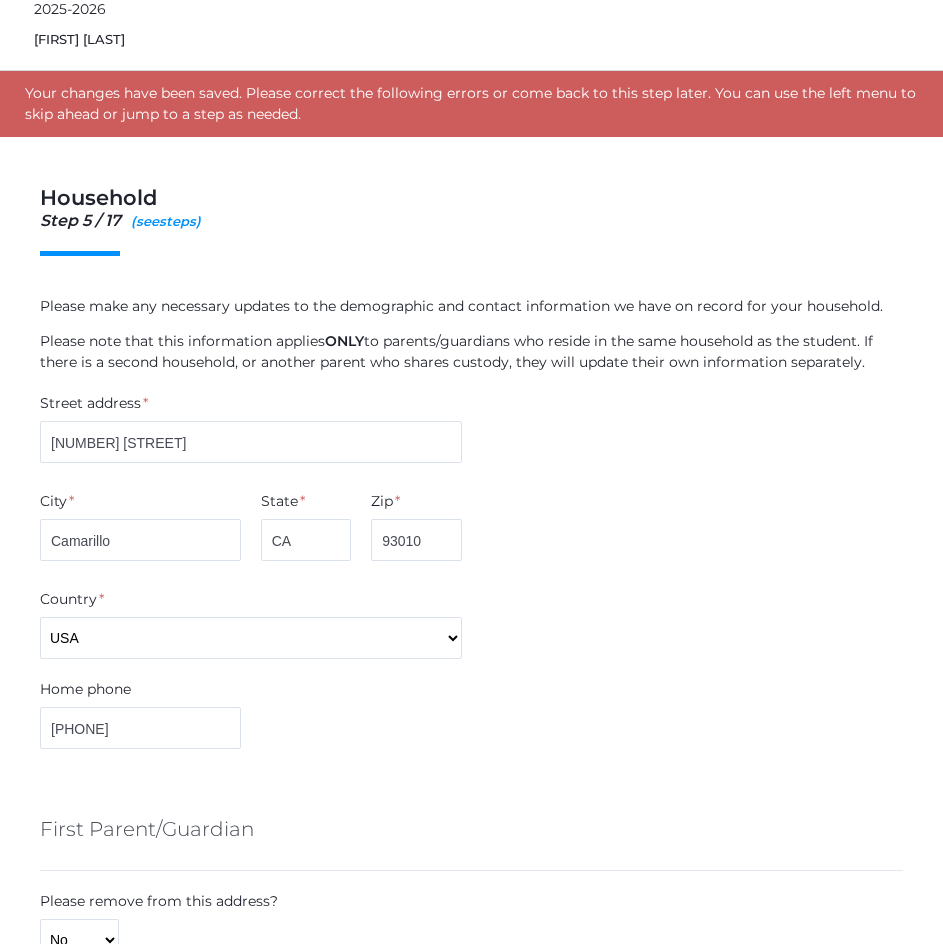 click on "Street address
*
[NUMBER] [STREET]
City
*
[CITY]
State
*
[STATE]
Zip
*
[POSTAL_CODE]
Country
*
USA
Home phone
[PHONE]
First Parent/Guardian
No
Yes" at bounding box center [471, 2487] 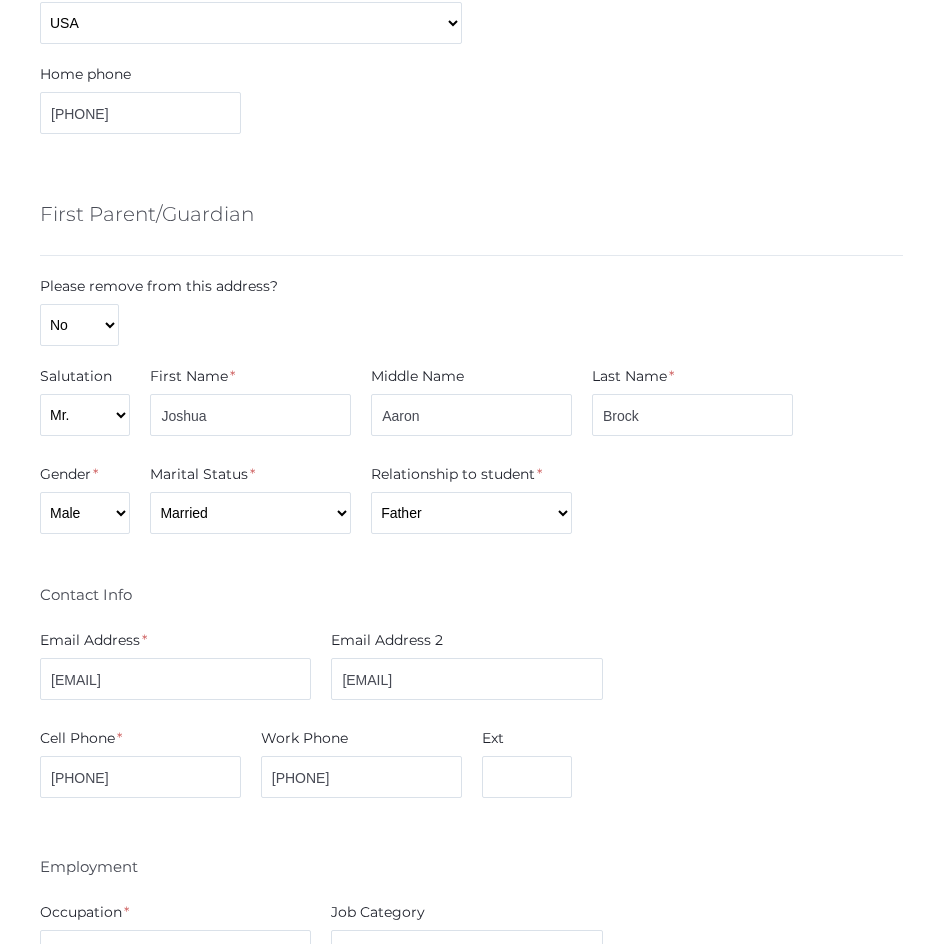 scroll, scrollTop: 726, scrollLeft: 0, axis: vertical 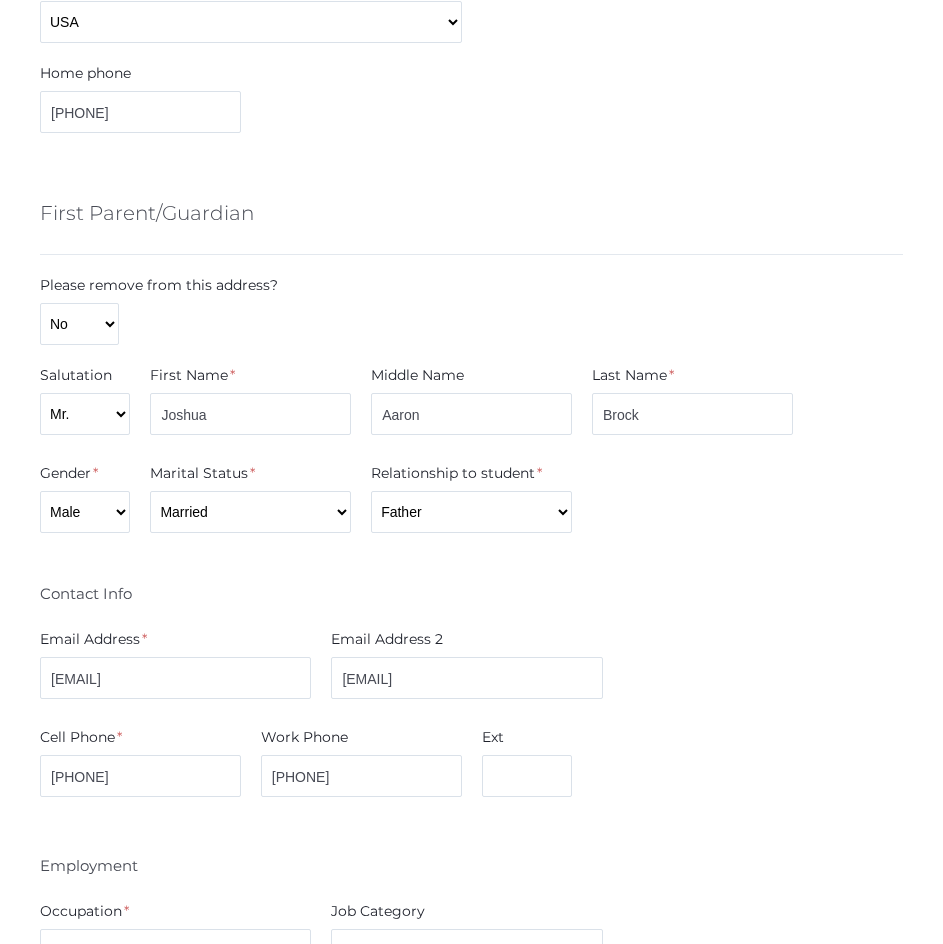 click on "Contact Info" at bounding box center [471, 591] 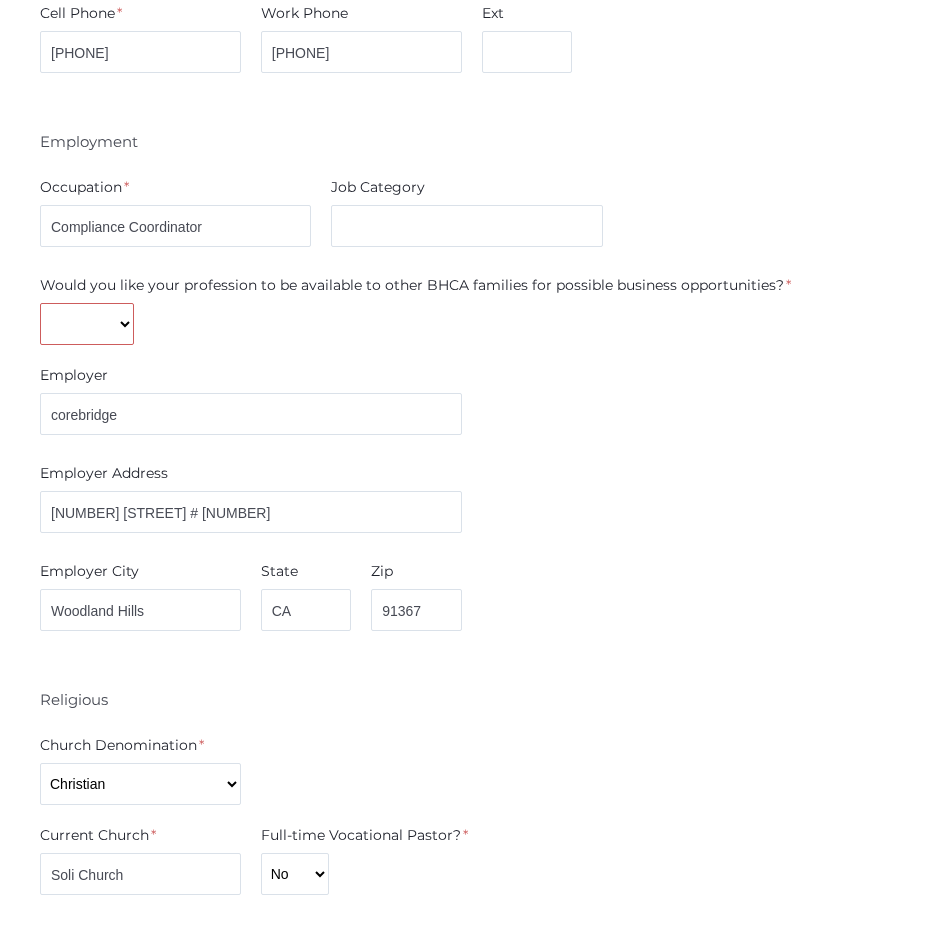 scroll, scrollTop: 1451, scrollLeft: 0, axis: vertical 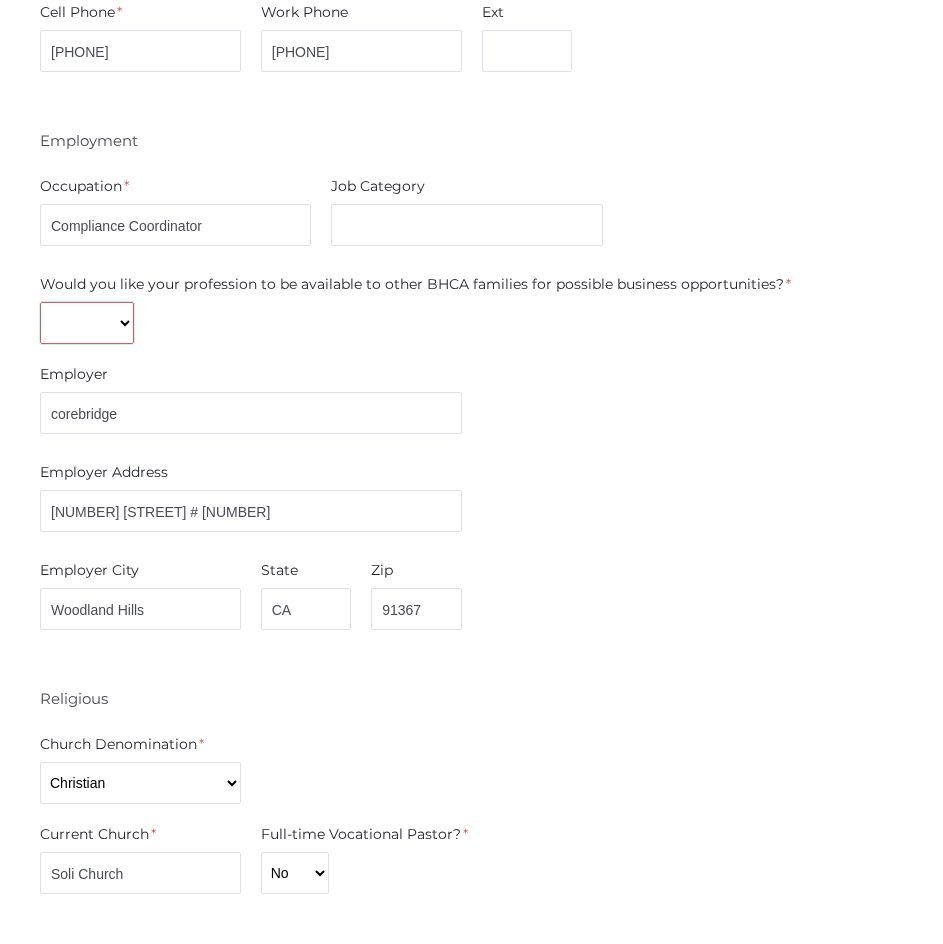 click on "Yes
No" at bounding box center (87, 323) 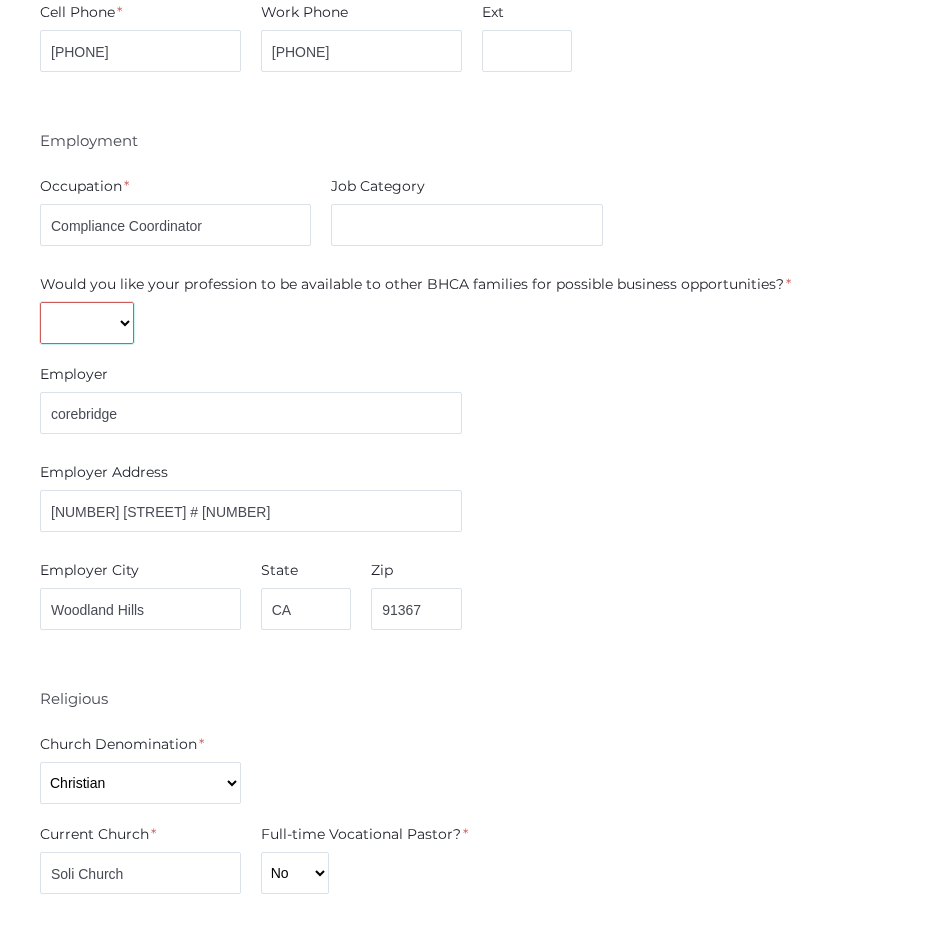 select on "No" 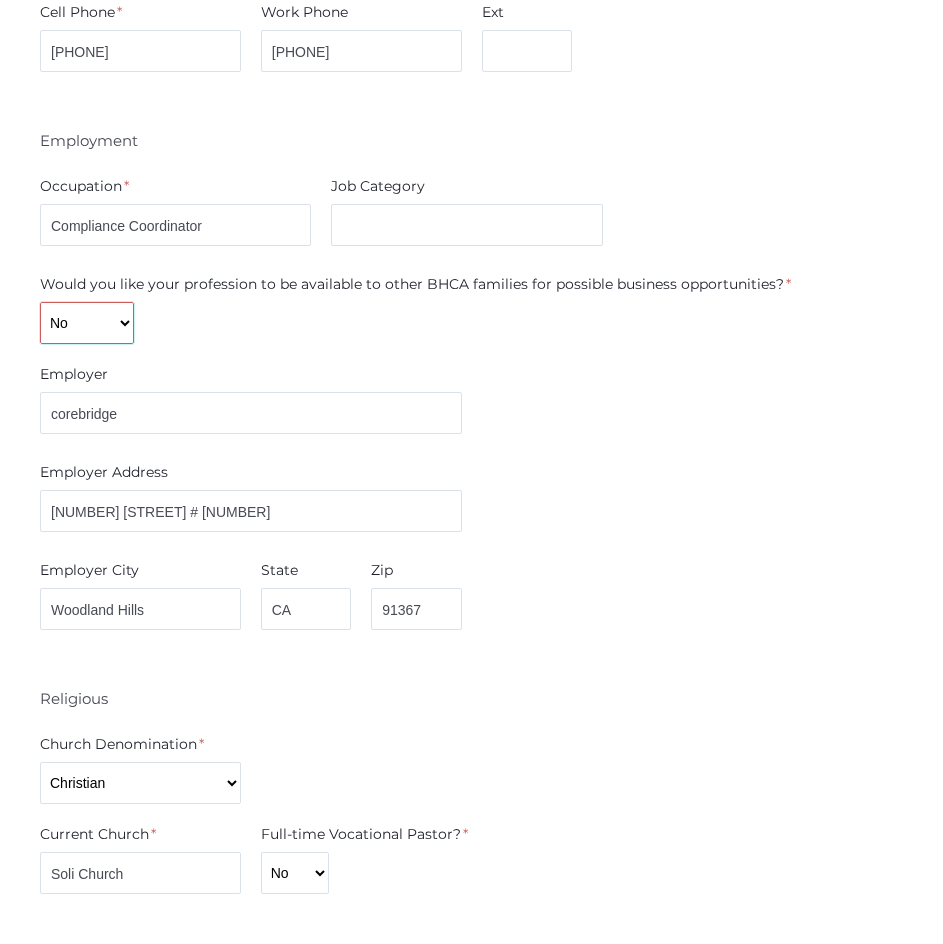 click on "Yes
No" at bounding box center (87, 323) 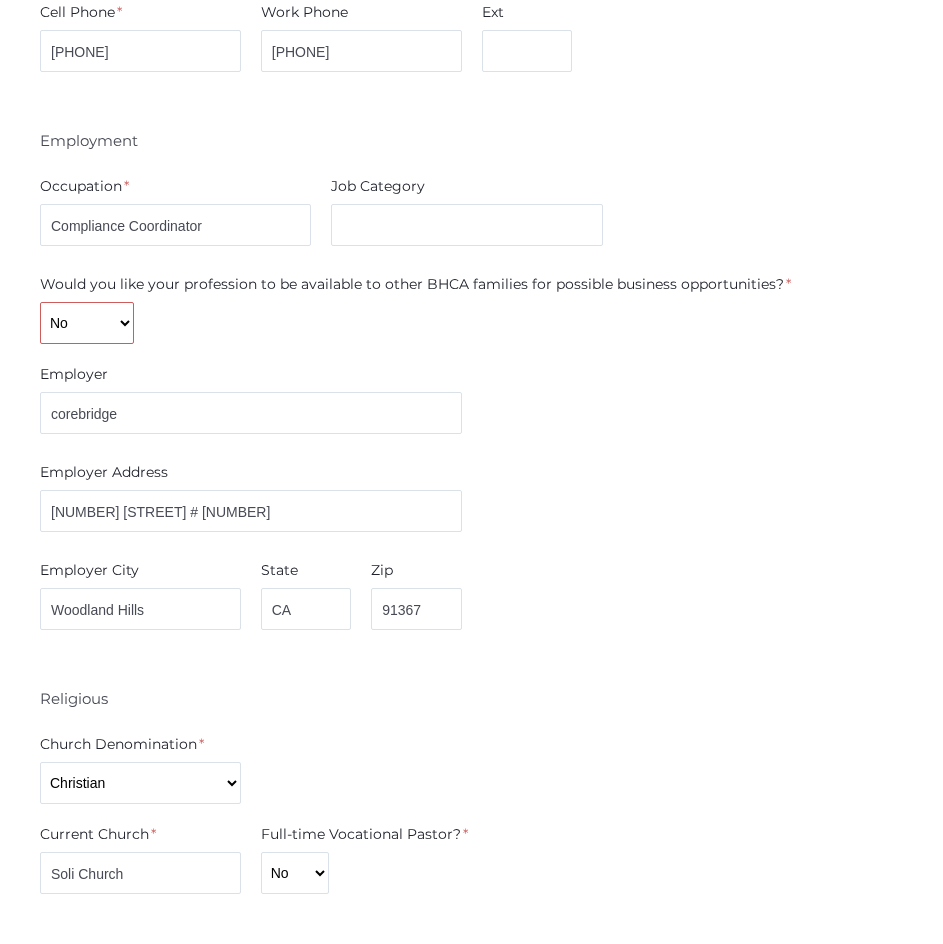 click on "Gender
*
Male
Female
Marital Status
*
Divorced
Married
Remarried
Separated
Single
Widowed
Relationship to student
*
Aunt
Brother
Father
Friend
Grandparent
Guardian
Mother
Other
Sister
Step Father
Step Mother
Uncle
Contact Info
Email Address
*
joshua.brock@corebridgefinancial.com
Email Address 2
joshua.brock@corebridgefinacial.com
Cell Phone
*
805-804-7713
Work Phone
818-251-4824
Ext
Employment
Occupation
*" at bounding box center [471, 539] 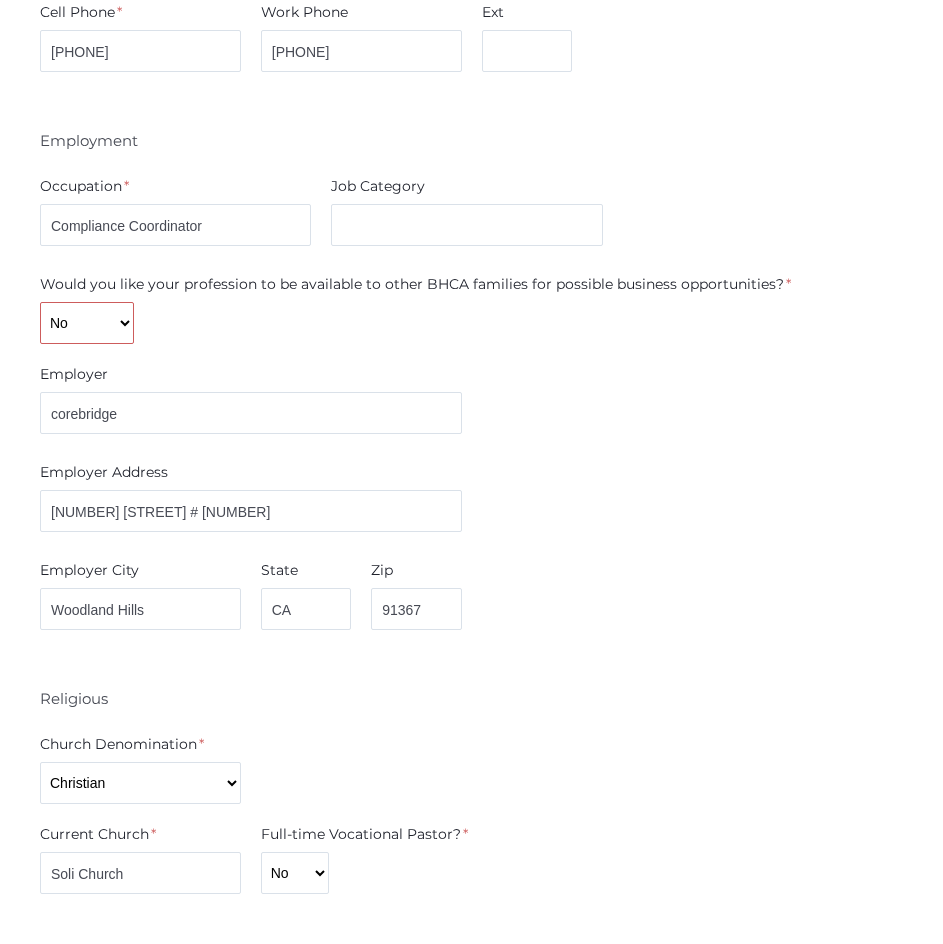 click on "Would you like your profession to be available to other BHCA families for possible business opportunities?
*
Yes
No" at bounding box center (415, 309) 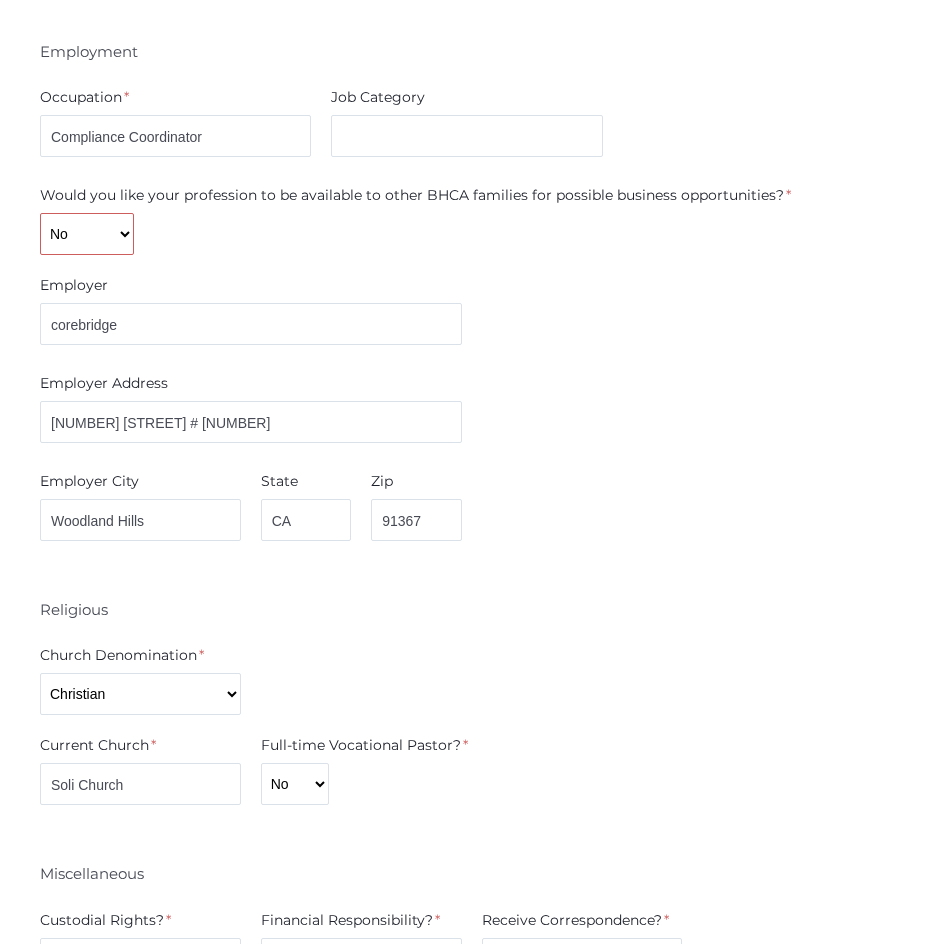scroll, scrollTop: 1543, scrollLeft: 0, axis: vertical 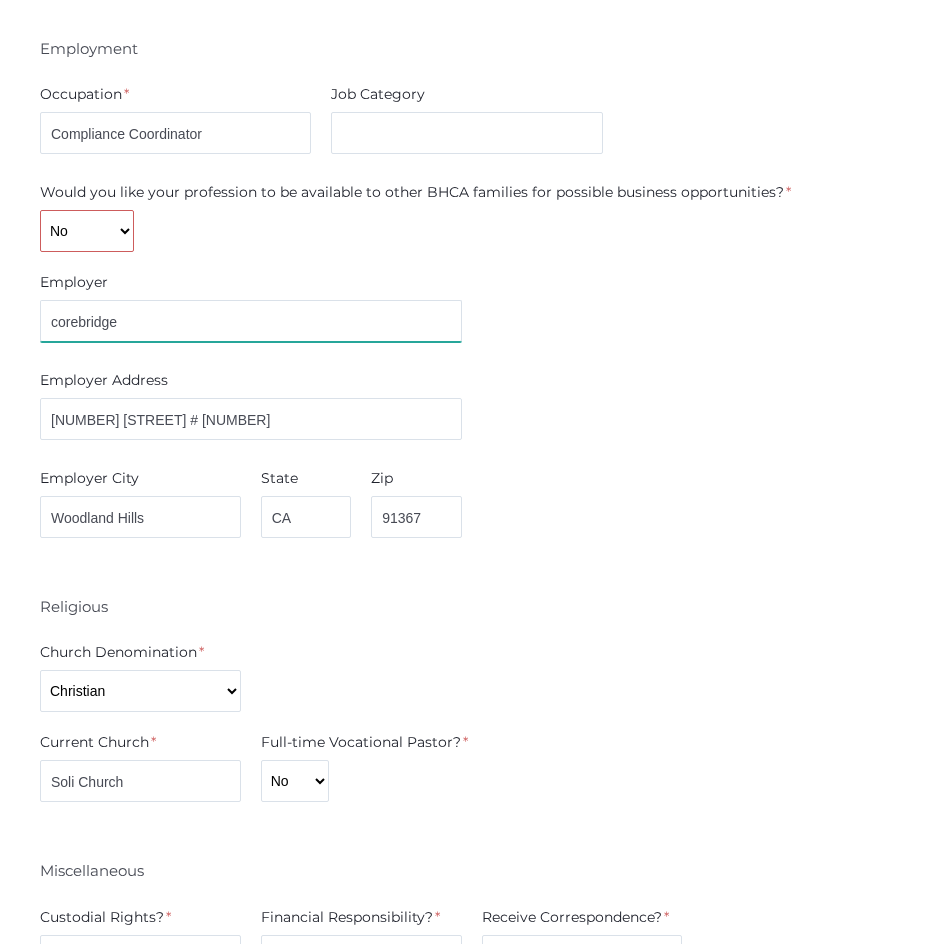 click on "corebridge" at bounding box center [251, 321] 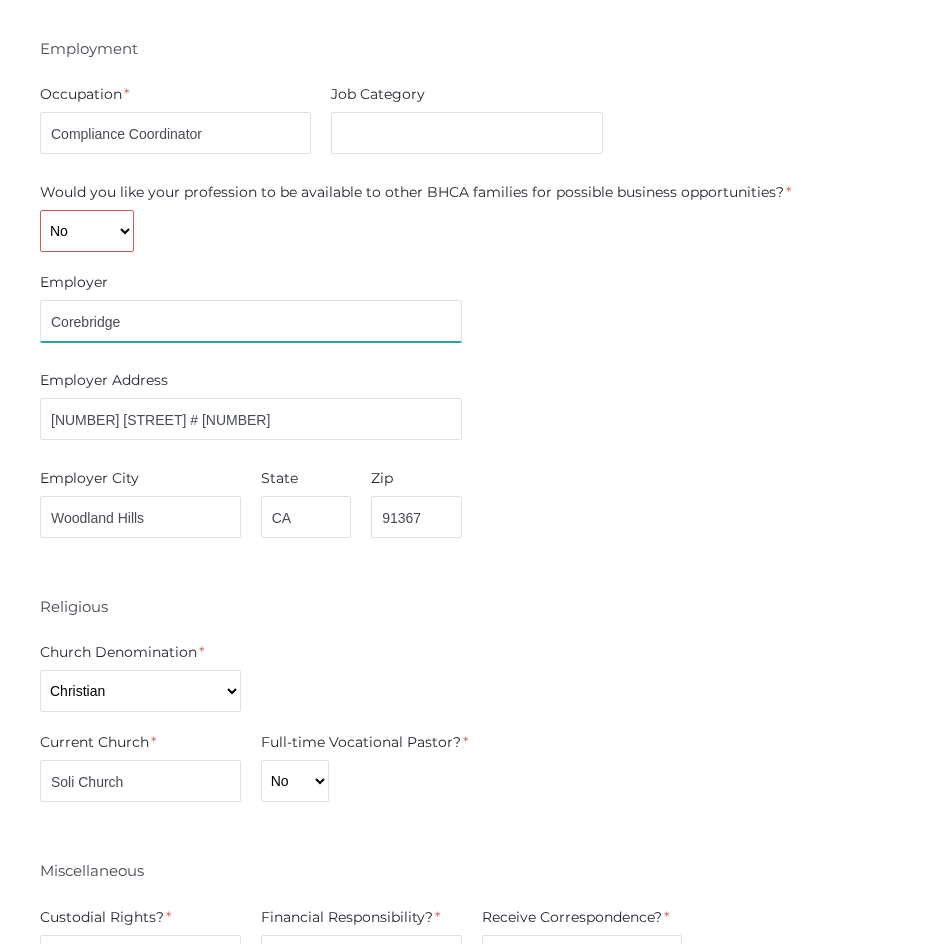 type on "Corebridge" 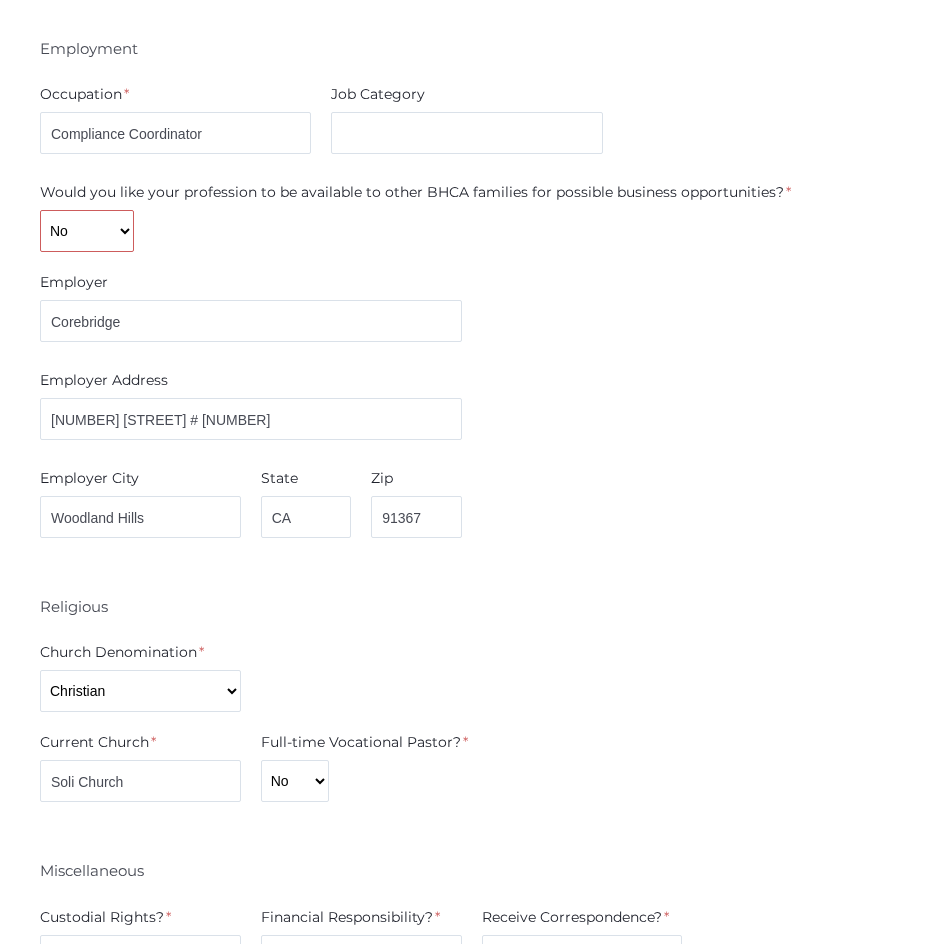 click on "Gender
*
Male
Female
Marital Status
*
Divorced
Married
Remarried
Separated
Single
Widowed
Relationship to student
*
Aunt
Brother
Father
Friend
Grandparent
Guardian
Mother
Other
Sister
Step Father
Step Mother
Uncle
Contact Info
Email Address
*
joshua.brock@corebridgefinancial.com
Email Address 2
joshua.brock@corebridgefinacial.com
Cell Phone
*
805-804-7713
Work Phone
818-251-4824
Ext
Employment
Occupation
*" at bounding box center (471, 447) 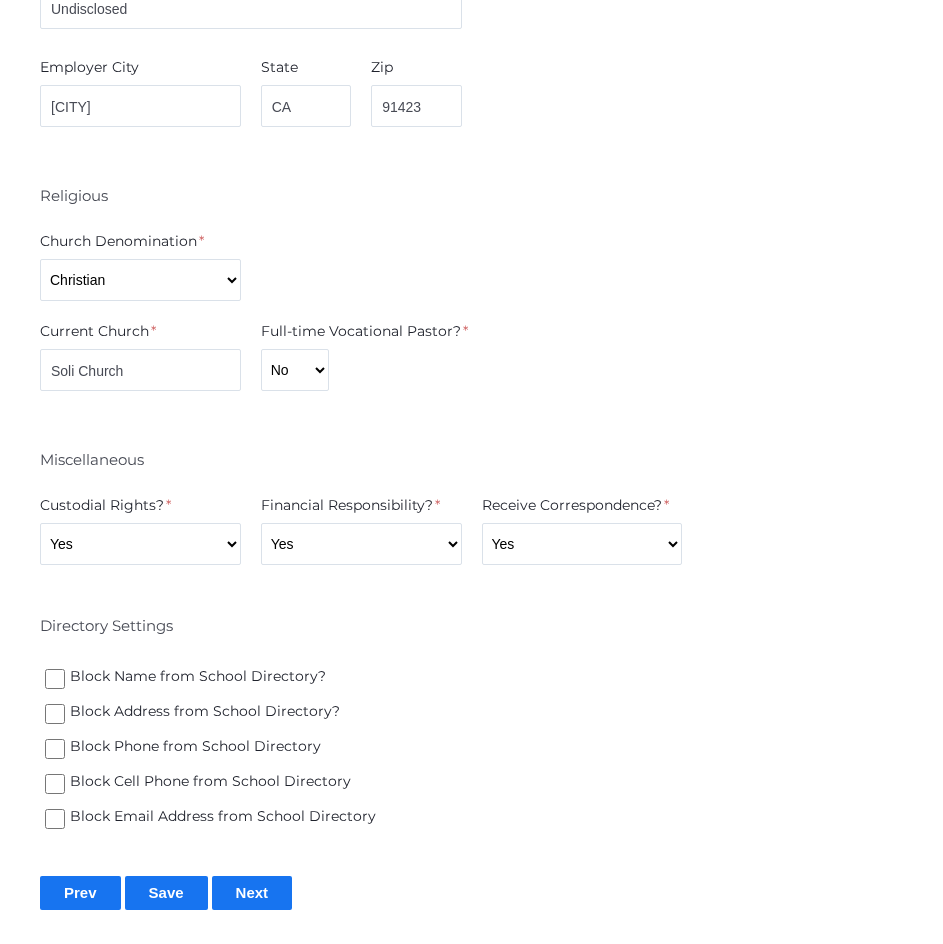 scroll, scrollTop: 3928, scrollLeft: 0, axis: vertical 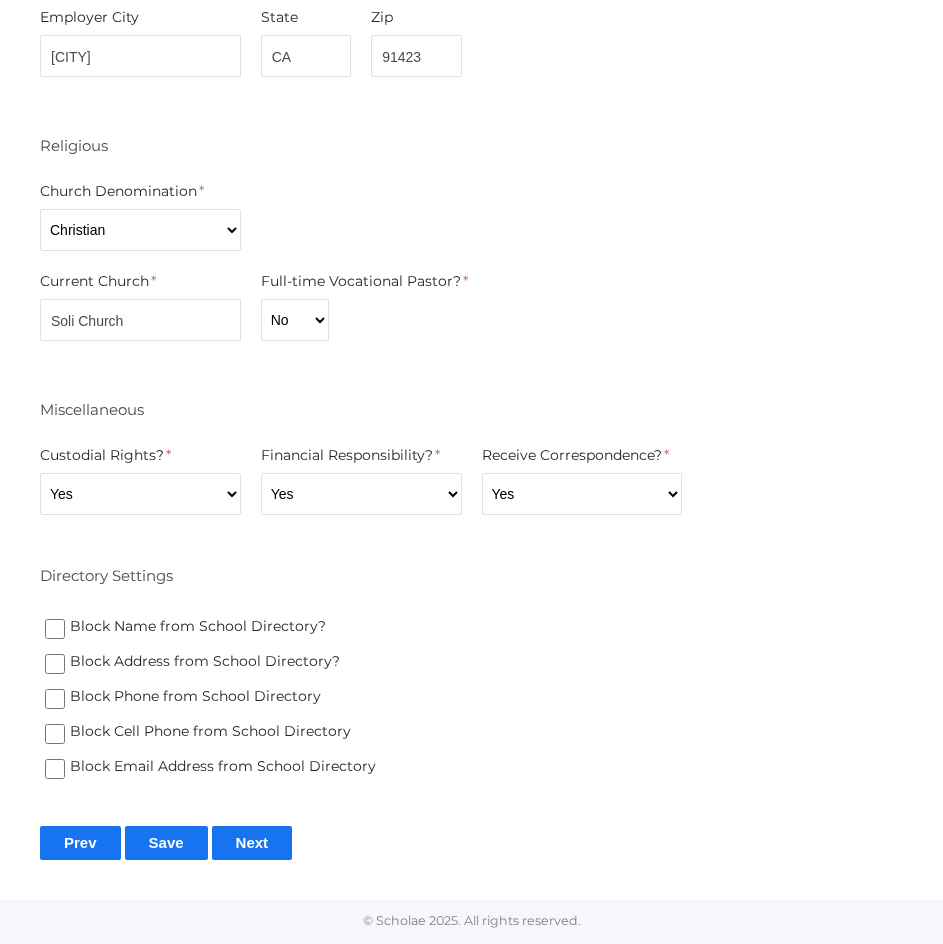 click on "Next" at bounding box center [252, 842] 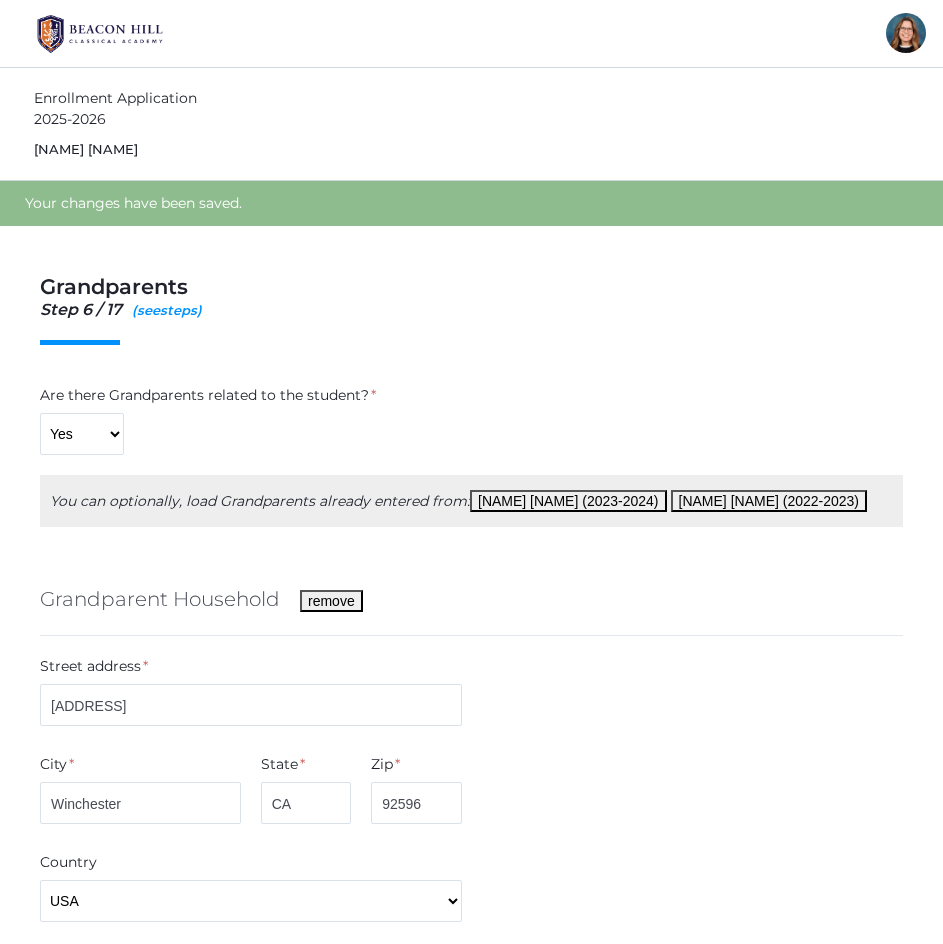 scroll, scrollTop: 0, scrollLeft: 0, axis: both 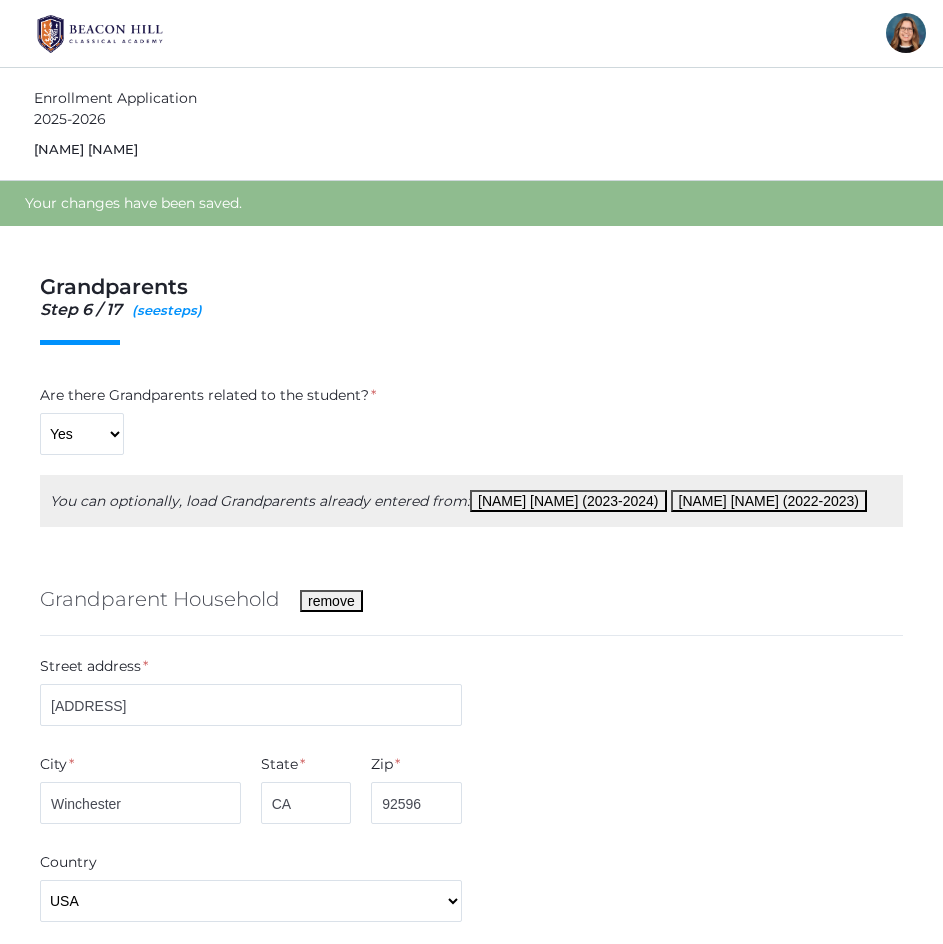 drag, startPoint x: 169, startPoint y: 543, endPoint x: 98, endPoint y: 569, distance: 75.61085 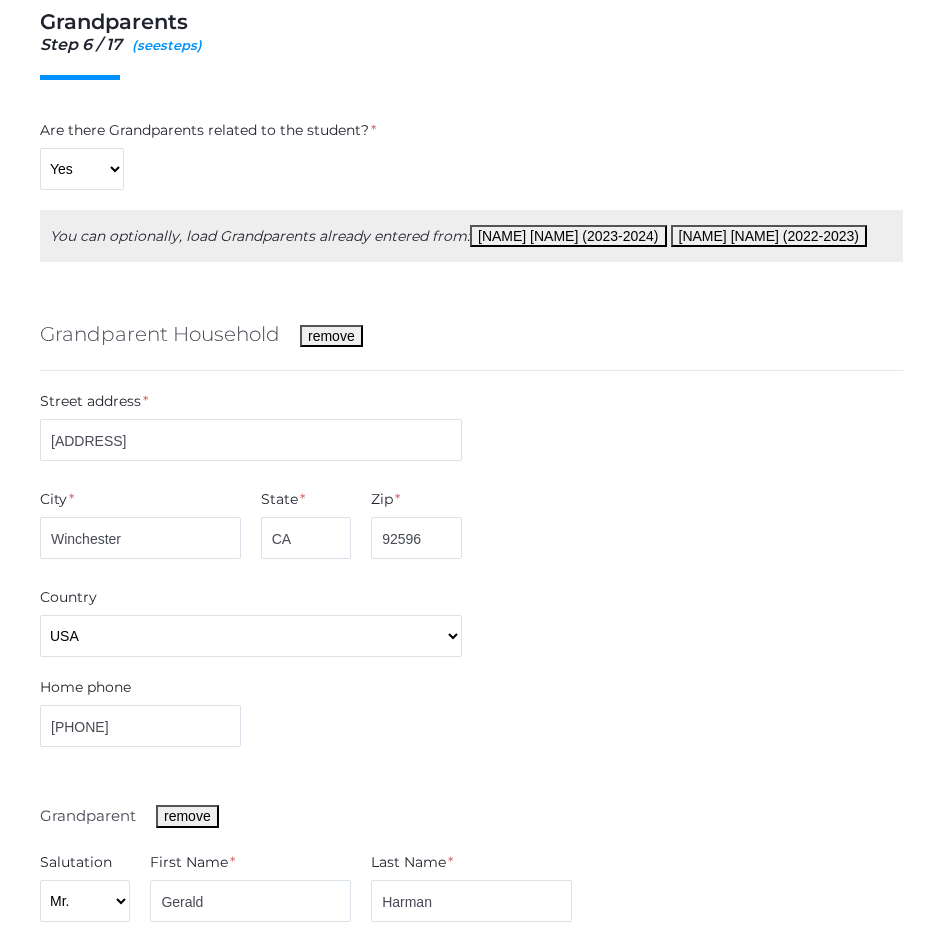 scroll, scrollTop: 266, scrollLeft: 0, axis: vertical 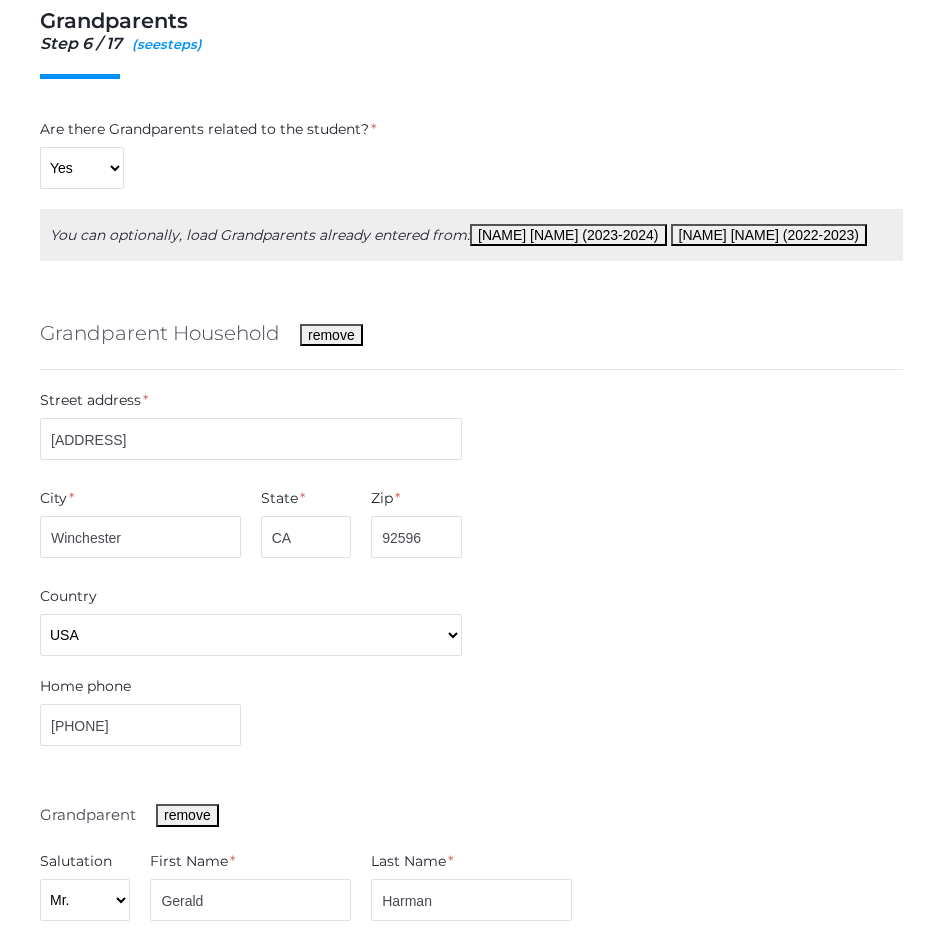 click on "Street address
*
[ADDRESS]" at bounding box center (251, 429) 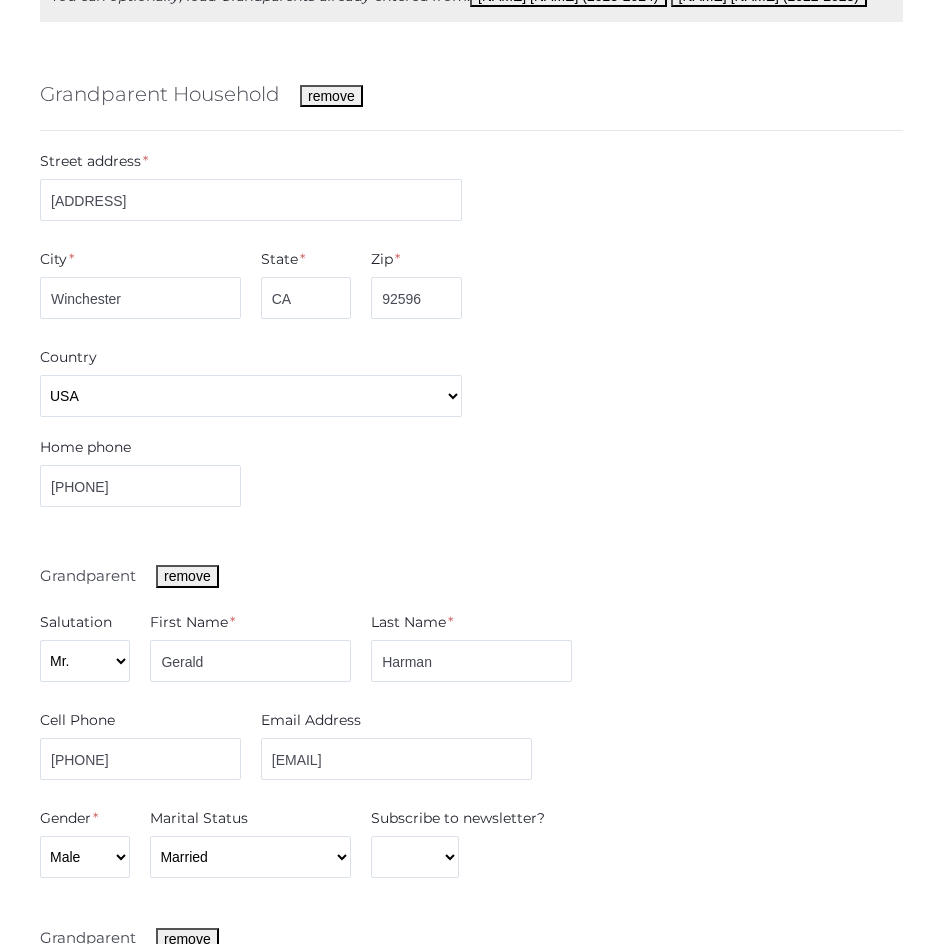 scroll, scrollTop: 506, scrollLeft: 0, axis: vertical 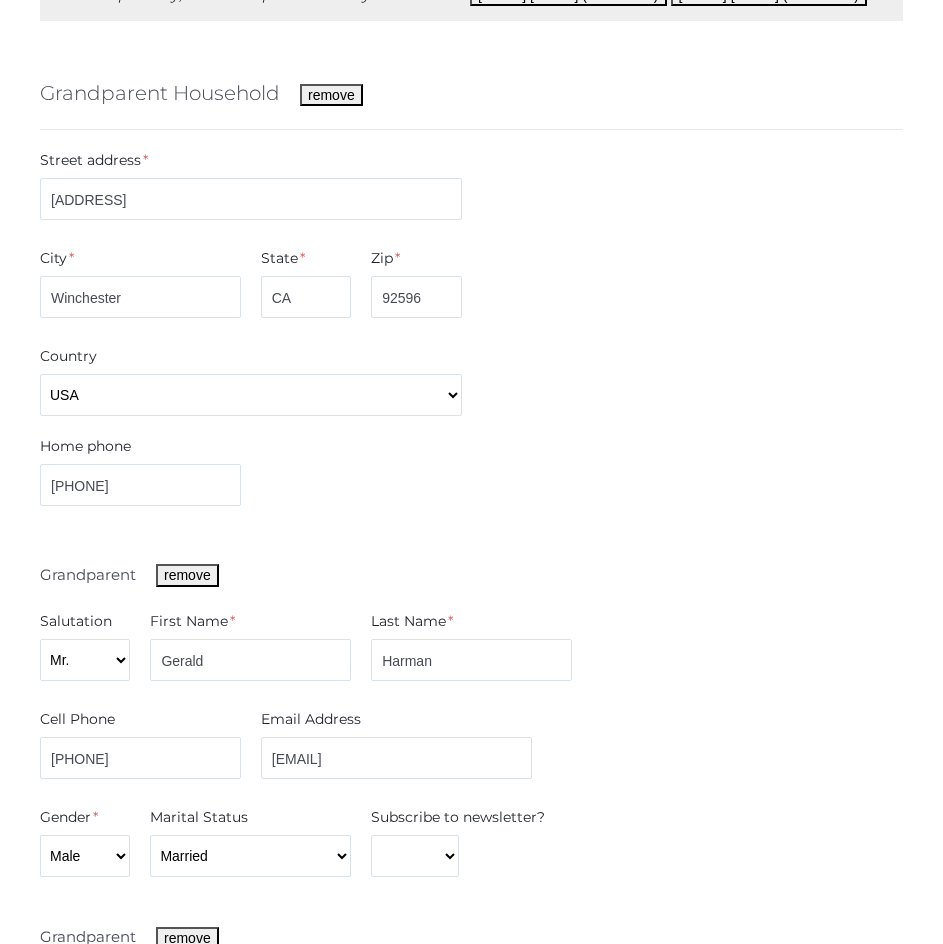 click on "Grandparent Household
remove
Street address
*
[ADDRESS]
City
*
Winchester
State
*
[STATE]
Zip
*
92596
Country
USA
Home phone
[PHONE]
Grandparent
remove
Salutation
Mr.
Mrs.
Miss
Ms.
Dr.
First Name
*
[NAME]
Last Name
*
[NAME]
Cell Phone
[PHONE]
Email Address
[EMAIL]
*" at bounding box center [471, 686] 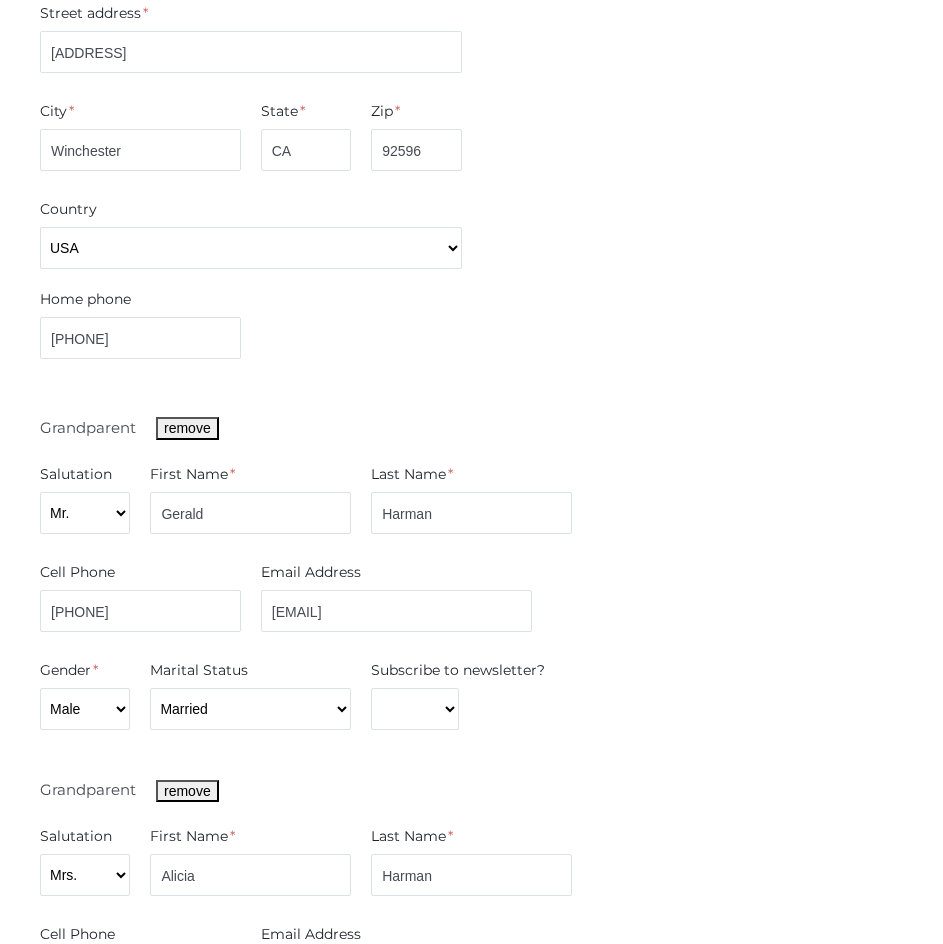 scroll, scrollTop: 654, scrollLeft: 0, axis: vertical 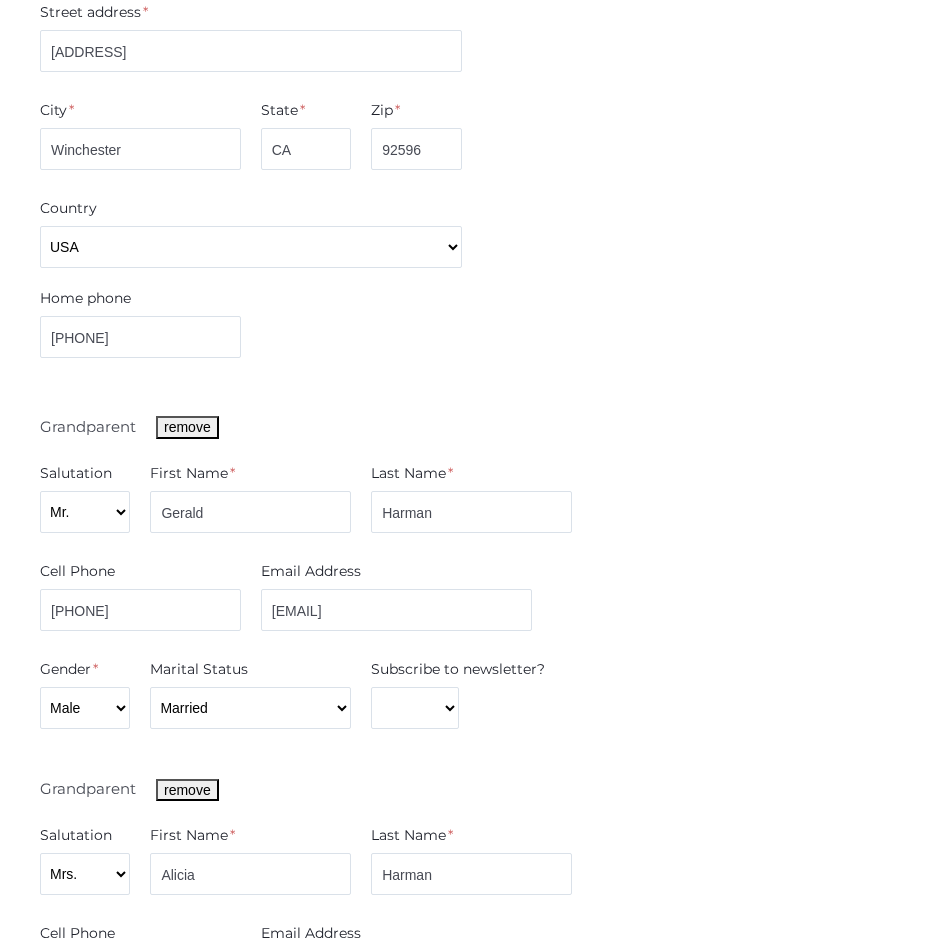 click on "Grandparent
remove
Salutation
Mr.
Mrs.
Miss
Ms.
Dr.
First Name
*
[NAME]
Last Name
*
[NAME]
Cell Phone
[PHONE]
Email Address
[EMAIL]
Gender
*
Male
Female
Marital Status
Divorced
Married
Remarried
Separated
Single
Widowed
Subscribe to newsletter?
Yes
No" at bounding box center [471, 567] 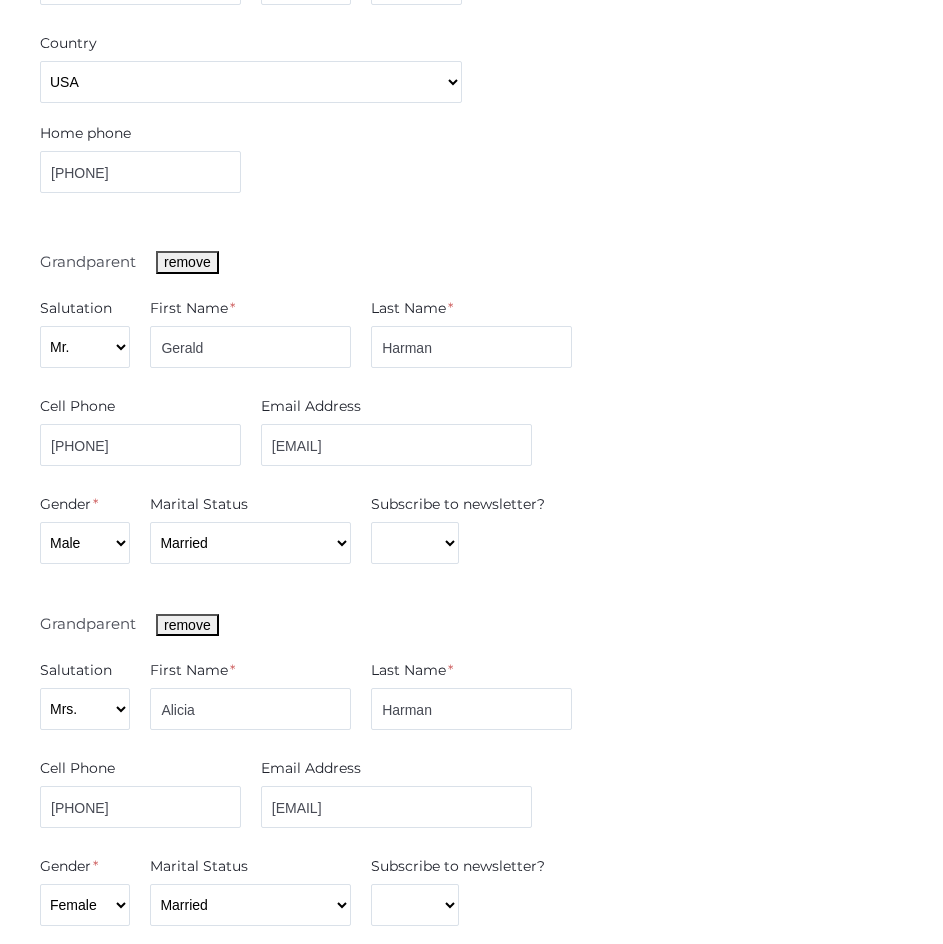 scroll, scrollTop: 820, scrollLeft: 0, axis: vertical 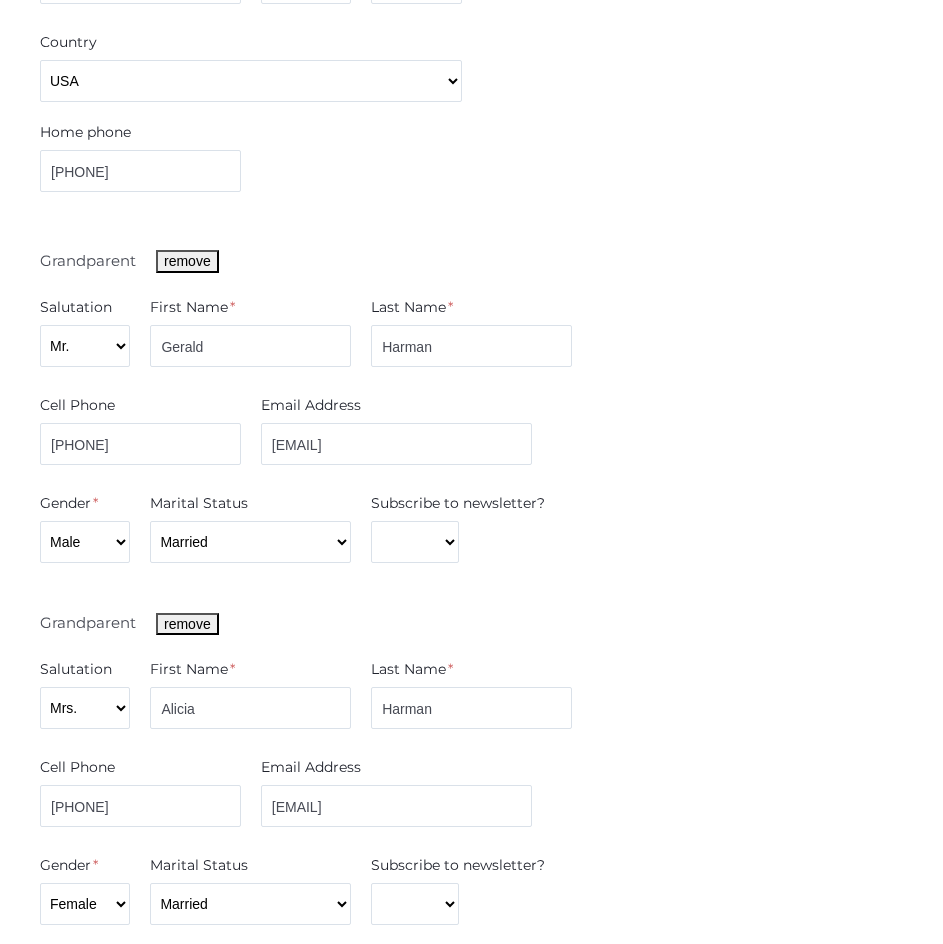 click on "Grandparent
remove
Salutation
Mr.
Mrs.
Miss
Ms.
Dr.
First Name
*
[NAME]
Last Name
*
[NAME]
Cell Phone
[PHONE]
Email Address
[EMAIL]
Gender
*
Male
Female
Marital Status
Divorced
Married
Remarried
Separated
Single
Widowed
Subscribe to newsletter?
Yes
No
Grandparent
remove
Salutation
Mr.
Mrs.
Miss
Ms.
Dr.
First Name
*
[NAME]
Last Name
*
[NAME]
Cell Phone
[PHONE]
Email Address
[EMAIL]
*" at bounding box center (471, 582) 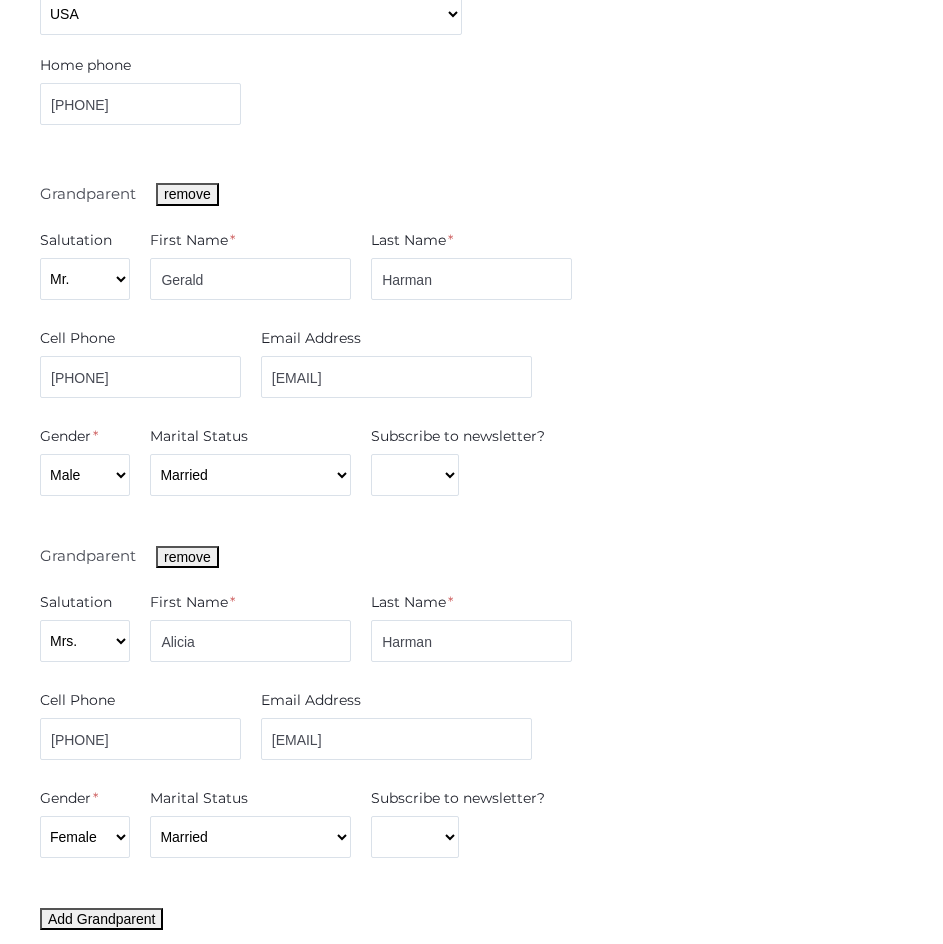 scroll, scrollTop: 893, scrollLeft: 0, axis: vertical 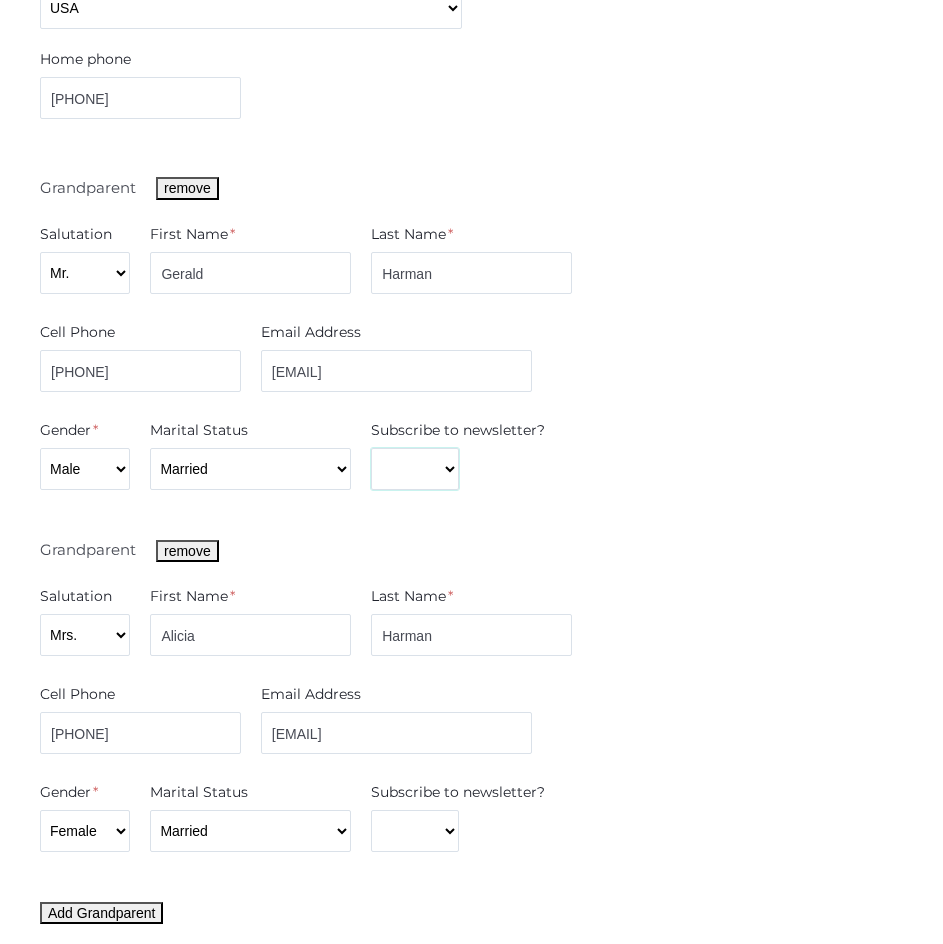 click on "Yes
No" at bounding box center (415, 469) 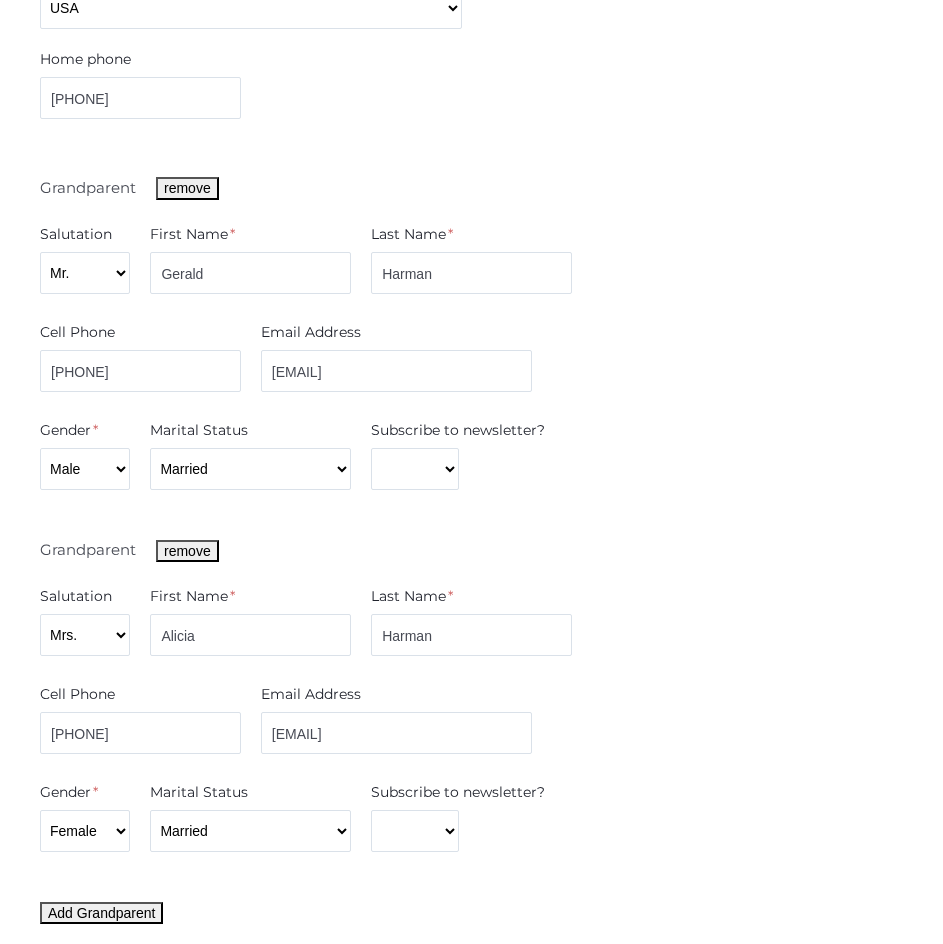 click on "Grandparent
remove" at bounding box center [471, 548] 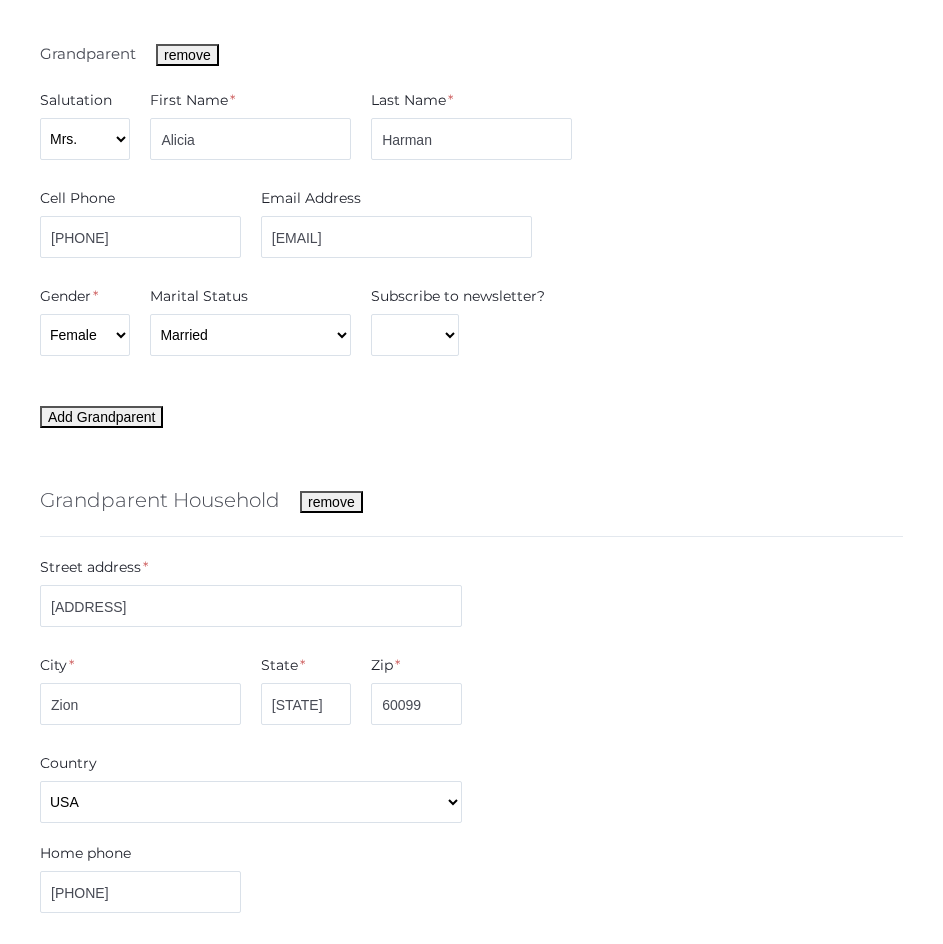 scroll, scrollTop: 1391, scrollLeft: 0, axis: vertical 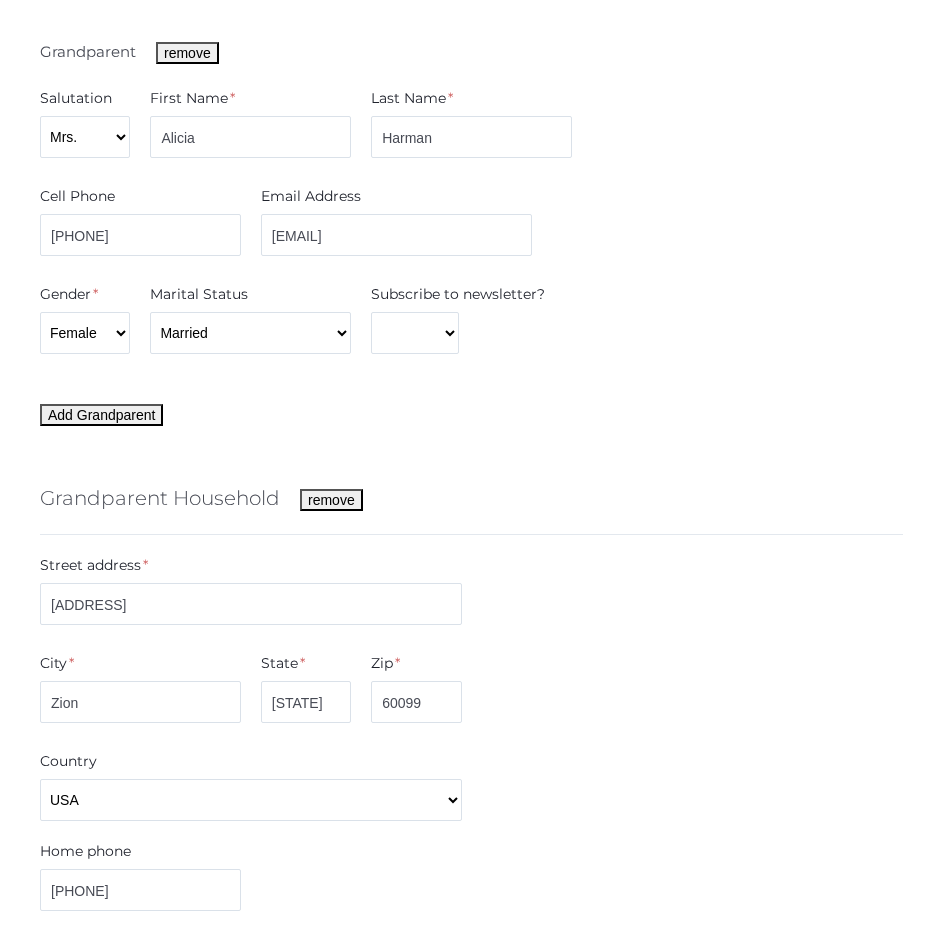 click on "Grandparent Household
remove
Street address
*
2322 Gideon Ave
City
*
Zion
State
*
IL
Zip
*
60099
Country
USA
Home phone
847-872-3488
Grandparent
remove
Salutation
Mr.
Mrs.
Miss
Ms.
Dr.
First Name
*
Brock
Last Name
*
Nancy
Cell Phone
847-361-9035
Email Address
nancybrock22@yahoo.com
*" at bounding box center [471, 910] 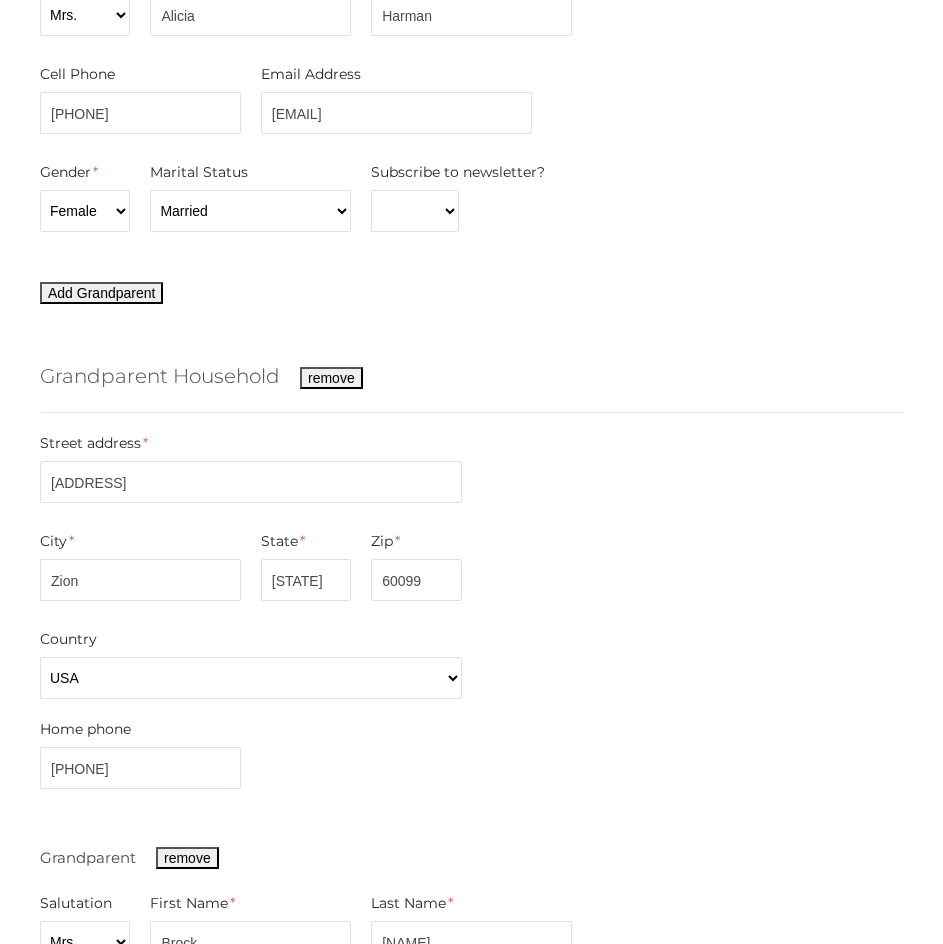 scroll, scrollTop: 1515, scrollLeft: 0, axis: vertical 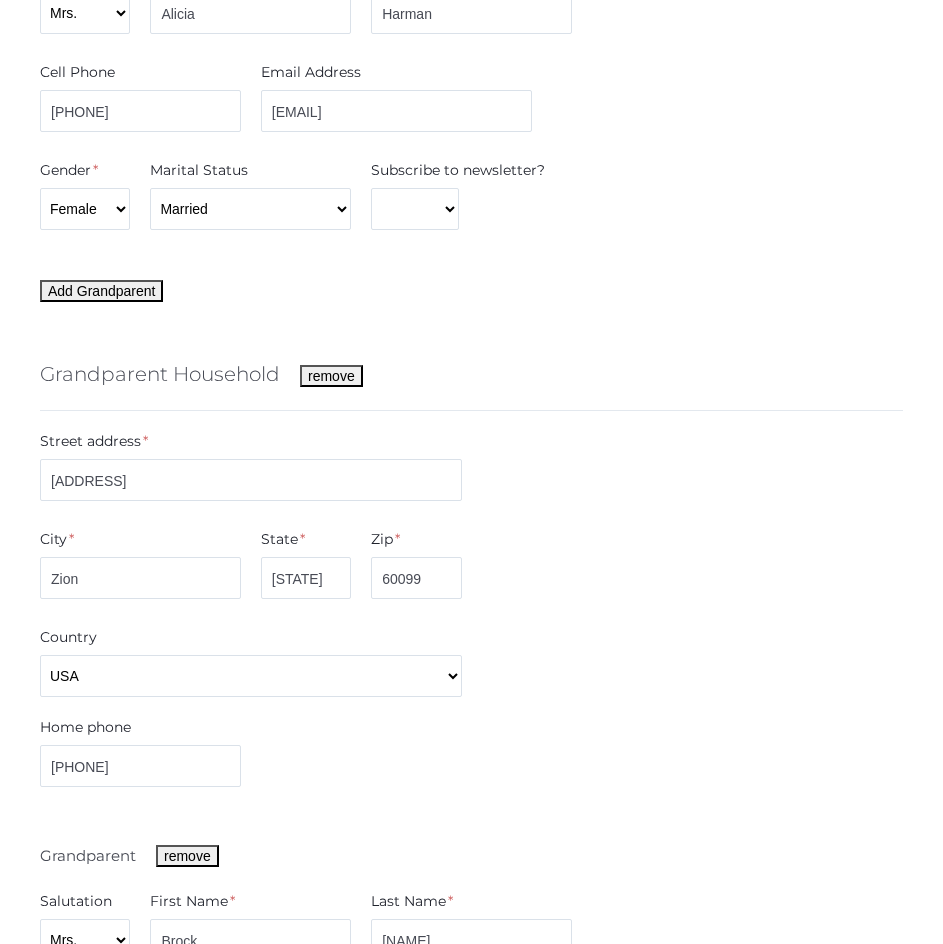 click on "State
*
IL" at bounding box center (306, 568) 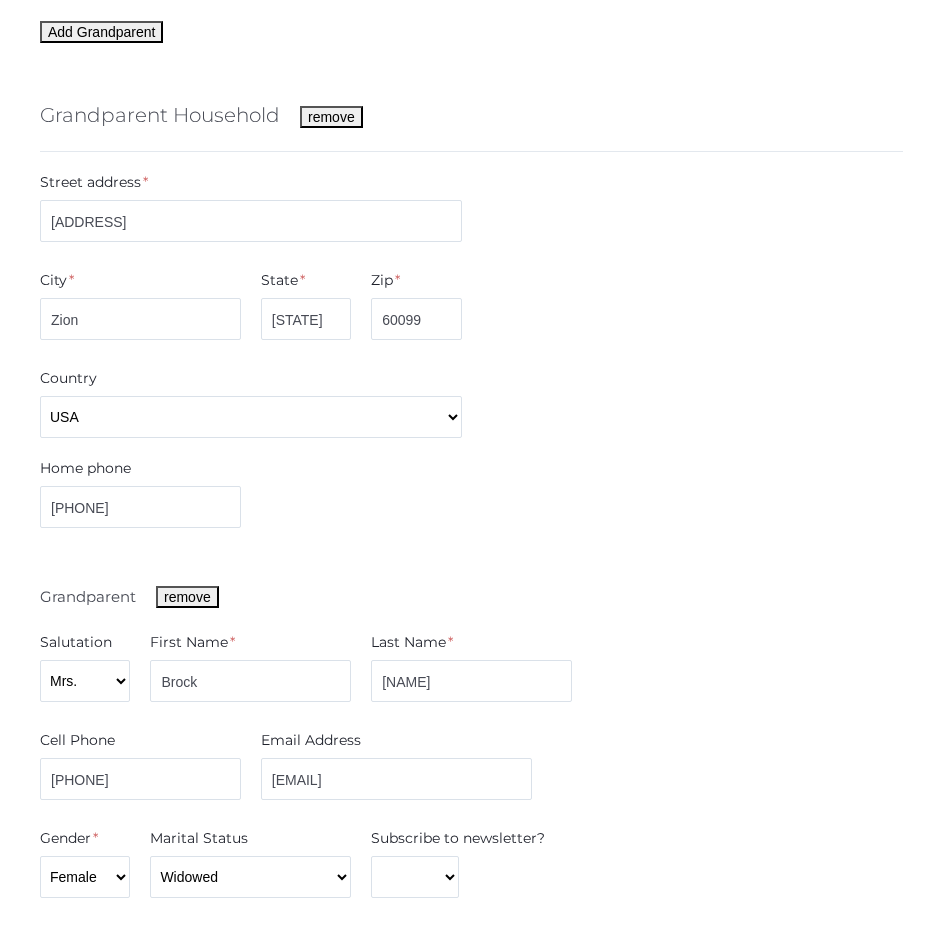 scroll, scrollTop: 1773, scrollLeft: 0, axis: vertical 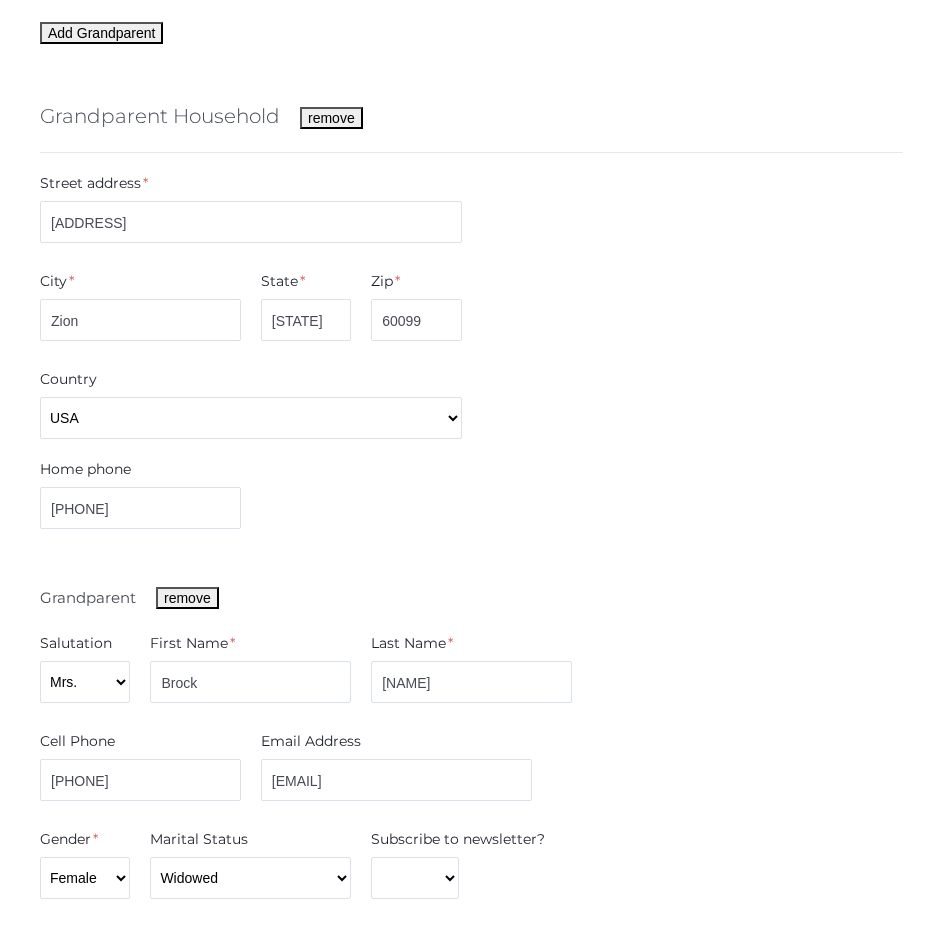 click on "Grandparent Household
remove
Street address
*
2322 Gideon Ave
City
*
Zion
State
*
IL
Zip
*
60099
Country
USA
Home phone
847-872-3488
Grandparent
remove
Salutation
Mr.
Mrs.
Miss
Ms.
Dr.
First Name
*
Brock
Last Name
*
Nancy
Cell Phone
847-361-9035
Email Address
nancybrock22@yahoo.com
*" at bounding box center (471, 528) 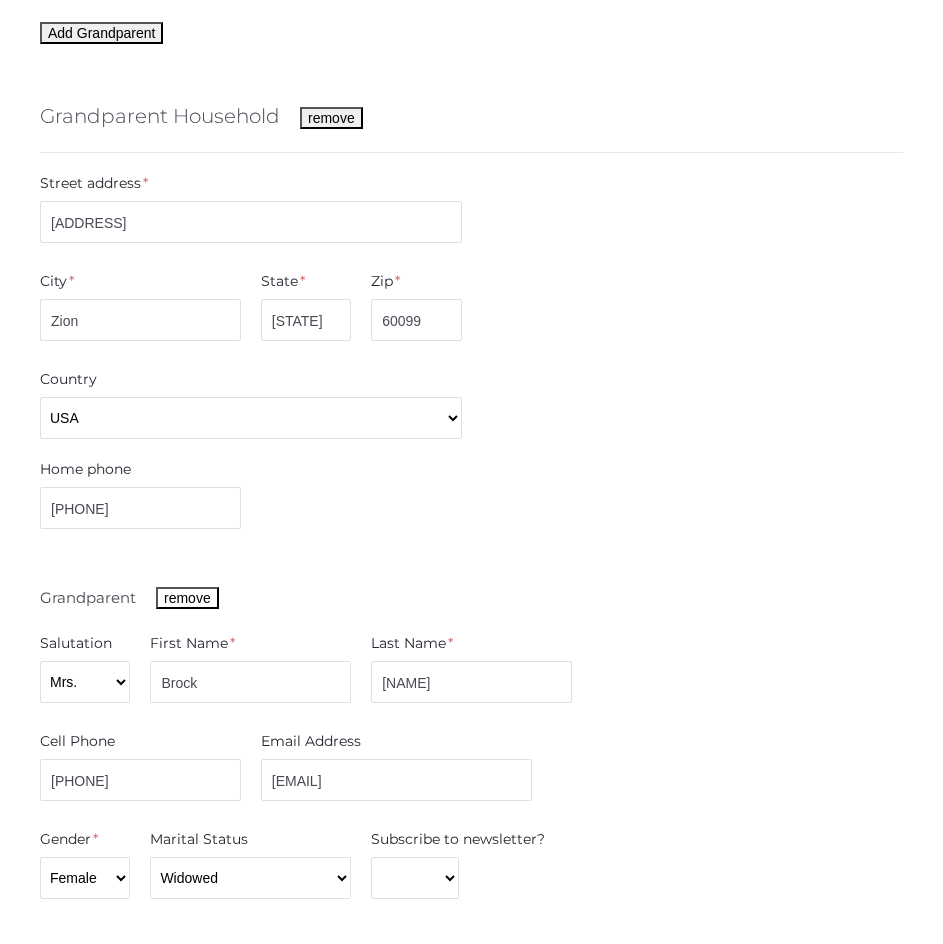 click on "remove" at bounding box center (187, 598) 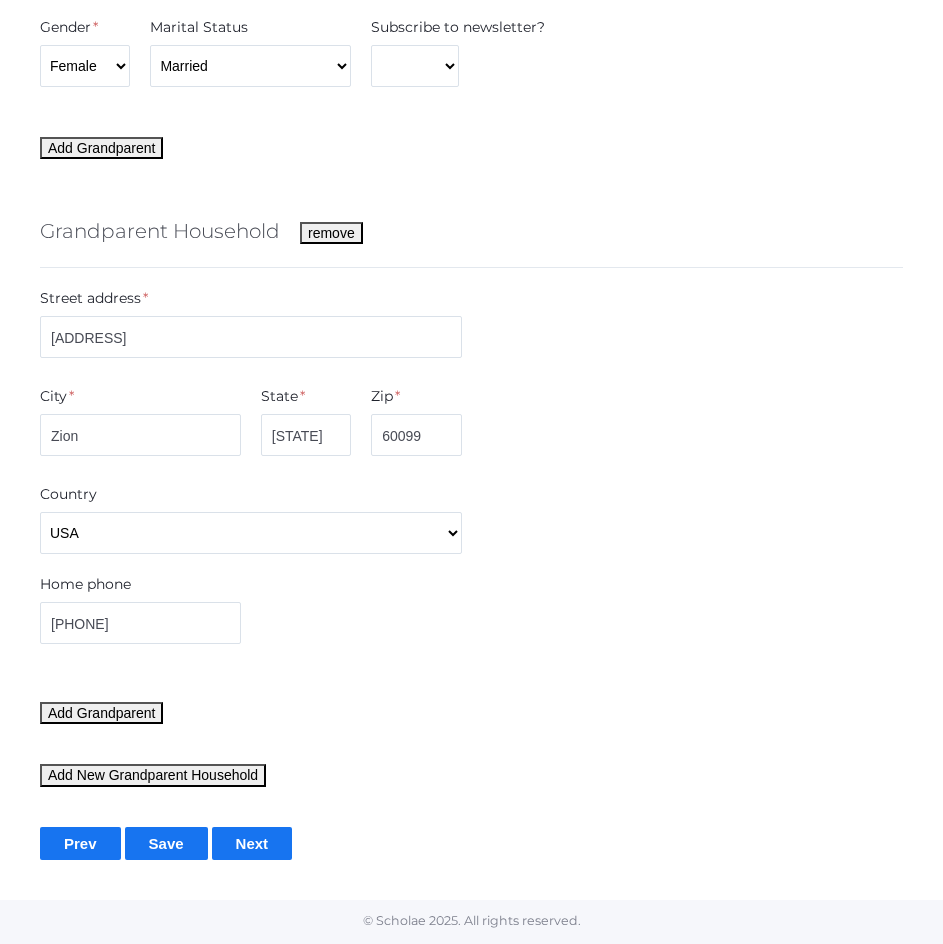 scroll, scrollTop: 1658, scrollLeft: 0, axis: vertical 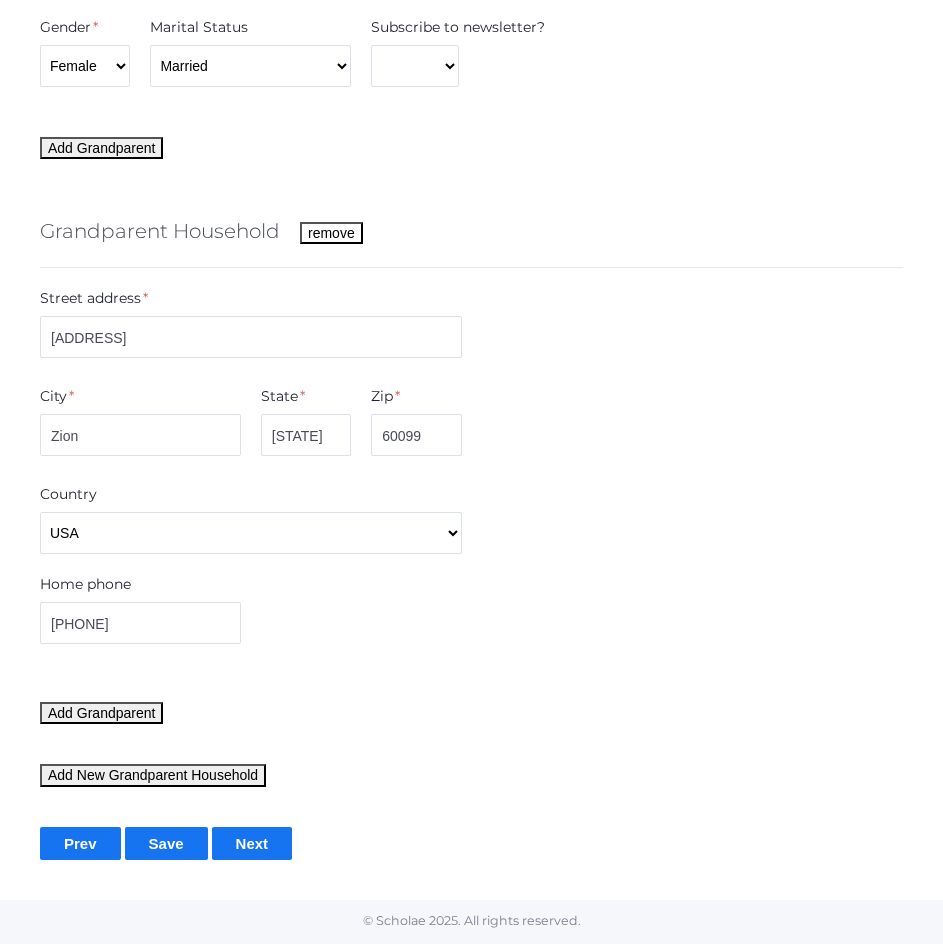 click on "remove" at bounding box center (331, 233) 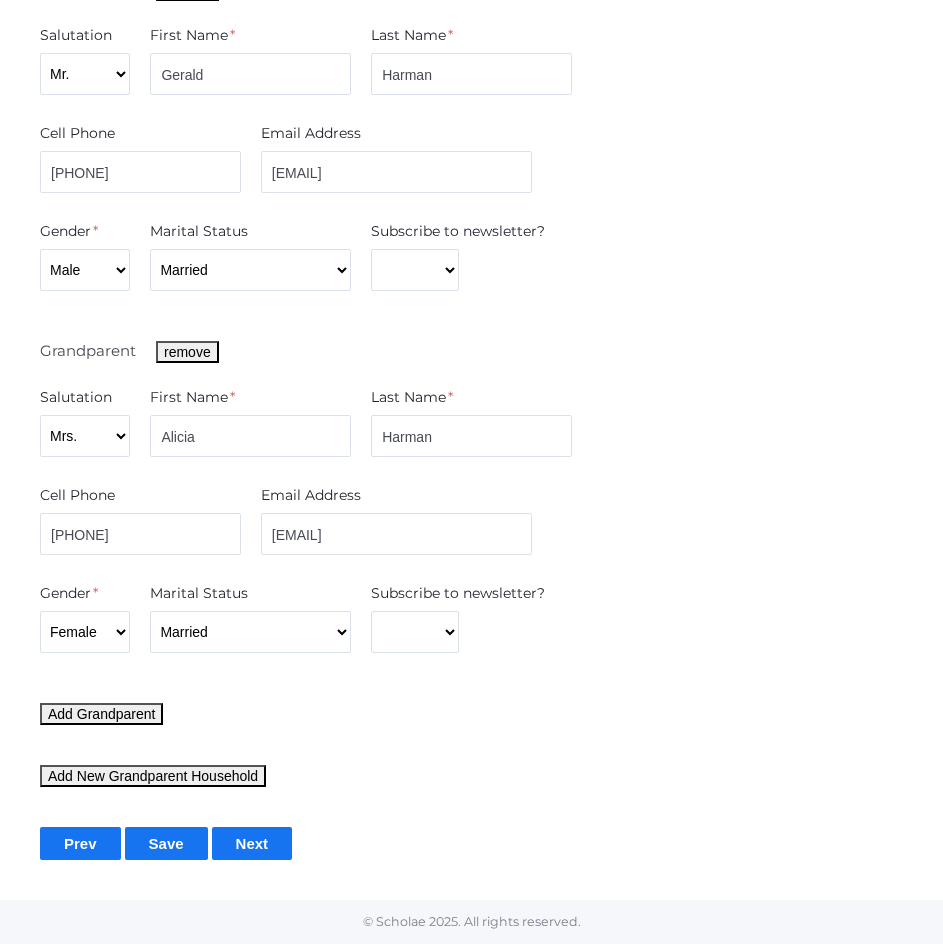 scroll, scrollTop: 1092, scrollLeft: 0, axis: vertical 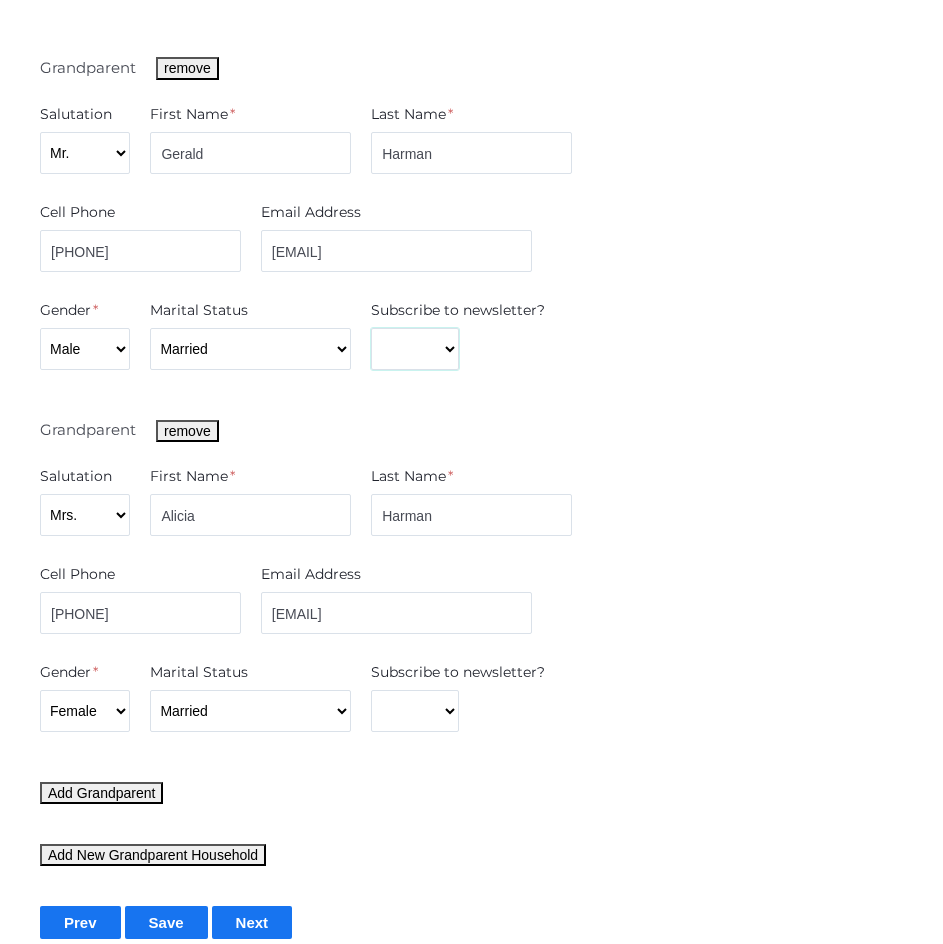 click on "Yes
No" at bounding box center (415, 349) 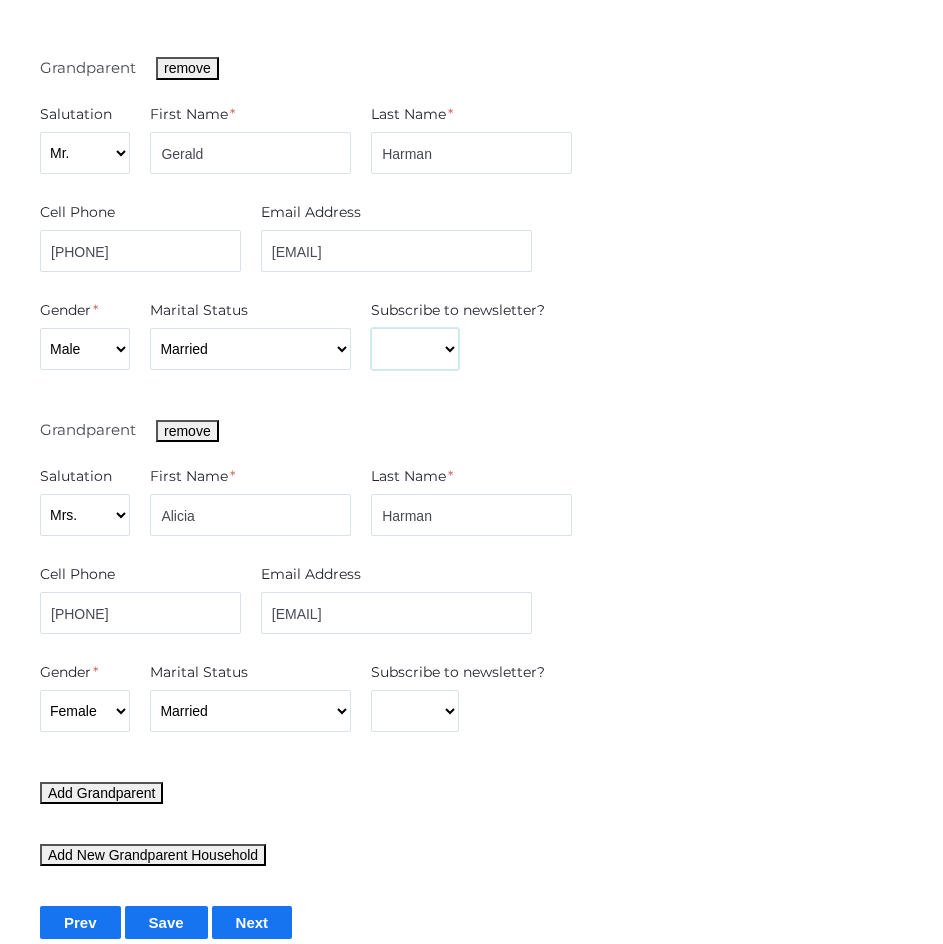 select on "No" 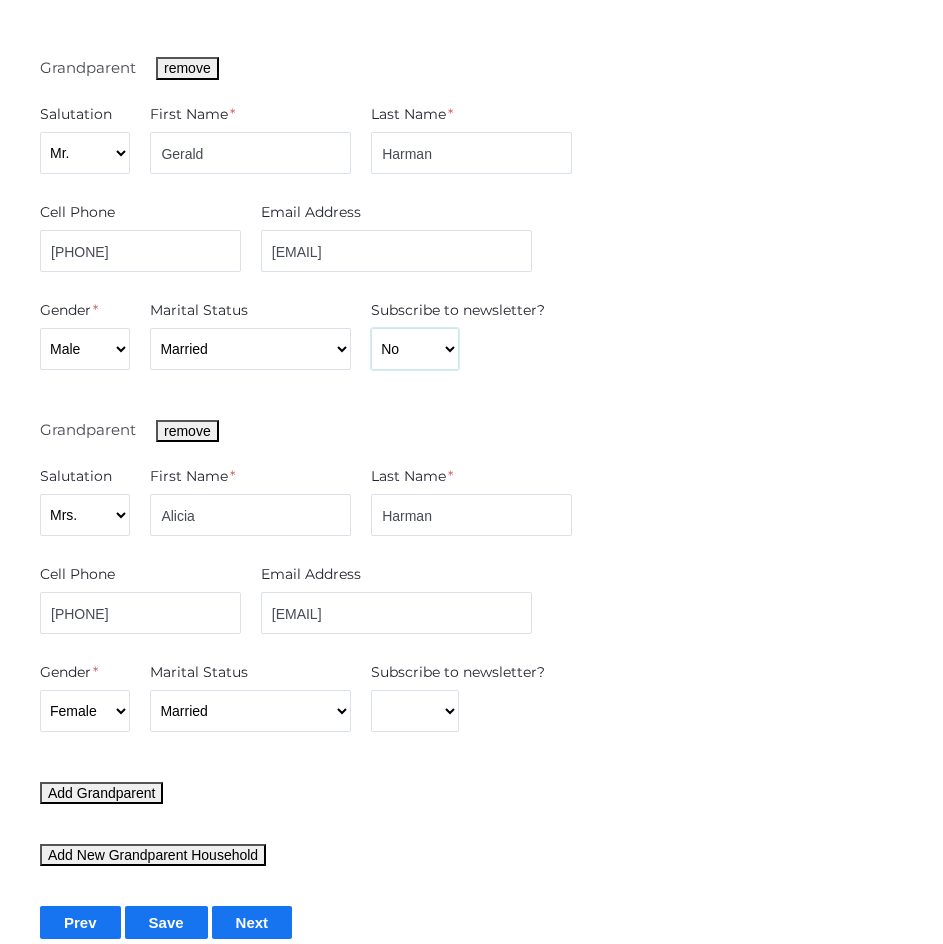 click on "Yes
No" at bounding box center [415, 349] 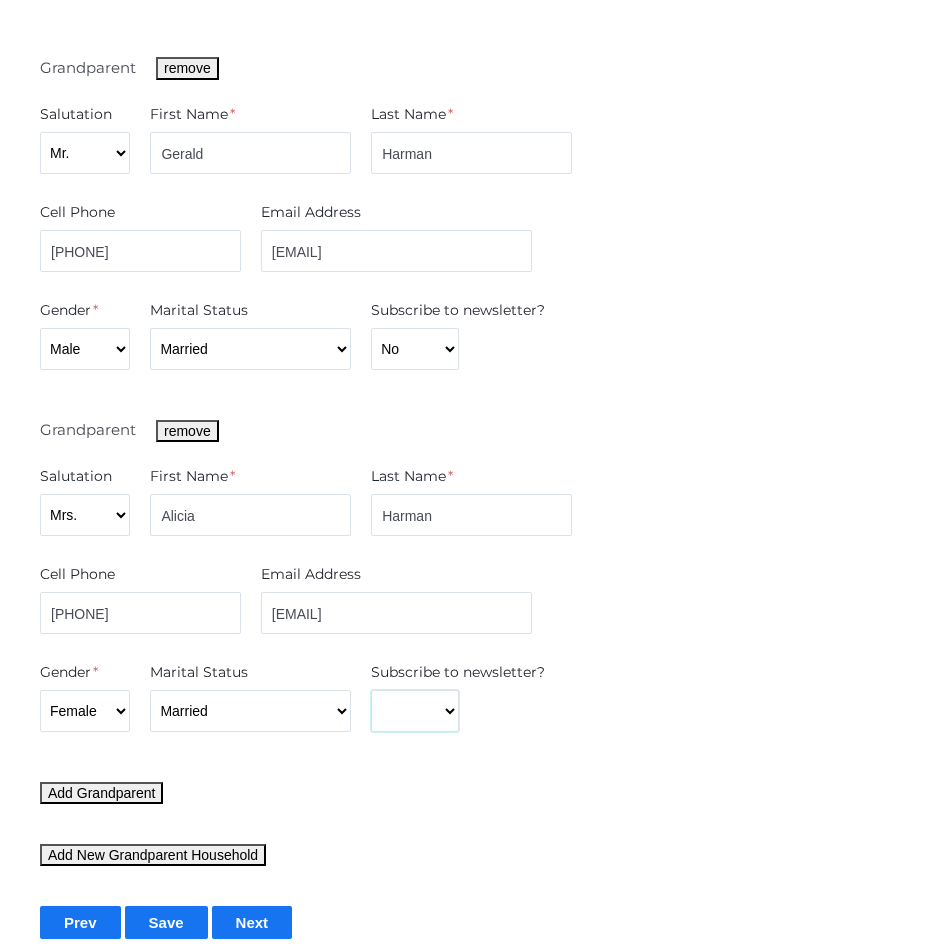 click on "Yes
No" at bounding box center [415, 711] 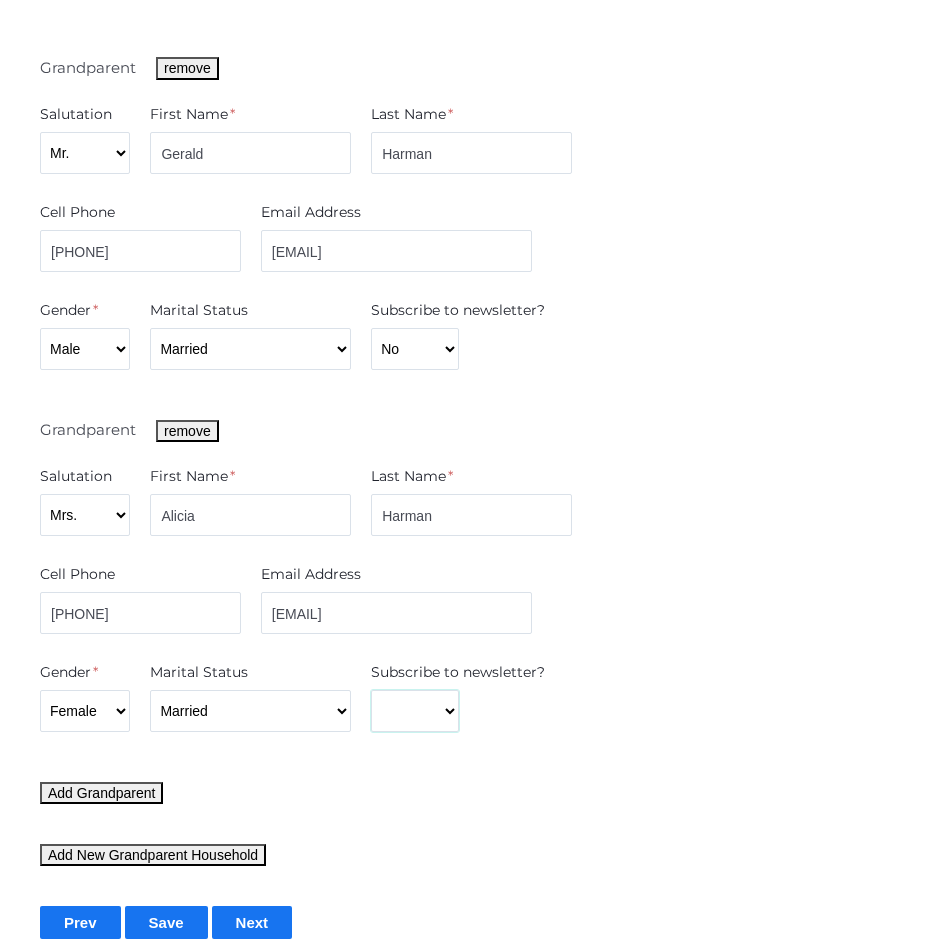 select on "No" 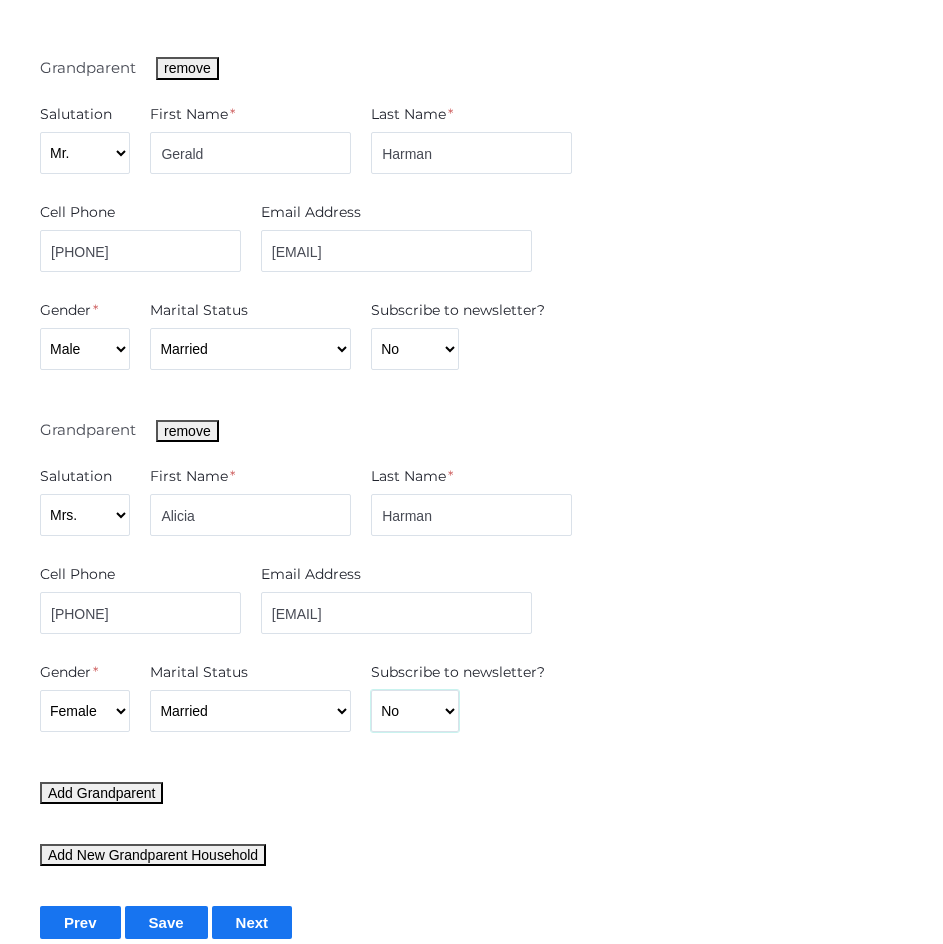click on "Yes
No" at bounding box center (415, 711) 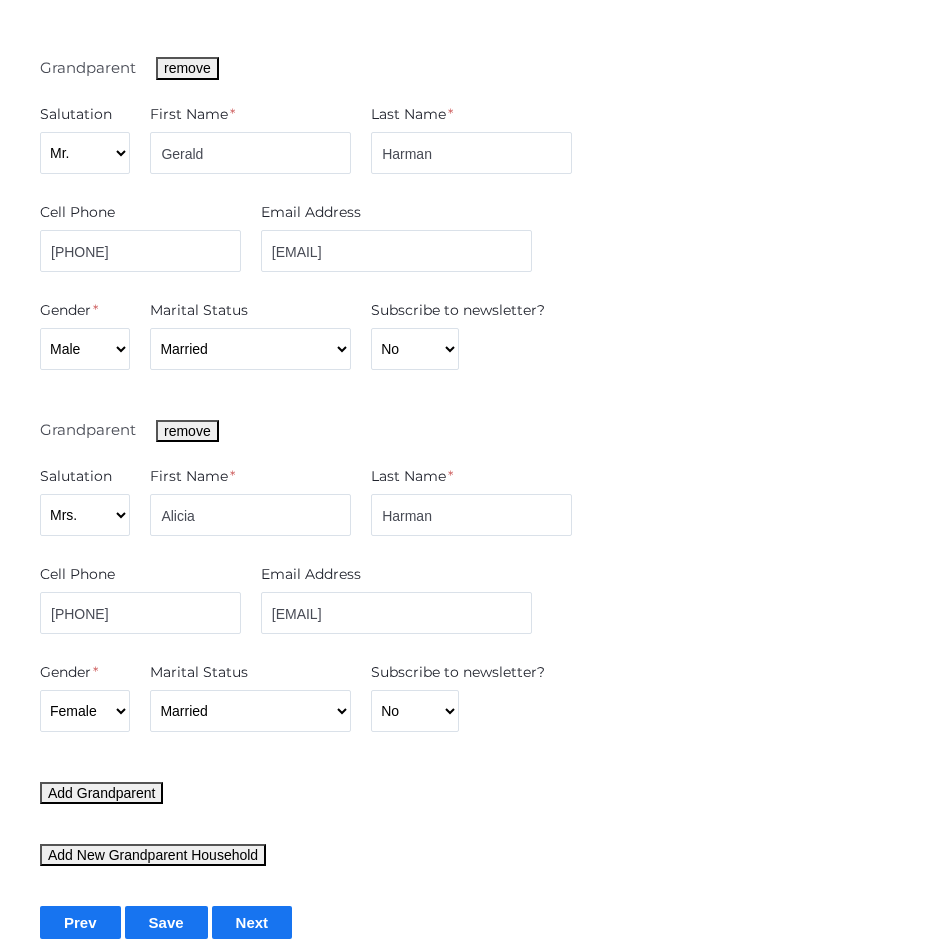 click on "Grandparent Household
remove
Street address
*
36232 Corsica Cir
City
*
Winchester
State
*
CA
Zip
*
92596
Country
USA
Home phone
805-901-5754
Grandparent
remove
Salutation
Mr.
Mrs.
Miss
Ms.
Dr.
First Name
*
Gerald
Last Name
*
Harman
Cell Phone
805-901-5754
Email Address
gerald7777@verizon.net
*" at bounding box center (471, 179) 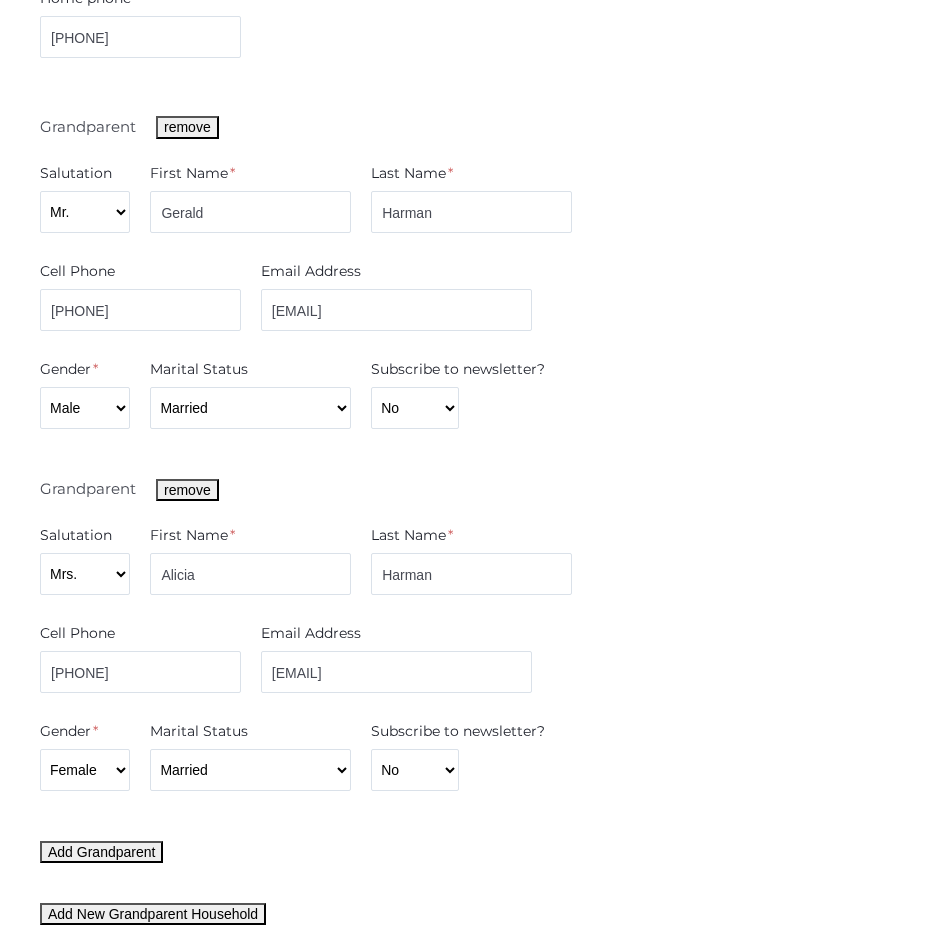 scroll, scrollTop: 953, scrollLeft: 0, axis: vertical 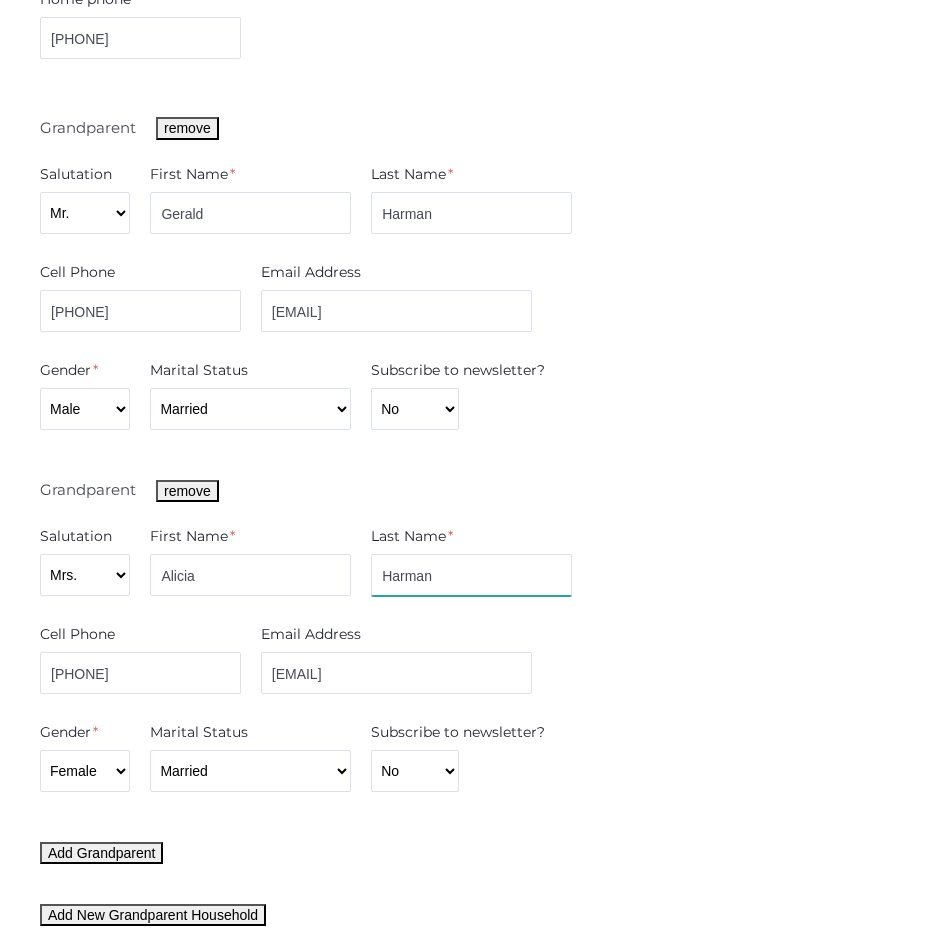 click on "Salutation
Mr.
Mrs.
Miss
Ms.
Dr.
First Name
*
Alicia
Last Name
*
Harman" at bounding box center [471, 565] 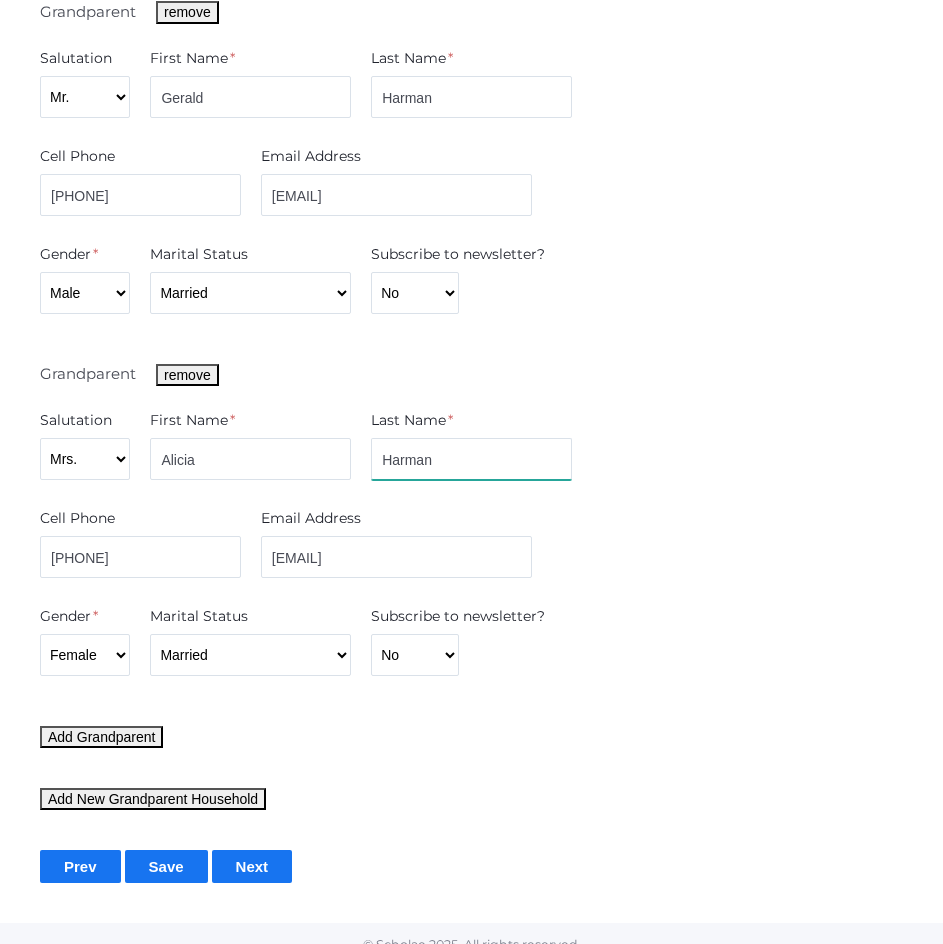 scroll, scrollTop: 1092, scrollLeft: 0, axis: vertical 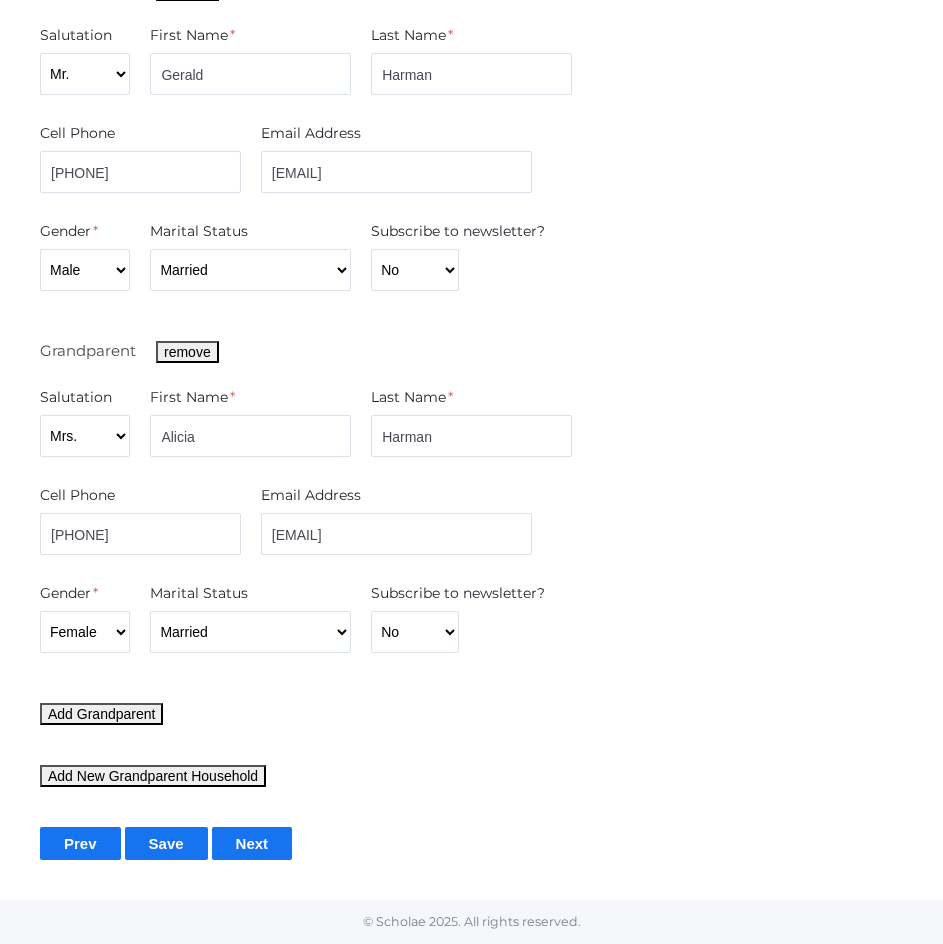 click on "Grandparent Household
remove
Street address
*
36232 Corsica Cir
City
*
Winchester
State
*
CA
Zip
*
92596
Country
USA
Home phone
805-901-5754
Grandparent
remove
Salutation
Mr.
Mrs.
Miss
Ms.
Dr.
First Name
*
Gerald
Last Name
*
Harman
Cell Phone
805-901-5754
Email Address
gerald7777@verizon.net
*" at bounding box center [471, 100] 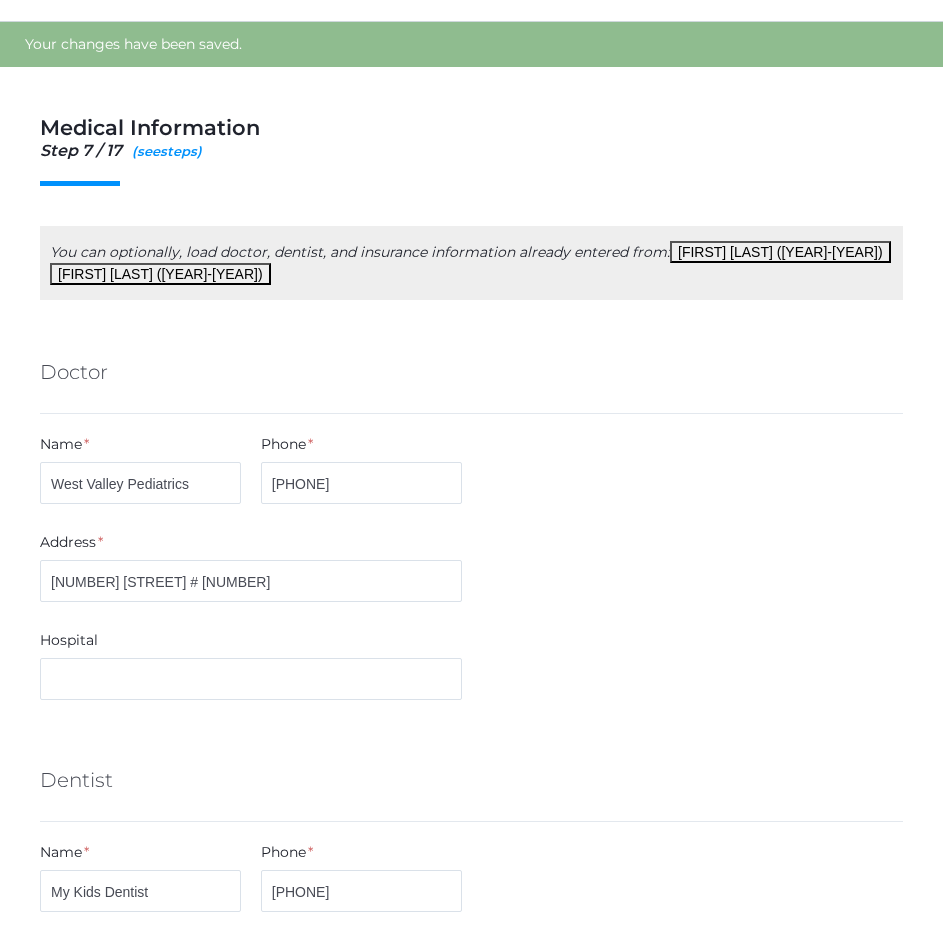 scroll, scrollTop: 165, scrollLeft: 0, axis: vertical 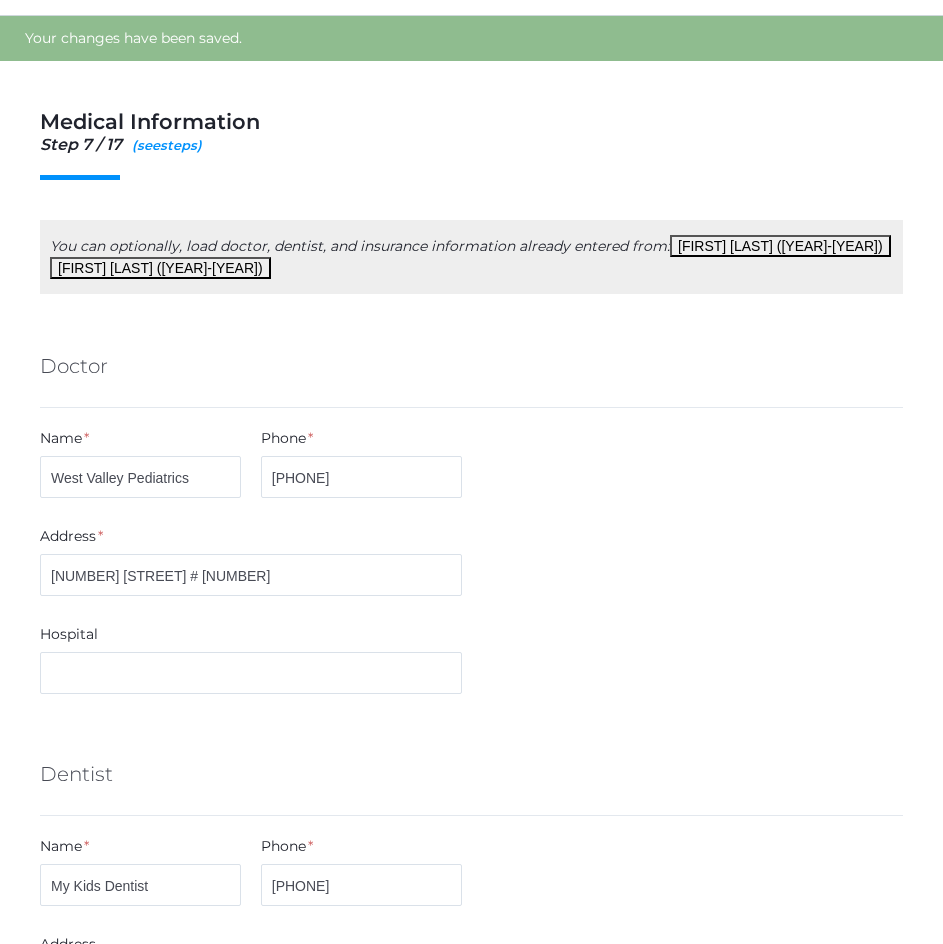 click on "Hospital" at bounding box center [251, 663] 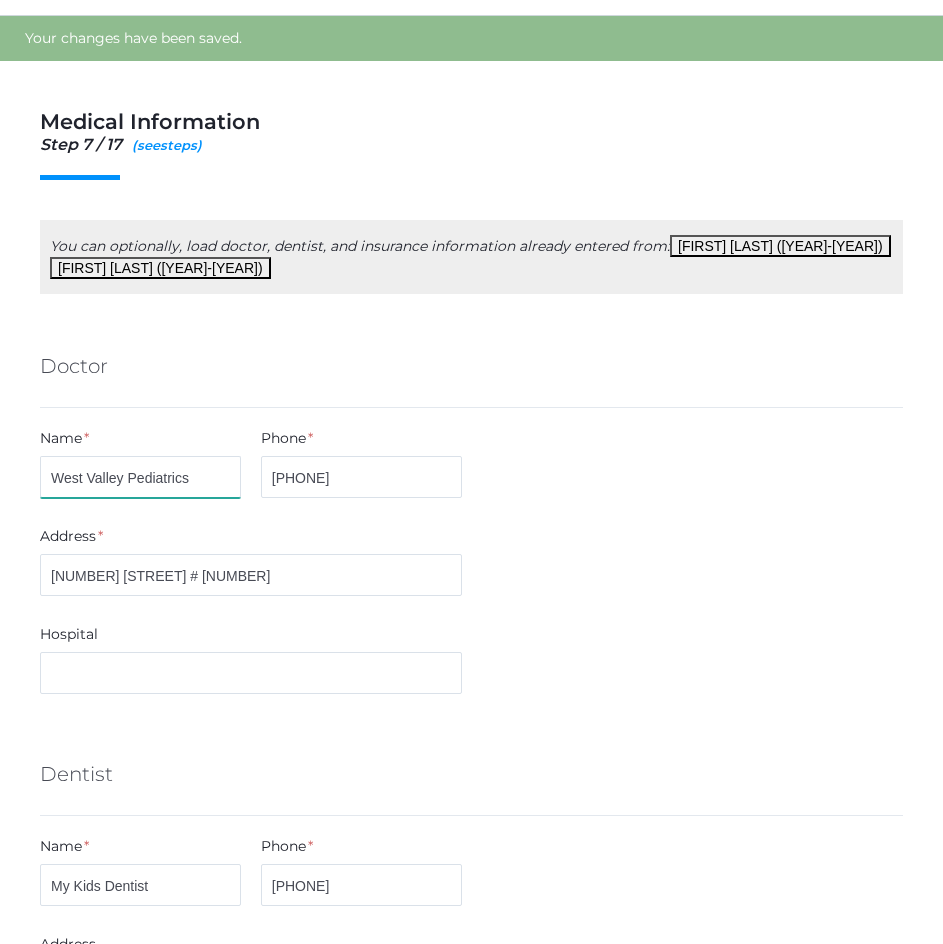 drag, startPoint x: 192, startPoint y: 468, endPoint x: -4, endPoint y: 464, distance: 196.04082 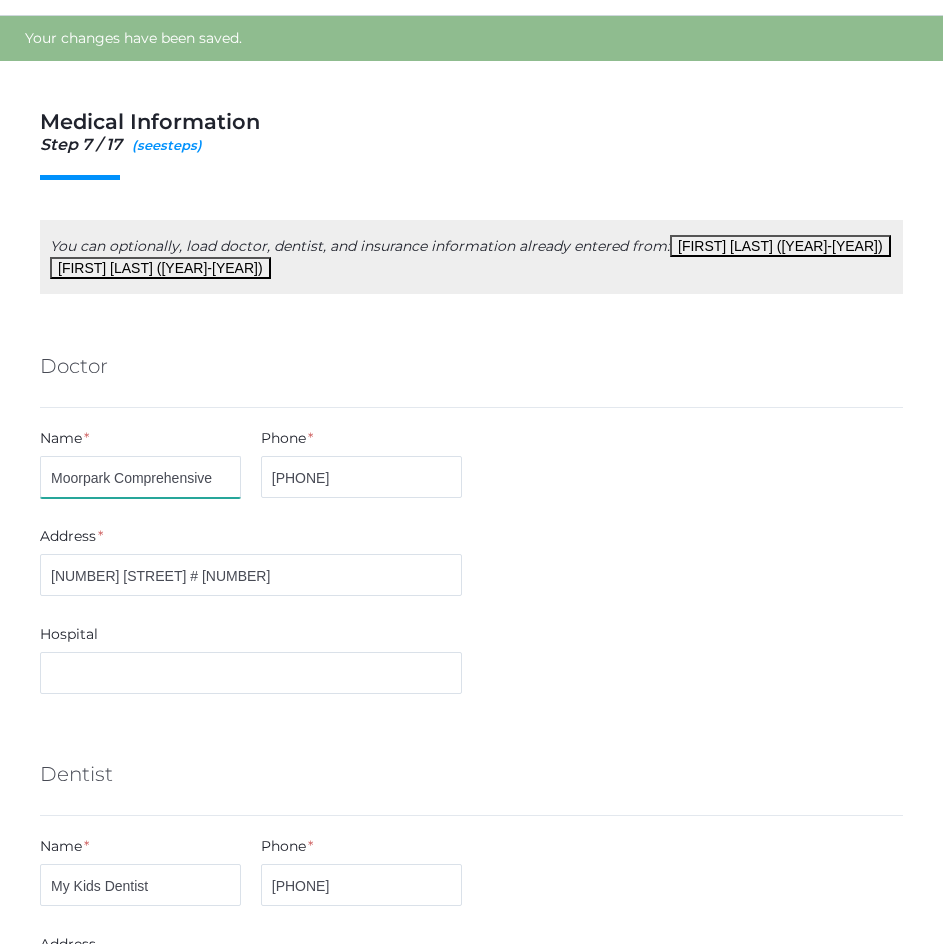 type on "Moorpark Comprehensive" 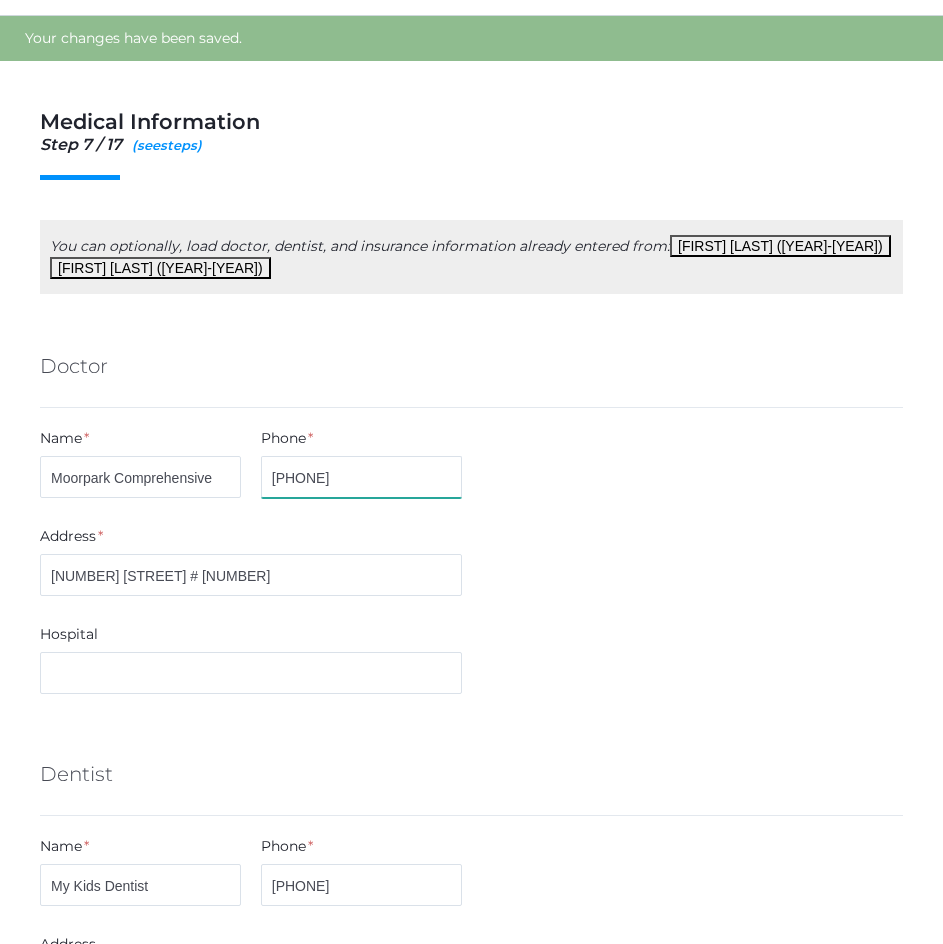drag, startPoint x: 387, startPoint y: 487, endPoint x: 255, endPoint y: 506, distance: 133.36041 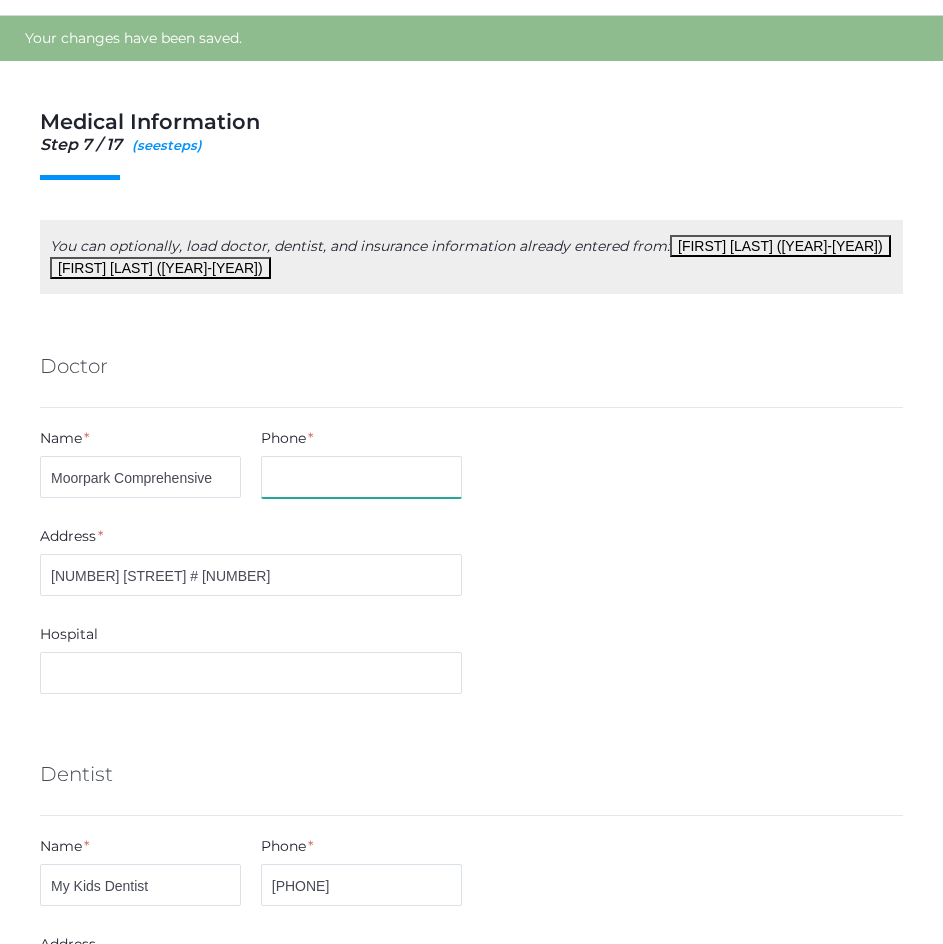 type 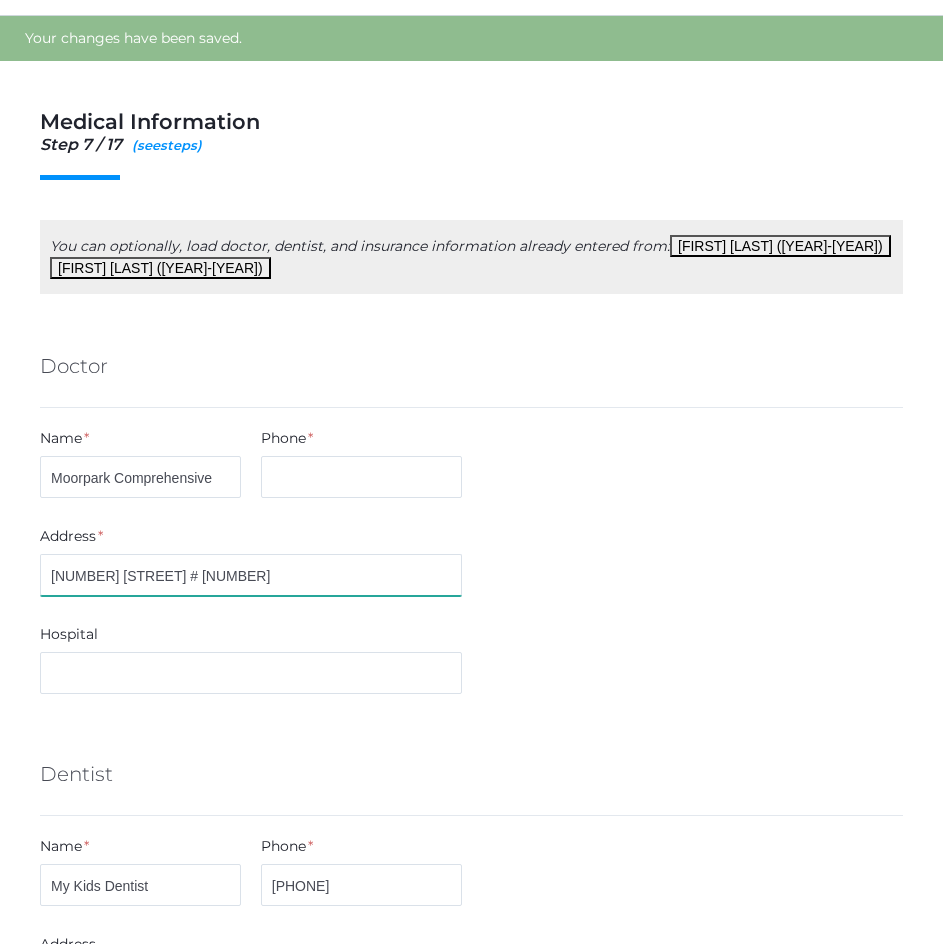 drag, startPoint x: 280, startPoint y: 571, endPoint x: 306, endPoint y: 590, distance: 32.202484 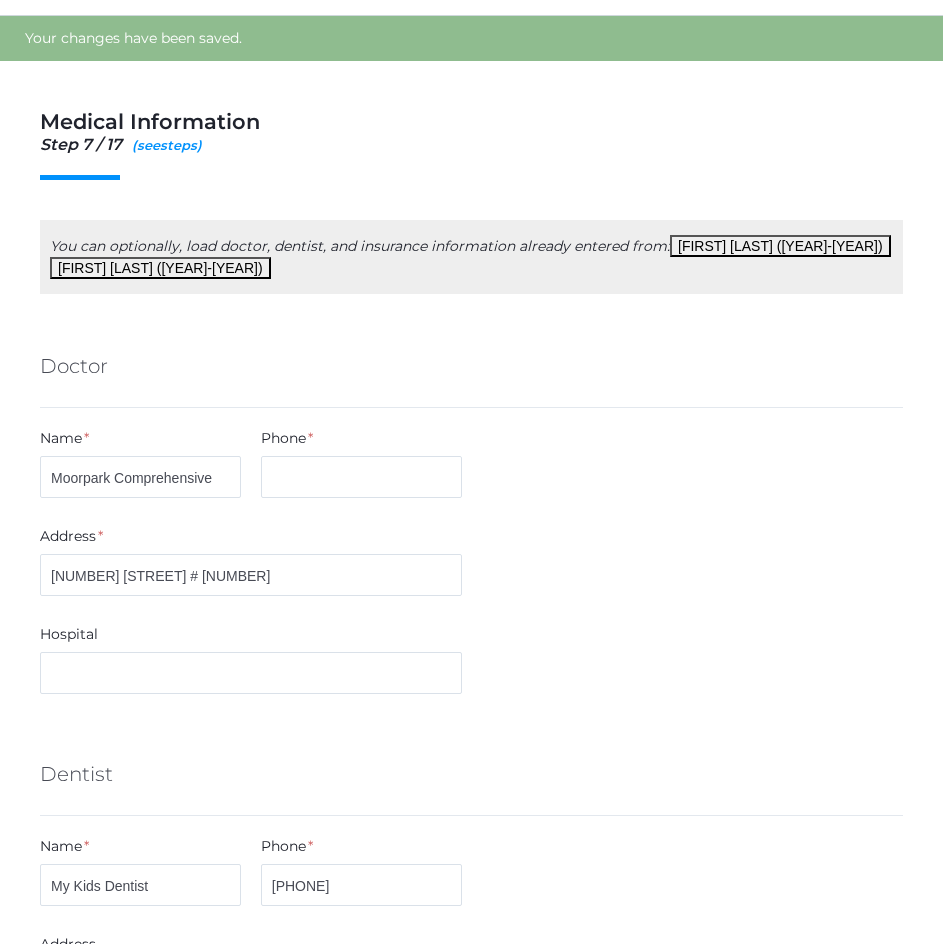 click on "Address
*" at bounding box center [251, 540] 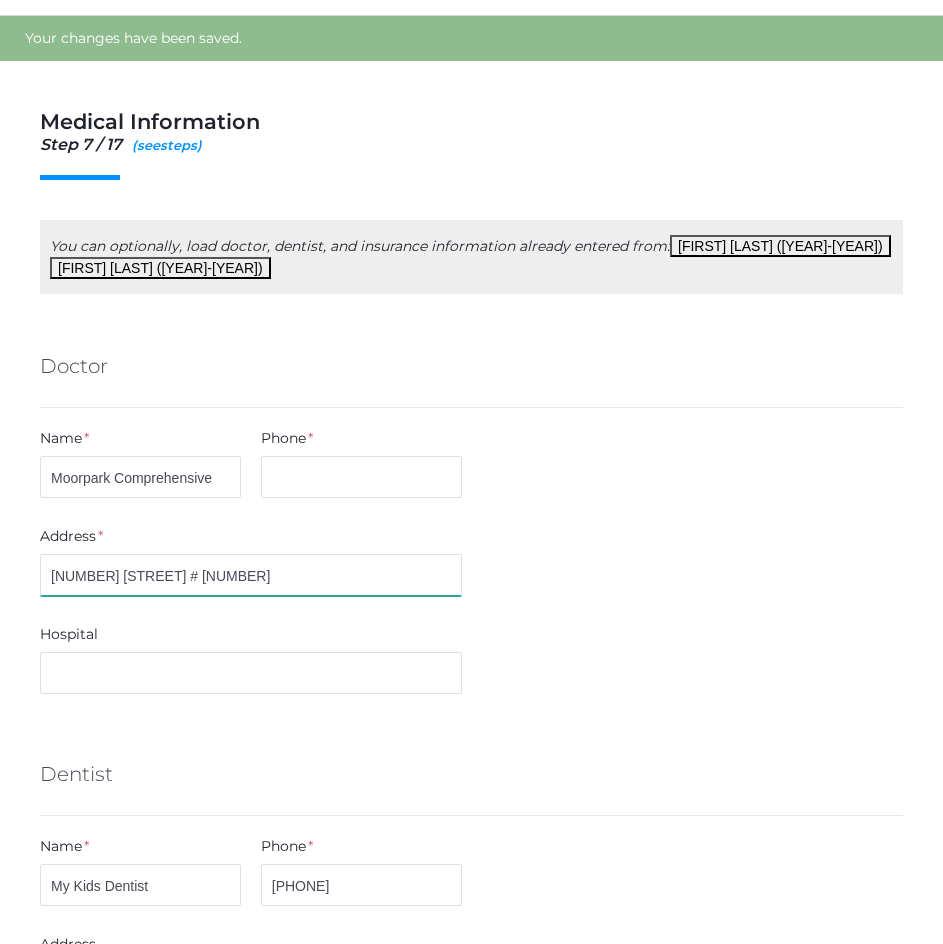 drag, startPoint x: 286, startPoint y: 581, endPoint x: 32, endPoint y: 590, distance: 254.1594 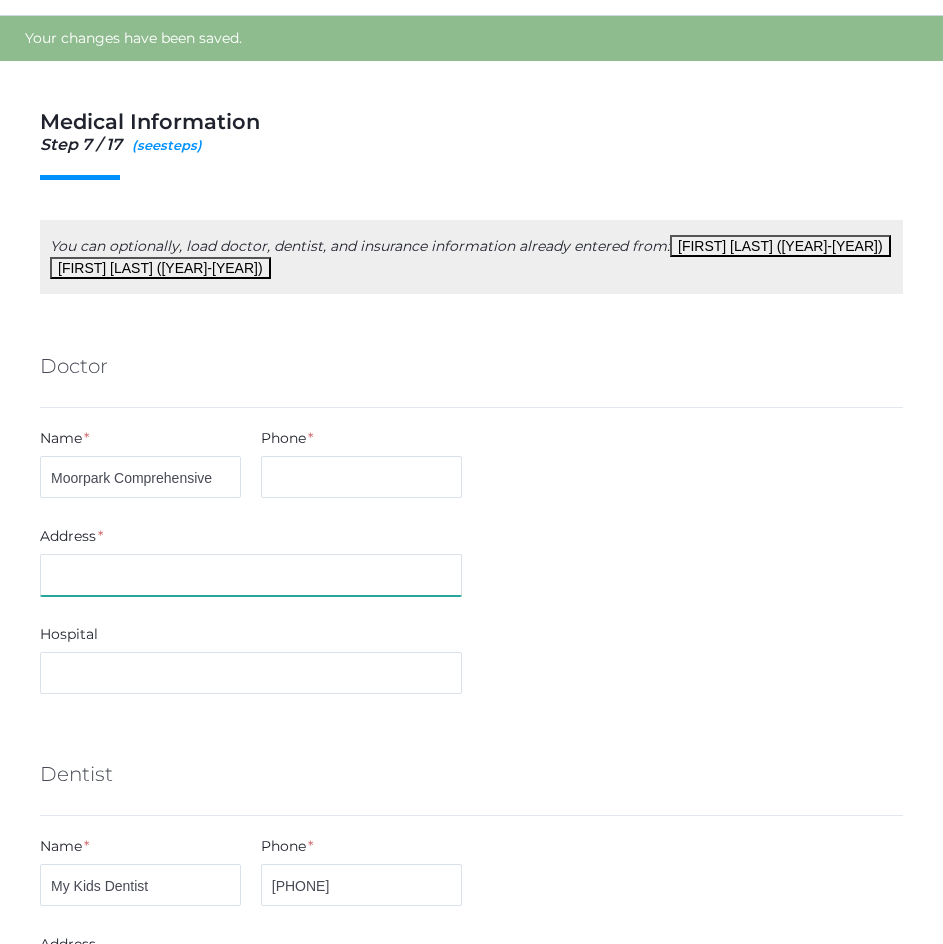 paste on "865 Patriot Drive, Suite 101" 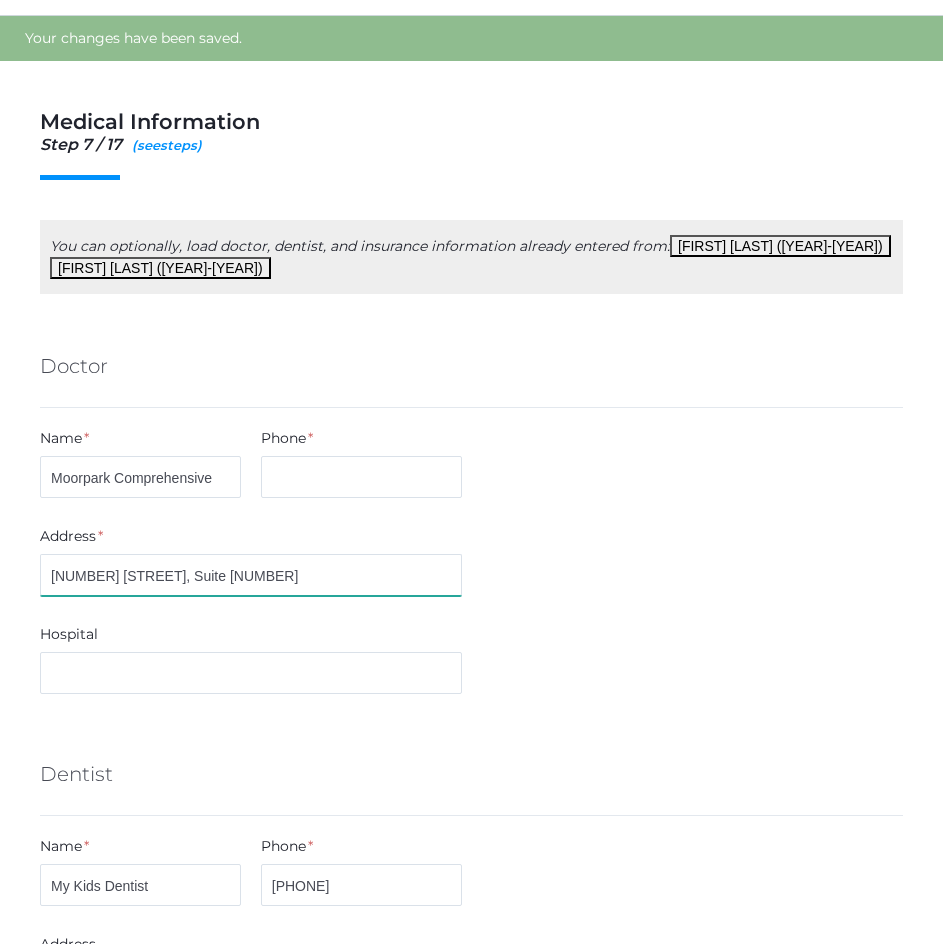 type on "865 Patriot Drive, Suite 101" 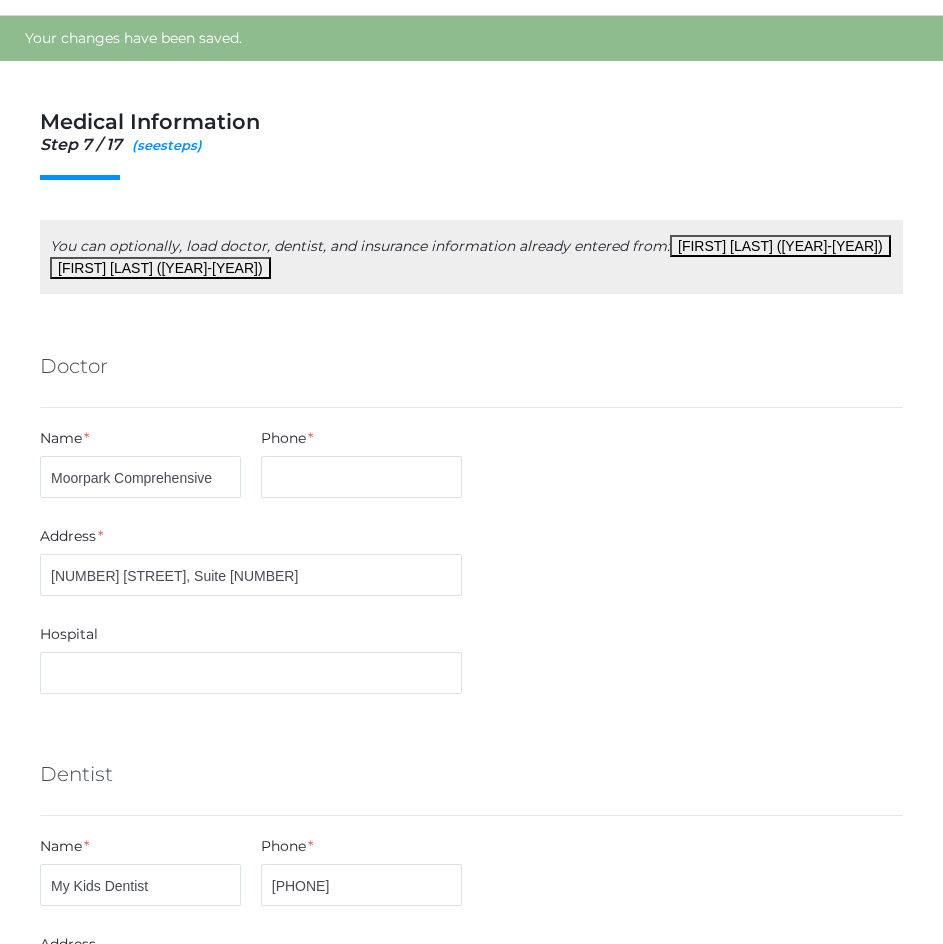 click on "Address
*" at bounding box center [251, 540] 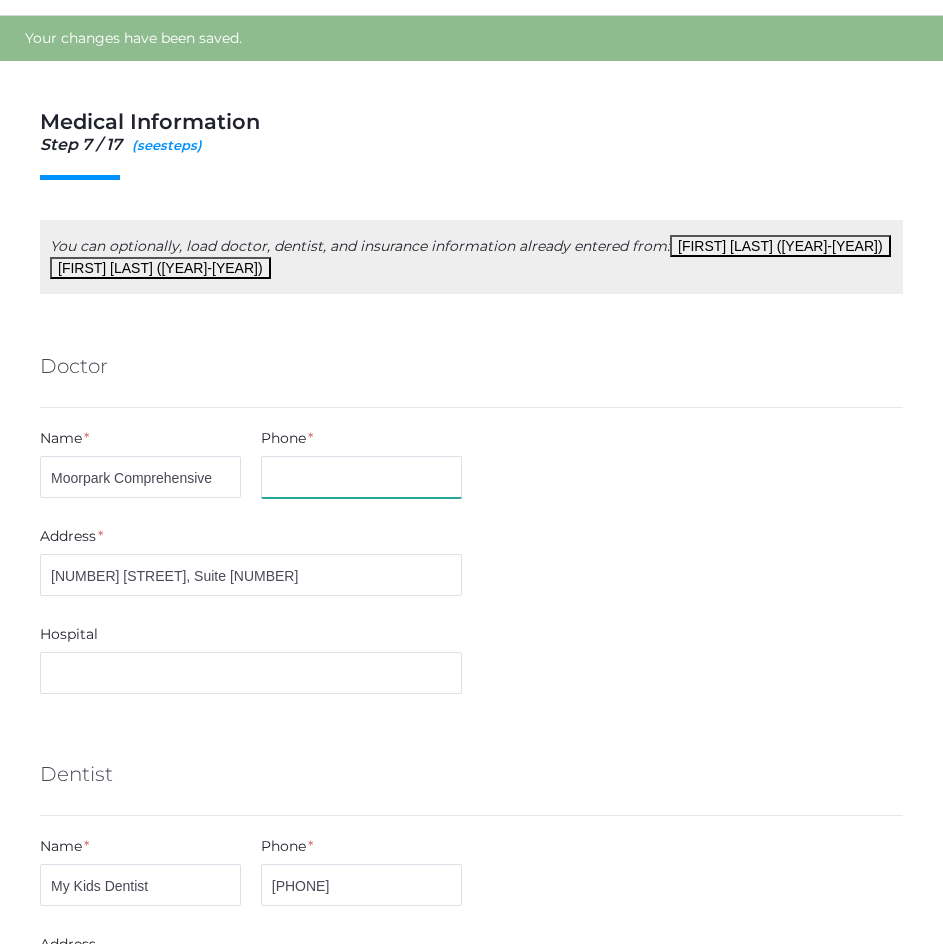 click at bounding box center (361, 477) 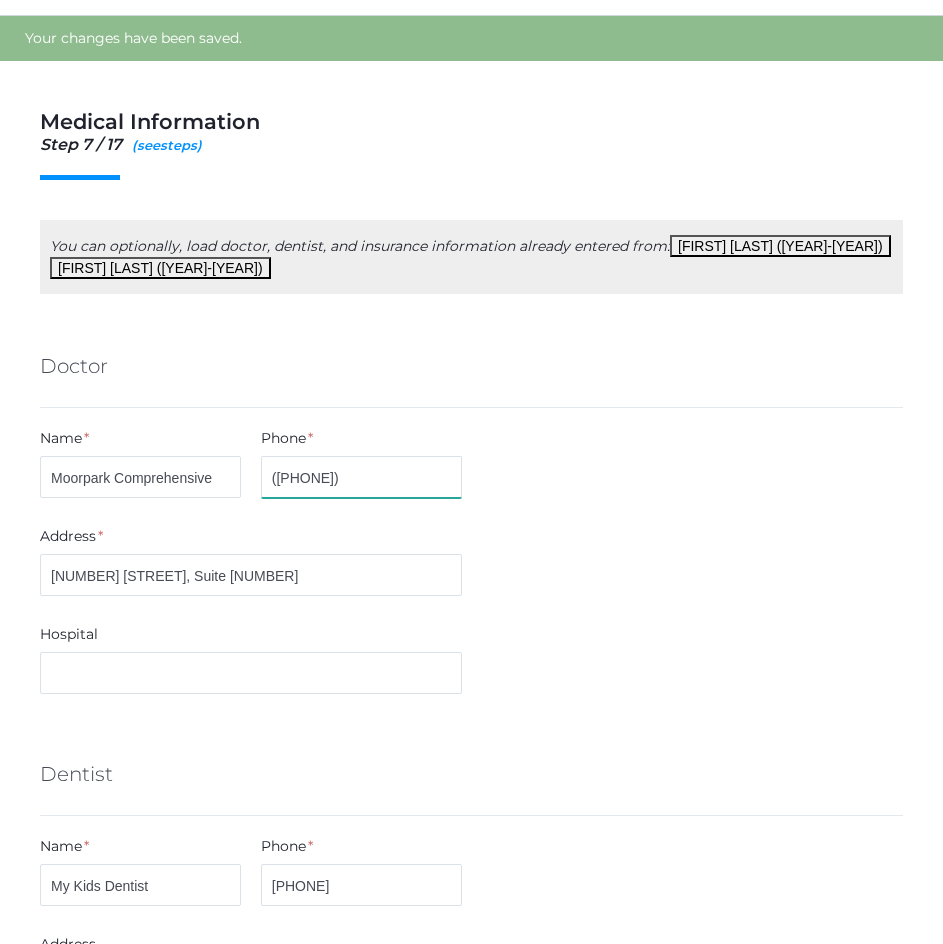 click on "(805) 532-2032" at bounding box center [361, 477] 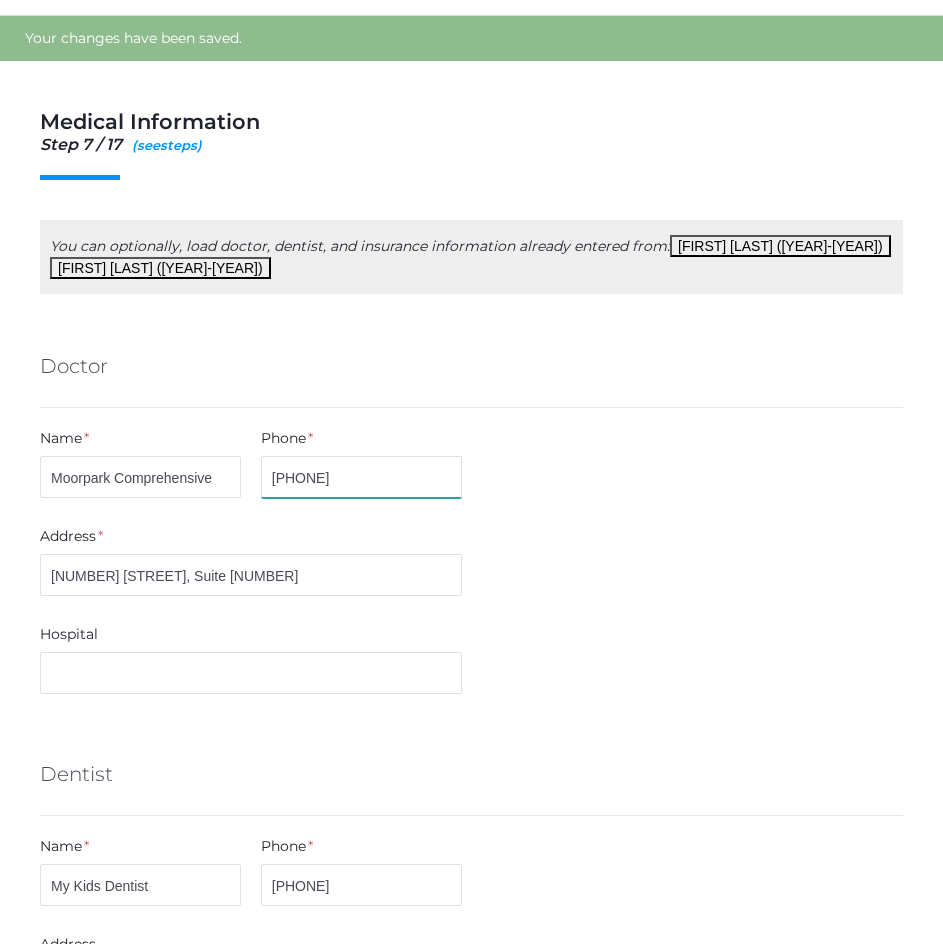 type on "805-532-2032" 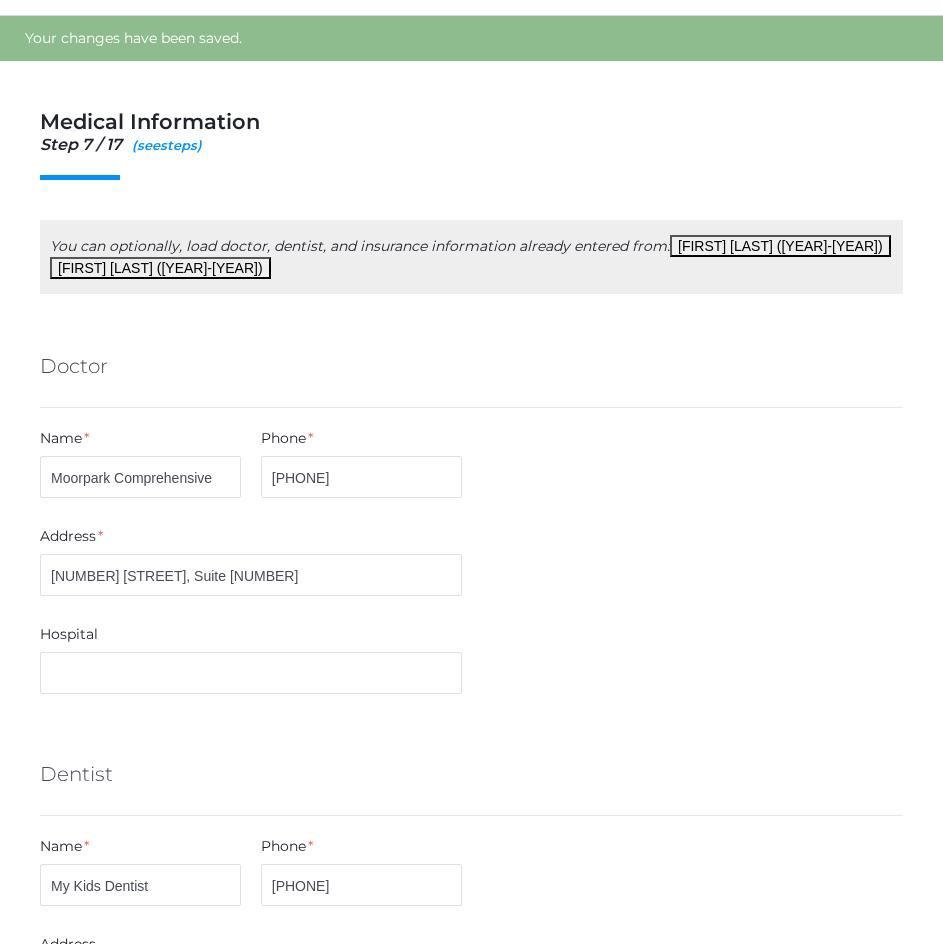 click on "Address
*" at bounding box center (251, 540) 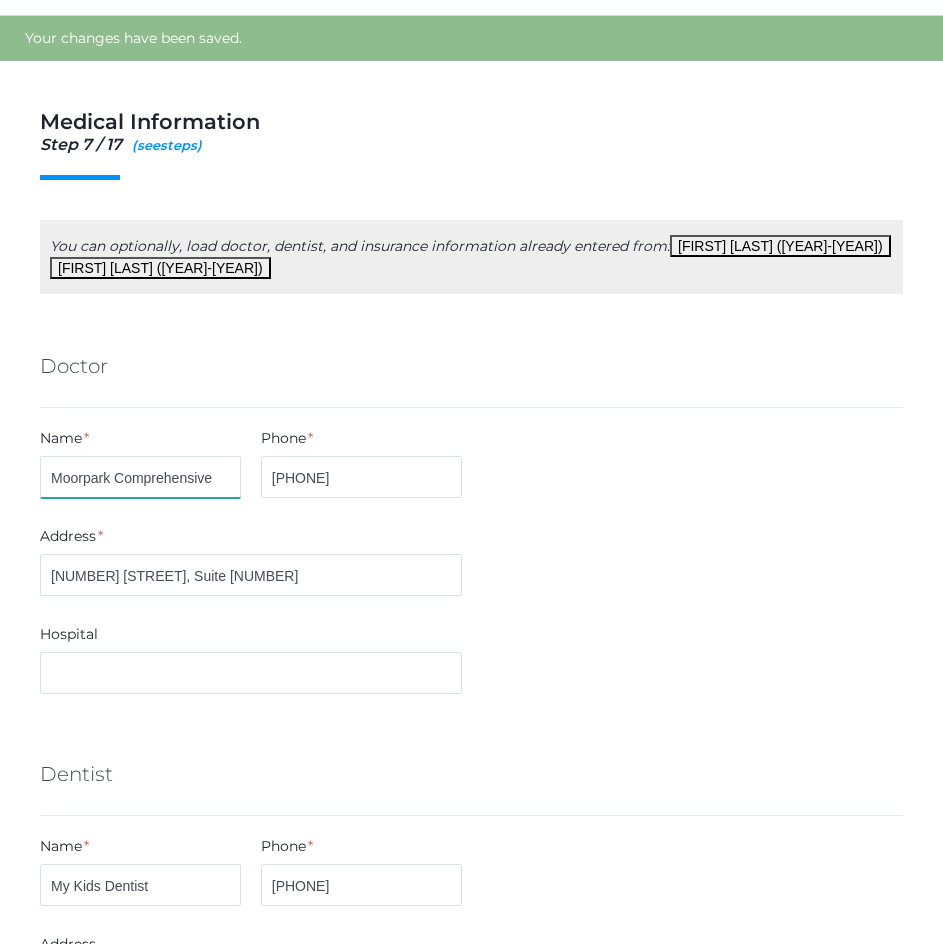 drag, startPoint x: 46, startPoint y: 478, endPoint x: 220, endPoint y: 487, distance: 174.2326 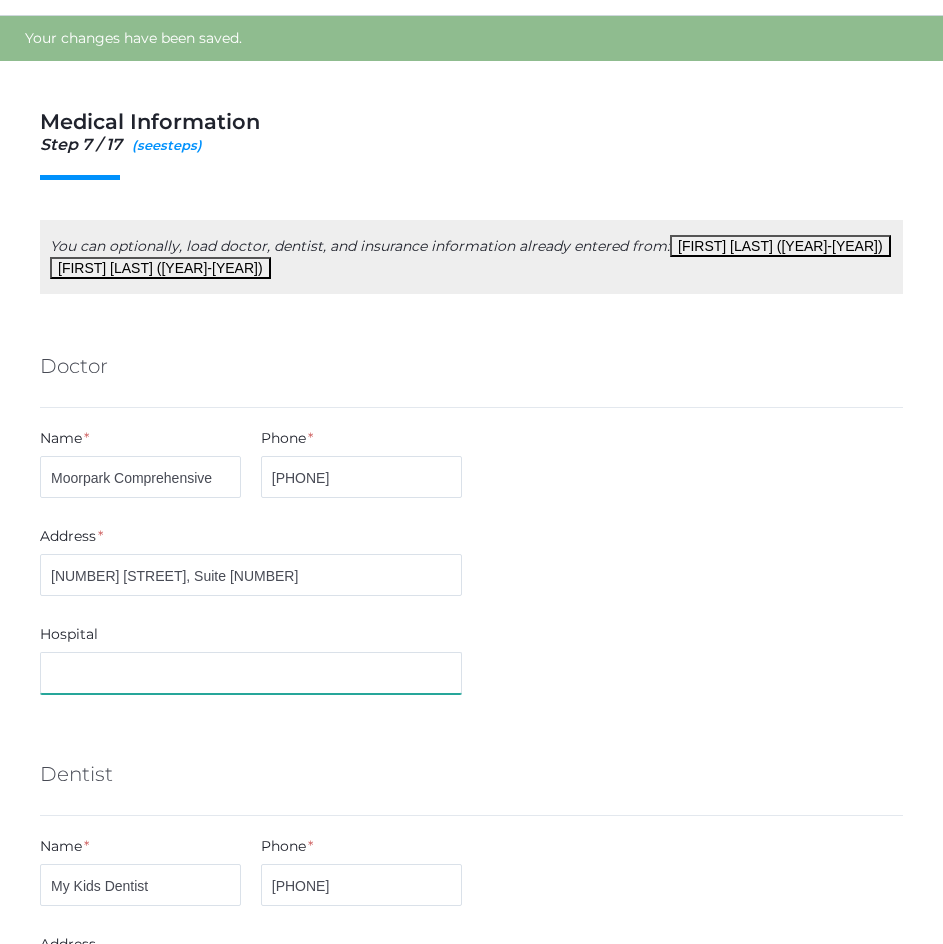 click at bounding box center (251, 673) 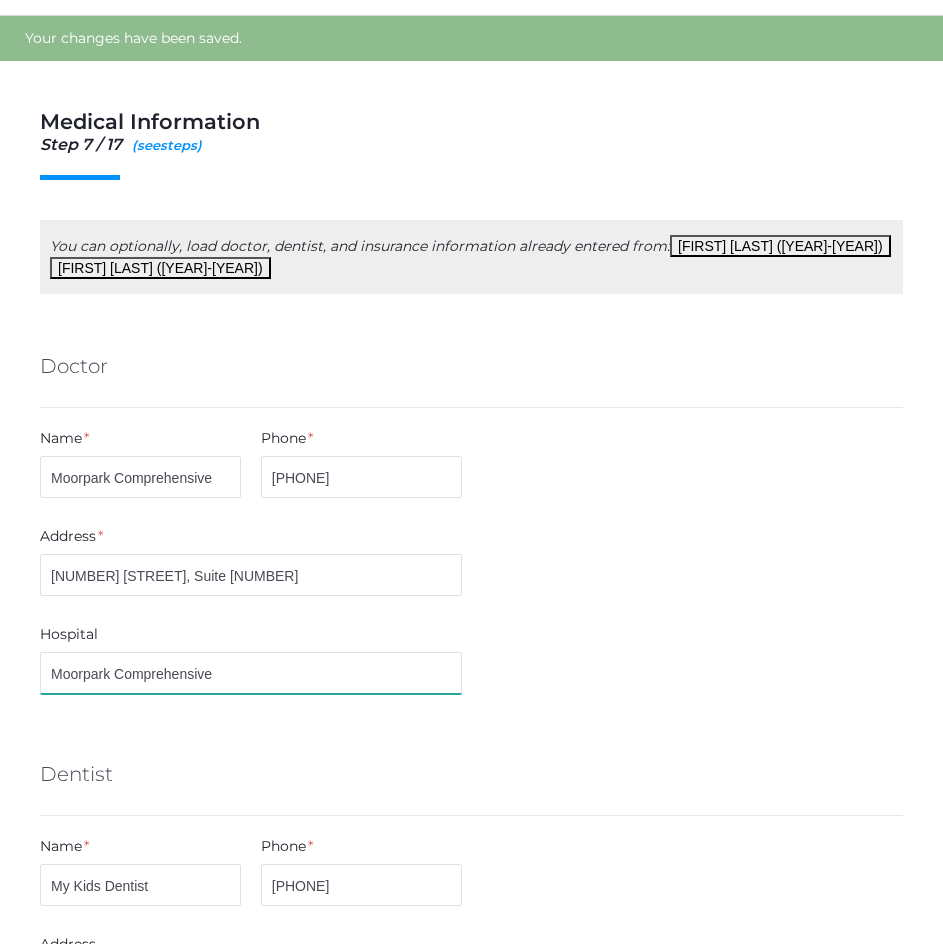 type on "Moorpark Comprehensive" 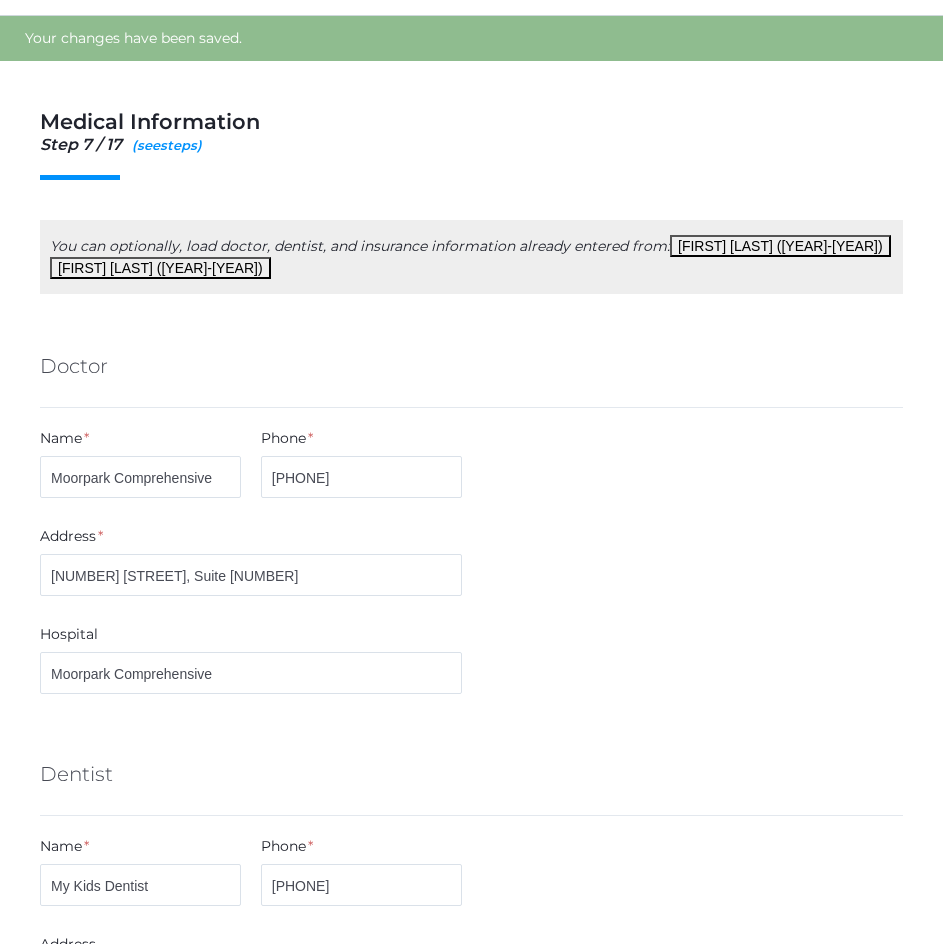 click on "You can optionally, load doctor, dentist, and insurance information already entered from:
Abri Brock (2023-2024)
Caeden Brock (2022-2023)
Doctor
Name
*
Moorpark Comprehensive
Phone
*
805-532-2032
Address
*
865 Patriot Drive, Suite 101
Hospital
Moorpark Comprehensive
Dentist
Name
*
My Kids Dentist
Phone
*
805- 389-3543
Address
2370-D E Las Posas Rd
Insurance
Company
*
Blue Shield
Policy
*
005036572
*" at bounding box center [471, 1860] 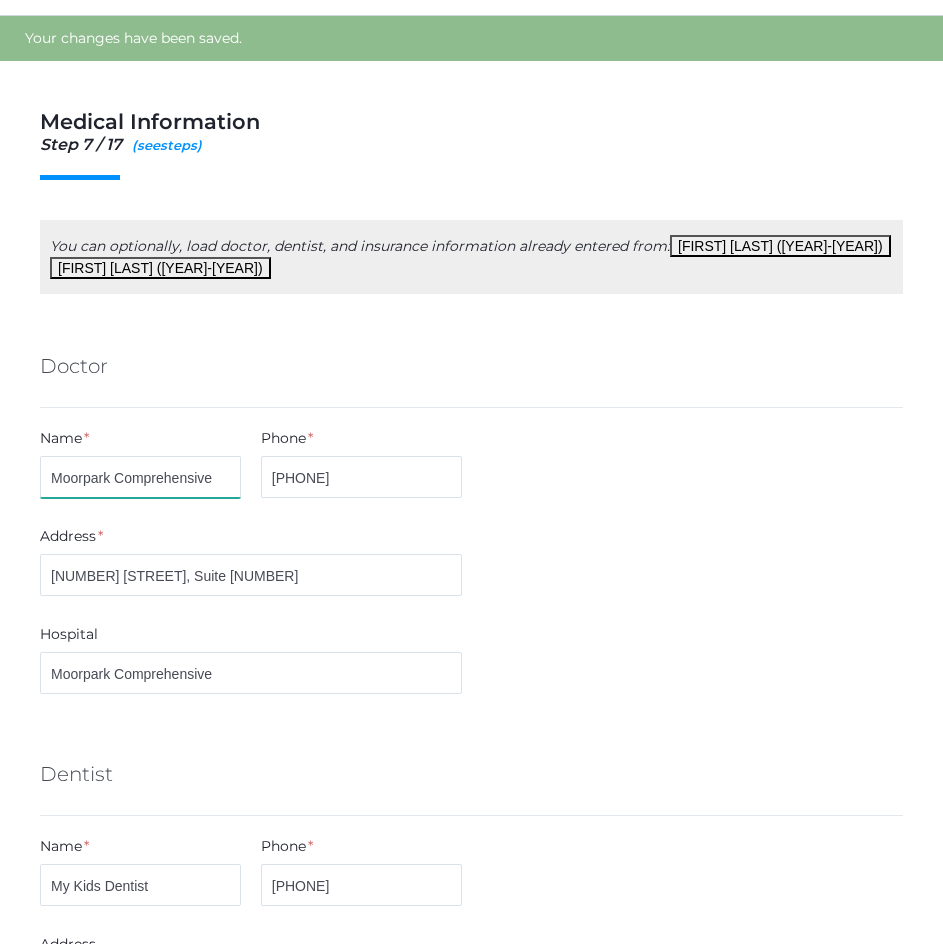 drag, startPoint x: 221, startPoint y: 469, endPoint x: 41, endPoint y: 477, distance: 180.17769 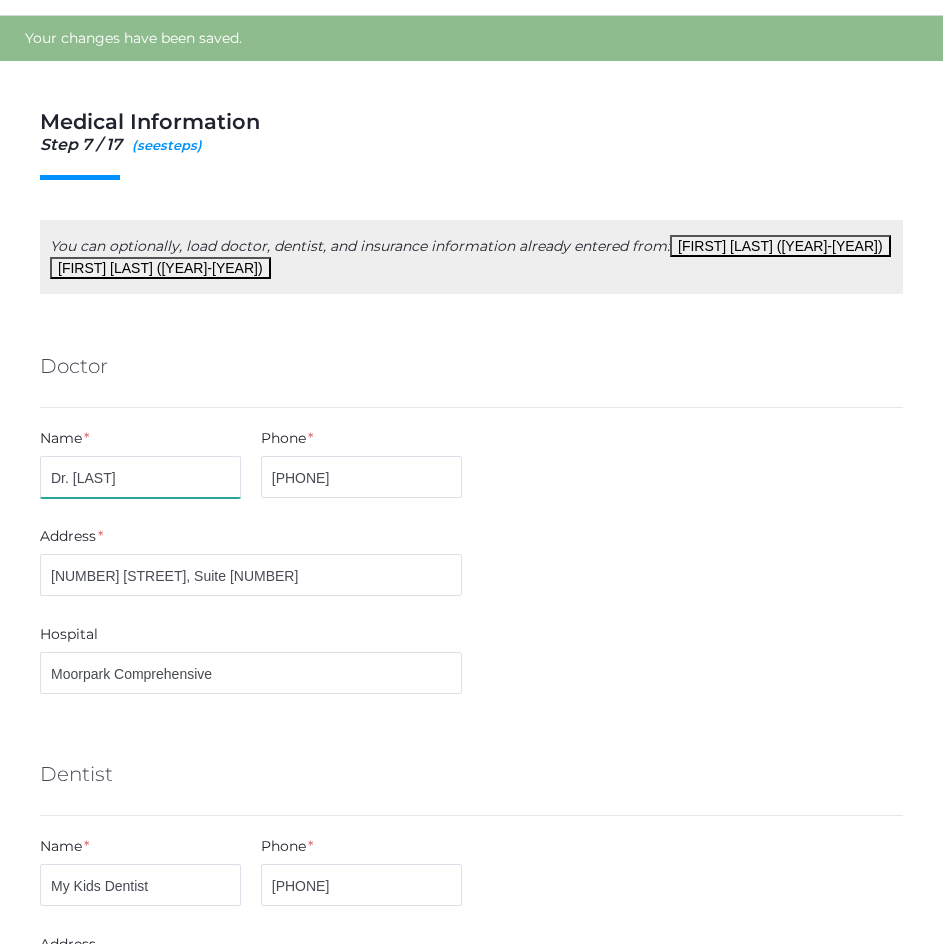 type on "Dr. Kodama" 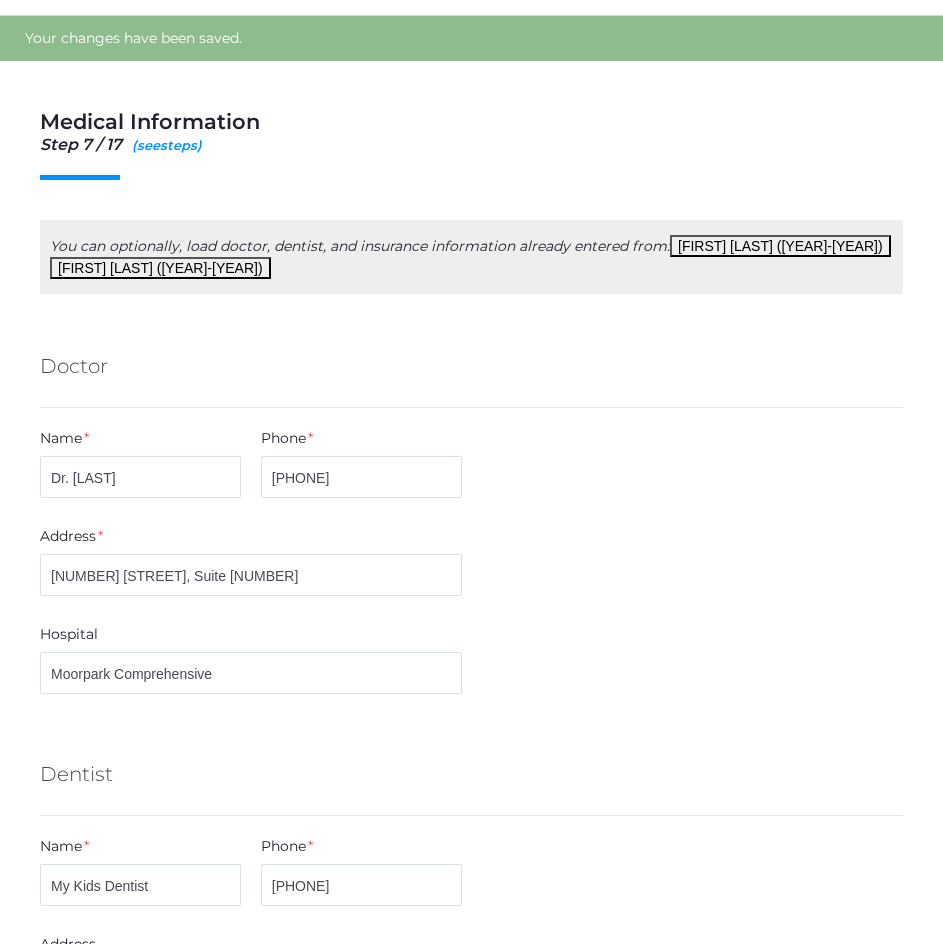 click on "Name
*
Dr. Kodama" at bounding box center [140, 467] 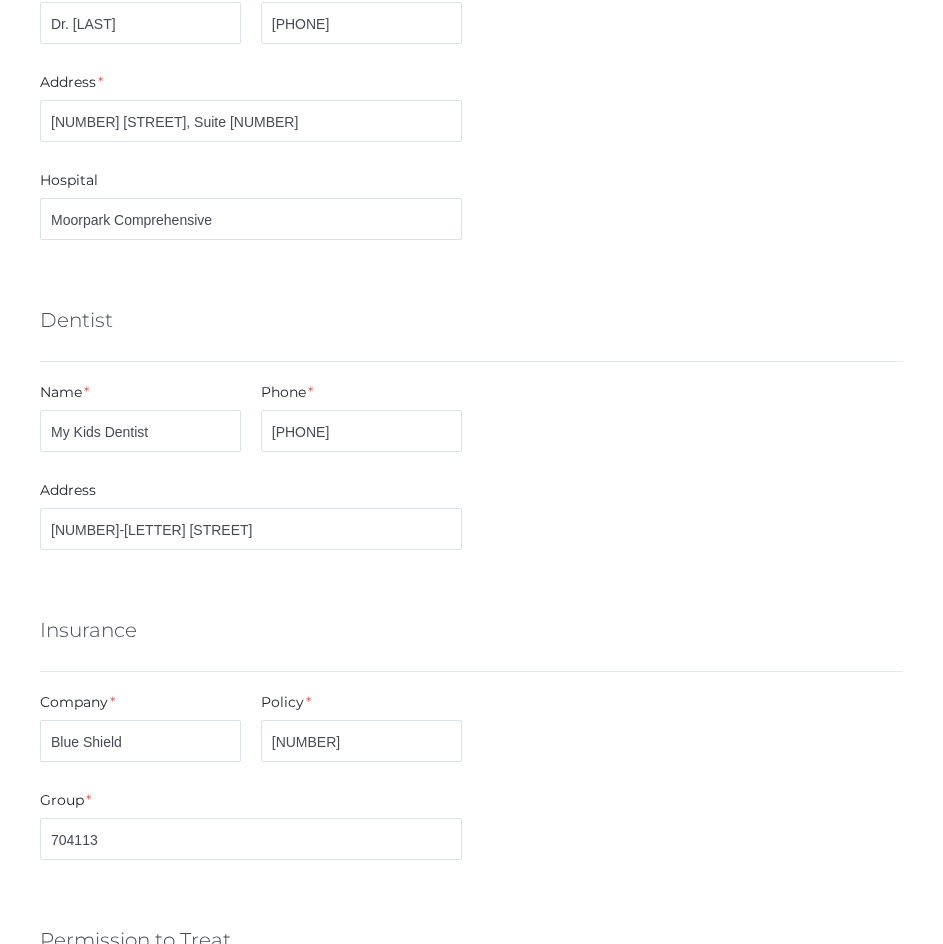 scroll, scrollTop: 620, scrollLeft: 0, axis: vertical 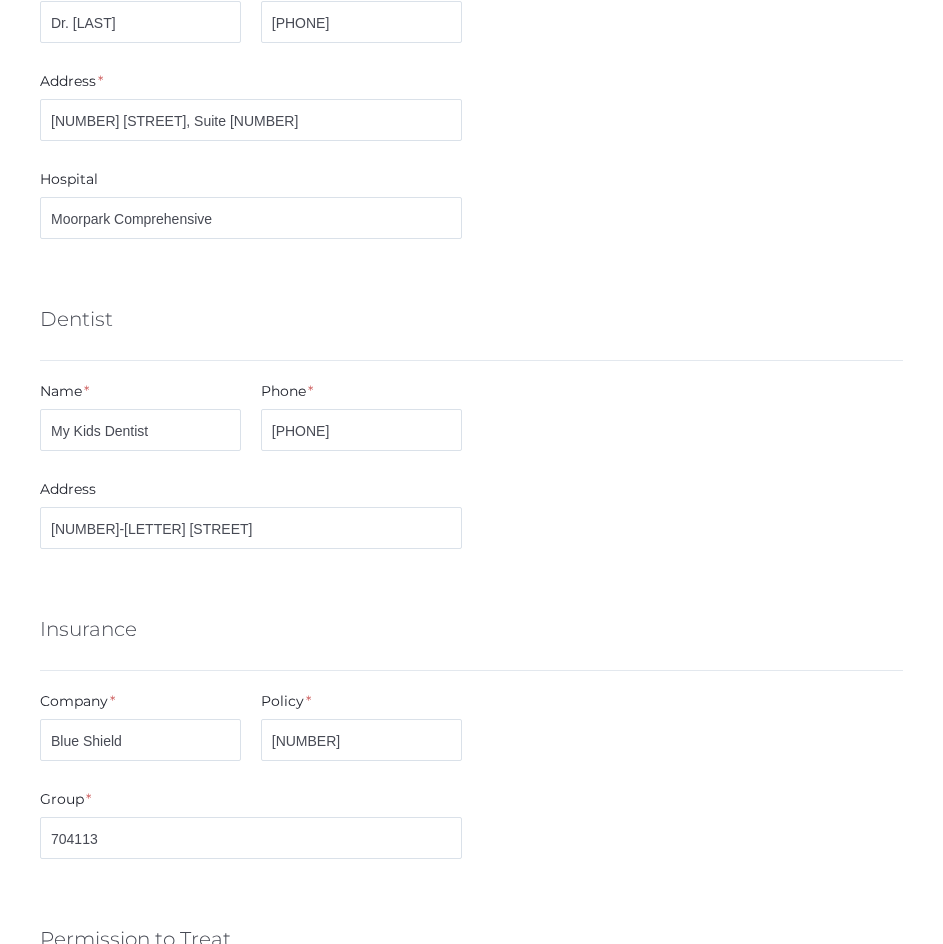 click on "You can optionally, load doctor, dentist, and insurance information already entered from:
Abri Brock (2023-2024)
Caeden Brock (2022-2023)
Doctor
Name
*
Dr. Kodama
Phone
*
805-532-2032
Address
*
865 Patriot Drive, Suite 101
Hospital
Moorpark Comprehensive
Dentist
Name
*
My Kids Dentist
Phone
*
805- 389-3543
Address
2370-D E Las Posas Rd
Insurance
Company
*
Blue Shield
Policy
*
005036572
*" at bounding box center [471, 1405] 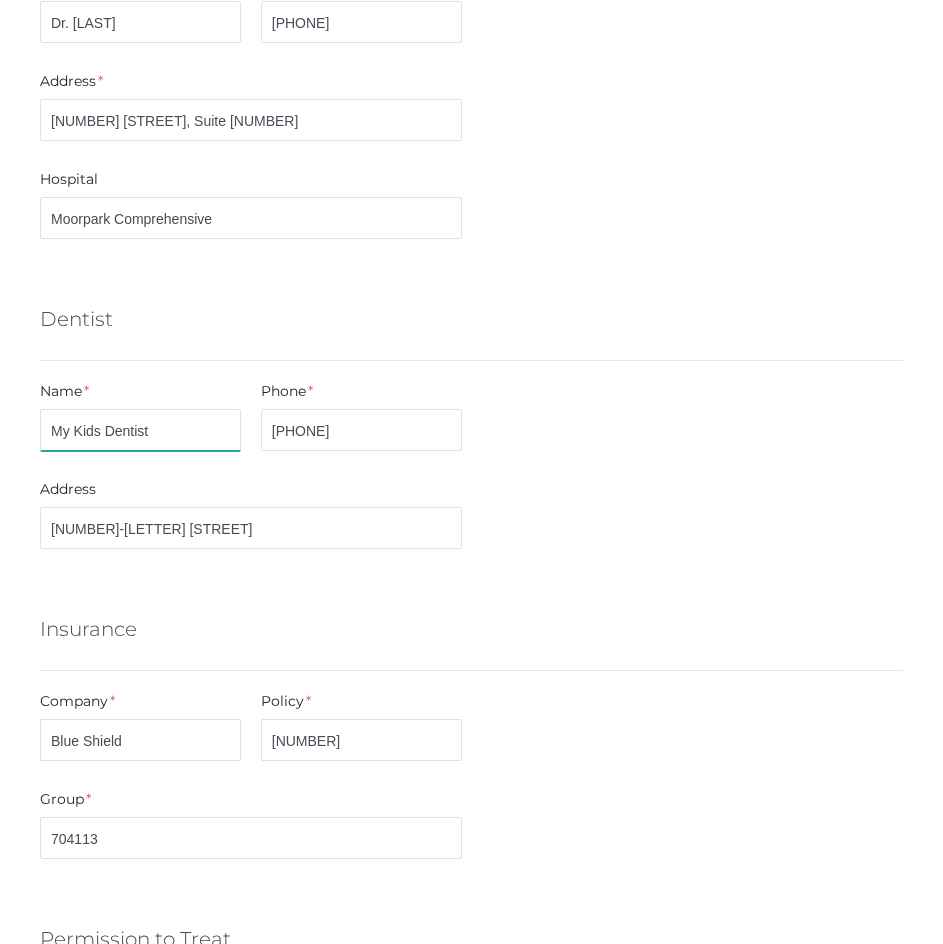 drag, startPoint x: 194, startPoint y: 425, endPoint x: 28, endPoint y: 429, distance: 166.04819 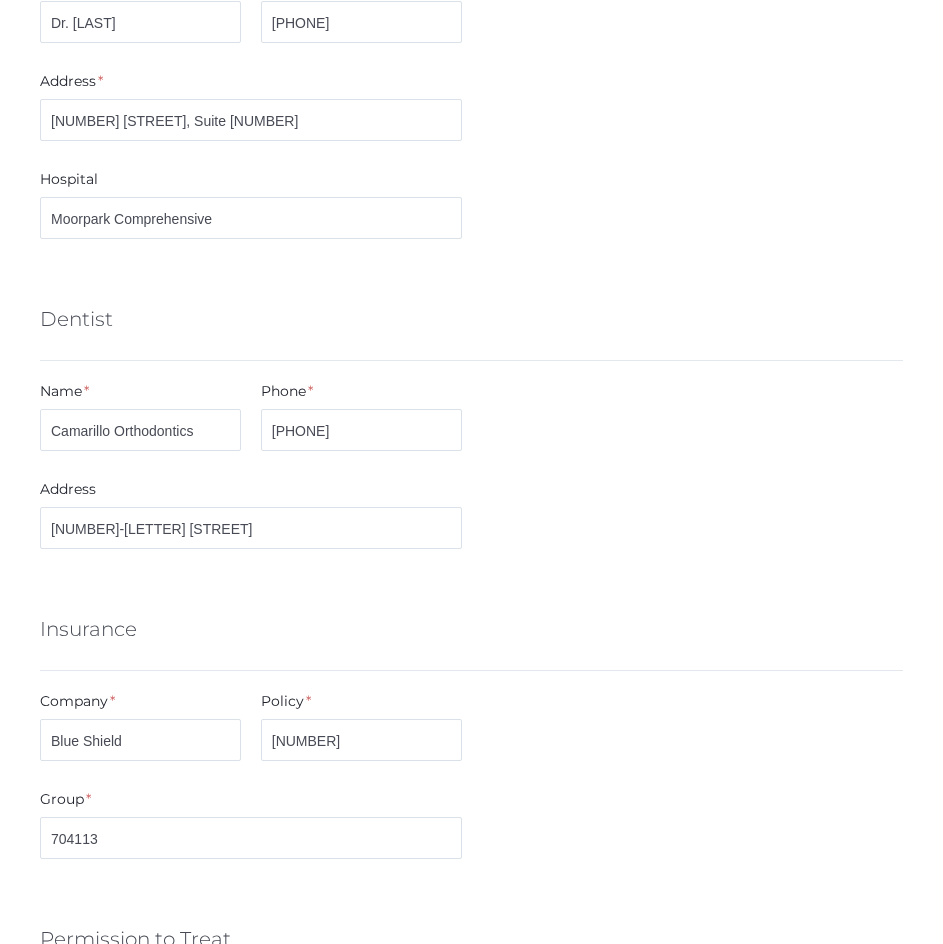 click on "Address" at bounding box center [251, 493] 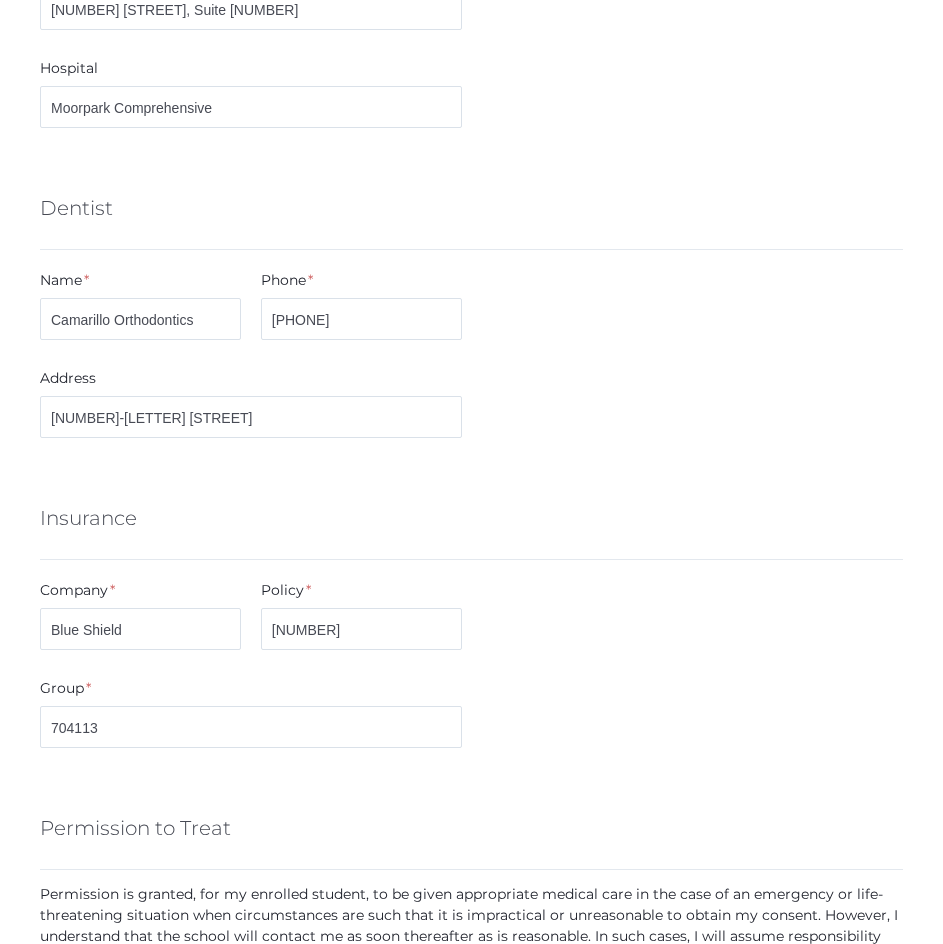 scroll, scrollTop: 712, scrollLeft: 0, axis: vertical 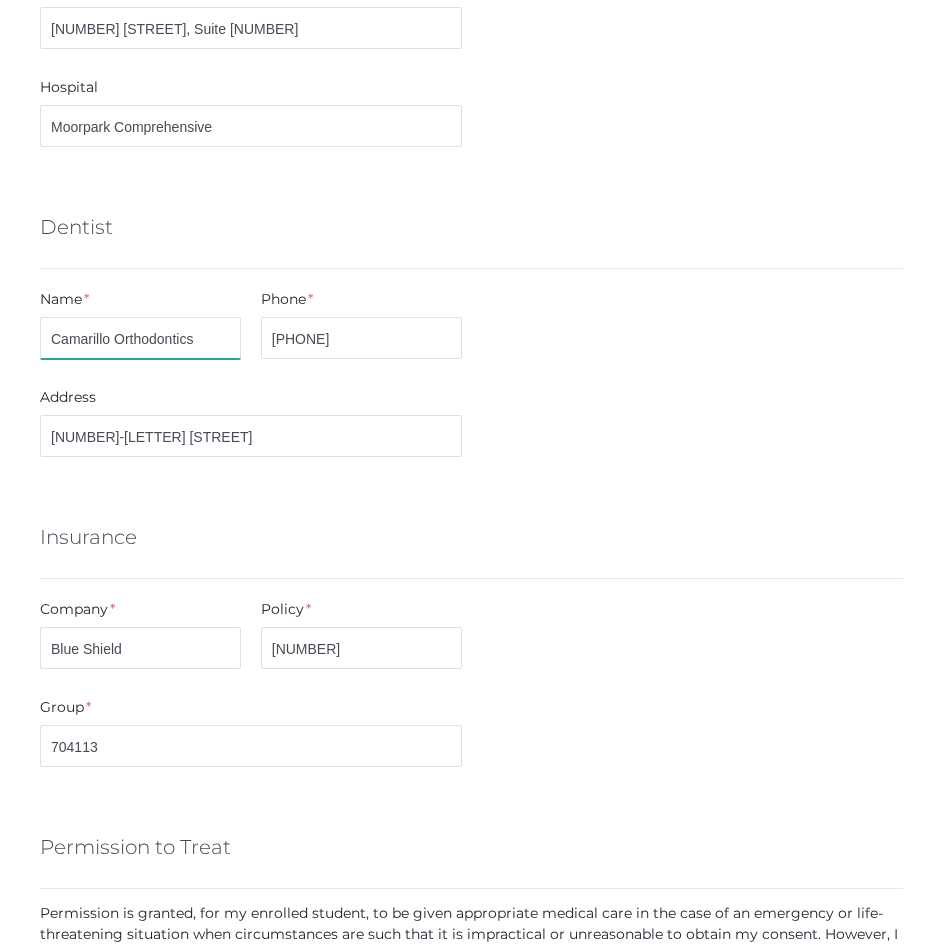 click on "Camarillo Orthodontics" at bounding box center [140, 338] 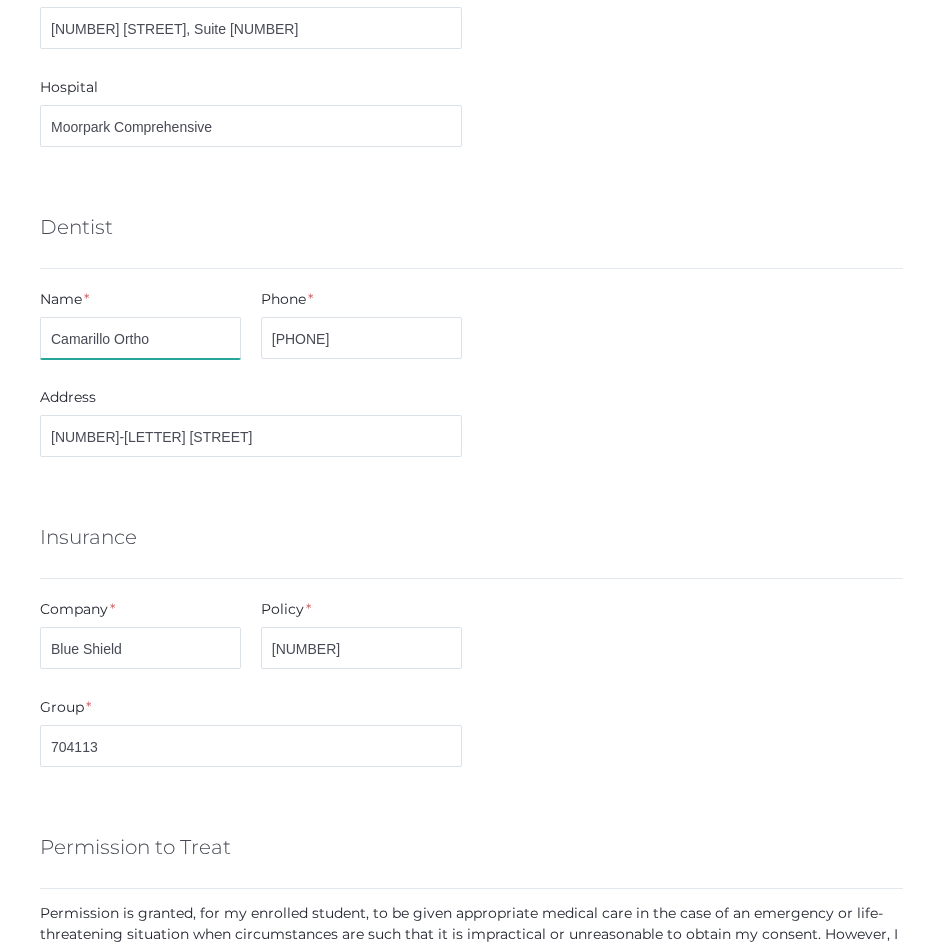 type on "Camarillo Ortho" 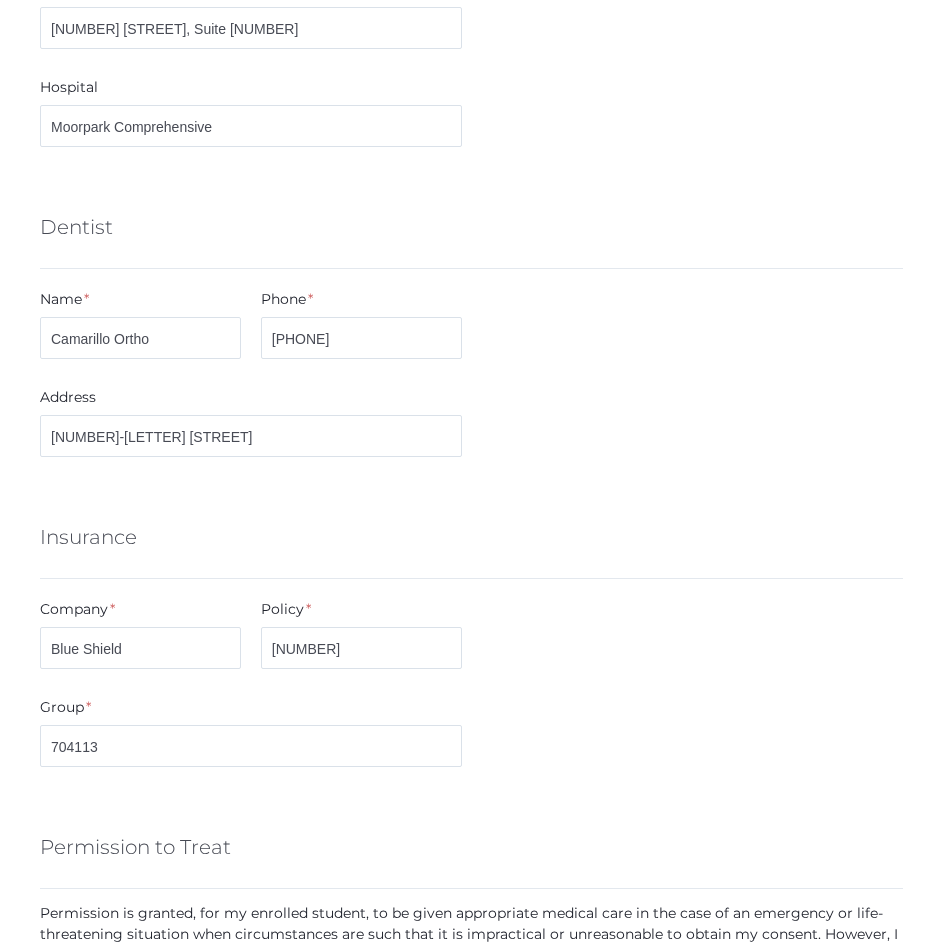 click on "Address" at bounding box center [251, 401] 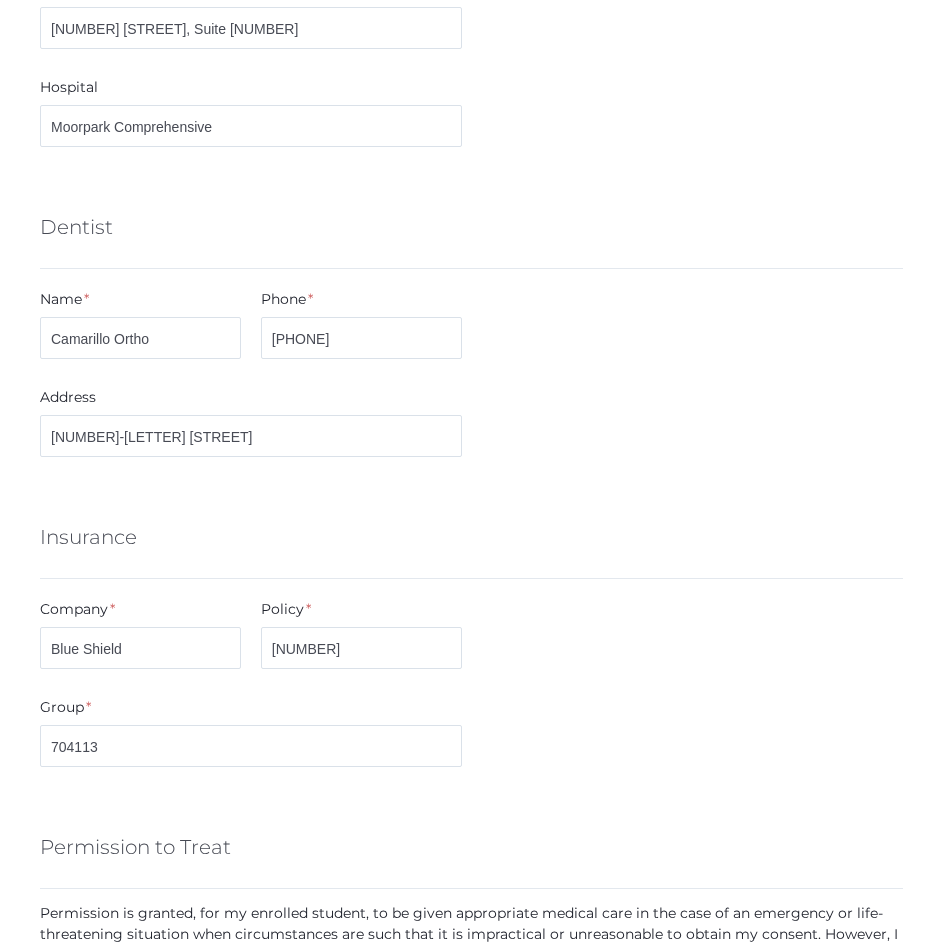 click on "Insurance" at bounding box center [471, 542] 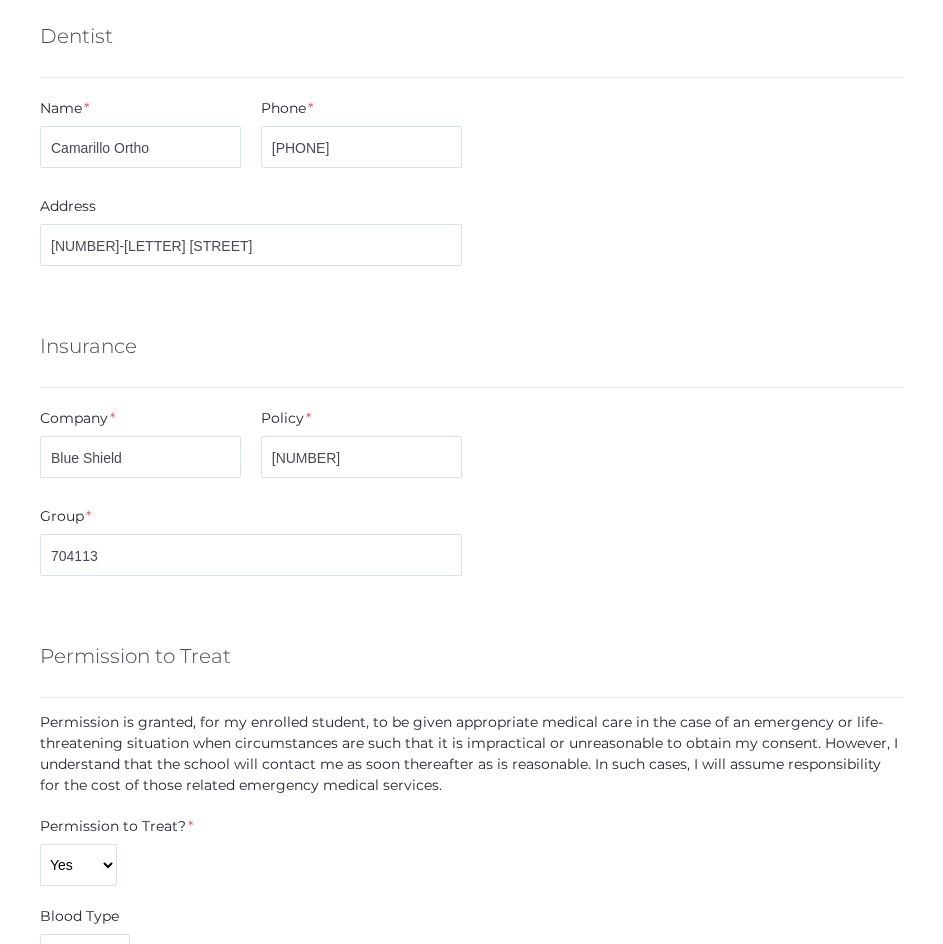 scroll, scrollTop: 904, scrollLeft: 0, axis: vertical 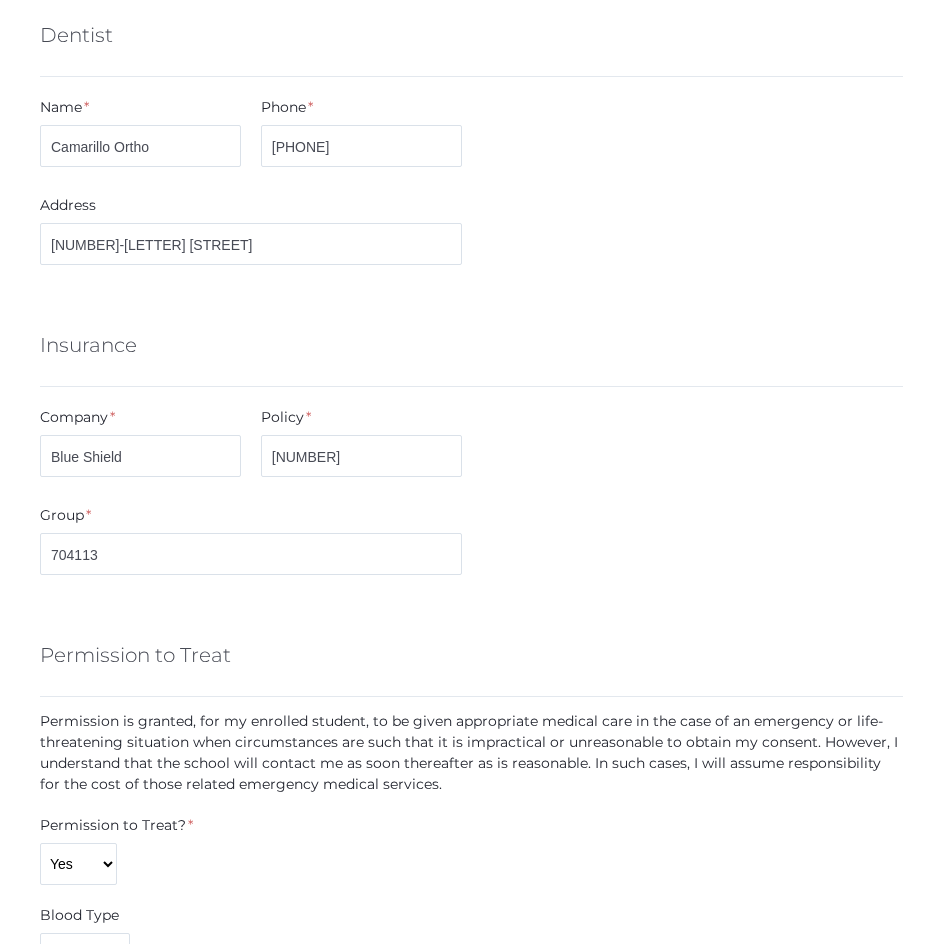 click on "Group
*" at bounding box center [251, 519] 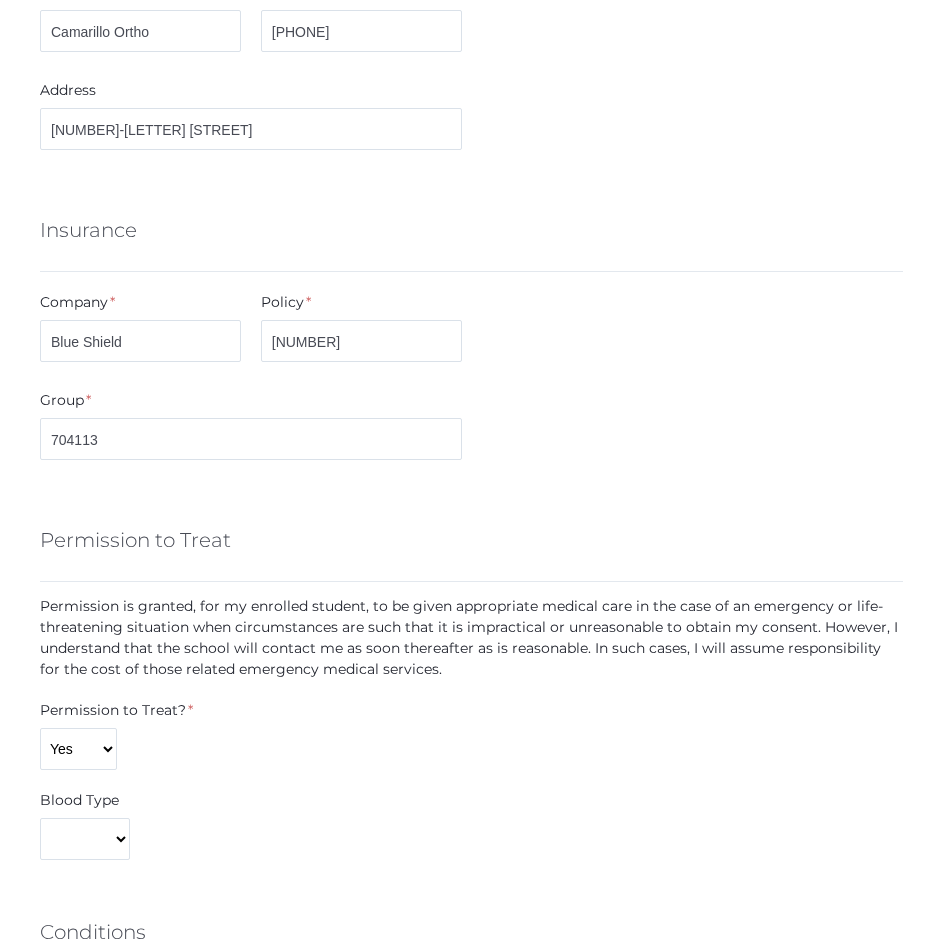 scroll, scrollTop: 1020, scrollLeft: 0, axis: vertical 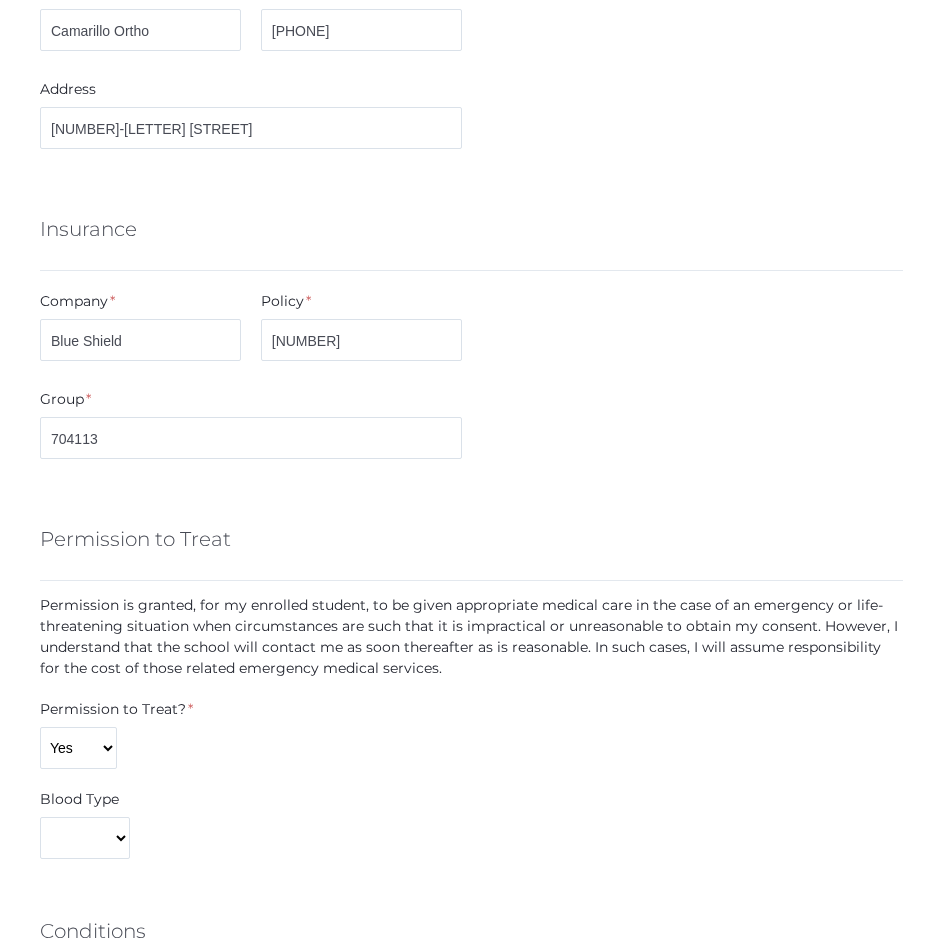 click on "Permission to Treat" at bounding box center (471, 544) 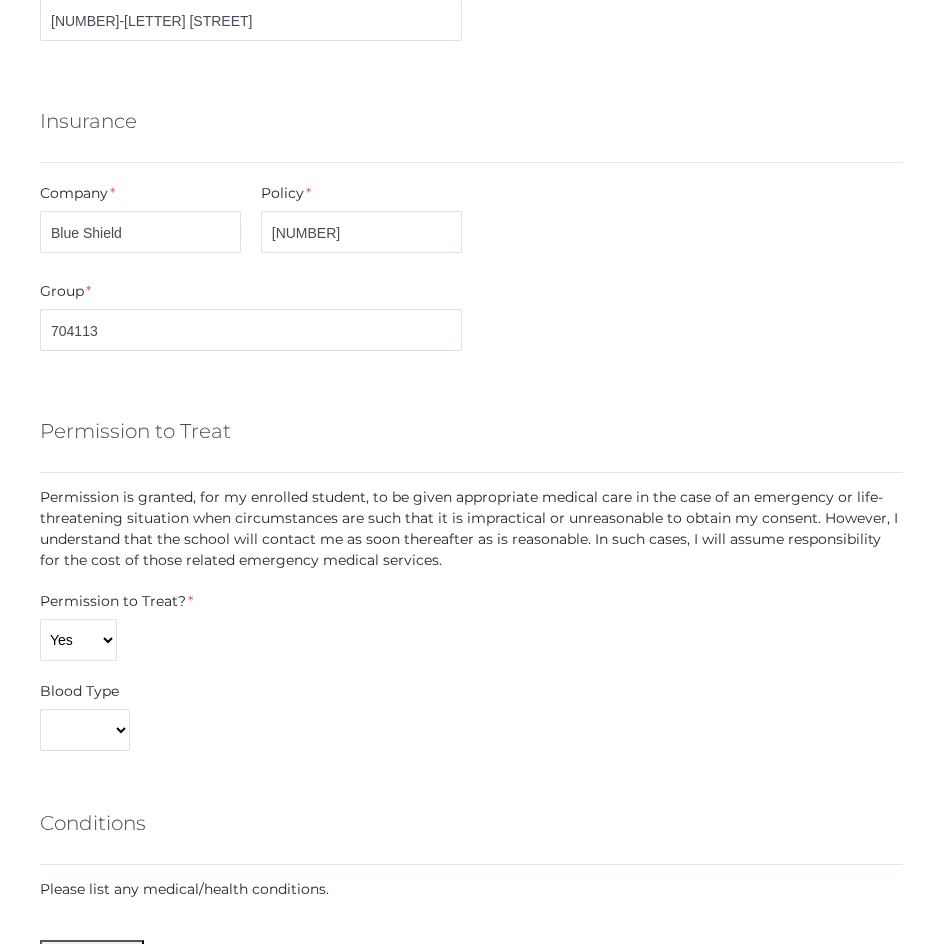 scroll, scrollTop: 1129, scrollLeft: 0, axis: vertical 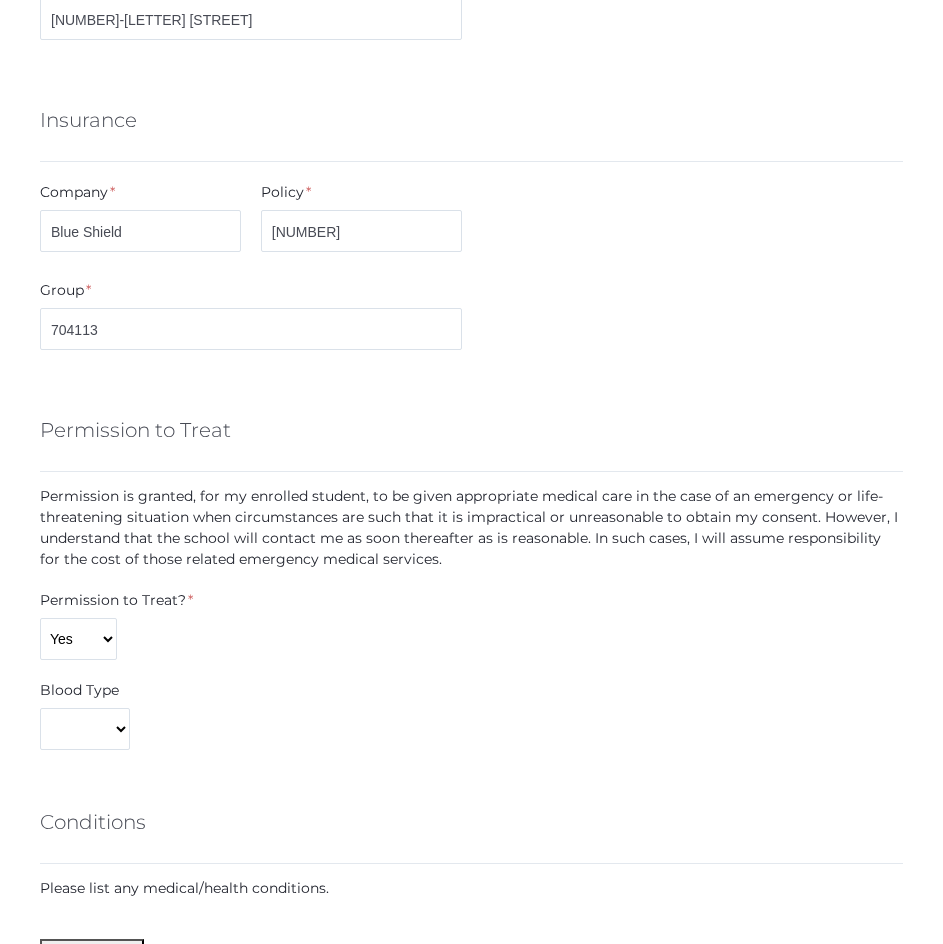 click on "Permission to Treat?
*
Yes
No" at bounding box center (471, 625) 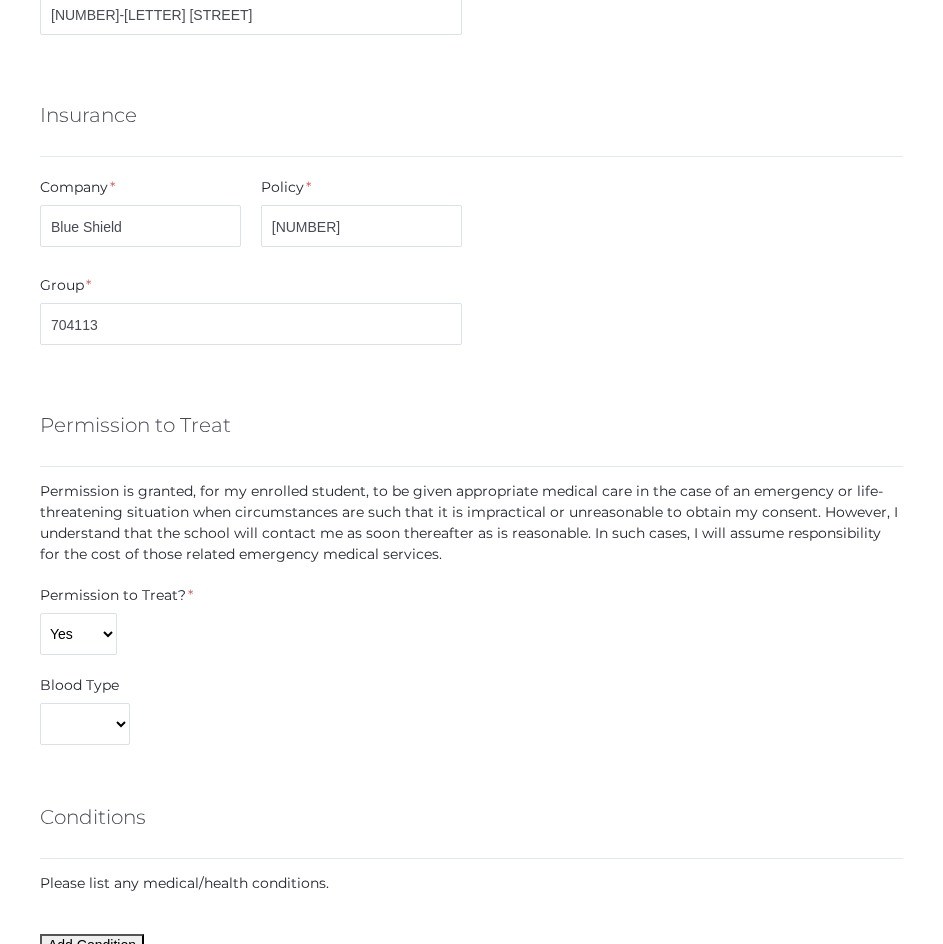 scroll, scrollTop: 1135, scrollLeft: 0, axis: vertical 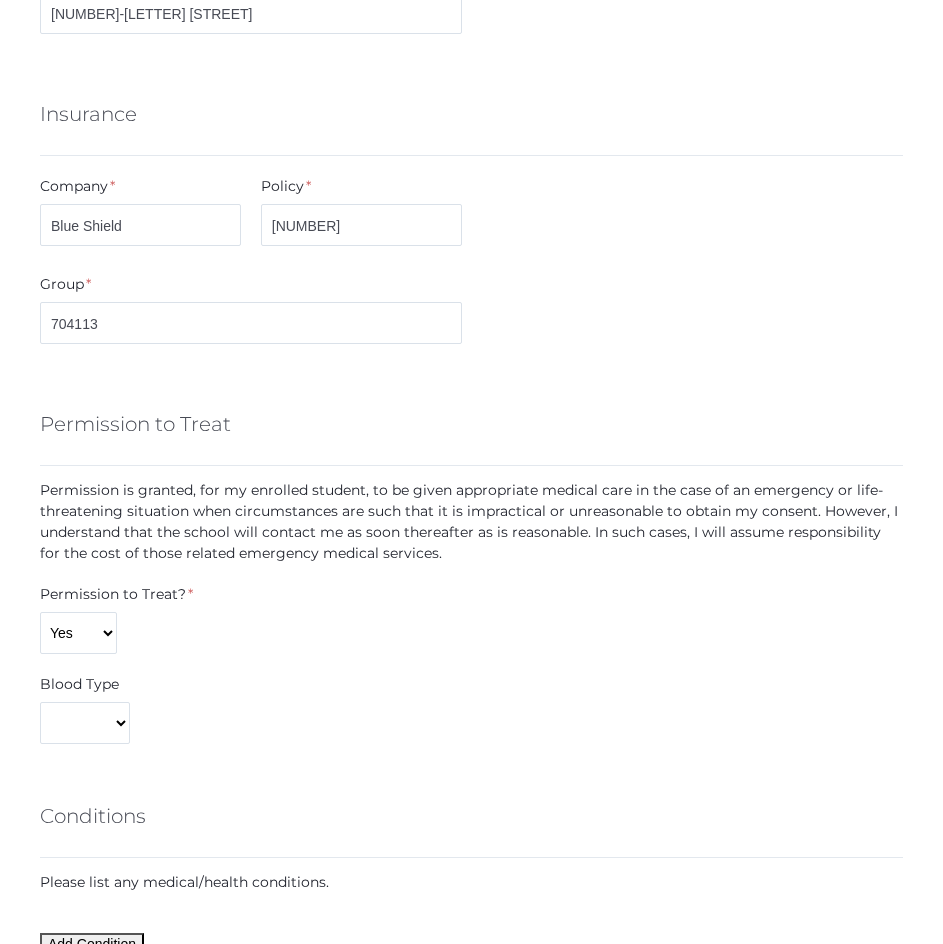 click on "Permission to Treat?
*
Yes
No" at bounding box center (471, 619) 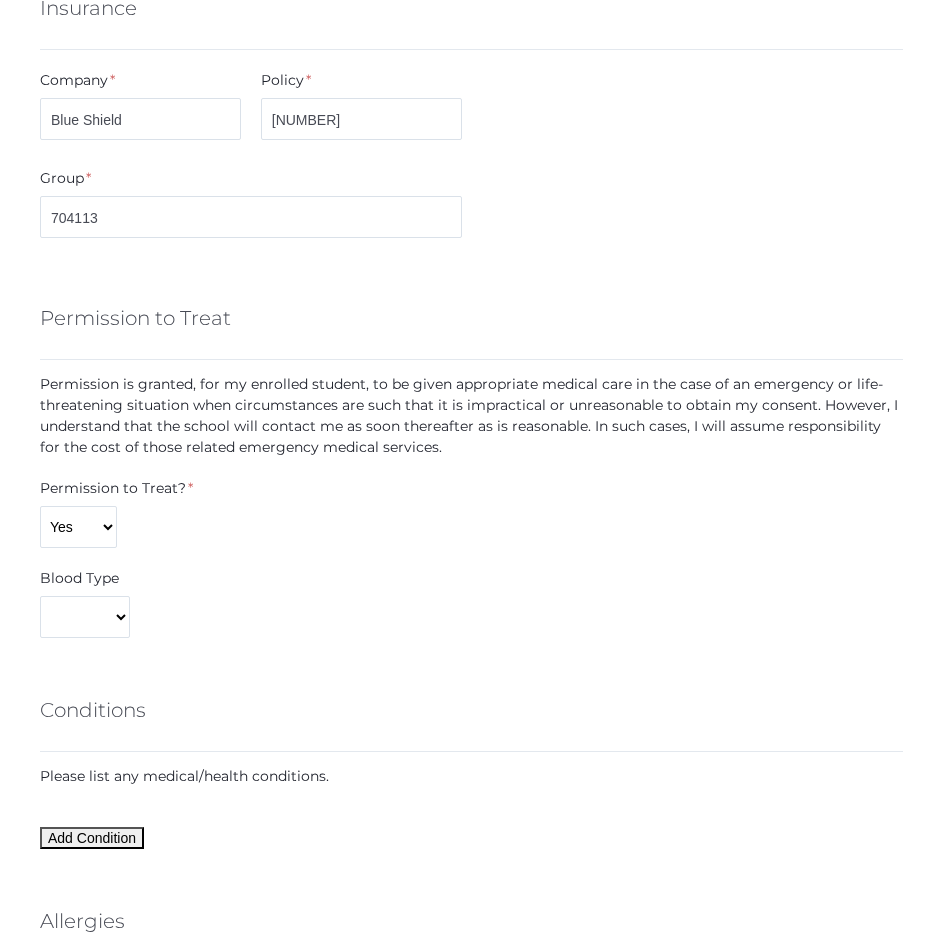 scroll, scrollTop: 1242, scrollLeft: 0, axis: vertical 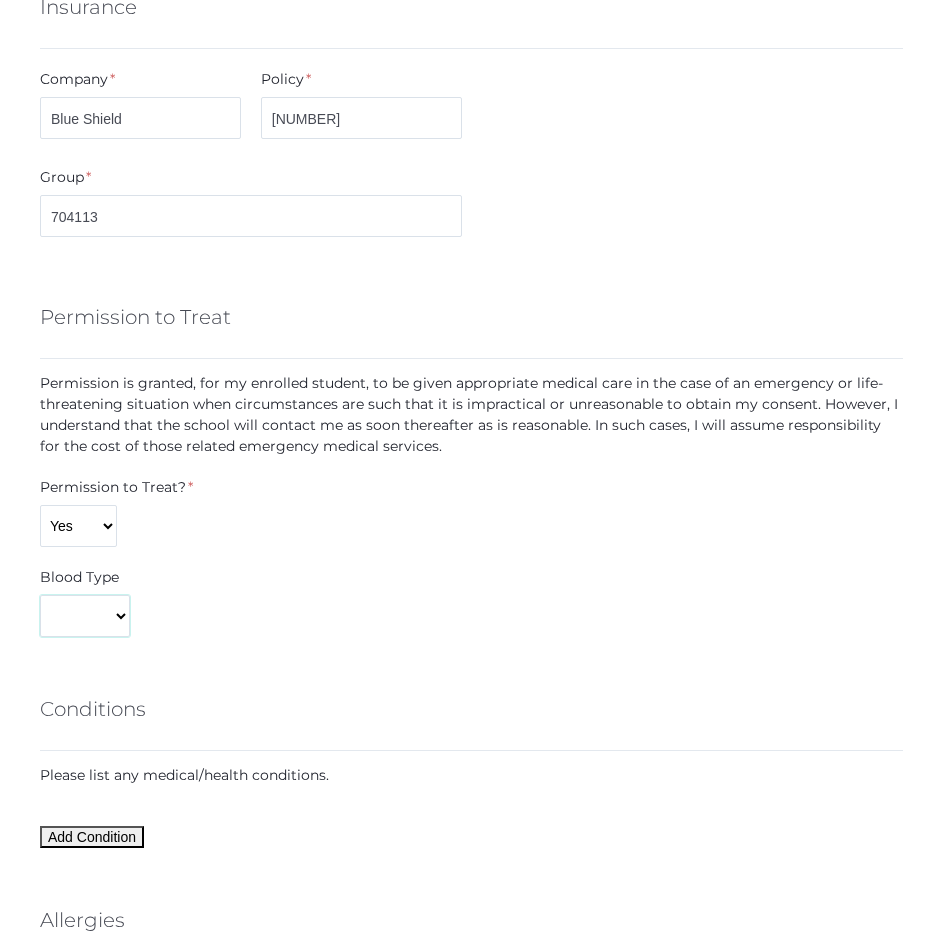 click on "A+
A-
AB+
AB-
B+
B-
O+
O-" at bounding box center (85, 616) 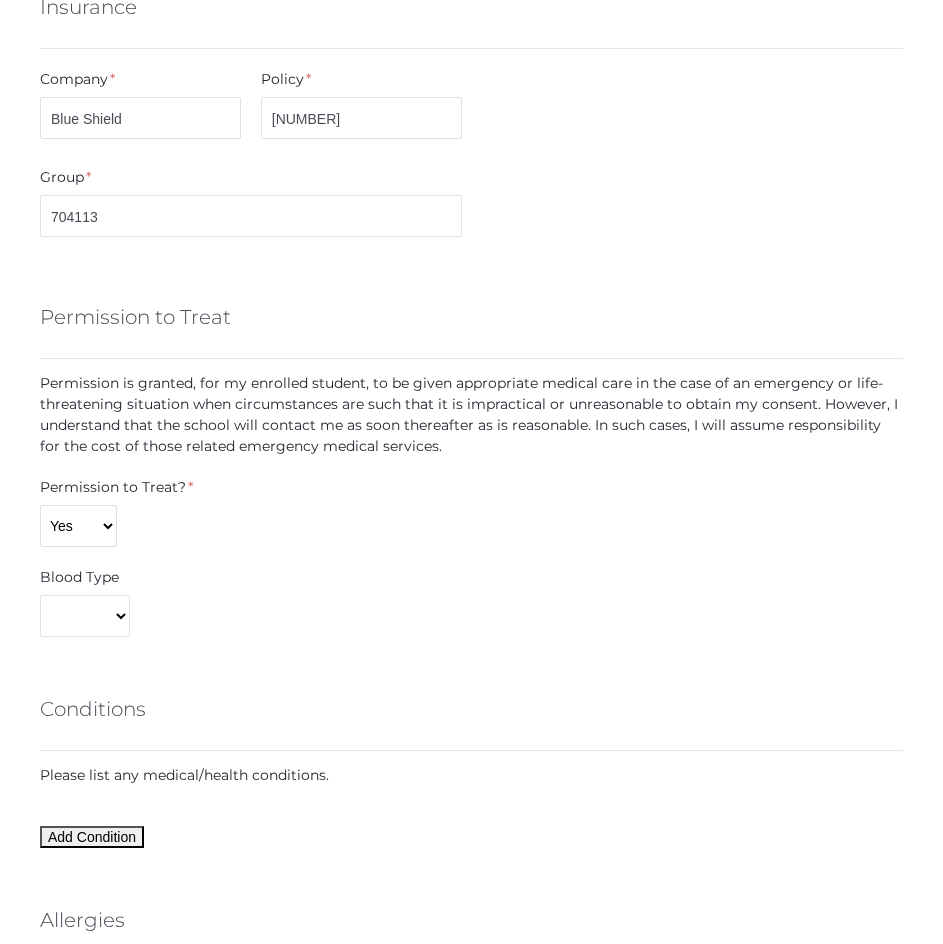 click on "Blood Type
A+
A-
AB+
AB-
B+
B-
O+
O-" at bounding box center (471, 602) 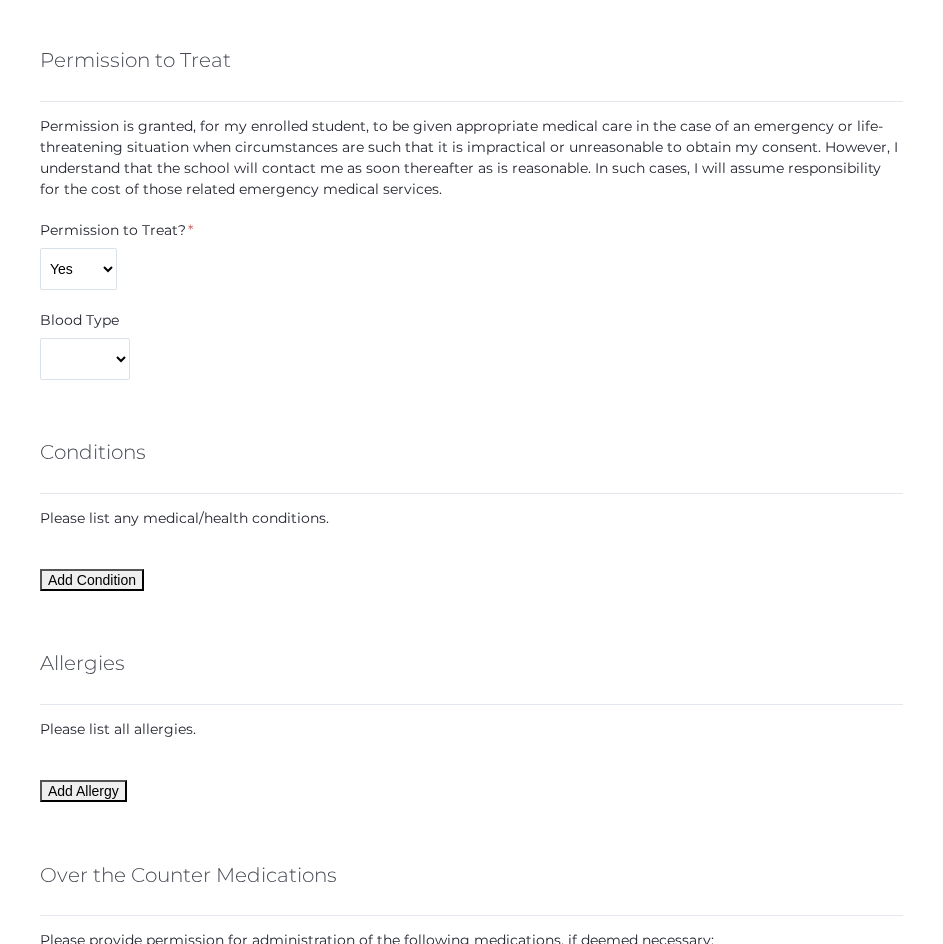 scroll, scrollTop: 1514, scrollLeft: 0, axis: vertical 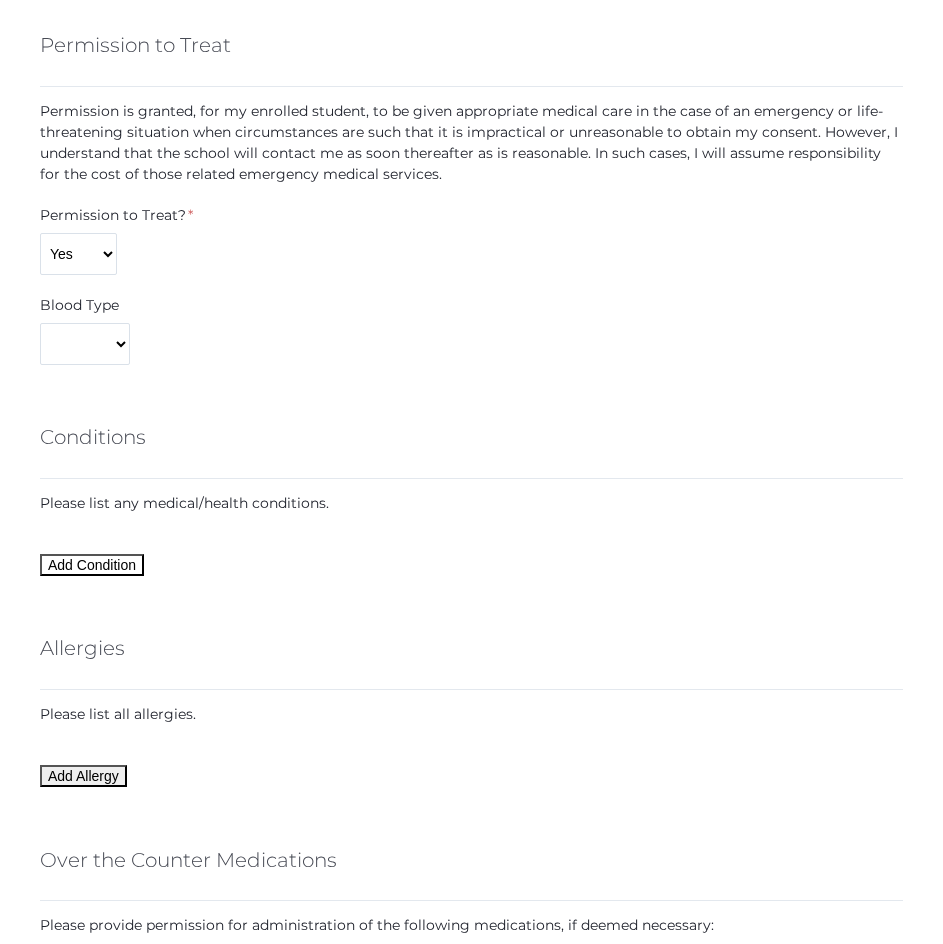 click on "Add Condition" at bounding box center [92, 565] 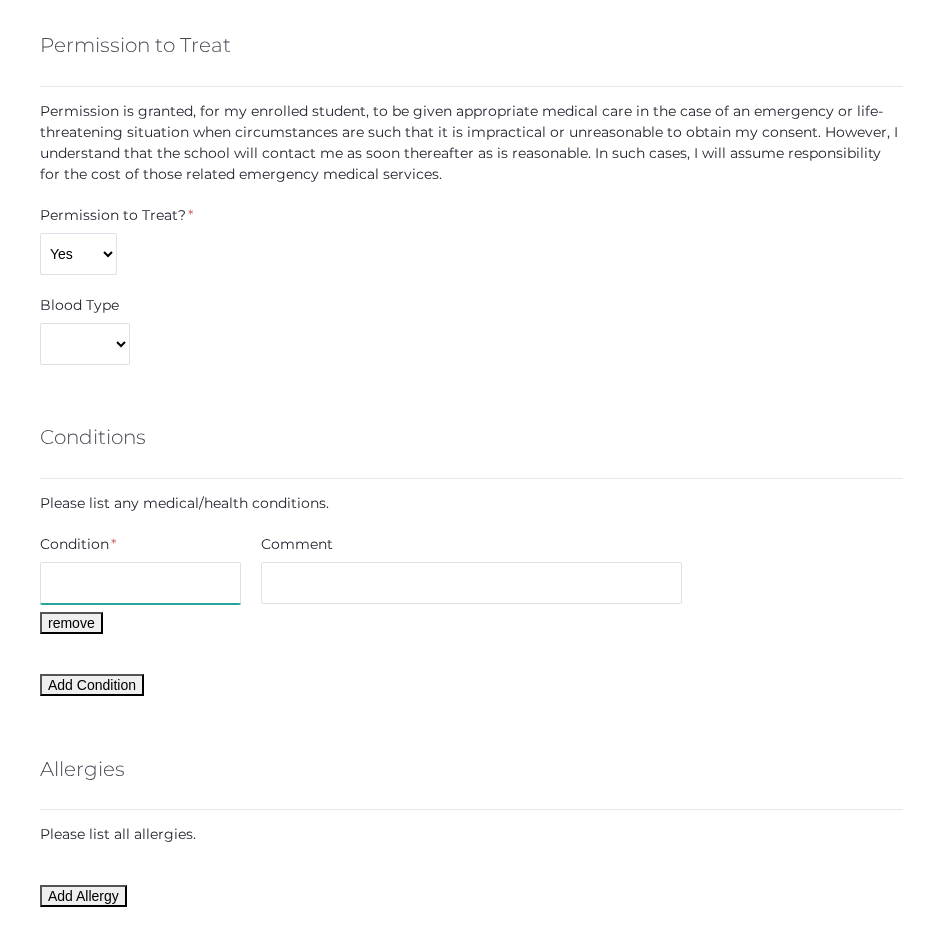 click at bounding box center [140, 583] 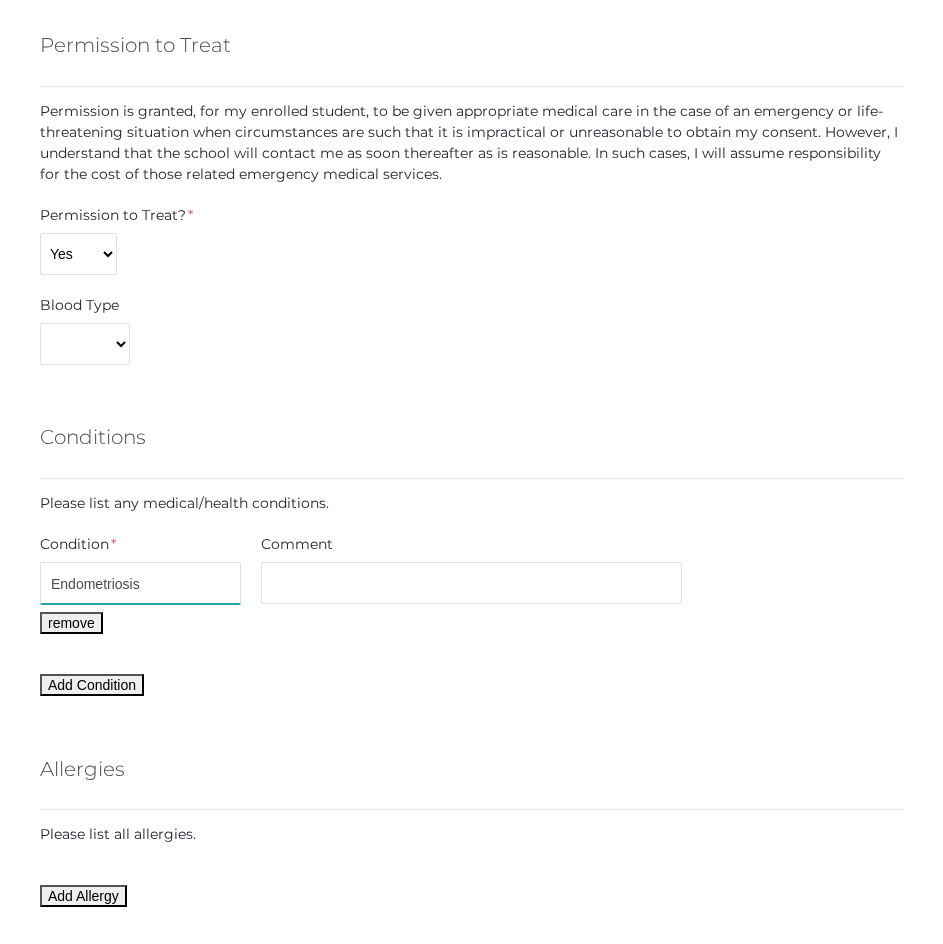 type on "Endometriosis" 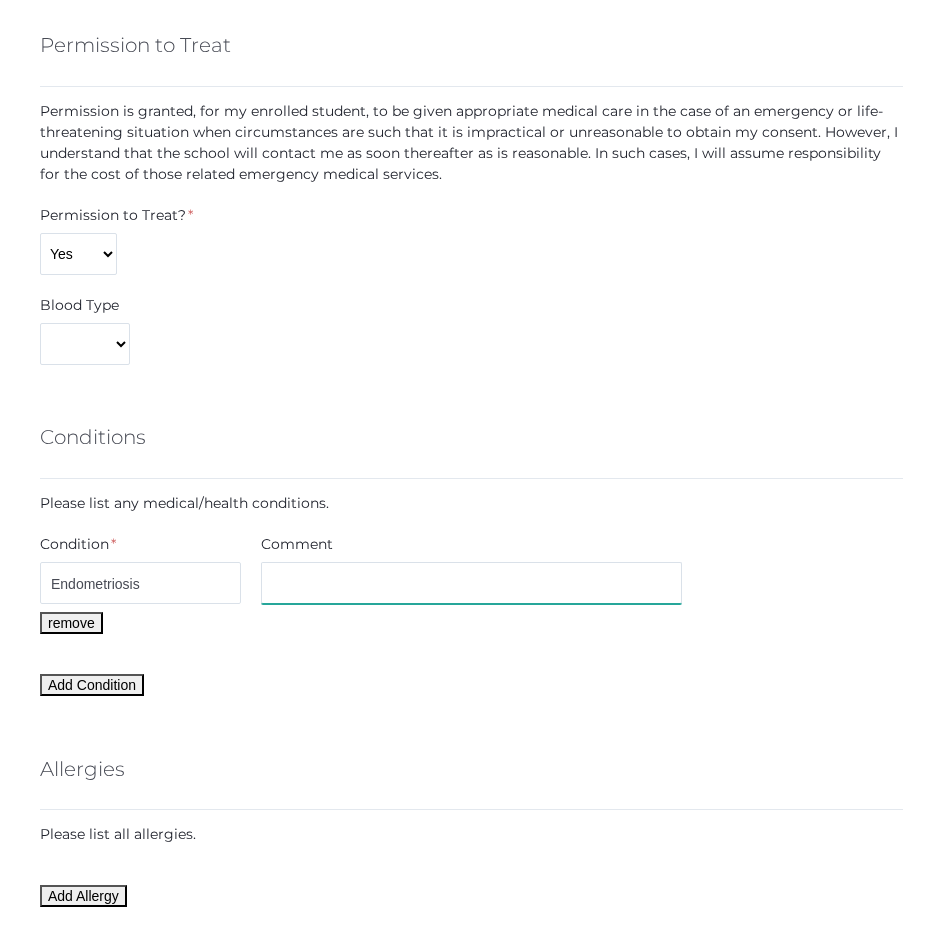 click at bounding box center (472, 583) 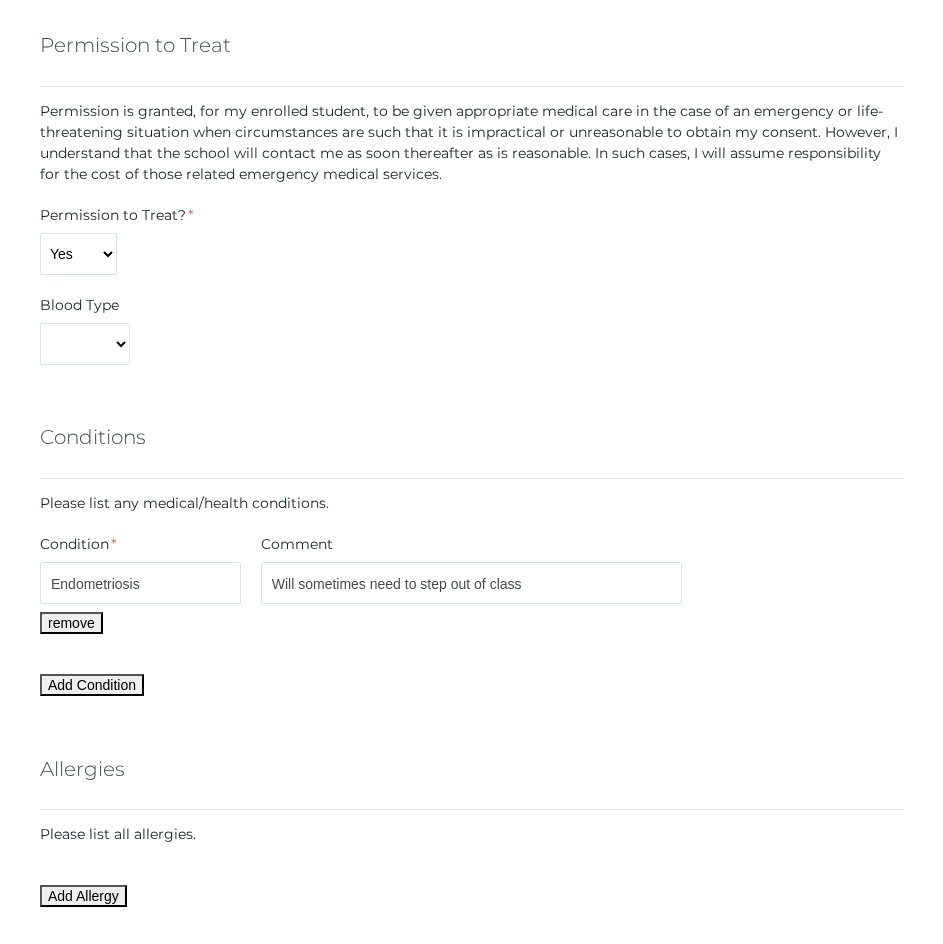 click on "remove" at bounding box center (471, 623) 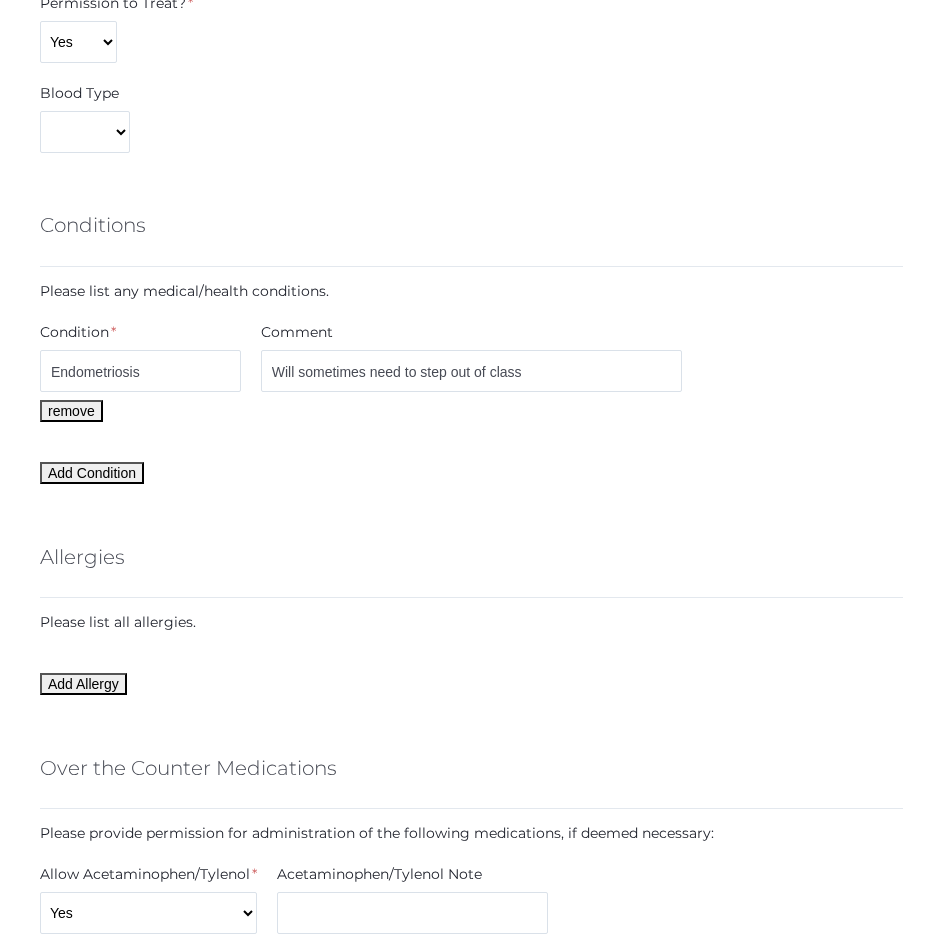 scroll, scrollTop: 1714, scrollLeft: 0, axis: vertical 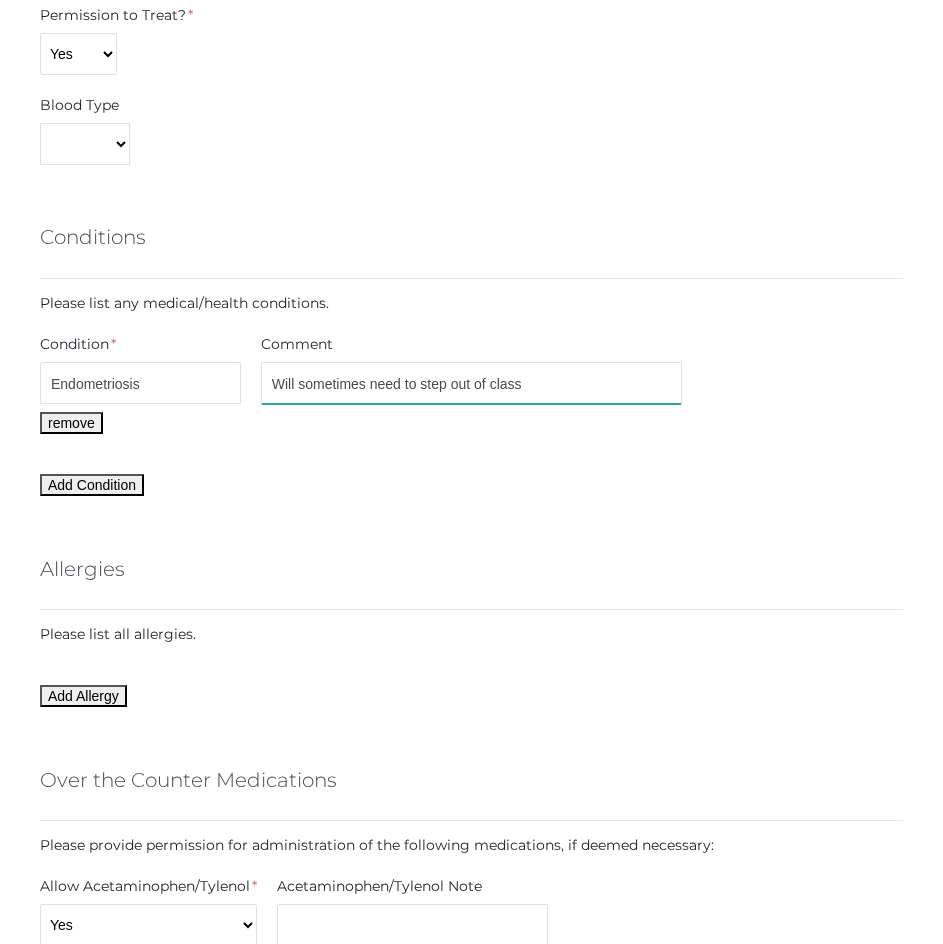 click on "Will sometimes need to step out of class" at bounding box center [472, 383] 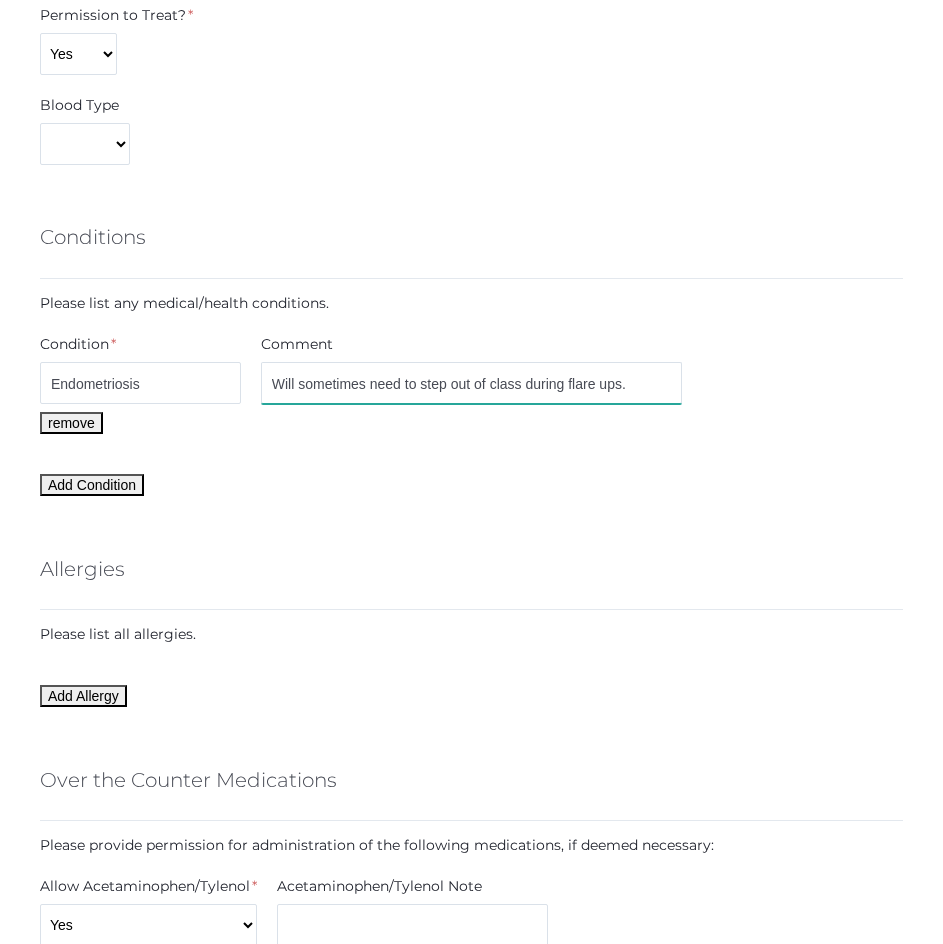 type on "Will sometimes need to step out of class during flare ups." 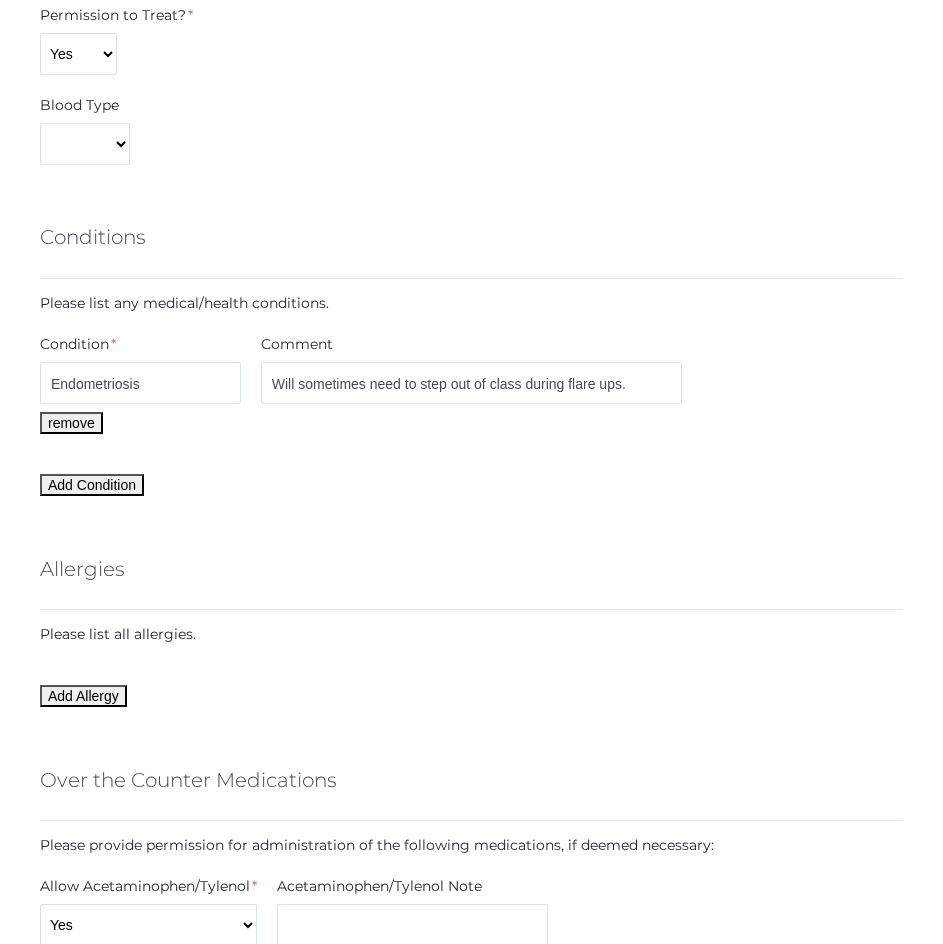 click on "You can optionally, load doctor, dentist, and insurance information already entered from:
Abri Brock (2023-2024)
Caeden Brock (2022-2023)
Doctor
Name
*
Dr. Kodama
Phone
*
805-532-2032
Address
*
865 Patriot Drive, Suite 101
Hospital
Moorpark Comprehensive
Dentist
Name
*
Camarillo Ortho
Phone
*
805- 389-3543
Address
2370-D E Las Posas Rd
Insurance
Company
*
Blue Shield
Policy
*
005036572
*" at bounding box center [471, 371] 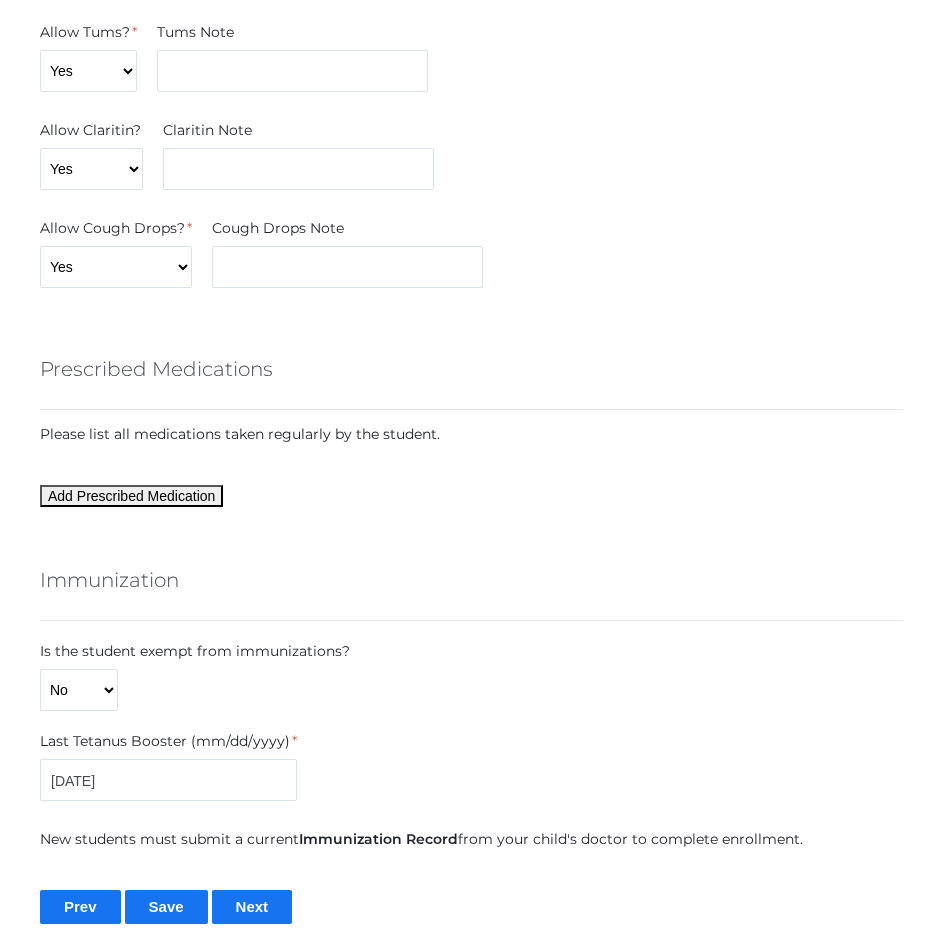 scroll, scrollTop: 2926, scrollLeft: 0, axis: vertical 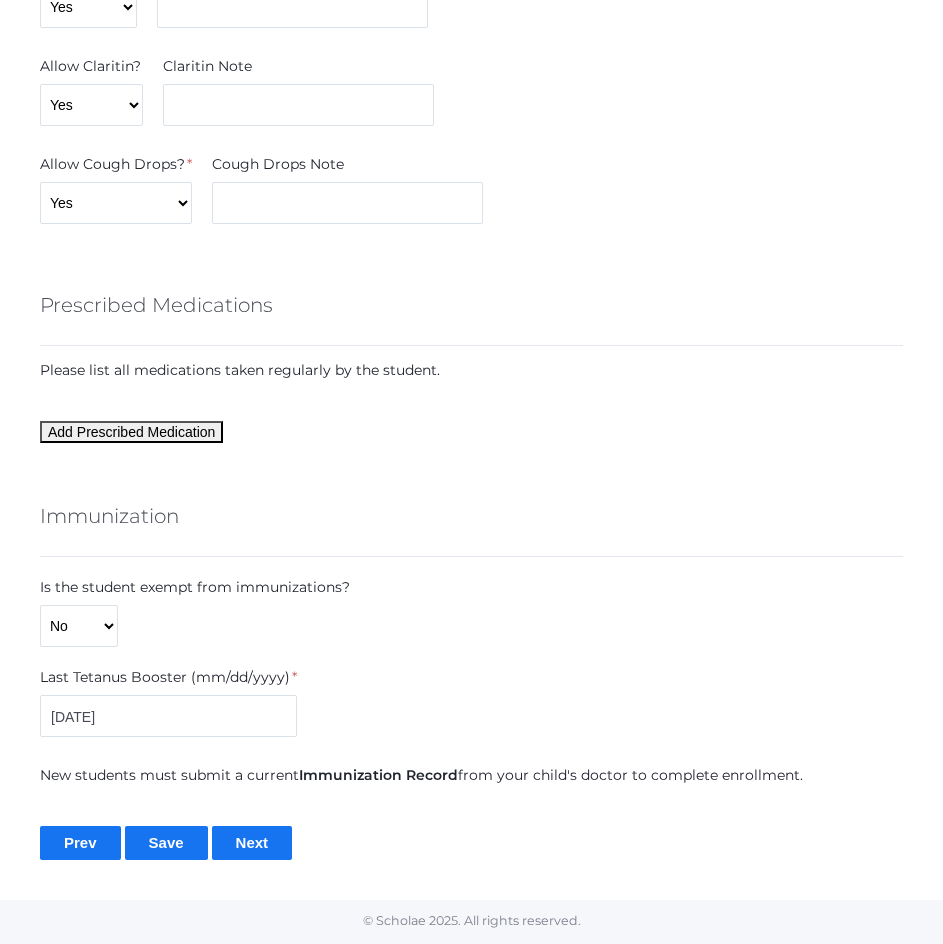 click on "Immunization" at bounding box center (471, 520) 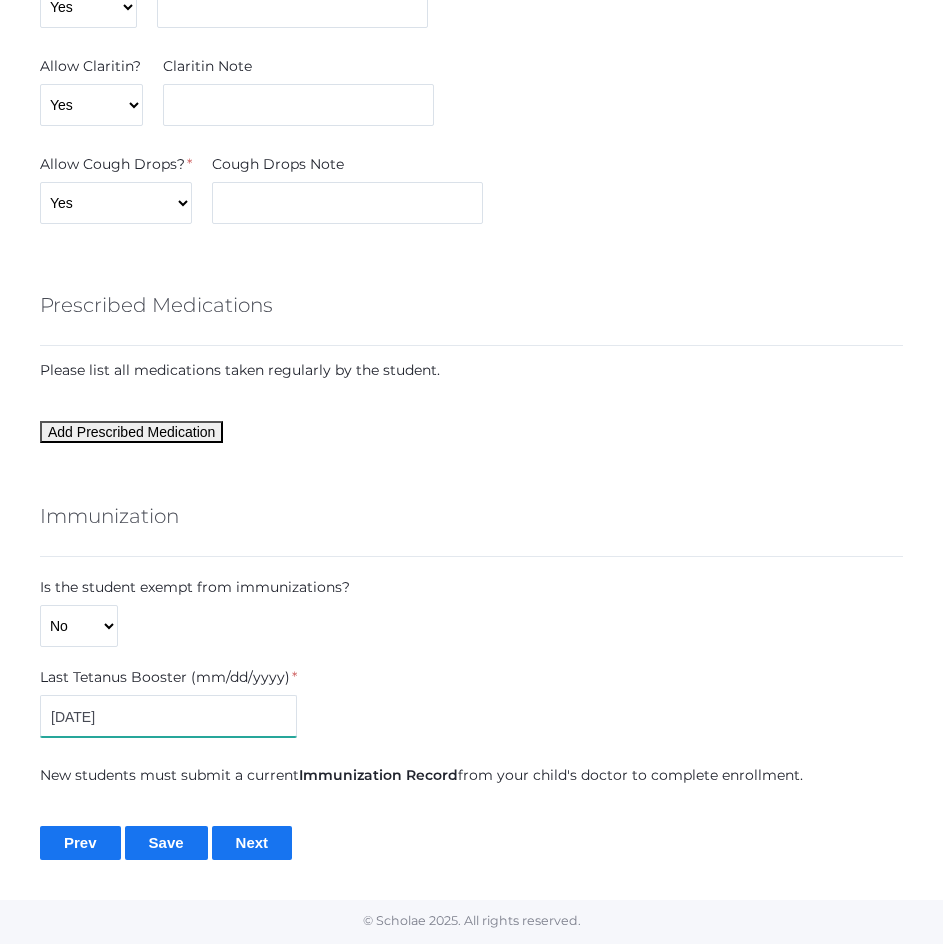 drag, startPoint x: 155, startPoint y: 733, endPoint x: 140, endPoint y: 728, distance: 15.811388 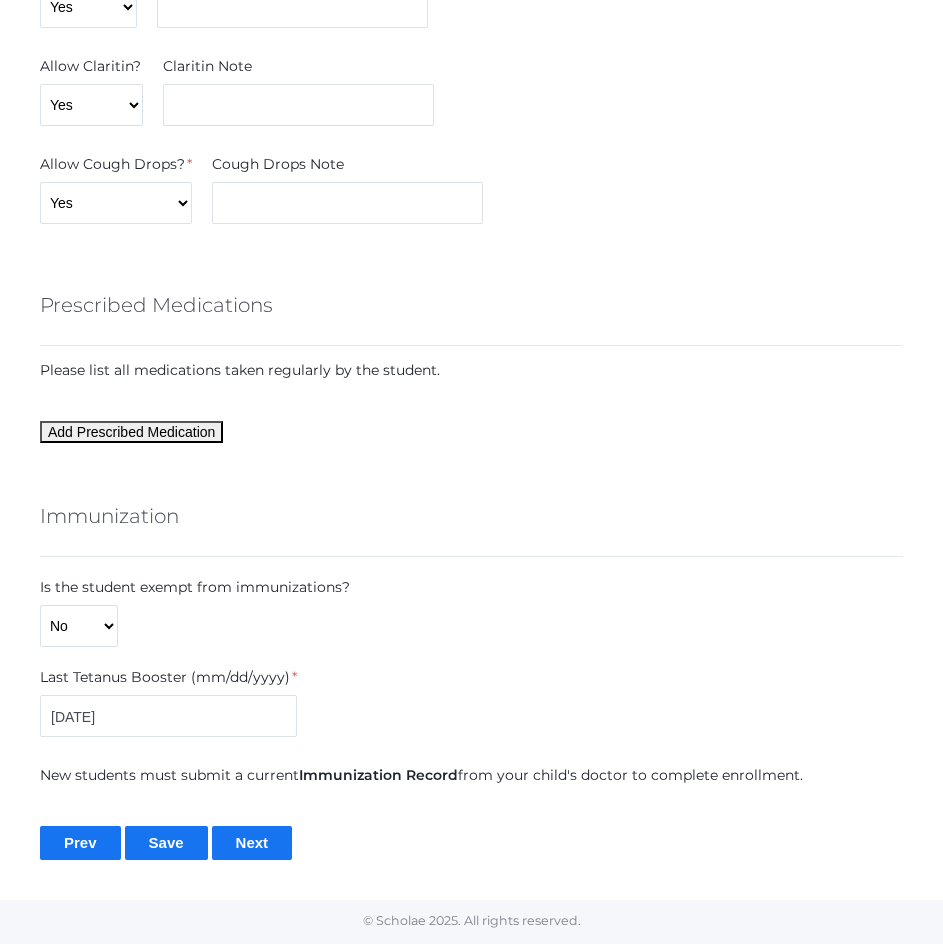 click on "Last Tetanus Booster (mm/dd/yyyy)
*
2021-08-04" at bounding box center (471, 706) 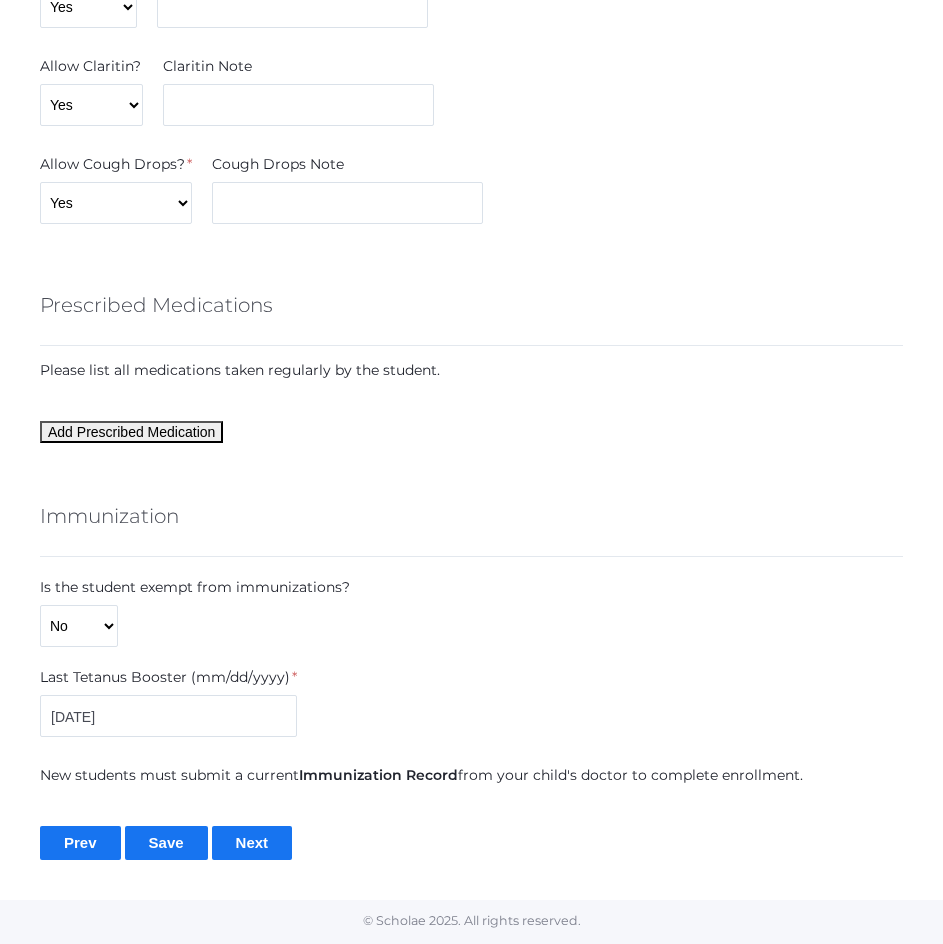 click on "Last Tetanus Booster (mm/dd/yyyy)
*
2021-08-04" at bounding box center [471, 706] 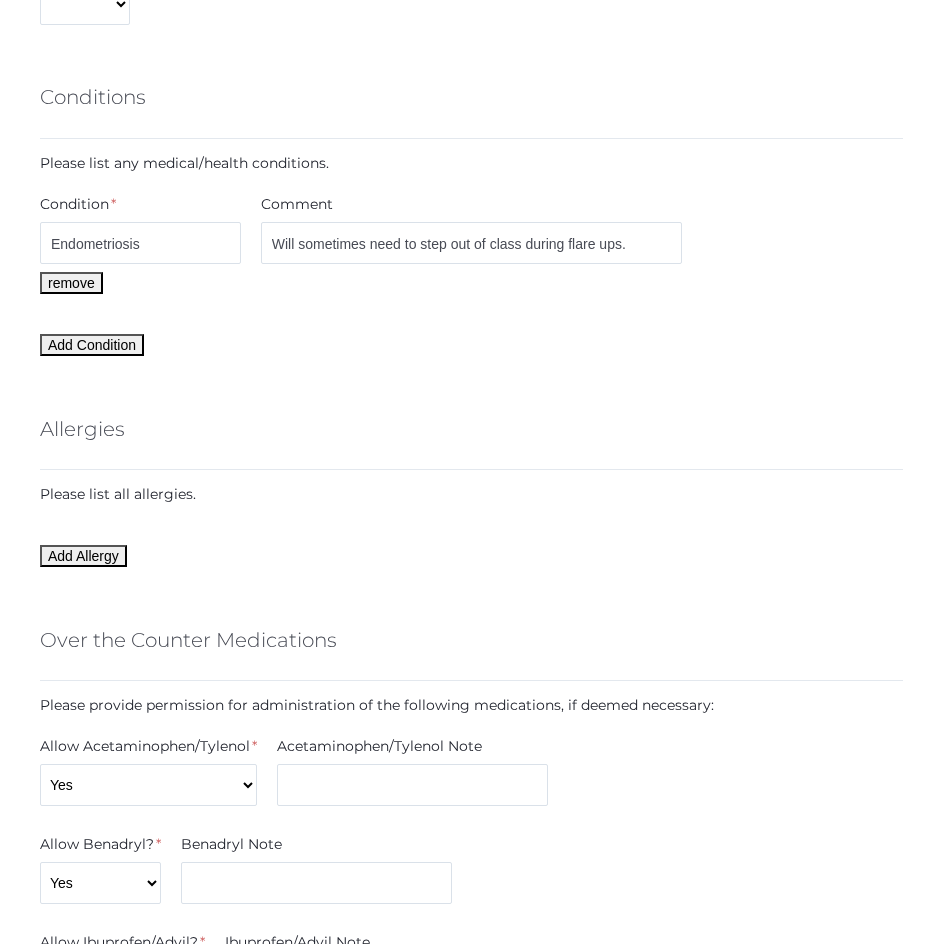 scroll, scrollTop: 1814, scrollLeft: 0, axis: vertical 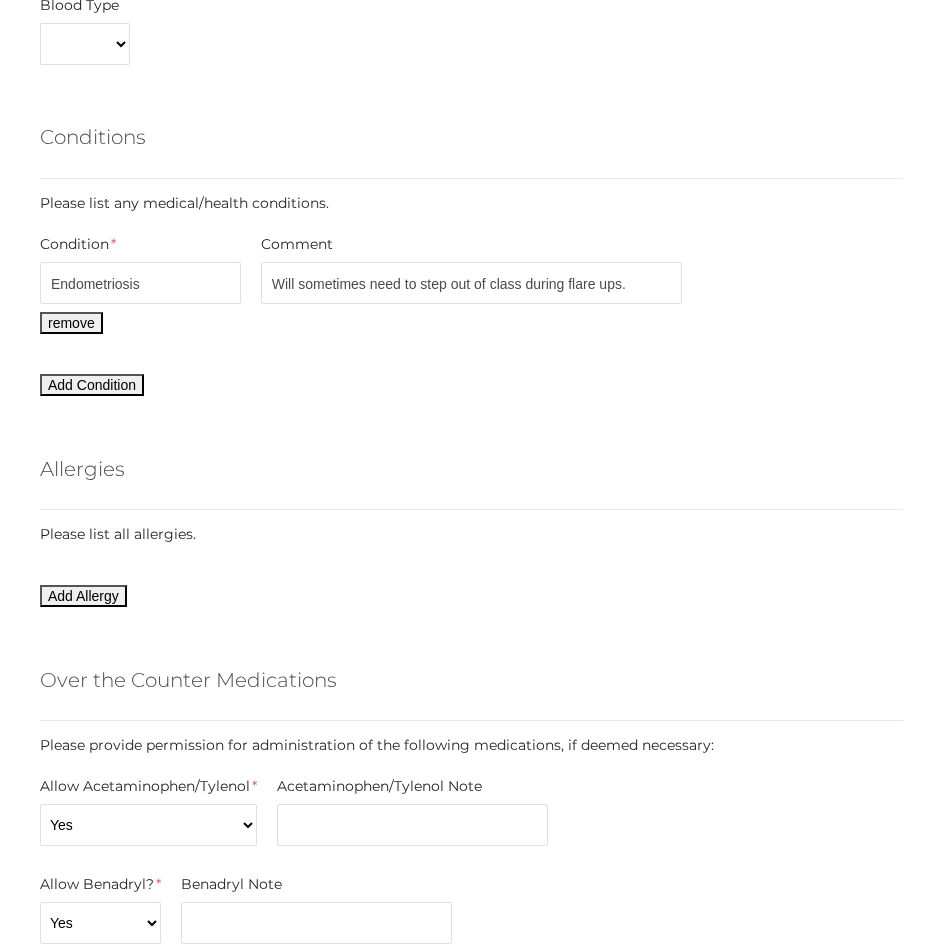 click on "Please list all allergies." at bounding box center (471, 534) 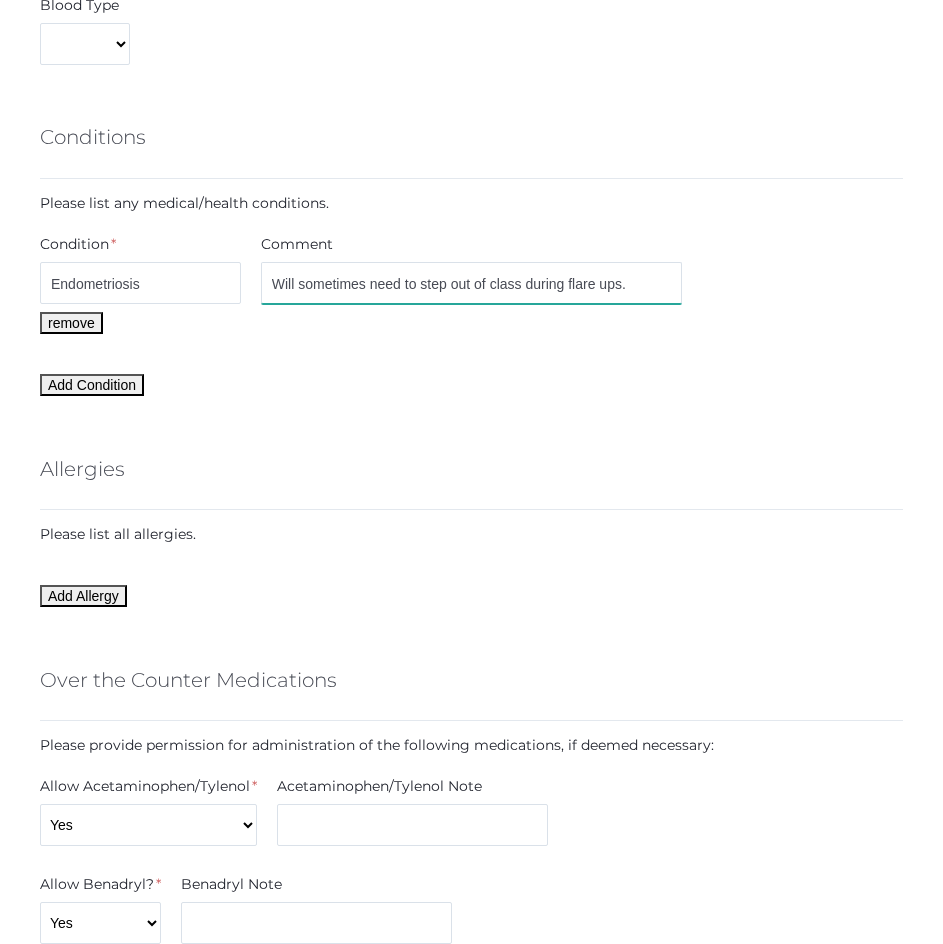 click on "Will sometimes need to step out of class during flare ups." at bounding box center (472, 283) 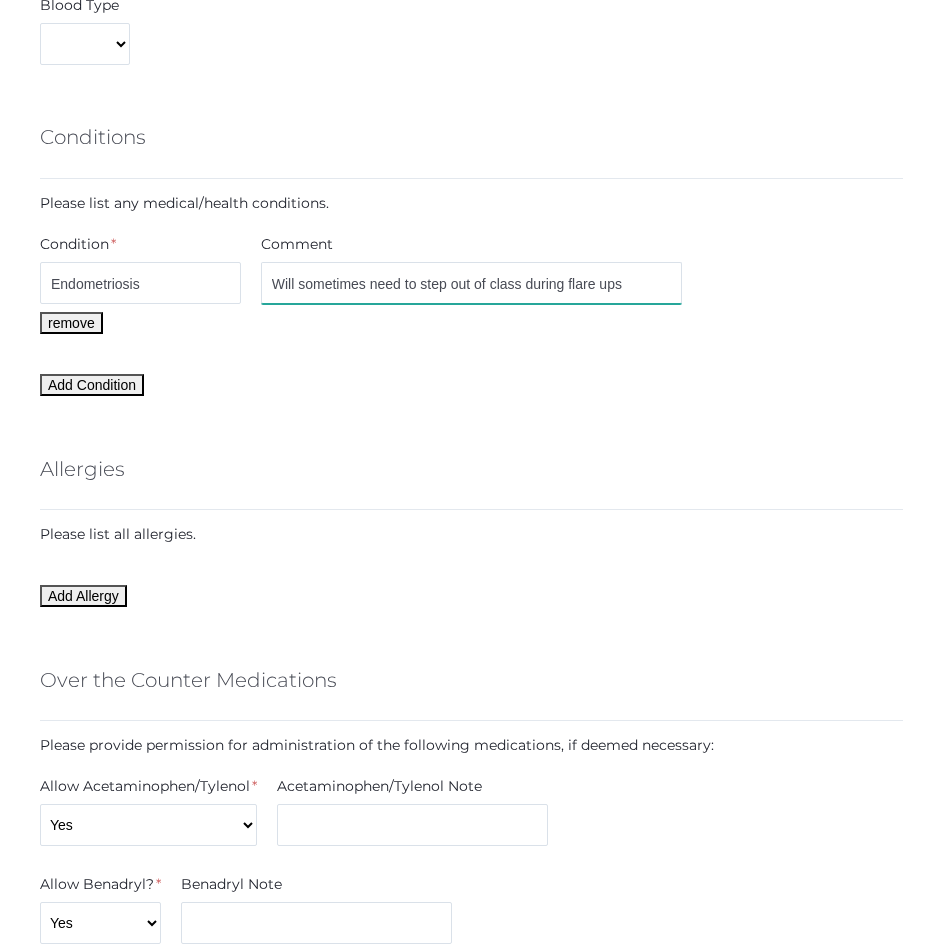 type on "Will sometimes need to step out of class during flare ups" 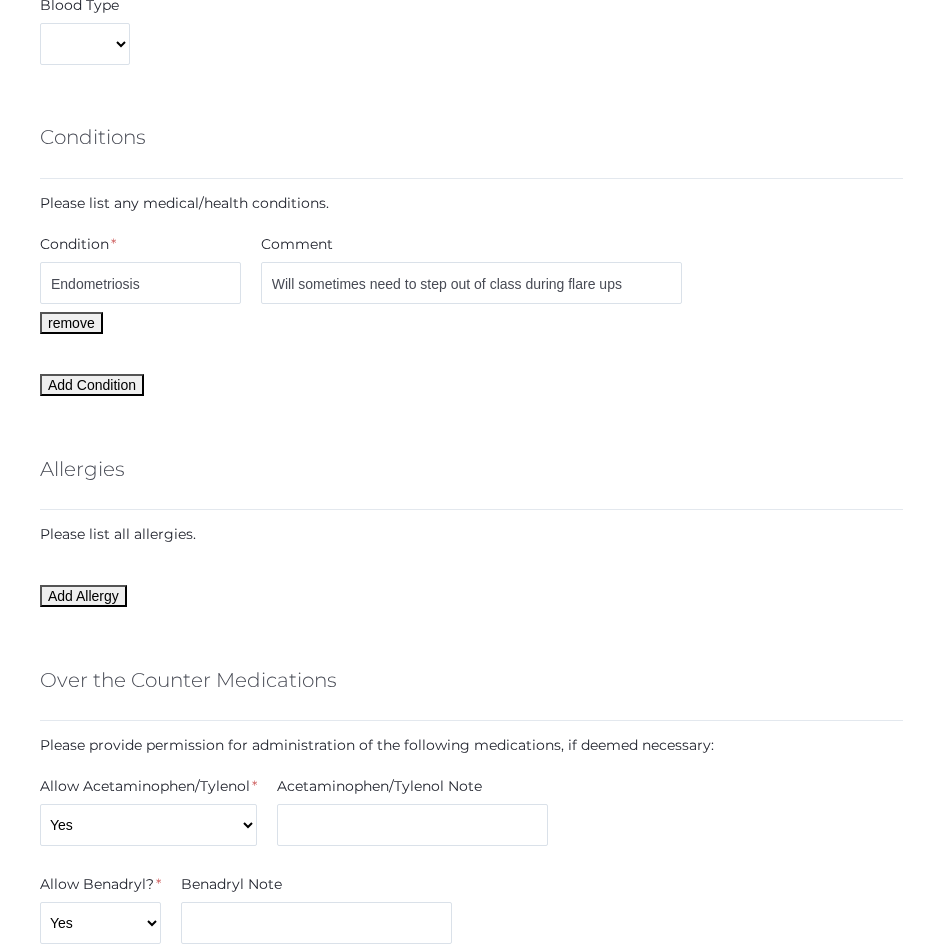 click on "Add Condition" at bounding box center [471, 385] 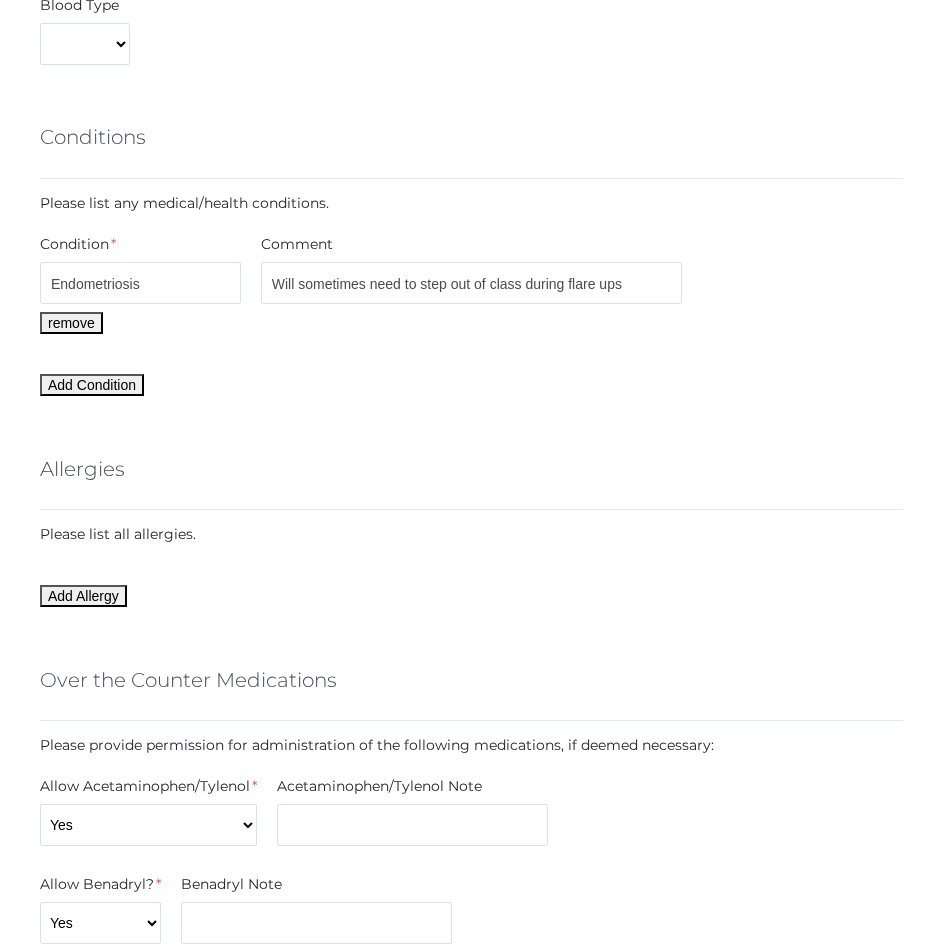 click on "You can optionally, load doctor, dentist, and insurance information already entered from:
Abri Brock (2023-2024)
Caeden Brock (2022-2023)
Doctor
Name
*
Dr. Kodama
Phone
*
805-532-2032
Address
*
865 Patriot Drive, Suite 101
Hospital
Moorpark Comprehensive
Dentist
Name
*
Camarillo Ortho
Phone
*
805- 389-3543
Address
2370-D E Las Posas Rd
Insurance
Company
*
Blue Shield
Policy
*
005036572
*" at bounding box center [471, 271] 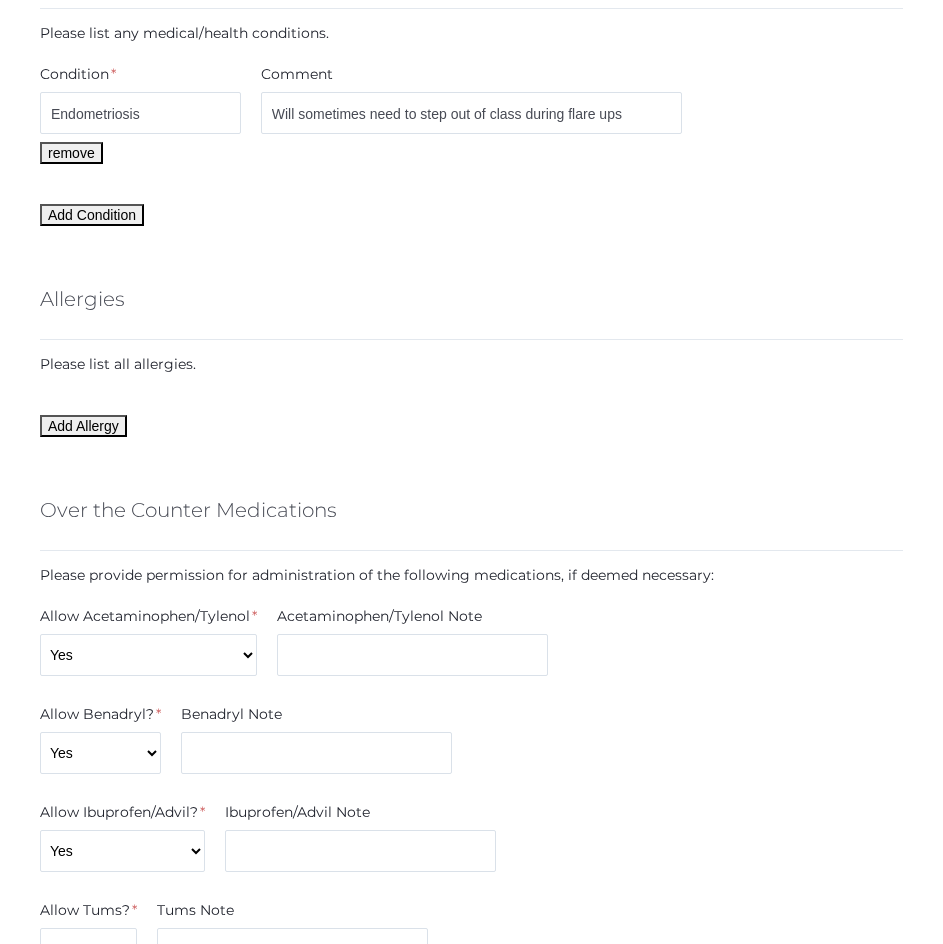 scroll, scrollTop: 1985, scrollLeft: 0, axis: vertical 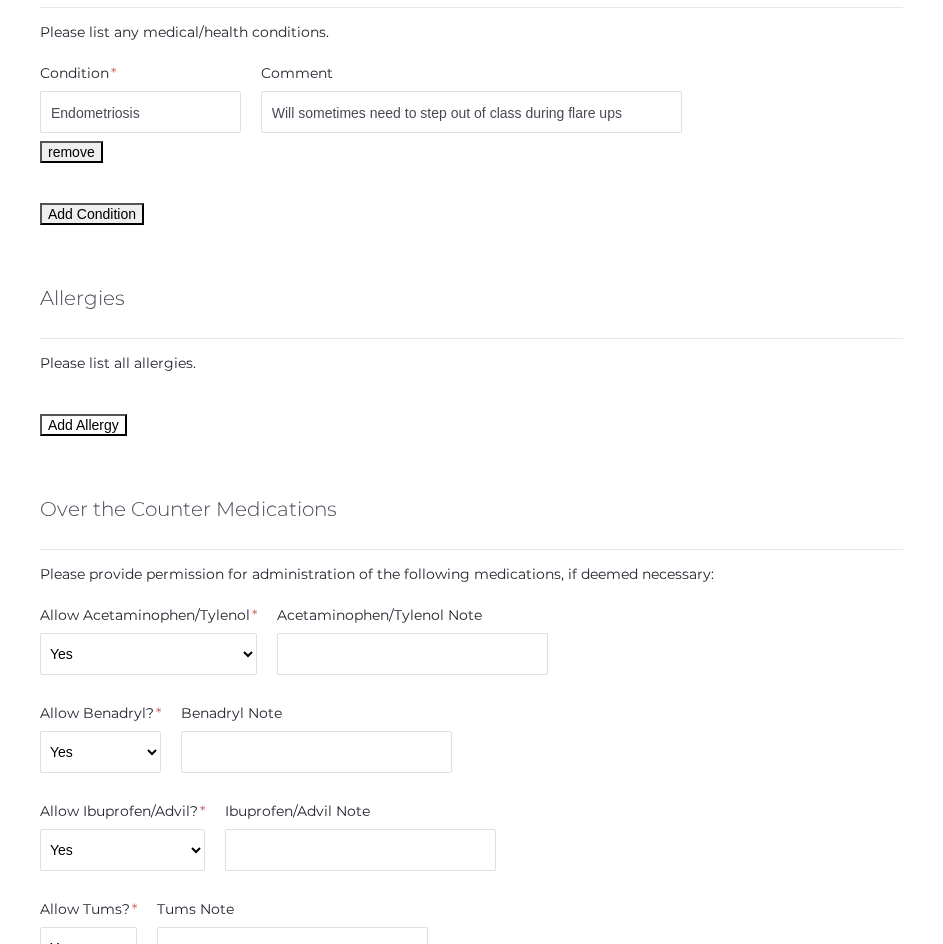 click on "Add Allergy" at bounding box center (83, 425) 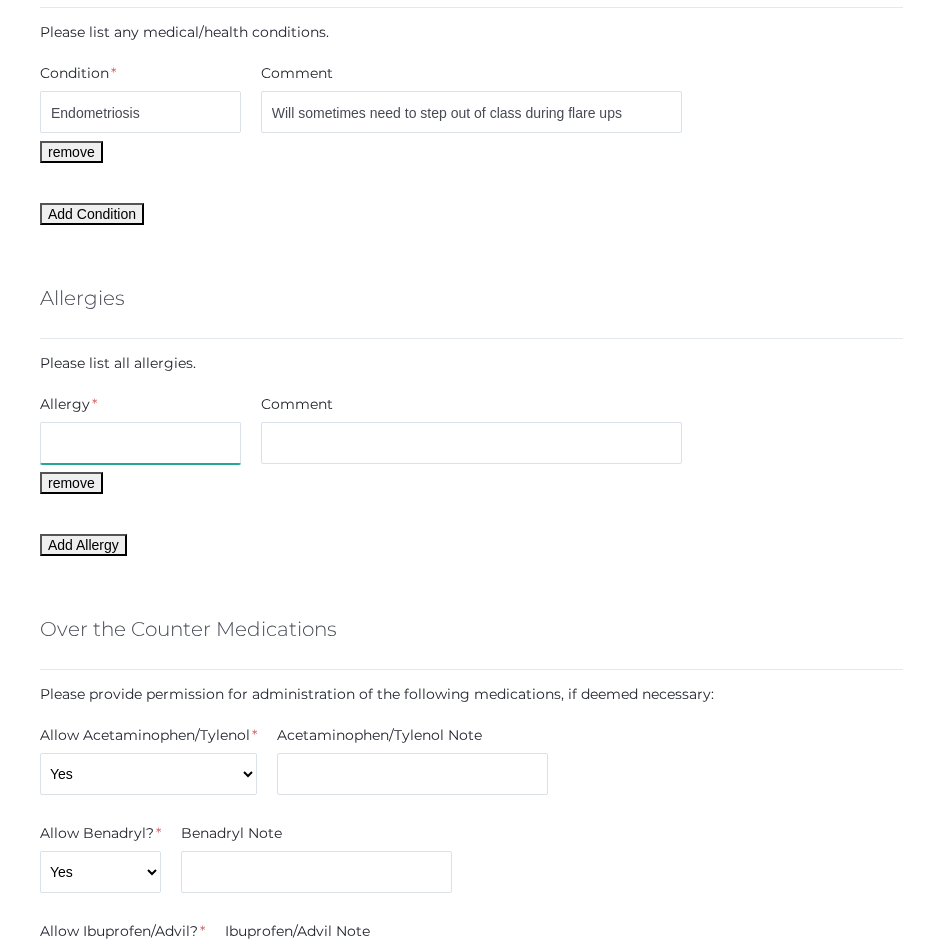 click at bounding box center [140, 443] 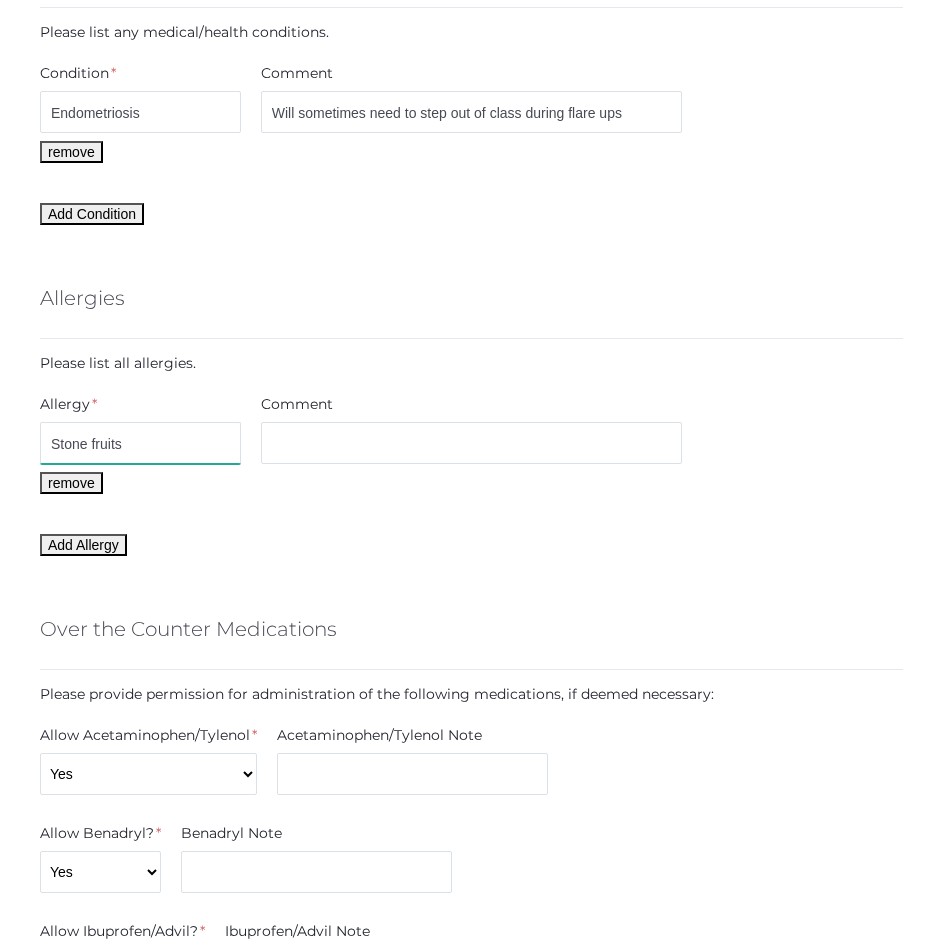 type on "Stone fruits" 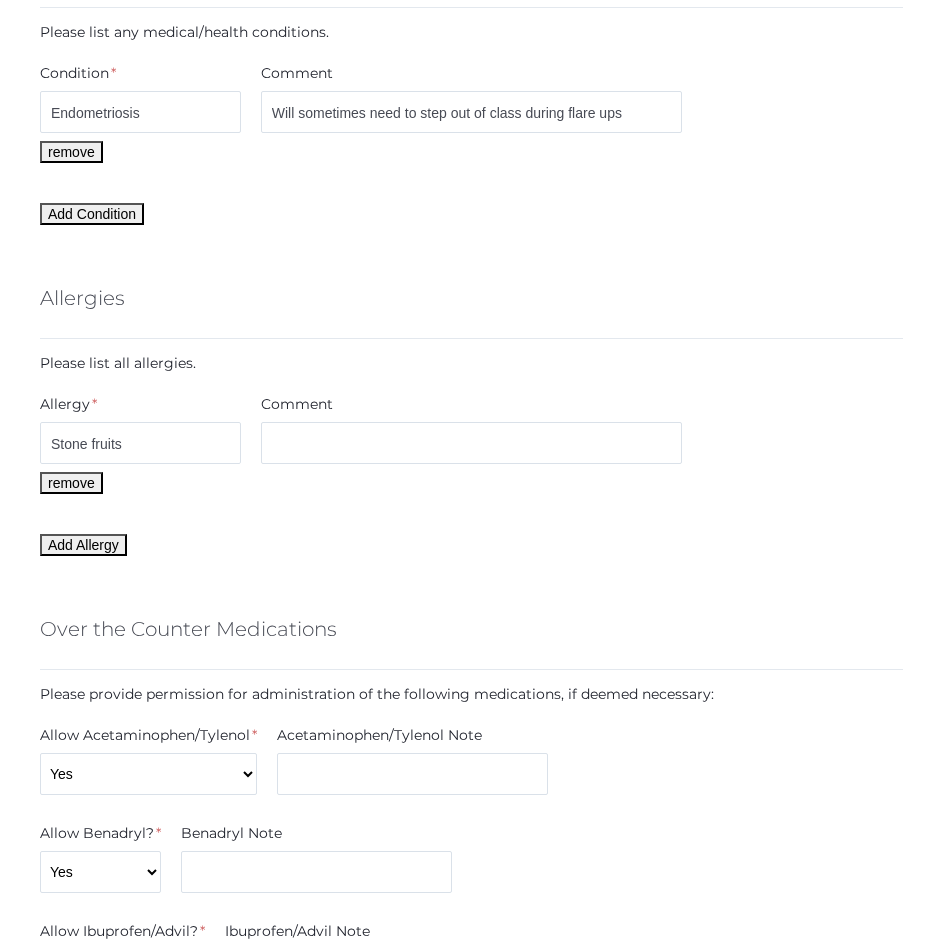 click on "remove" at bounding box center [471, 483] 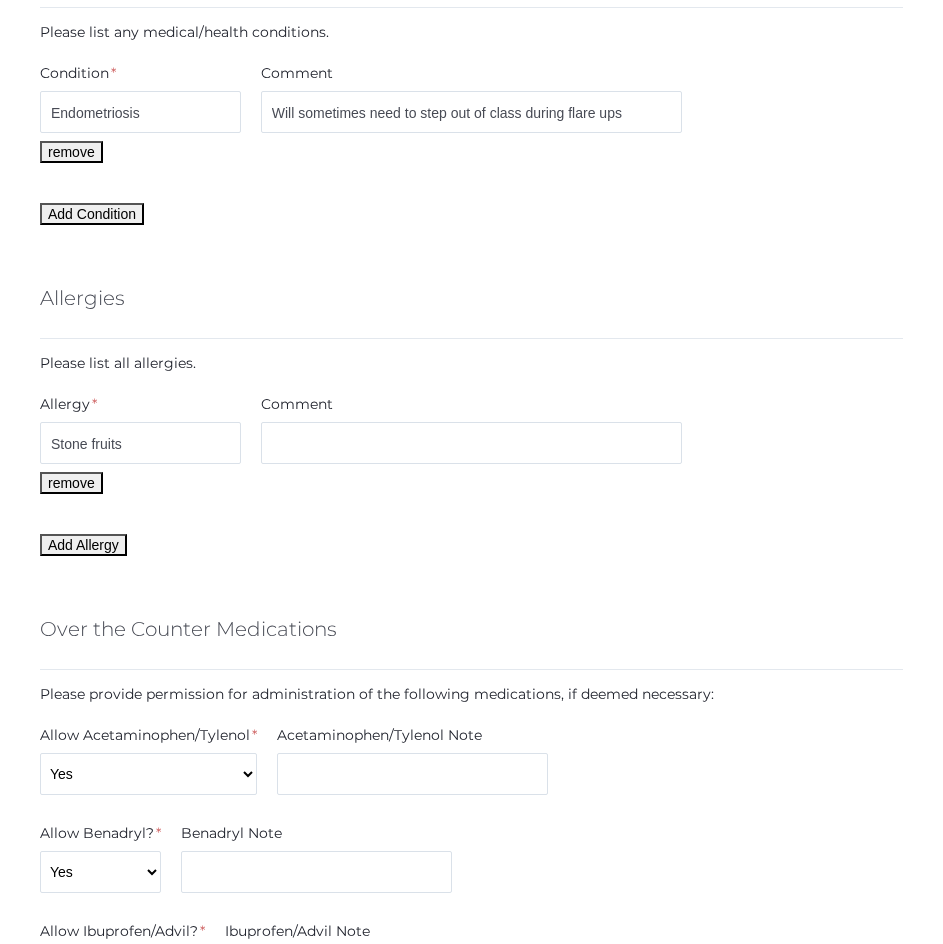 click on "You can optionally, load doctor, dentist, and insurance information already entered from:
Abri Brock (2023-2024)
Caeden Brock (2022-2023)
Doctor
Name
*
Dr. Kodama
Phone
*
805-532-2032
Address
*
865 Patriot Drive, Suite 101
Hospital
Moorpark Comprehensive
Dentist
Name
*
Camarillo Ortho
Phone
*
805- 389-3543
Address
2370-D E Las Posas Rd
Insurance
Company
*
Blue Shield
Policy
*
005036572
*" at bounding box center (471, 160) 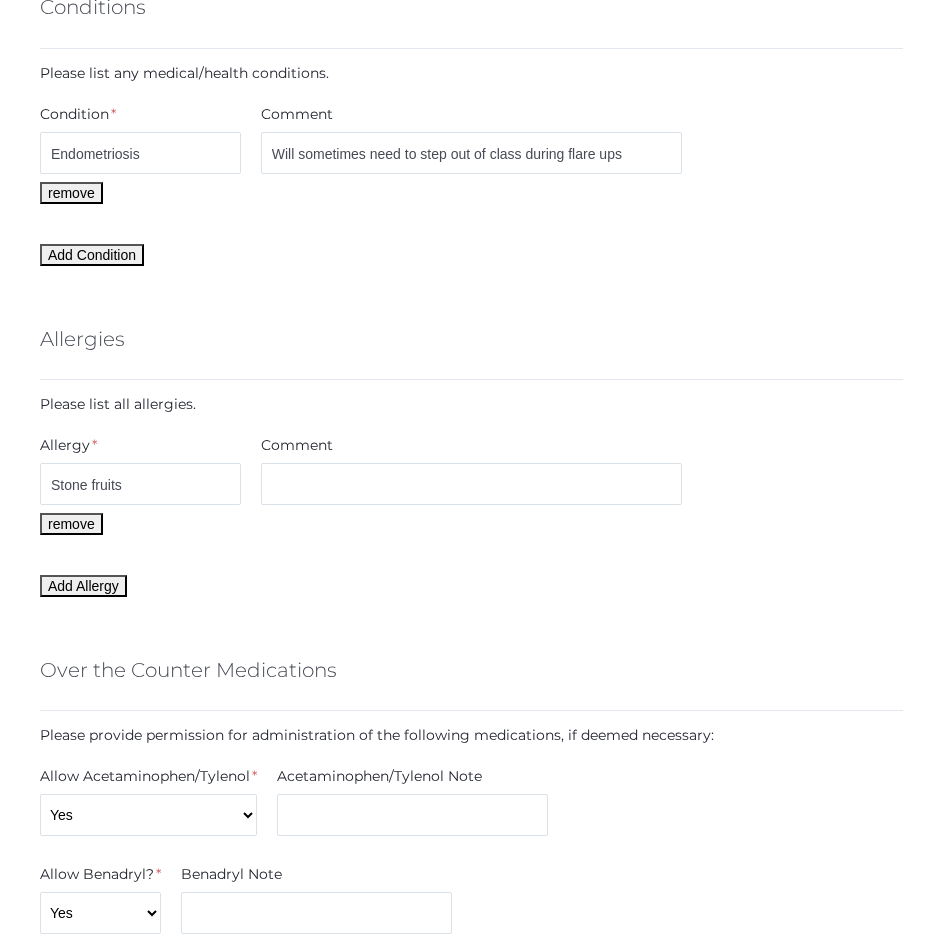 scroll, scrollTop: 1946, scrollLeft: 0, axis: vertical 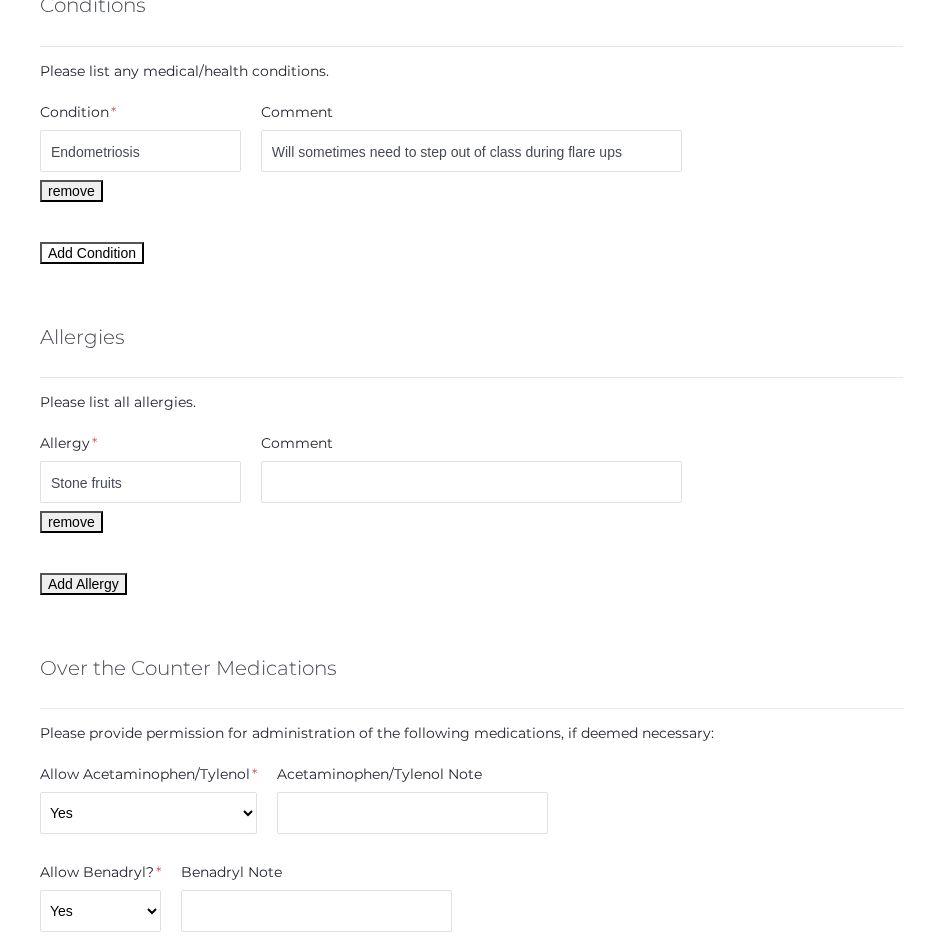 click on "Add Condition" at bounding box center [92, 253] 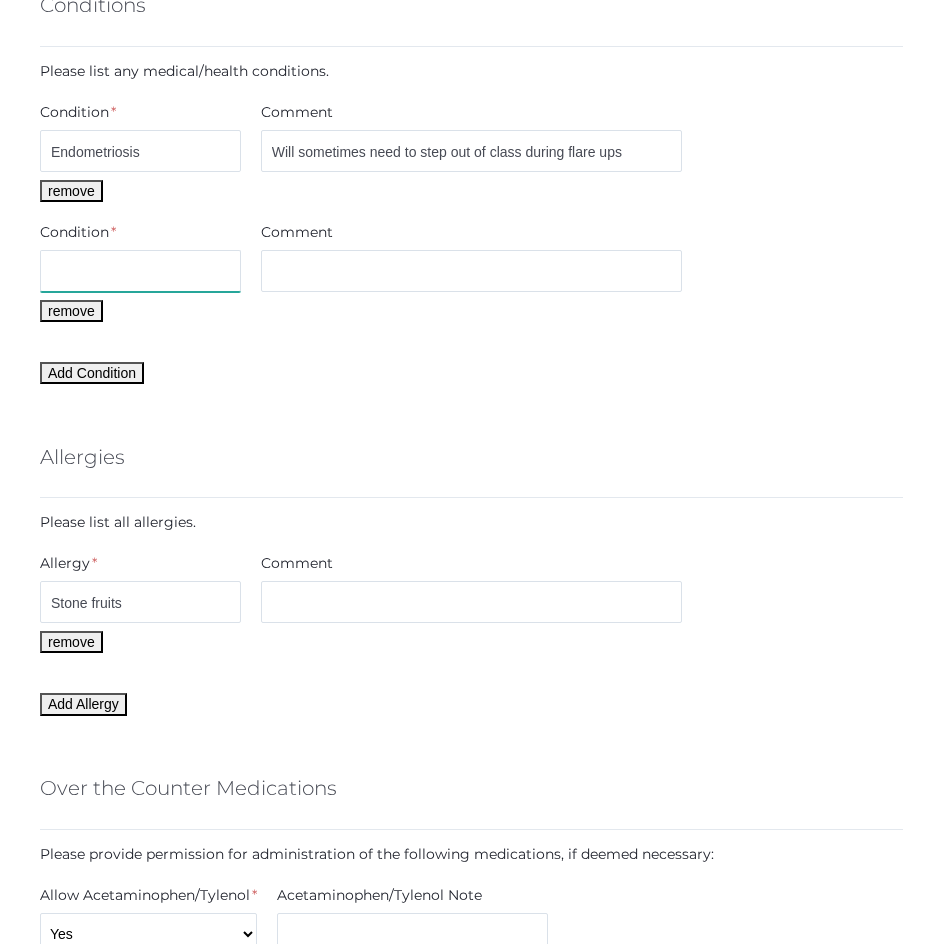 click at bounding box center (140, 151) 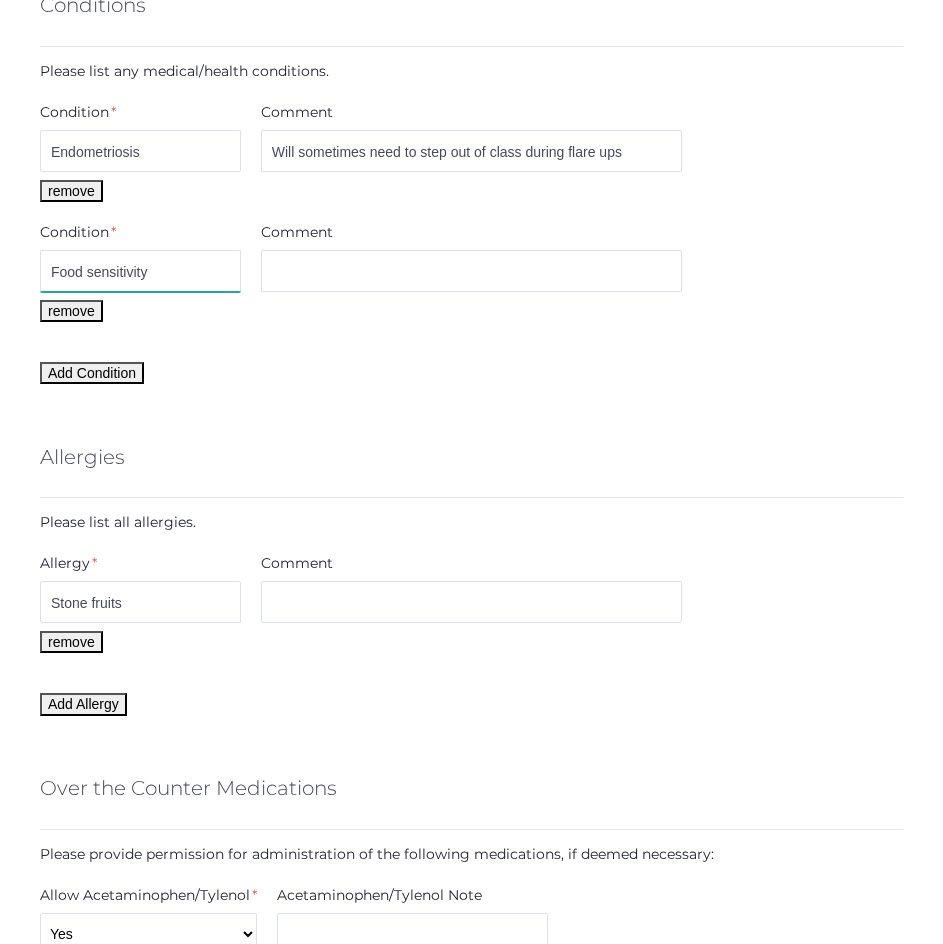 type on "Food sensitivity" 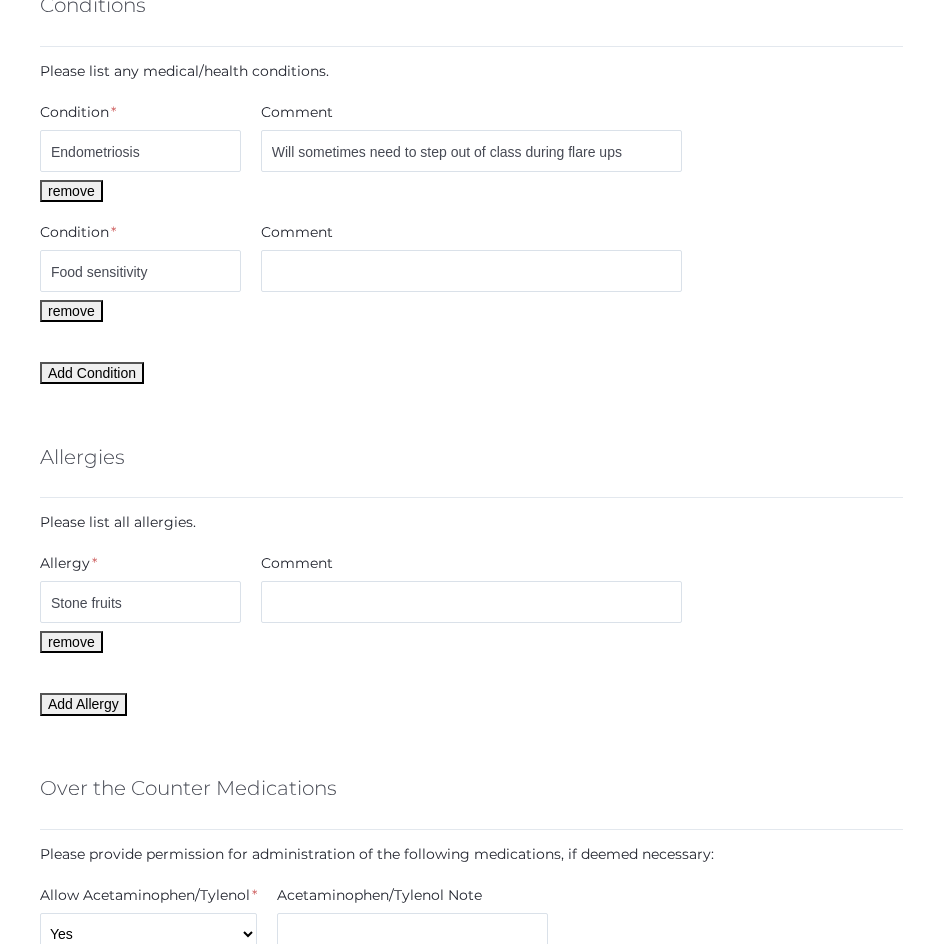 click on "Add Condition" at bounding box center [471, 373] 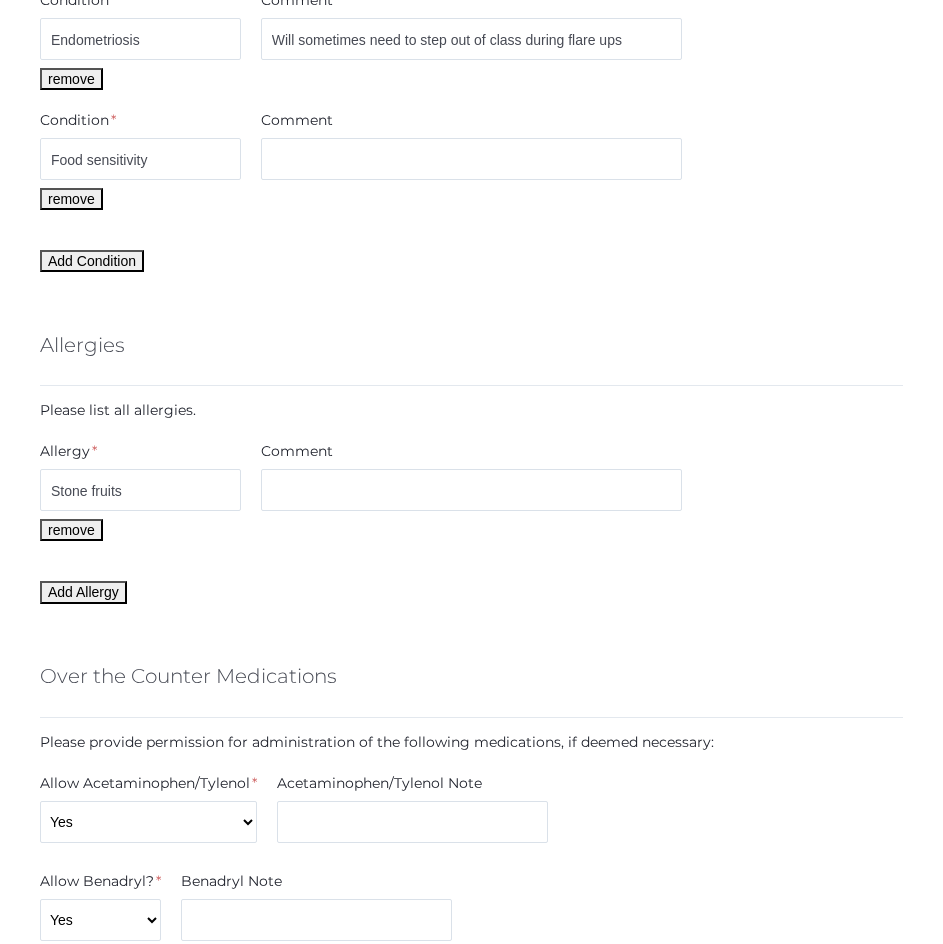 scroll, scrollTop: 2082, scrollLeft: 0, axis: vertical 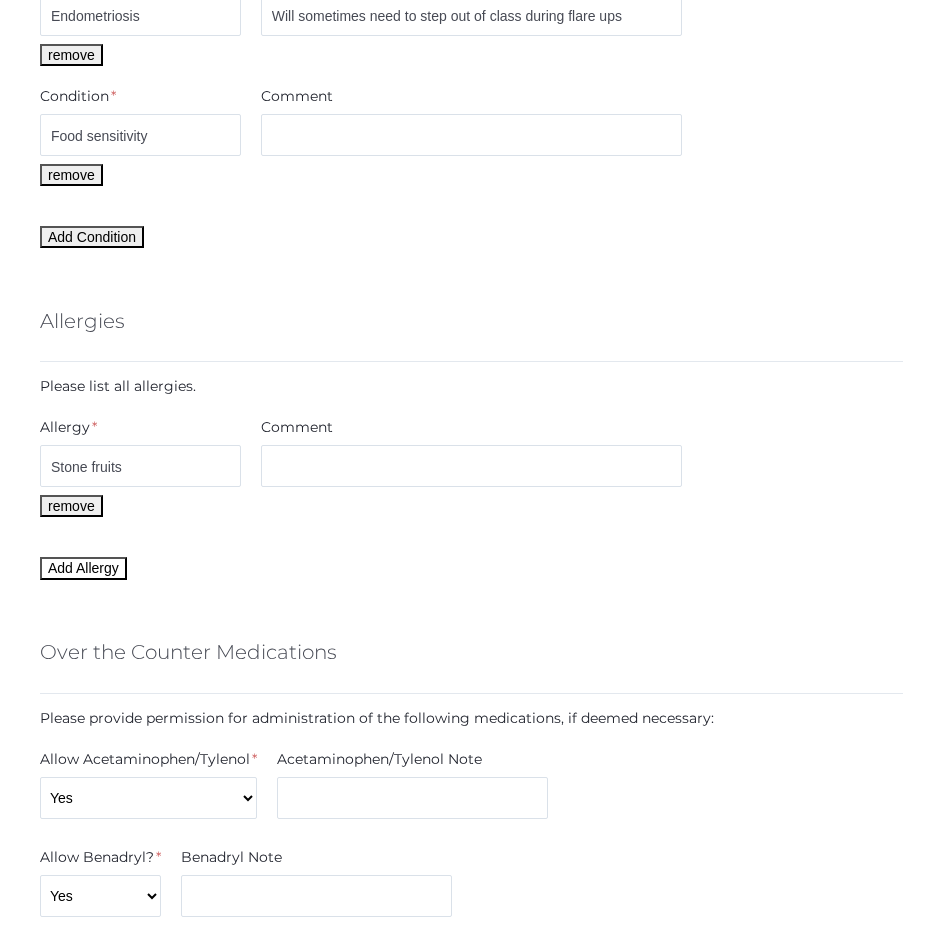 click on "Add Allergy" at bounding box center [83, 568] 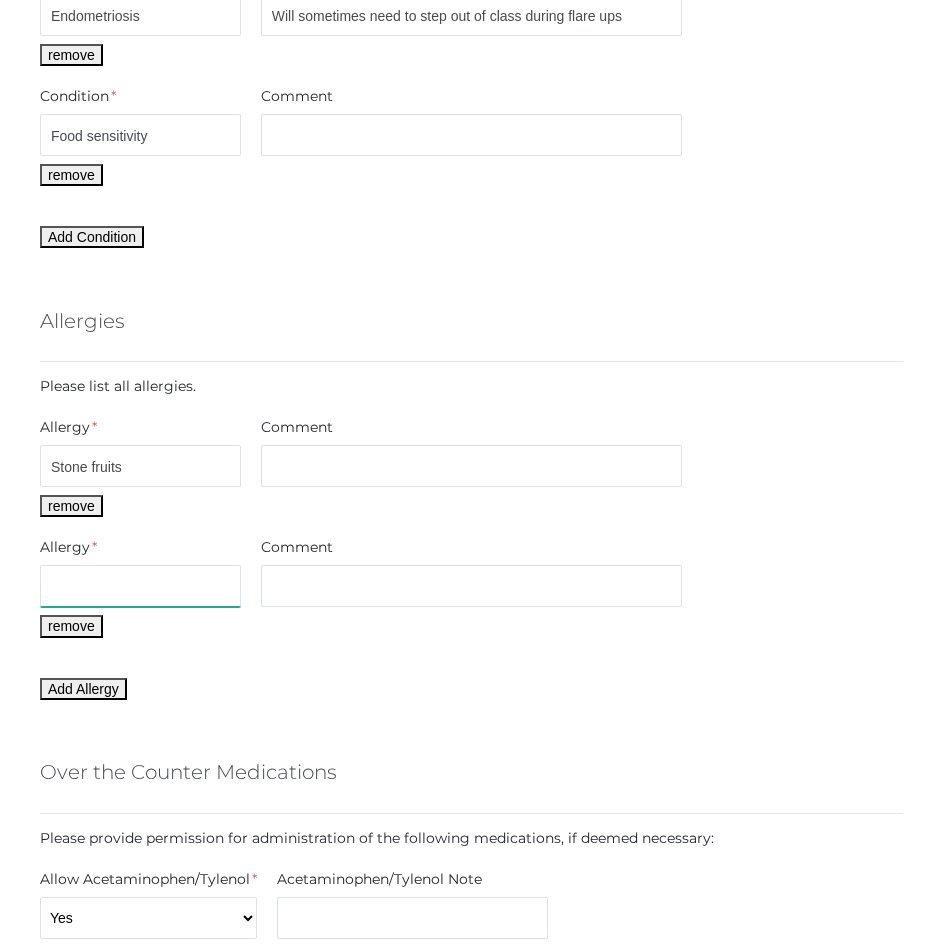 click at bounding box center [140, 466] 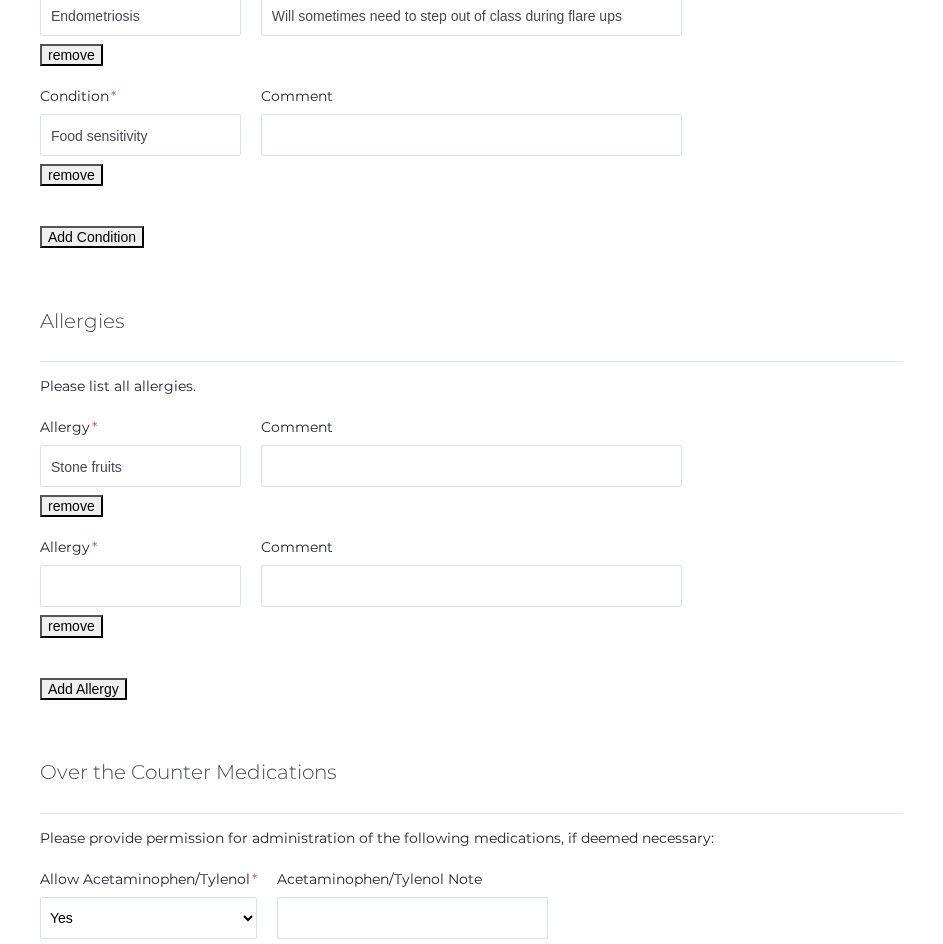 click on "Allergy
*
Stone fruits
Comment
remove
Allergy
*
Comment
remove" at bounding box center [471, 527] 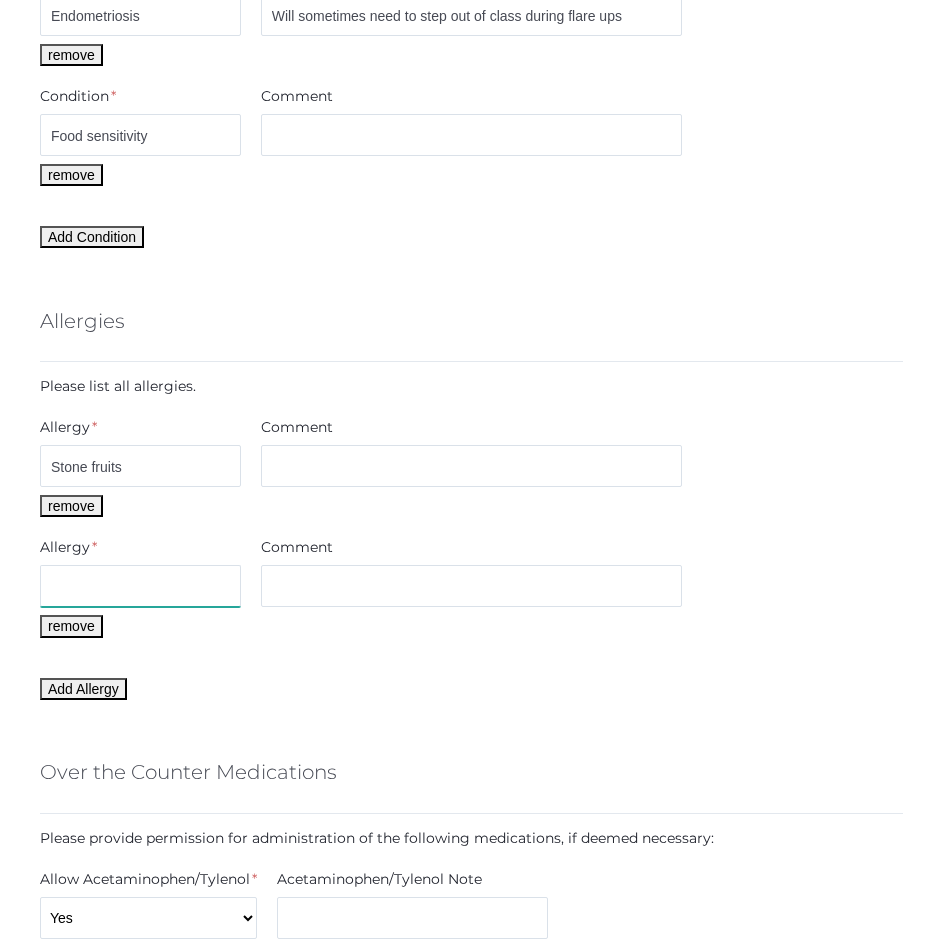 click at bounding box center [140, 466] 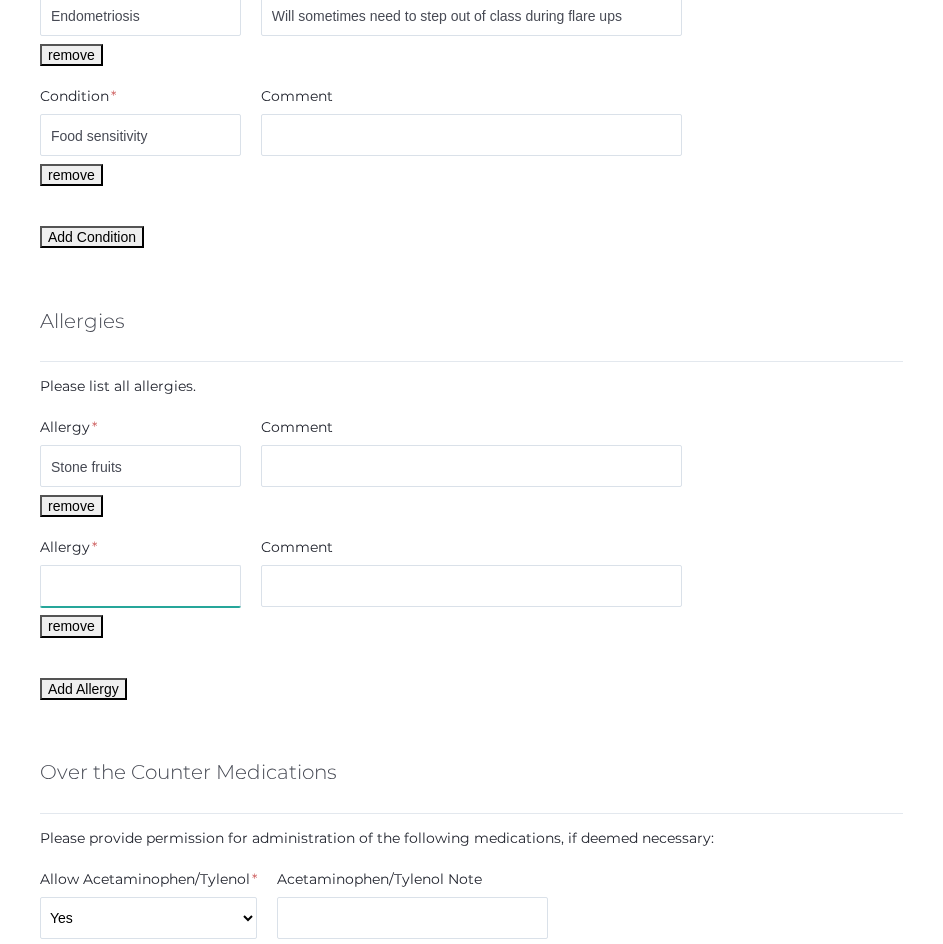 click at bounding box center [140, 466] 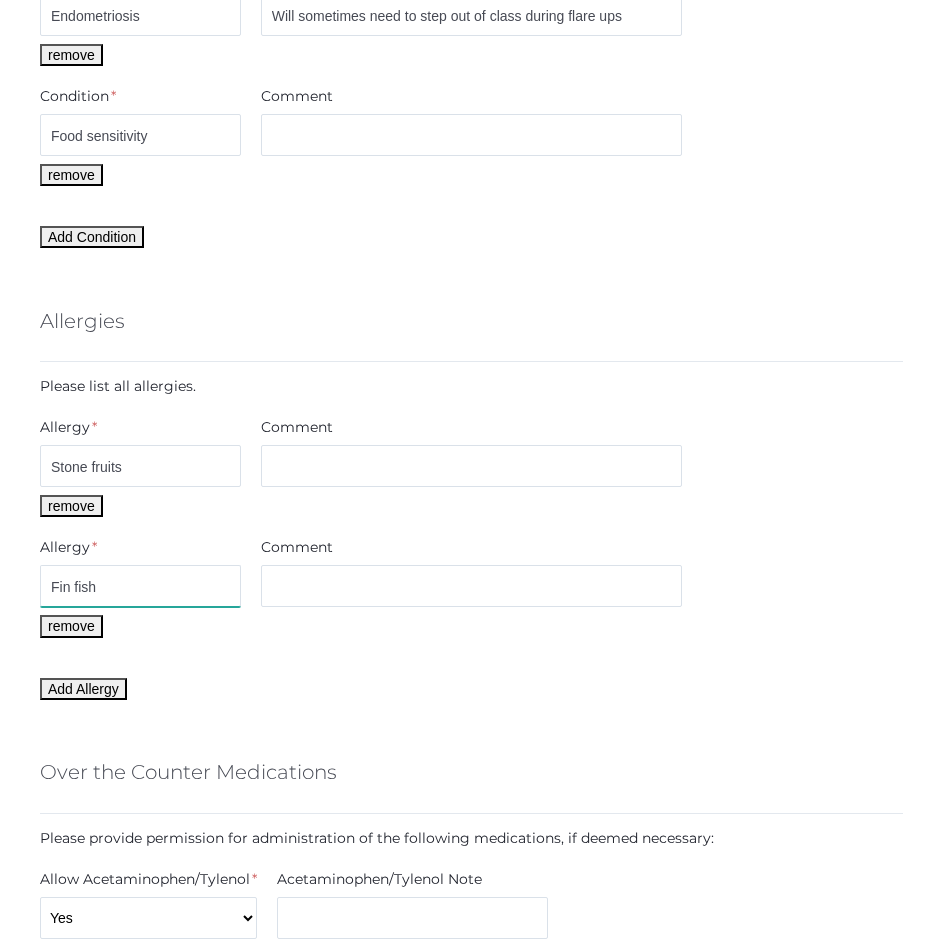 type on "Fin fish" 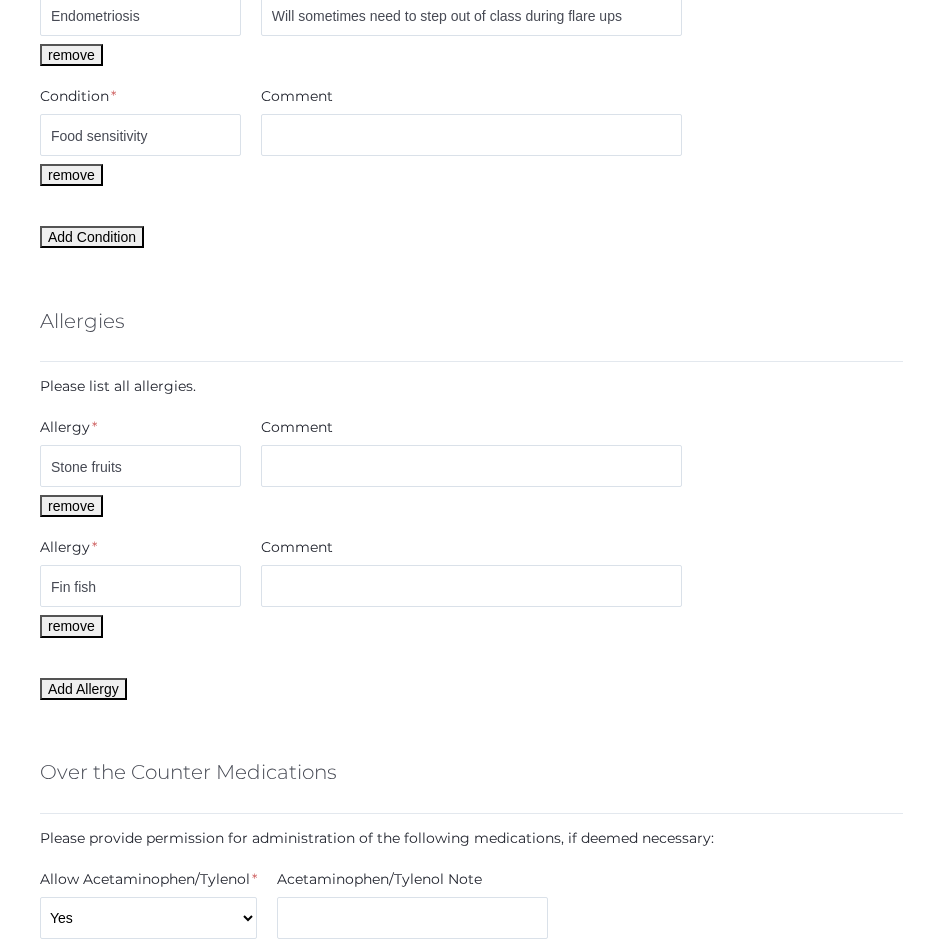click on "Add Allergy" at bounding box center [471, 689] 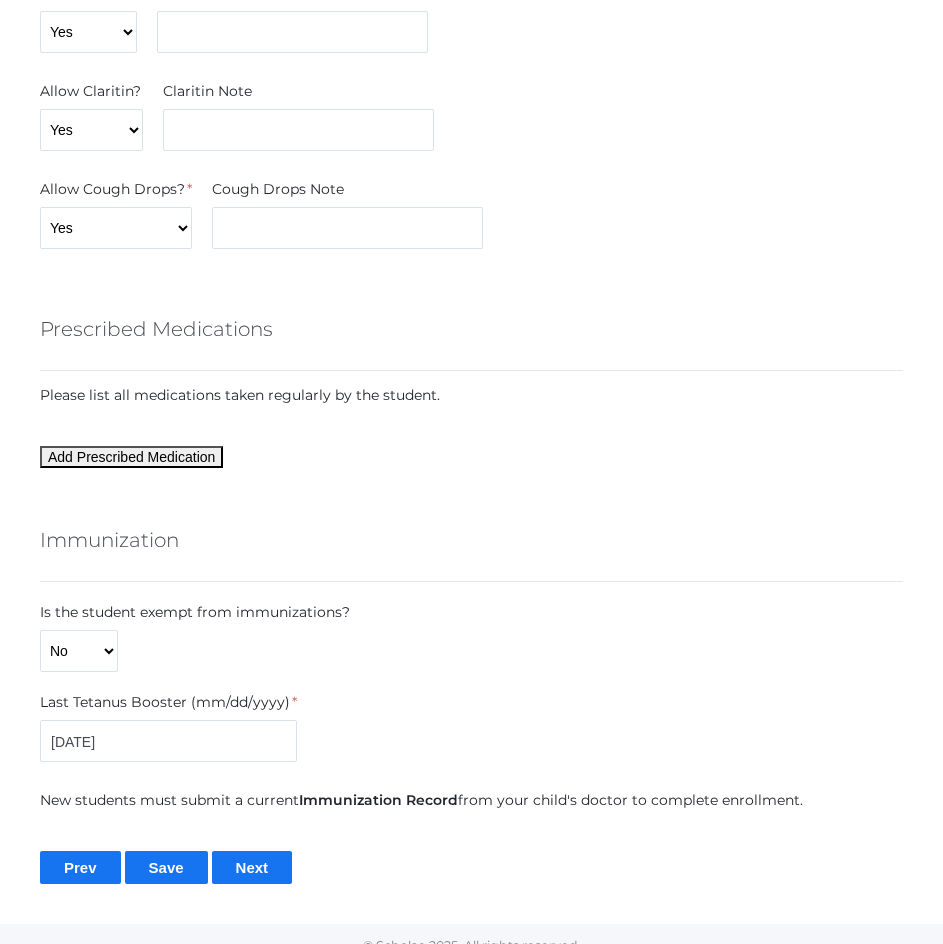 scroll, scrollTop: 3286, scrollLeft: 0, axis: vertical 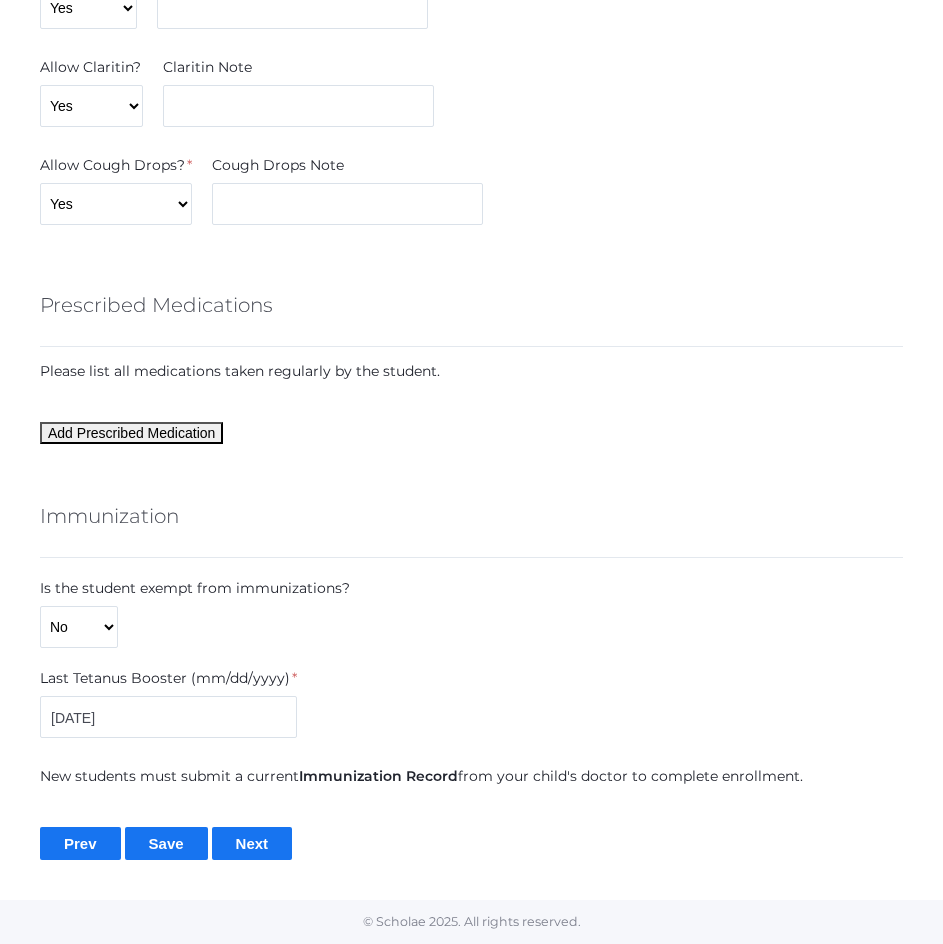 click on "Next" at bounding box center (252, 843) 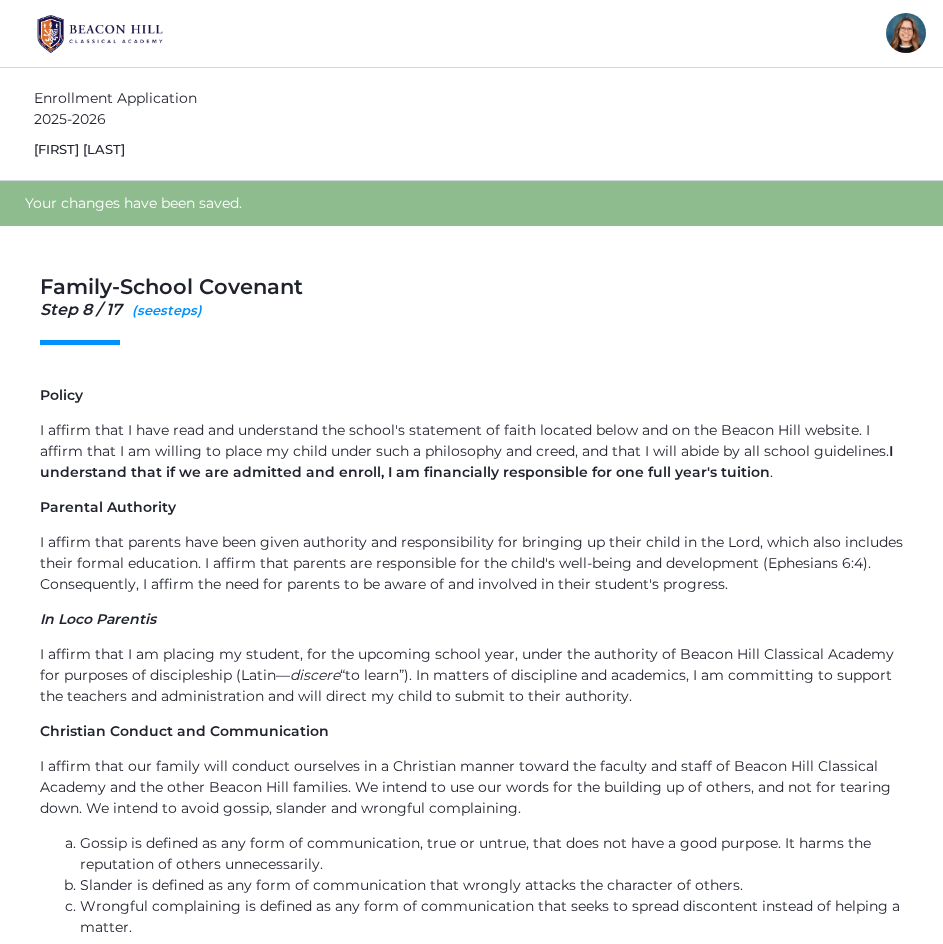 scroll, scrollTop: 0, scrollLeft: 0, axis: both 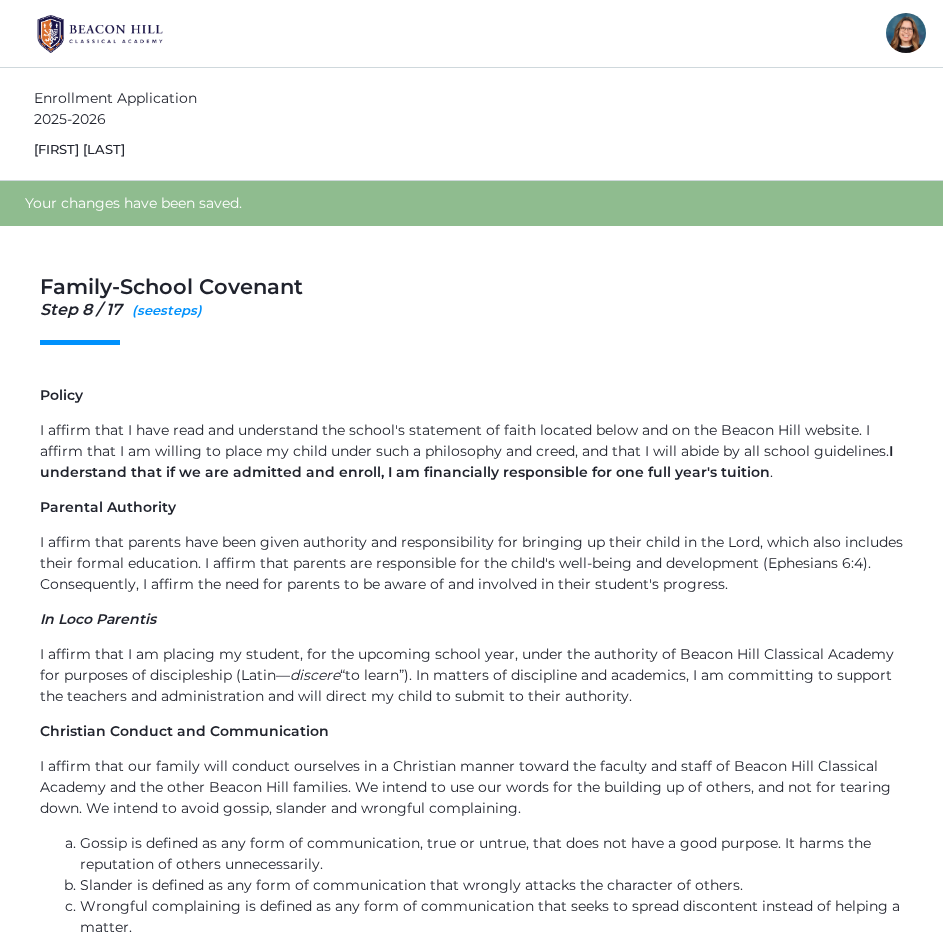 click on "Parental Authority" at bounding box center [471, 507] 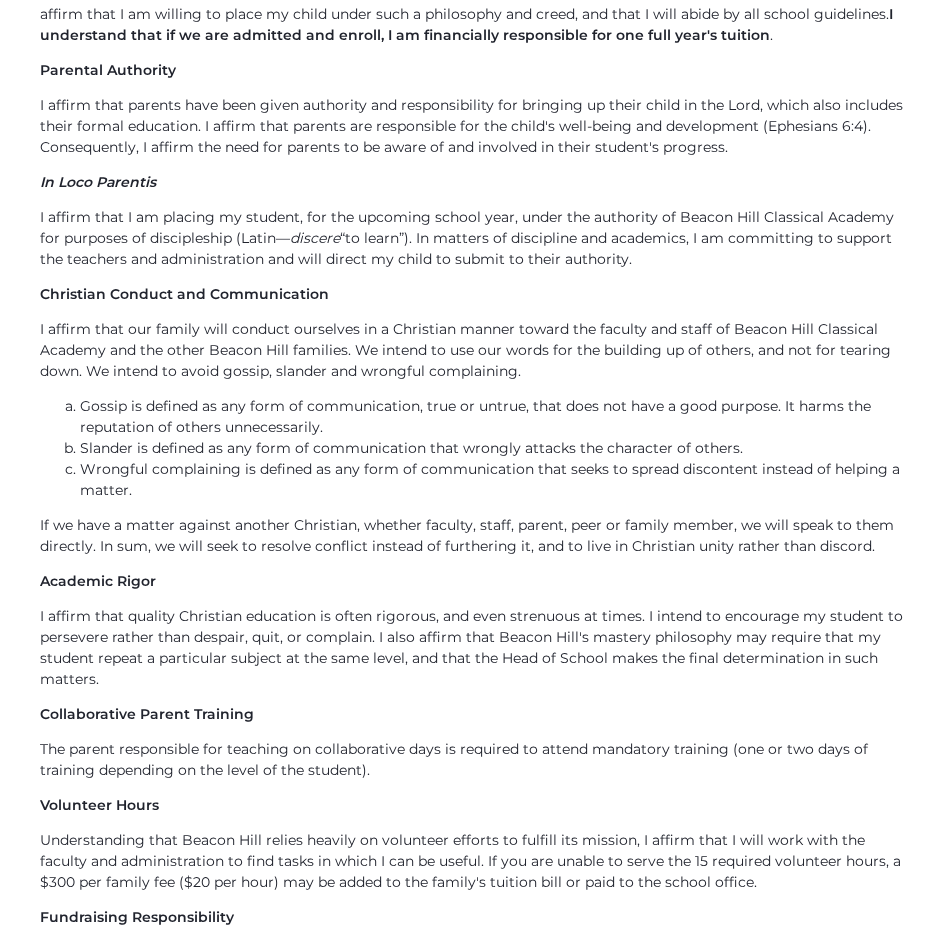 scroll, scrollTop: 439, scrollLeft: 0, axis: vertical 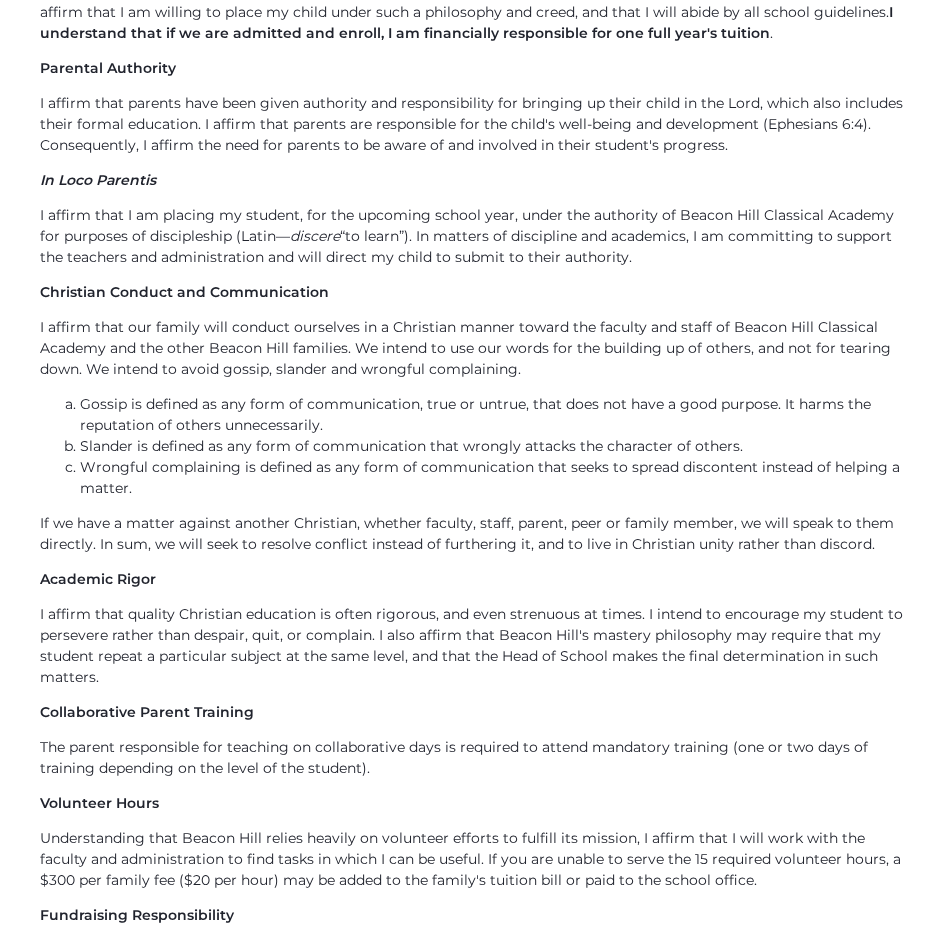 click on "Wrongful complaining is defined as any form of communication that seeks to
spread discontent instead of helping a matter." at bounding box center [491, 478] 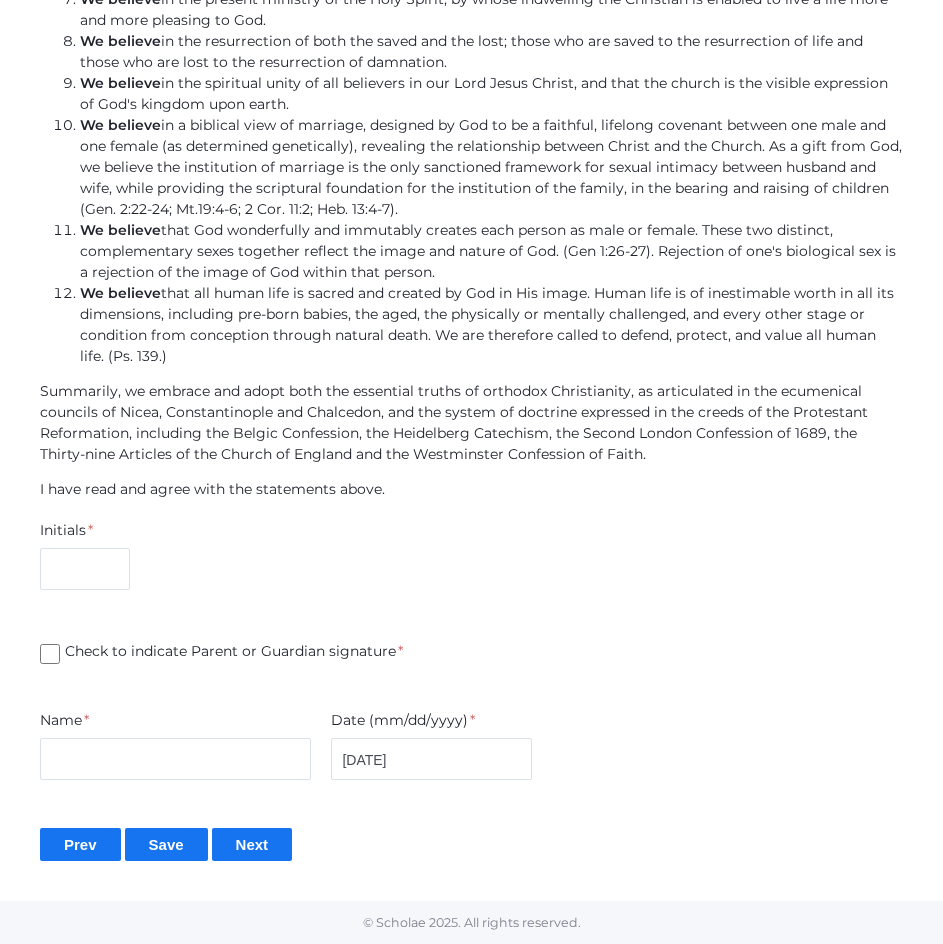scroll, scrollTop: 2035, scrollLeft: 0, axis: vertical 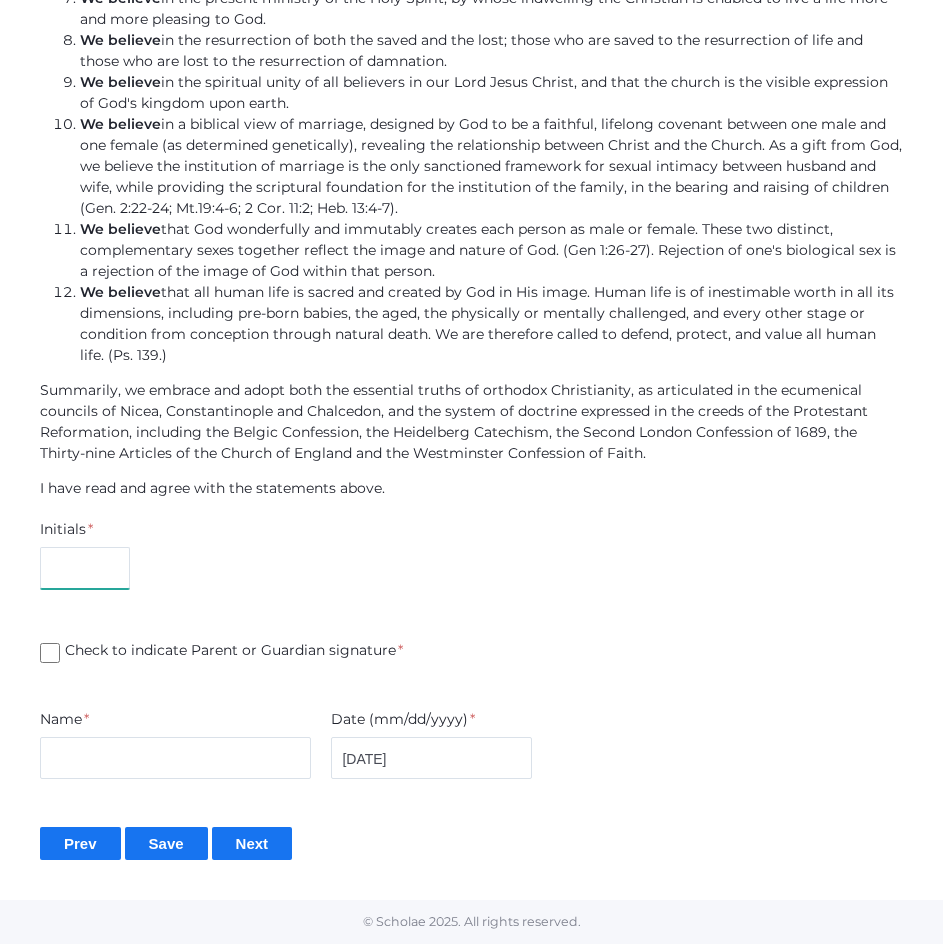 click at bounding box center (85, 568) 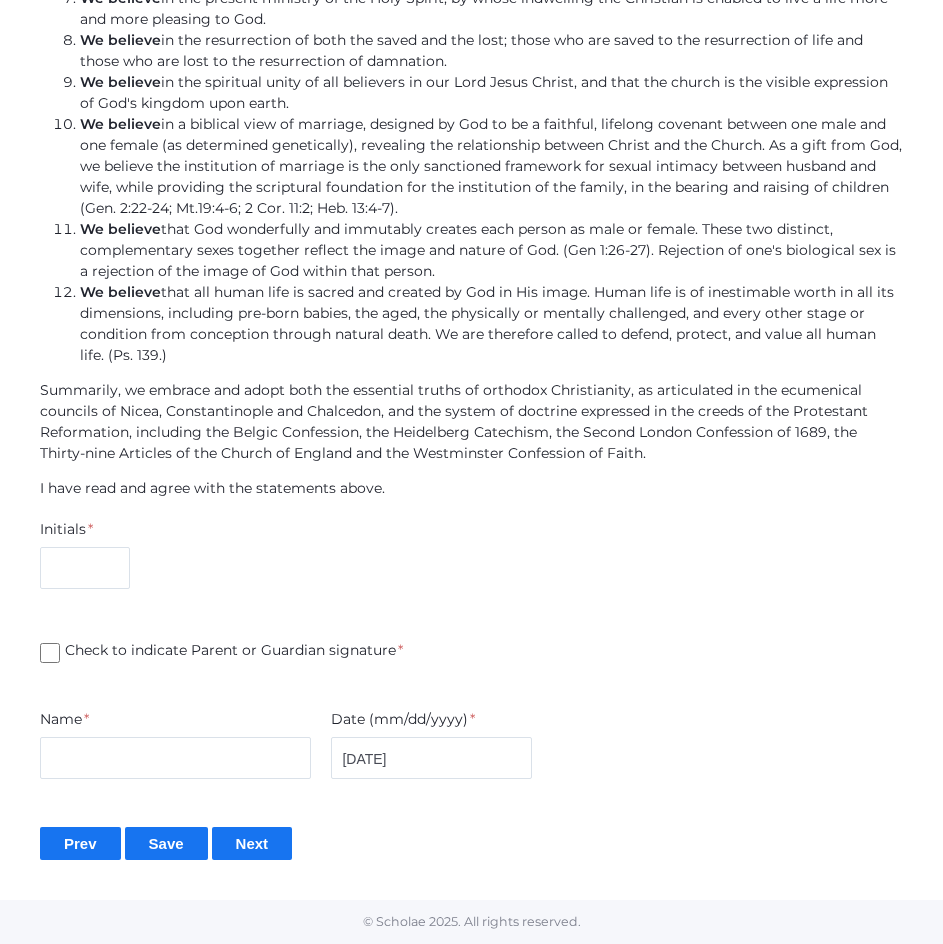 click on "Initials
*" at bounding box center (471, 558) 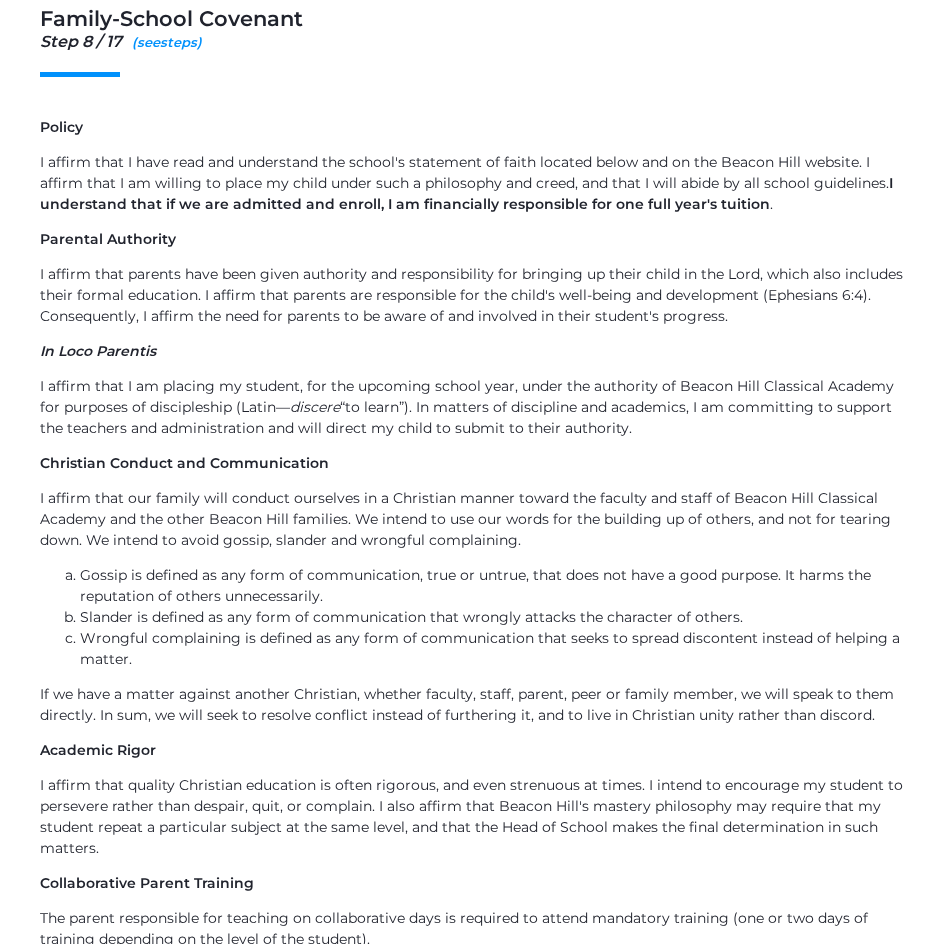 scroll, scrollTop: 0, scrollLeft: 0, axis: both 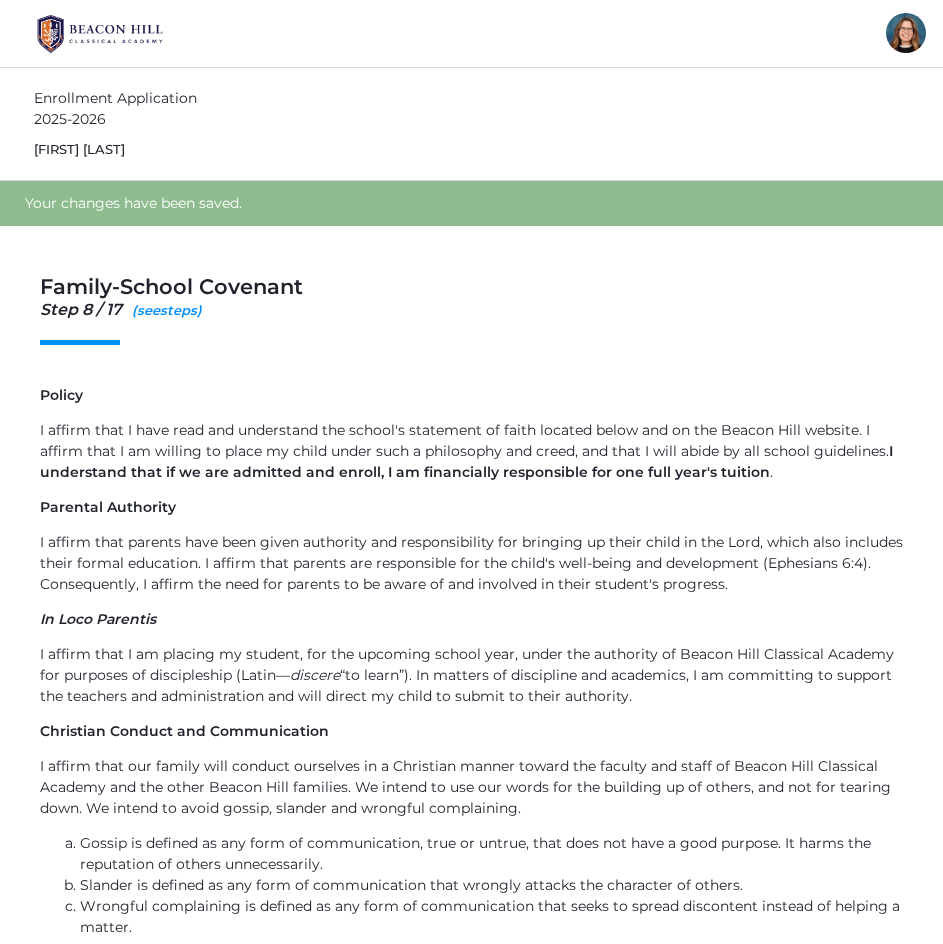 click on "Parental Authority" at bounding box center (471, 507) 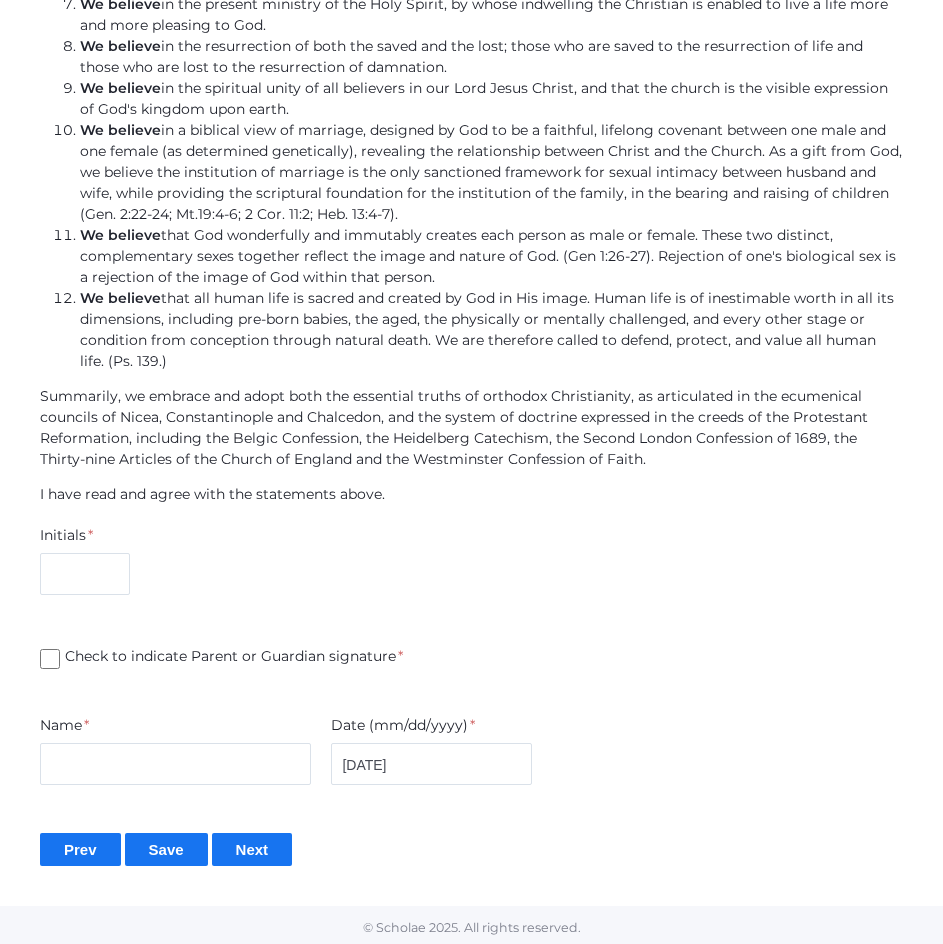 scroll, scrollTop: 2032, scrollLeft: 0, axis: vertical 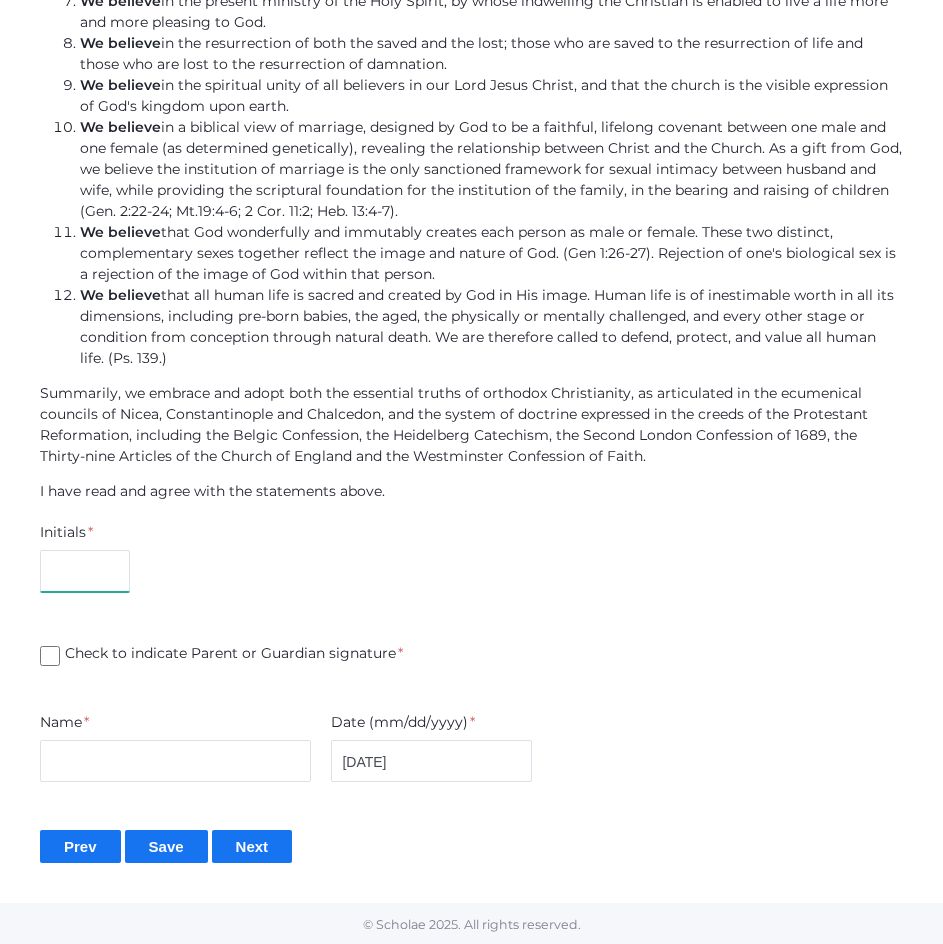 click on "Initials
*" at bounding box center (471, 561) 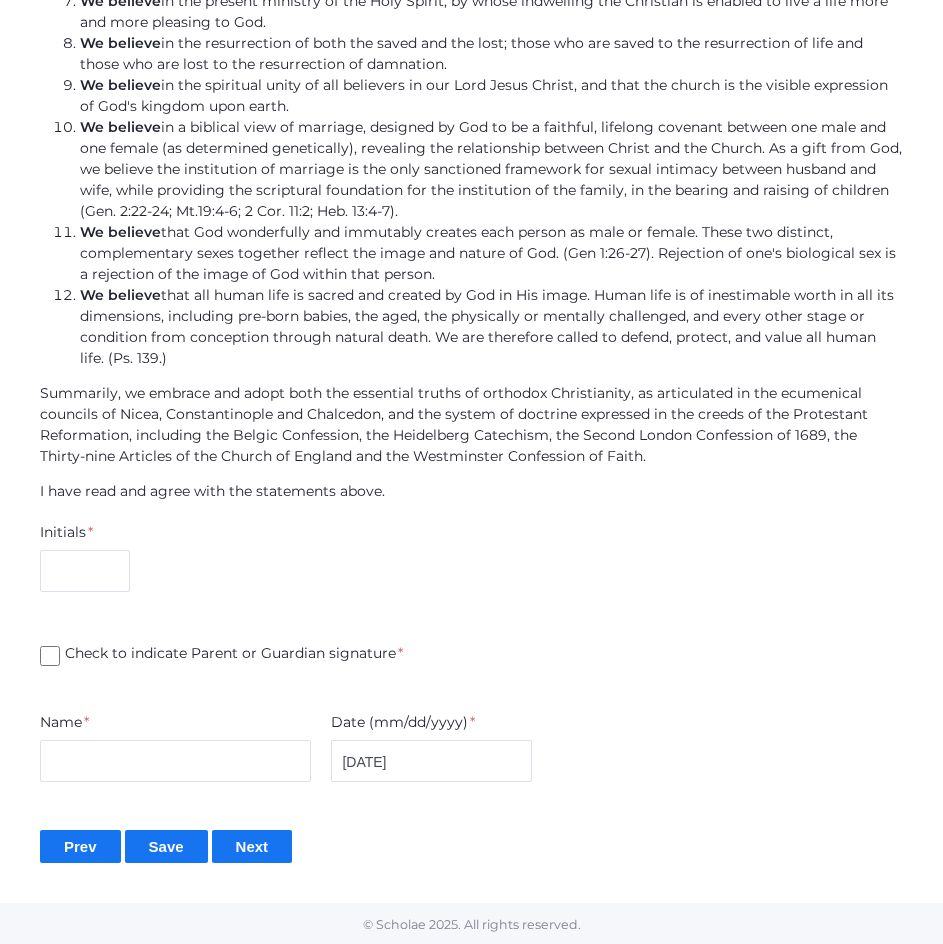 click on "Initials
*" at bounding box center (471, 561) 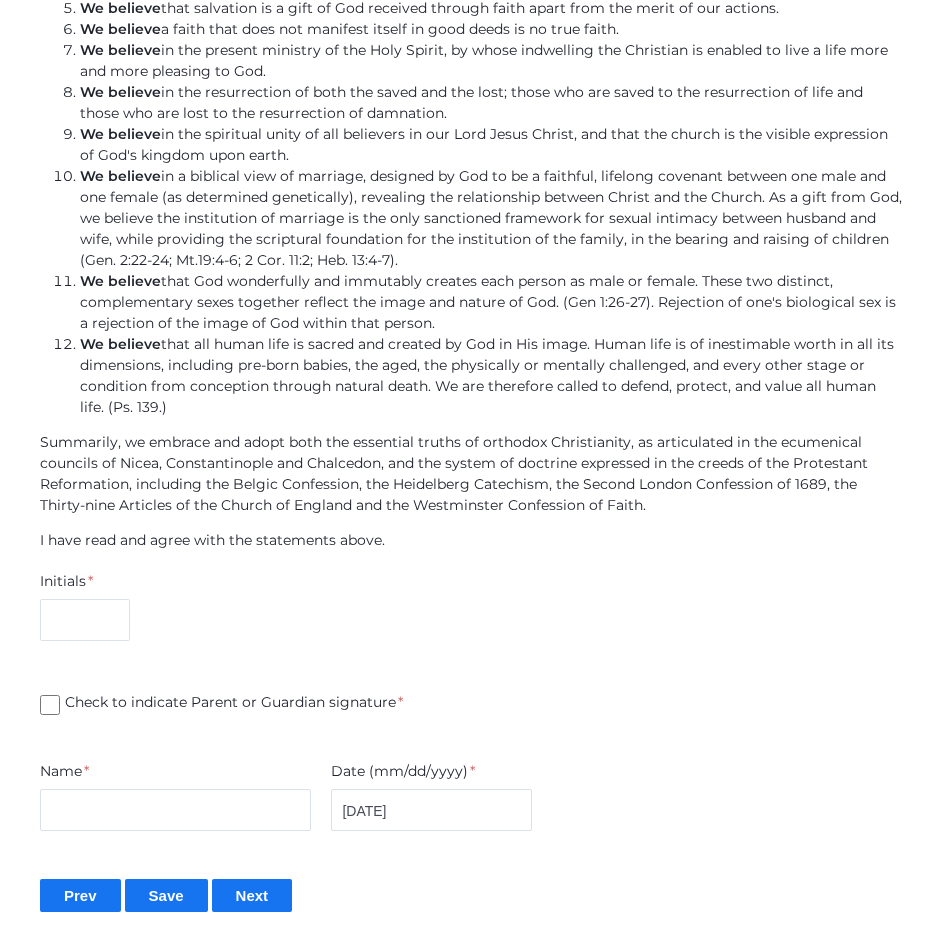 scroll, scrollTop: 2035, scrollLeft: 0, axis: vertical 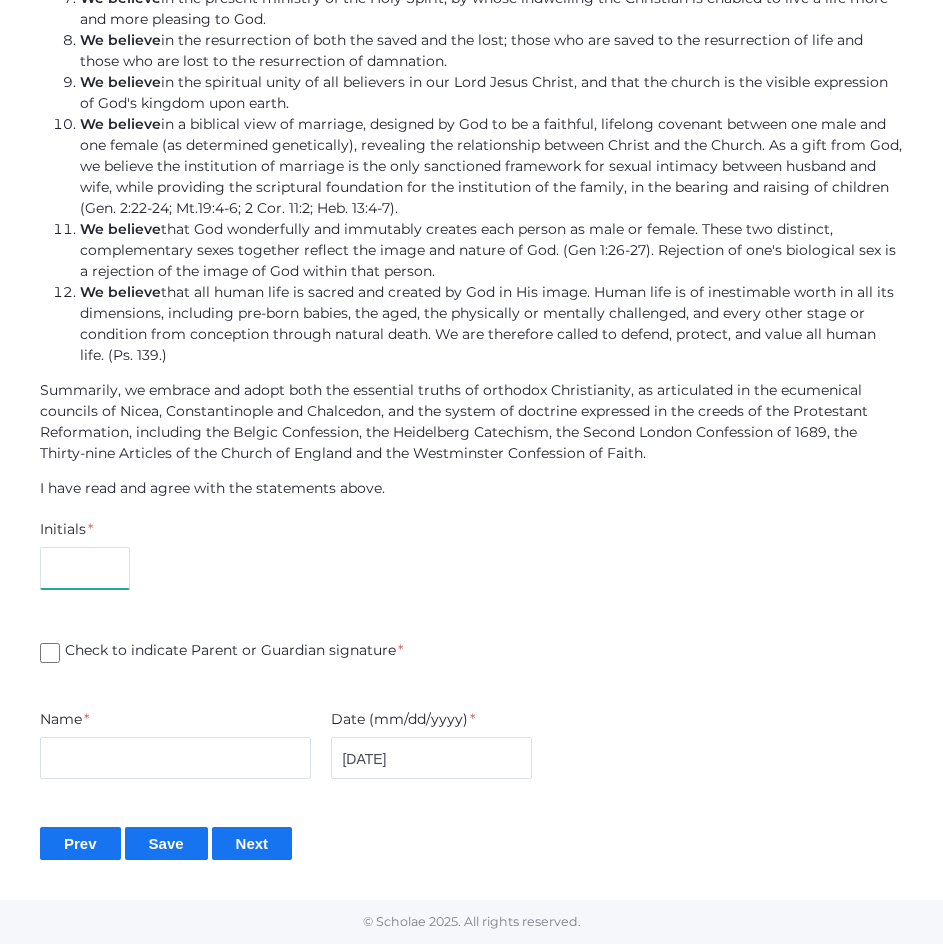 click at bounding box center [85, 568] 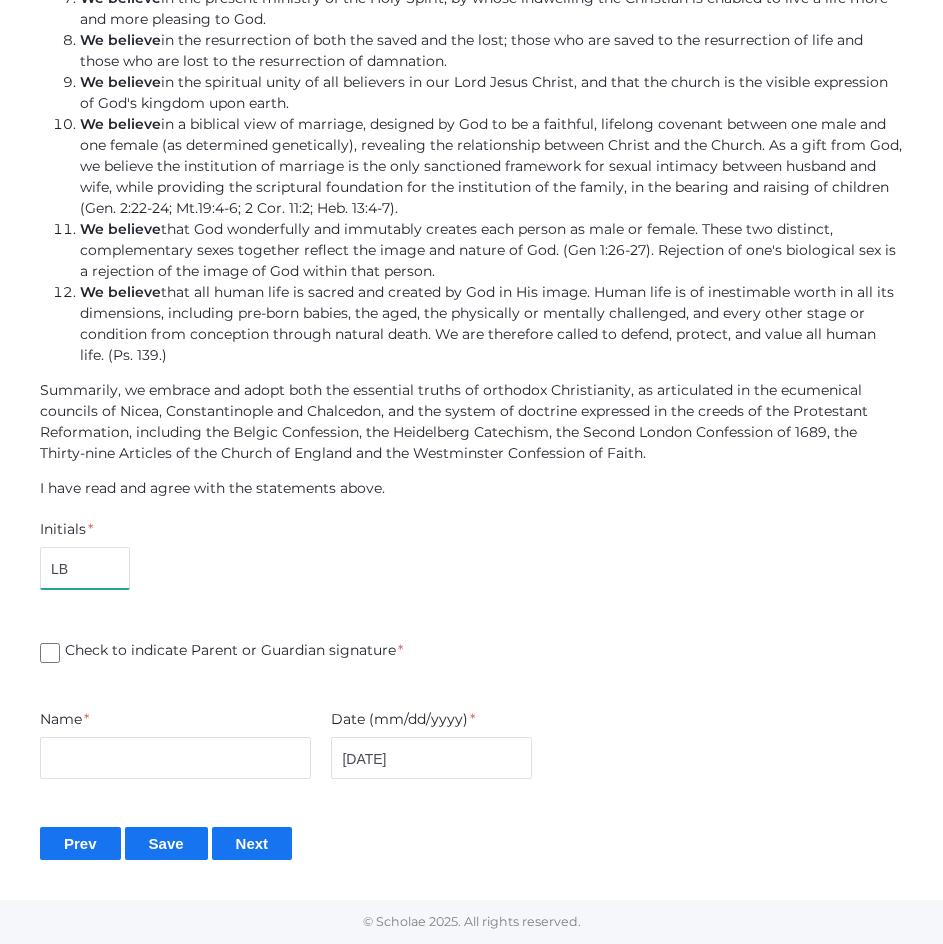 type on "LB" 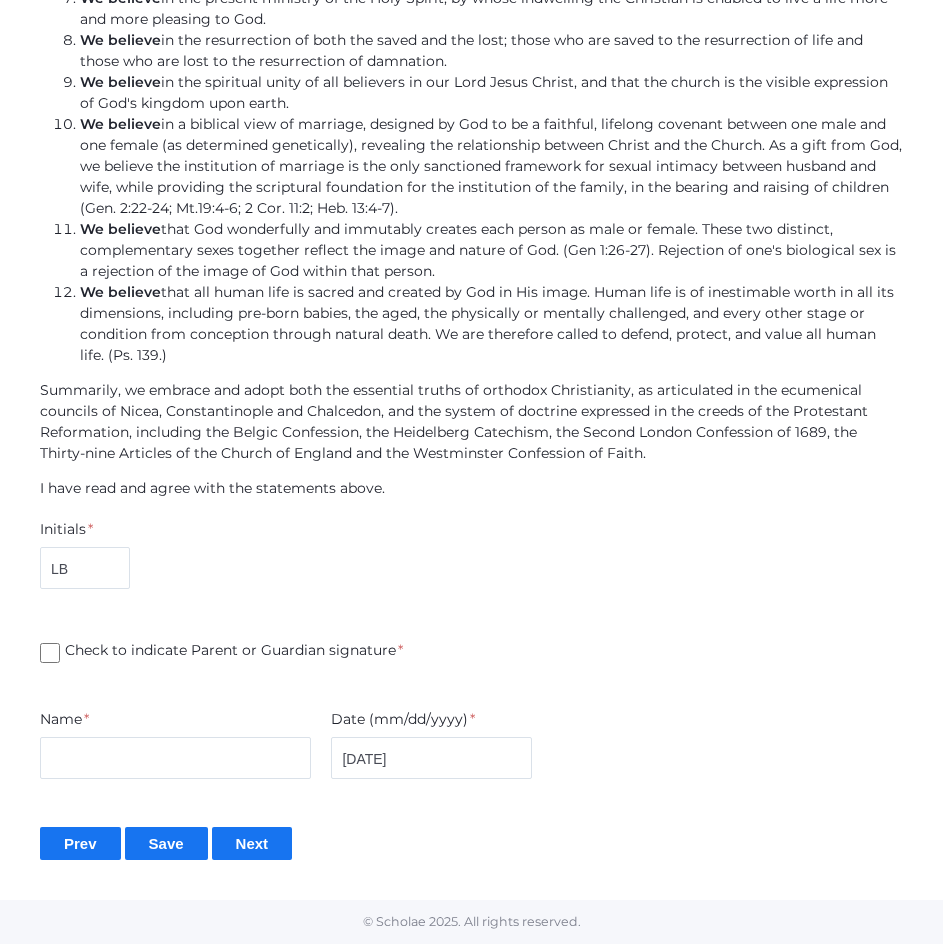 click on "Check to indicate Parent or Guardian signature
*" at bounding box center [231, 652] 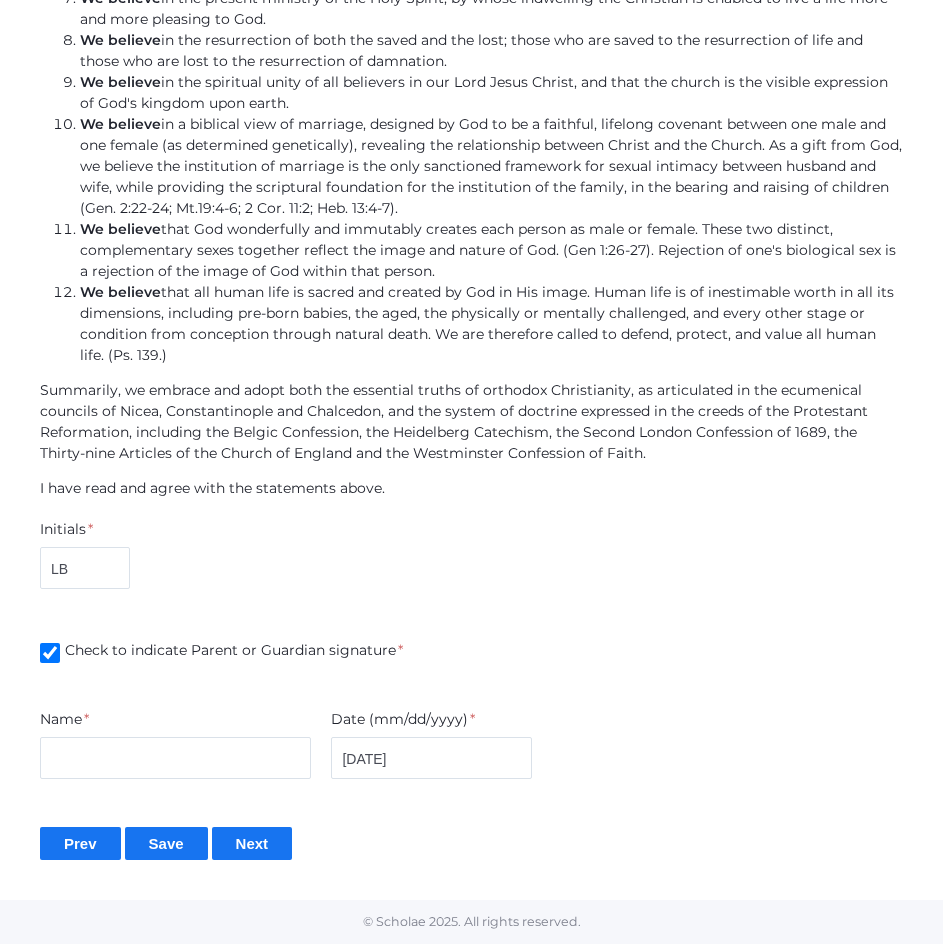 click on "Initials
*
[INITIALS]" at bounding box center [471, 558] 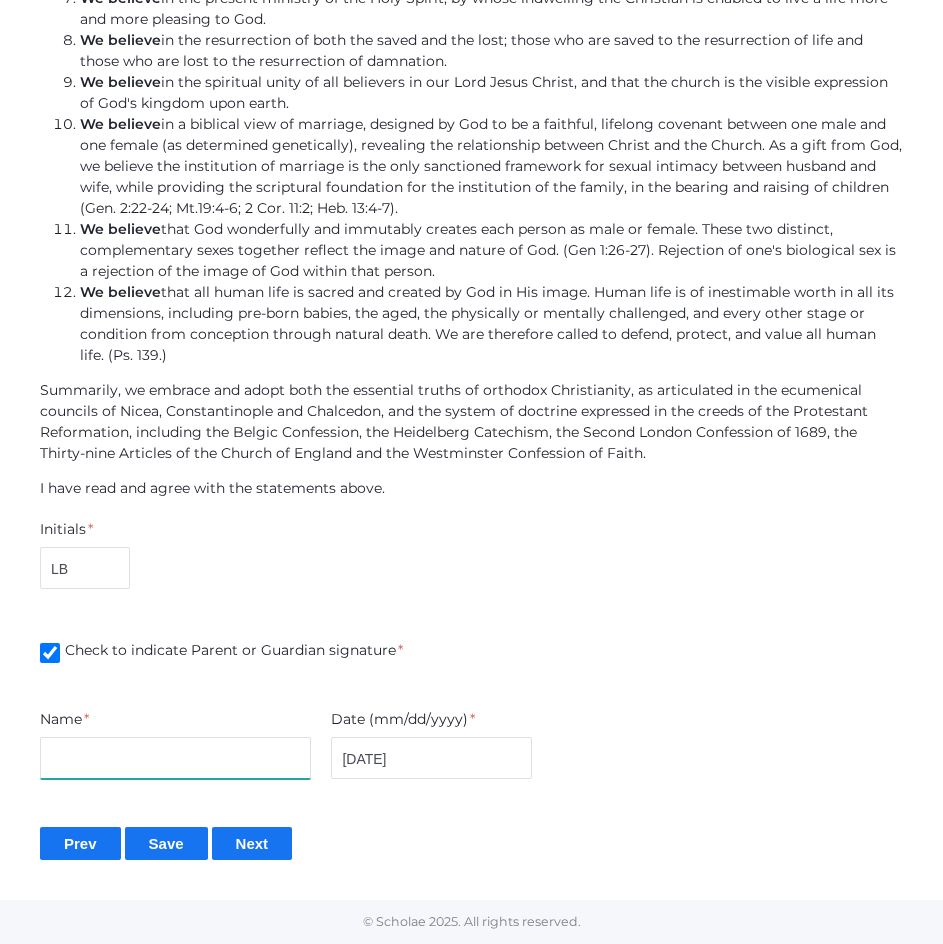 click at bounding box center [175, 758] 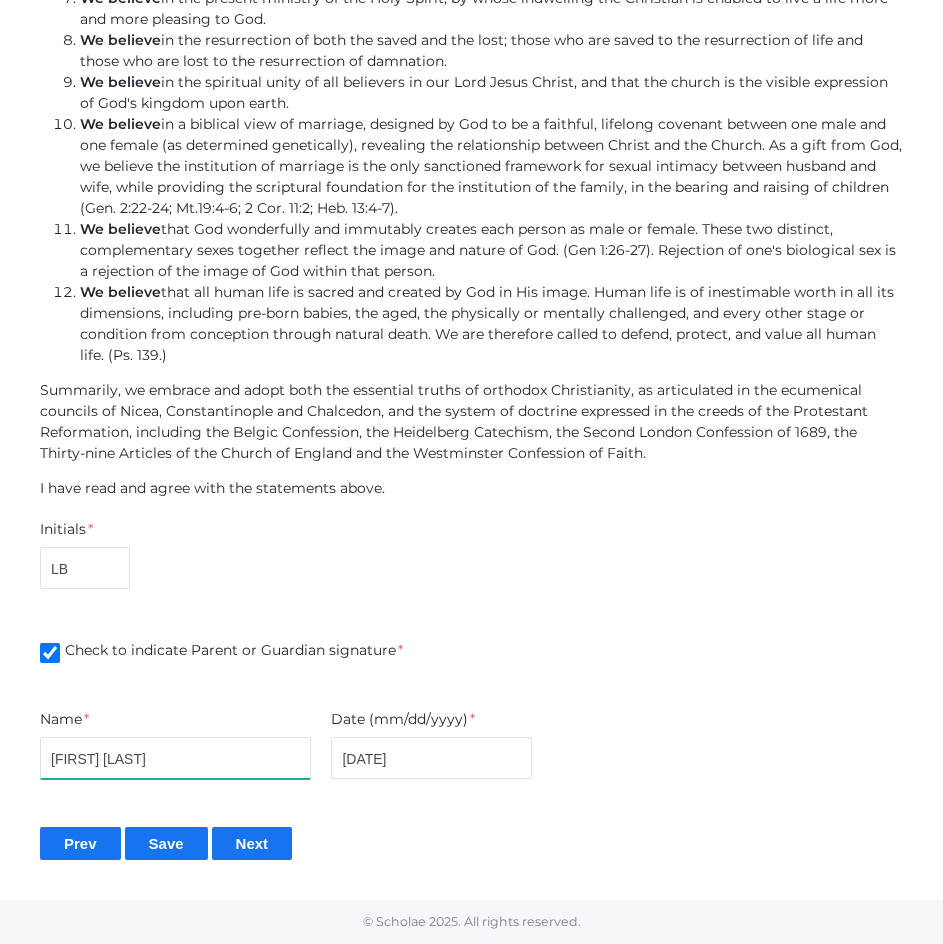 type on "[FIRST] [LAST]" 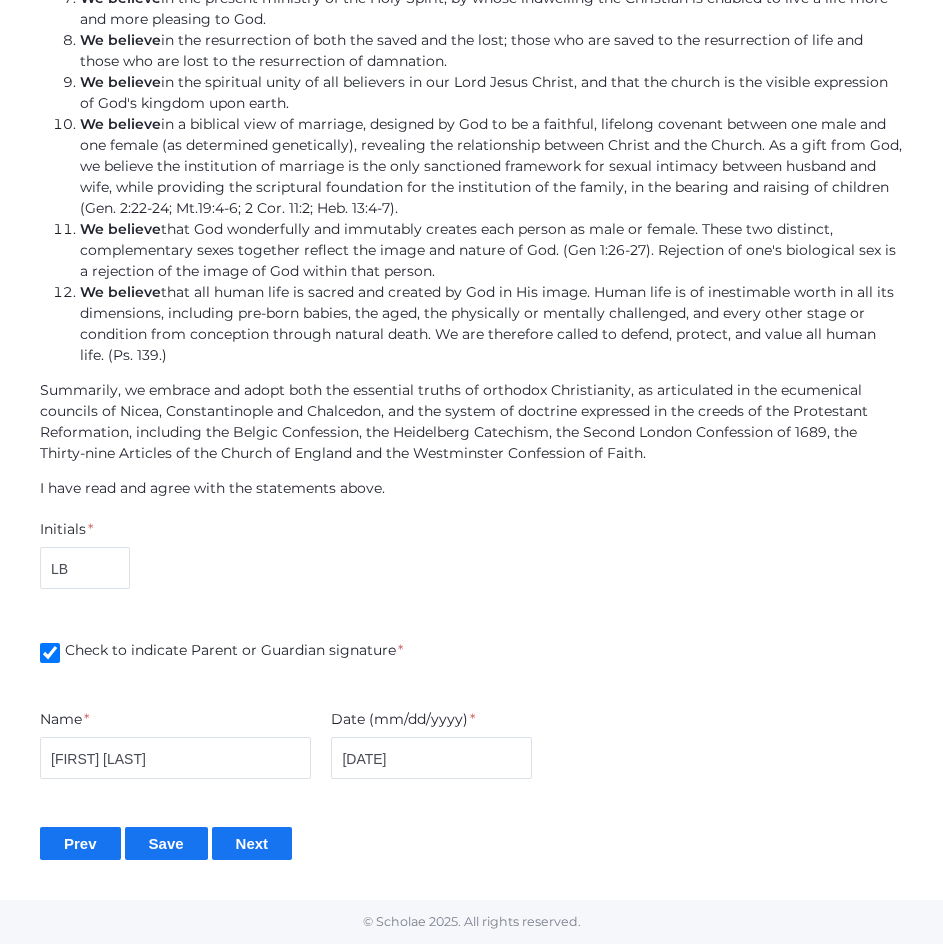 click on "Prev
Save
Next" at bounding box center [471, 843] 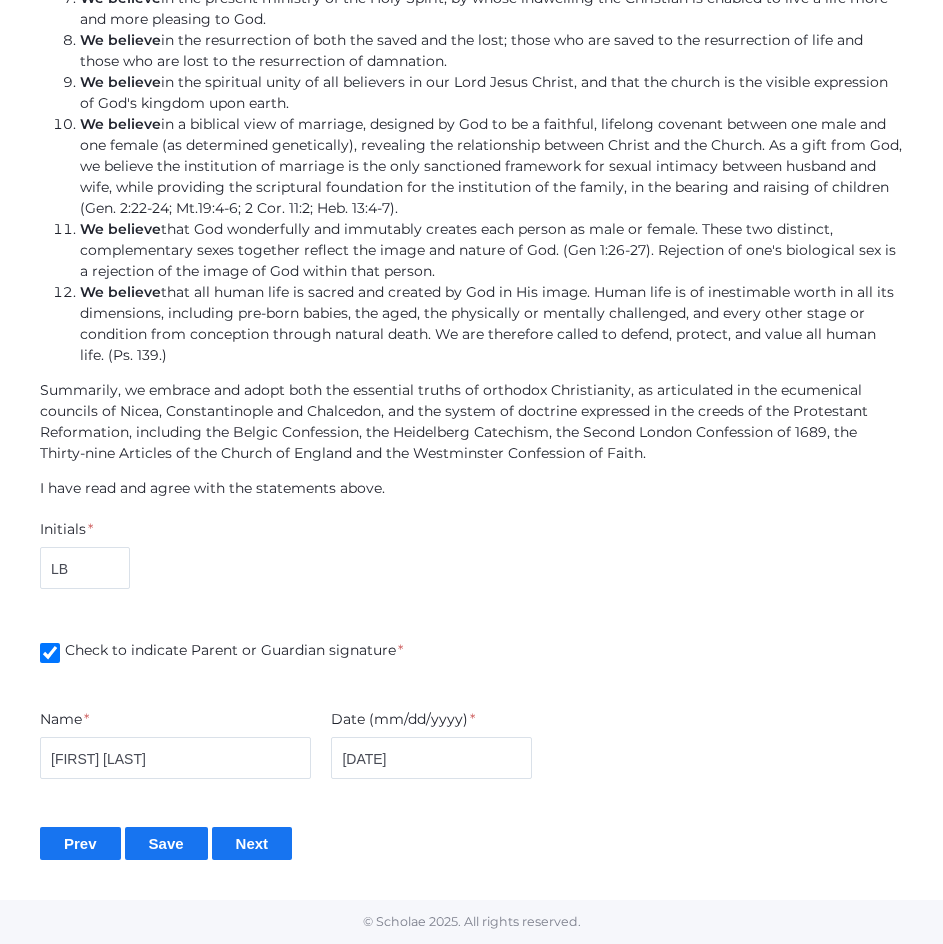 click on "Next" at bounding box center (252, 843) 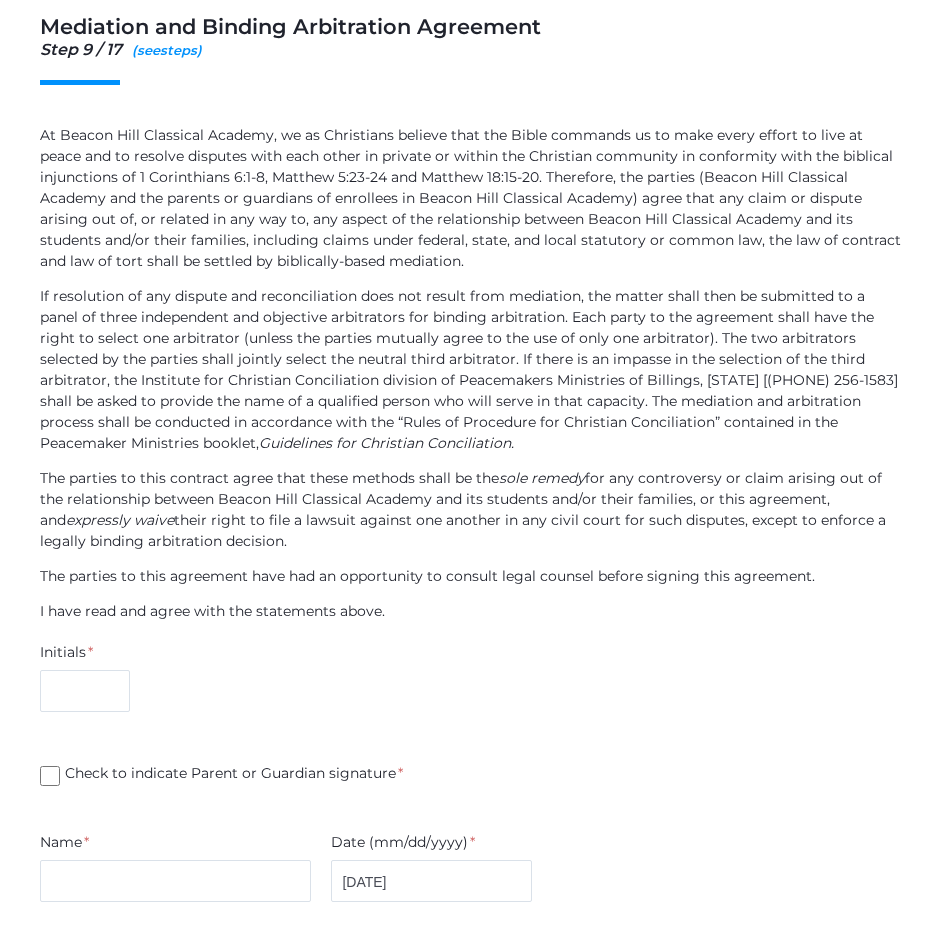 scroll, scrollTop: 263, scrollLeft: 0, axis: vertical 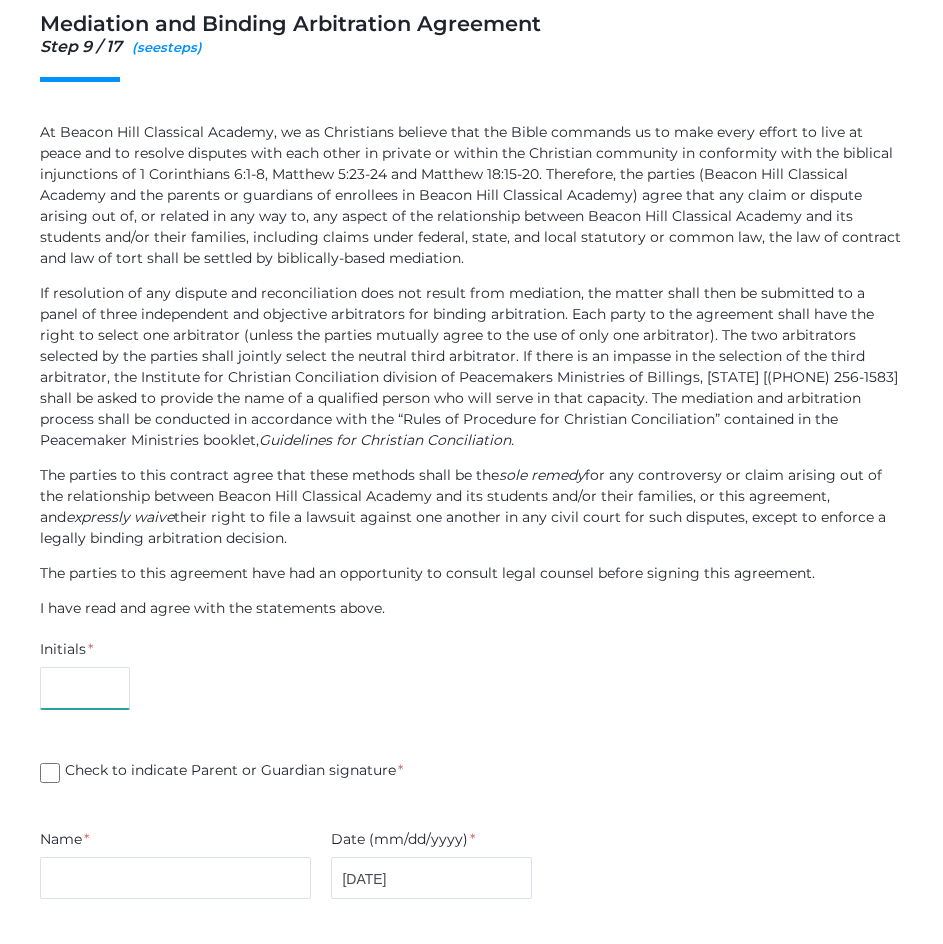 click on "Initials
*" at bounding box center (471, 678) 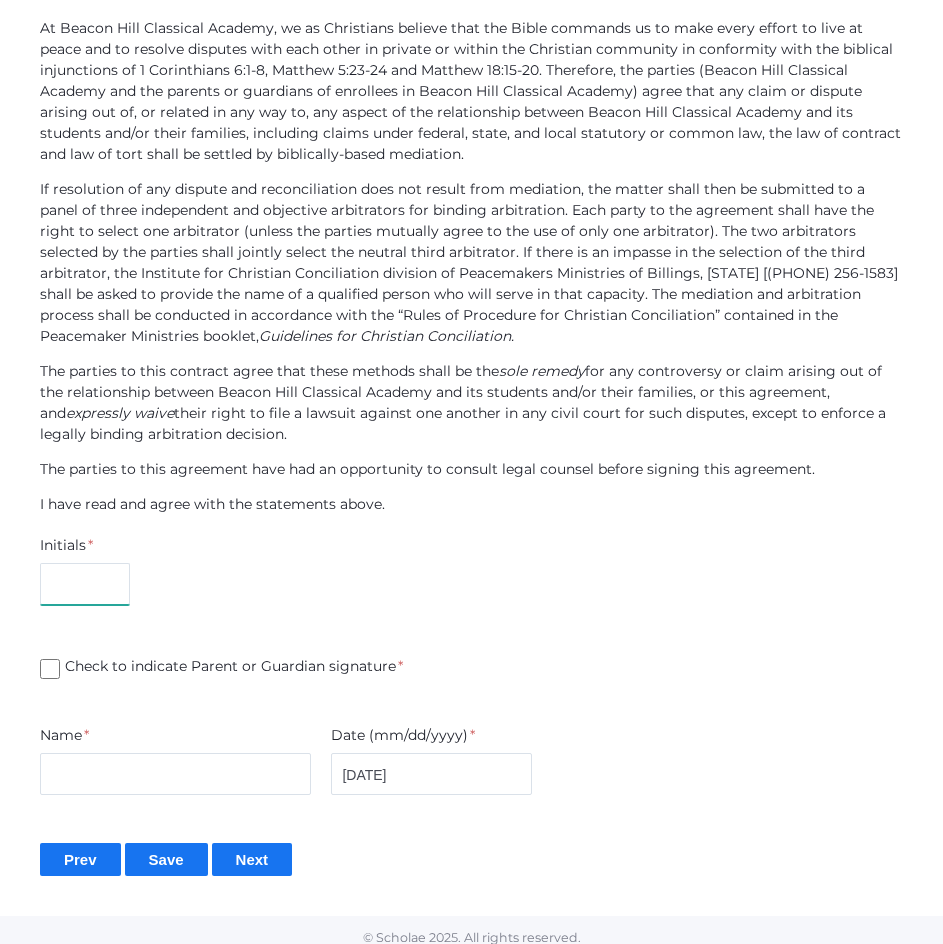 scroll, scrollTop: 370, scrollLeft: 0, axis: vertical 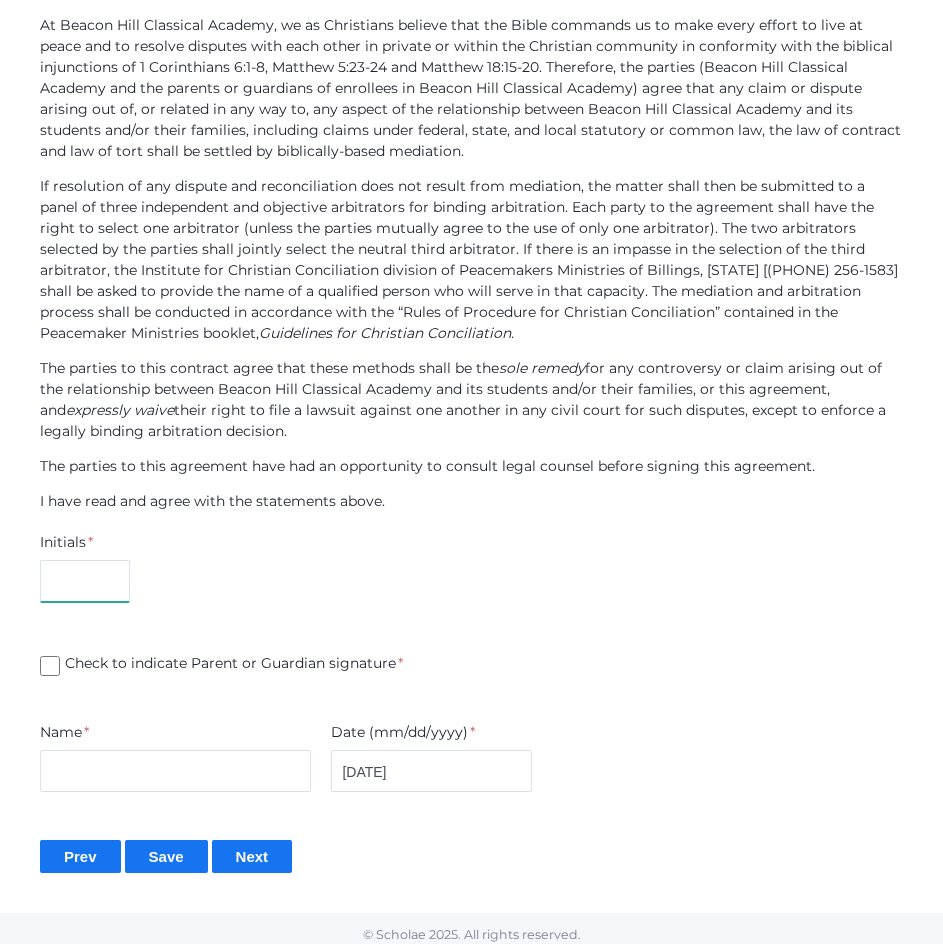 click at bounding box center (85, 581) 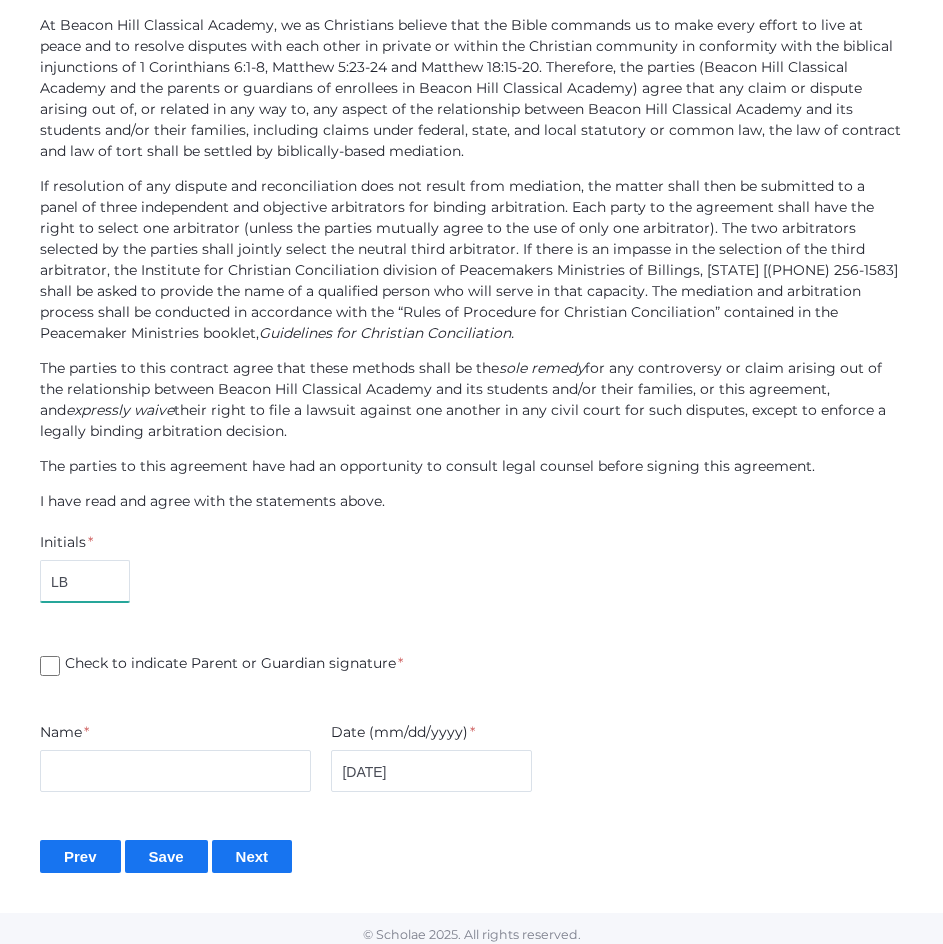 type on "LB" 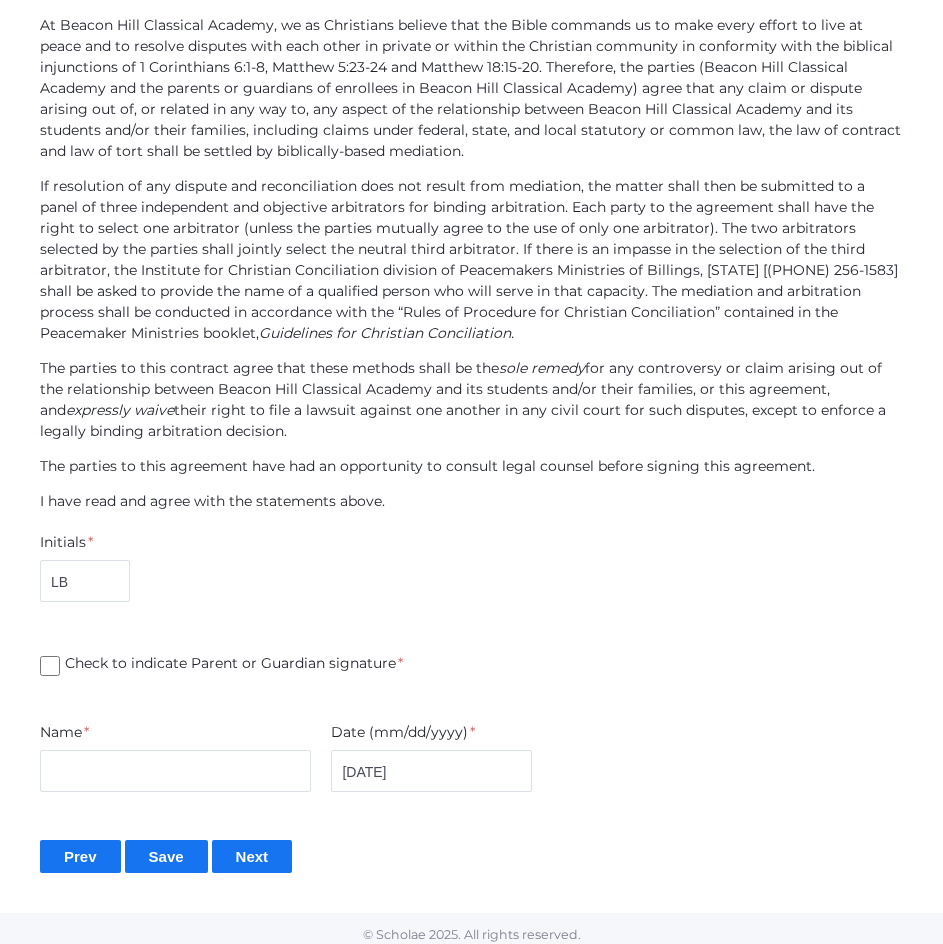 click on "Check to indicate Parent or Guardian signature
*" at bounding box center [471, 666] 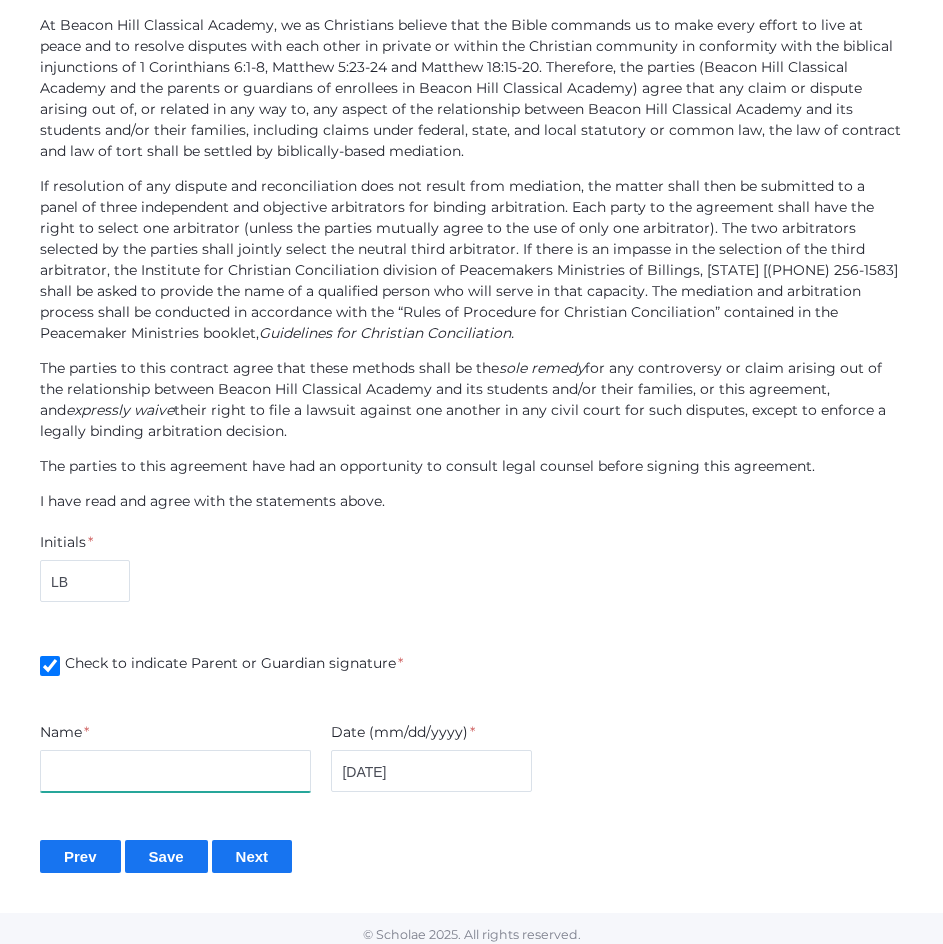 click at bounding box center (175, 771) 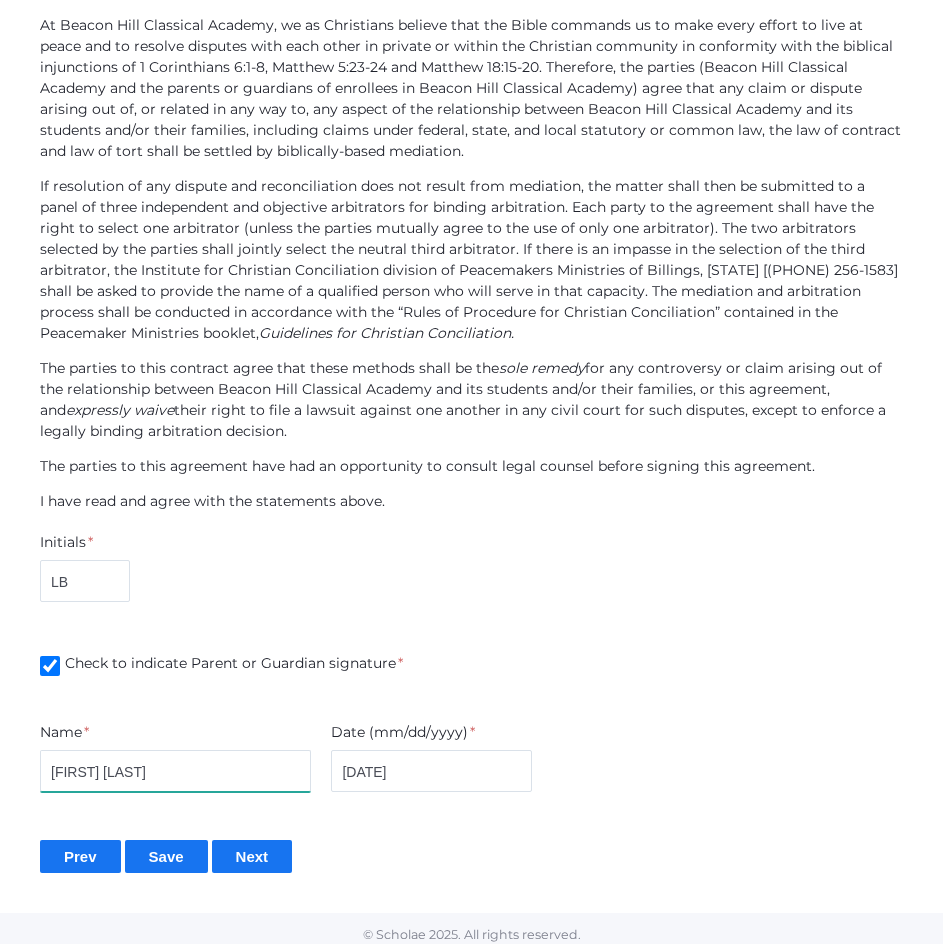 type on "[FIRST] [LAST]" 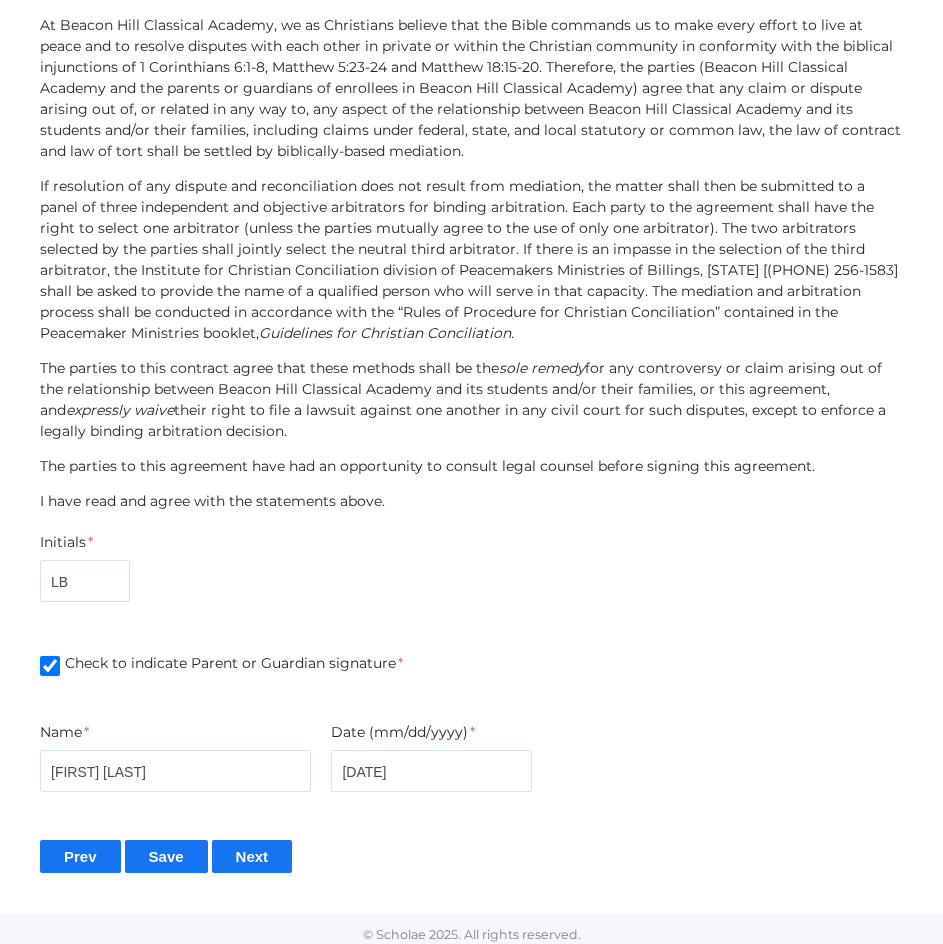 click on "At Beacon Hill Classical Academy, we as Christians believe that the Bible
commands us to make every effort to live at peace and to resolve disputes with
each other in private or within the Christian community in conformity with the
biblical injunctions of 1 Corinthians 6:1-8, Matthew 5:23-24 and Matthew
18:15-20. Therefore, the parties (Beacon Hill Classical Academy and the
parents or guardians of enrollees in Beacon Hill Classical Academy) agree that
any claim or dispute arising out of, or related in any way to, any aspect of
the relationship between Beacon Hill Classical Academy and its students and/or
their families, including claims under federal, state, and local statutory or
common law, the law of contract and law of tort shall be settled by
biblically-based mediation.
Guidelines for Christian Conciliation.
The parties to this contract agree that these methods shall be the
sole remedy  expressly waive
Initials
*" at bounding box center (471, 444) 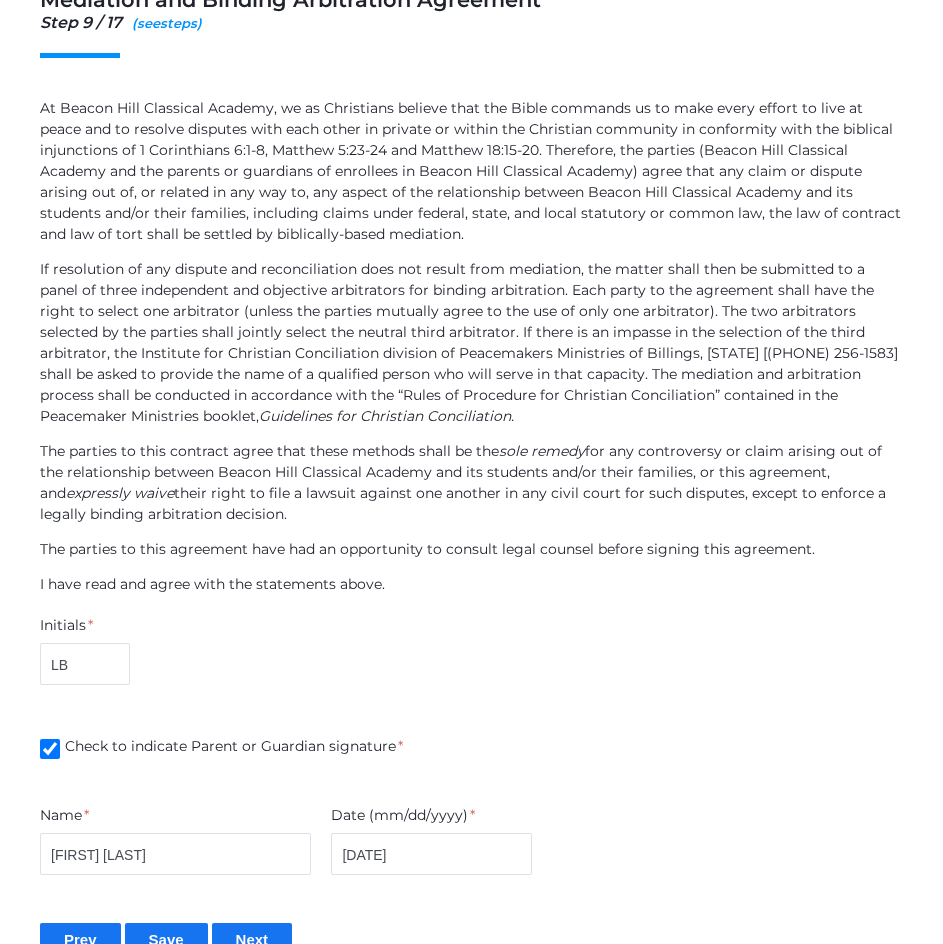 scroll, scrollTop: 318, scrollLeft: 0, axis: vertical 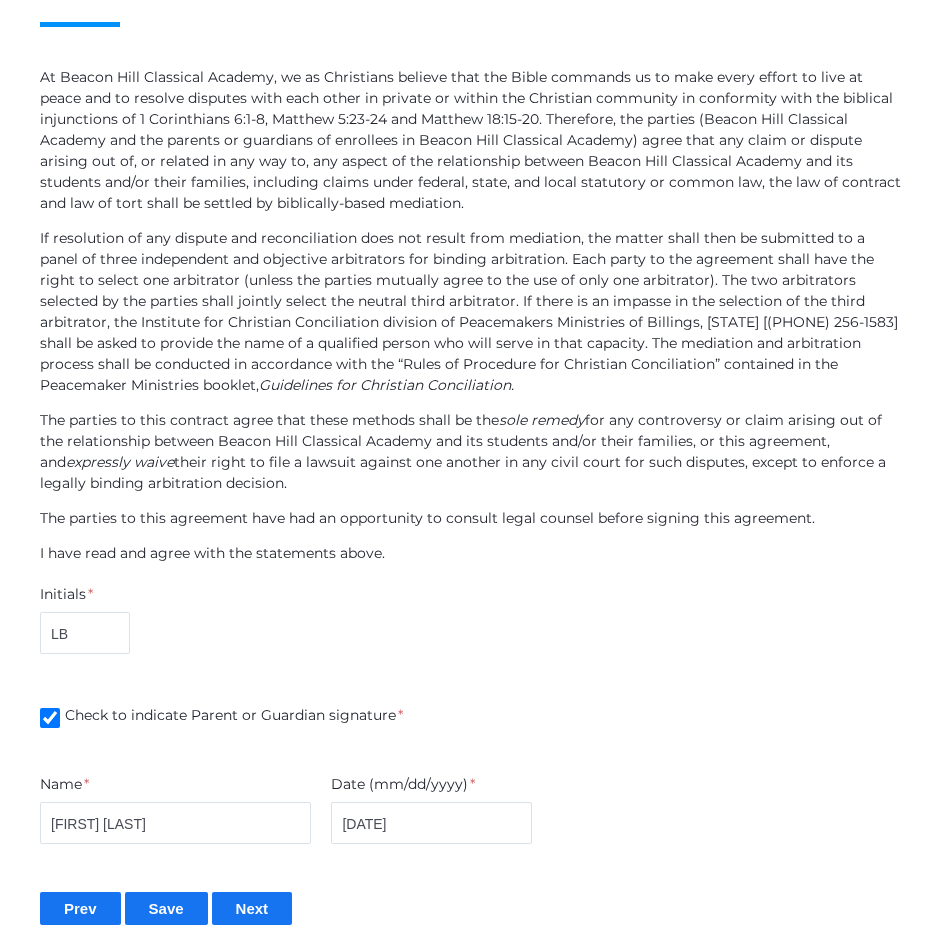 click on "Next" at bounding box center (252, 908) 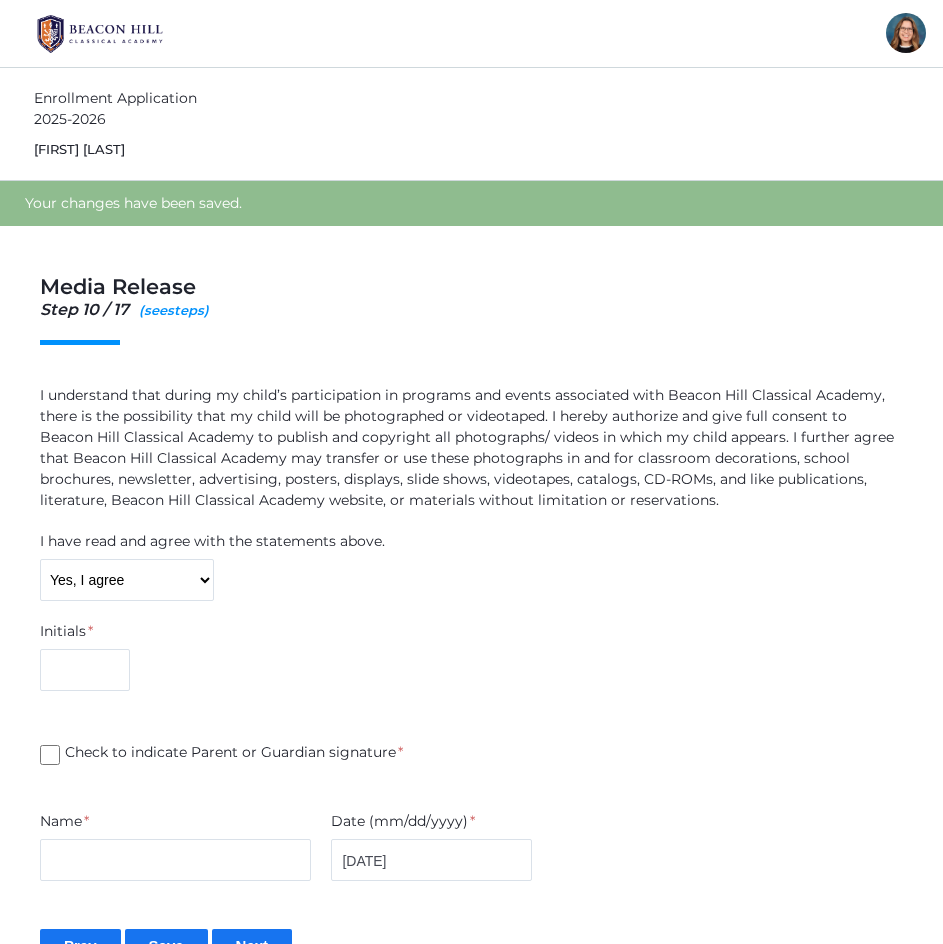 scroll, scrollTop: 0, scrollLeft: 0, axis: both 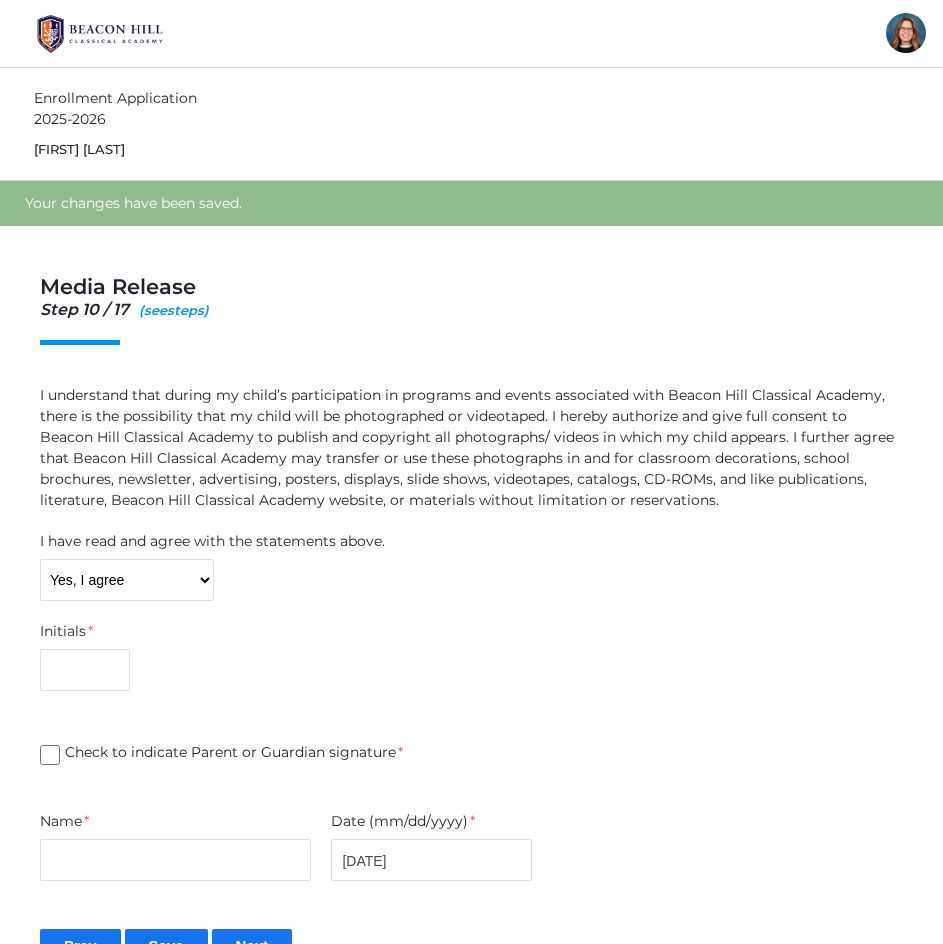 click on "Step 10 / 17 ( see hide  steps)" at bounding box center (471, 310) 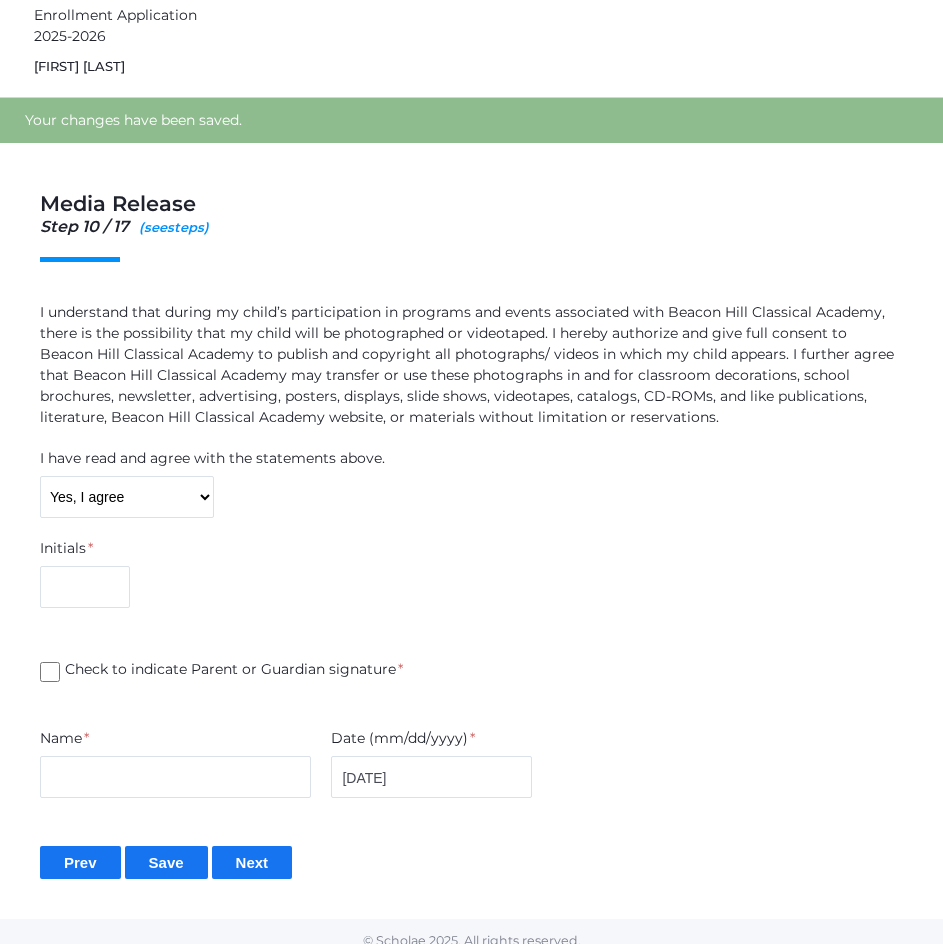 scroll, scrollTop: 102, scrollLeft: 0, axis: vertical 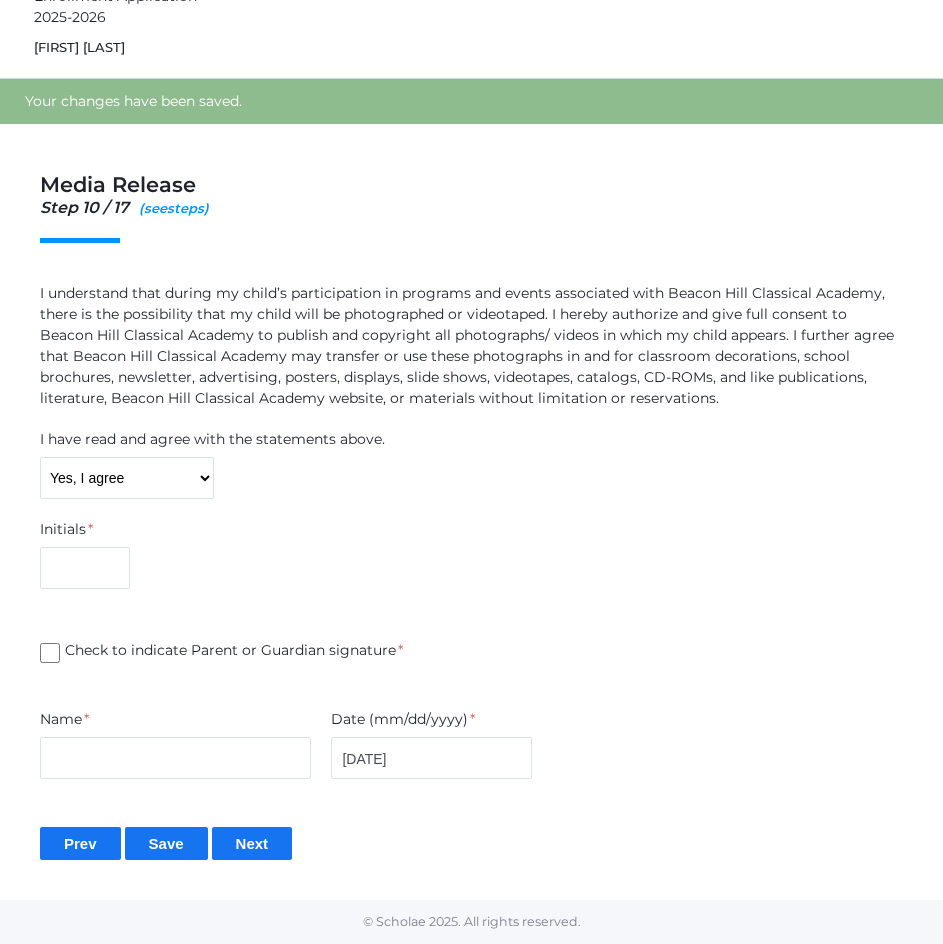 click on "I have read and agree with the statements above.
Yes, I agree
No, I do not agree" at bounding box center [471, 464] 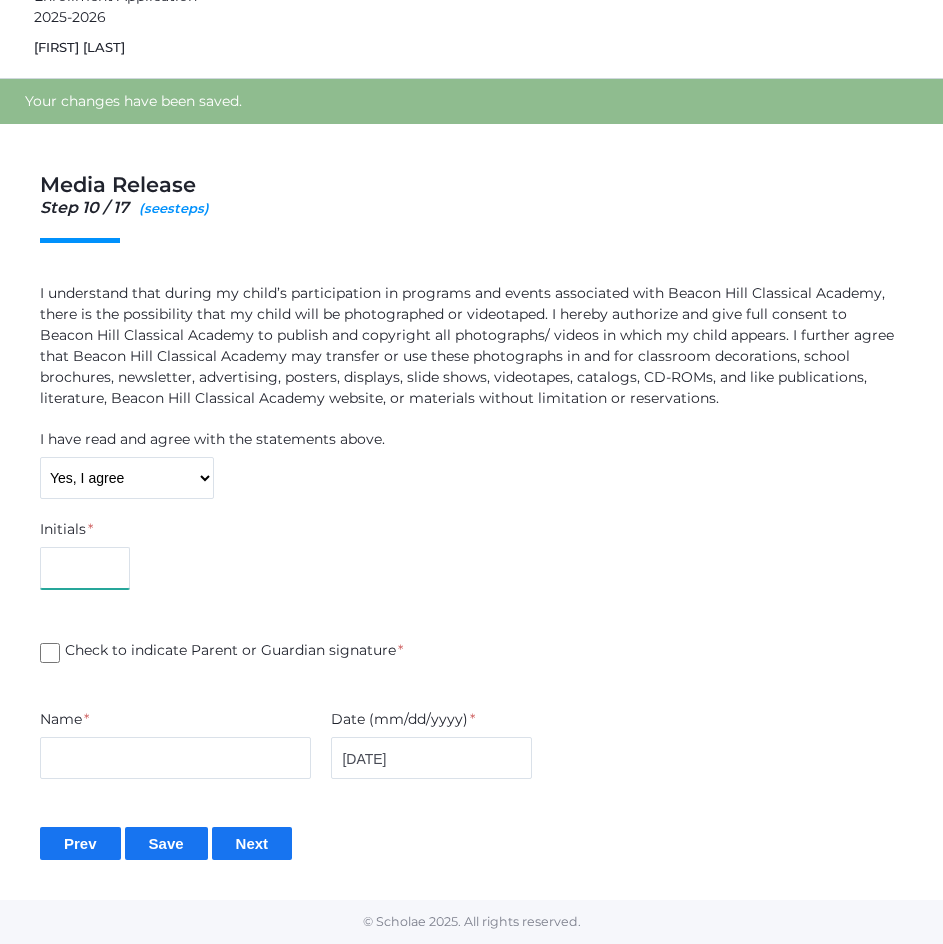 click at bounding box center (85, 568) 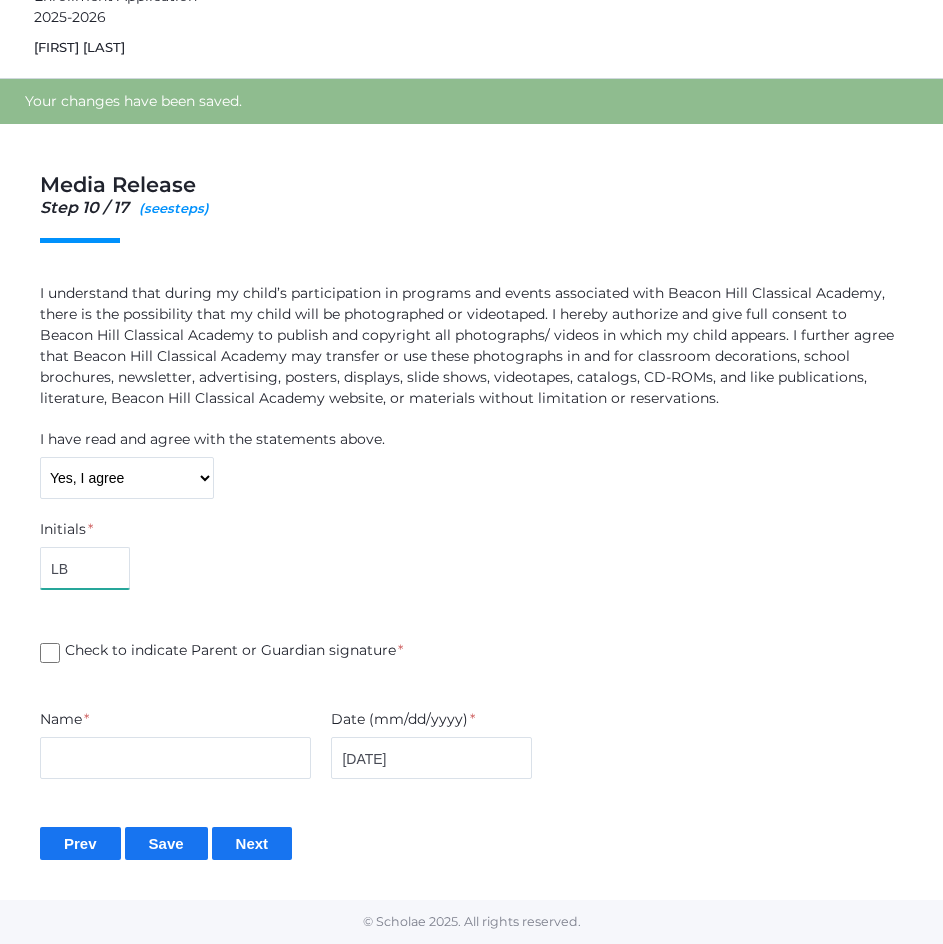 type on "LB" 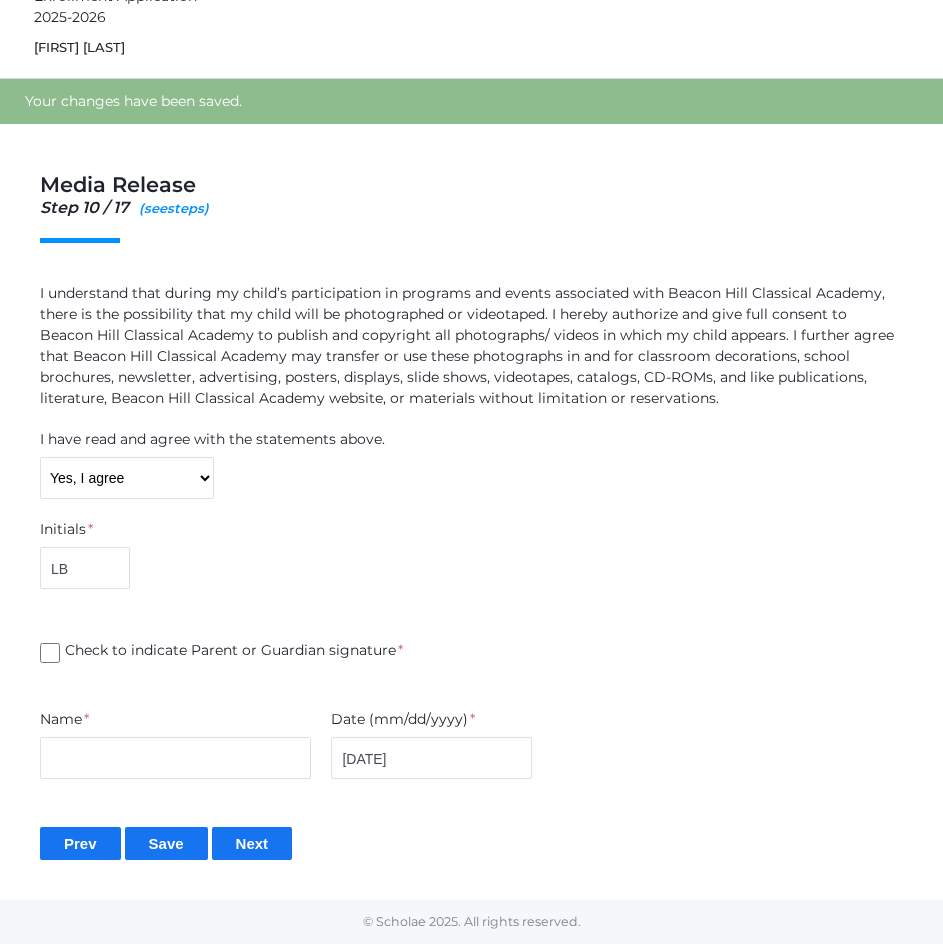 click on "Check to indicate Parent or Guardian signature
*" at bounding box center [50, 653] 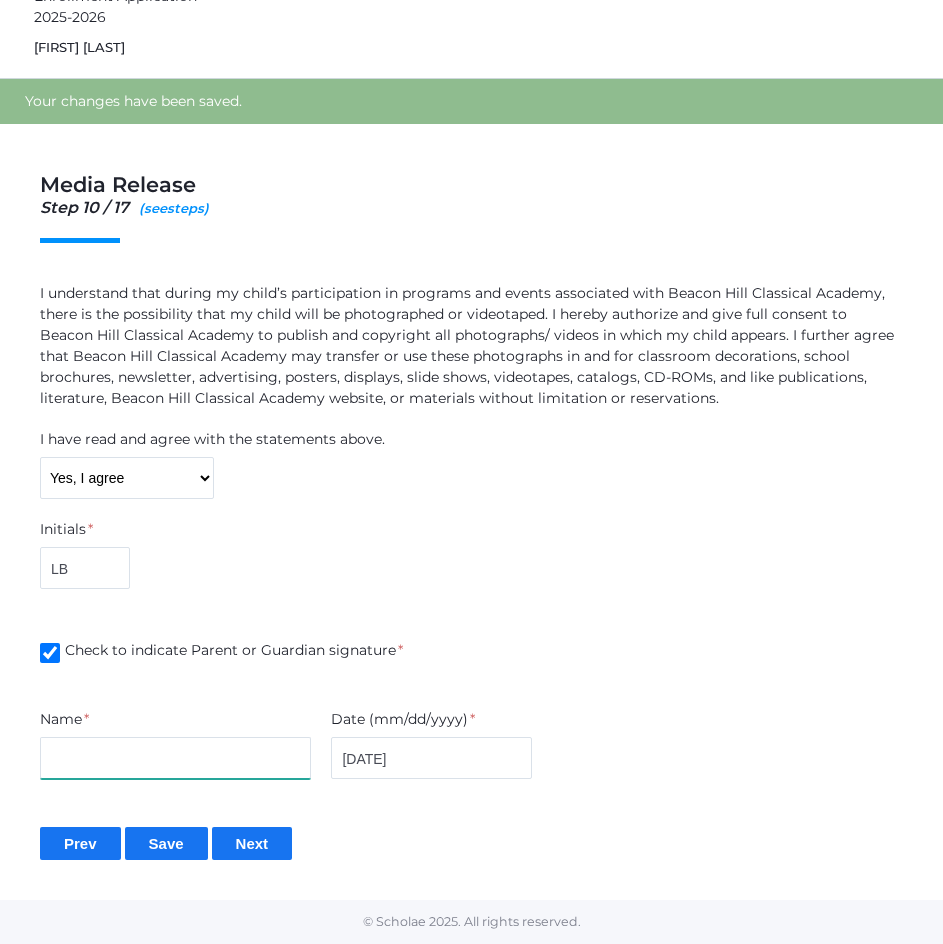 click at bounding box center (175, 758) 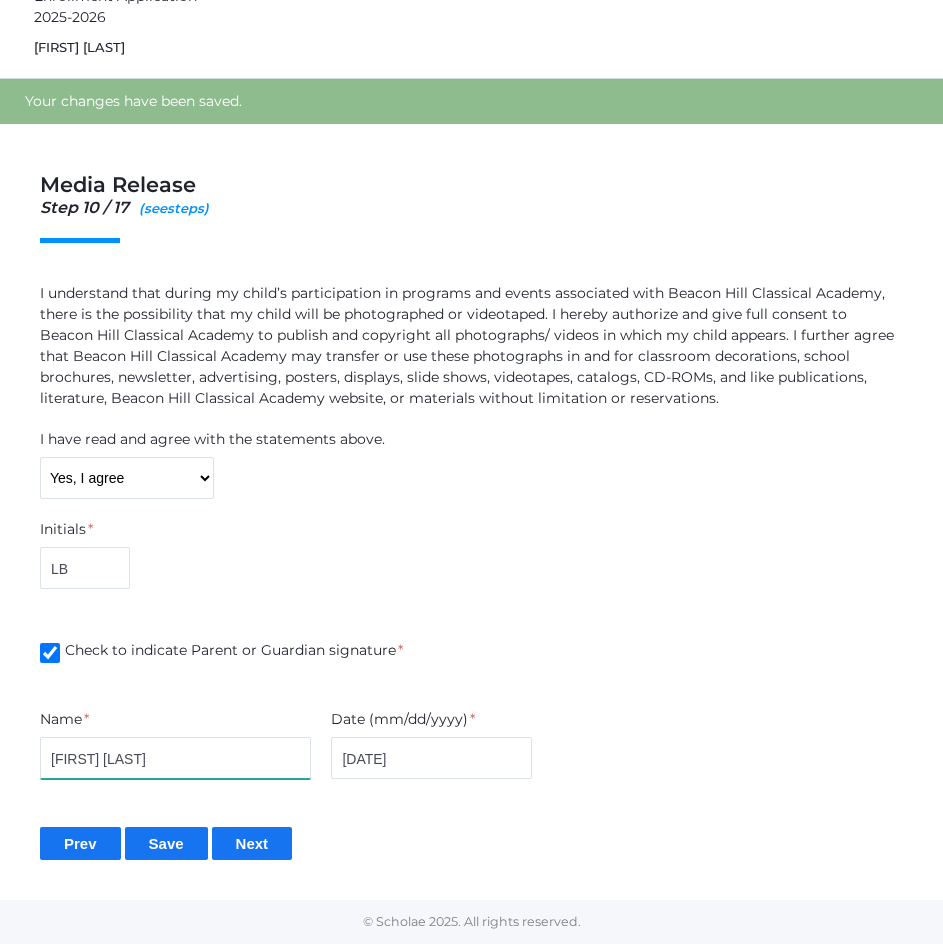 type on "[FIRST] [LAST]" 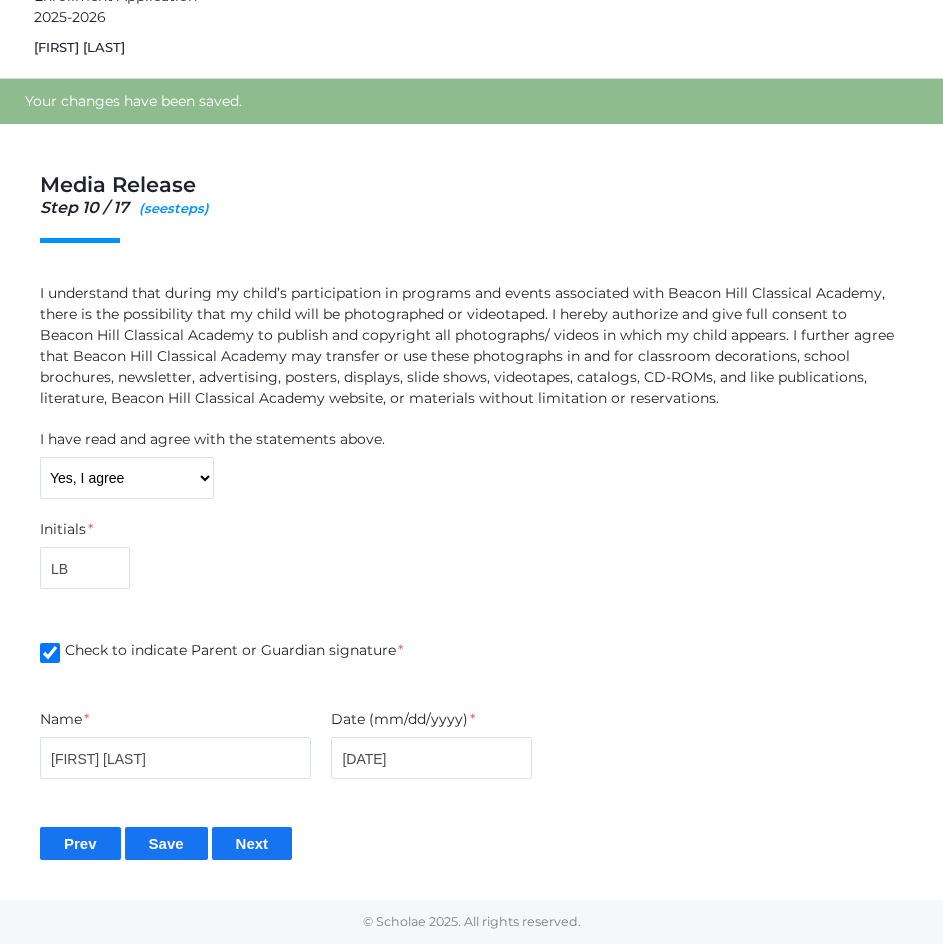 click on "Next" at bounding box center [252, 843] 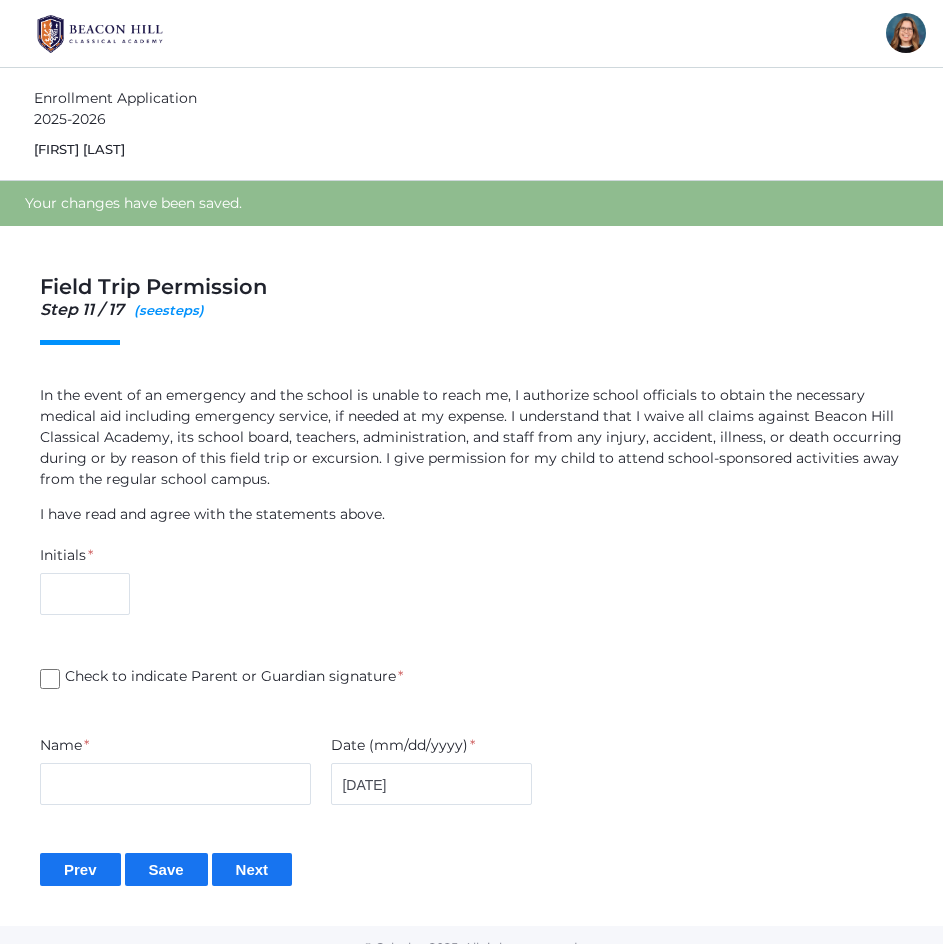 scroll, scrollTop: 0, scrollLeft: 0, axis: both 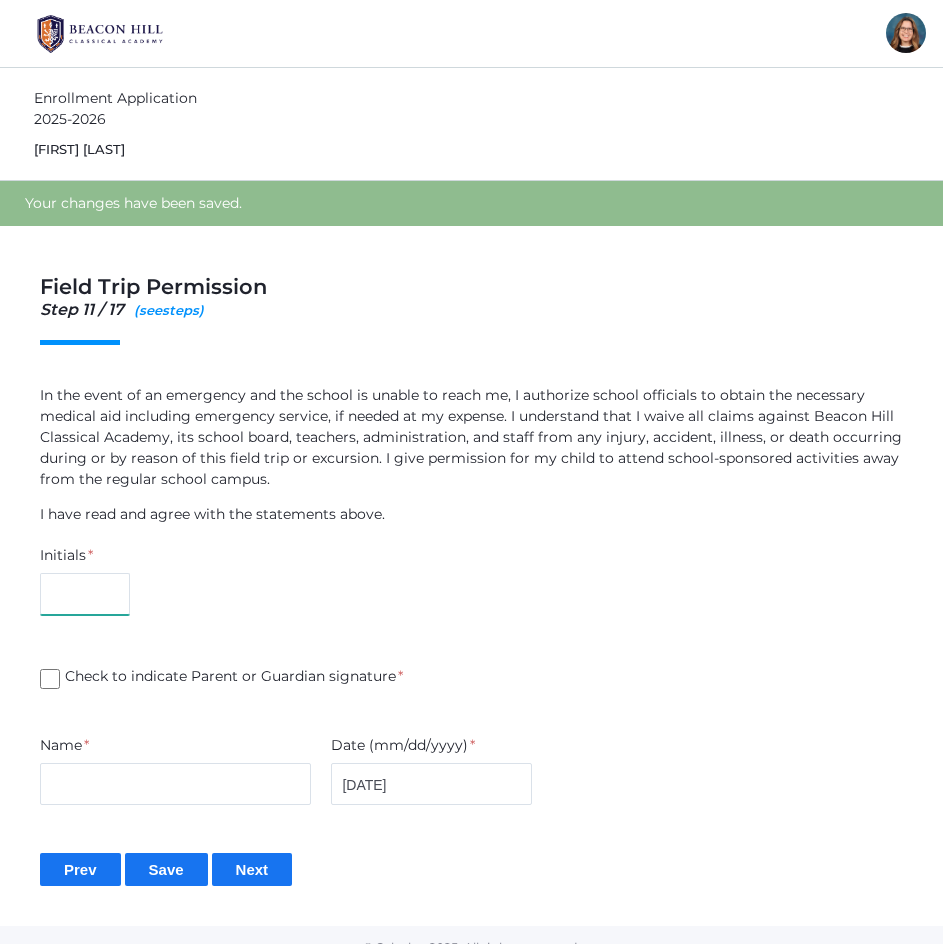 click at bounding box center (85, 594) 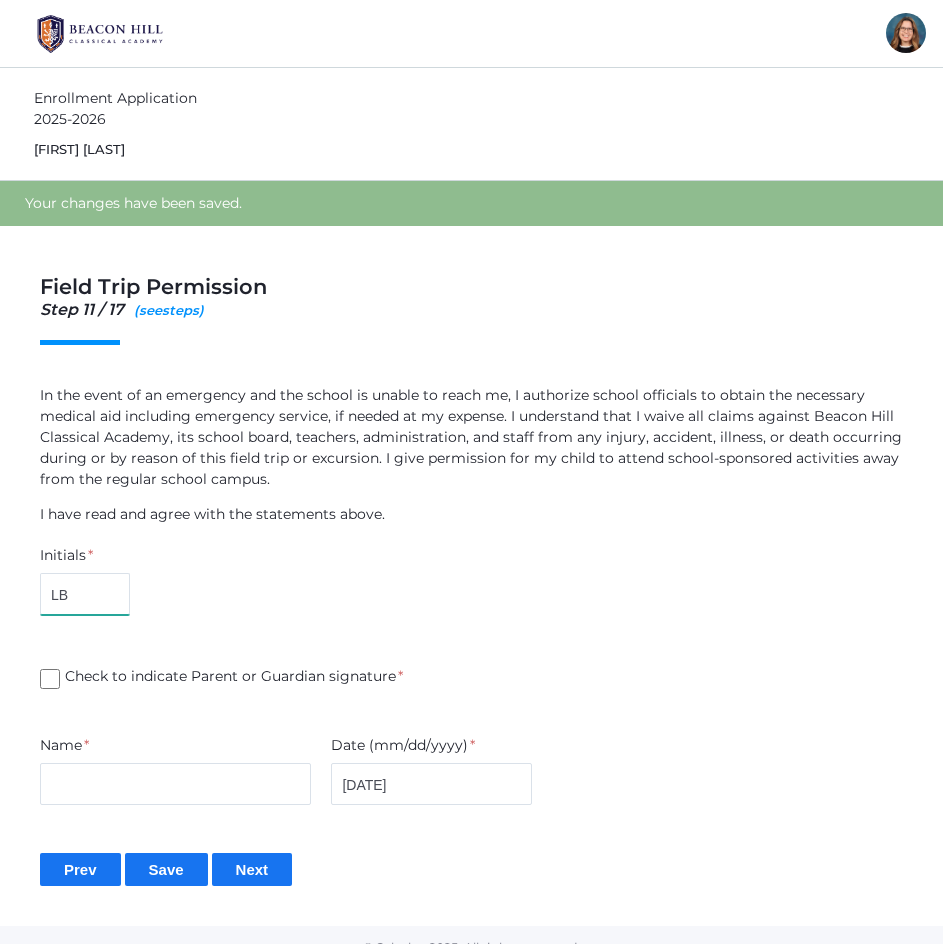 type on "LB" 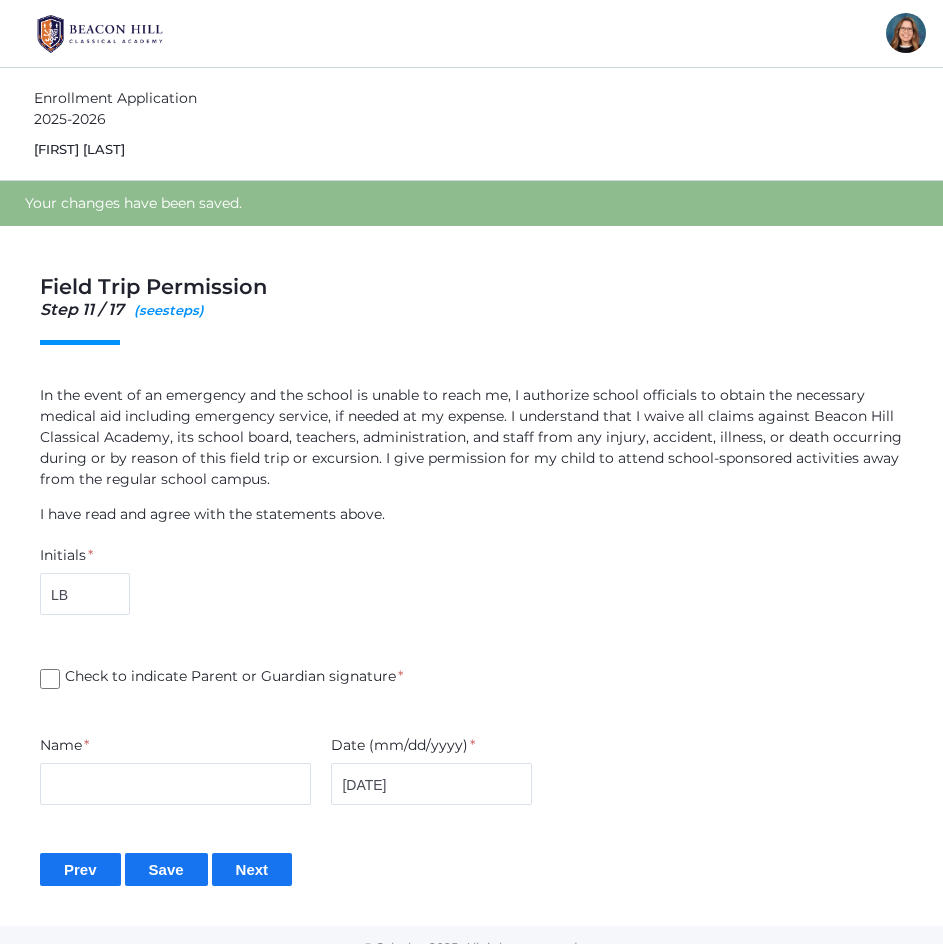 click on "Check to indicate Parent or Guardian signature
*" at bounding box center [50, 679] 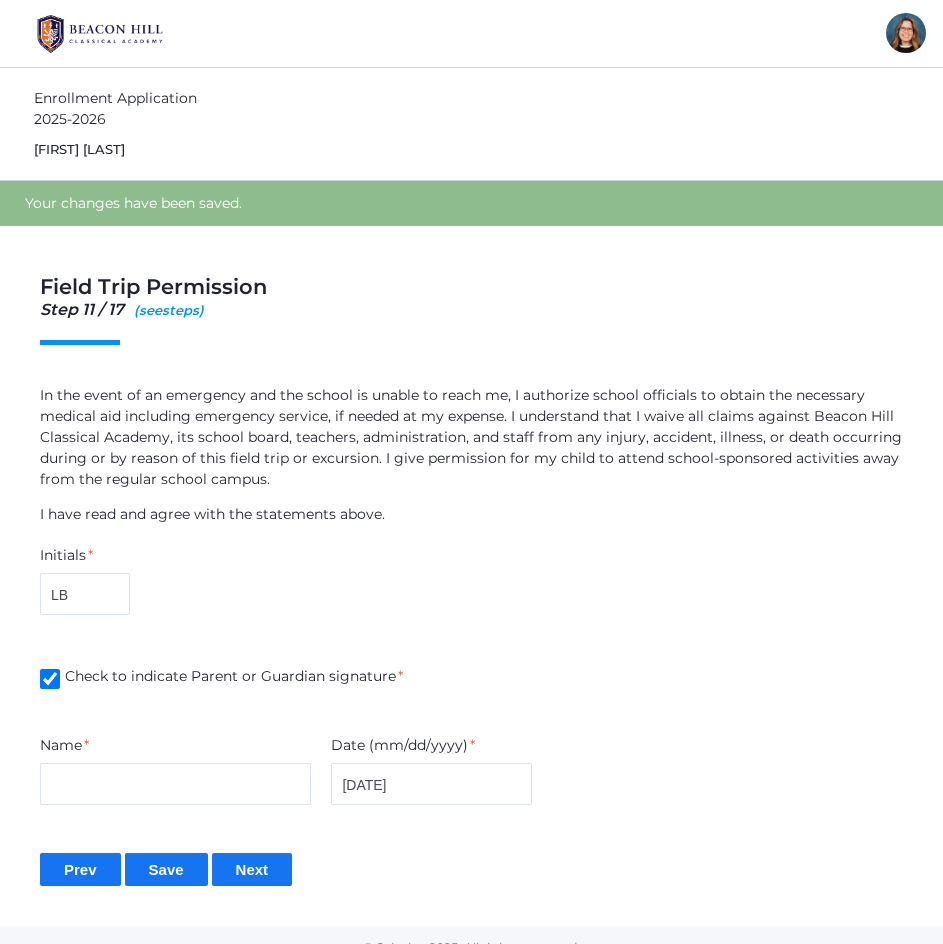 click on "Name
*" at bounding box center [175, 774] 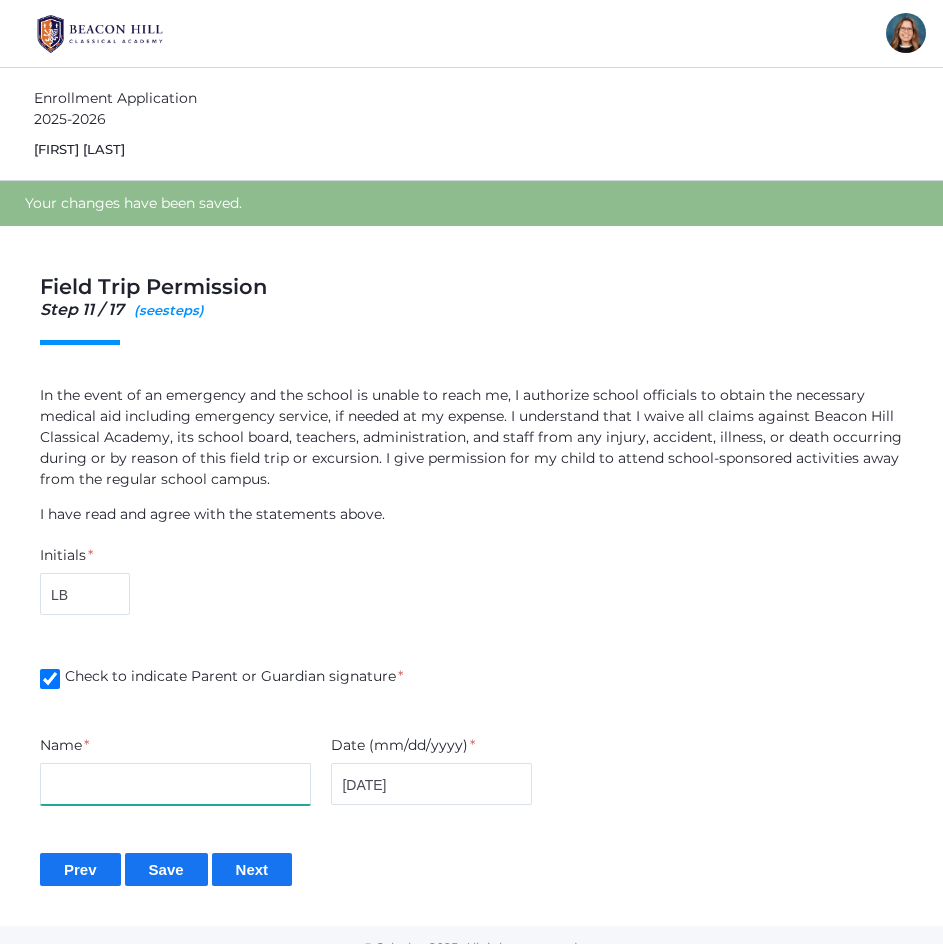 click at bounding box center (175, 784) 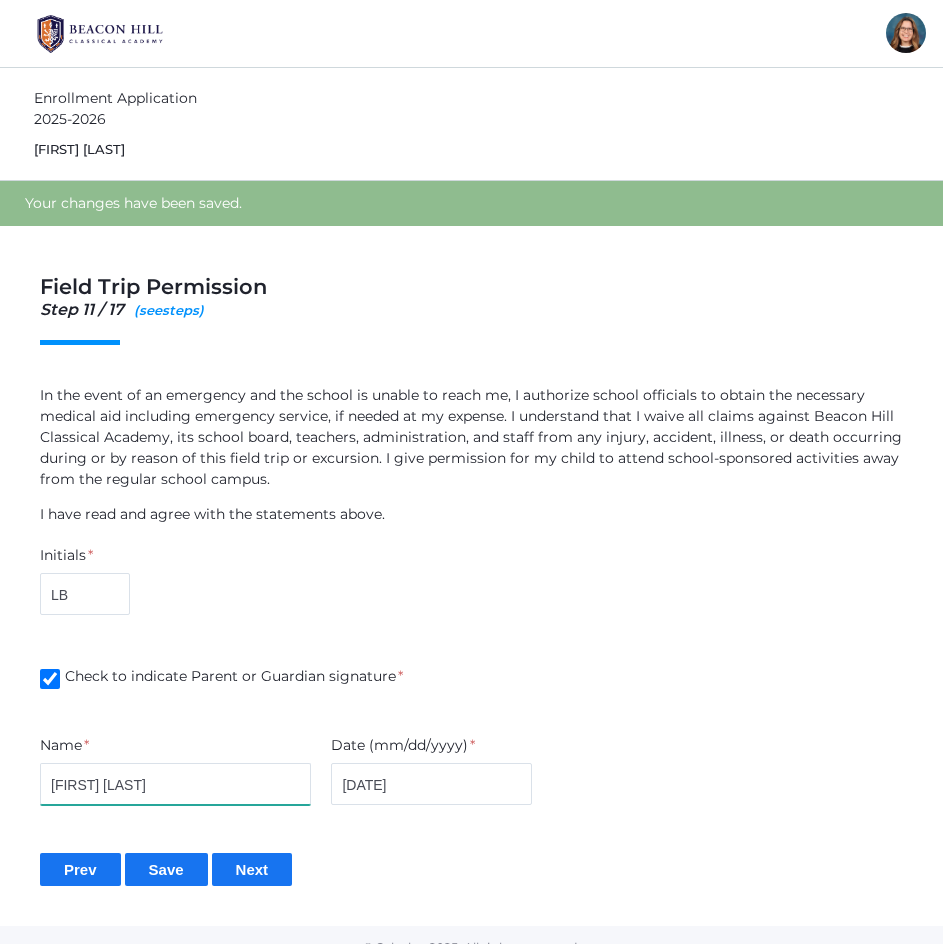 type on "[FIRST] [LAST]" 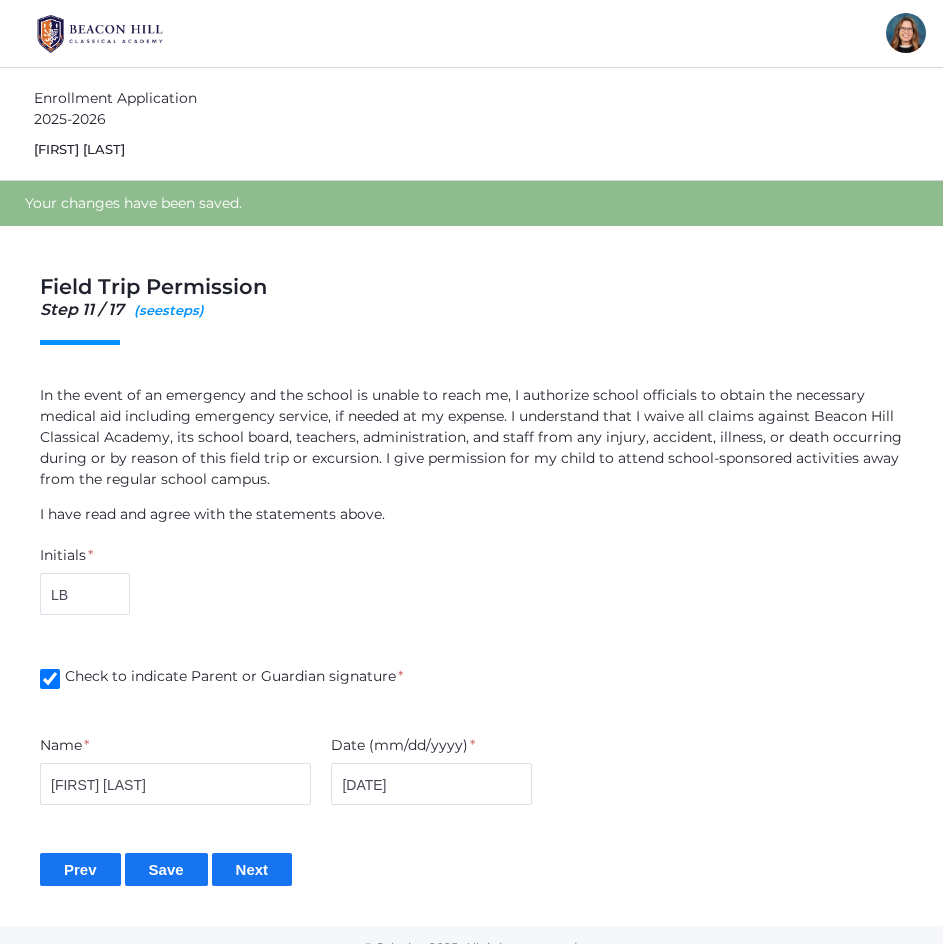 click on "In the event of an emergency and the school is unable to reach me, I authorize school officials to obtain the necessary medical aid including emergency service, if needed at my expense. I understand that I waive all claims against Beacon Hill Classical Academy, its school board, teachers, administration, and staff from any injury, accident, illness, or death occurring during or by reason of this field trip or excursion. I give permission for my child to attend school-sponsored activities away from the regular school campus.
I have read and agree with the statements above.
Initials
*
LB
Check to indicate Parent or Guardian signature
*
Name
*
Leland Brock
Date (mm/dd/yyyy)
*
08/02/2025
Prev
Save
Next" at bounding box center [471, 635] 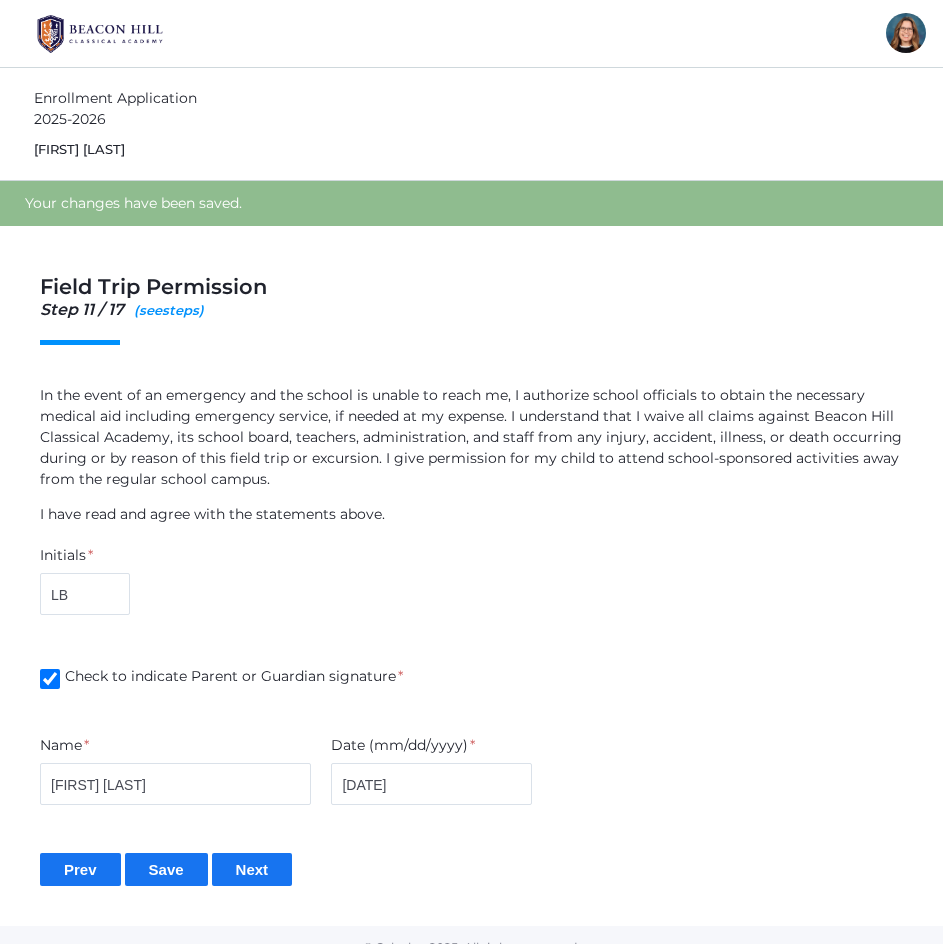 click on "Next" at bounding box center (252, 869) 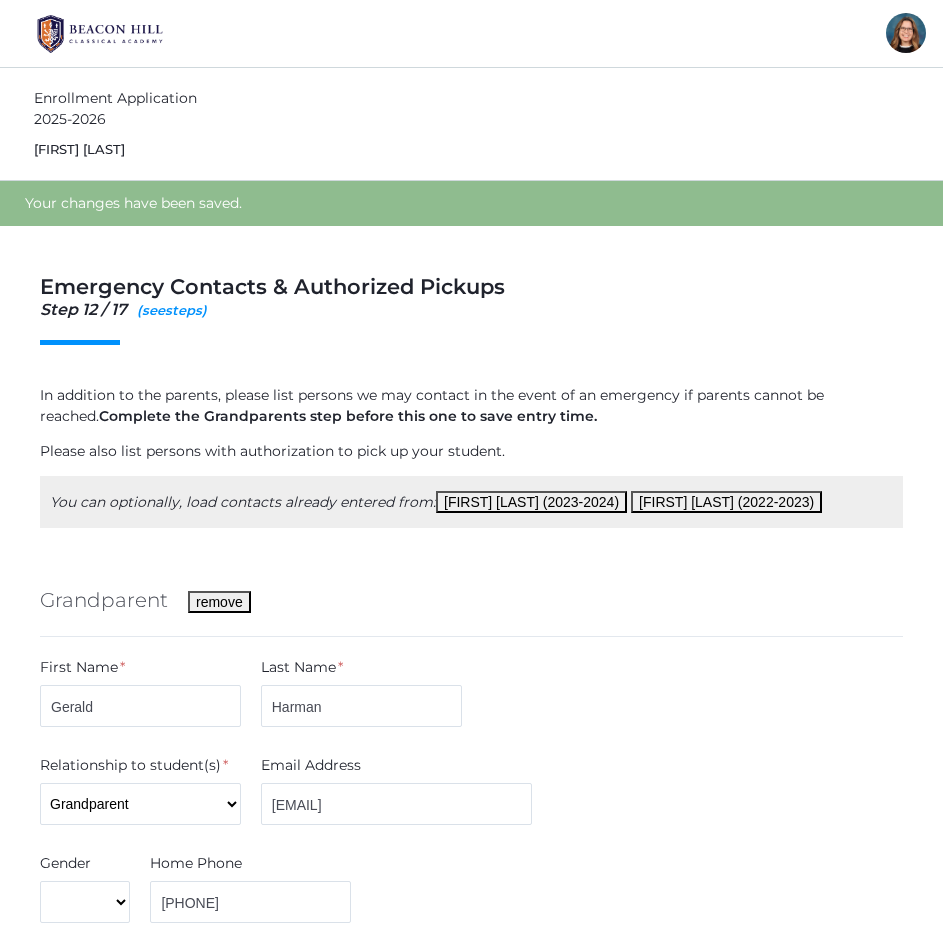 scroll, scrollTop: 0, scrollLeft: 0, axis: both 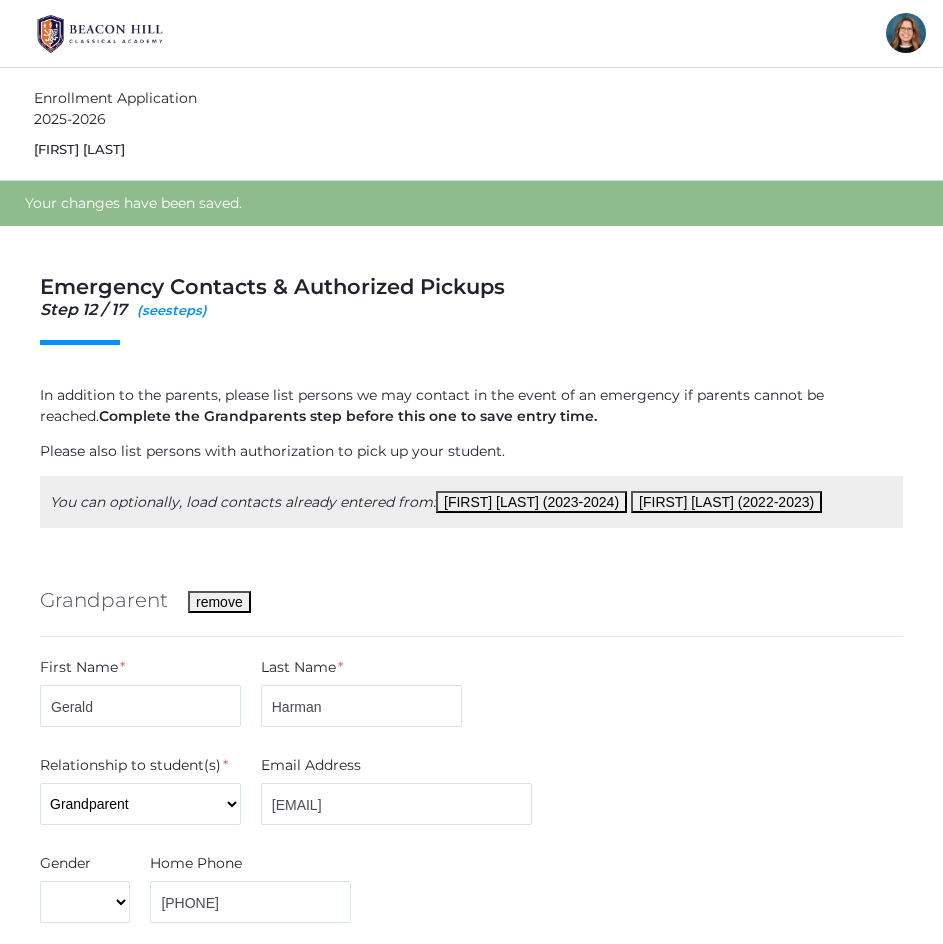 click on "First Name
*
[FIRST]
Last Name
*
[LAST]" at bounding box center [471, 696] 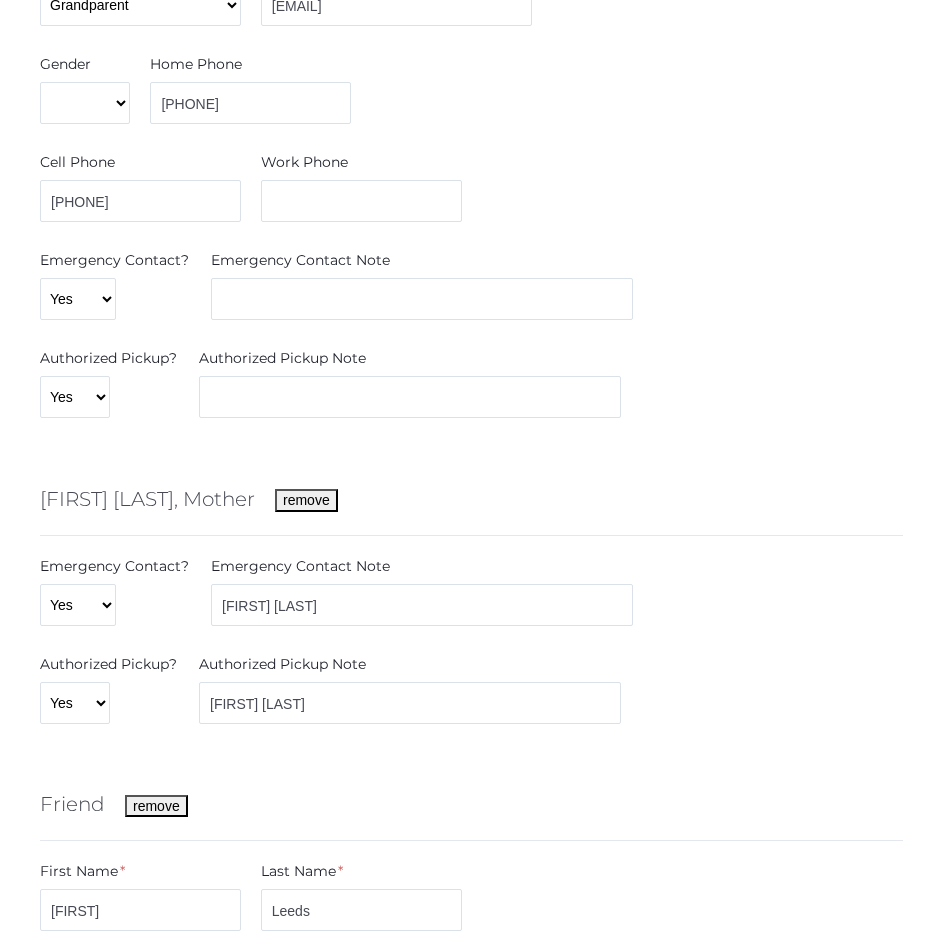 scroll, scrollTop: 800, scrollLeft: 0, axis: vertical 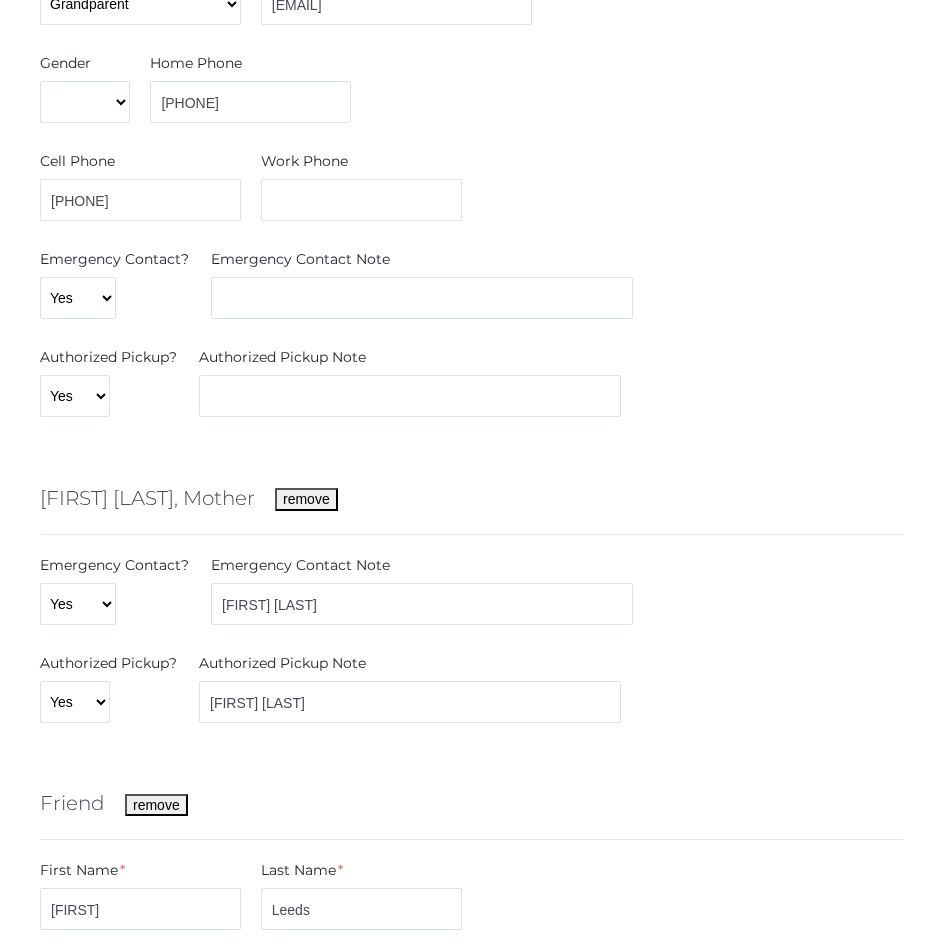 click on "Authorized Pickup Note" at bounding box center [410, 667] 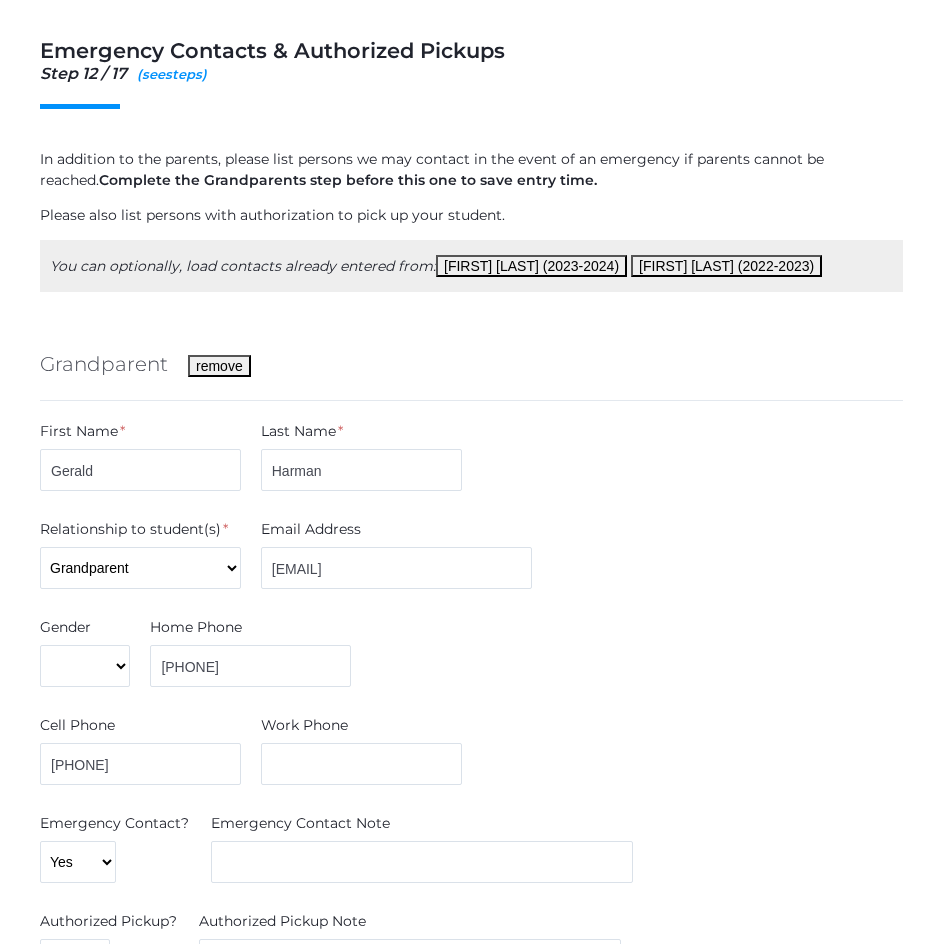 scroll, scrollTop: 231, scrollLeft: 0, axis: vertical 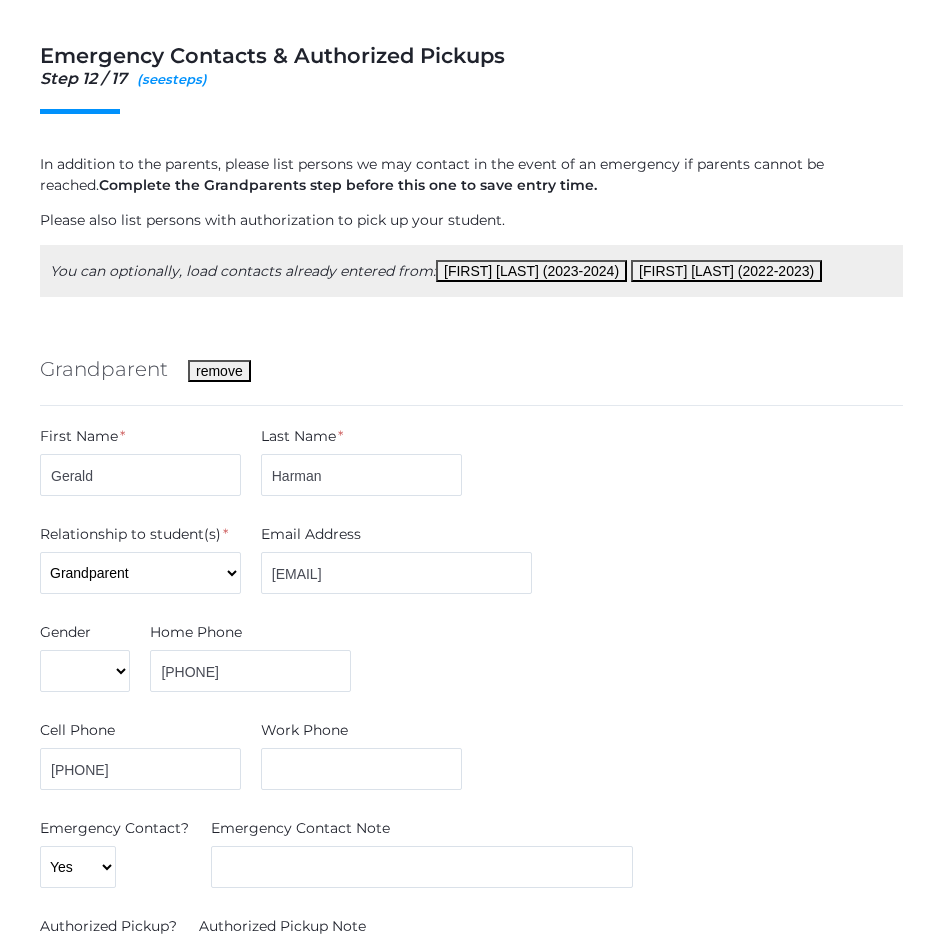 click on "Grandparent
remove" at bounding box center [471, 371] 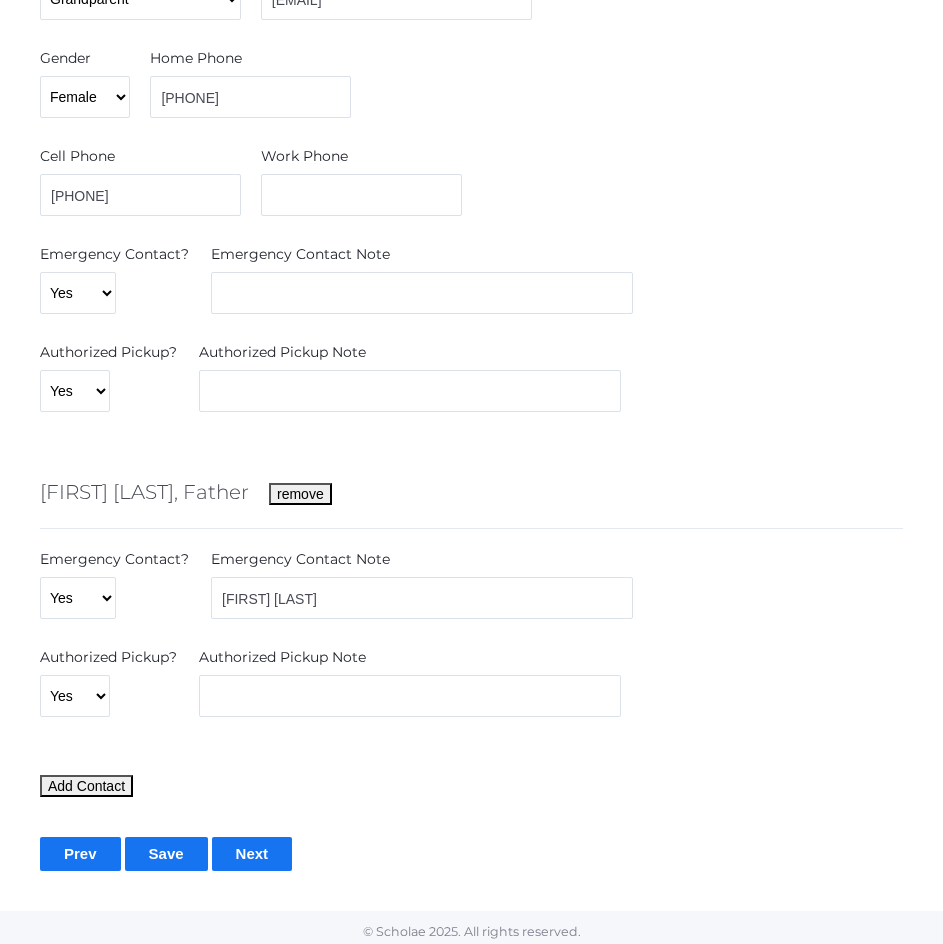 scroll, scrollTop: 2517, scrollLeft: 0, axis: vertical 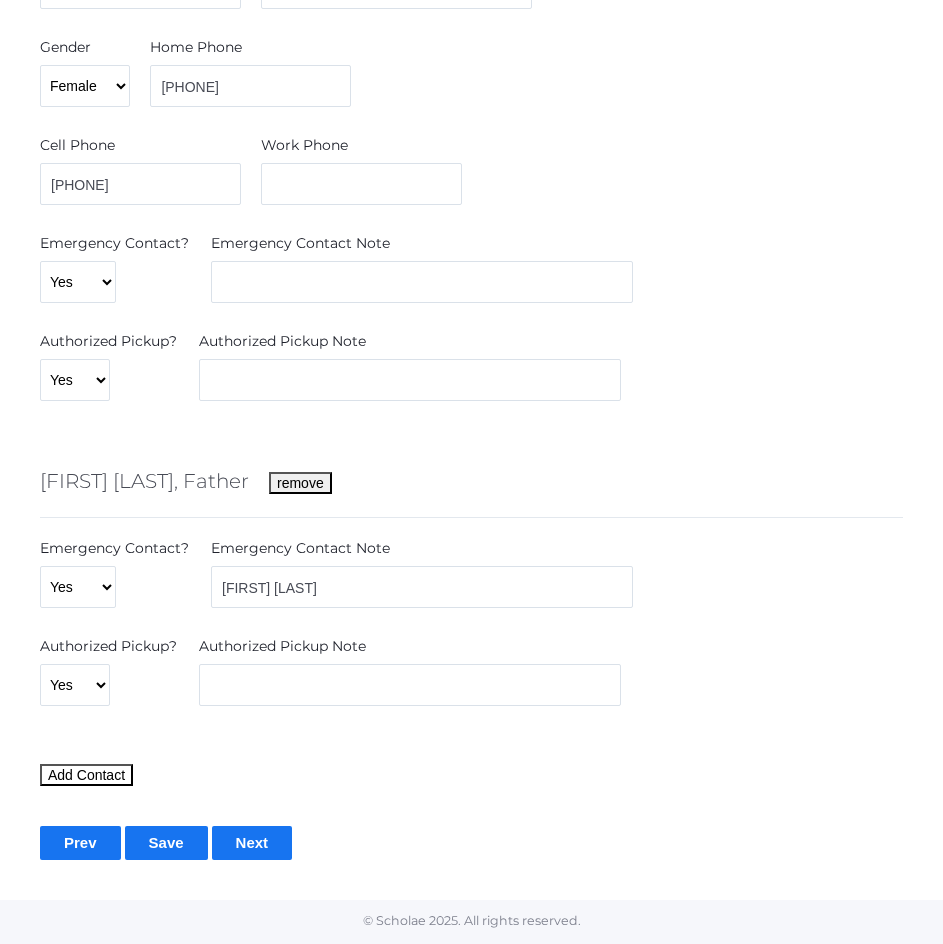 click on "Add Contact" at bounding box center (86, 775) 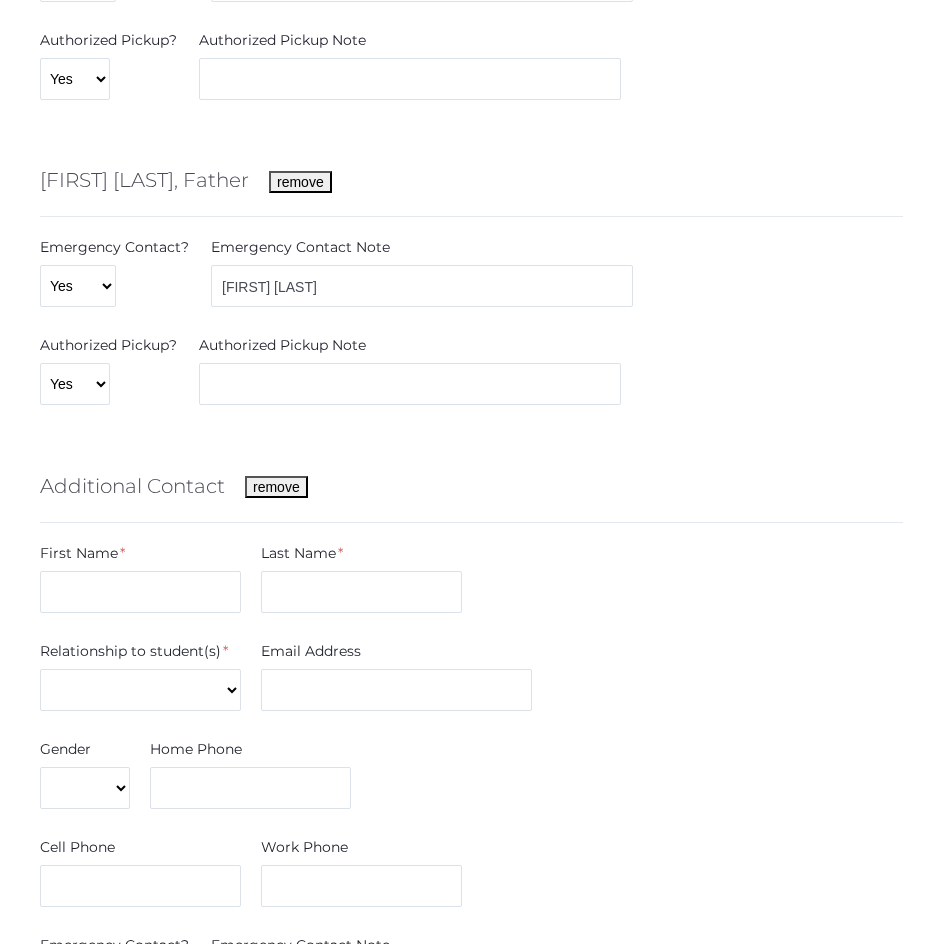 scroll, scrollTop: 2821, scrollLeft: 0, axis: vertical 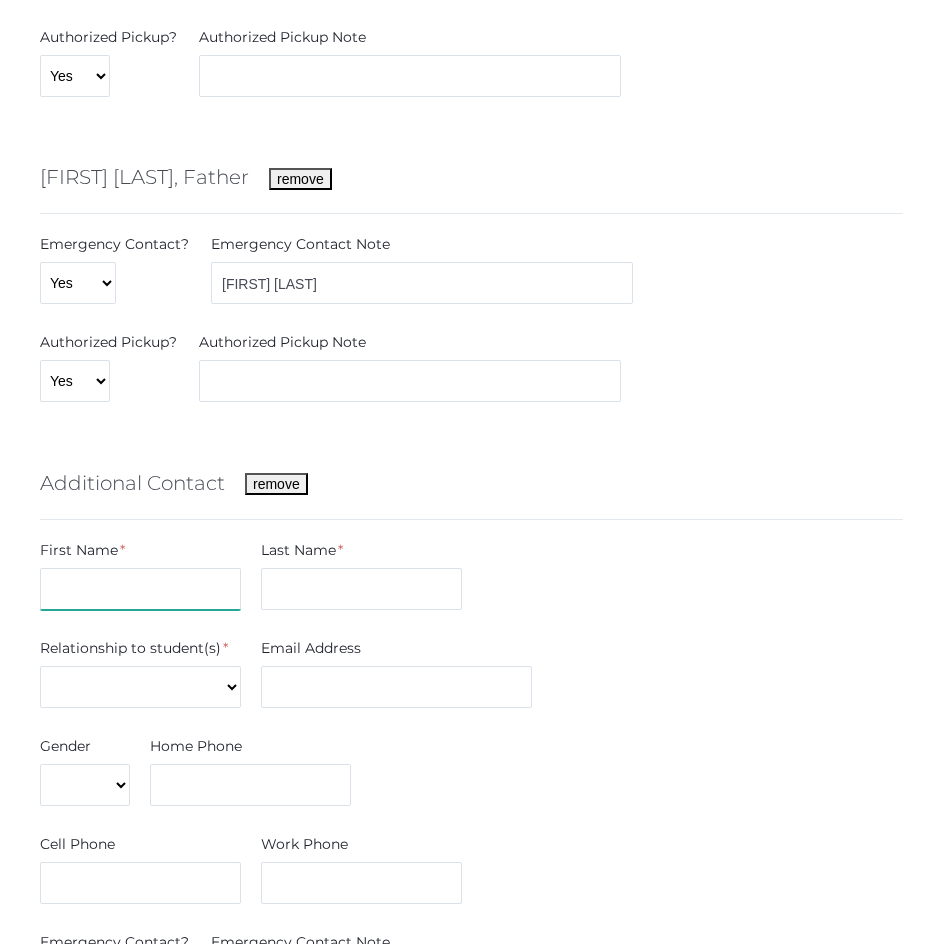 click at bounding box center [140, 589] 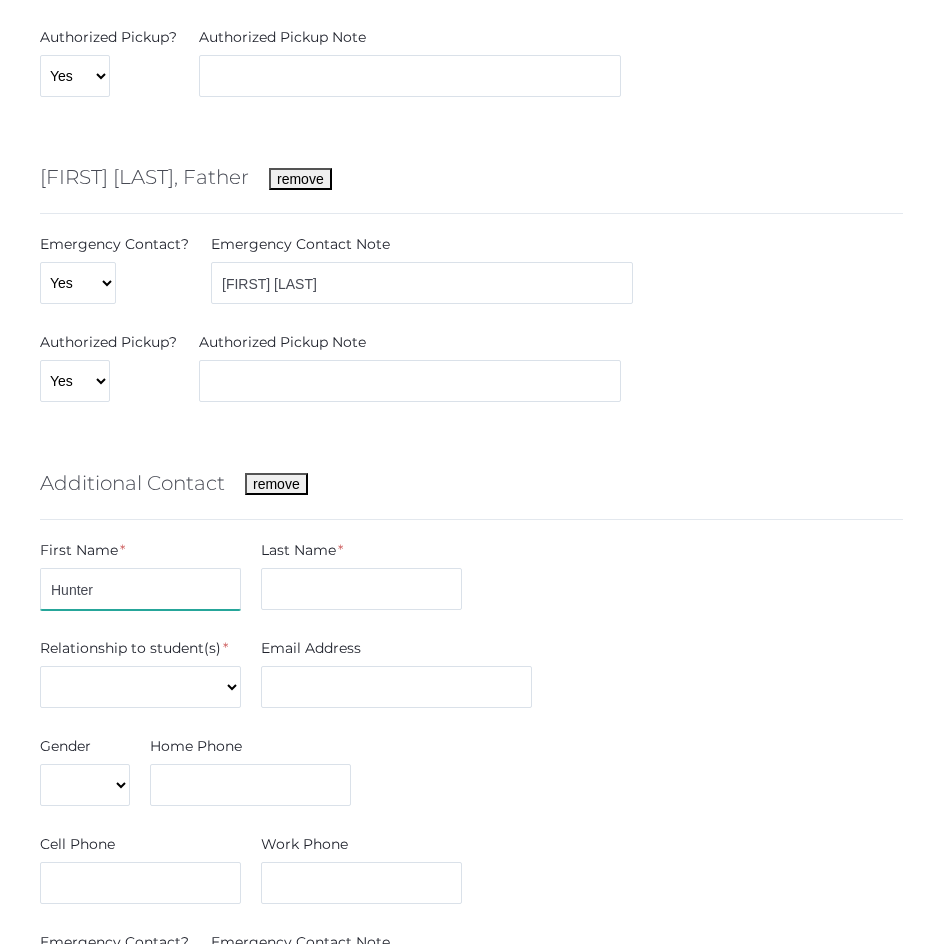 type on "Hunter" 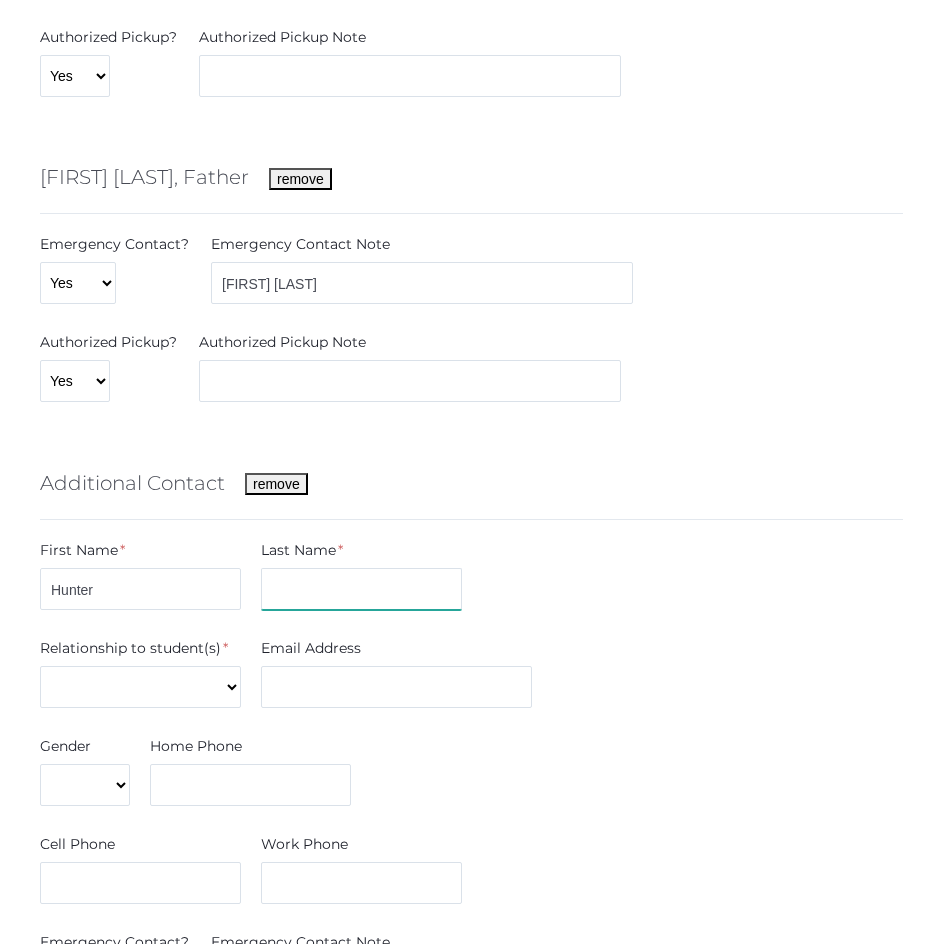 click at bounding box center (361, 589) 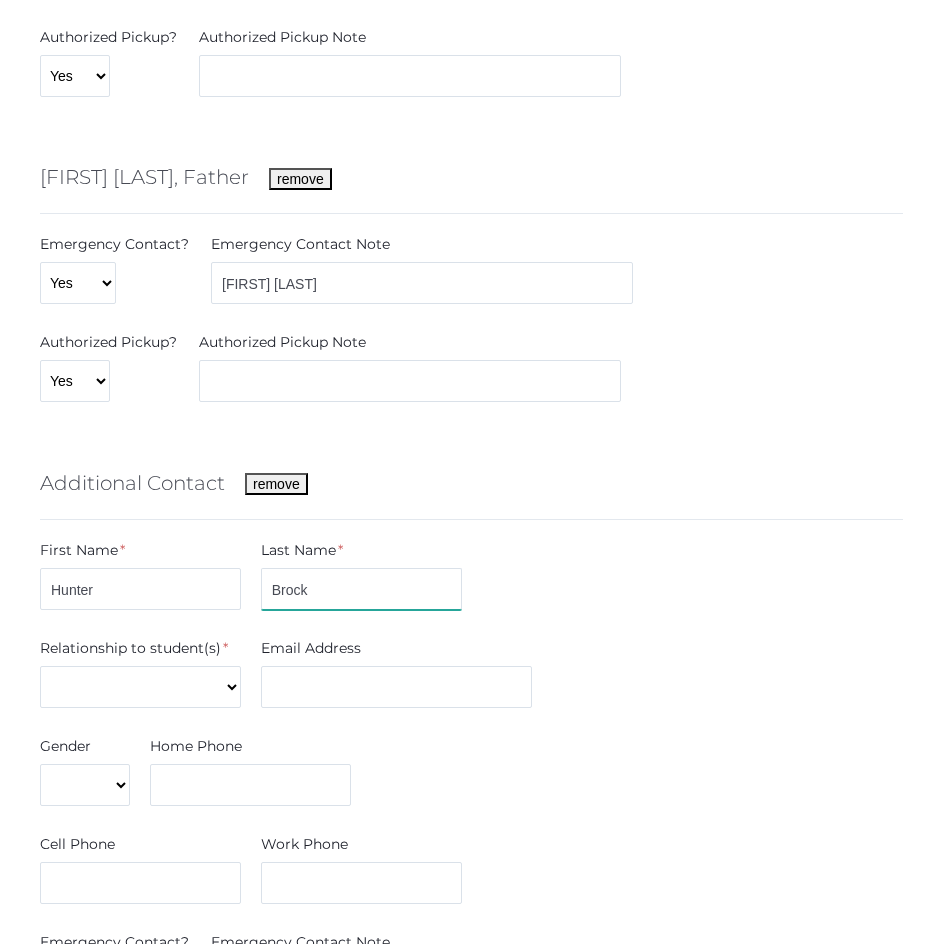 type on "Brock" 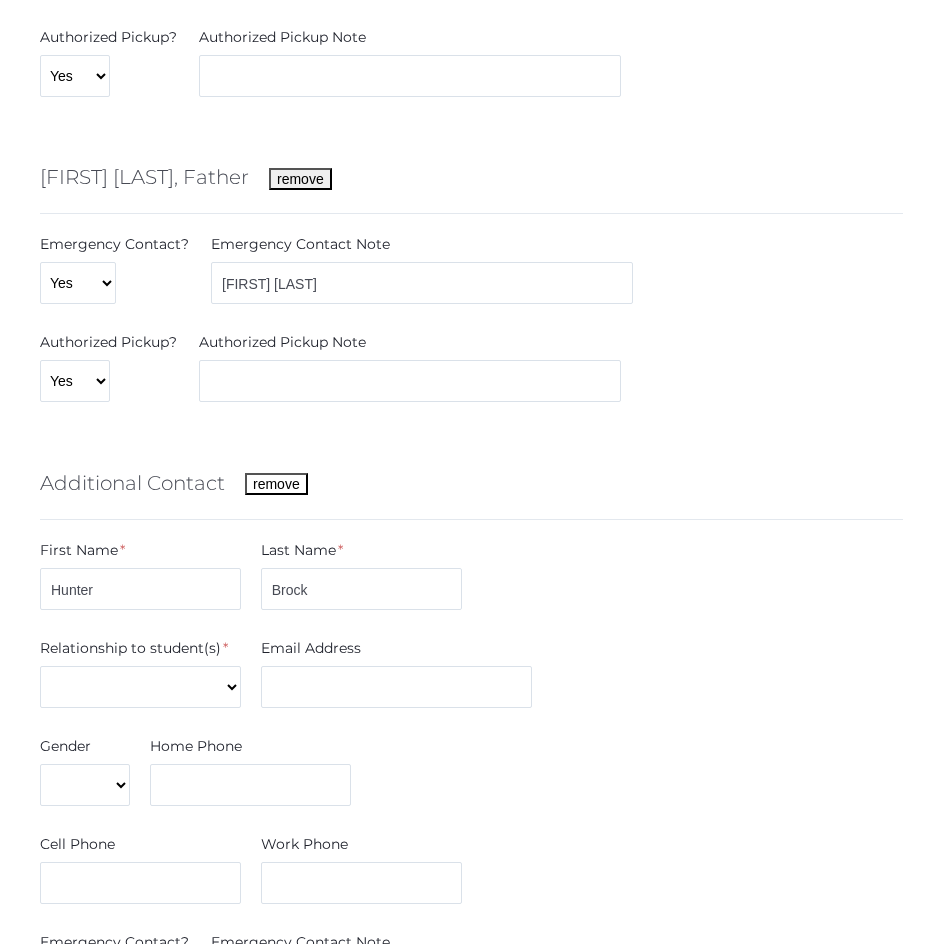 click on "remove" at bounding box center (276, 484) 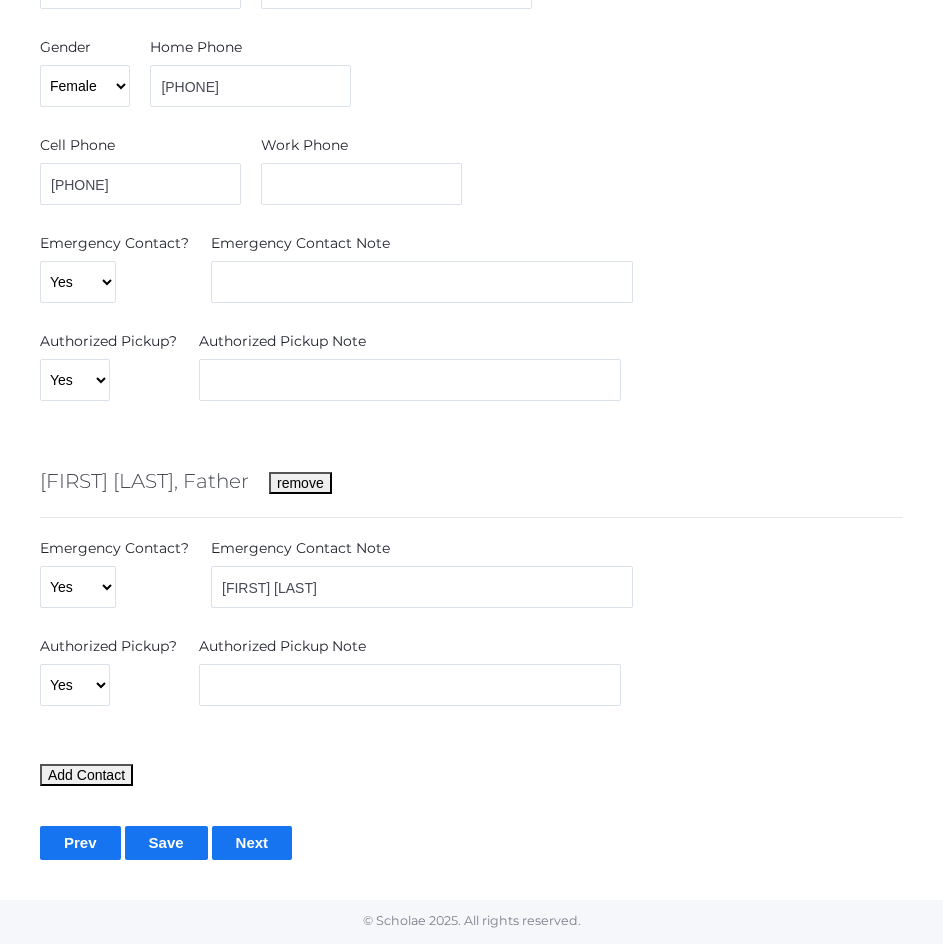 scroll, scrollTop: 2517, scrollLeft: 0, axis: vertical 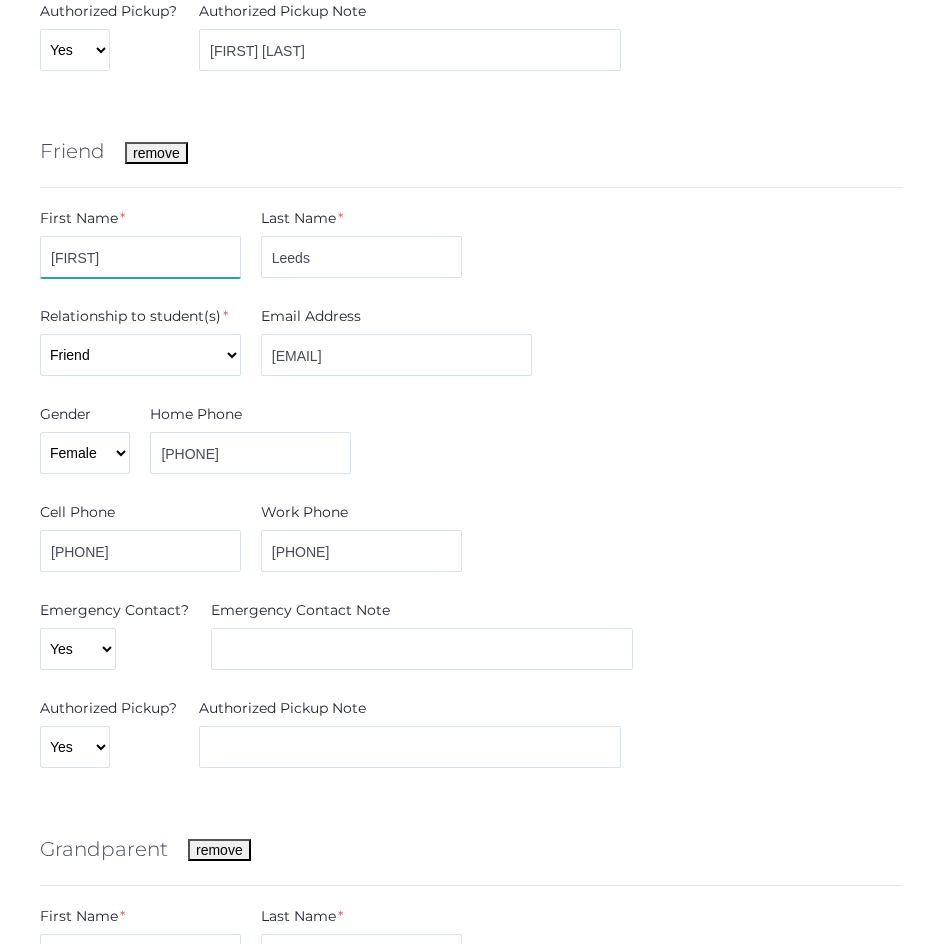 click on "Lindsay" at bounding box center [140, 257] 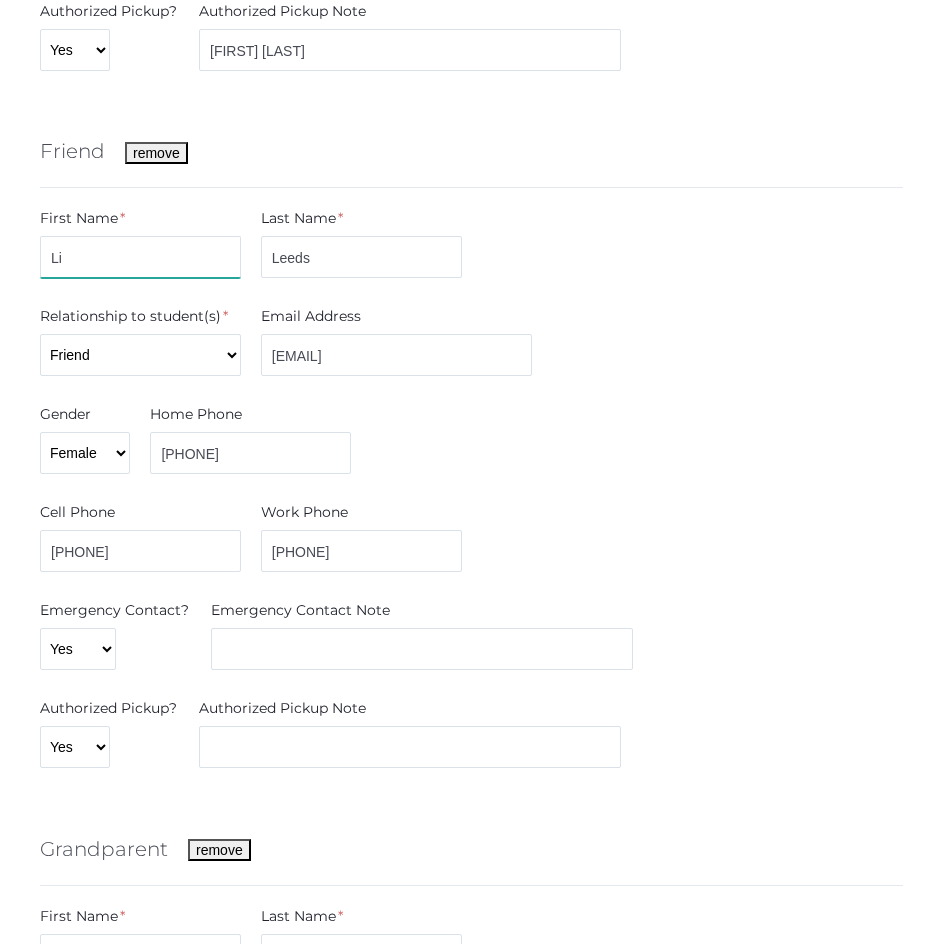 type on "L" 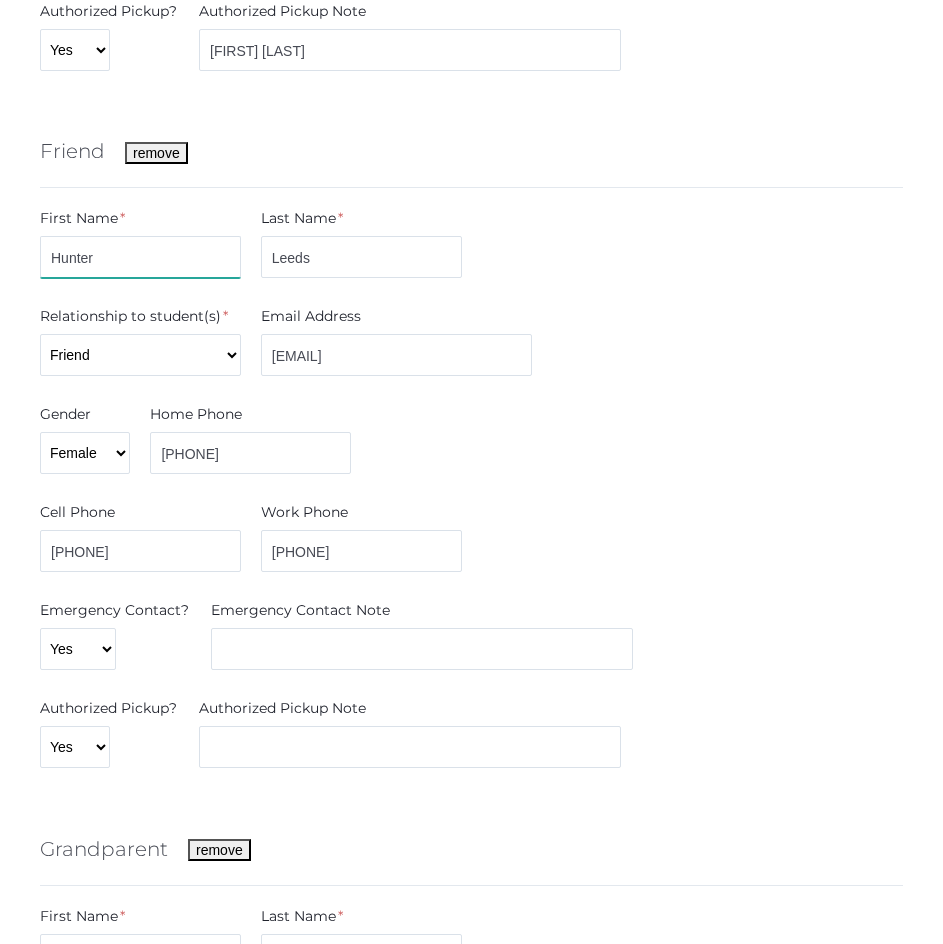type on "Hunter" 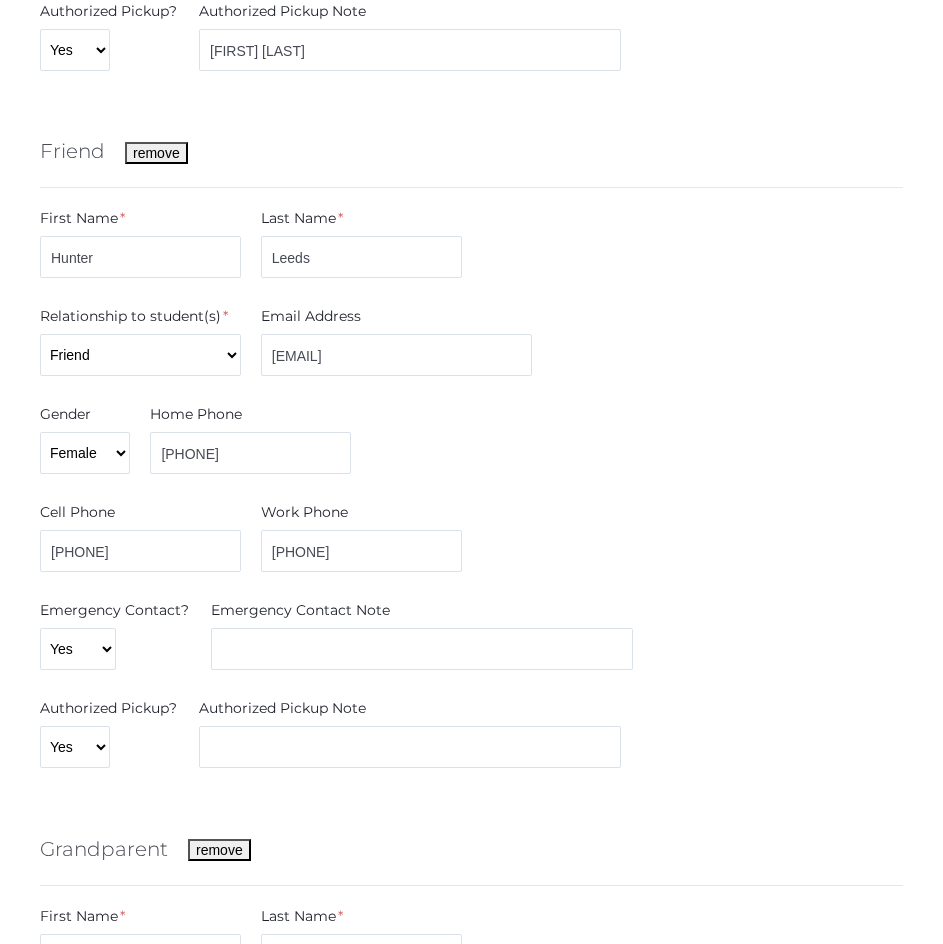 click on "Last Name
*
Leeds" at bounding box center [361, 247] 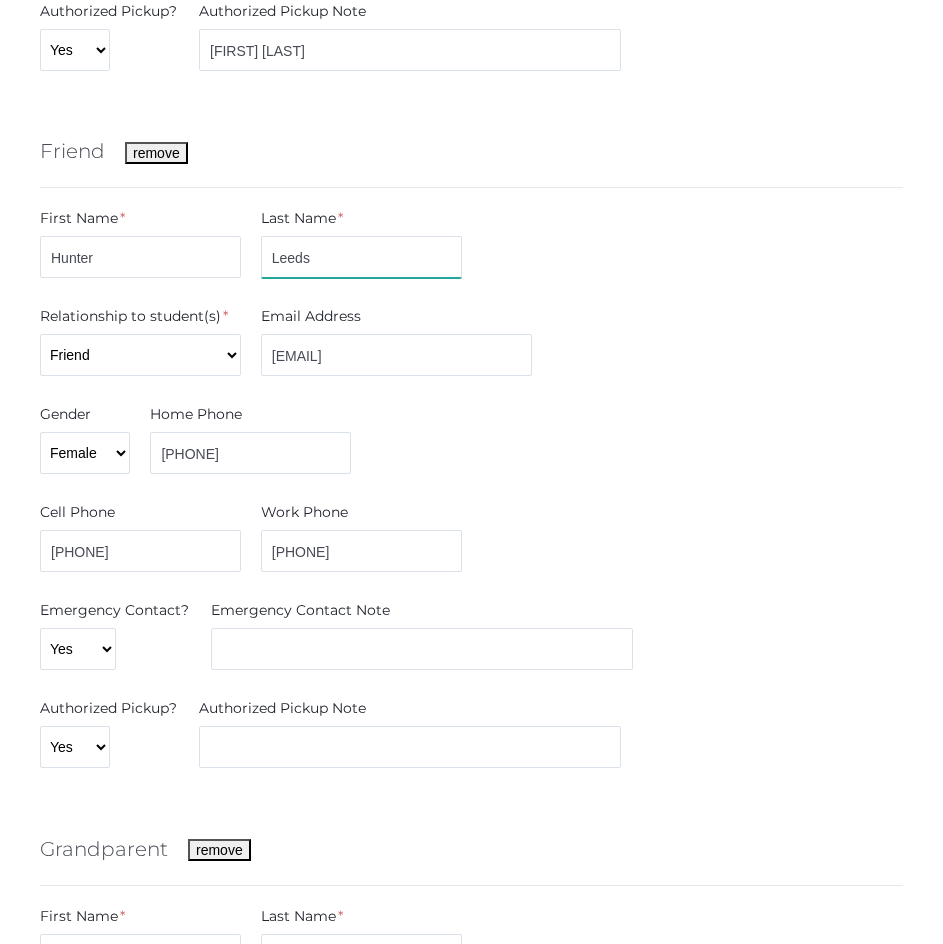 click on "Leeds" at bounding box center (361, 257) 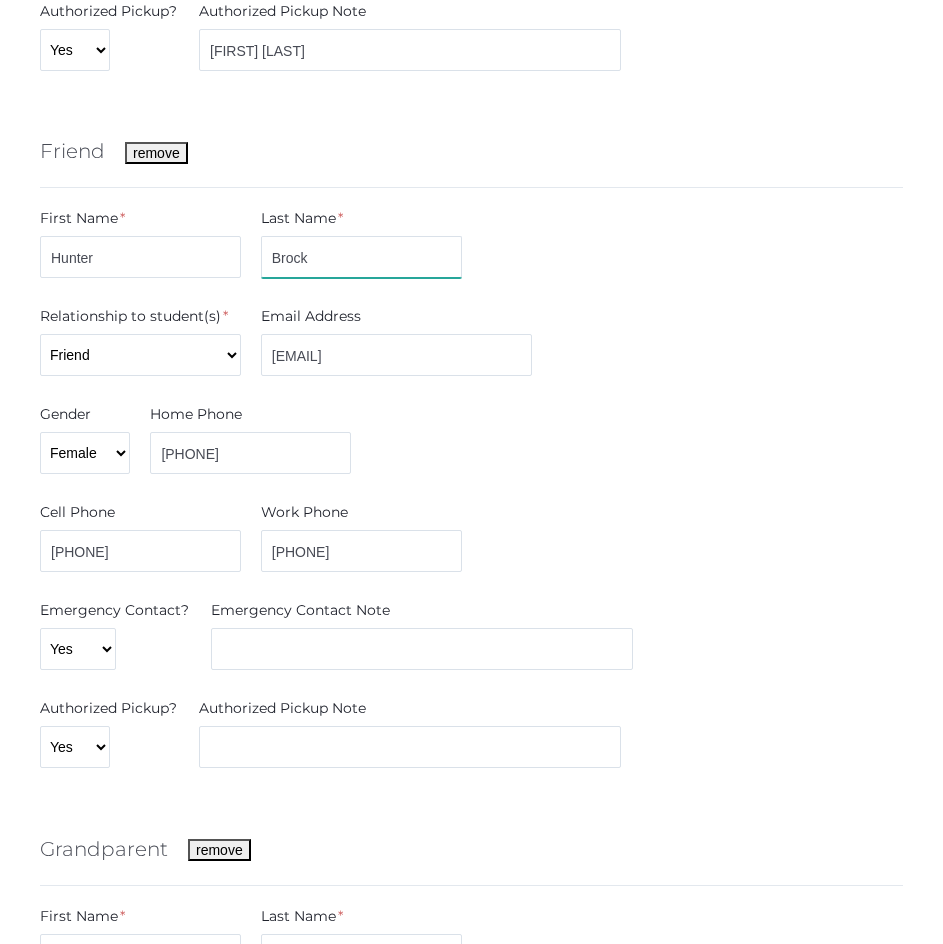 type on "Brock" 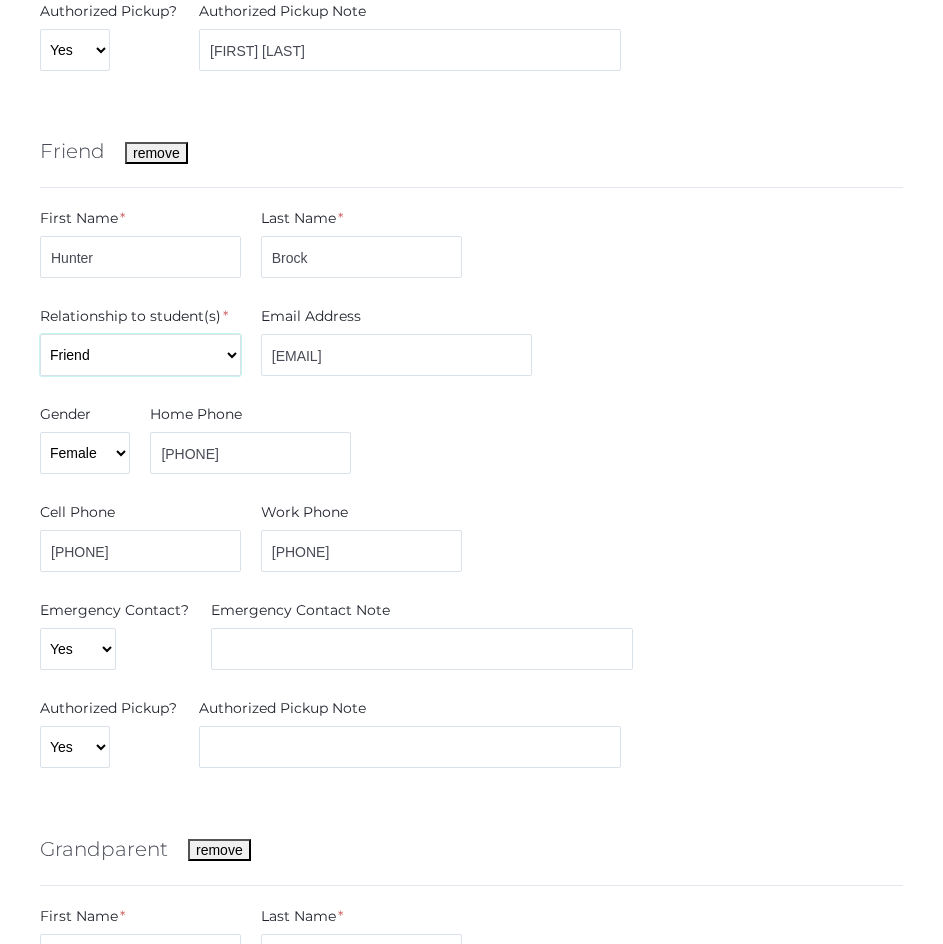 click on "Aunt
Brother
Father
Friend
Grandparent
Guardian
Mother
Other
Sister
Step Father
Step Mother
Uncle" at bounding box center [140, 355] 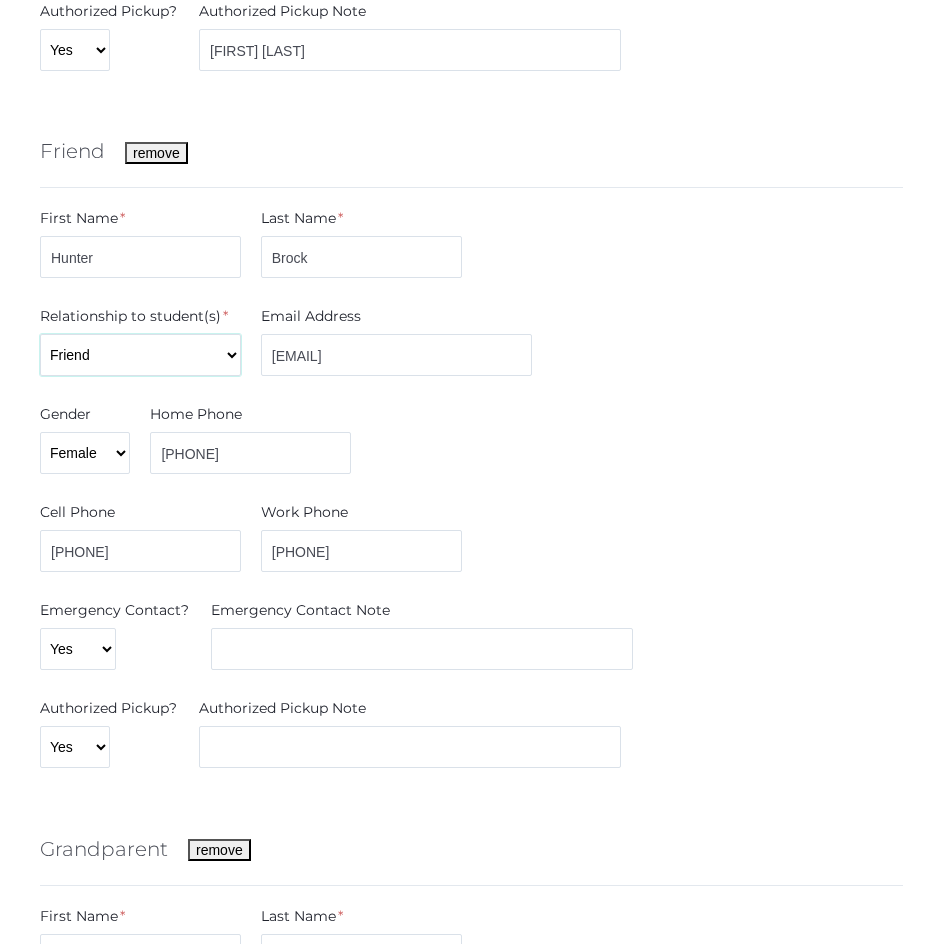 select on "Brother" 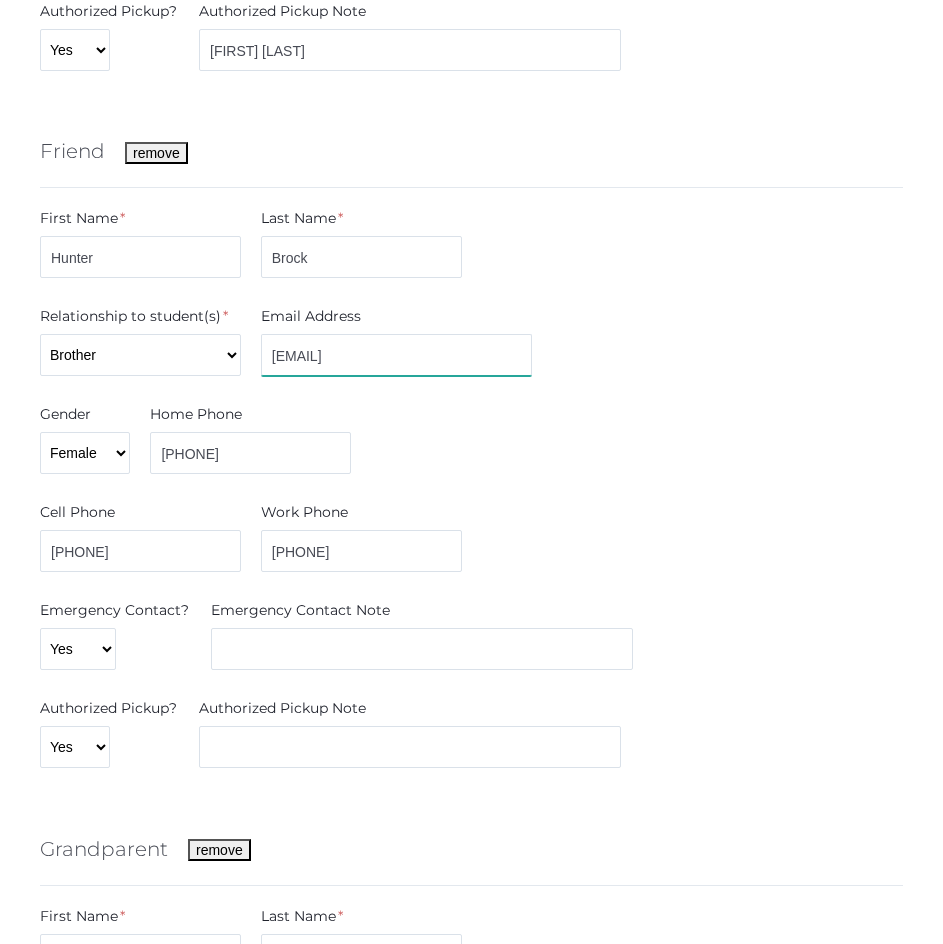 drag, startPoint x: 495, startPoint y: 349, endPoint x: 254, endPoint y: 358, distance: 241.16798 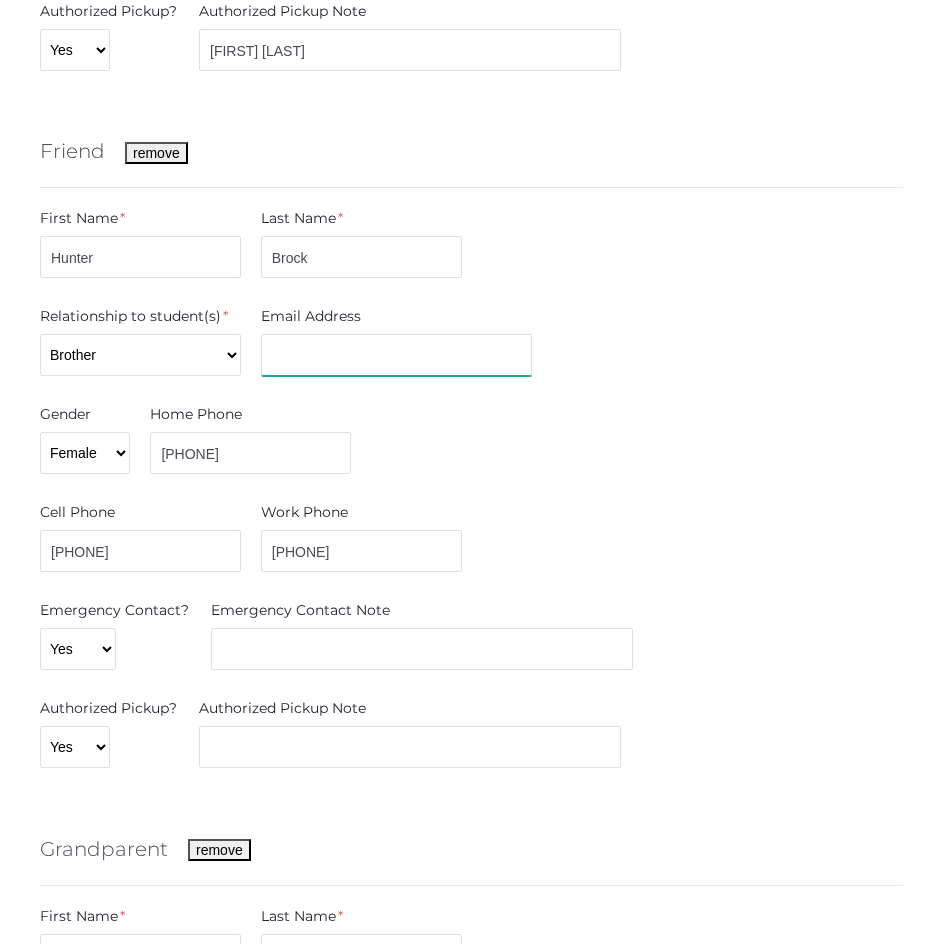 type 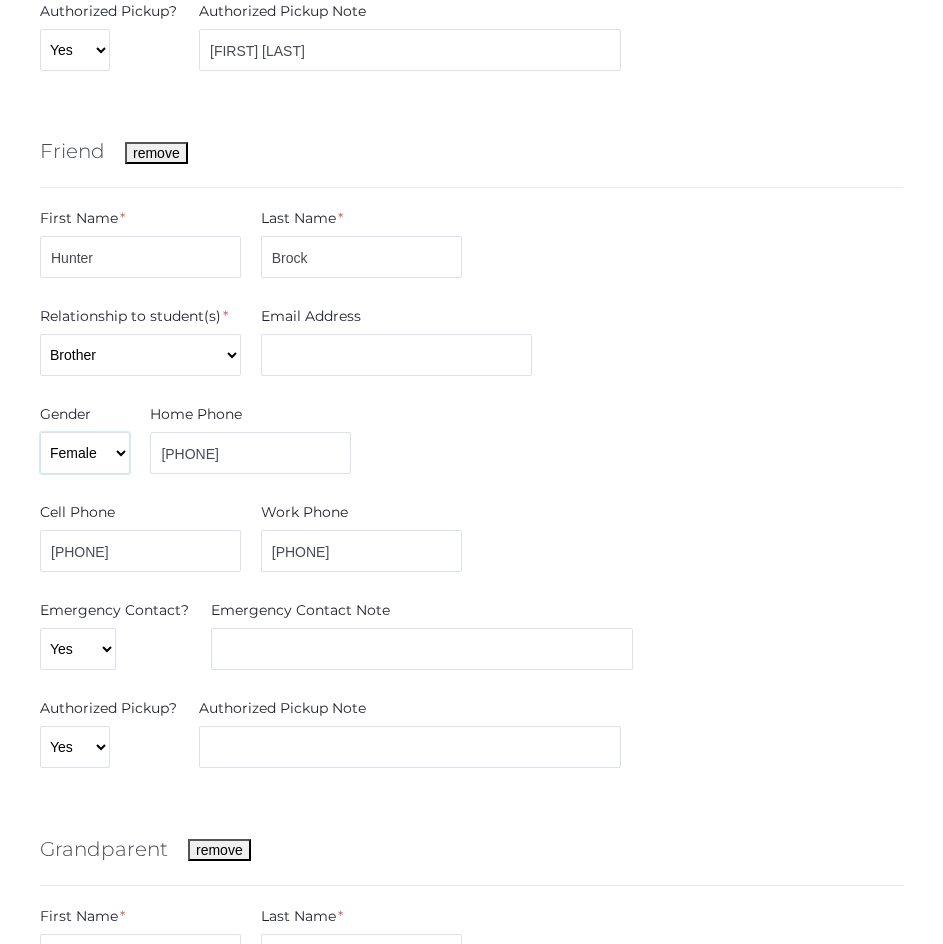 click on "Male
Female" at bounding box center (85, 453) 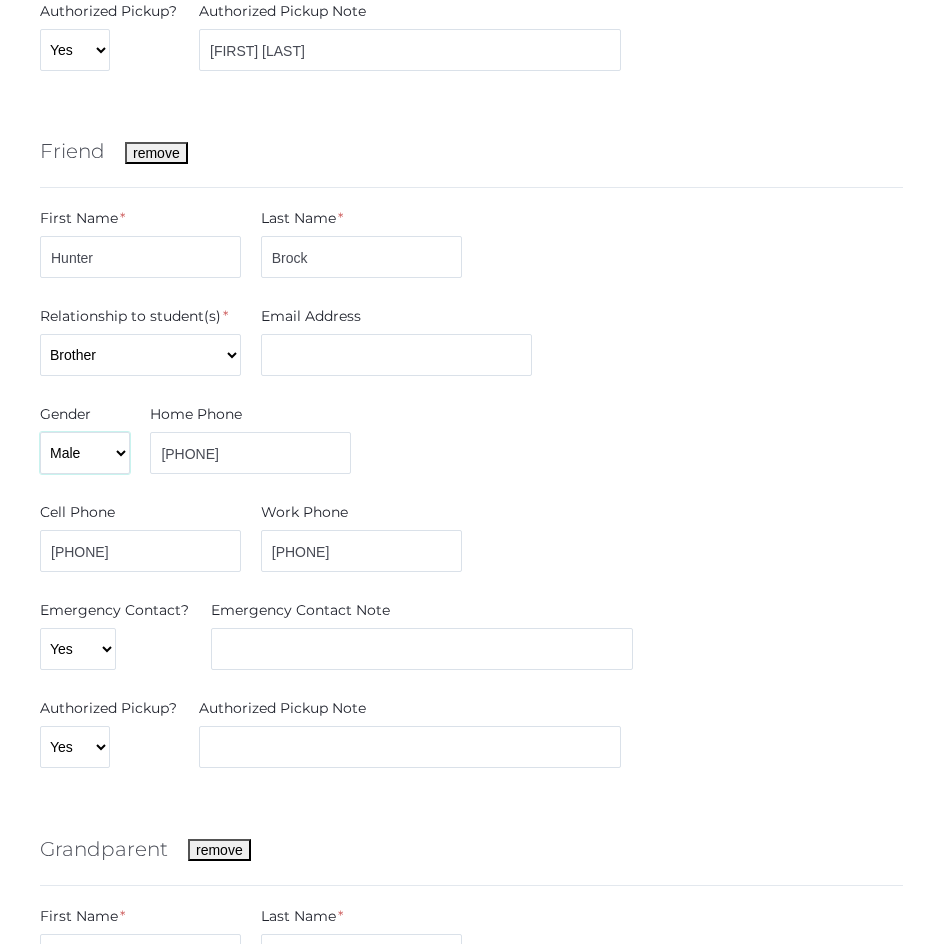 click on "Male
Female" at bounding box center [85, 453] 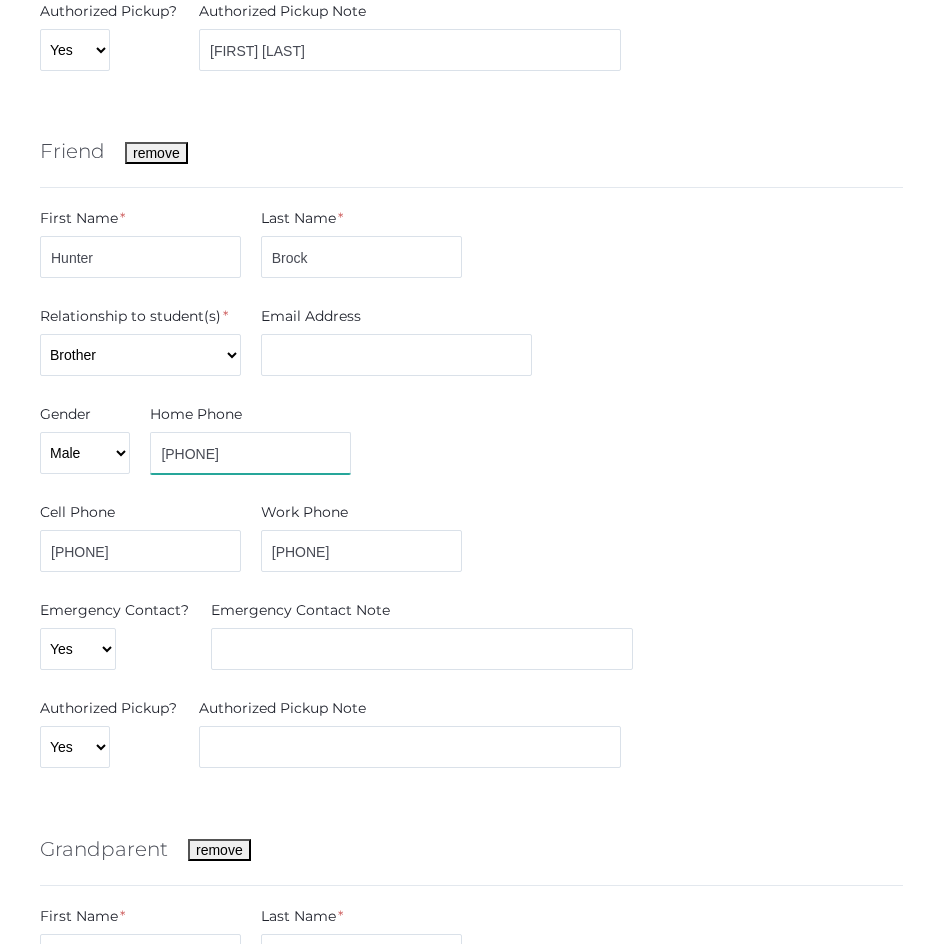 drag, startPoint x: 277, startPoint y: 453, endPoint x: 149, endPoint y: 455, distance: 128.01562 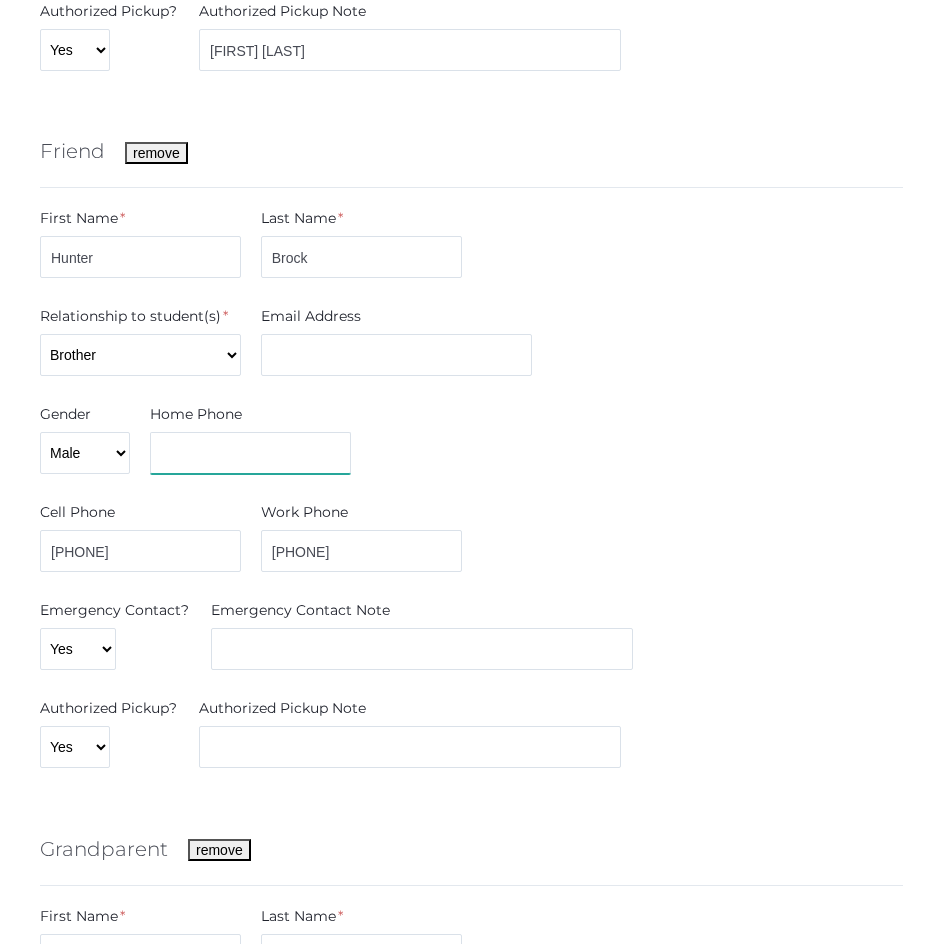 type 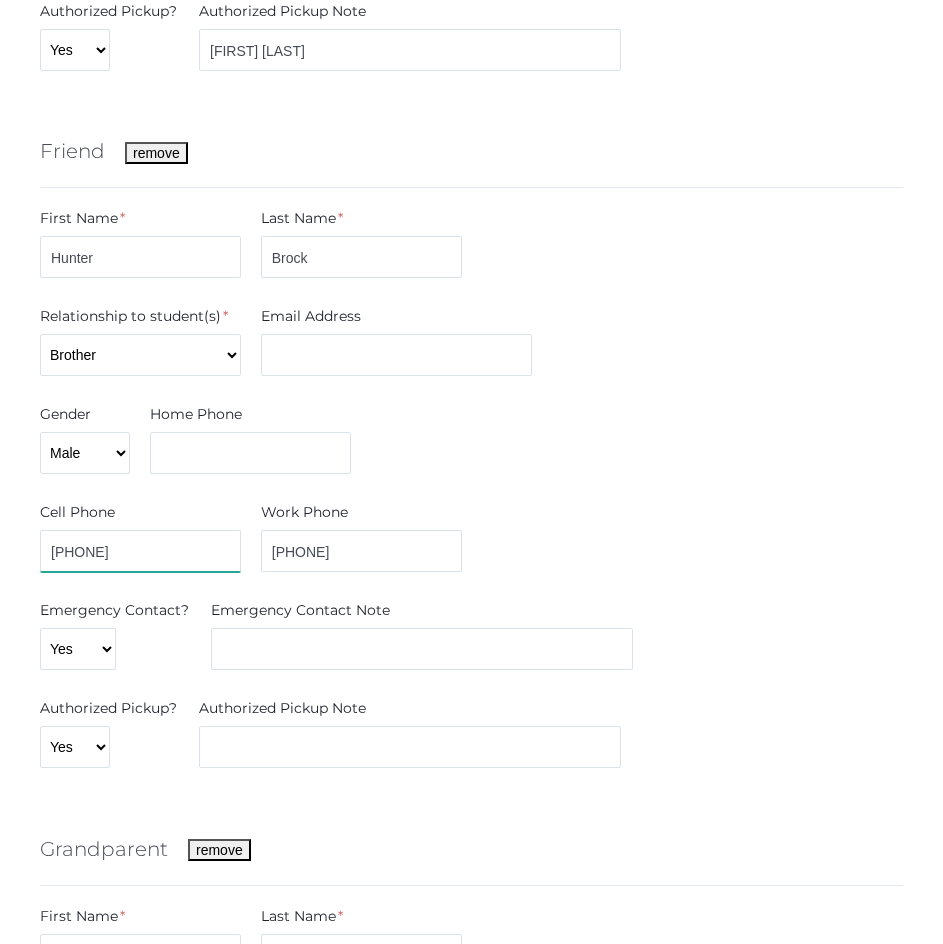 drag, startPoint x: 177, startPoint y: 560, endPoint x: 39, endPoint y: 569, distance: 138.29317 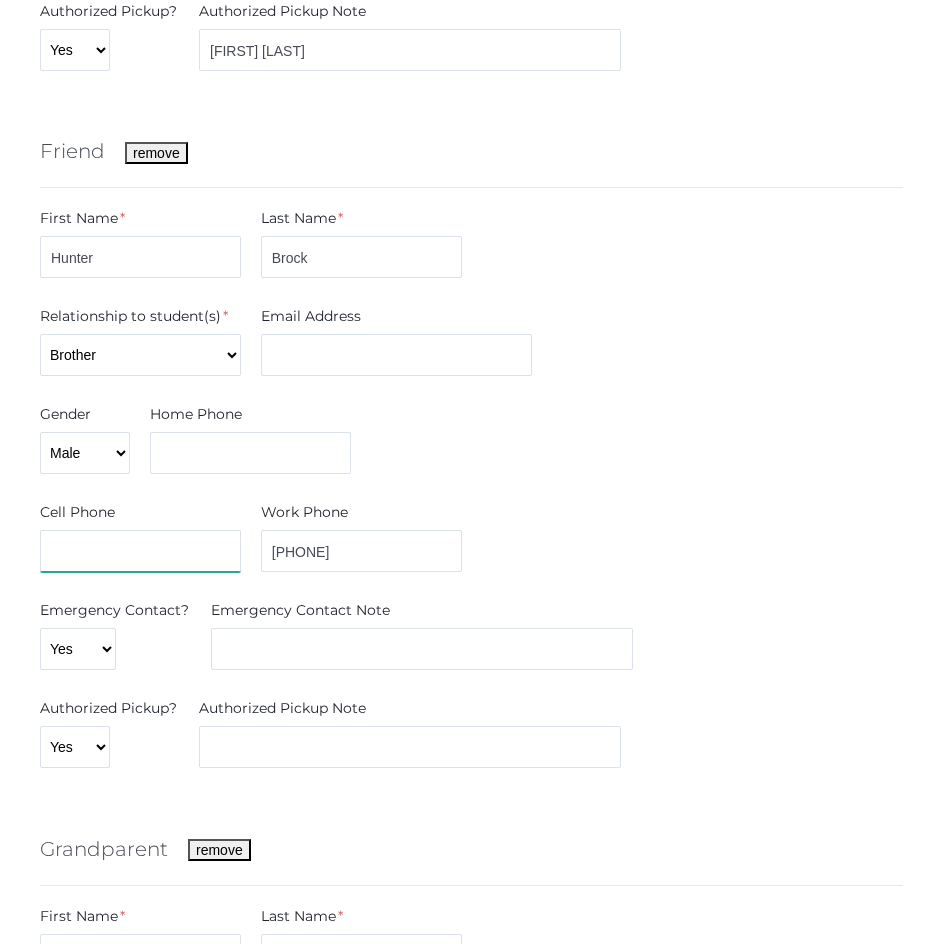type 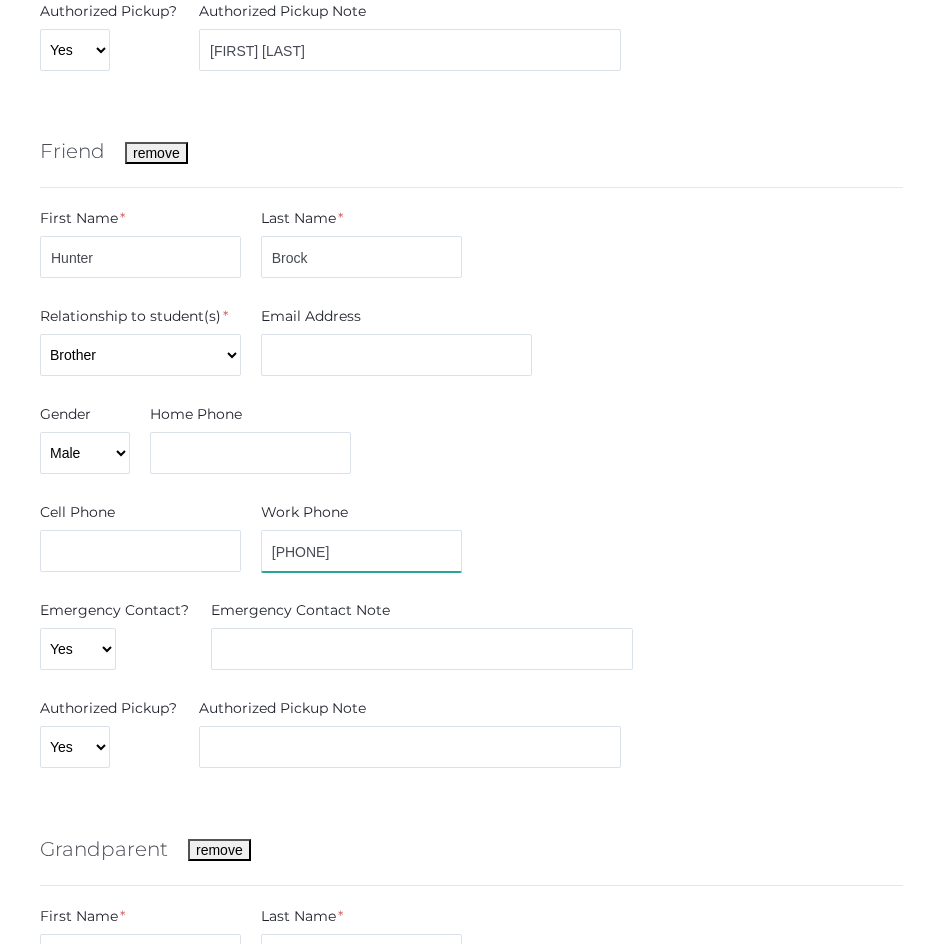drag, startPoint x: 412, startPoint y: 562, endPoint x: 245, endPoint y: 560, distance: 167.01198 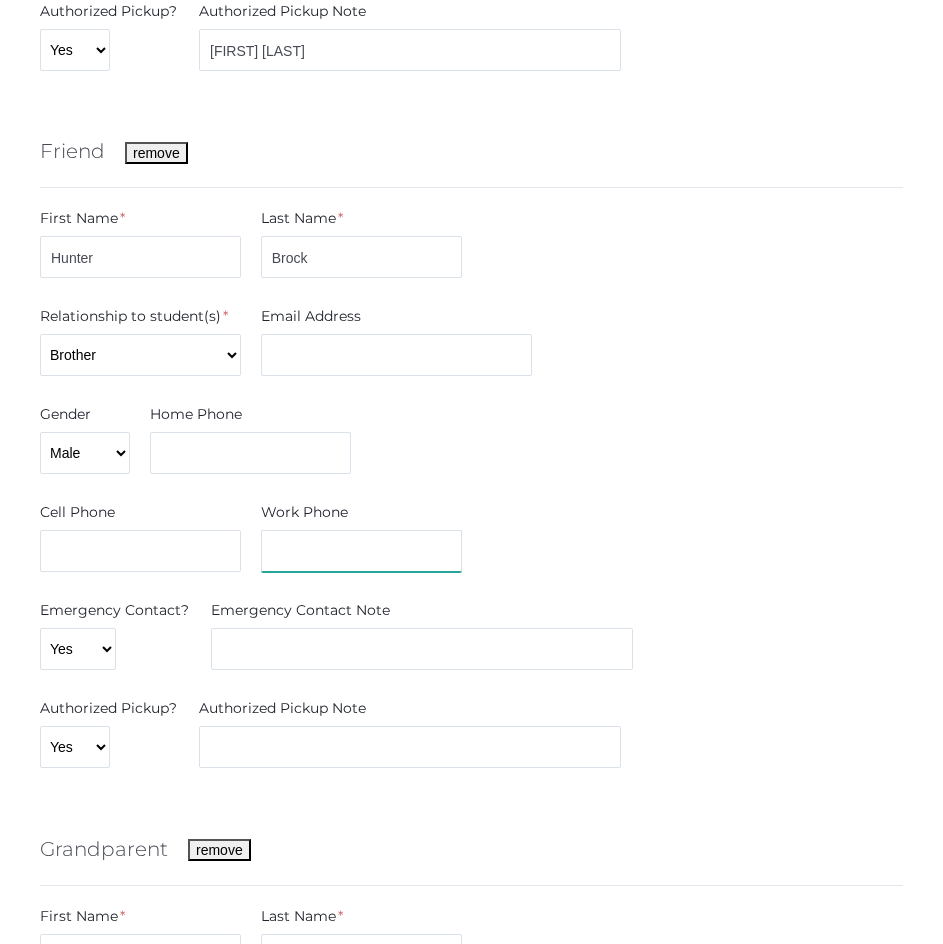 type 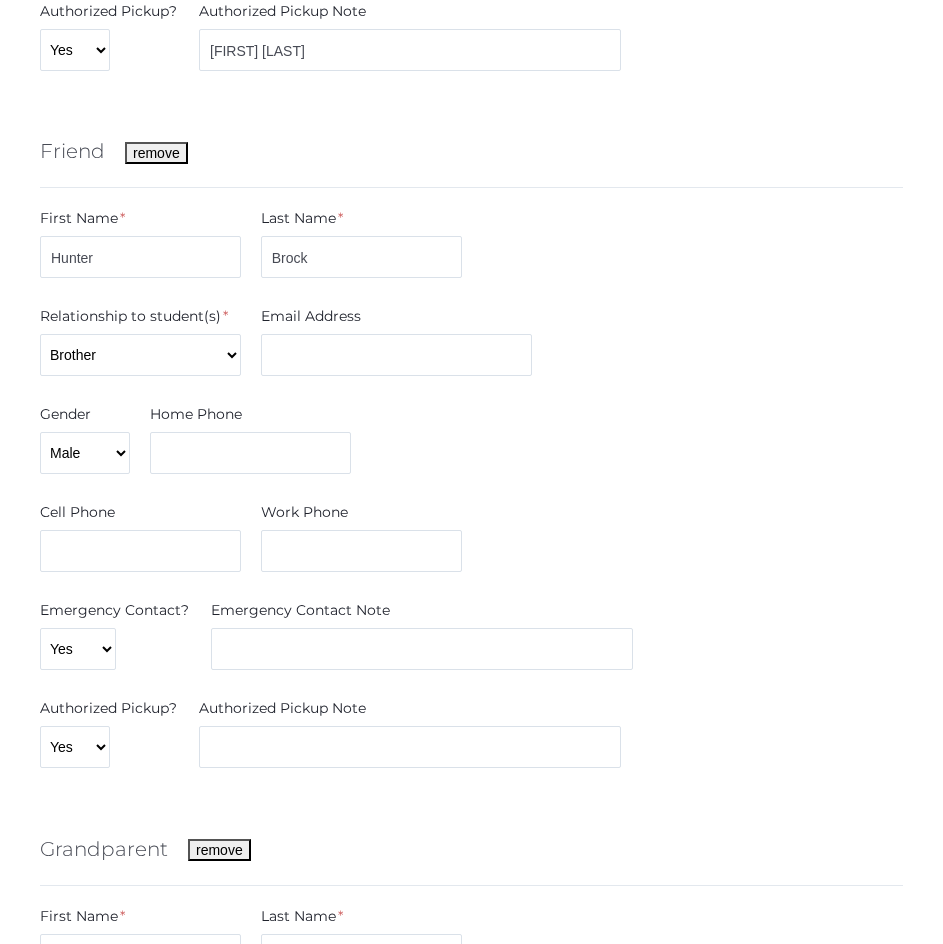 click on "Emergency Contact?" at bounding box center (115, 614) 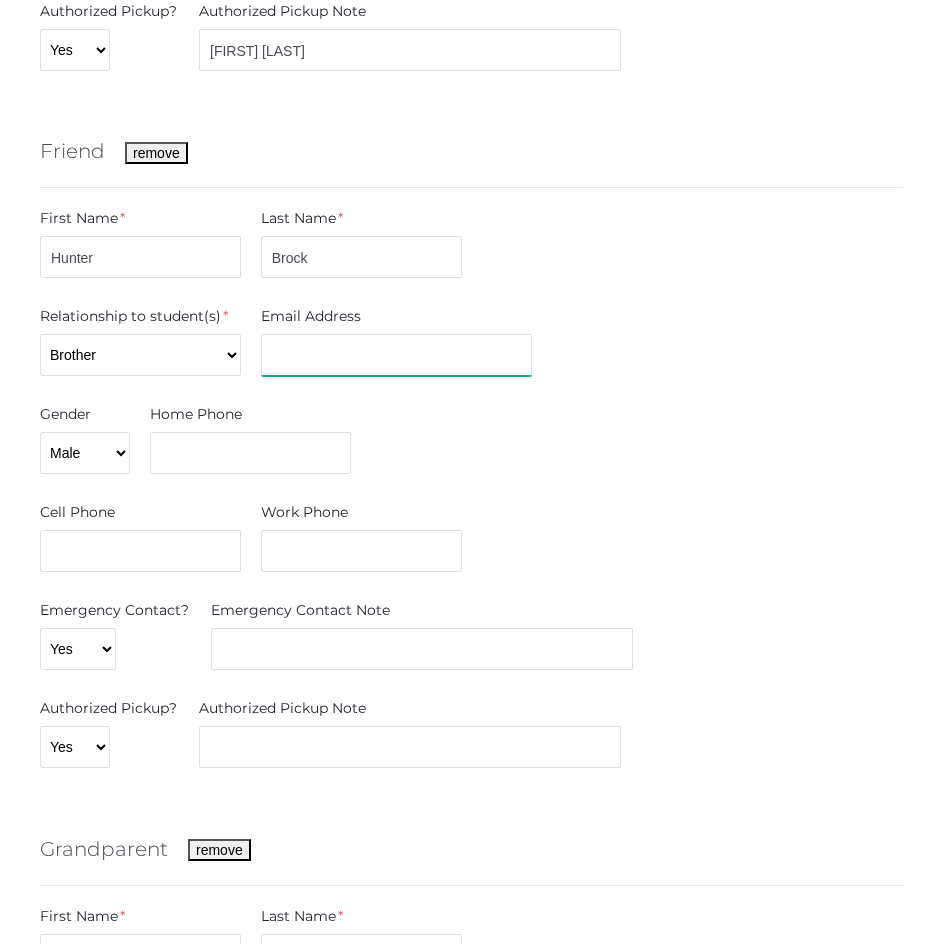click at bounding box center [396, 355] 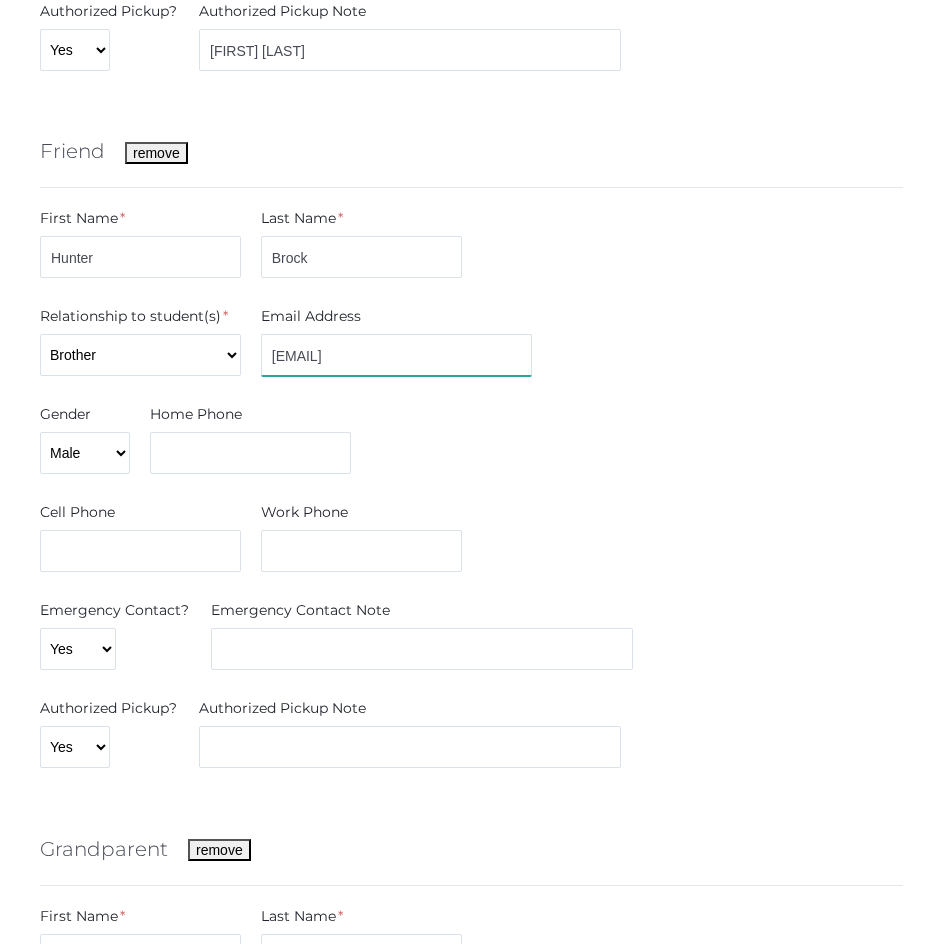 type on "hunterbrockhunter@icloud.com" 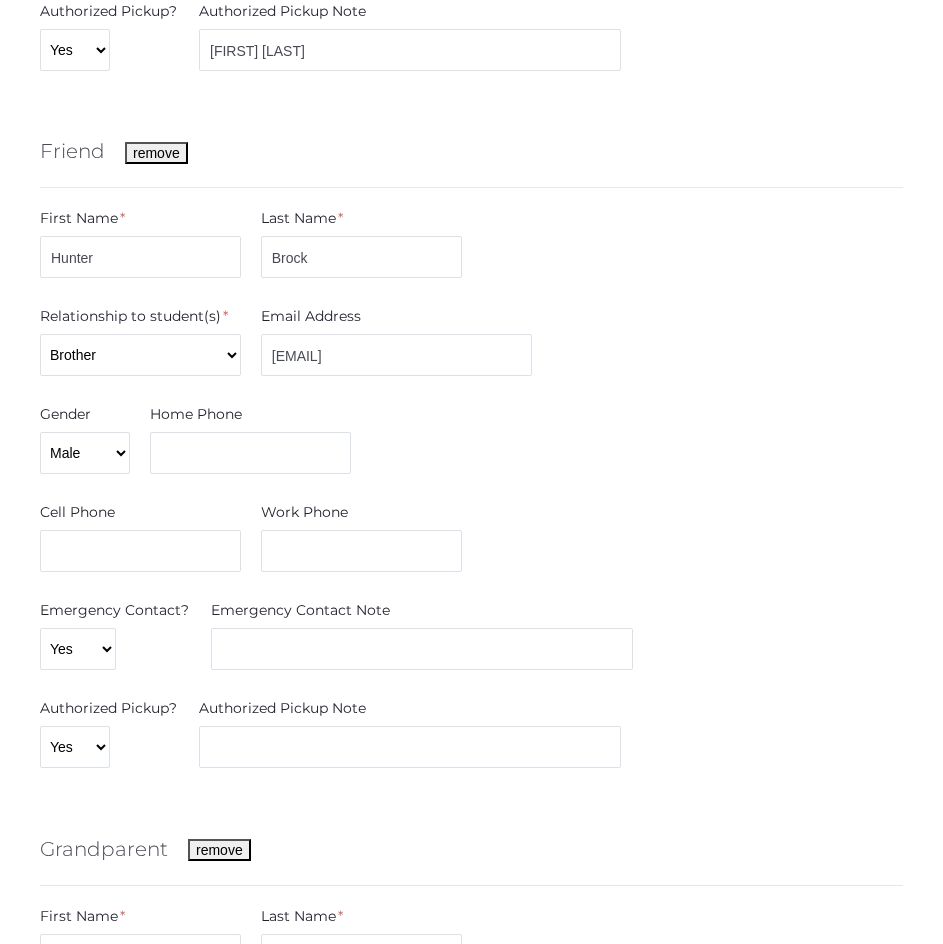 click on "Friend
remove
First Name
*
Hunter
Last Name
*
Brock
Relationship to student(s)
*
Aunt
Brother
Father
Friend
Grandparent
Guardian
Mother
Other
Sister
Step Father
Step Mother
Uncle
Email Address
hunterbrockhunter@icloud.com
Gender
Male
Female
Home Phone
Cell Phone
Work Phone
Emergency Contact?
Yes
No
Emergency Contact Note
Authorized Pickup?
Yes
No
Authorized Pickup Note" at bounding box center [471, 447] 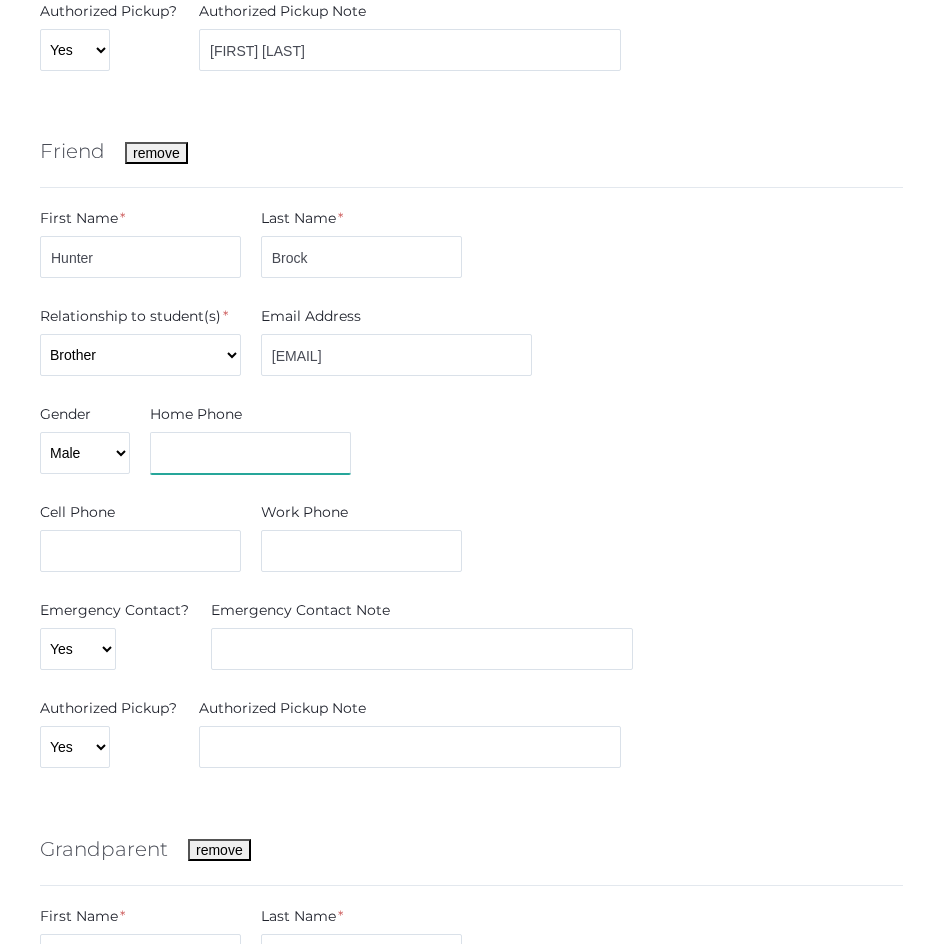 click at bounding box center [250, 453] 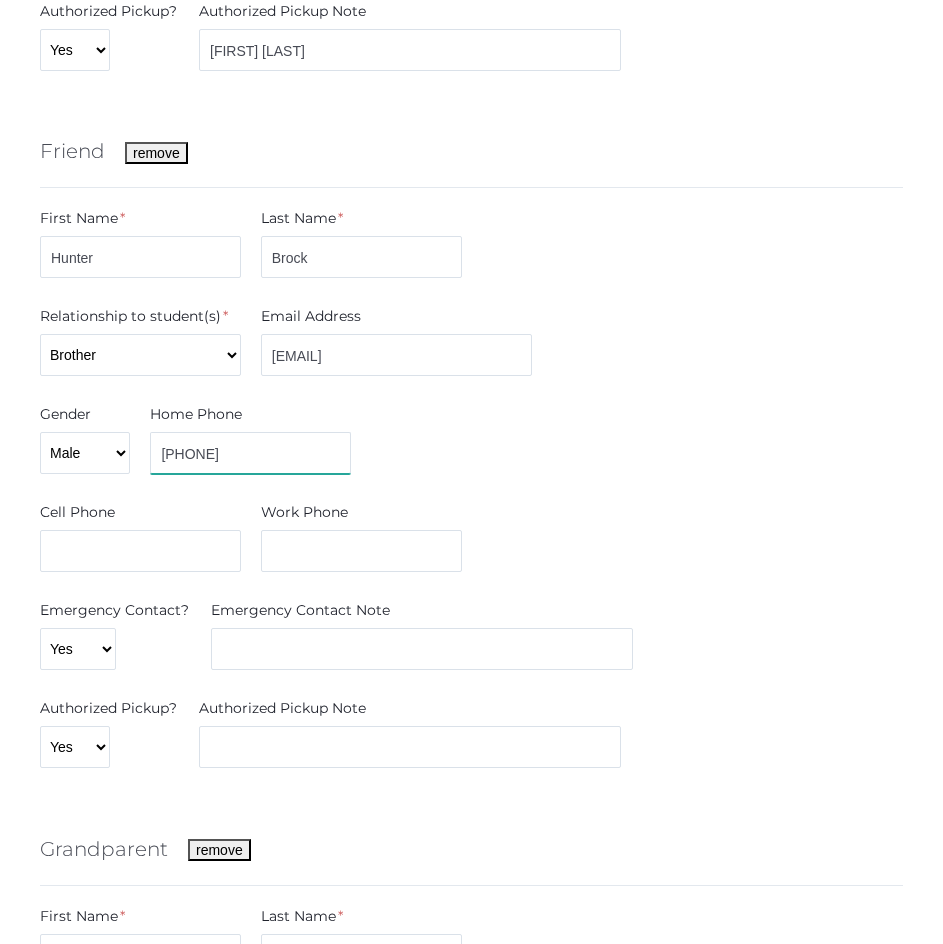 type on "805-315-3002" 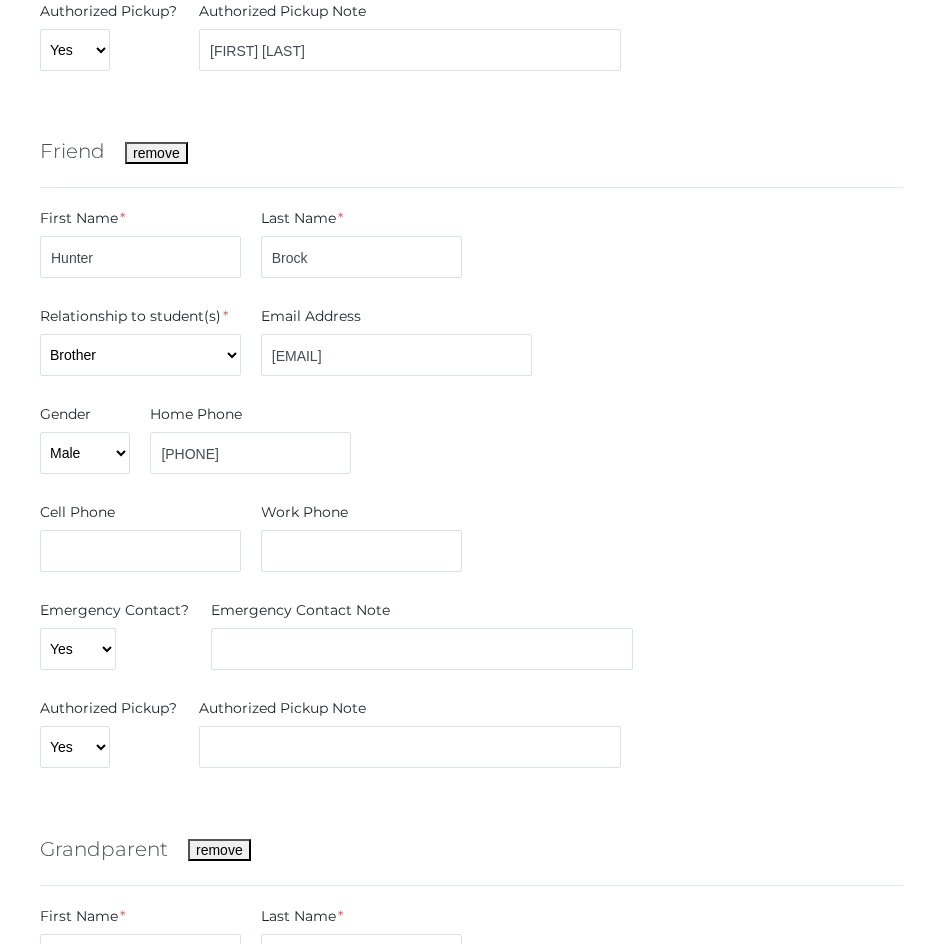 click on "Cell Phone" at bounding box center [140, 516] 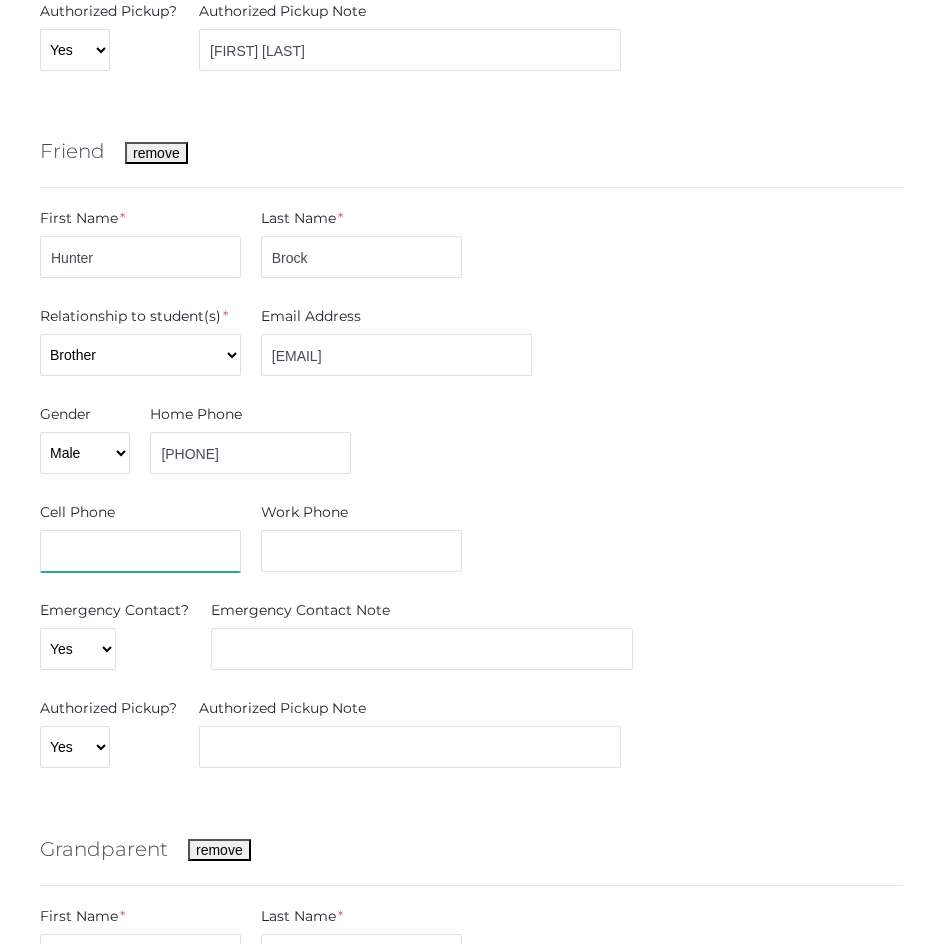 click at bounding box center [140, 551] 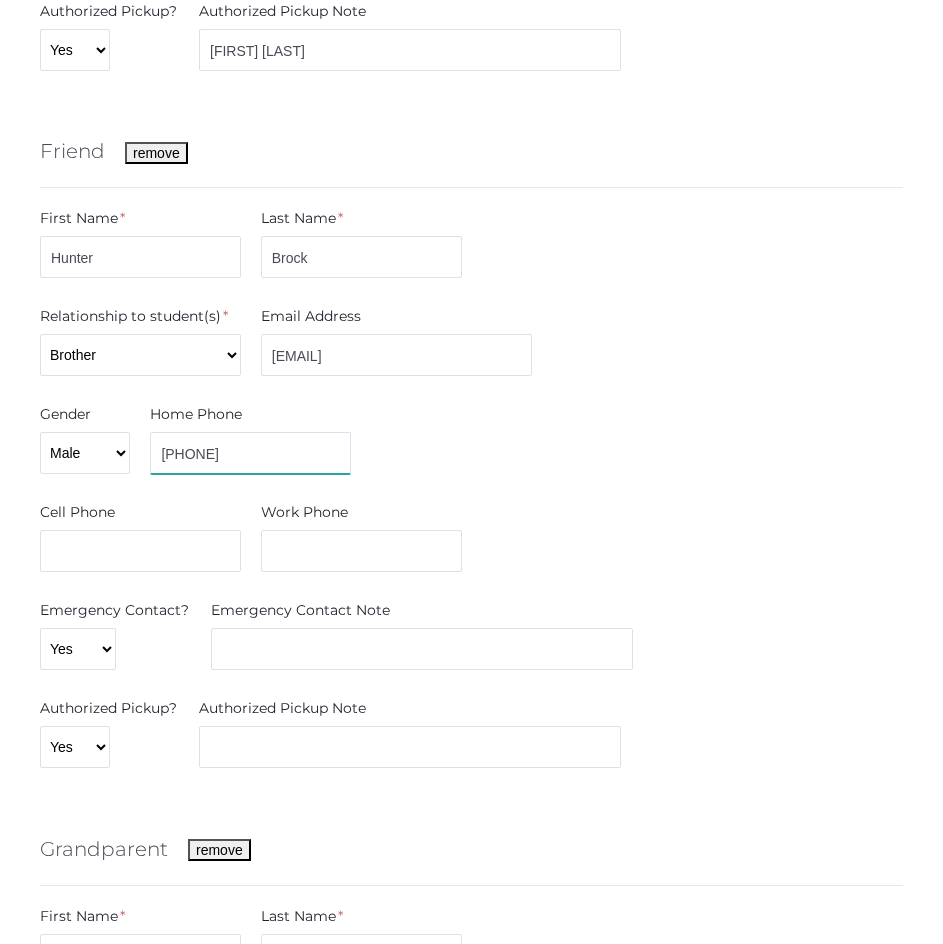 drag, startPoint x: 267, startPoint y: 458, endPoint x: 145, endPoint y: 457, distance: 122.0041 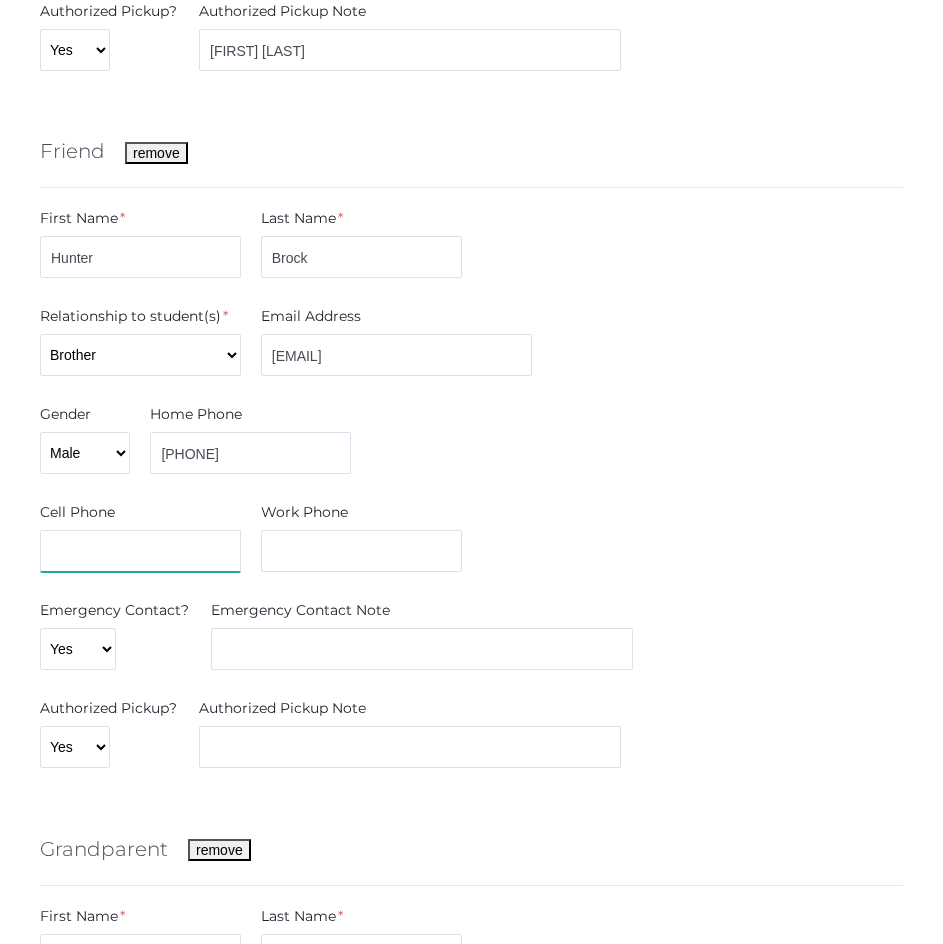 click at bounding box center (140, 551) 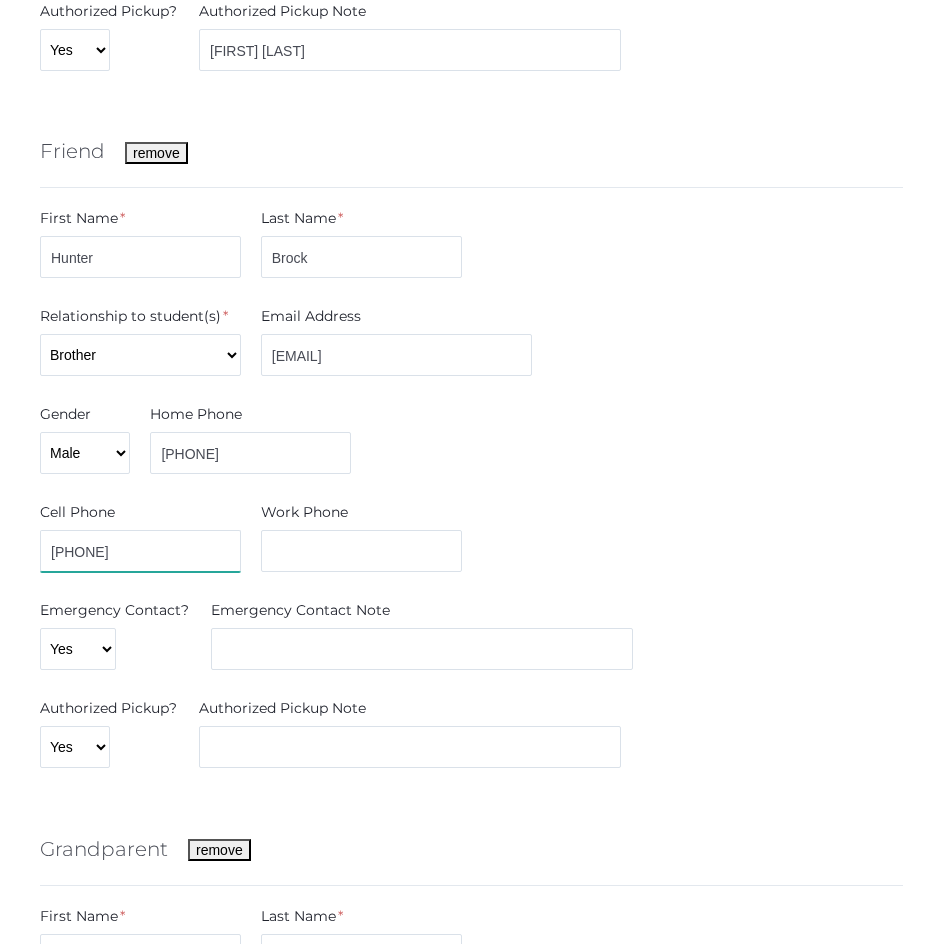 type on "805-315-3002" 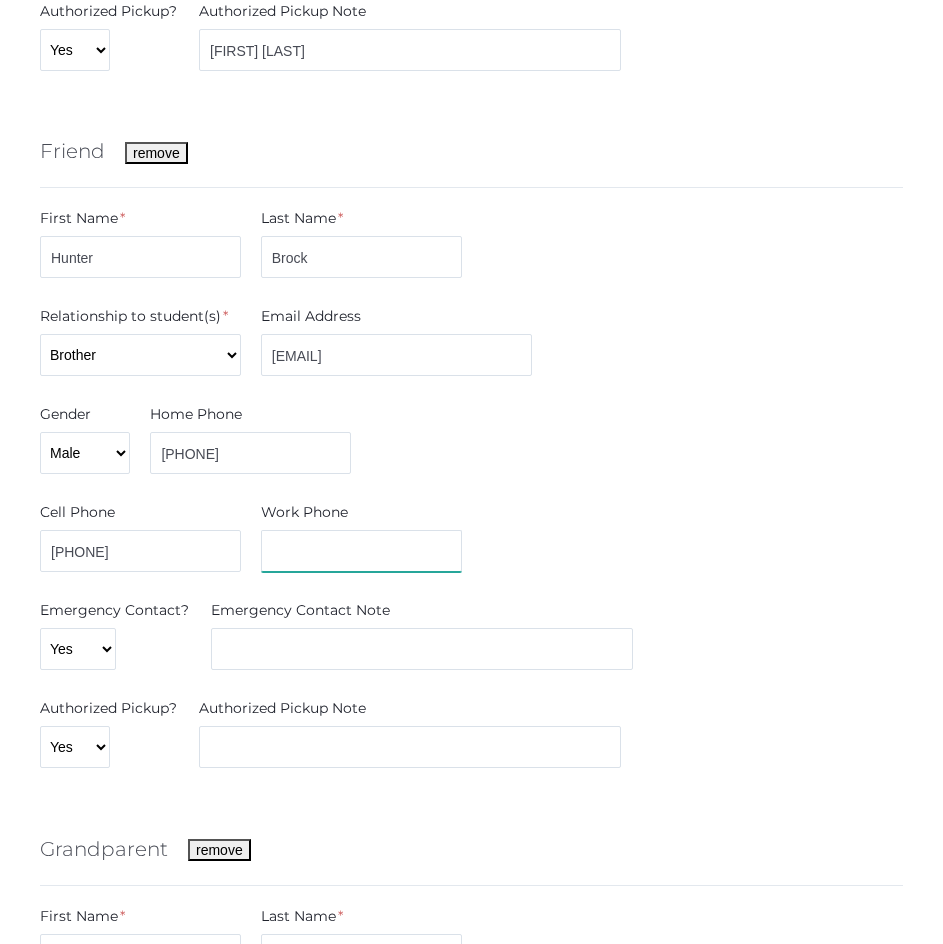 click at bounding box center (361, 551) 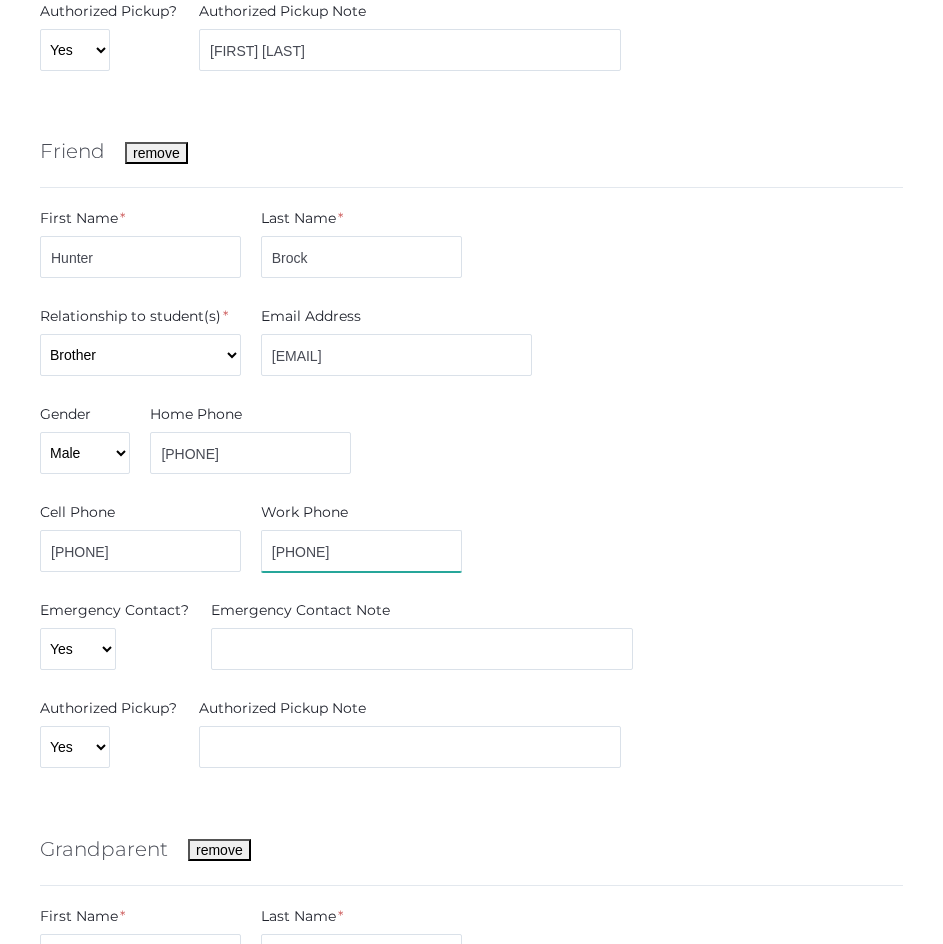 type on "805-315-3002" 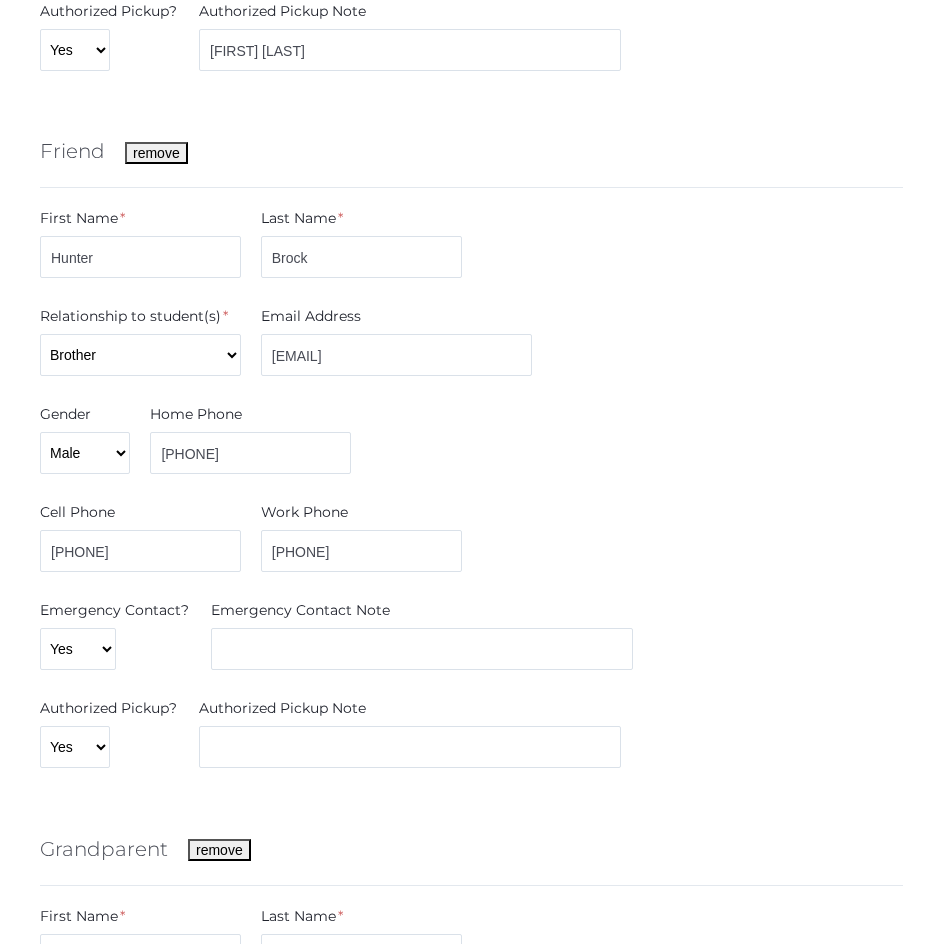 click on "Friend
remove
First Name
*
Hunter
Last Name
*
Brock
Relationship to student(s)
*
Aunt
Brother
Father
Friend
Grandparent
Guardian
Mother
Other
Sister
Step Father
Step Mother
Uncle
Email Address
hunterbrockhunter@icloud.com
Gender
Male
Female
Home Phone
805-315-3002
Cell Phone
805-315-3002
Work Phone
805-315-3002
Emergency Contact?
Yes
No
Emergency Contact Note
Authorized Pickup?
Yes
No" at bounding box center (471, 447) 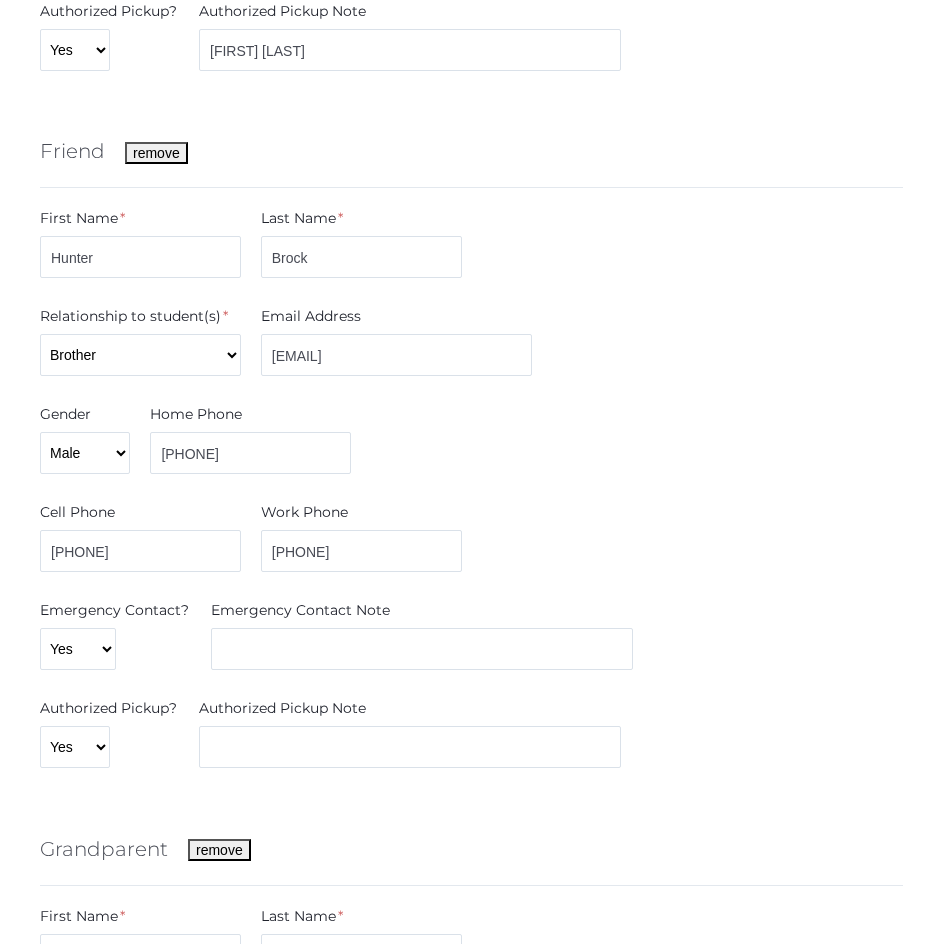 click on "Friend
remove
First Name
*
Hunter
Last Name
*
Brock
Relationship to student(s)
*
Aunt
Brother
Father
Friend
Grandparent
Guardian
Mother
Other
Sister
Step Father
Step Mother
Uncle
Email Address
hunterbrockhunter@icloud.com
Gender
Male
Female
Home Phone
805-315-3002
Cell Phone
805-315-3002
Work Phone
805-315-3002
Emergency Contact?
Yes
No
Emergency Contact Note
Authorized Pickup?
Yes
No" at bounding box center [471, 447] 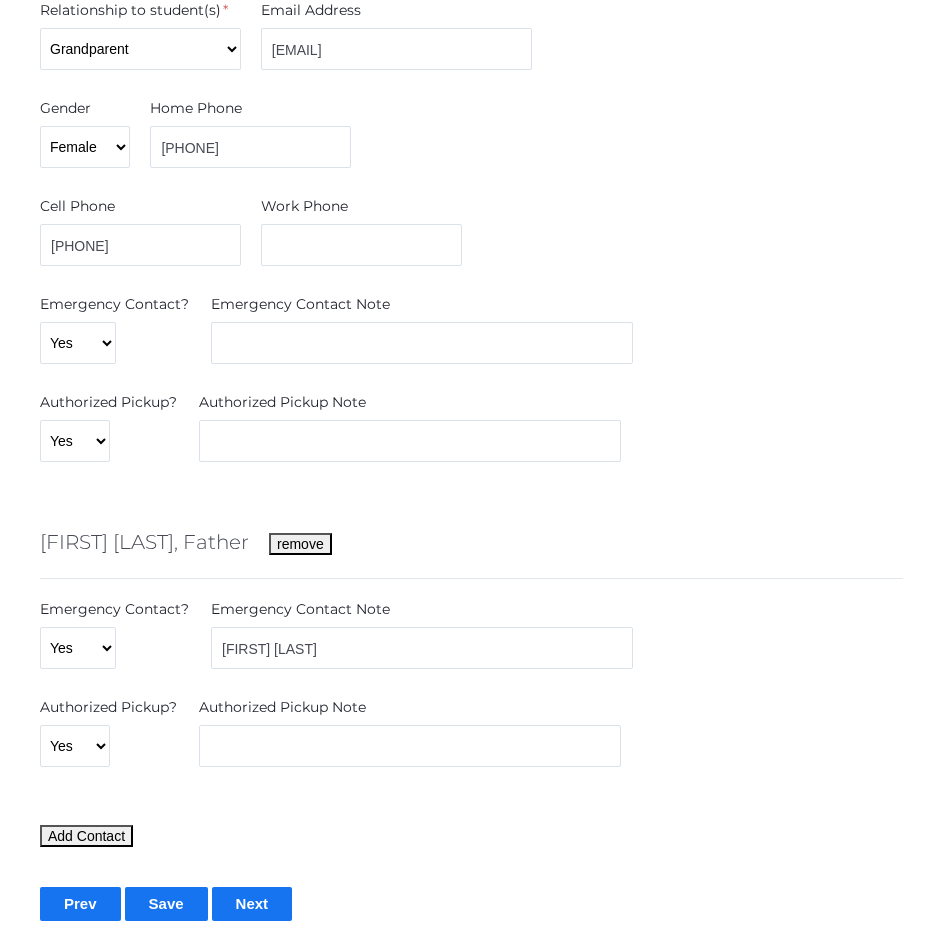 scroll, scrollTop: 2517, scrollLeft: 0, axis: vertical 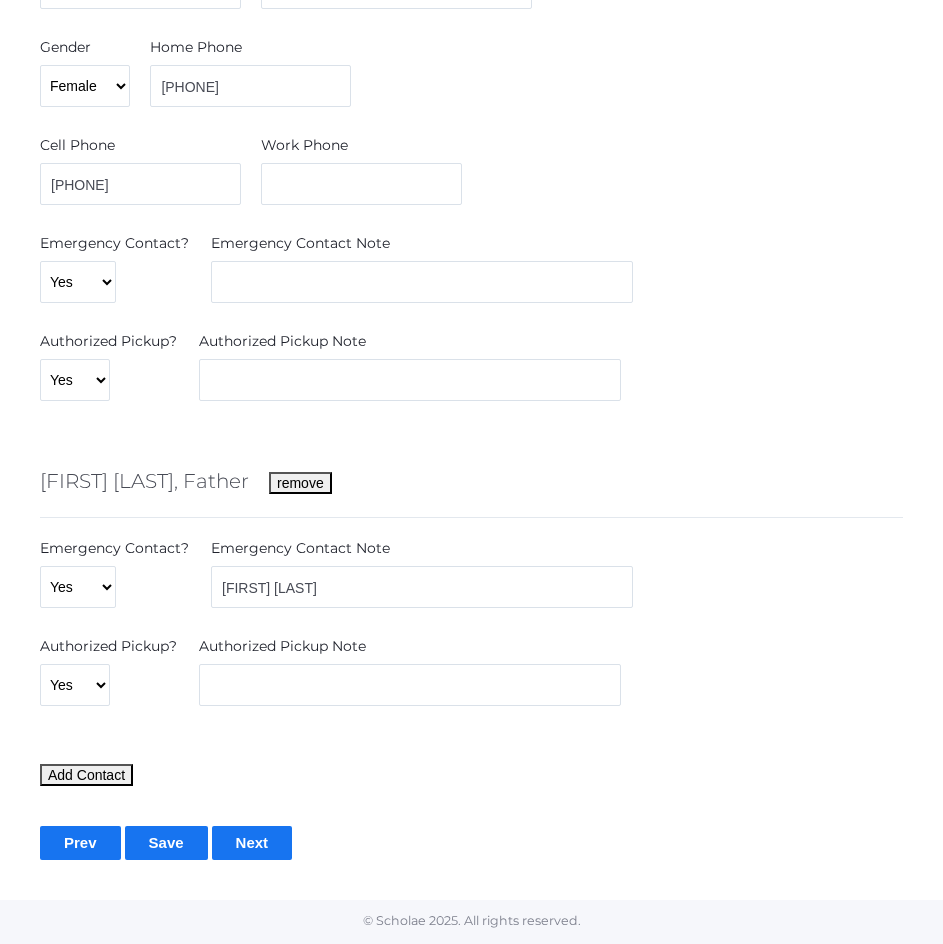 click on "Next" at bounding box center [252, 842] 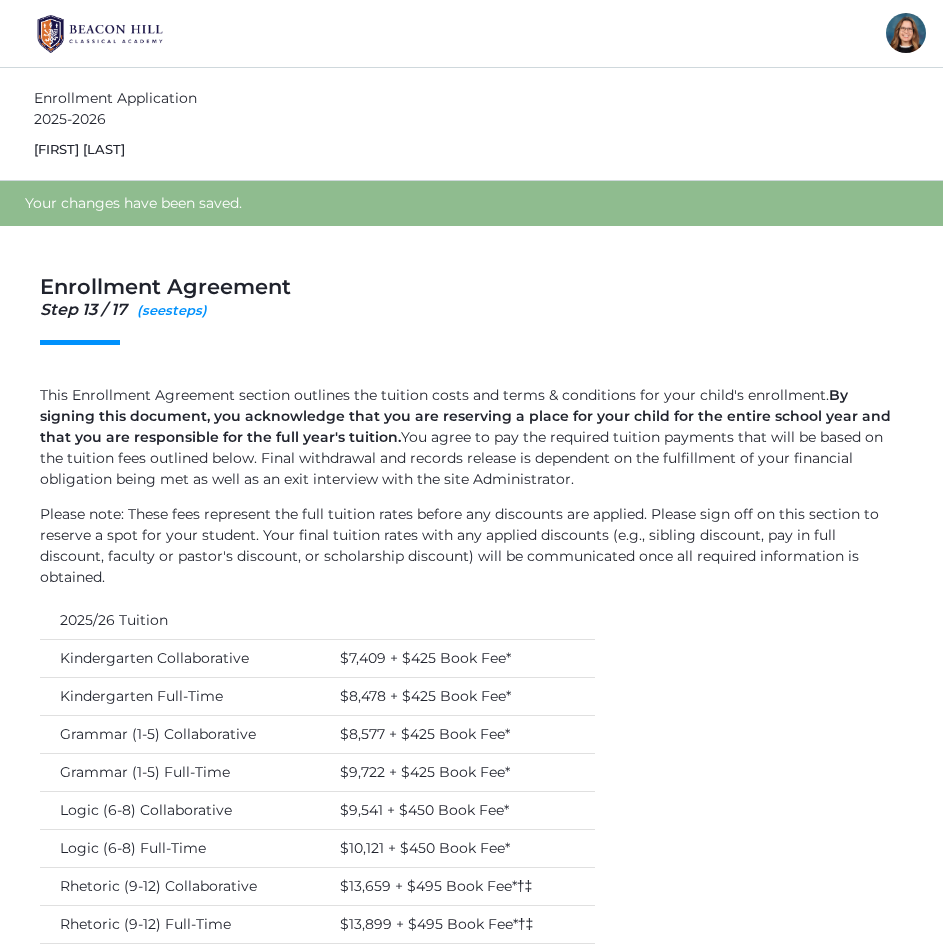 scroll, scrollTop: 0, scrollLeft: 0, axis: both 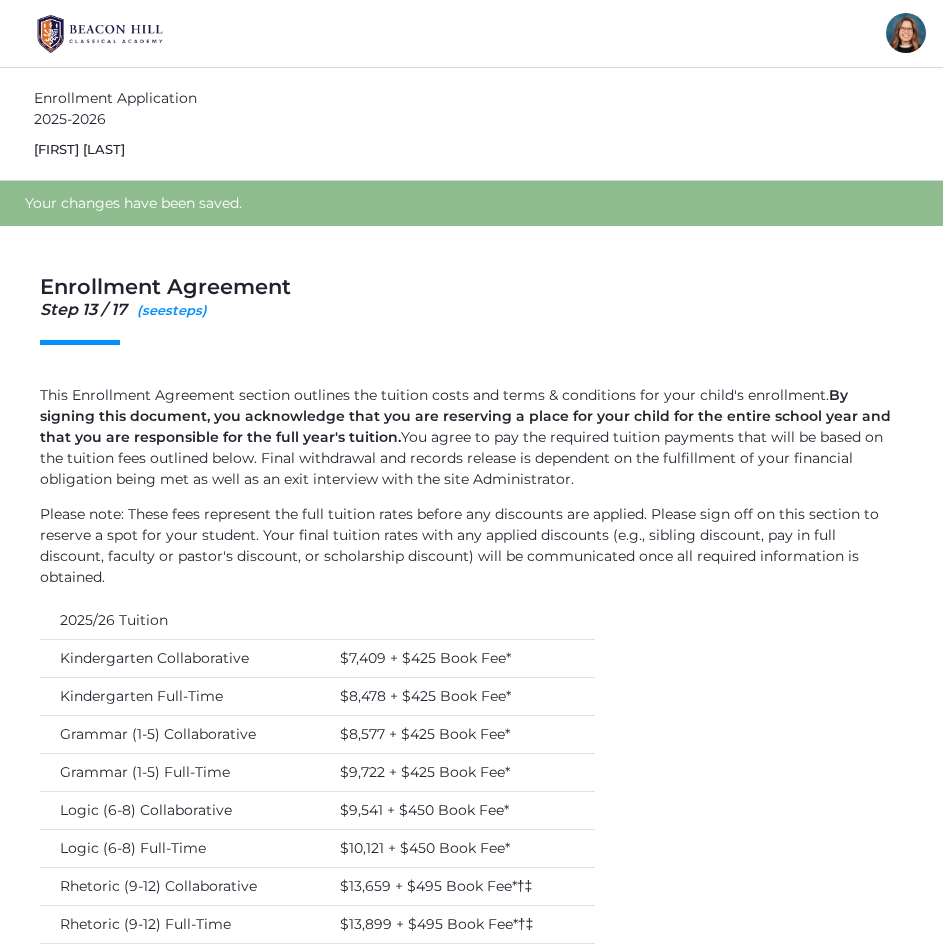 click on "This Enrollment Agreement section outlines the tuition costs and terms & conditions for your child's enrollment. By signing this document, you acknowledge that you are reserving a place for your child for the entire school year and that you are responsible for the full year's tuition. You agree to pay the required tuition payments that will be based on the tuition fees outlined below. Final withdrawal and records release is dependent on the fulfillment of your financial obligation being met as well as an exit interview with the site Administrator.
Please note: These fees represent the full tuition rates before any discounts are applied. Please sign off on this section to reserve a spot for your student. Your final tuition rates with any applied discounts (e.g., sibling discount, pay in full discount, faculty or pastor's discount, or scholarship discount) will be communicated once all required information is obtained.
[YEAR]/[YEAR] Tuition" at bounding box center (471, 843) 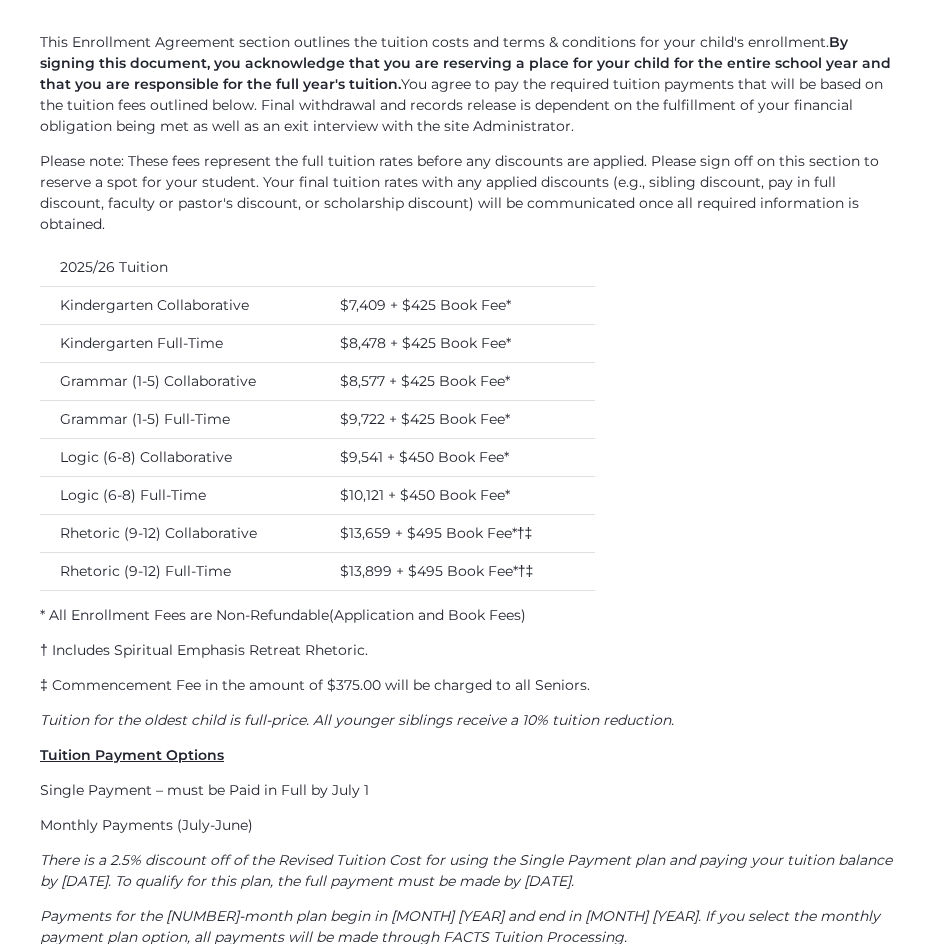 scroll, scrollTop: 354, scrollLeft: 0, axis: vertical 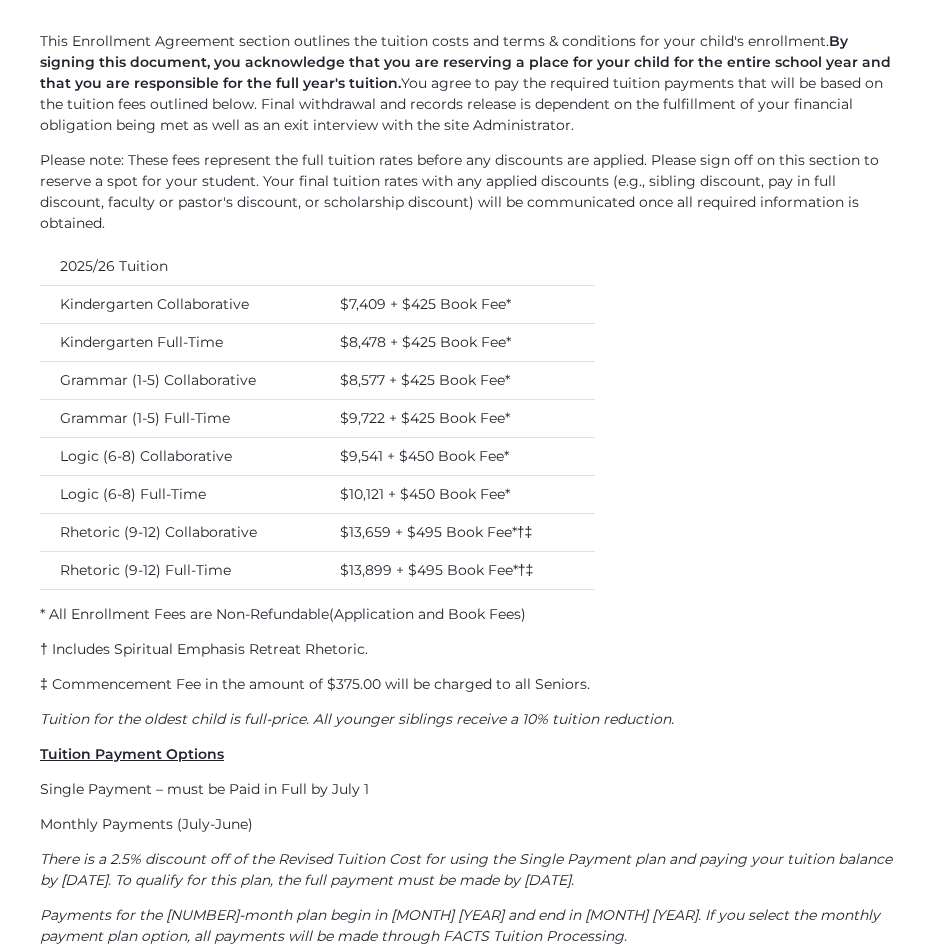 click on "This Enrollment Agreement section outlines the tuition costs and terms & conditions for your child's enrollment. By signing this document, you acknowledge that you are reserving a place for your child for the entire school year and that you are responsible for the full year's tuition. You agree to pay the required tuition payments that will be based on the tuition fees outlined below. Final withdrawal and records release is dependent on the fulfillment of your financial obligation being met as well as an exit interview with the site Administrator.
Please note: These fees represent the full tuition rates before any discounts are applied. Please sign off on this section to reserve a spot for your student. Your final tuition rates with any applied discounts (e.g., sibling discount, pay in full discount, faculty or pastor's discount, or scholarship discount) will be communicated once all required information is obtained.
[YEAR]/[YEAR] Tuition" at bounding box center (471, 489) 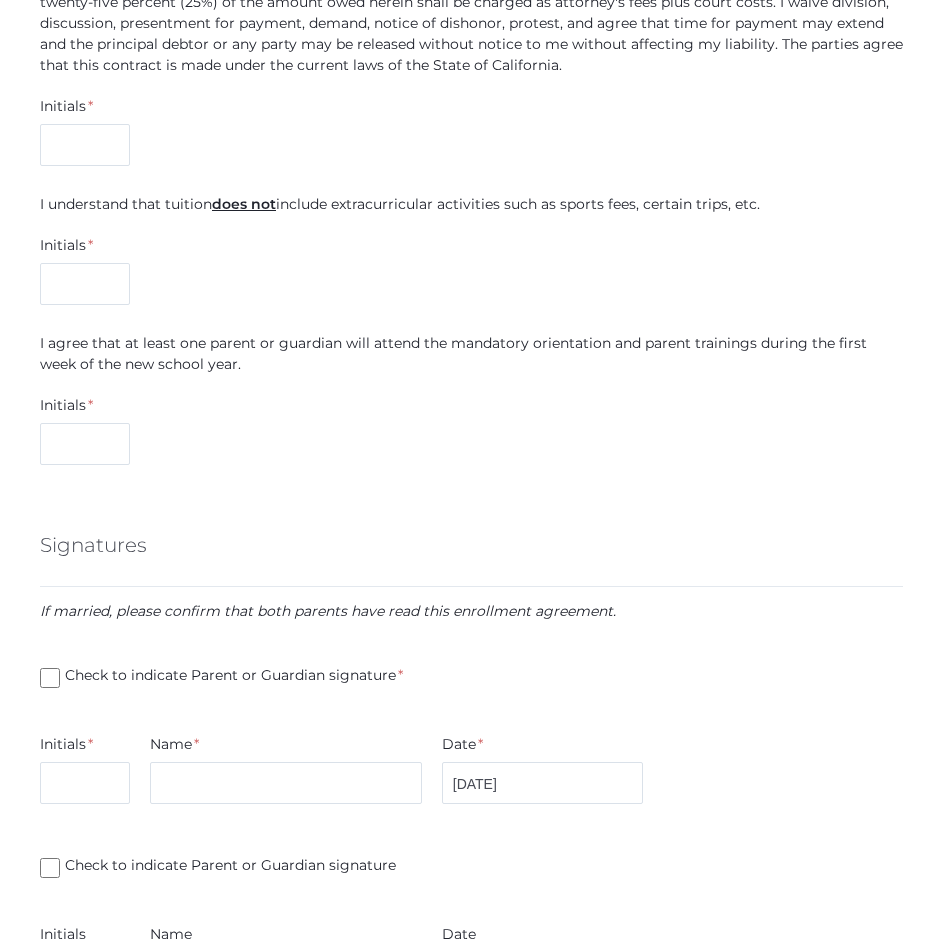 scroll, scrollTop: 3233, scrollLeft: 0, axis: vertical 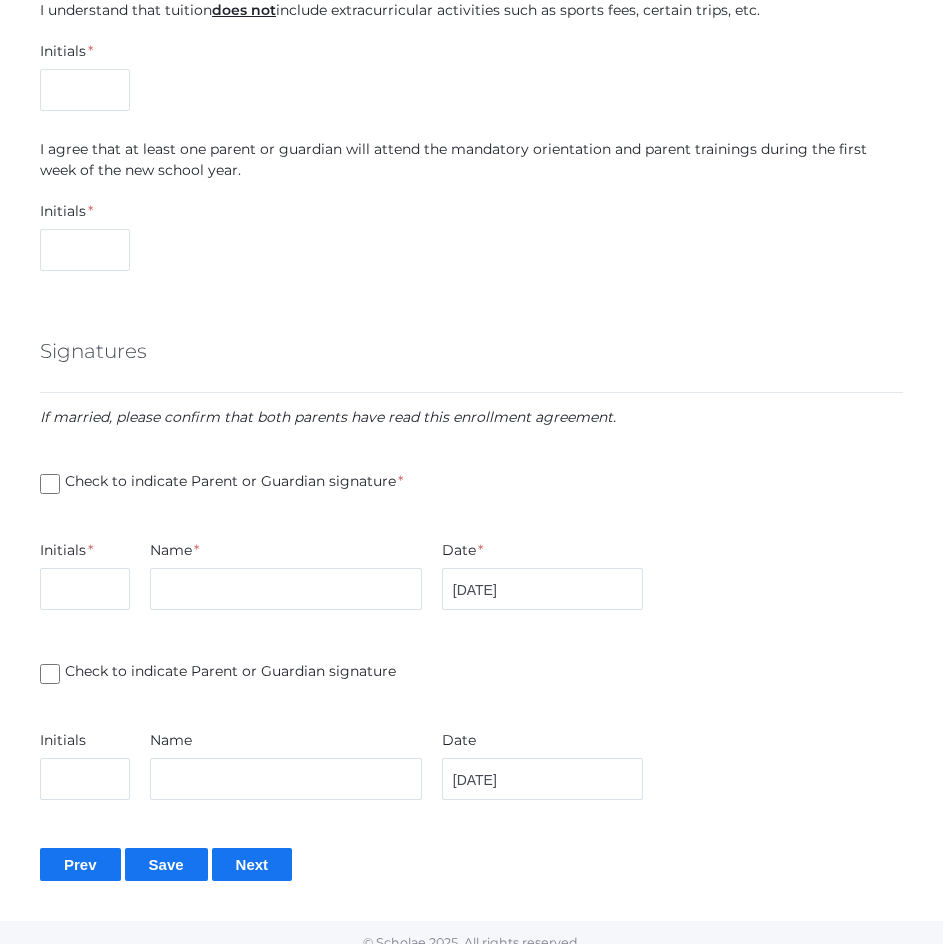 click on "Prev" at bounding box center (80, 864) 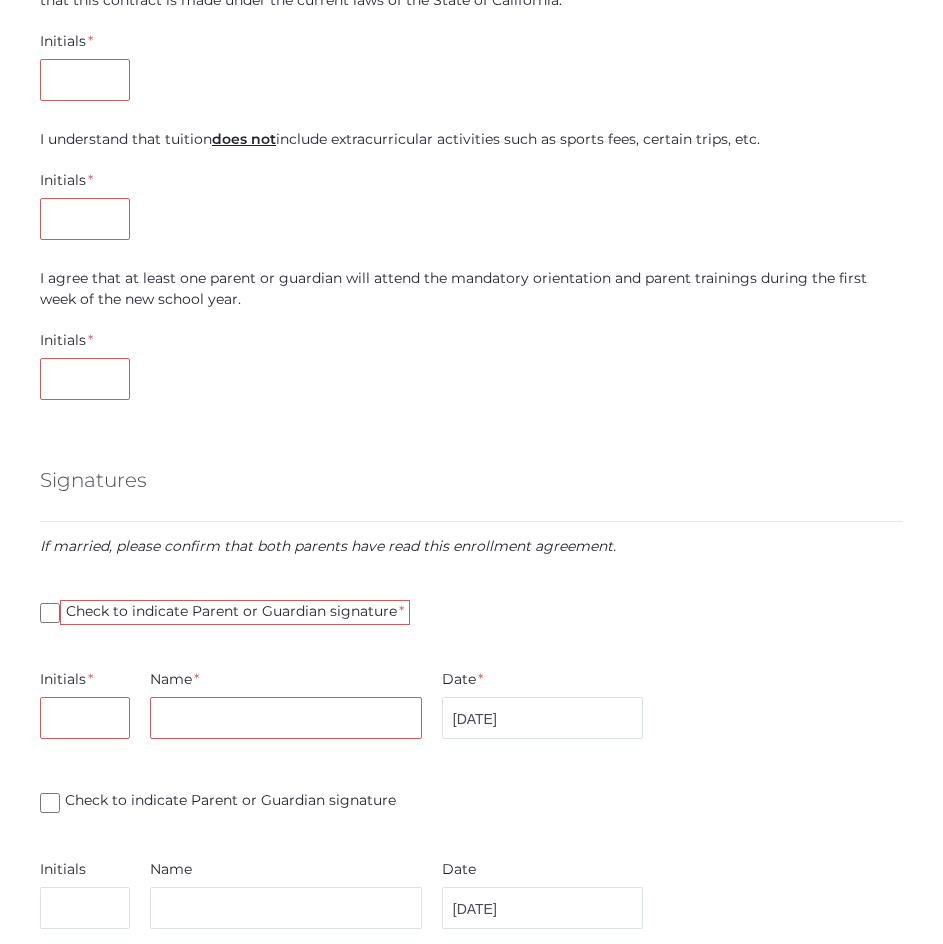 scroll, scrollTop: 3254, scrollLeft: 0, axis: vertical 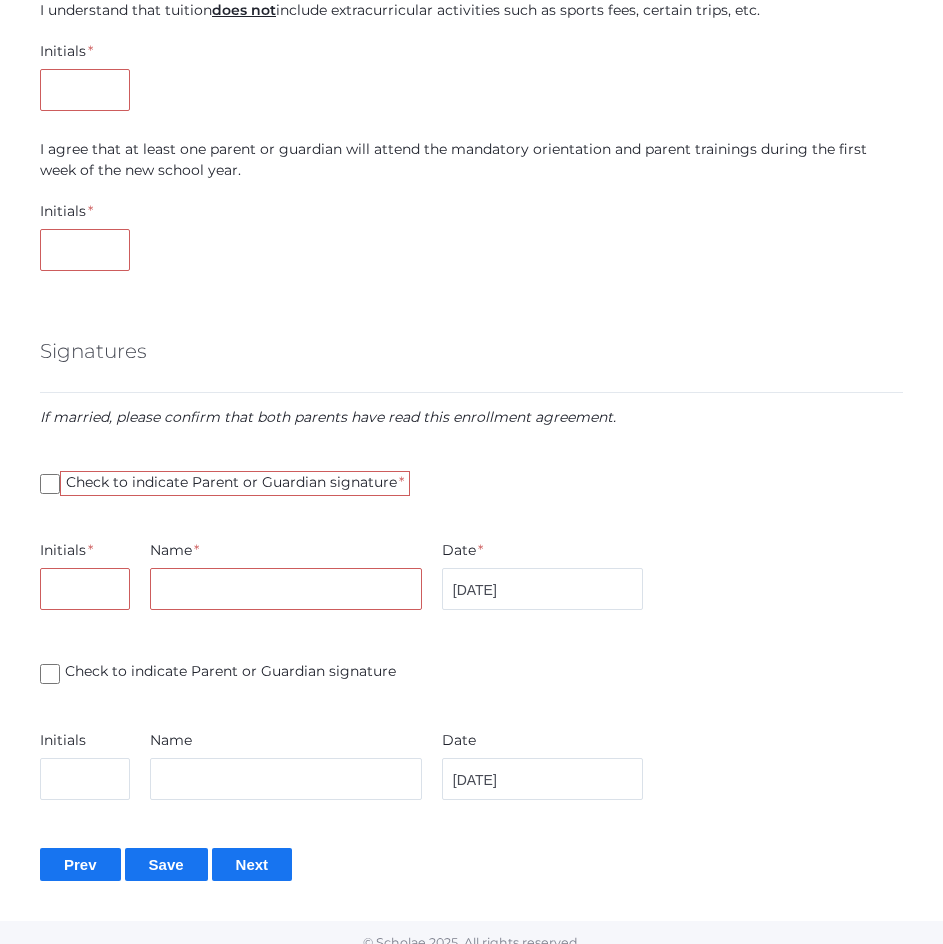 click on "Prev" at bounding box center (80, 864) 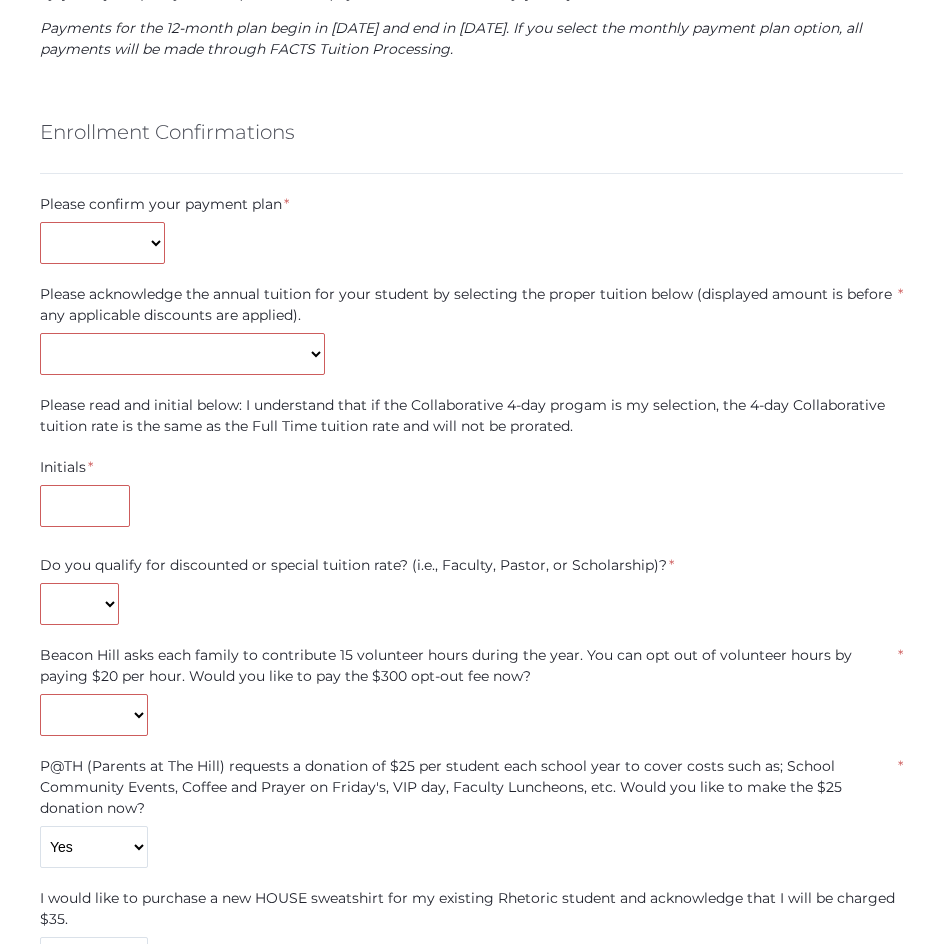 scroll, scrollTop: 1271, scrollLeft: 0, axis: vertical 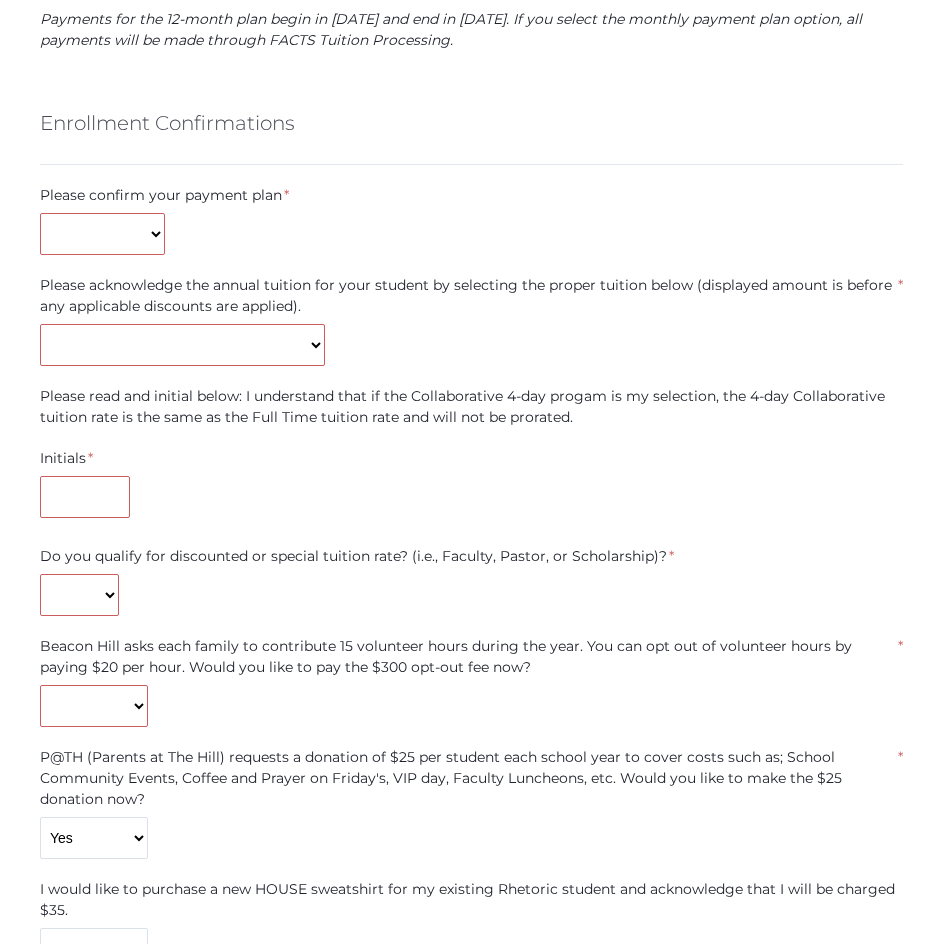 click on "Please confirm your payment plan
*" at bounding box center (164, 199) 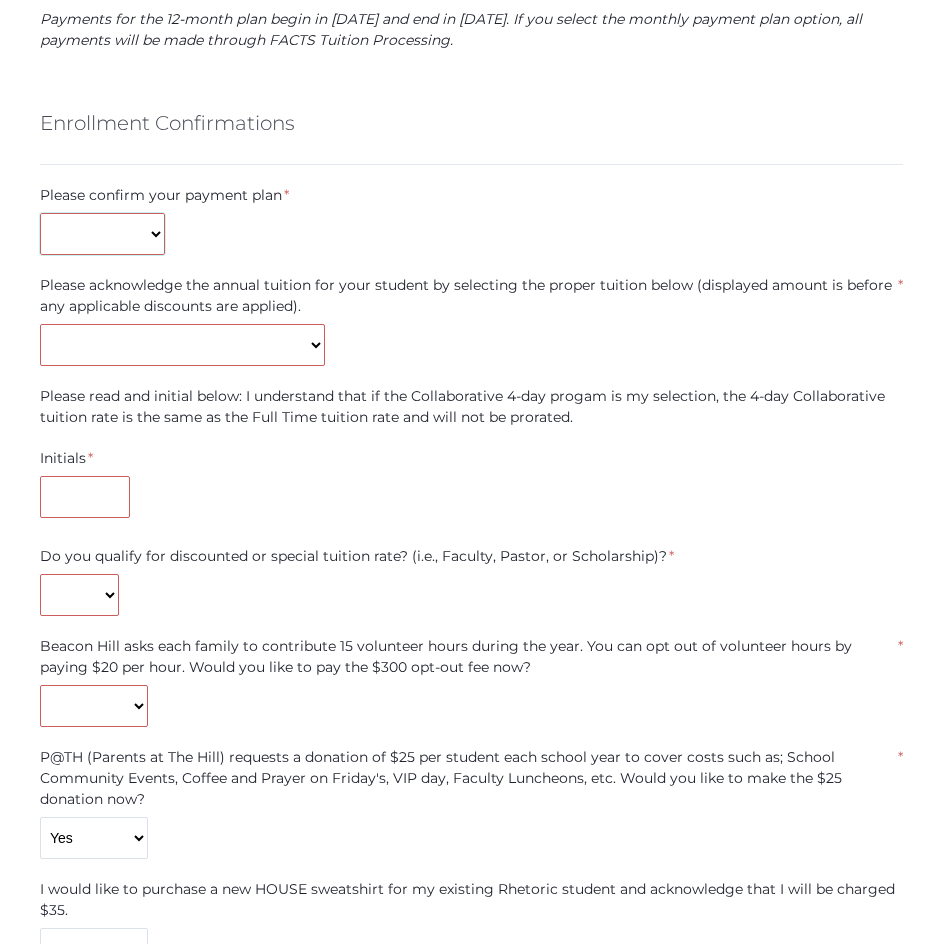 click on "Monthly Payments (July-June)
Single Payment Due July" at bounding box center (102, 234) 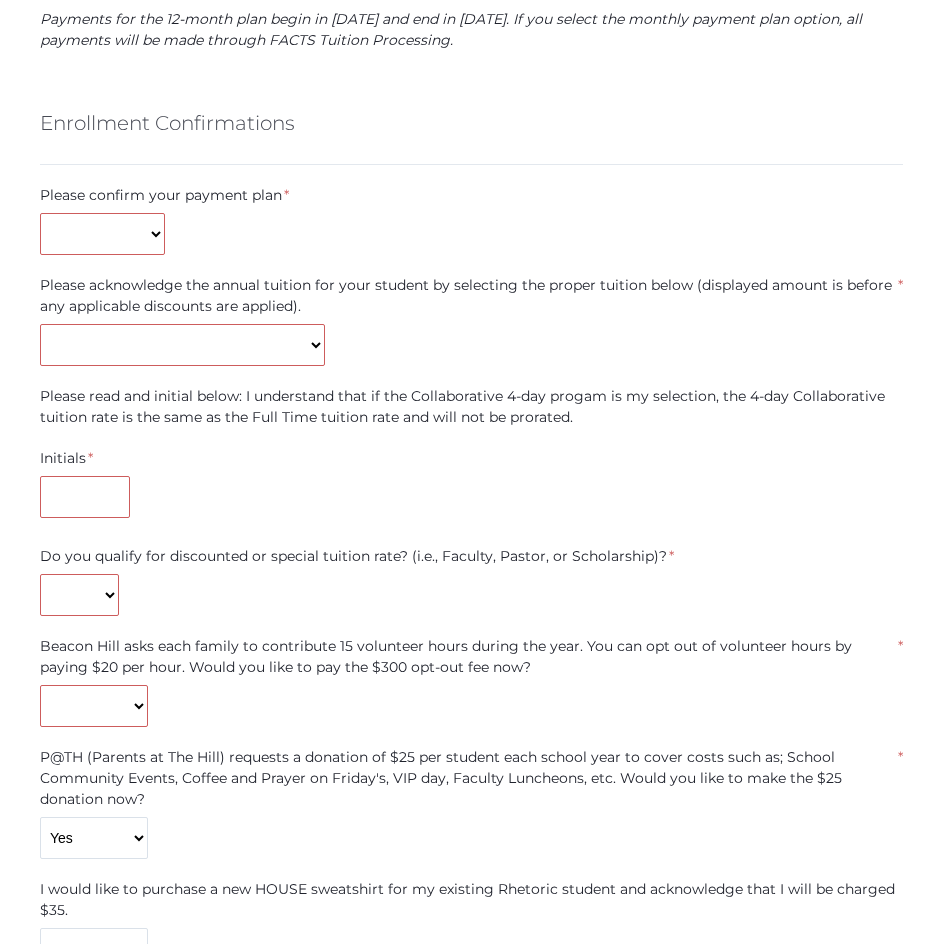 click on "Please confirm your payment plan" at bounding box center (161, 195) 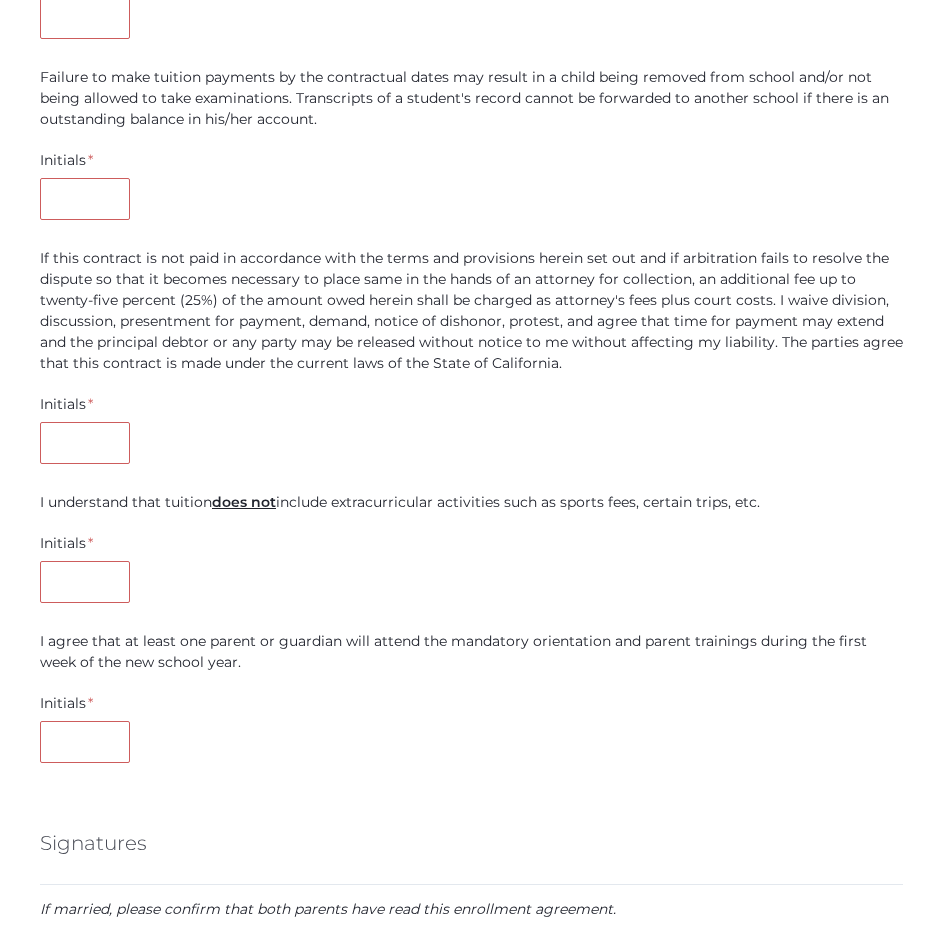 scroll, scrollTop: 2763, scrollLeft: 0, axis: vertical 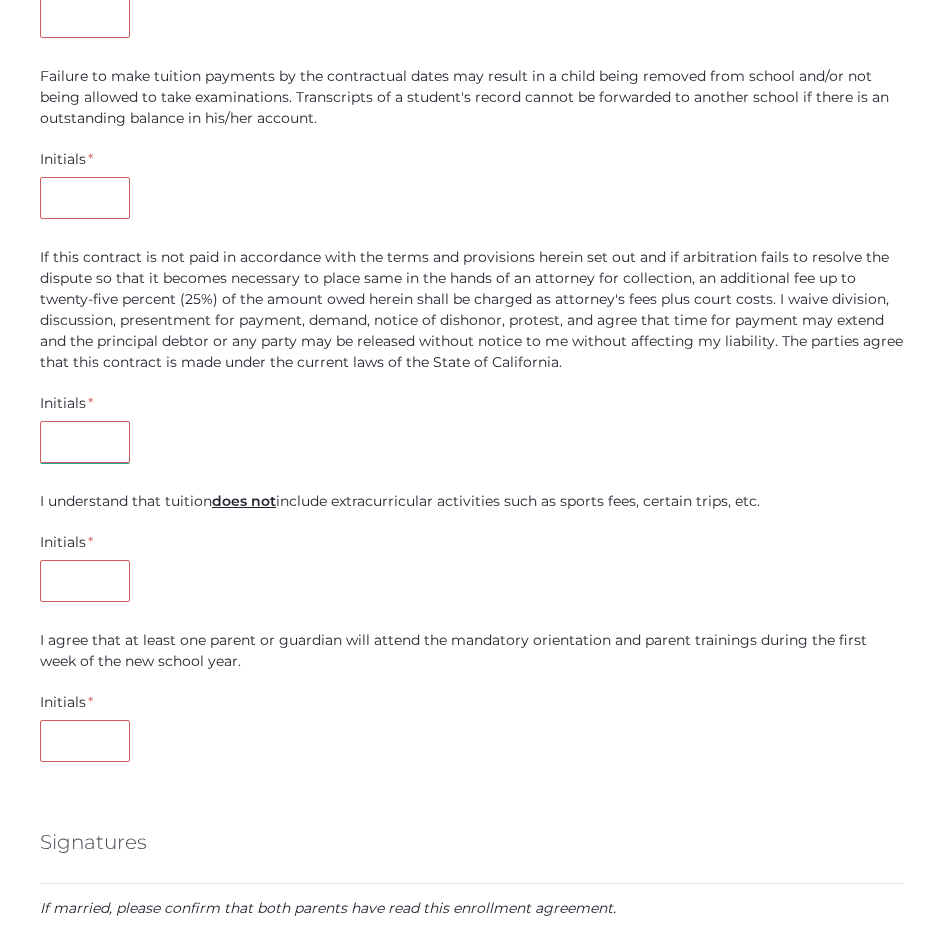 click on "Initials
*" at bounding box center [471, 432] 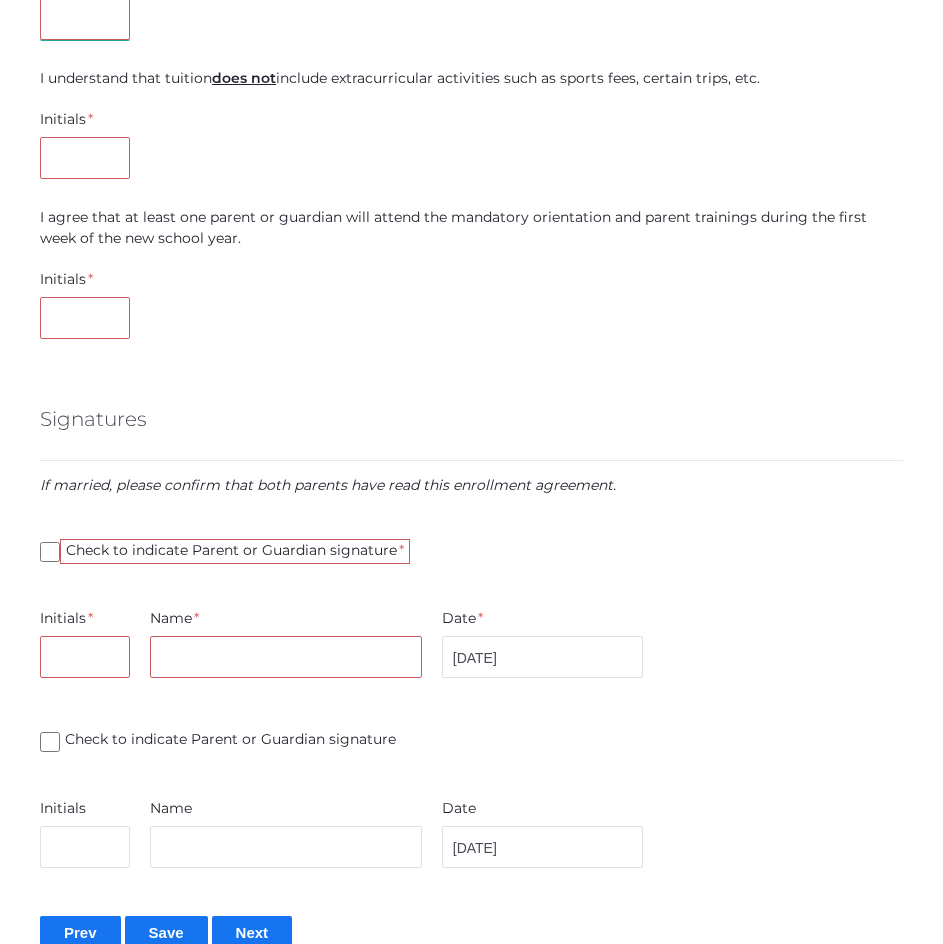 scroll, scrollTop: 3254, scrollLeft: 0, axis: vertical 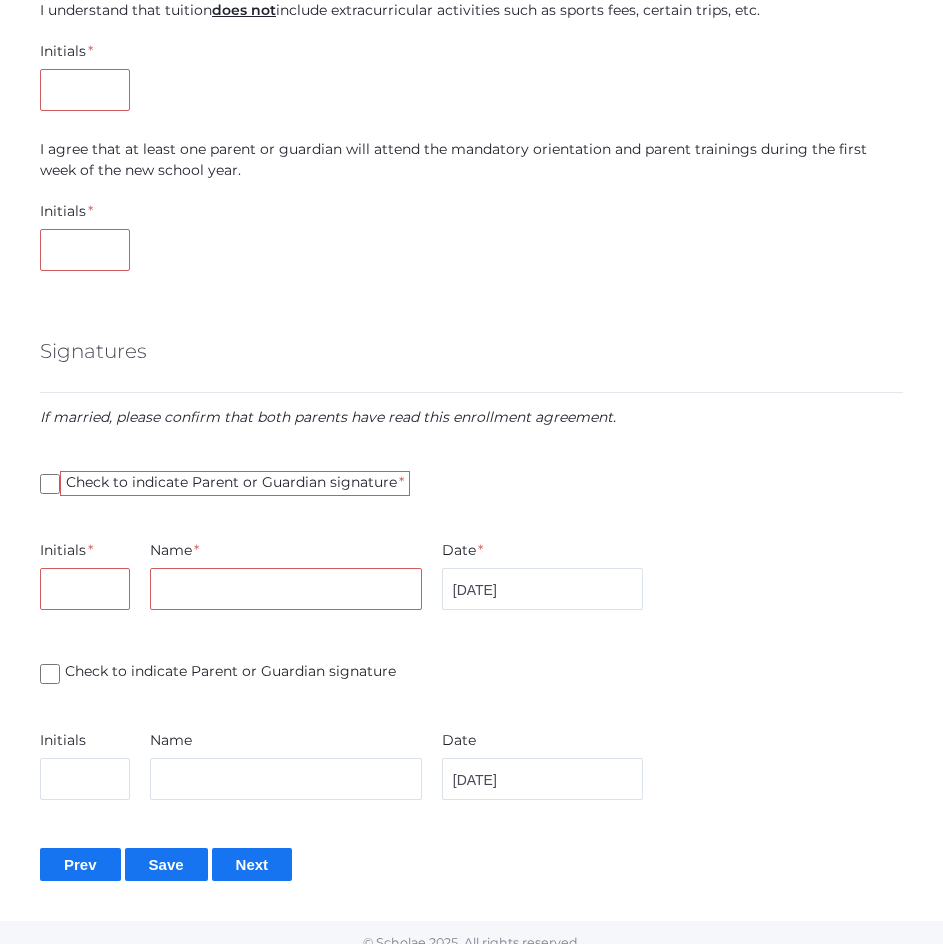 click on "Prev" at bounding box center [80, 864] 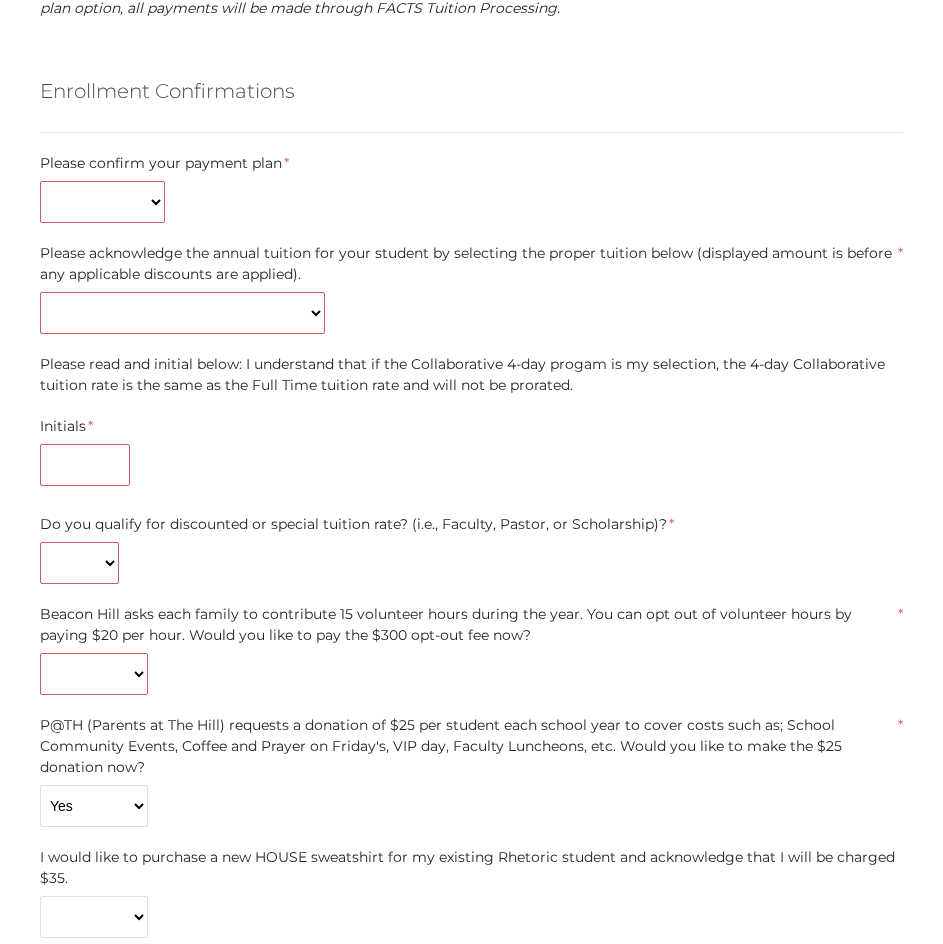 scroll, scrollTop: 1304, scrollLeft: 0, axis: vertical 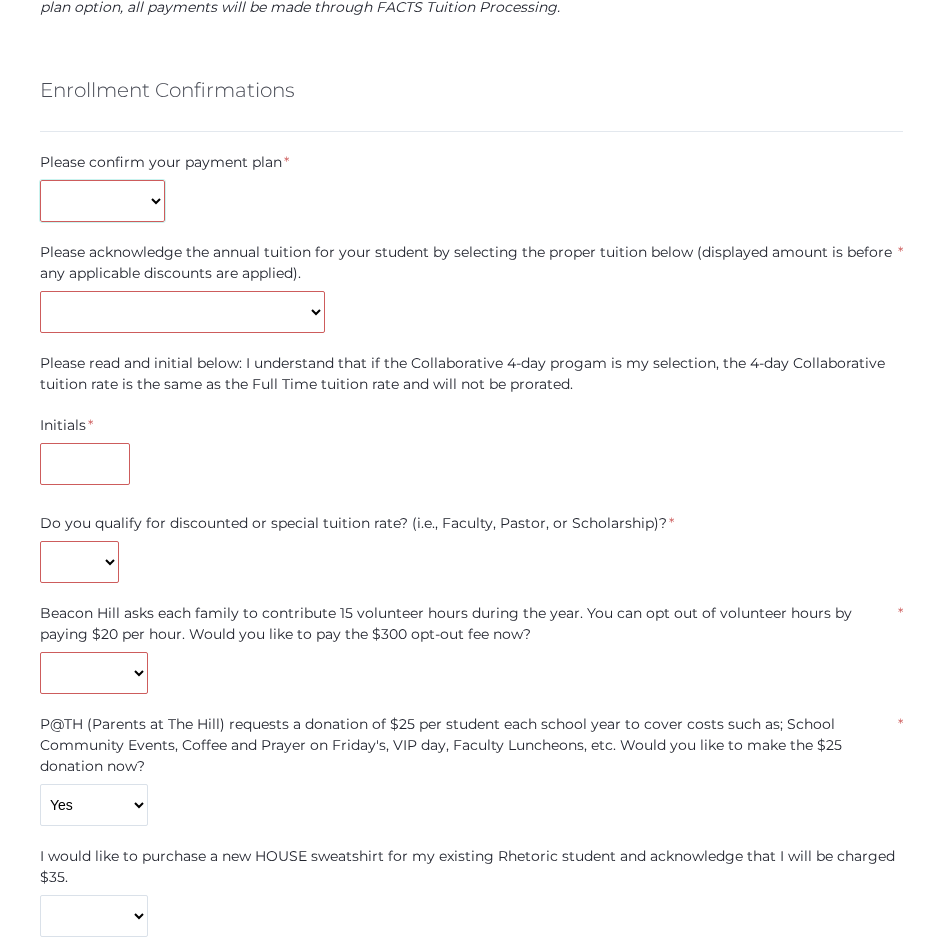 click on "Monthly Payments (July-June)
Single Payment Due July" at bounding box center (102, 201) 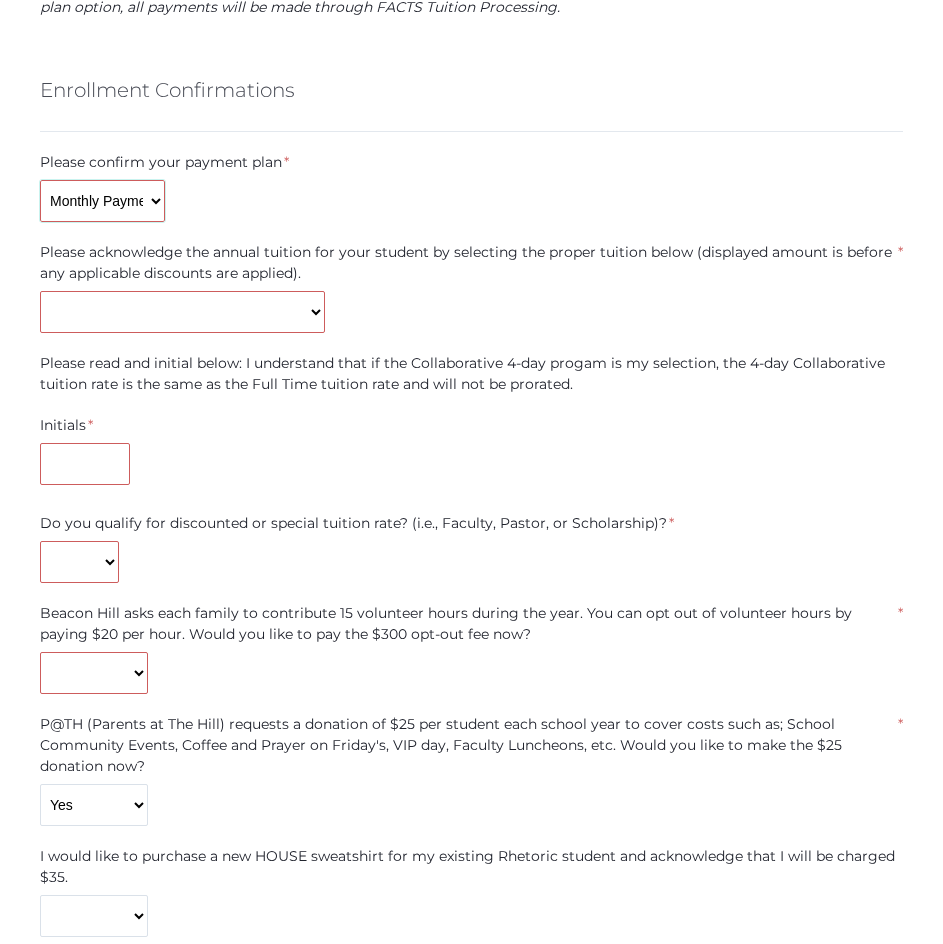 click on "Monthly Payments (July-June)
Single Payment Due July" at bounding box center (102, 201) 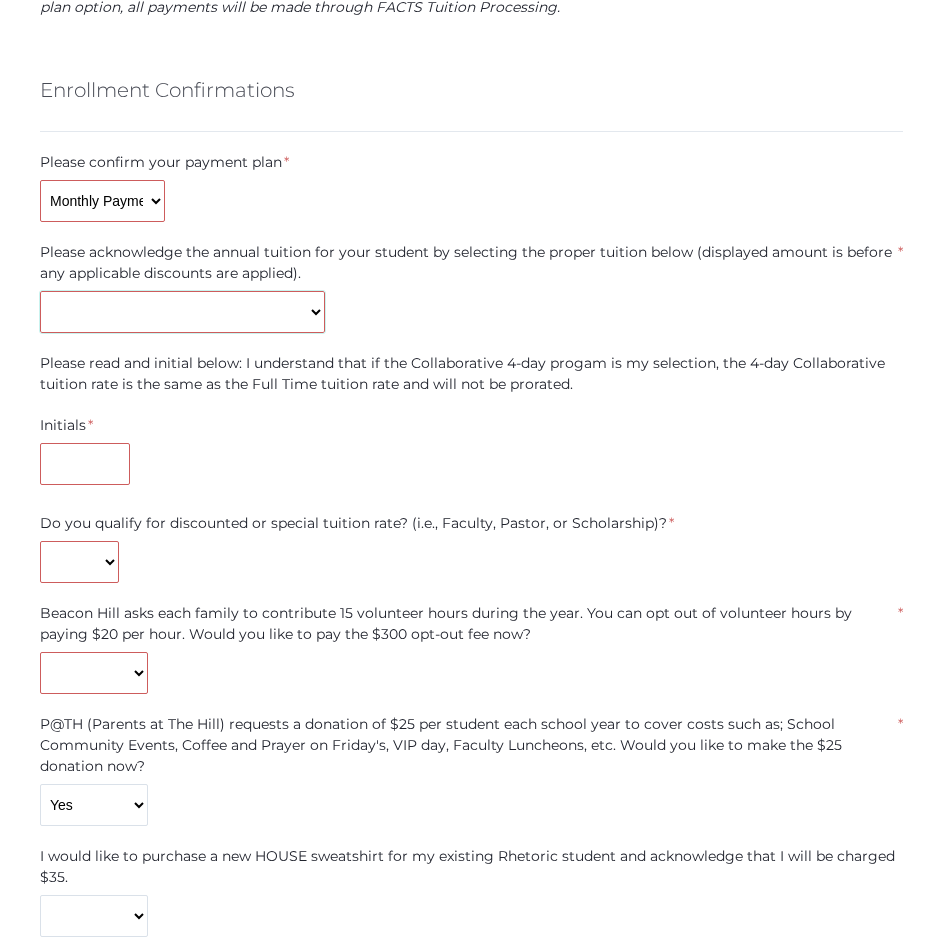 click on "Kindergarten Collaborative (3-day) - $7,409
Kindergarten Collaborative (4-day)* - $8,478
Kindergarten Full-Time - $8,478
Grammar (1-5) Collaborative (3-day) - $8,577
Grammar (1-5) Collaborative (4-day)* - $9,722
Grammar (1-5) Full-Time - $9,722
Logic (6-8) Collaborative - $9,541
Logic (6-8) Full-Time - $10,121
Rhetoric (9-12) Collaborative - $13,659
Rhetoric (9-12) Full-Time - $13,899" at bounding box center [182, 312] 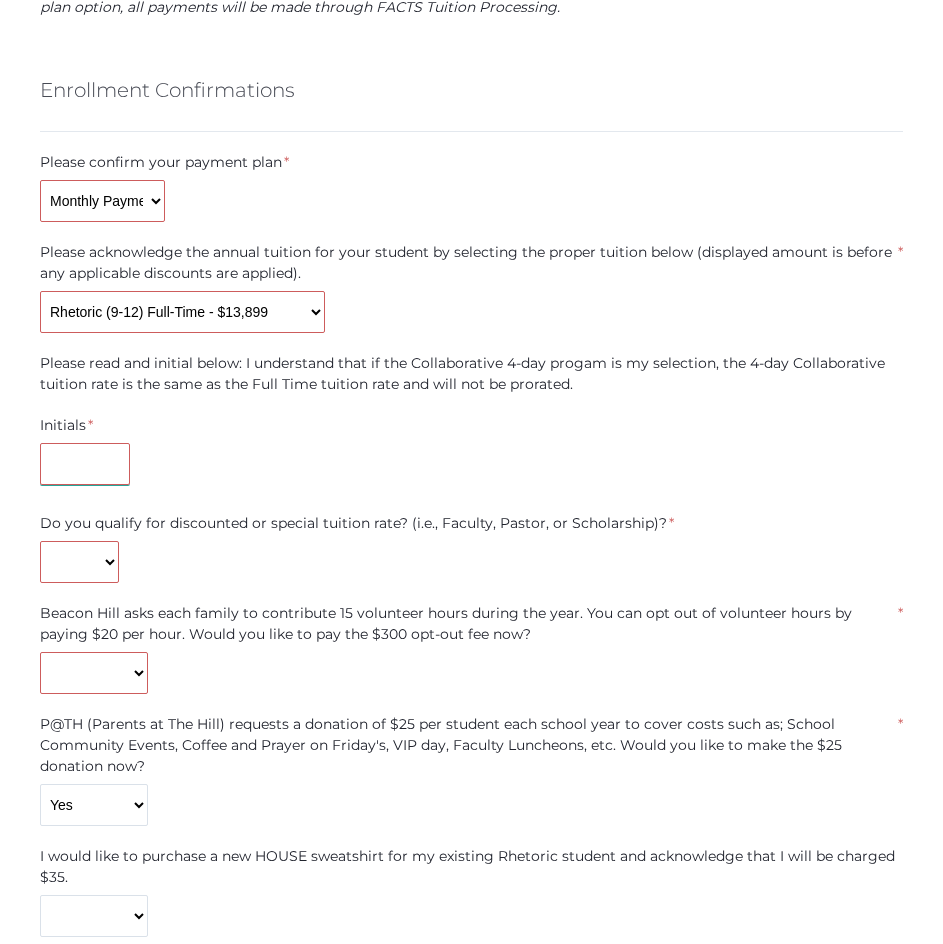 click at bounding box center (85, 464) 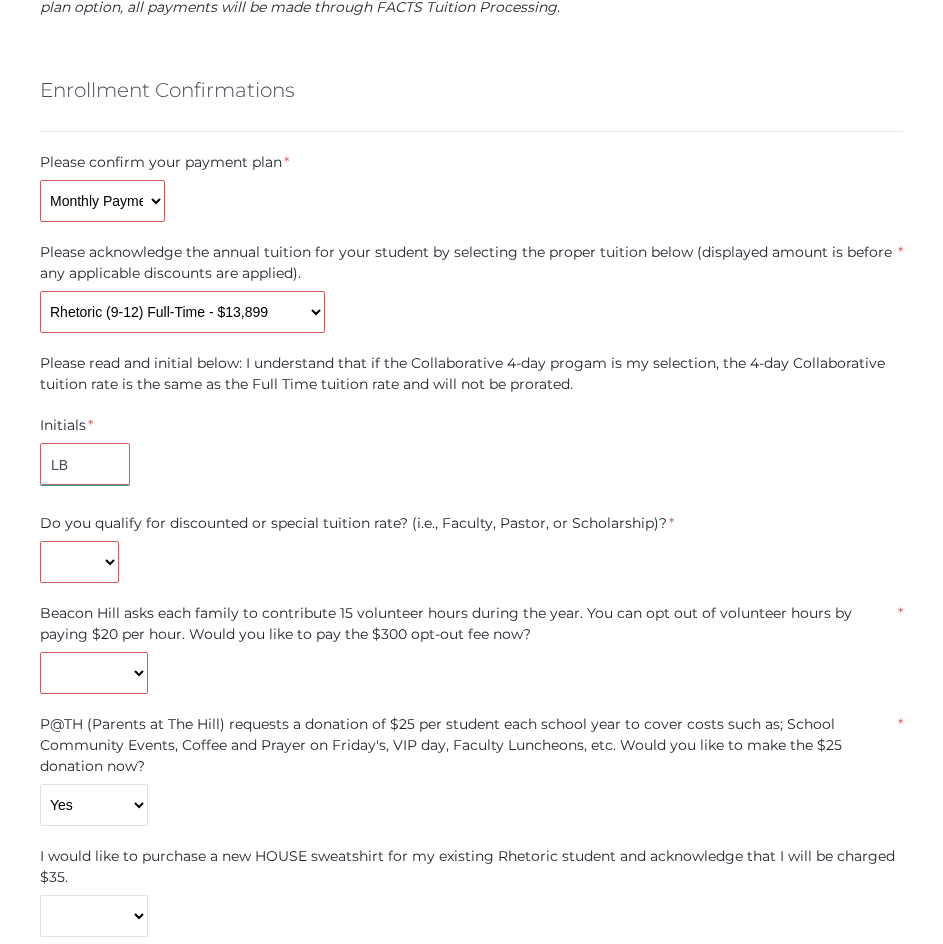 type on "LB" 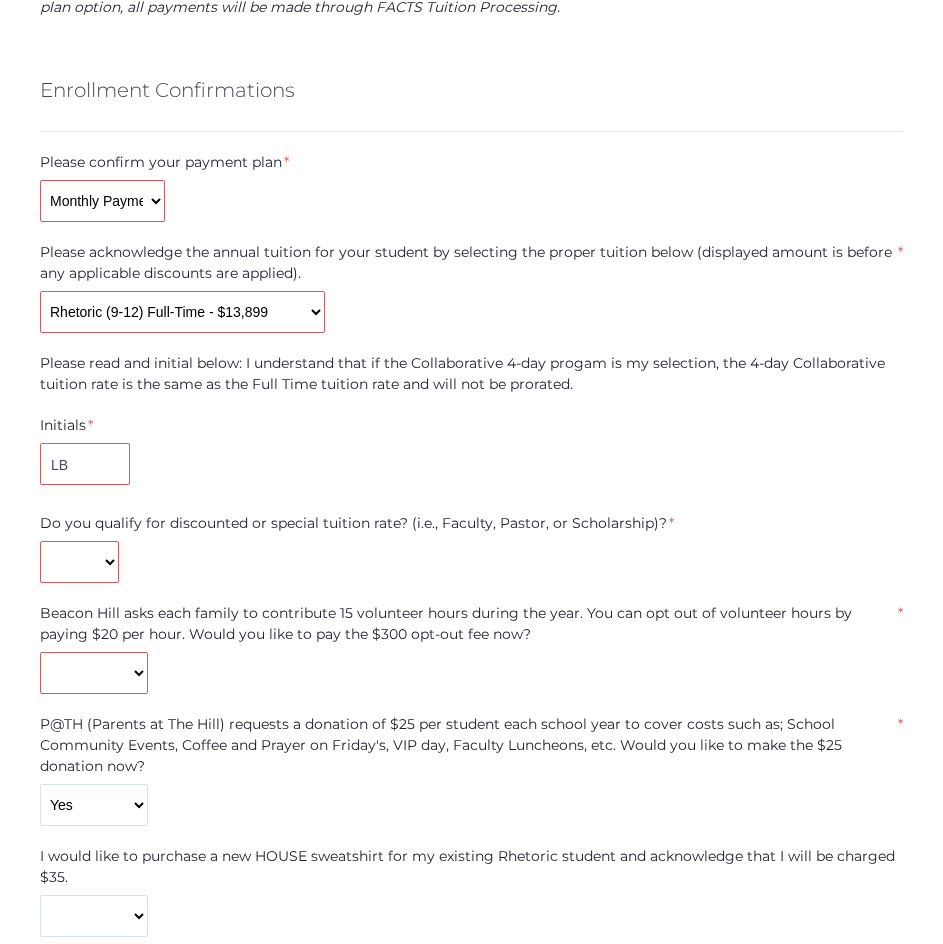 click on "This Enrollment Agreement section outlines the tuition costs and terms & conditions for your child's enrollment.  By signing this document, you acknowledge that you are reserving a place for your child for the entire school year and that you are responsible for the full year's tuition.  You agree to pay the required tuition payments that will be based on the tuition fees outlined below. Final withdrawal and records release is dependent on the fulfillment of your financial obligation being met as well as an exit interview with the site Administrator.
Please note: These fees represent the full tuition rates before any discounts are applied. Please sign off on this section to reserve a spot for your student. Your final tuition rates with any applied discounts (e.g., sibling discount, pay in full discount, faculty or pastor's discount, or scholarship discount) will be communicated once all required information is obtained.
[YEAR]/[YEAR] Tuition" at bounding box center (471, 966) 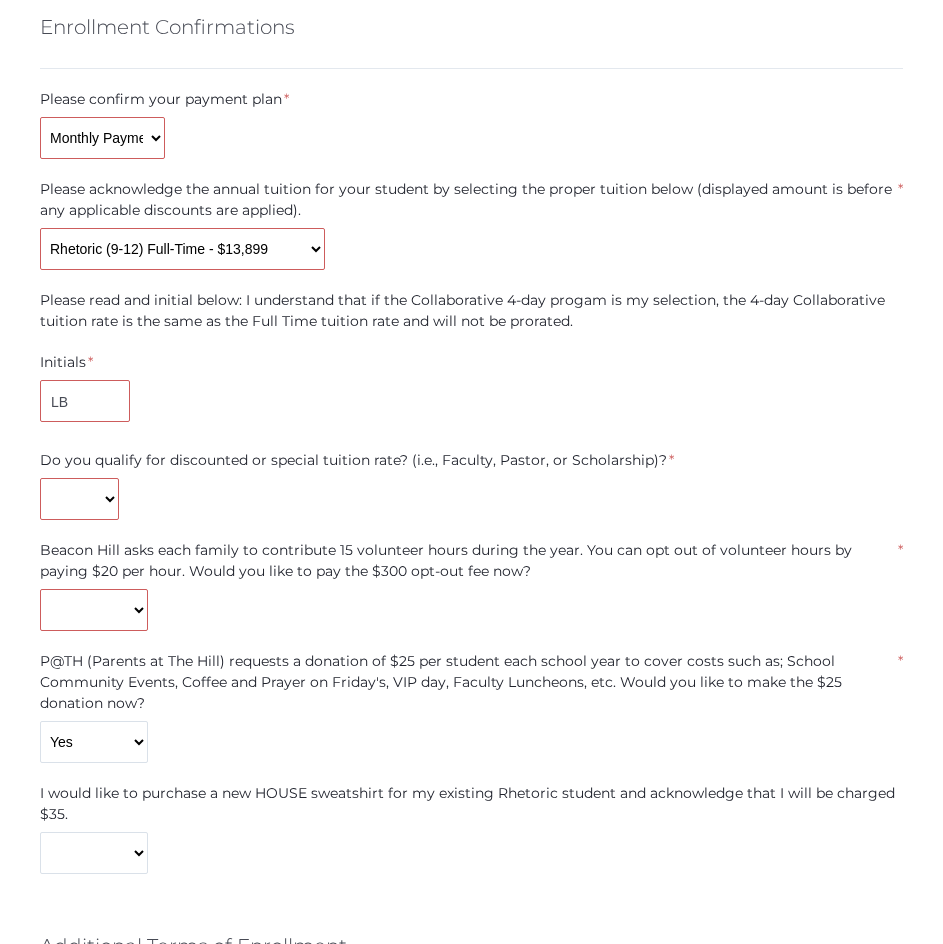 scroll, scrollTop: 1368, scrollLeft: 0, axis: vertical 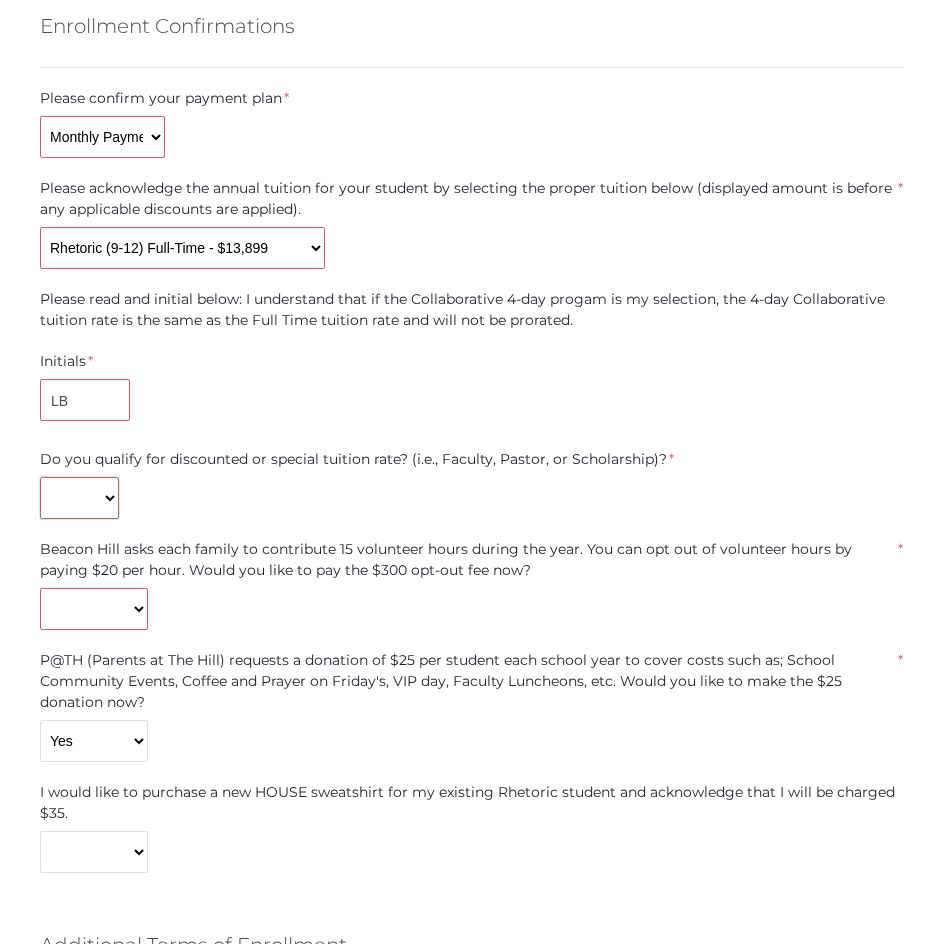 click on "Yes
No" at bounding box center (79, 498) 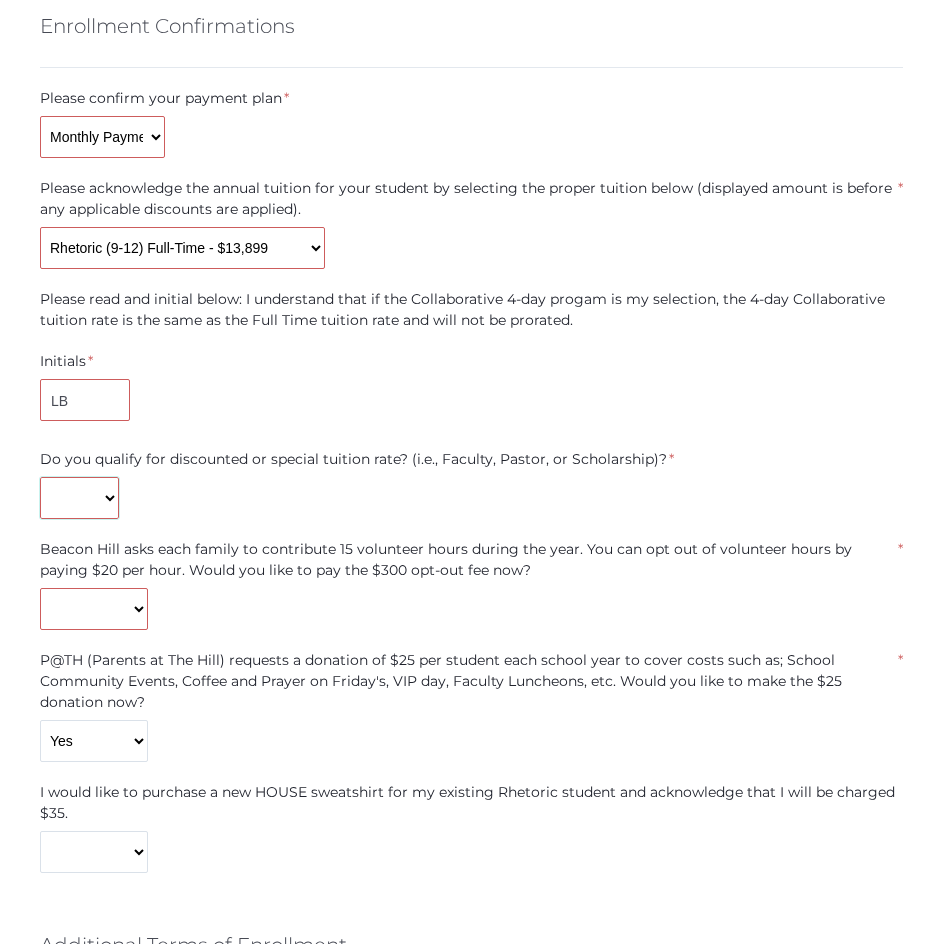 select on "Yes" 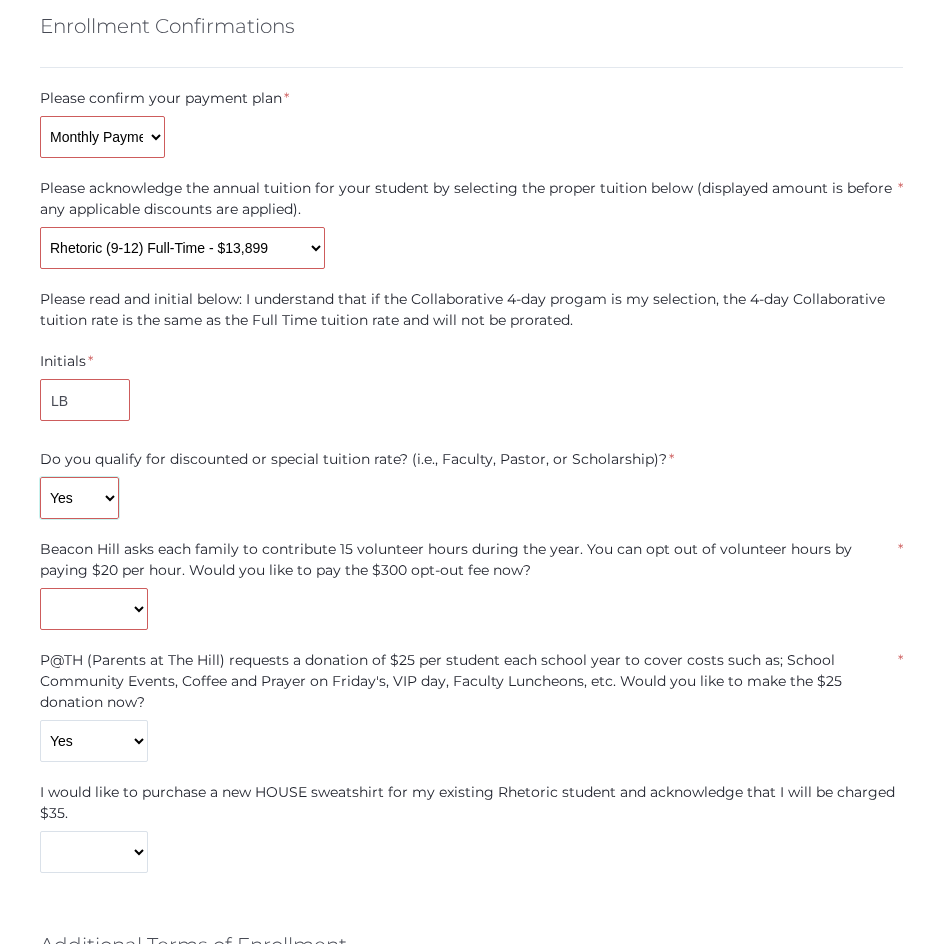 click on "Yes
No" at bounding box center (79, 498) 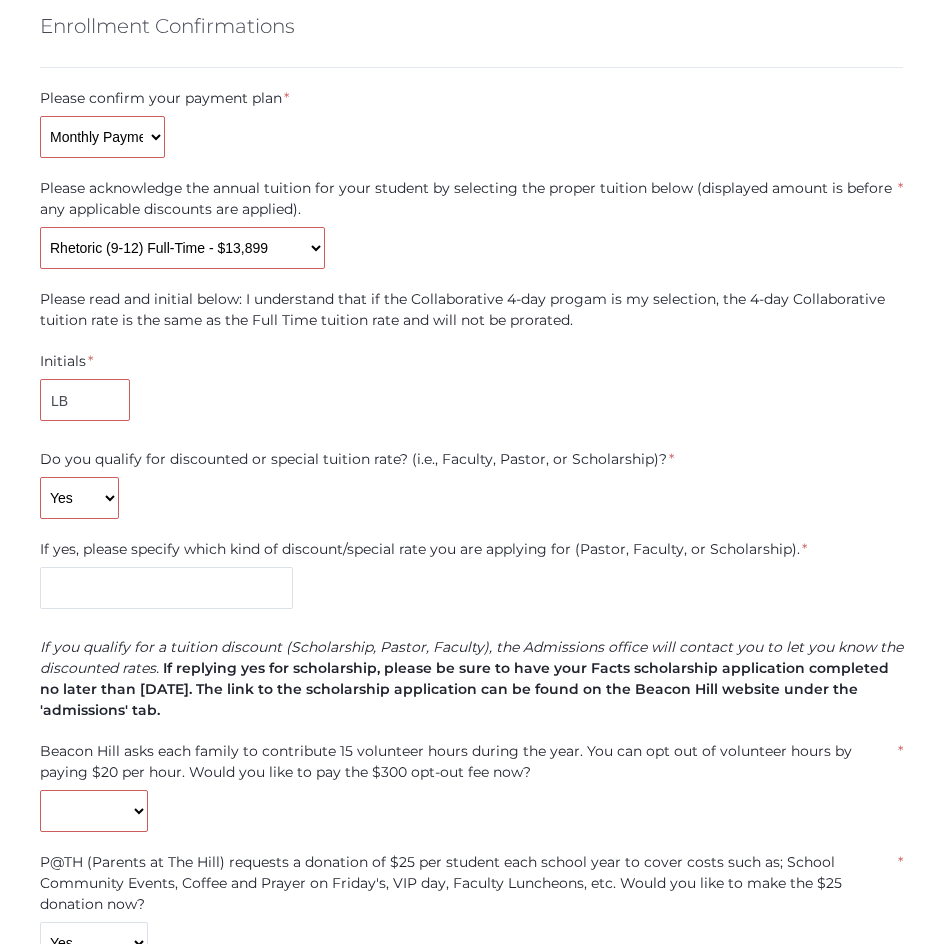 click on "If yes, please specify which kind of discount/special rate you are applying for (Pastor, Faculty, or Scholarship).
*
If you qualify for a tuition discount (Scholarship, Pastor, Faculty), the Admissions office will contact you to let you know the discounted rates.
If replying yes for scholarship, please be sure to have your Facts scholarship application completed no later than 3/15/2025. The link to the scholarship application can be found on the Beacon Hill website under the 'admissions' tab." at bounding box center (471, 630) 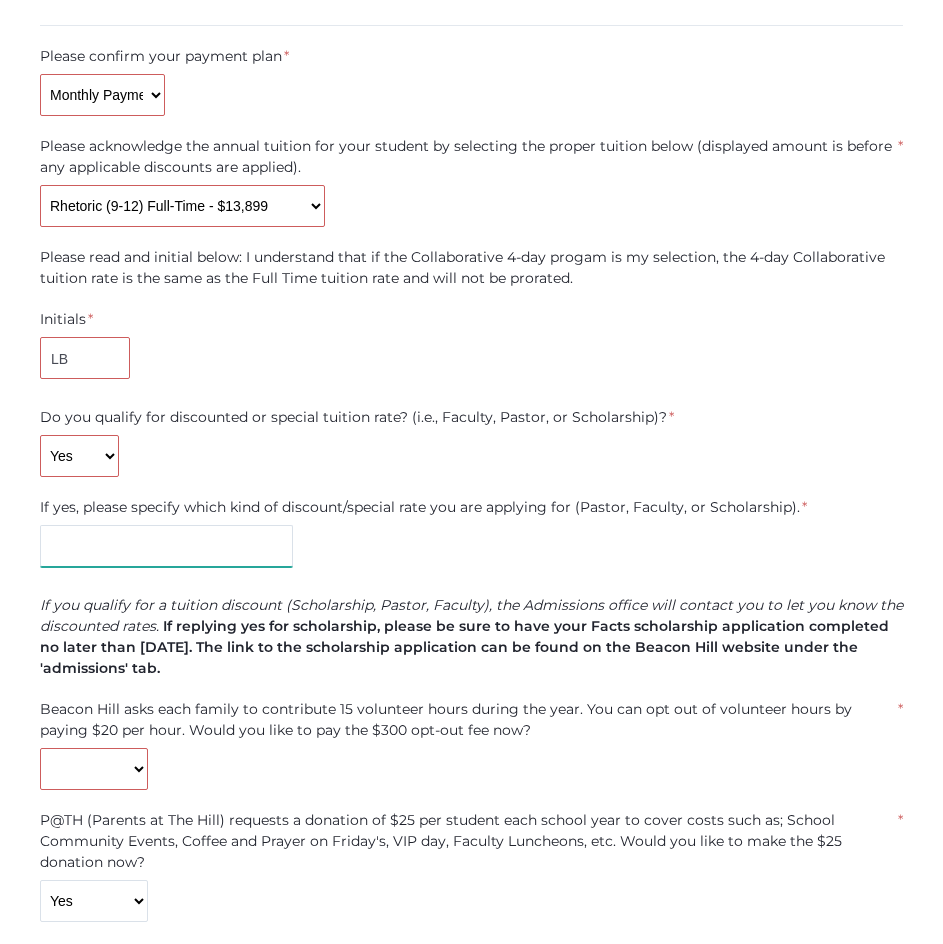 click at bounding box center (166, 546) 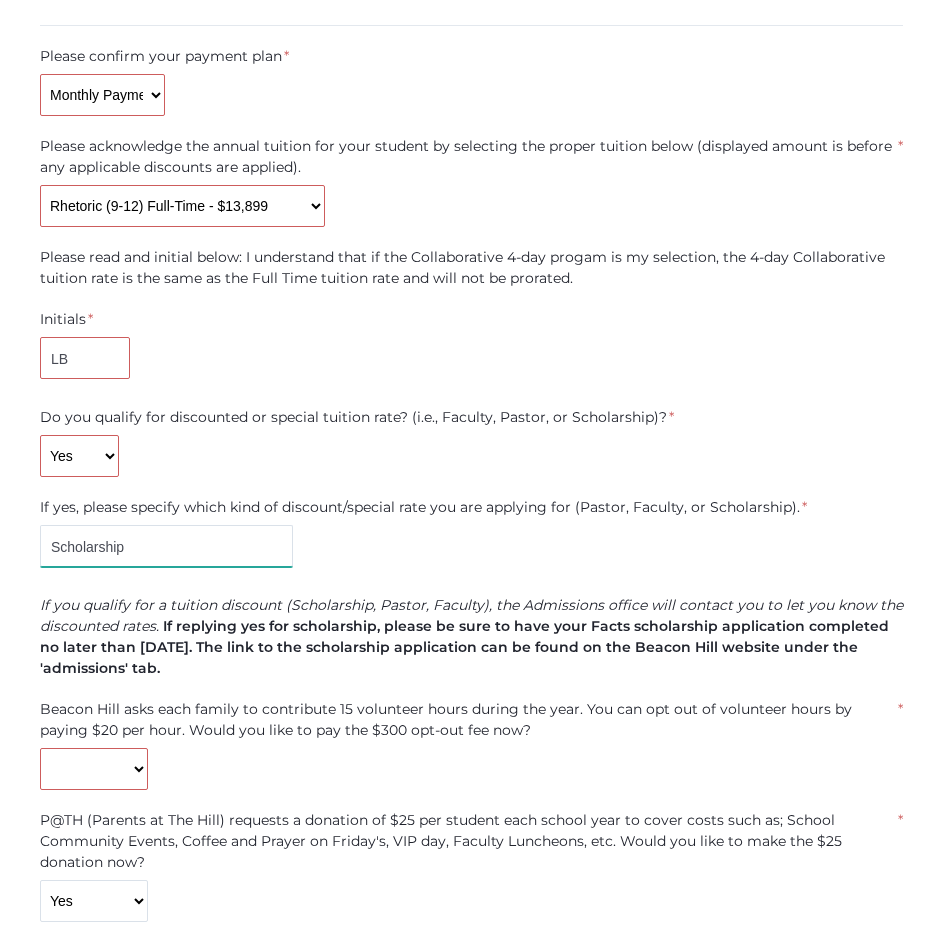 type on "Scholarship" 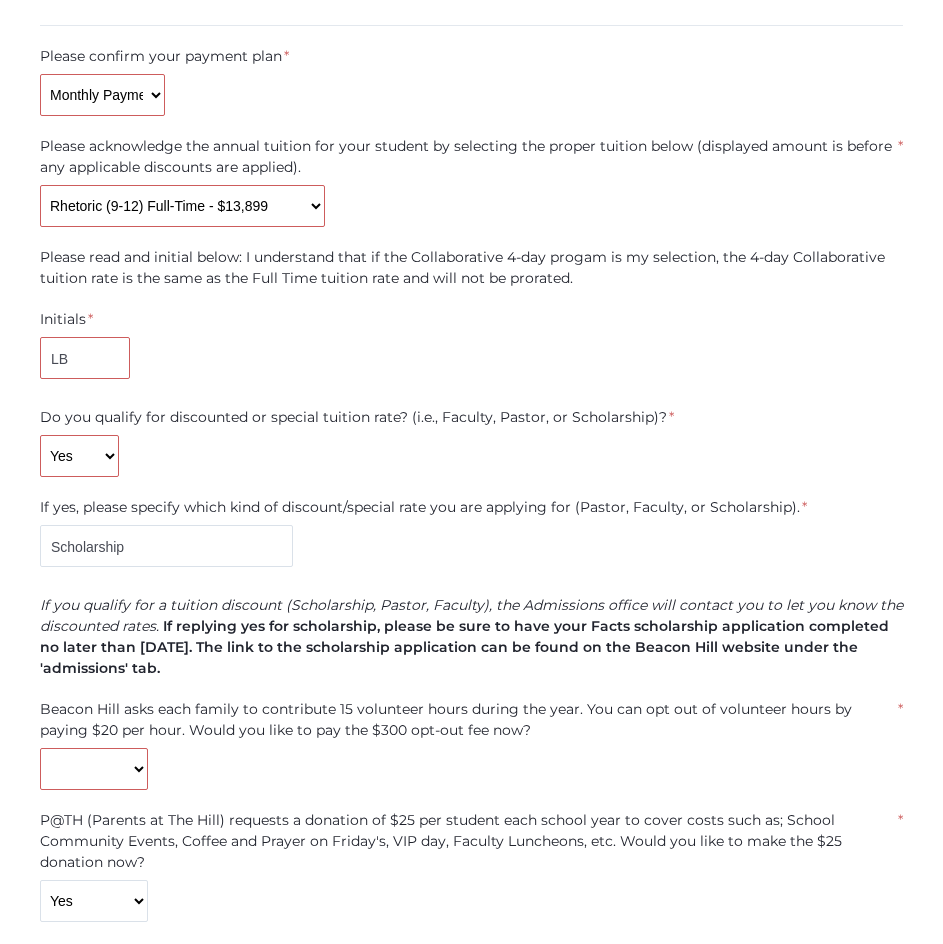 click on "If yes, please specify which kind of discount/special rate you are applying for (Pastor, Faculty, or Scholarship).
*
Scholarship" at bounding box center [423, 532] 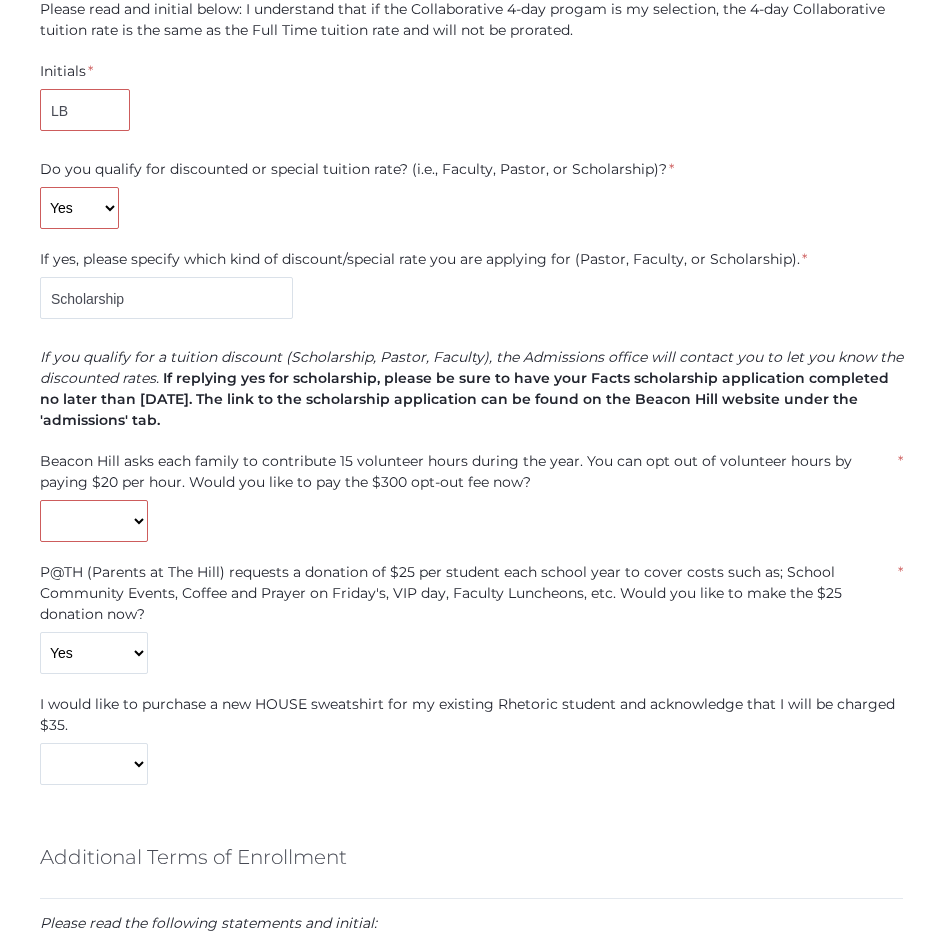 scroll, scrollTop: 1666, scrollLeft: 0, axis: vertical 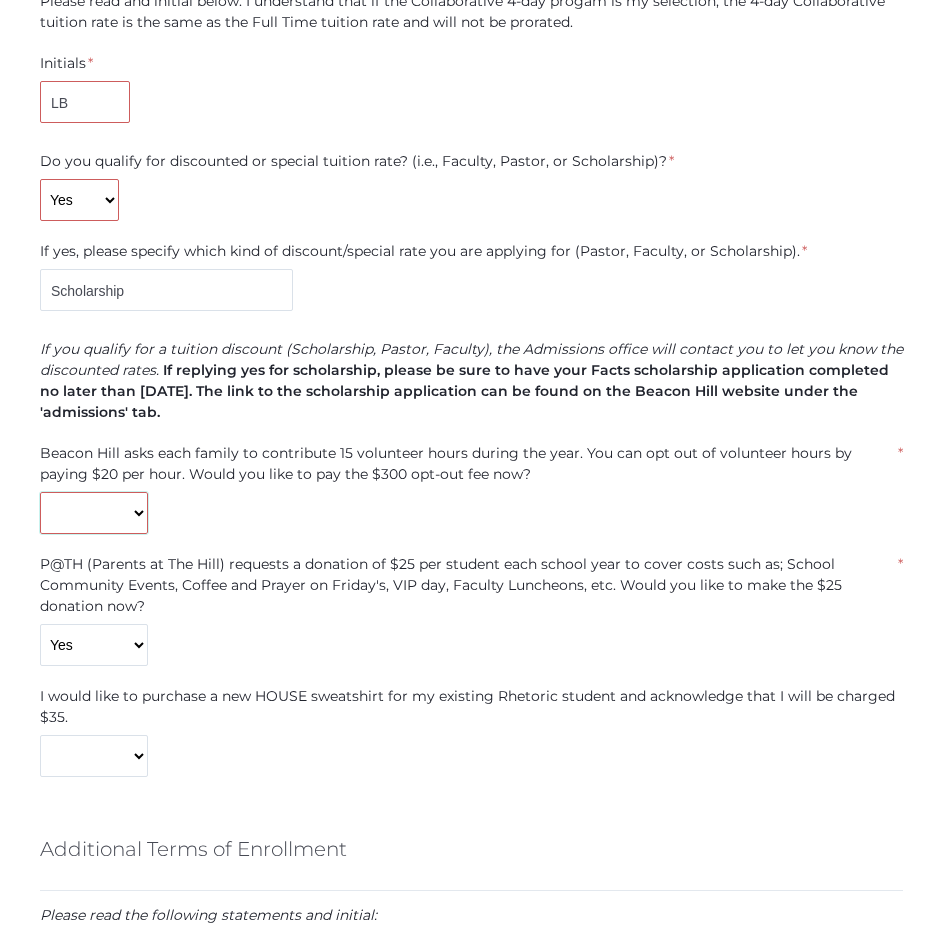 click on "Yes
No" at bounding box center (94, 513) 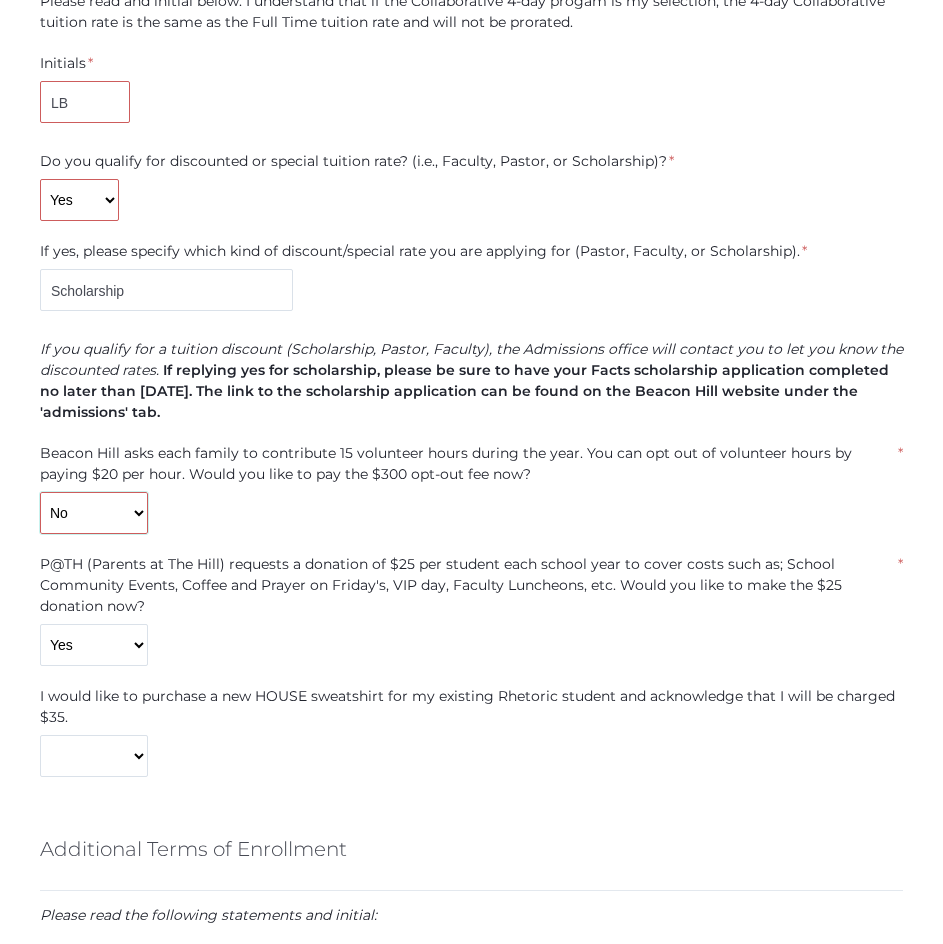 click on "Yes
No" at bounding box center [94, 513] 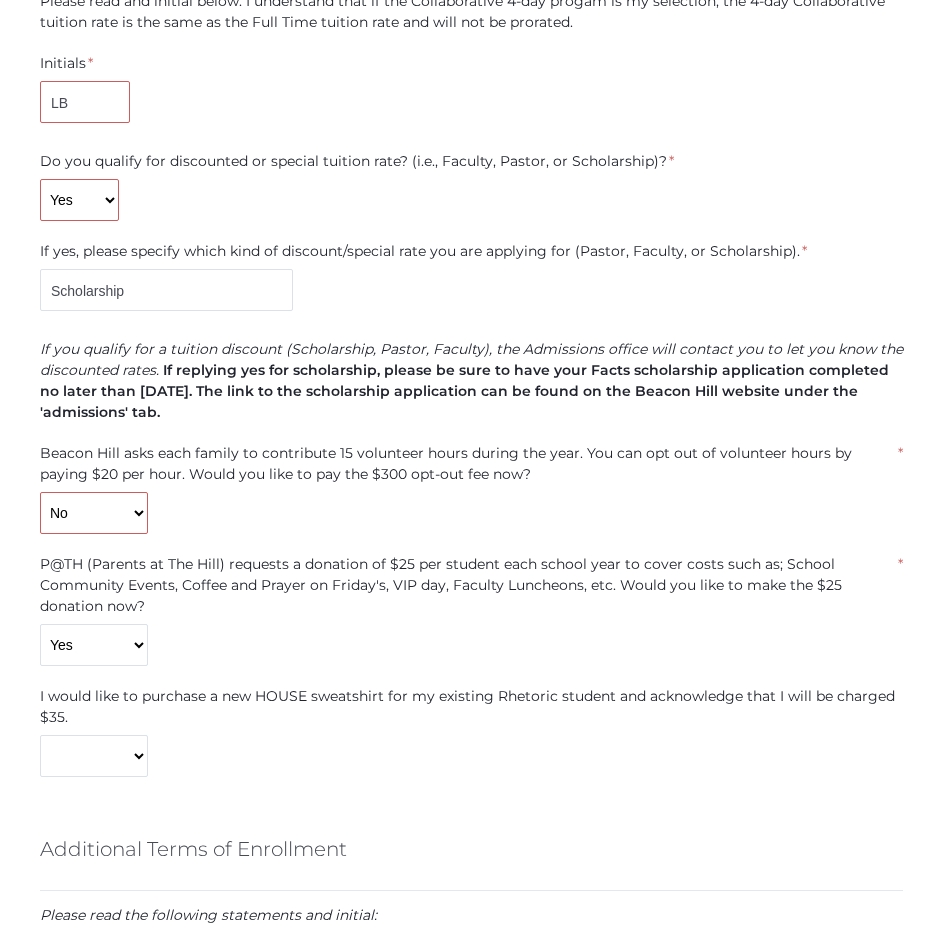 click on "P@TH (Parents at The Hill) requests a donation of $25 per student each school year to cover costs such as; School Community Events, Coffee and Prayer on Friday's, VIP day, Faculty Luncheons, etc. Would you like to make the $25 donation now?" at bounding box center [468, 585] 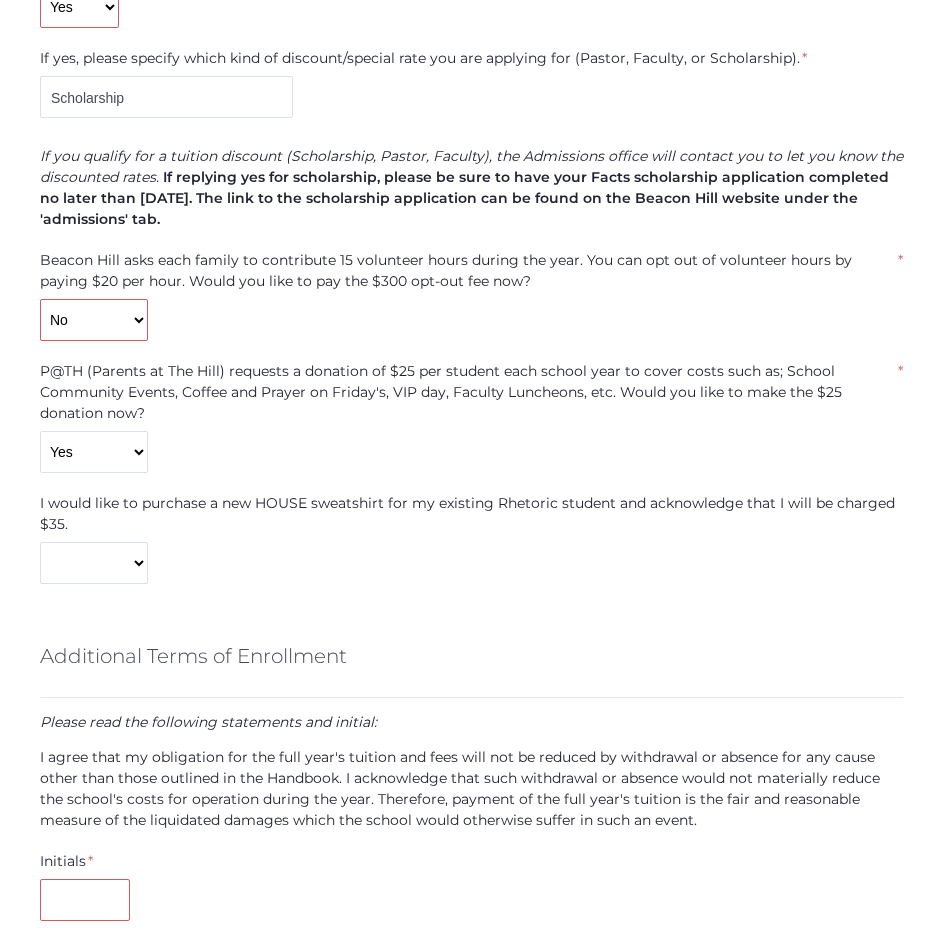 scroll, scrollTop: 1861, scrollLeft: 0, axis: vertical 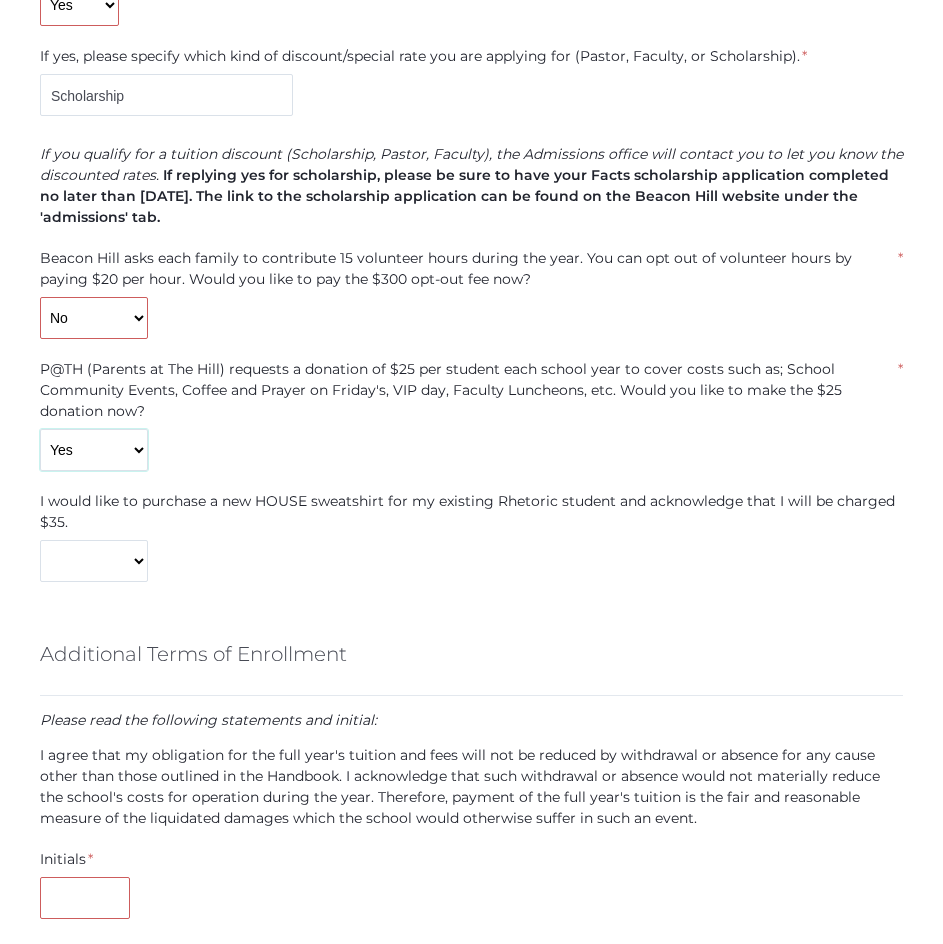click on "Yes
No" at bounding box center (94, 450) 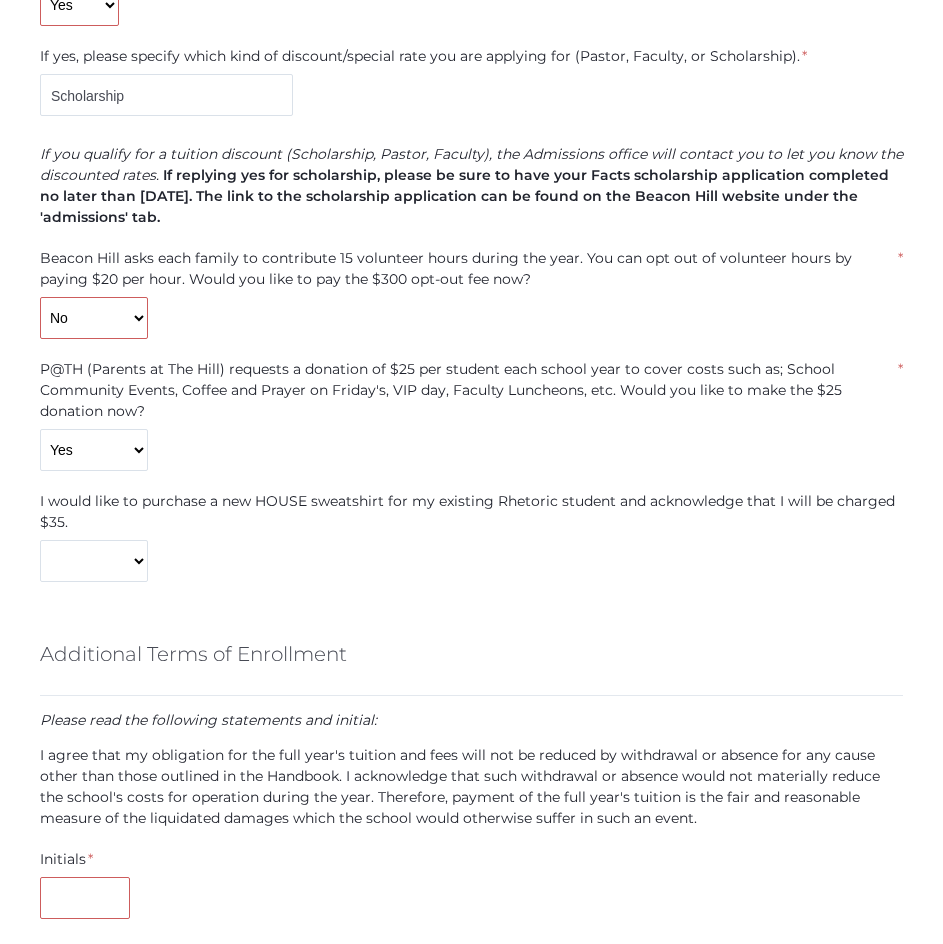click on "I would like to purchase a new HOUSE sweatshirt for my existing Rhetoric student and acknowledge that I will be charged $35.
Yes
No" at bounding box center (471, 536) 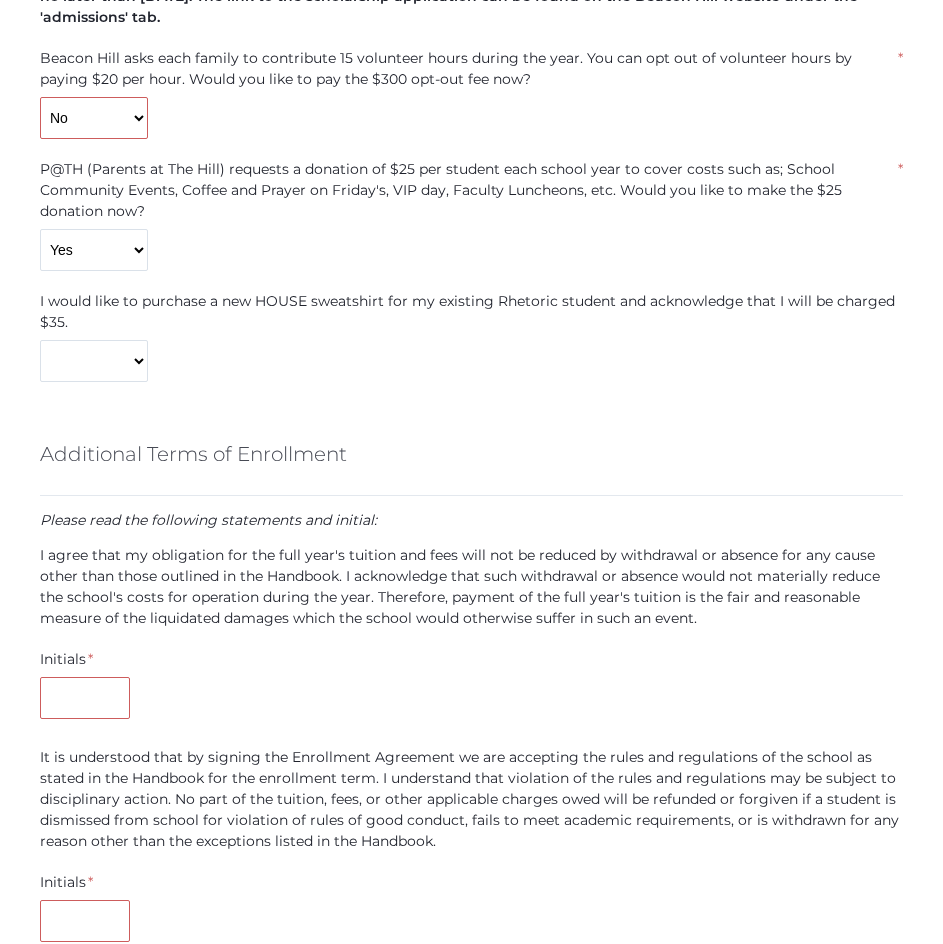 scroll, scrollTop: 2062, scrollLeft: 0, axis: vertical 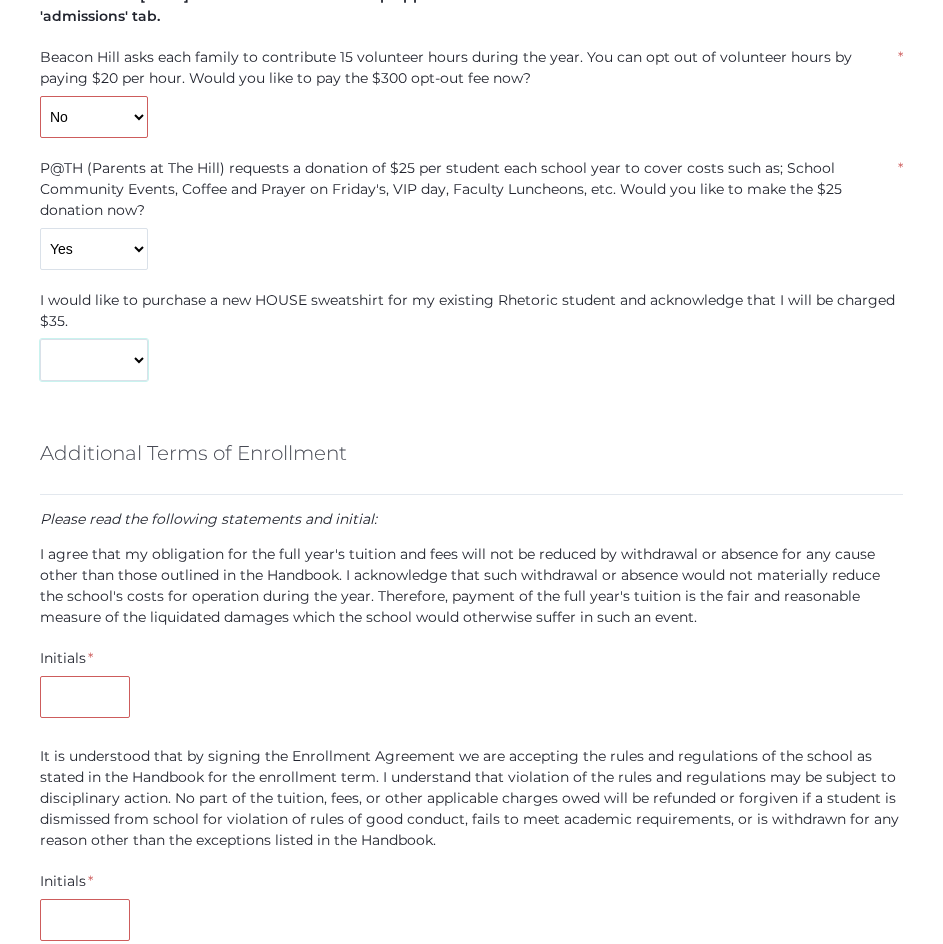 click on "Yes
No" at bounding box center [94, 360] 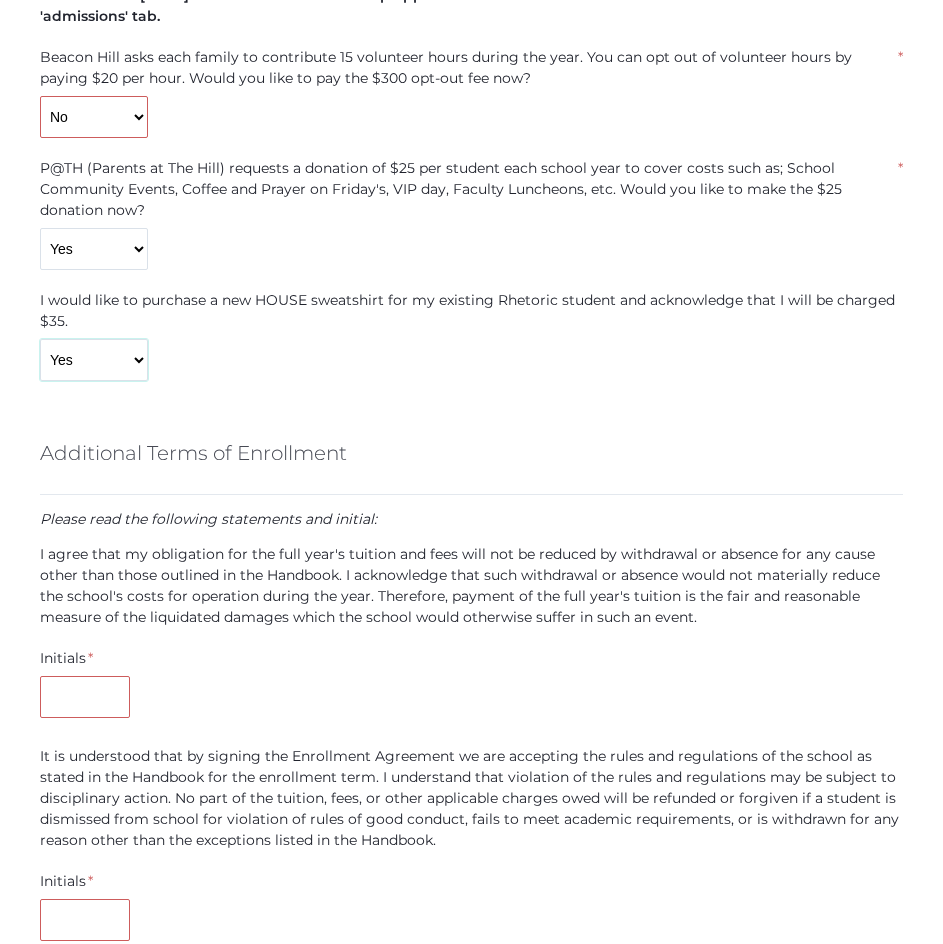 click on "Yes
No" at bounding box center [94, 360] 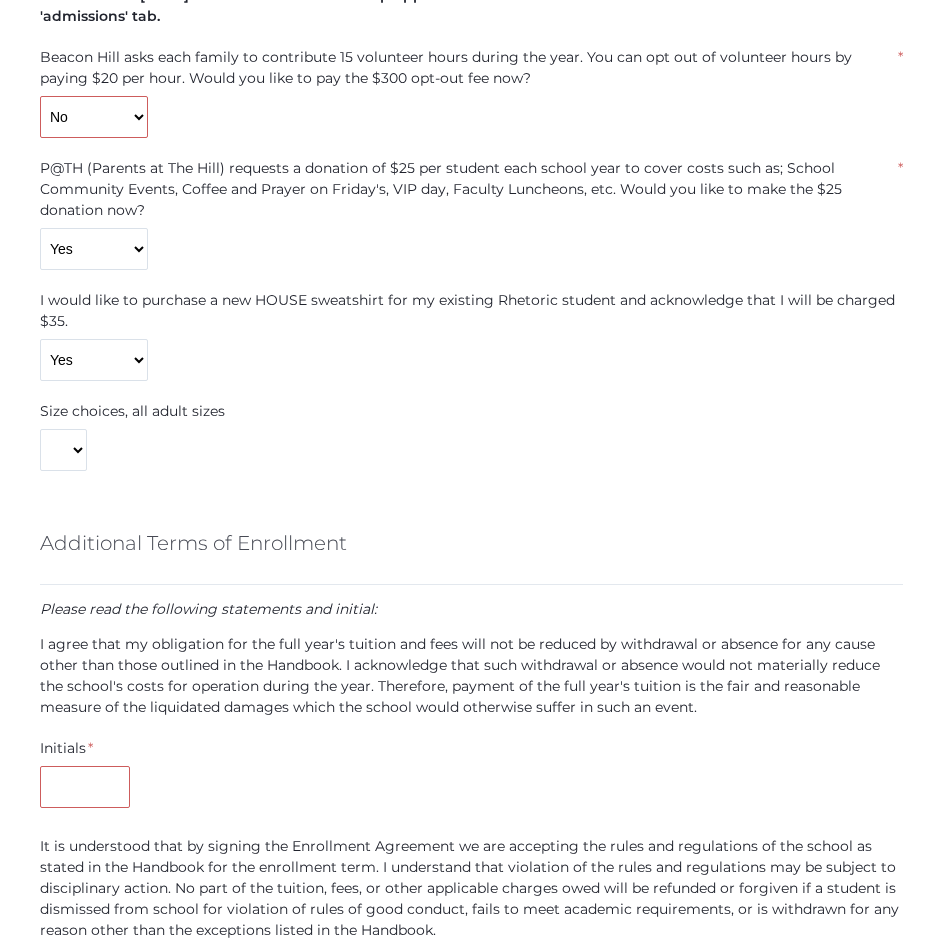 click on "Size choices, all adult sizes
S
M
L
XL" at bounding box center [133, 436] 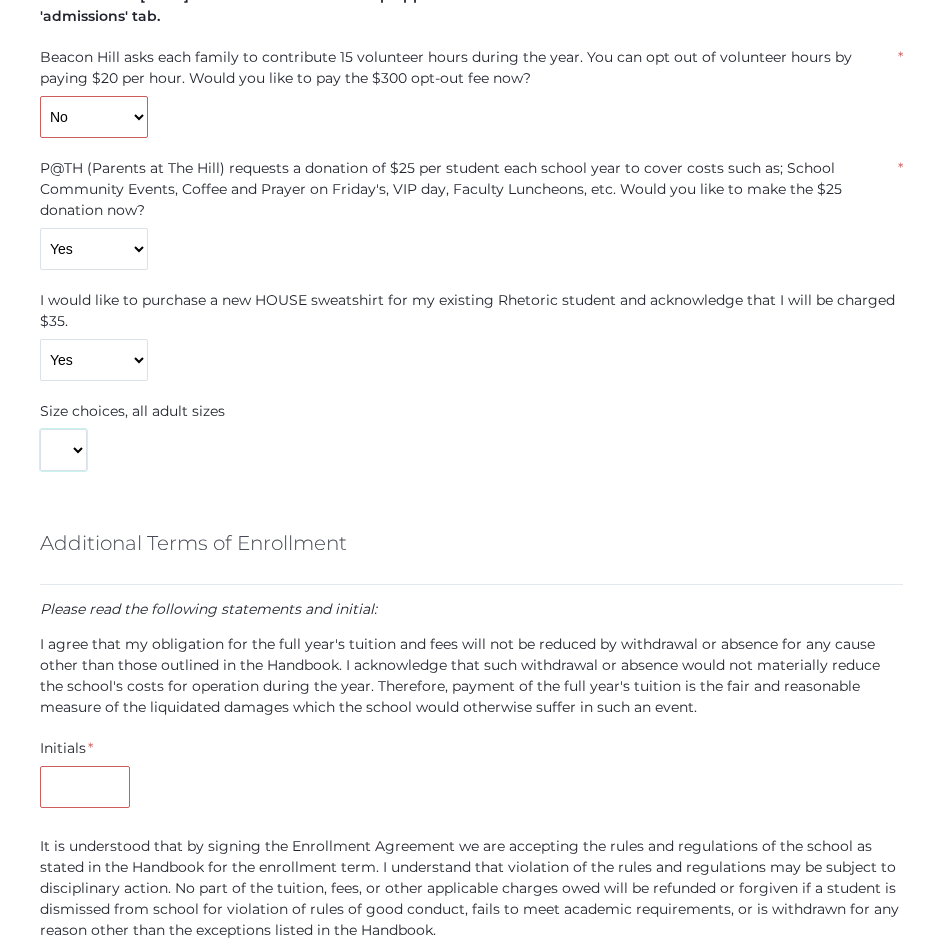 click on "S
M
L
XL" at bounding box center [63, 450] 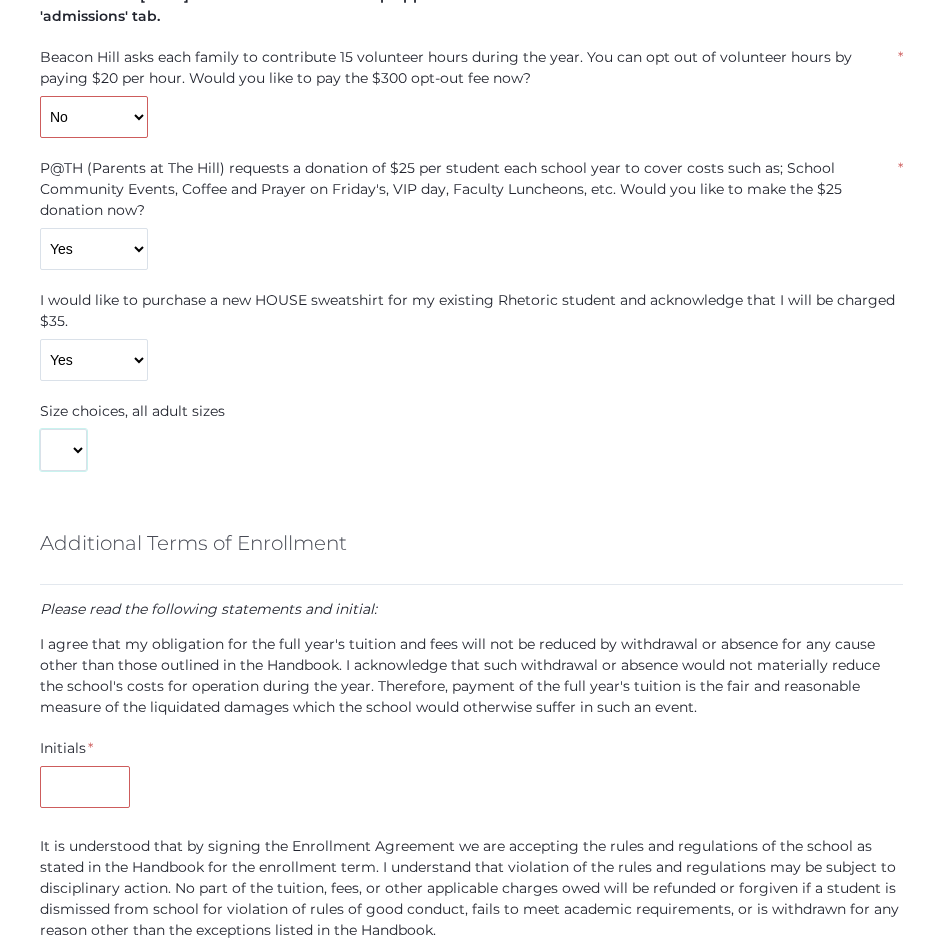 select on "L" 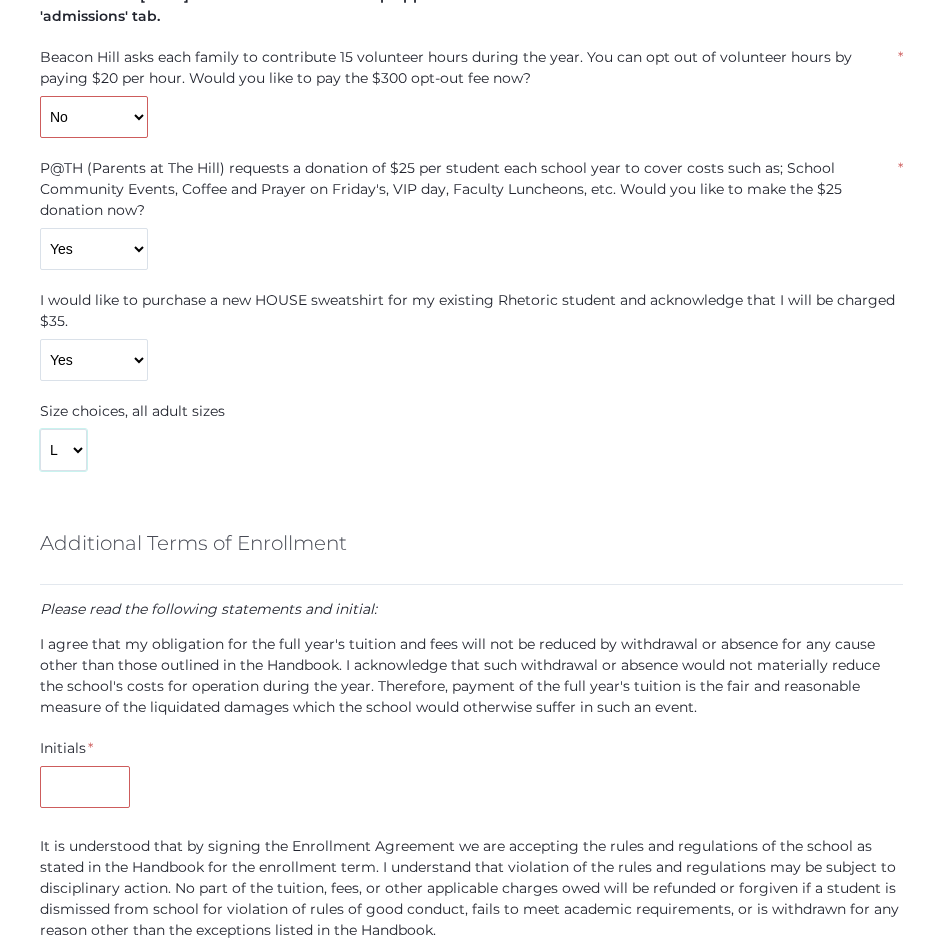click on "S
M
L
XL" at bounding box center (63, 450) 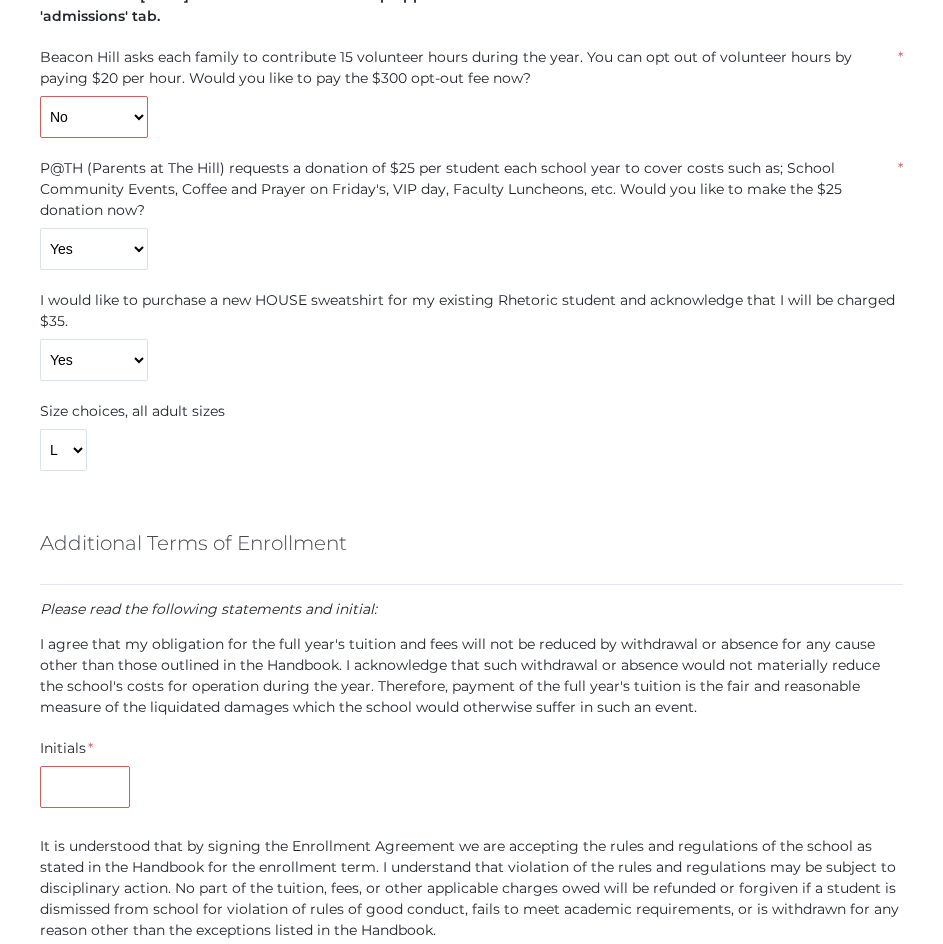click on "This Enrollment Agreement section outlines the tuition costs and terms & conditions for your child's enrollment.  By signing this document, you acknowledge that you are reserving a place for your child for the entire school year and that you are responsible for the full year's tuition.  You agree to pay the required tuition payments that will be based on the tuition fees outlined below. Final withdrawal and records release is dependent on the fulfillment of your financial obligation being met as well as an exit interview with the site Administrator.
Please note: These fees represent the full tuition rates before any discounts are applied. Please sign off on this section to reserve a spot for your student. Your final tuition rates with any applied discounts (e.g., sibling discount, pay in full discount, faculty or pastor's discount, or scholarship discount) will be communicated once all required information is obtained.
2025/26 Tuition" at bounding box center [471, 354] 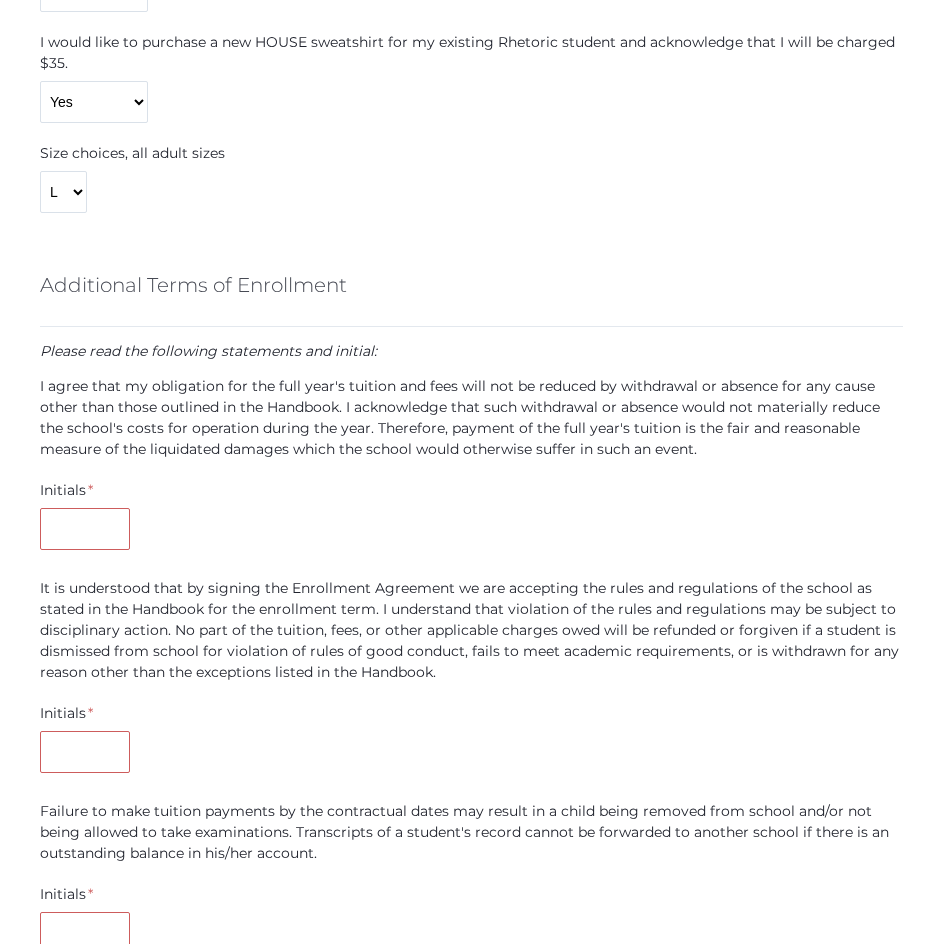 scroll, scrollTop: 2322, scrollLeft: 0, axis: vertical 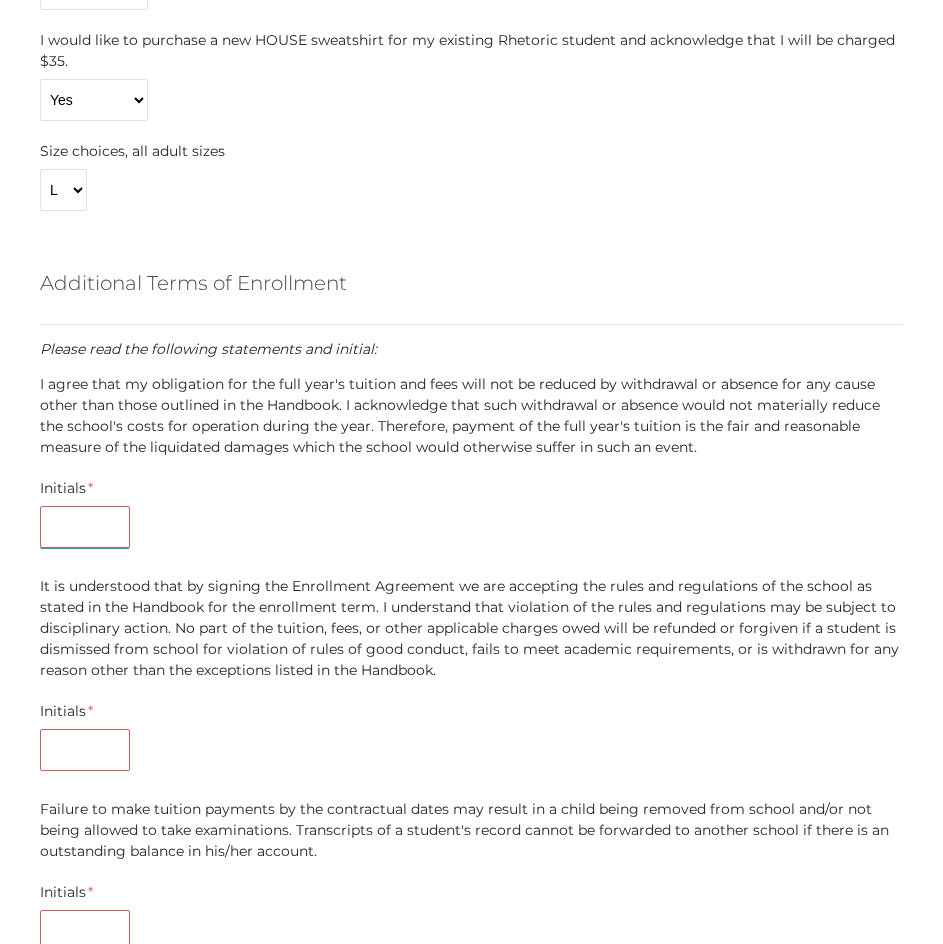 click at bounding box center (85, 527) 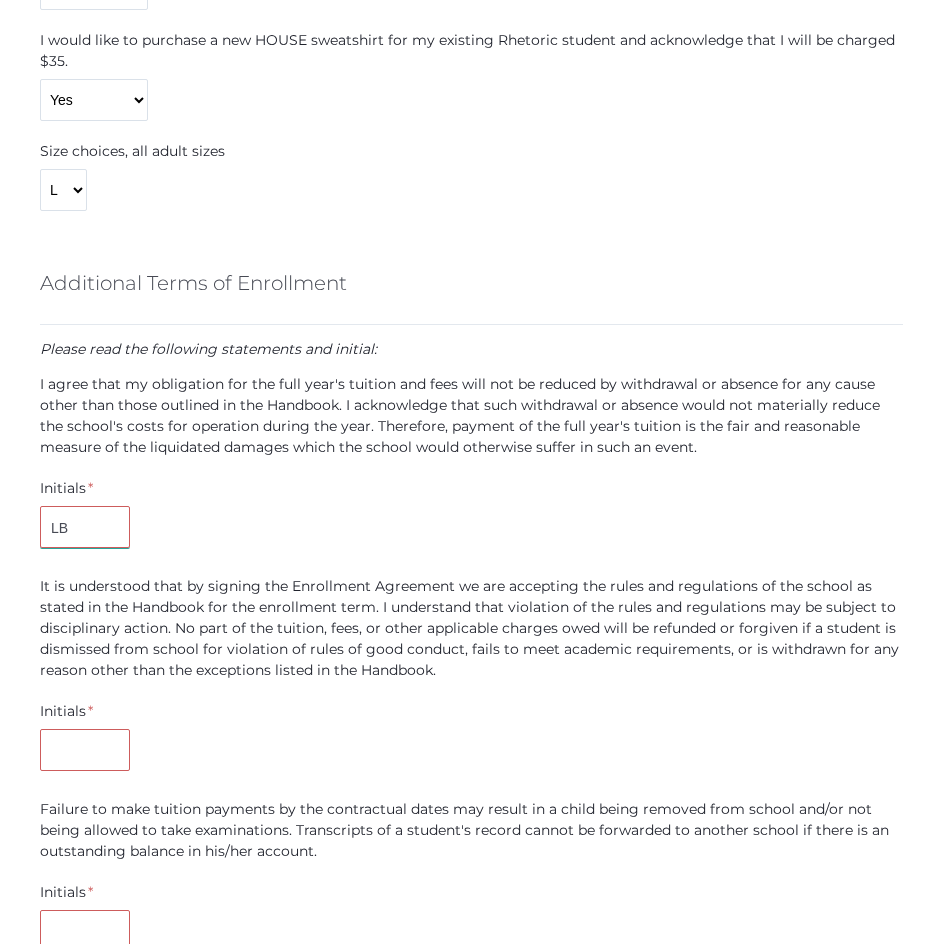 type on "LB" 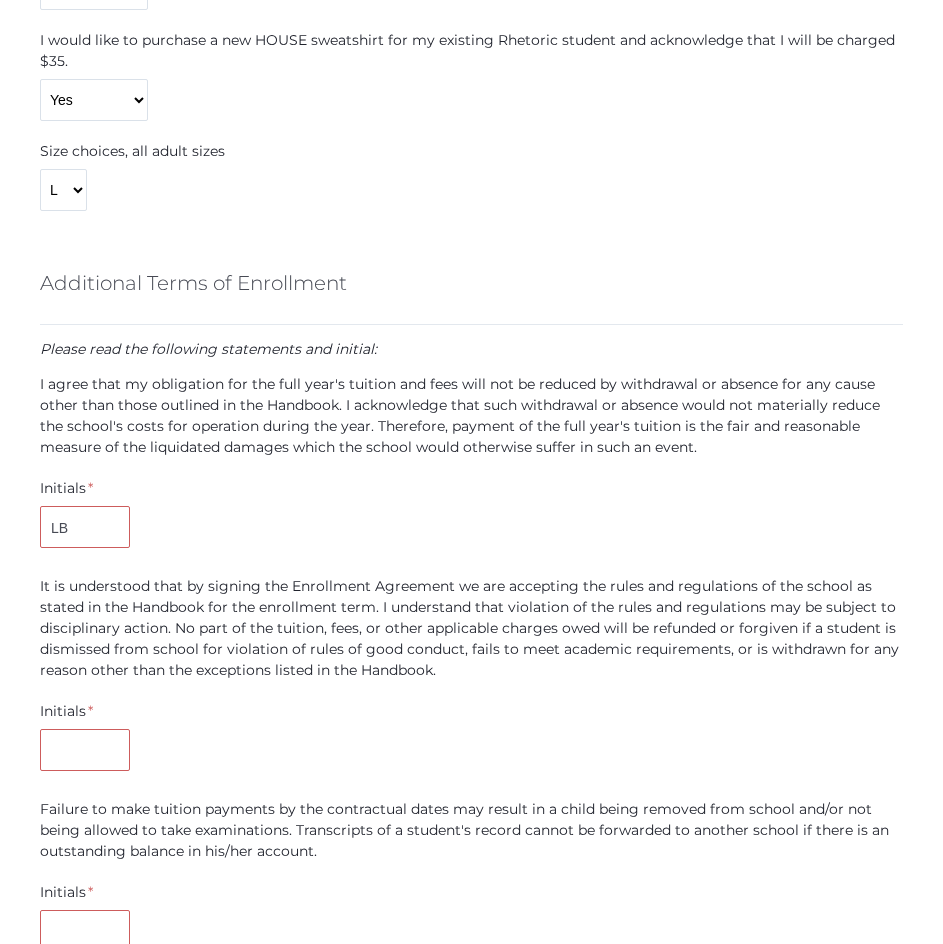 click on "Initials
*
LB" at bounding box center [471, 517] 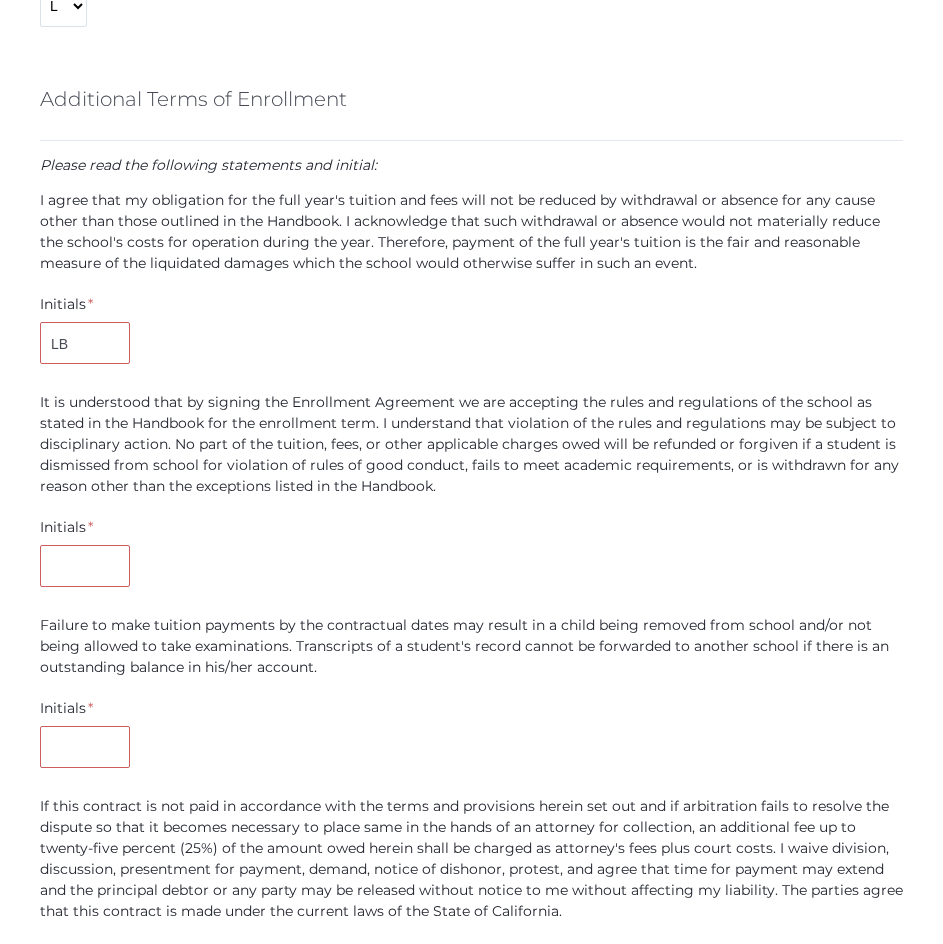 scroll, scrollTop: 2507, scrollLeft: 0, axis: vertical 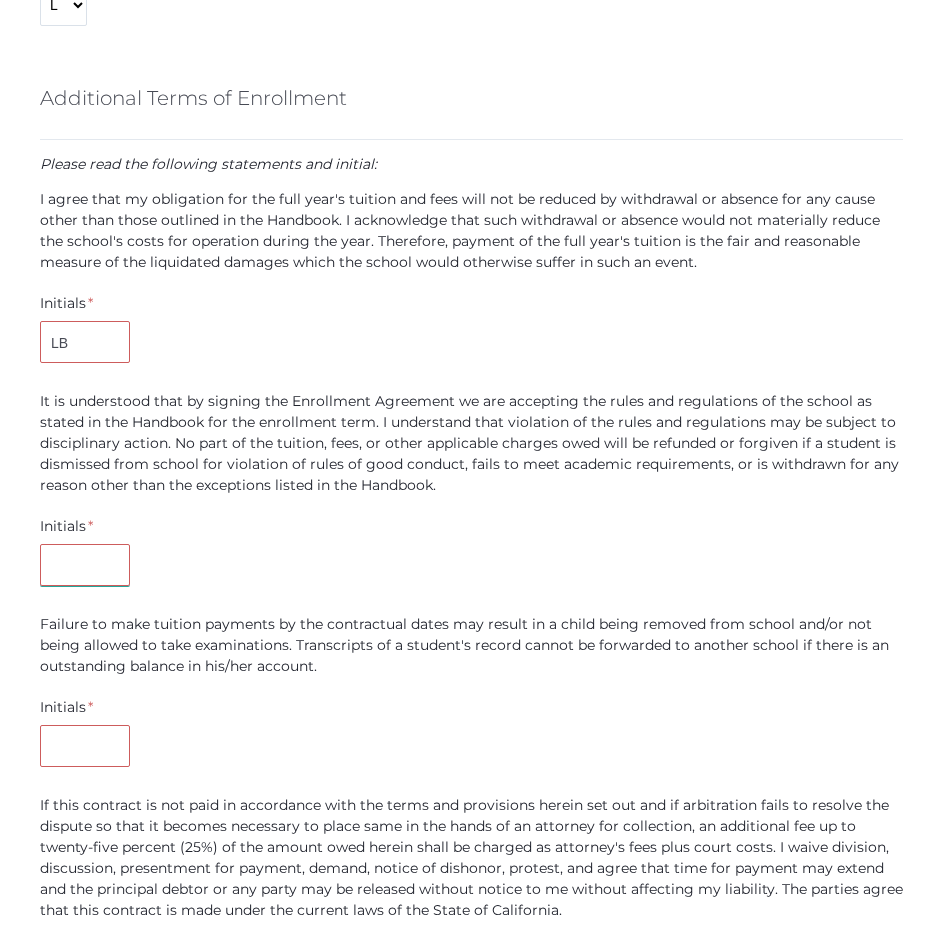 click at bounding box center [85, 565] 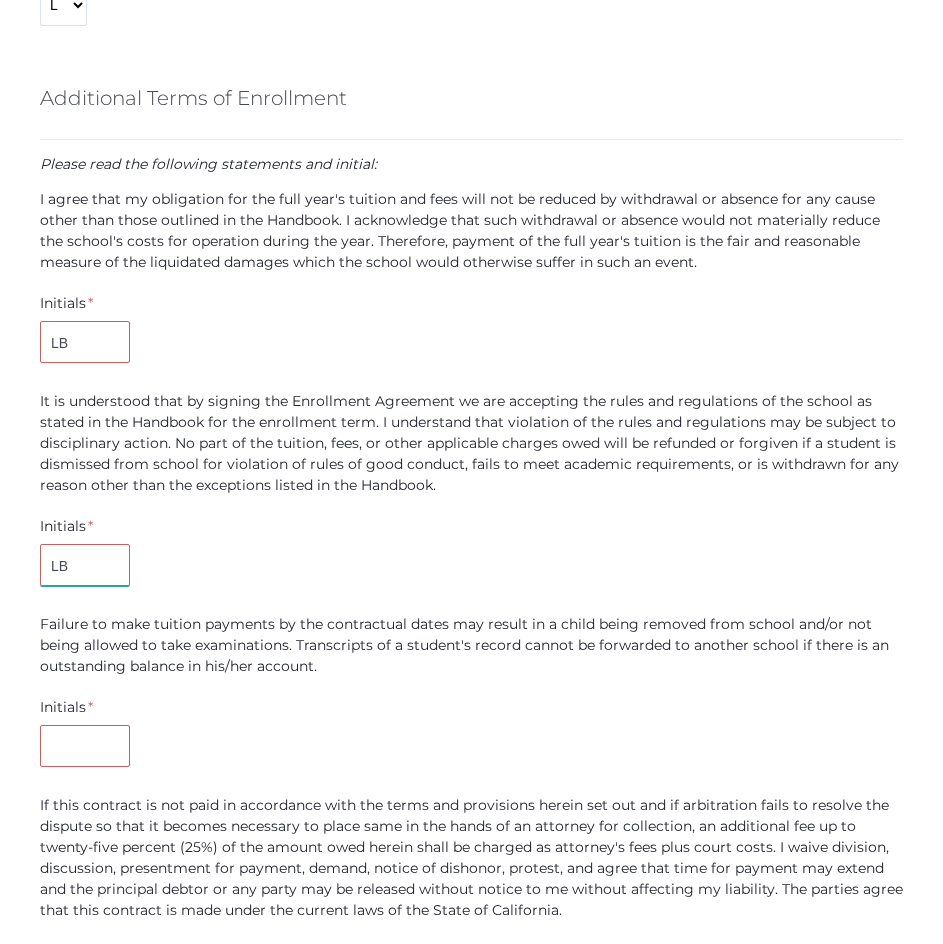 click on "LB" at bounding box center [85, 565] 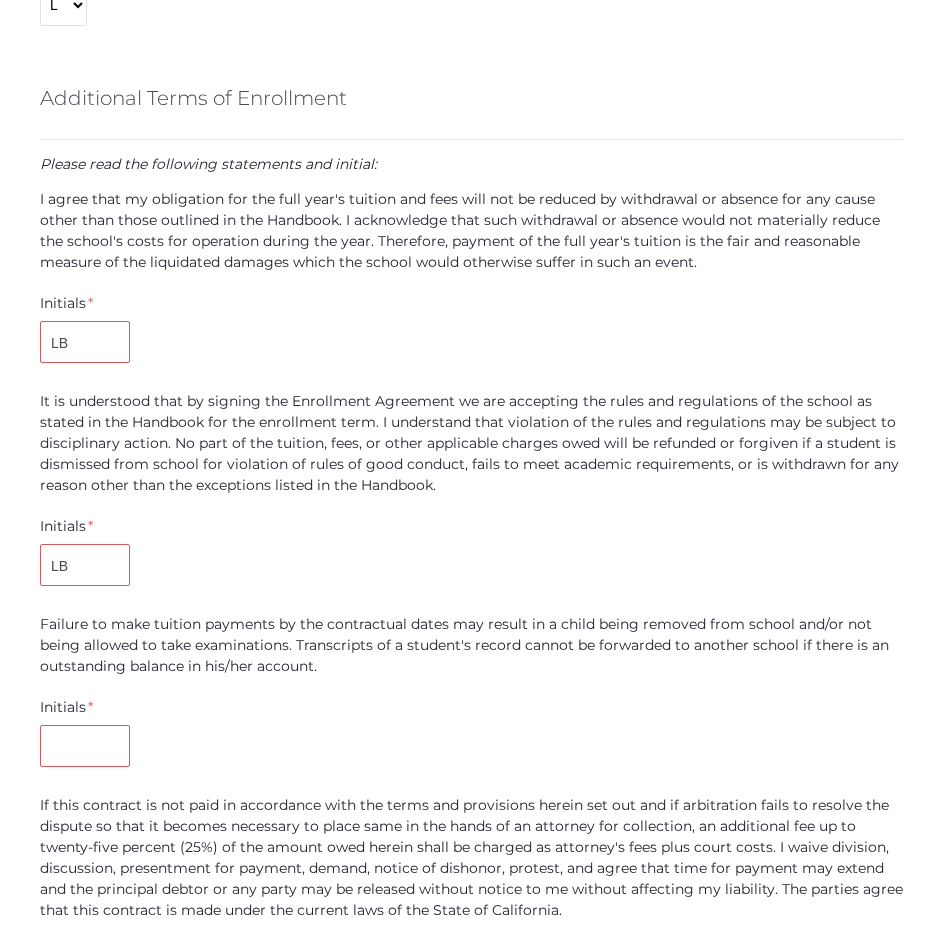 click on "This Enrollment Agreement section outlines the tuition costs and terms & conditions for your child's enrollment.  By signing this document, you acknowledge that you are reserving a place for your child for the entire school year and that you are responsible for the full year's tuition.  You agree to pay the required tuition payments that will be based on the tuition fees outlined below. Final withdrawal and records release is dependent on the fulfillment of your financial obligation being met as well as an exit interview with the site Administrator.
Please note: These fees represent the full tuition rates before any discounts are applied. Please sign off on this section to reserve a spot for your student. Your final tuition rates with any applied discounts (e.g., sibling discount, pay in full discount, faculty or pastor's discount, or scholarship discount) will be communicated once all required information is obtained.
2025/26 Tuition" at bounding box center (471, -91) 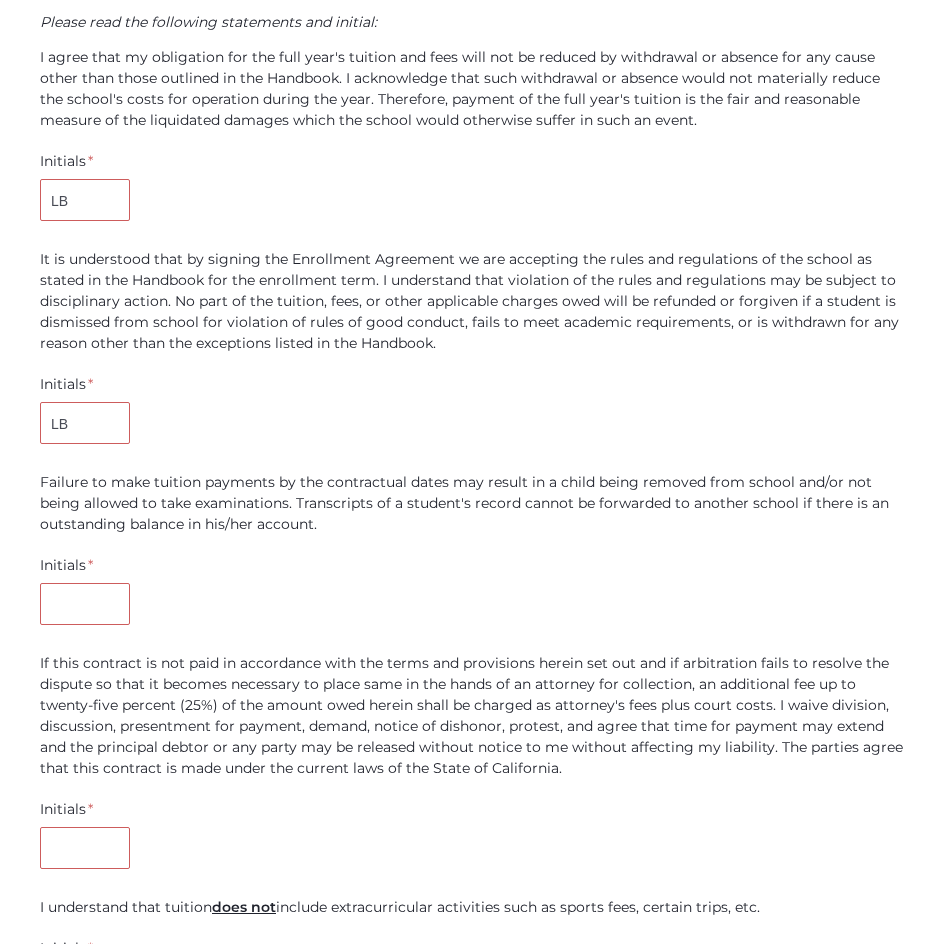 scroll, scrollTop: 2651, scrollLeft: 0, axis: vertical 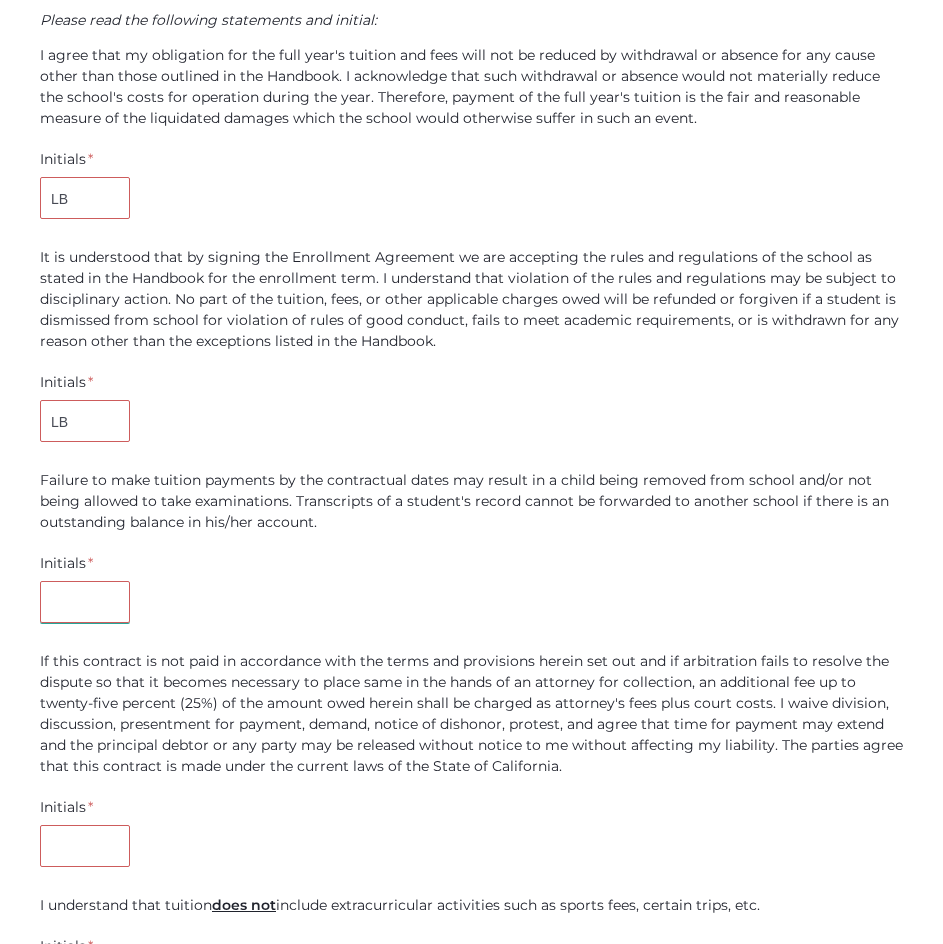click at bounding box center [85, 602] 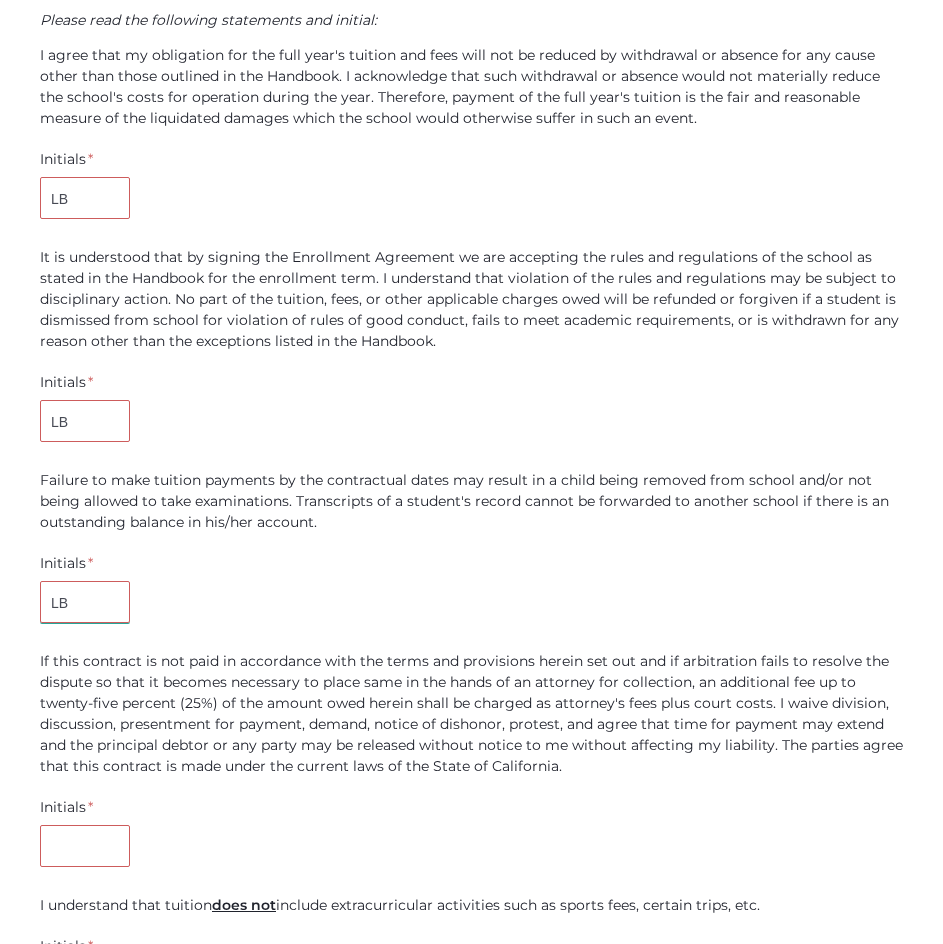 type on "LB" 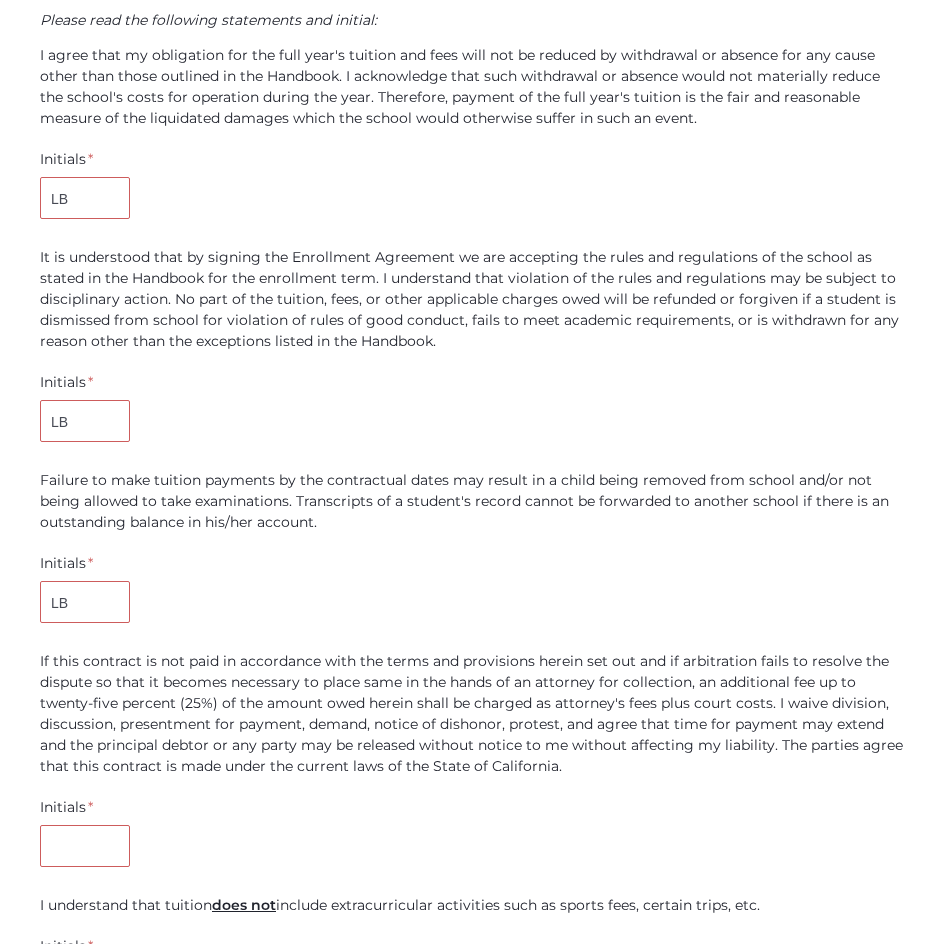 click on "Initials
*
LB" at bounding box center (471, 592) 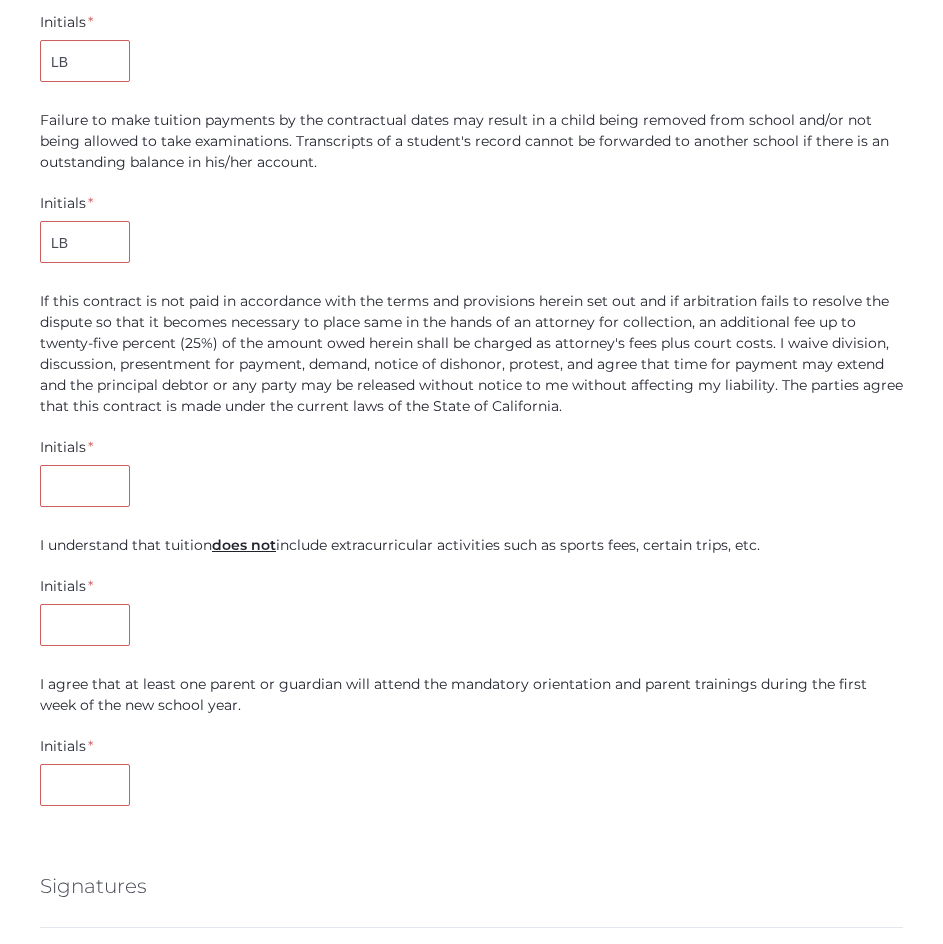 scroll, scrollTop: 3012, scrollLeft: 0, axis: vertical 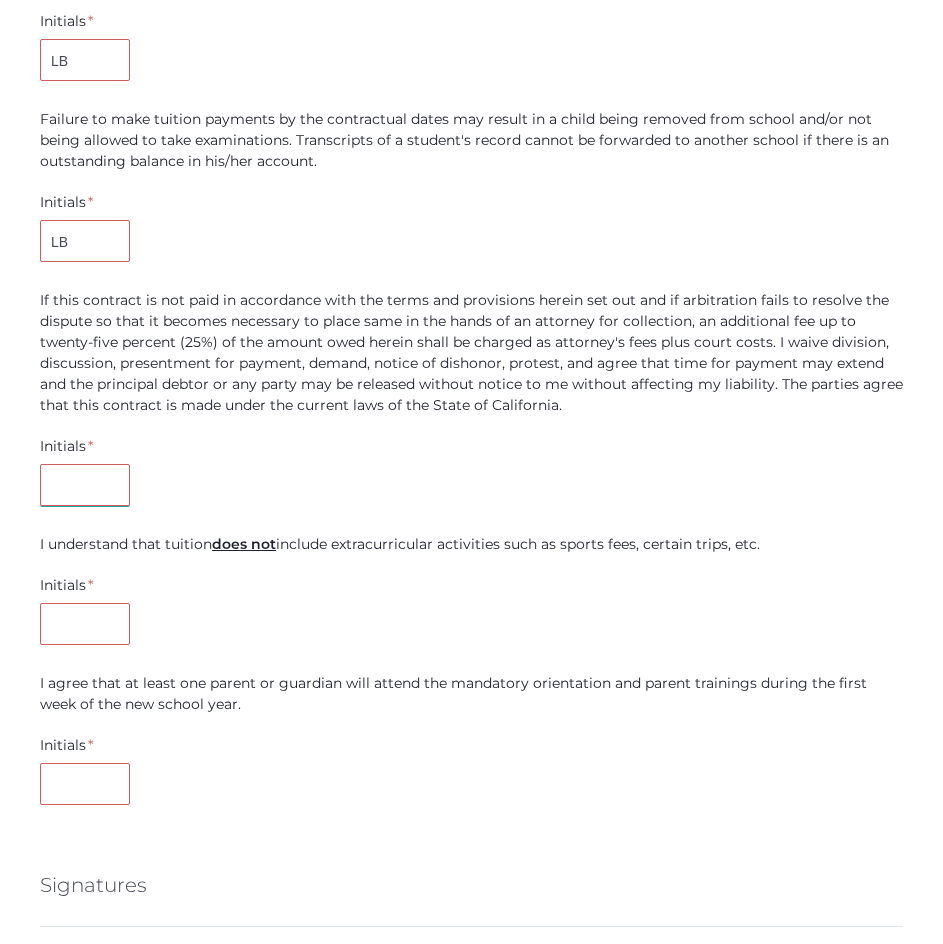click at bounding box center [85, 485] 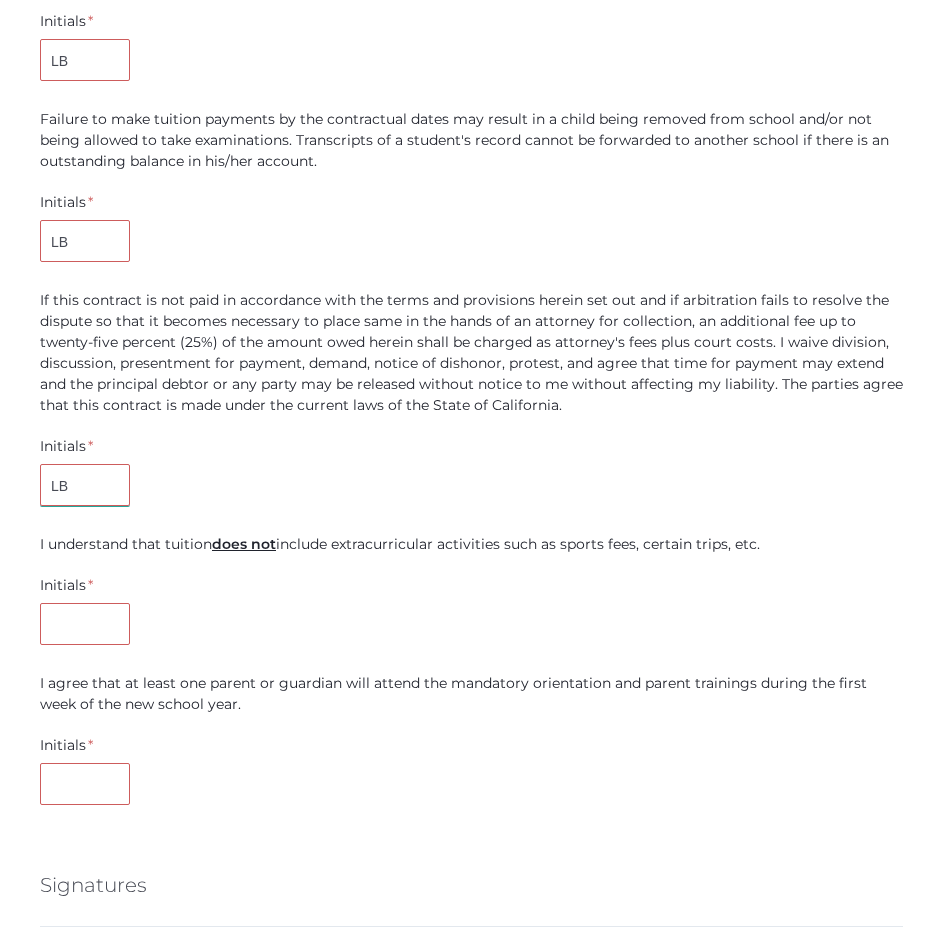 type on "LB" 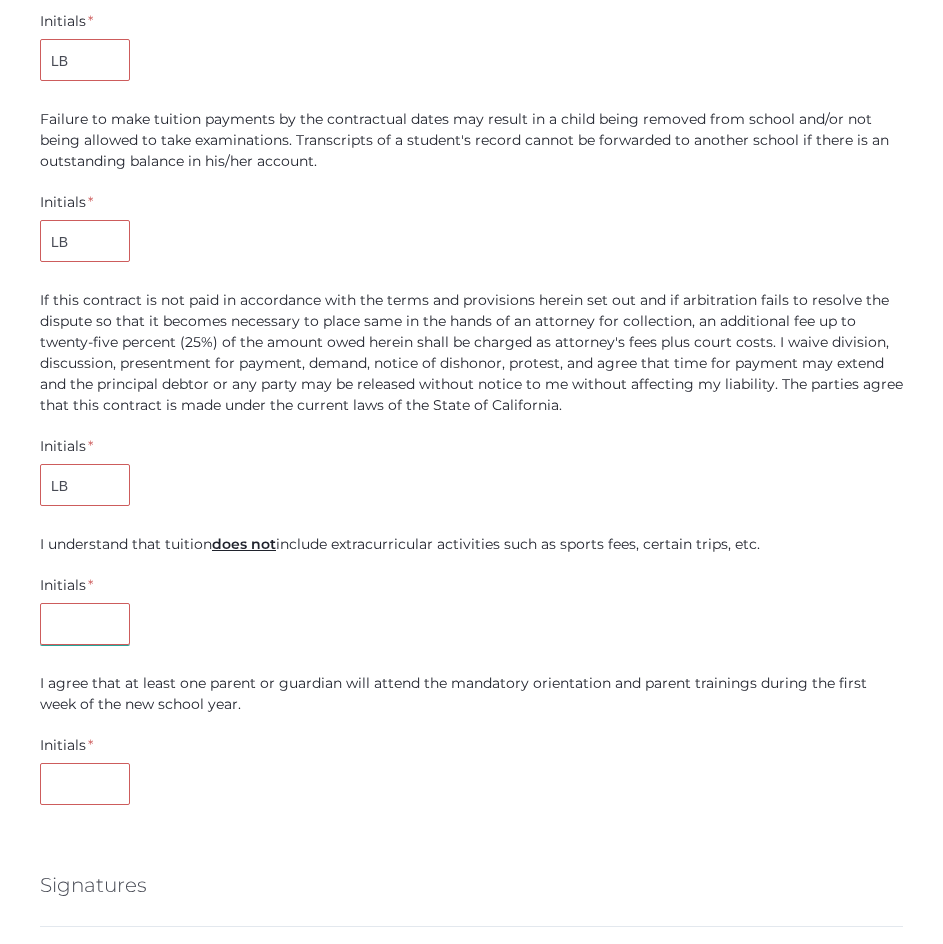 click at bounding box center [85, 624] 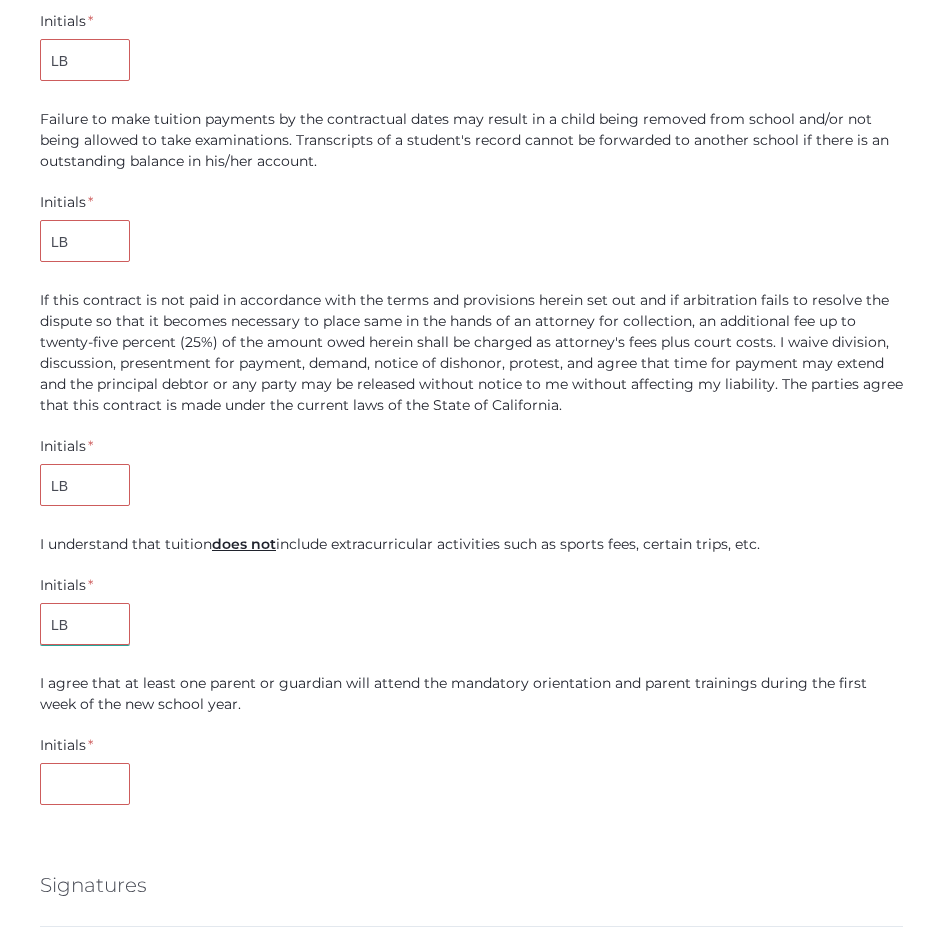 type on "LB" 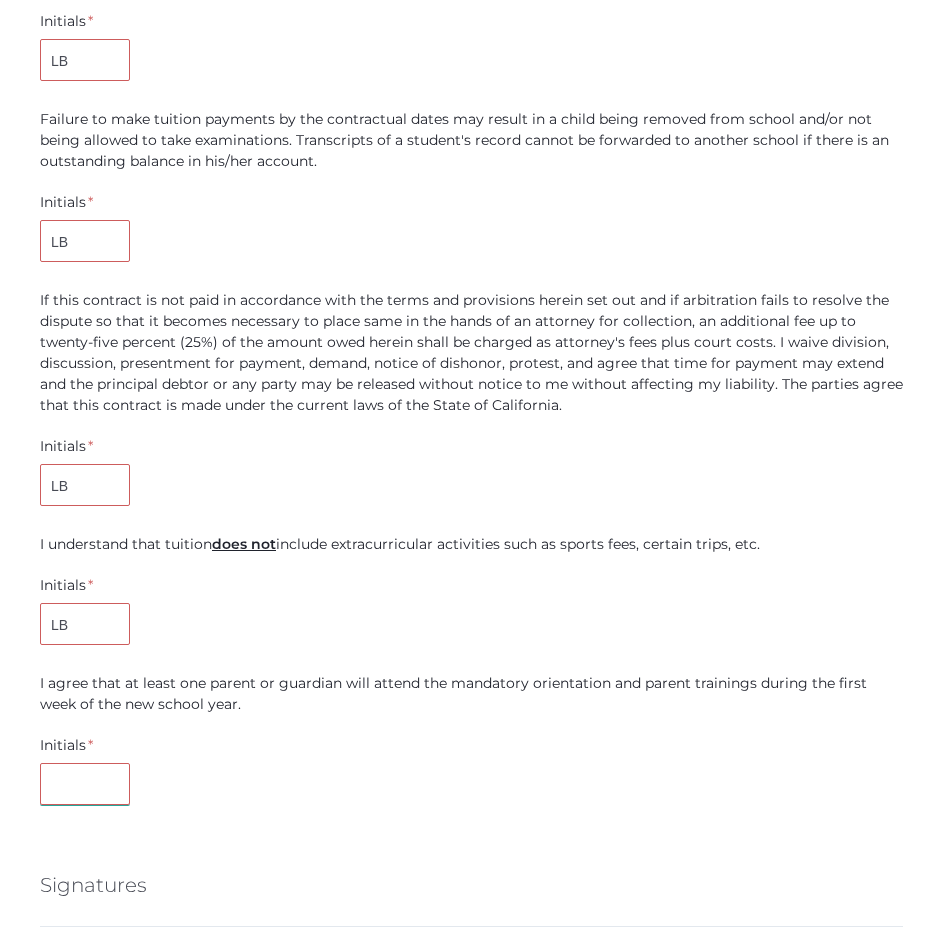 click at bounding box center [85, 784] 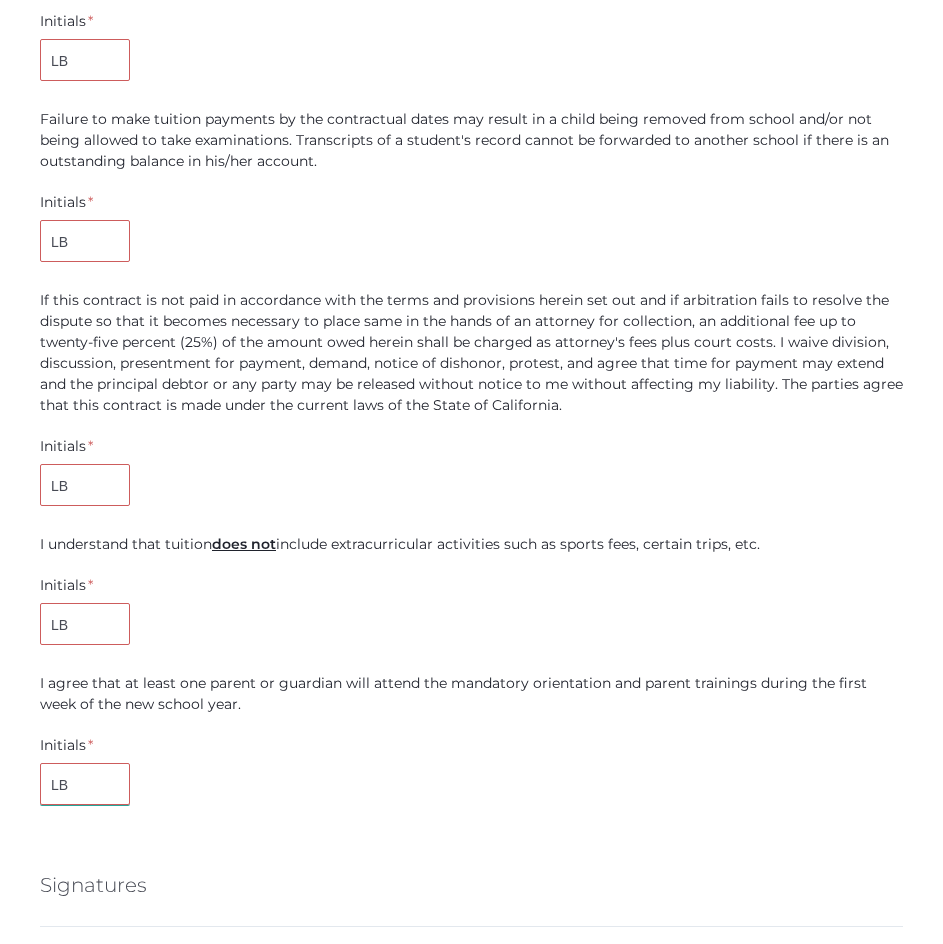 type on "LB" 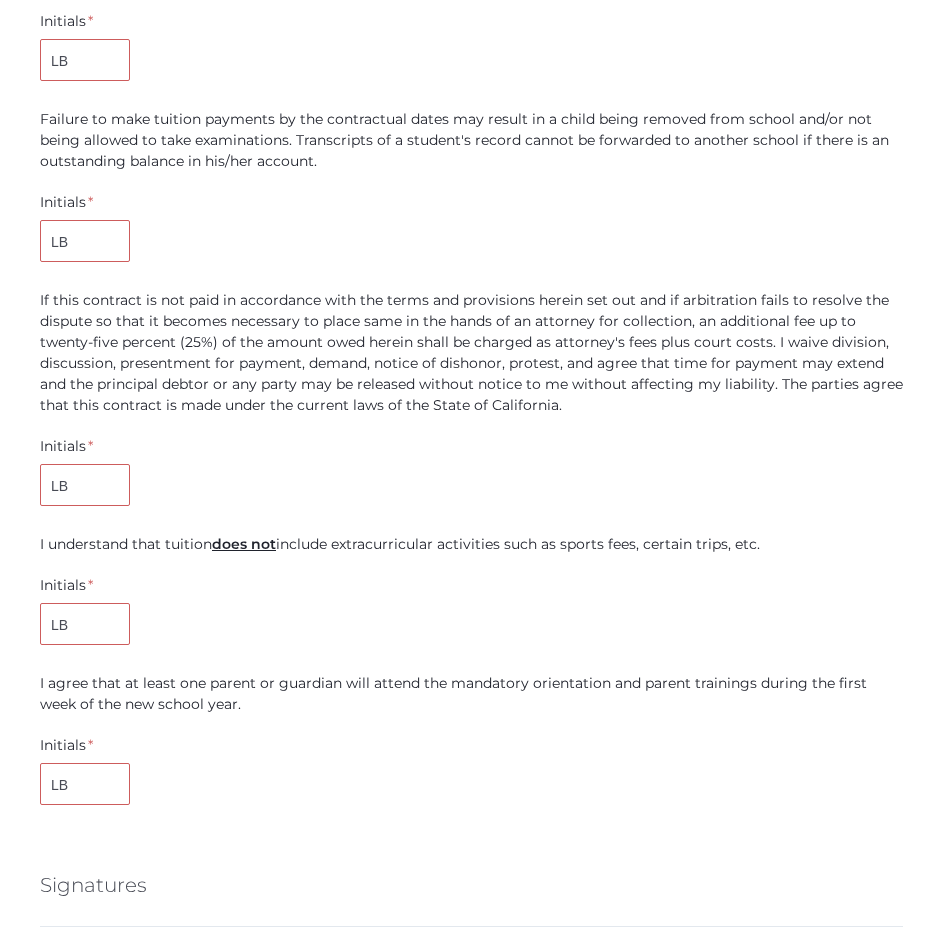 click on "This Enrollment Agreement section outlines the tuition costs and terms & conditions for your child's enrollment.  By signing this document, you acknowledge that you are reserving a place for your child for the entire school year and that you are responsible for the full year's tuition.  You agree to pay the required tuition payments that will be based on the tuition fees outlined below. Final withdrawal and records release is dependent on the fulfillment of your financial obligation being met as well as an exit interview with the site Administrator.
Please note: These fees represent the full tuition rates before any discounts are applied. Please sign off on this section to reserve a spot for your student. Your final tuition rates with any applied discounts (e.g., sibling discount, pay in full discount, faculty or pastor's discount, or scholarship discount) will be communicated once all required information is obtained.
2025/26 Tuition" at bounding box center [471, -596] 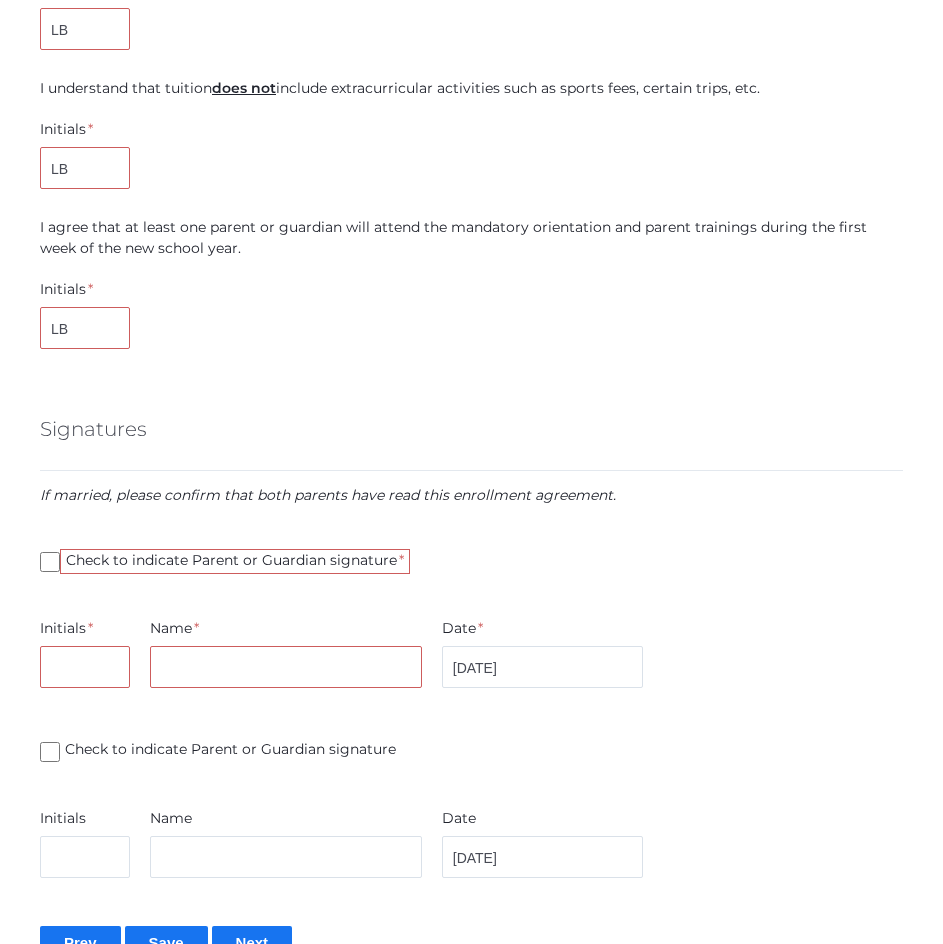 scroll, scrollTop: 3479, scrollLeft: 0, axis: vertical 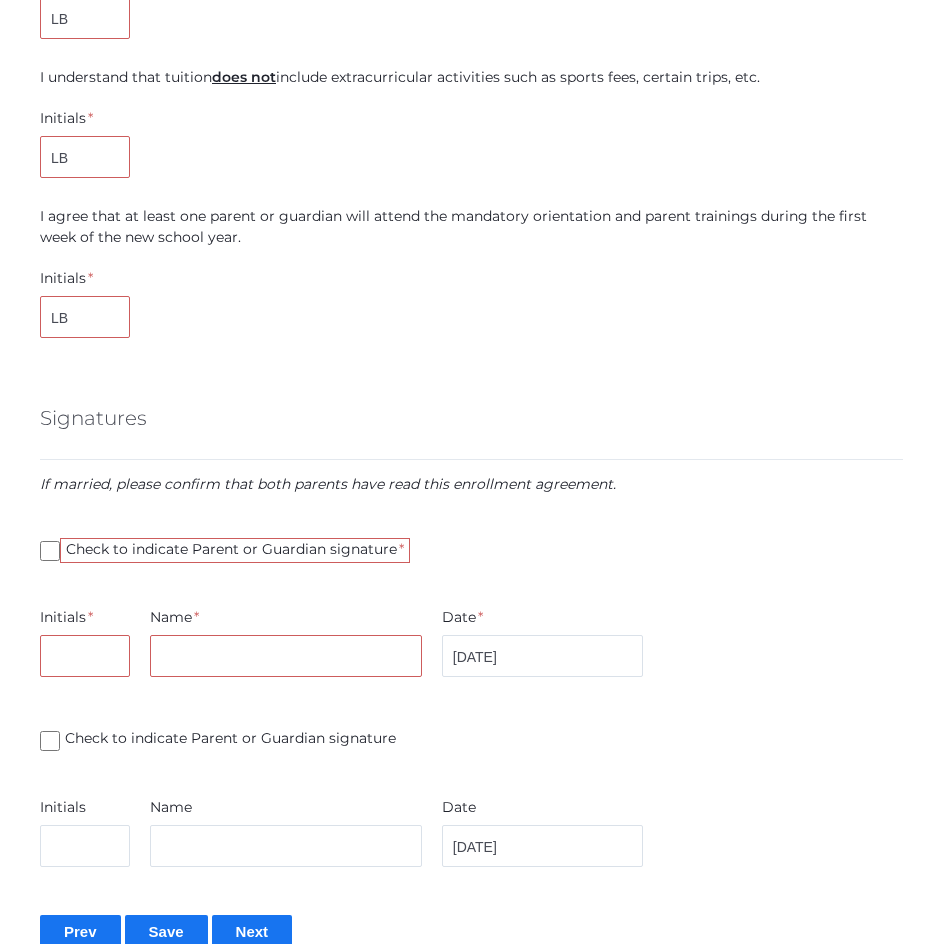 click on "Check to indicate Parent or Guardian signature
*" at bounding box center [50, 551] 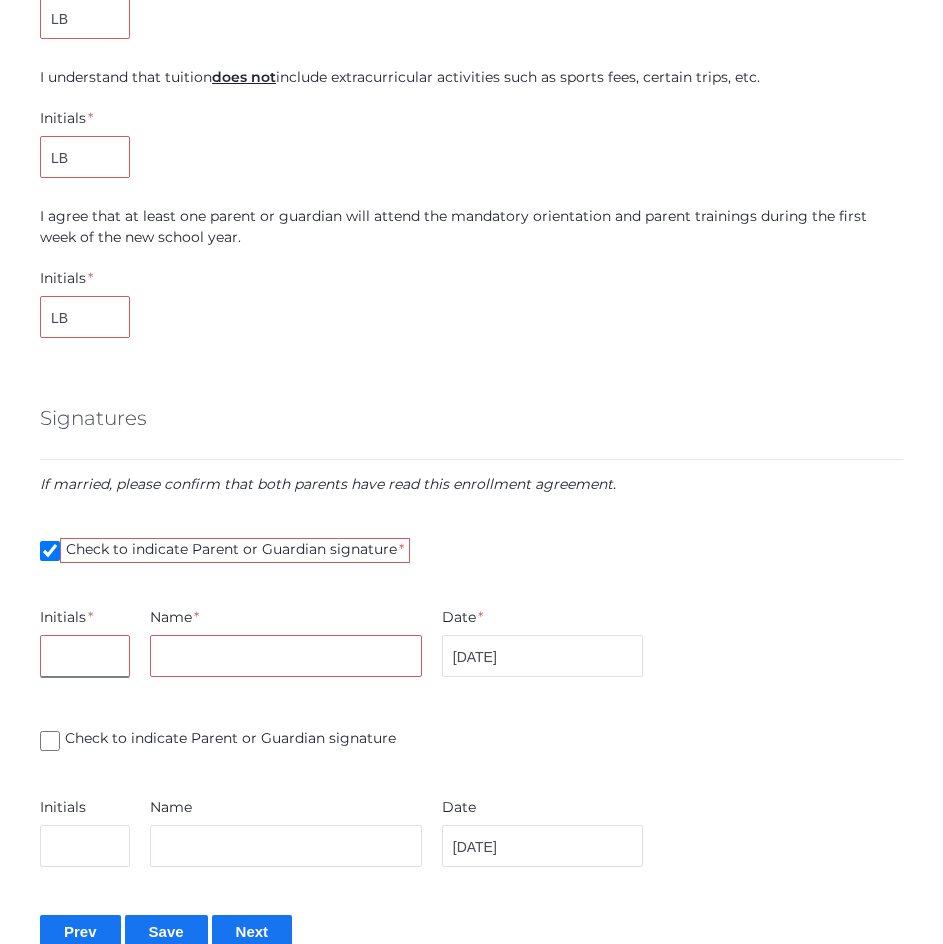 click at bounding box center (85, 656) 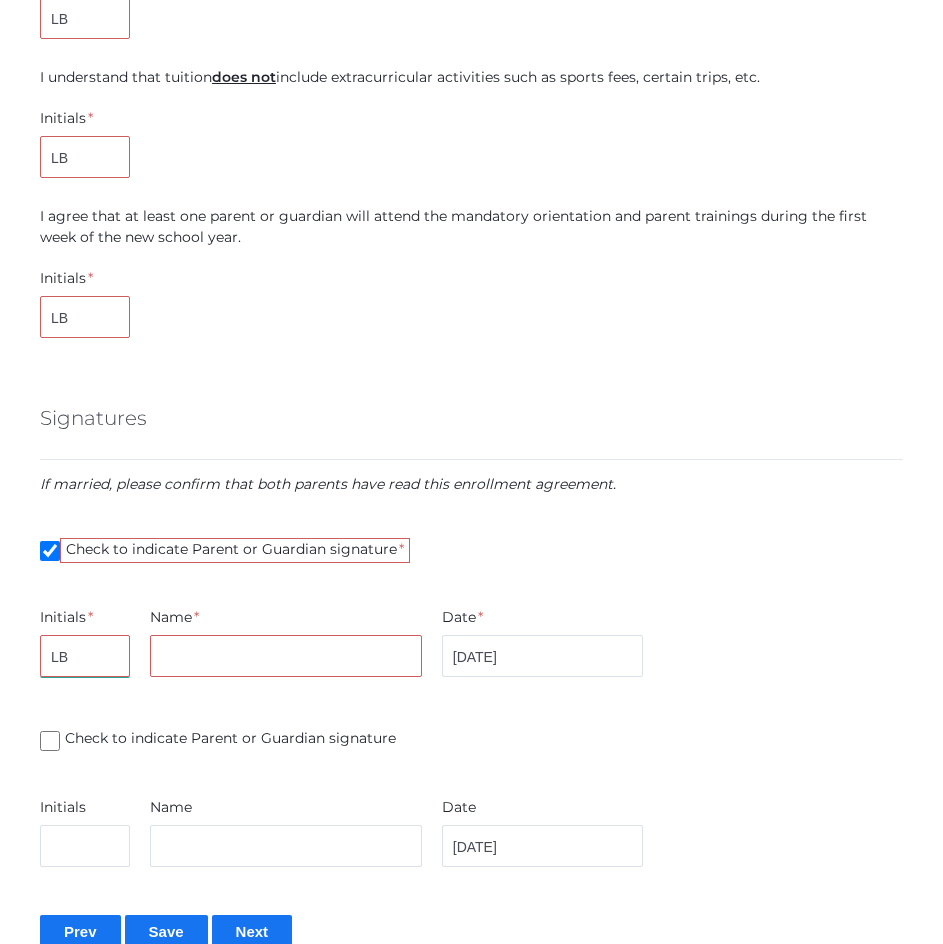 type on "LB" 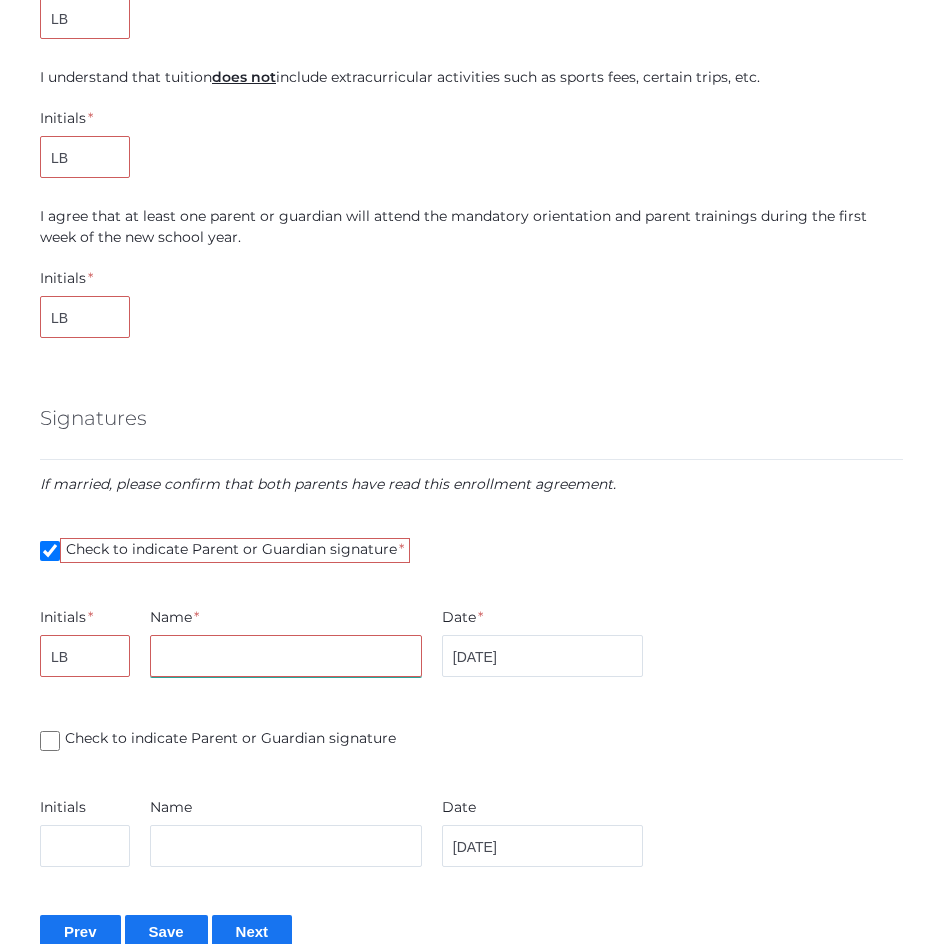 click at bounding box center [285, 656] 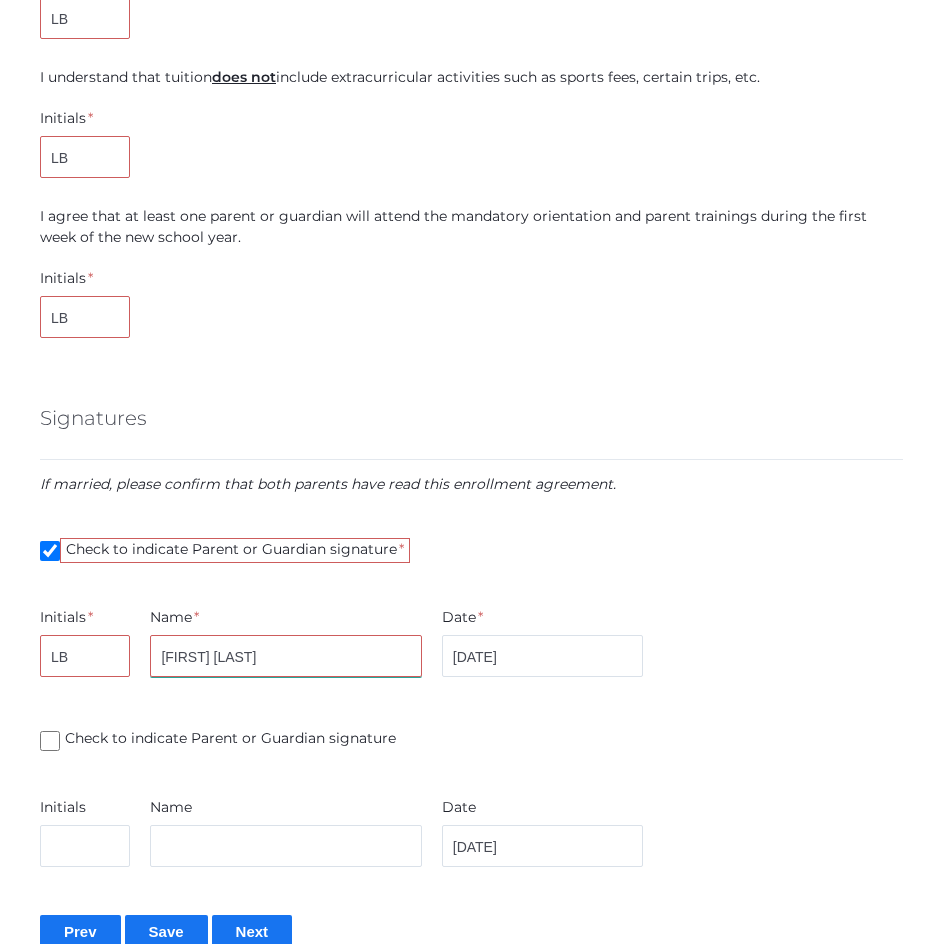 type on "[FIRST] [LAST]" 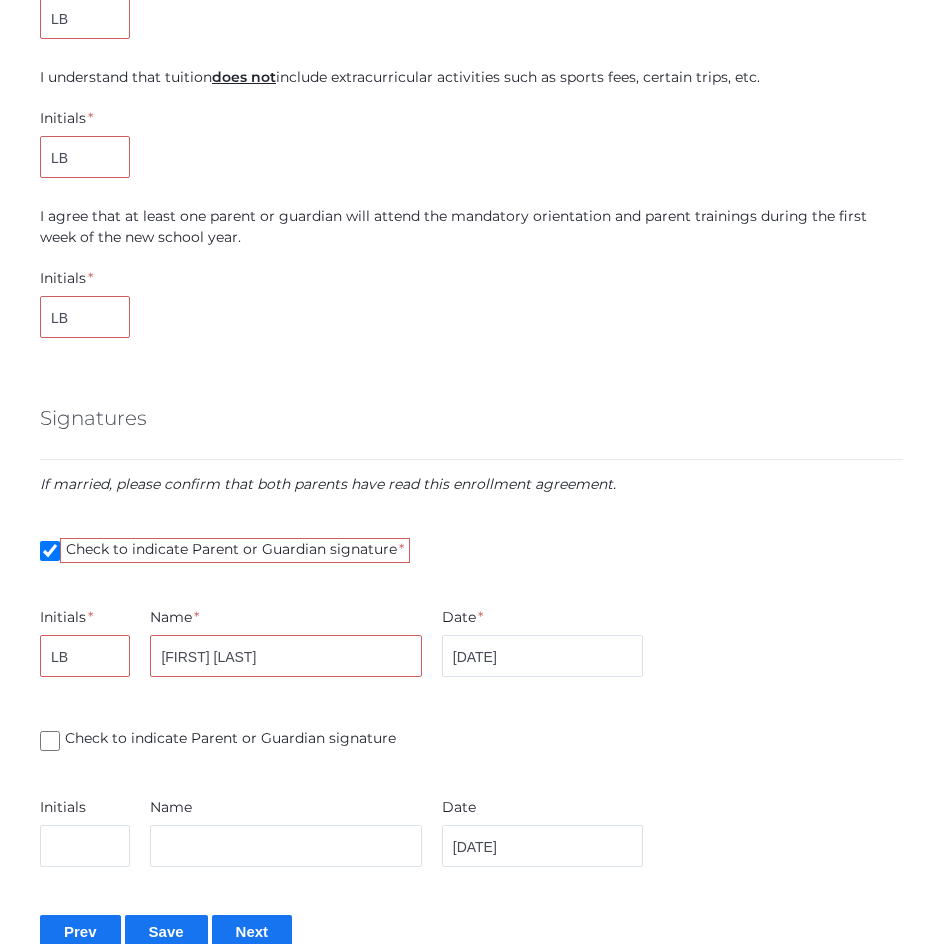 click on "Check to indicate Parent or Guardian signature" at bounding box center [229, 740] 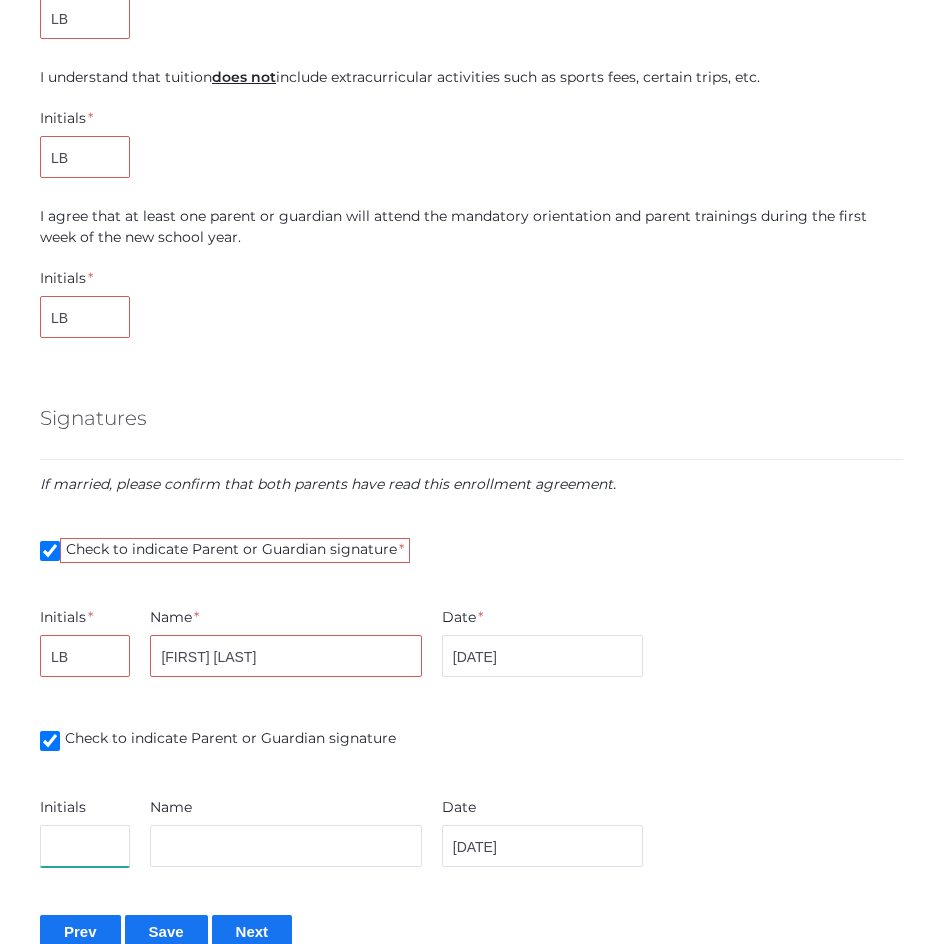 click at bounding box center (85, 846) 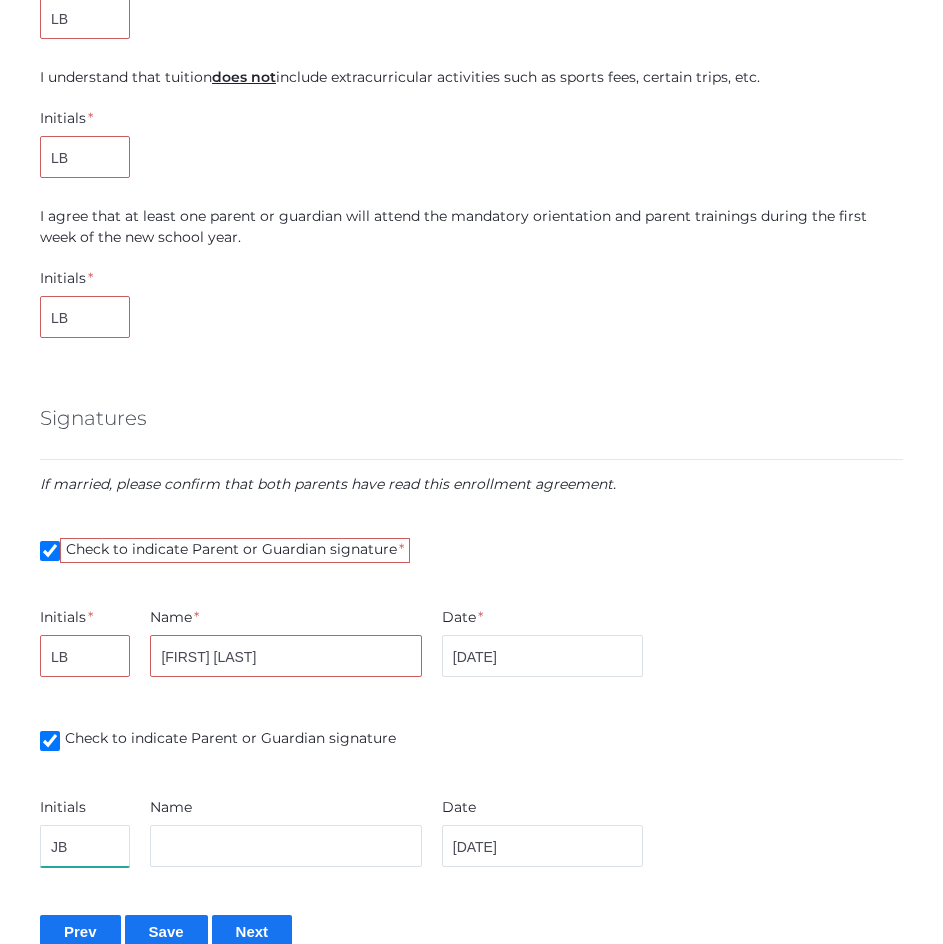 type on "JB" 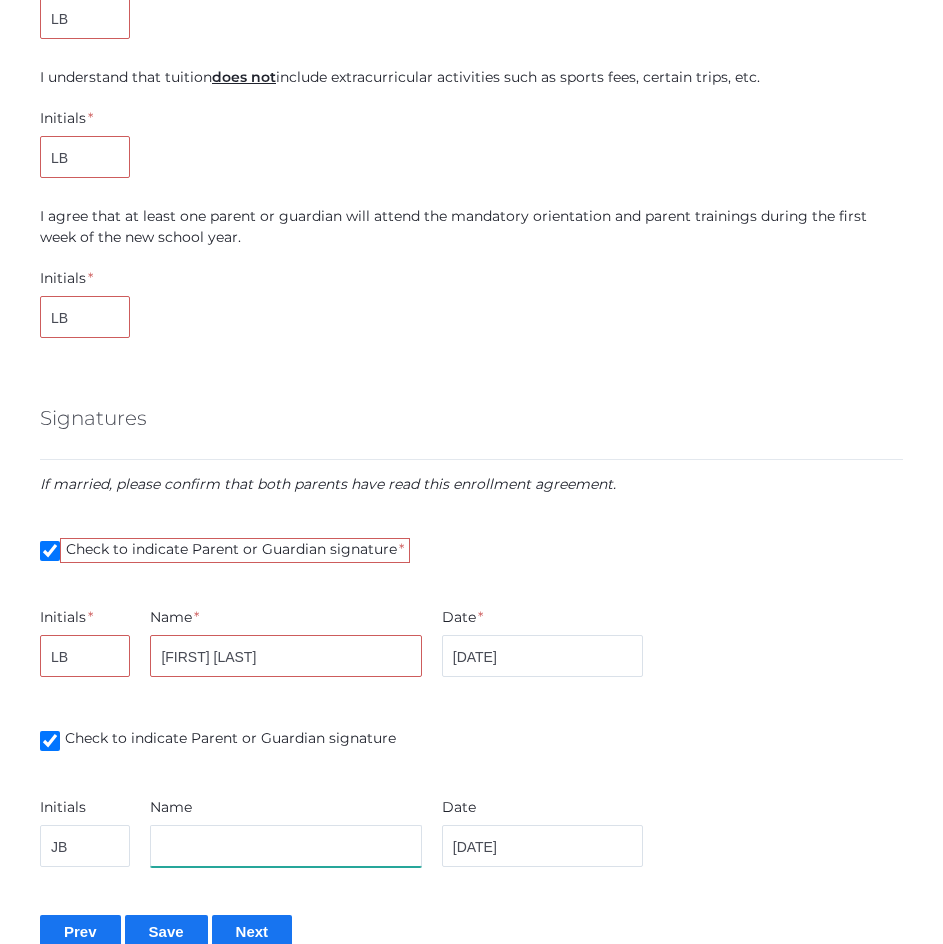 click at bounding box center [285, 846] 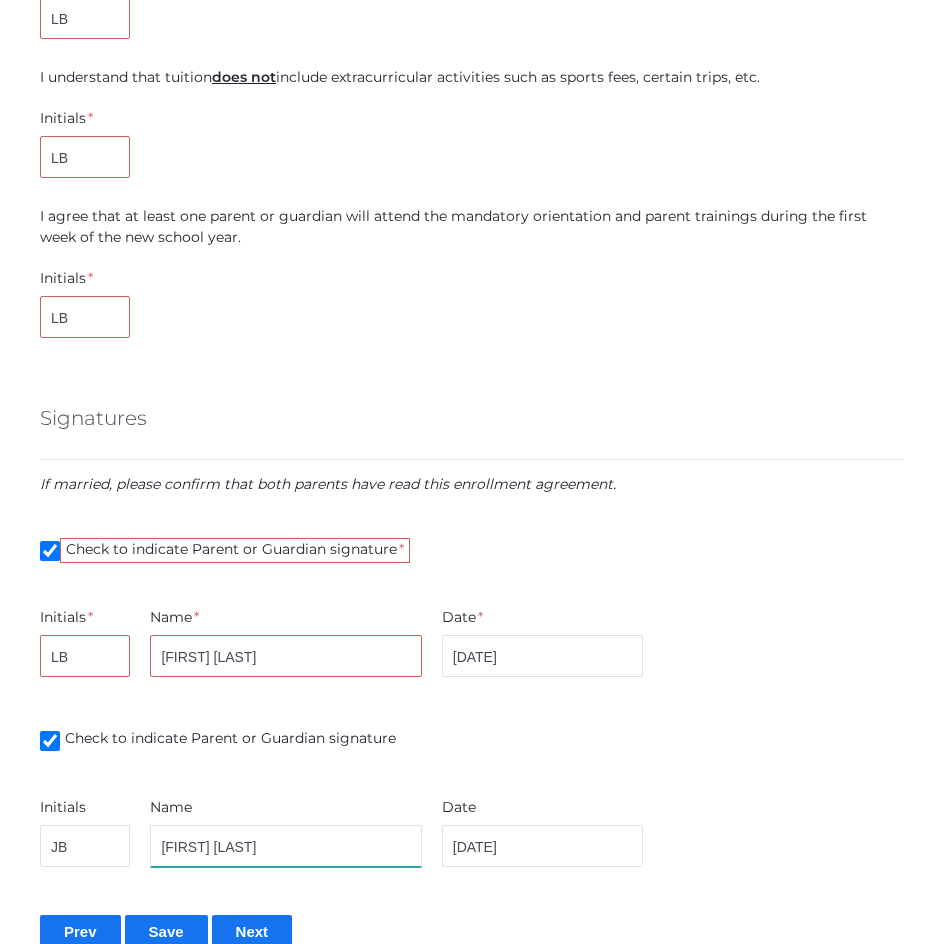 type on "[FIRST] [LAST]" 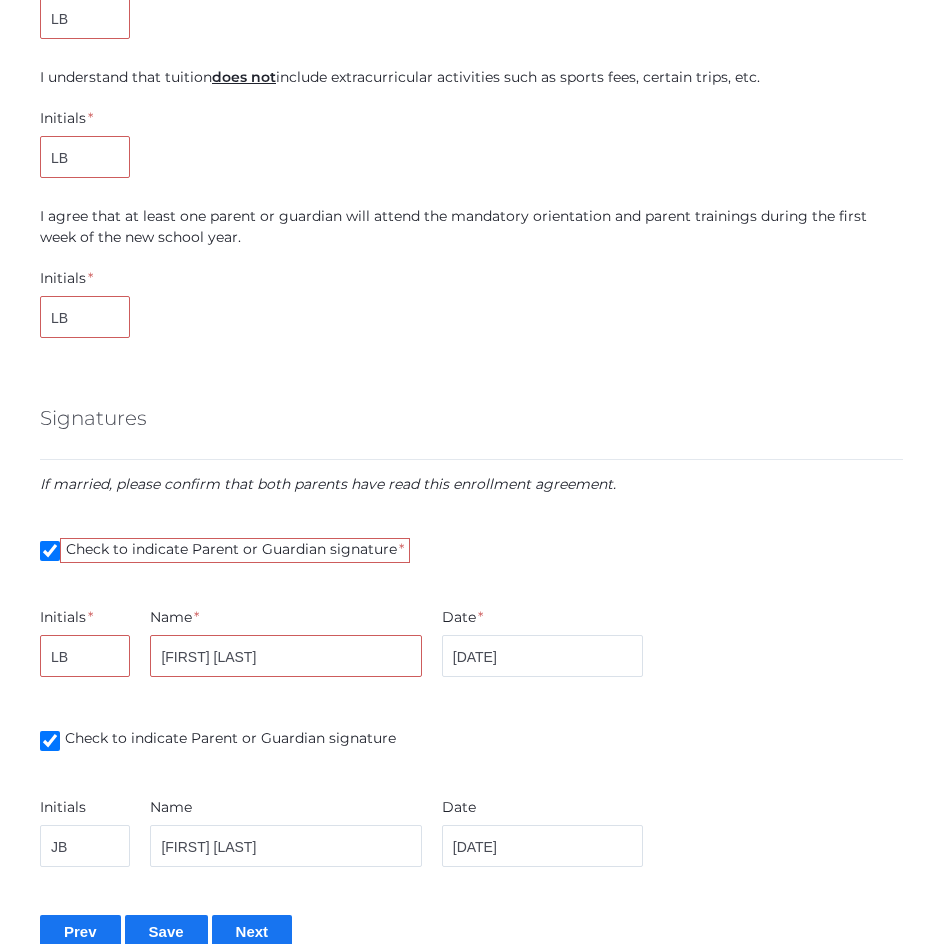 click on "Name" at bounding box center [285, 811] 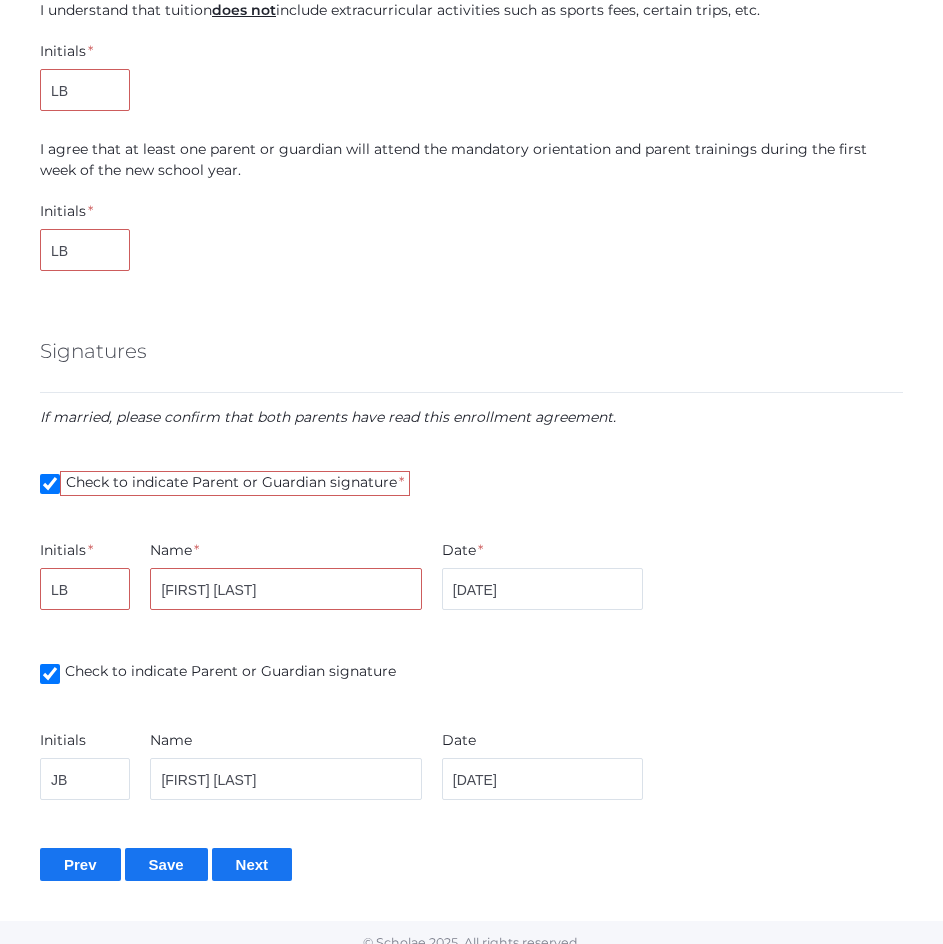 click on "Save" at bounding box center (166, 864) 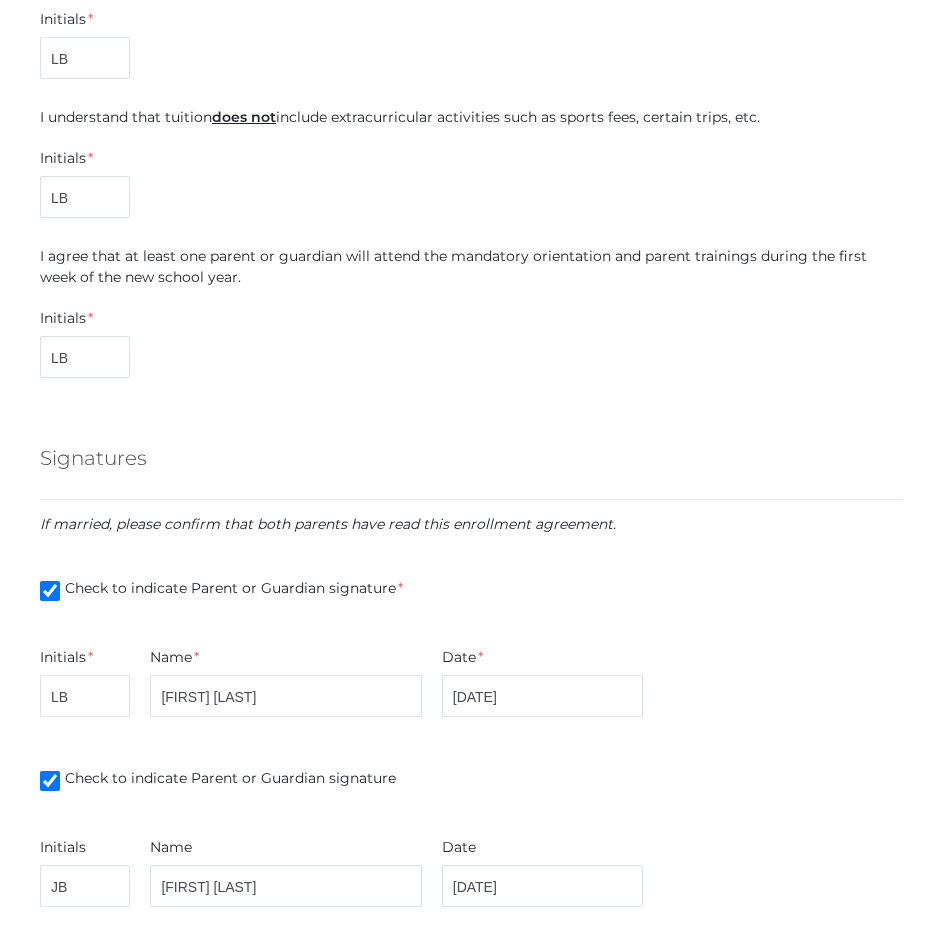 scroll, scrollTop: 3525, scrollLeft: 0, axis: vertical 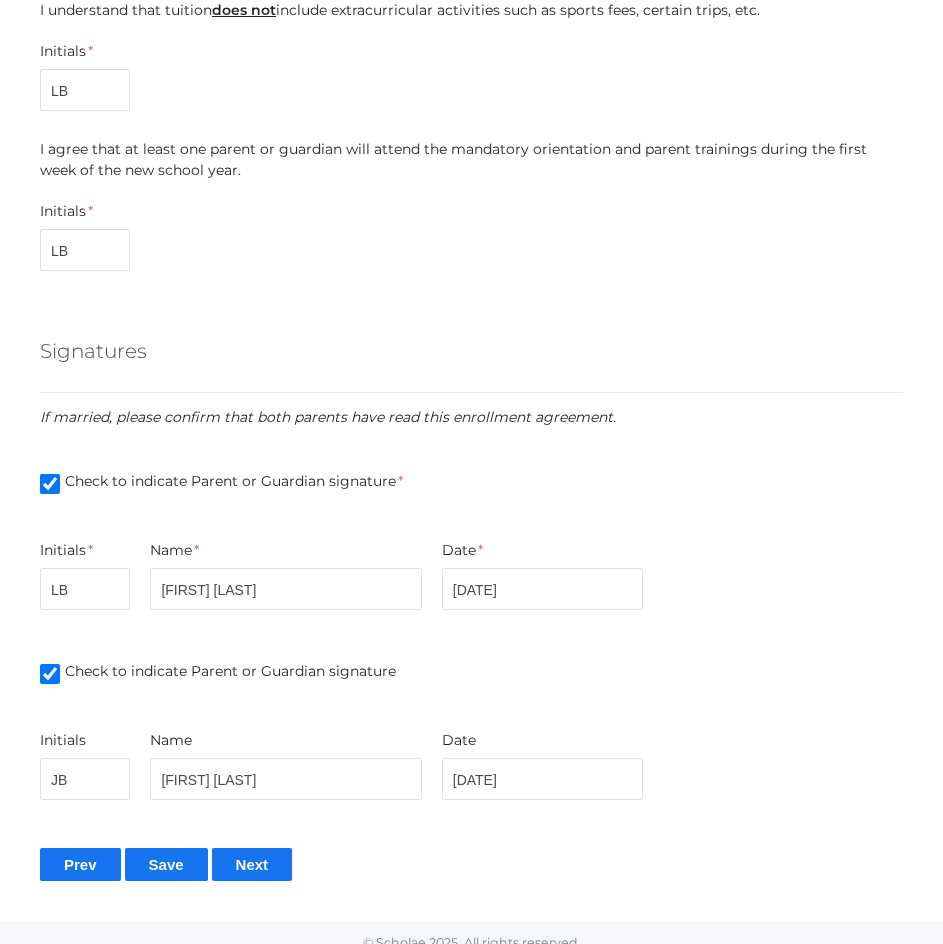 click on "Prev" at bounding box center (80, 864) 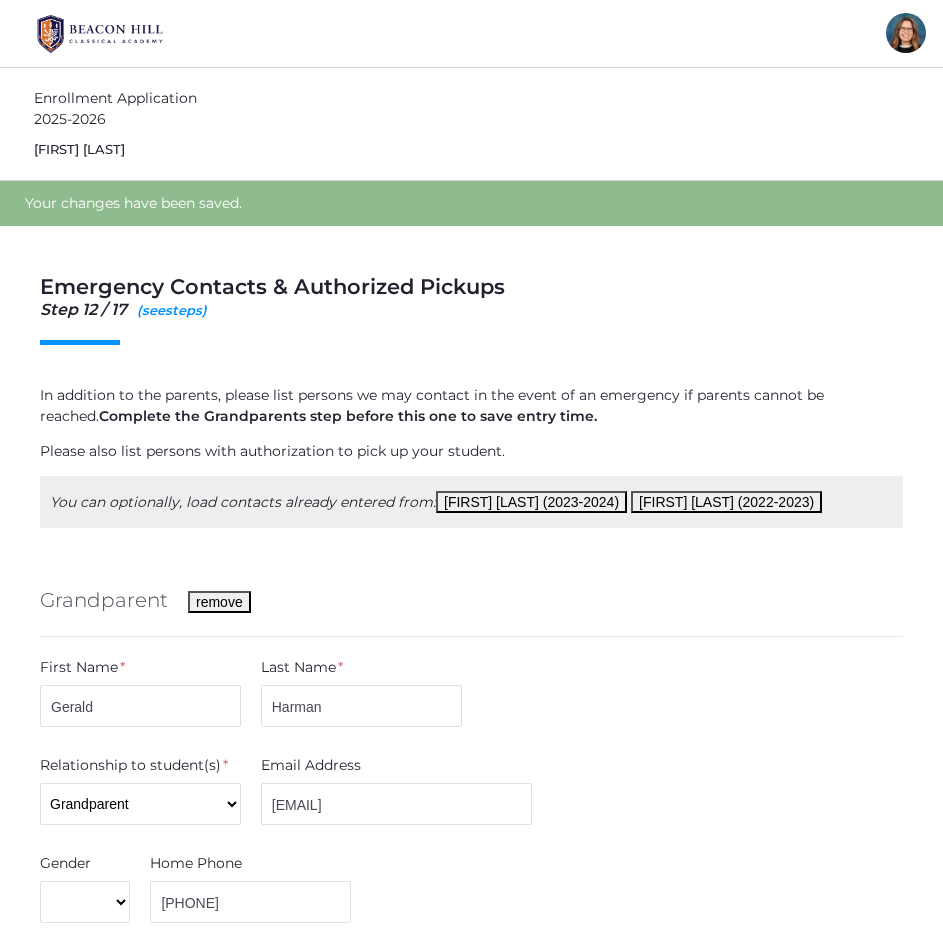scroll, scrollTop: 0, scrollLeft: 0, axis: both 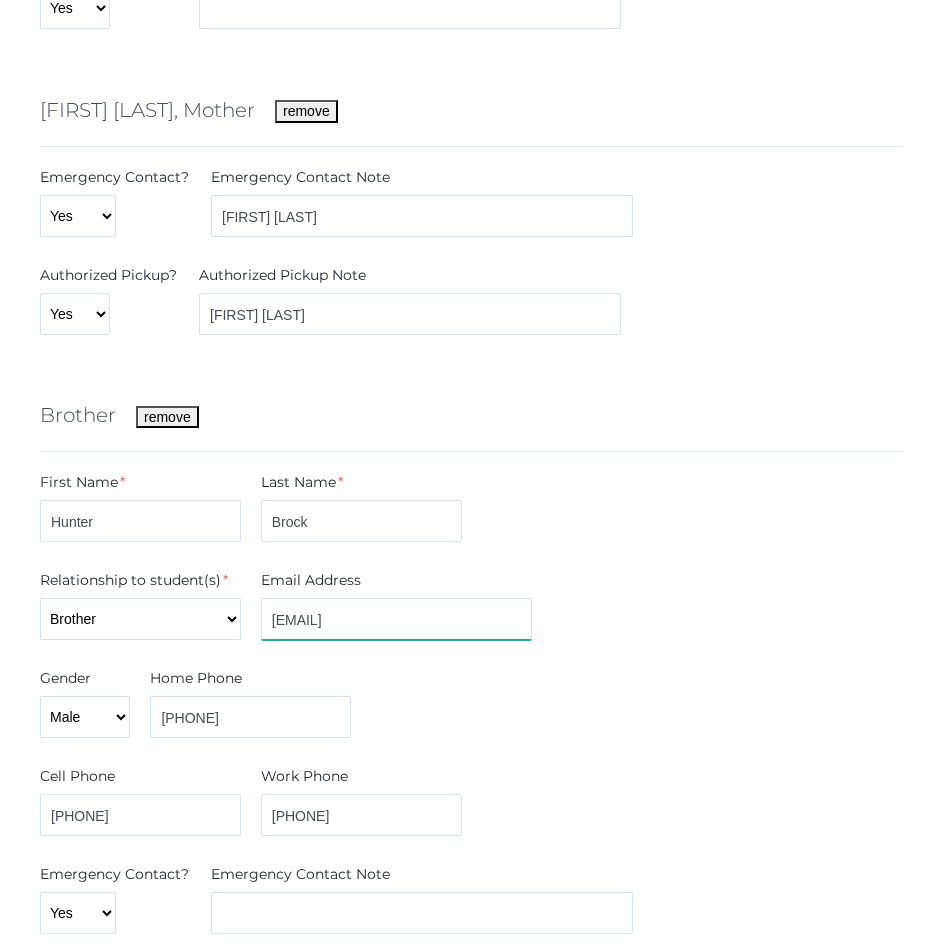 drag, startPoint x: 509, startPoint y: 609, endPoint x: 244, endPoint y: 608, distance: 265.0019 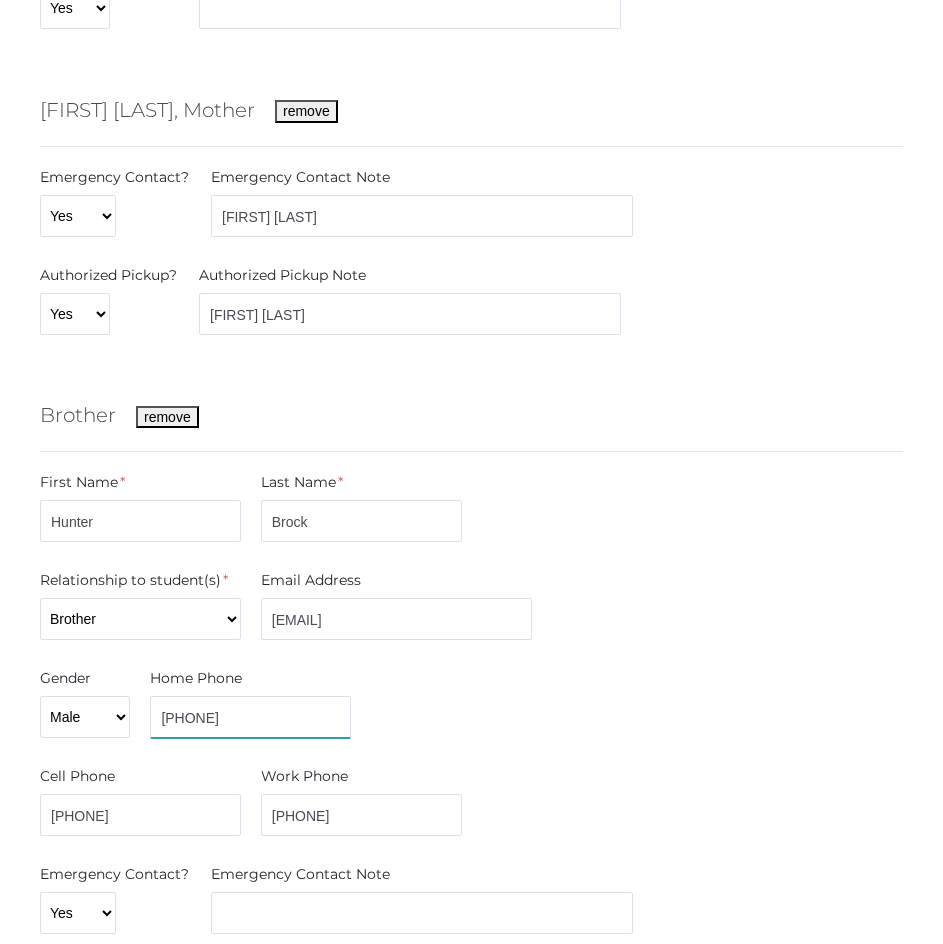 click on "Gender
Male
Female
Home Phone
805-315-3002" at bounding box center (471, 707) 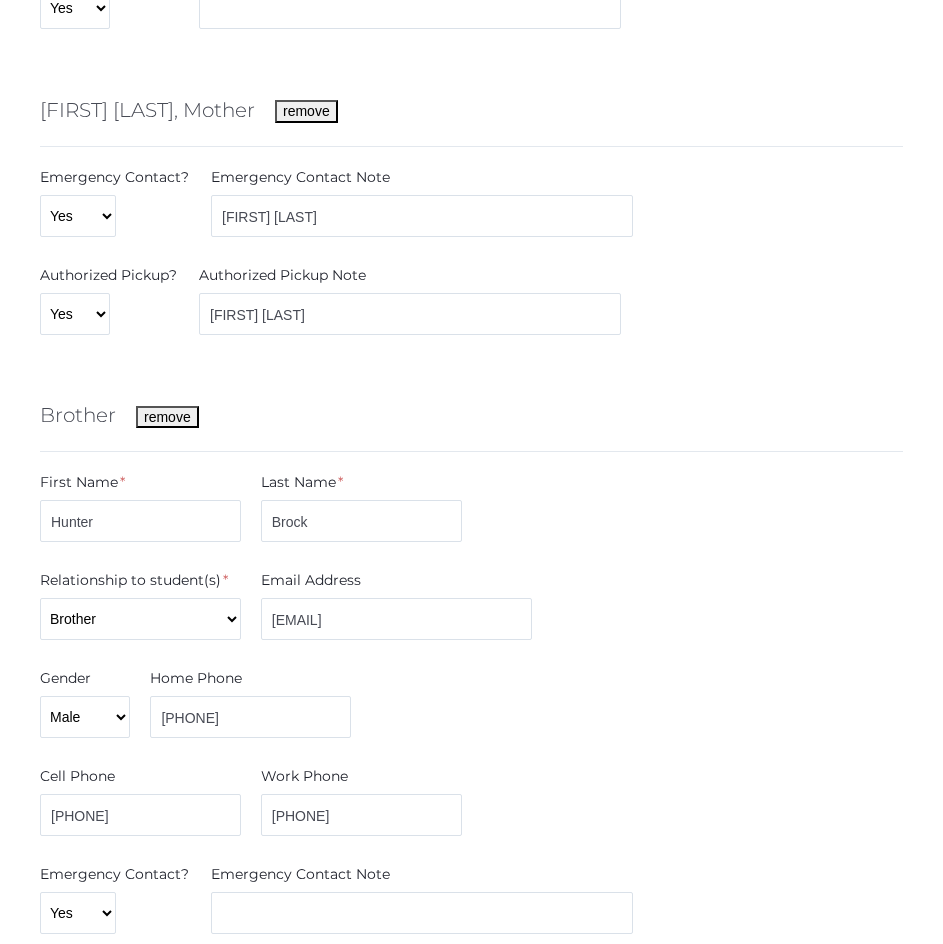 click on "Brother
remove
First Name
*
Hunter
Last Name
*
Brock
Relationship to student(s)
*
Aunt
Brother
Father
Friend
Grandparent
Guardian
Mother
Other
Sister
Step Father
Step Mother
Uncle
Email Address
vermilionshrike@gmail.com
Gender
Male
Female
Home Phone
805-315-3002
Cell Phone
805-315-3002
Work Phone
805-315-3002
Emergency Contact?
Yes
No
Emergency Contact Note
Authorized Pickup?
Yes
No" at bounding box center [471, 711] 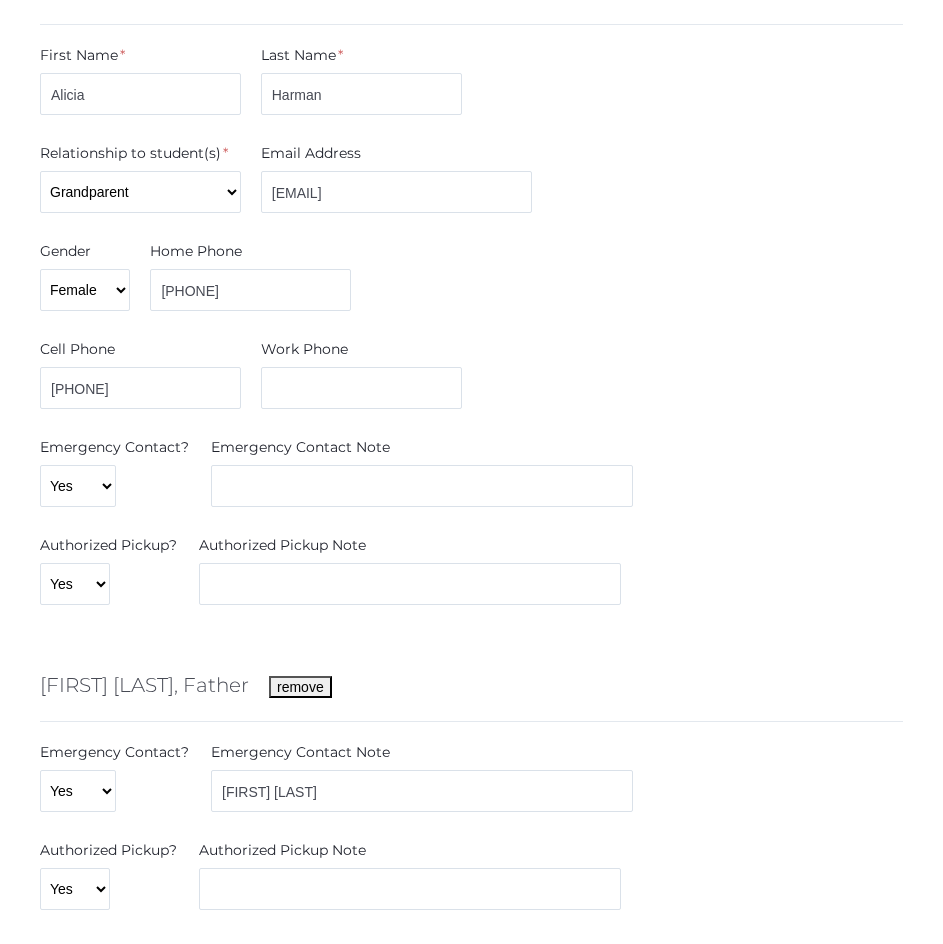scroll, scrollTop: 2517, scrollLeft: 0, axis: vertical 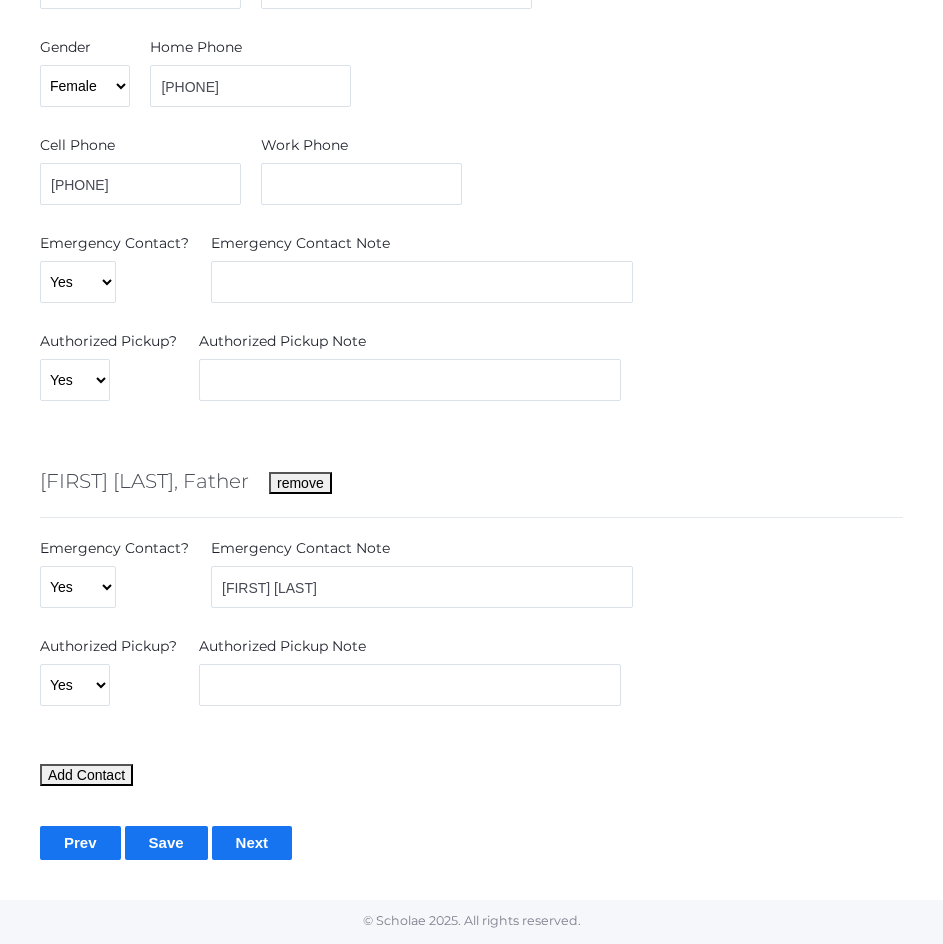 click on "Next" at bounding box center (252, 842) 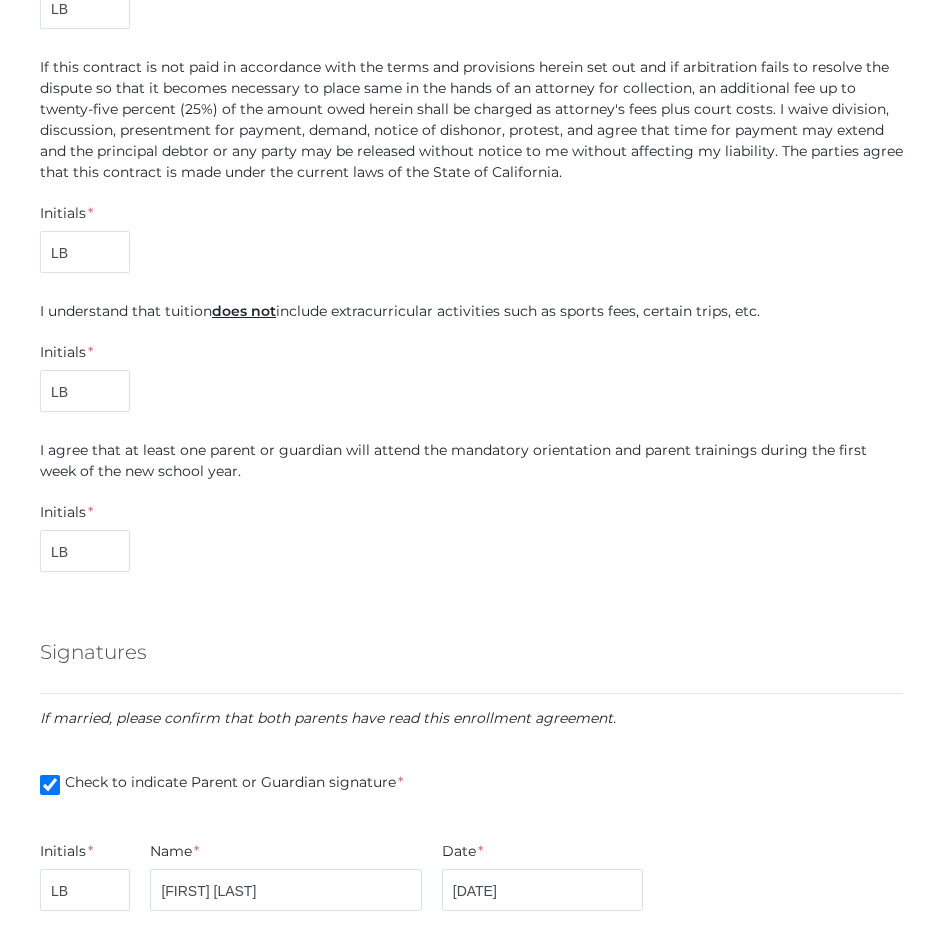 scroll, scrollTop: 3525, scrollLeft: 0, axis: vertical 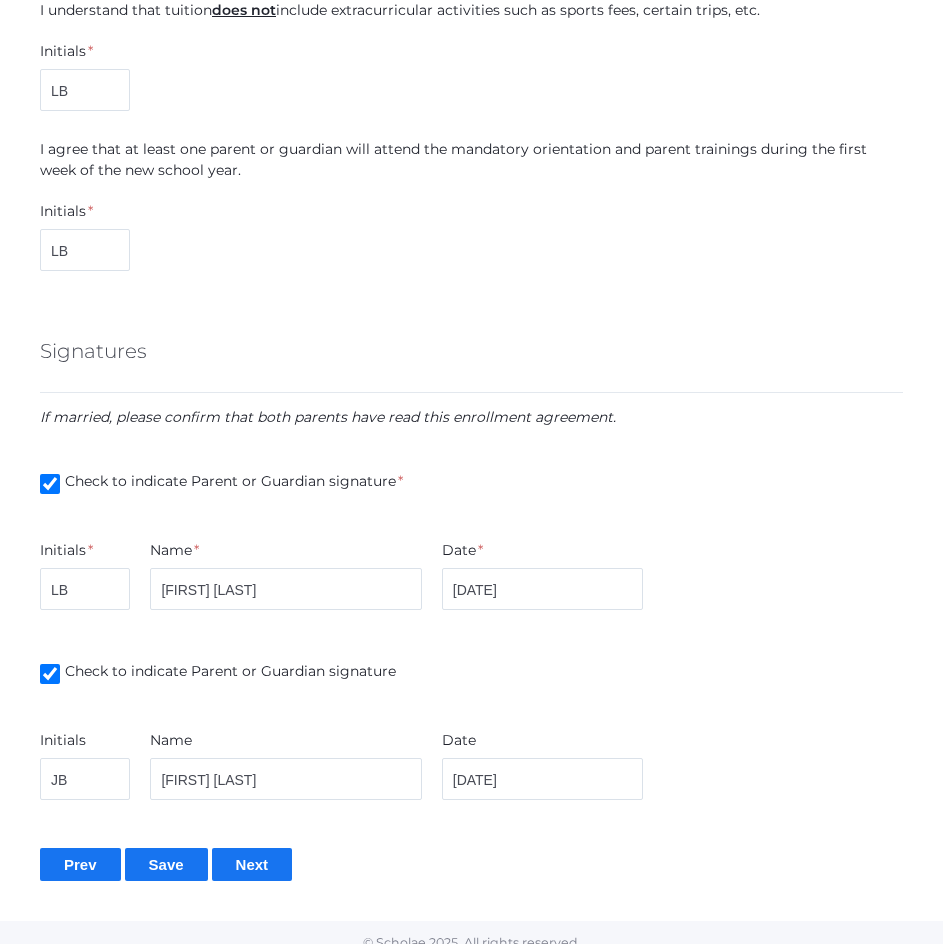 click on "Next" at bounding box center [252, 864] 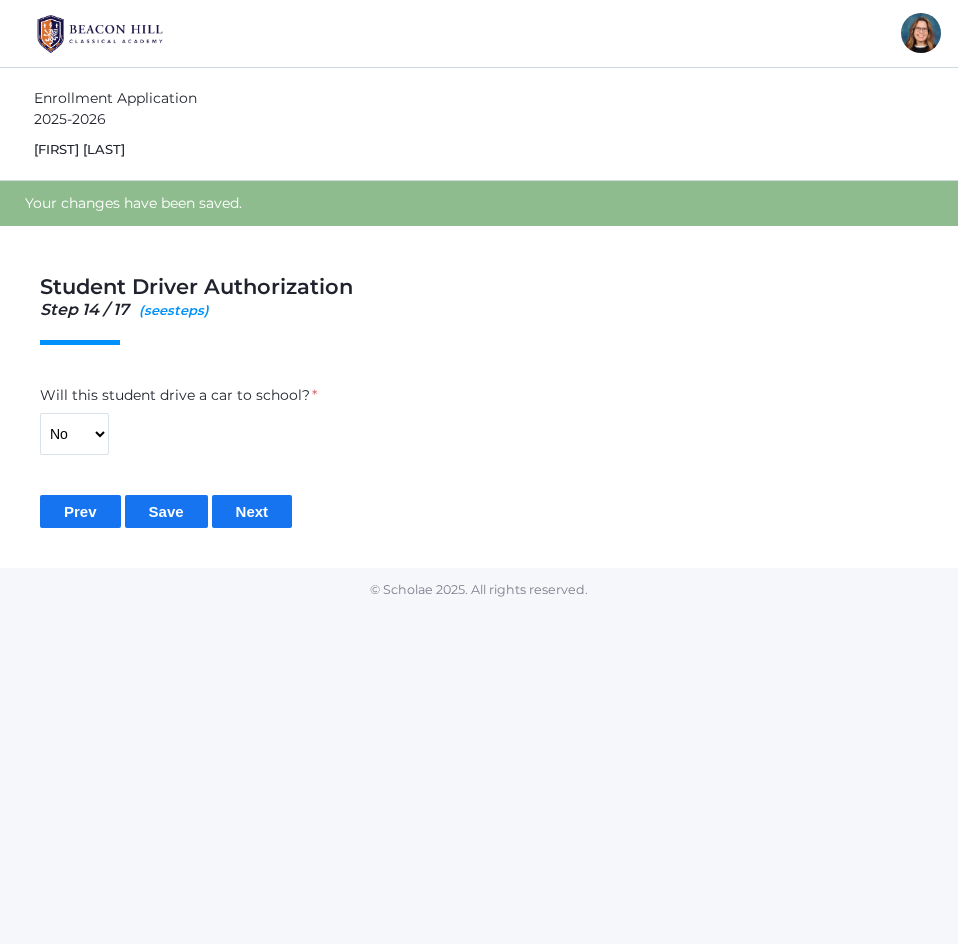 scroll, scrollTop: 0, scrollLeft: 0, axis: both 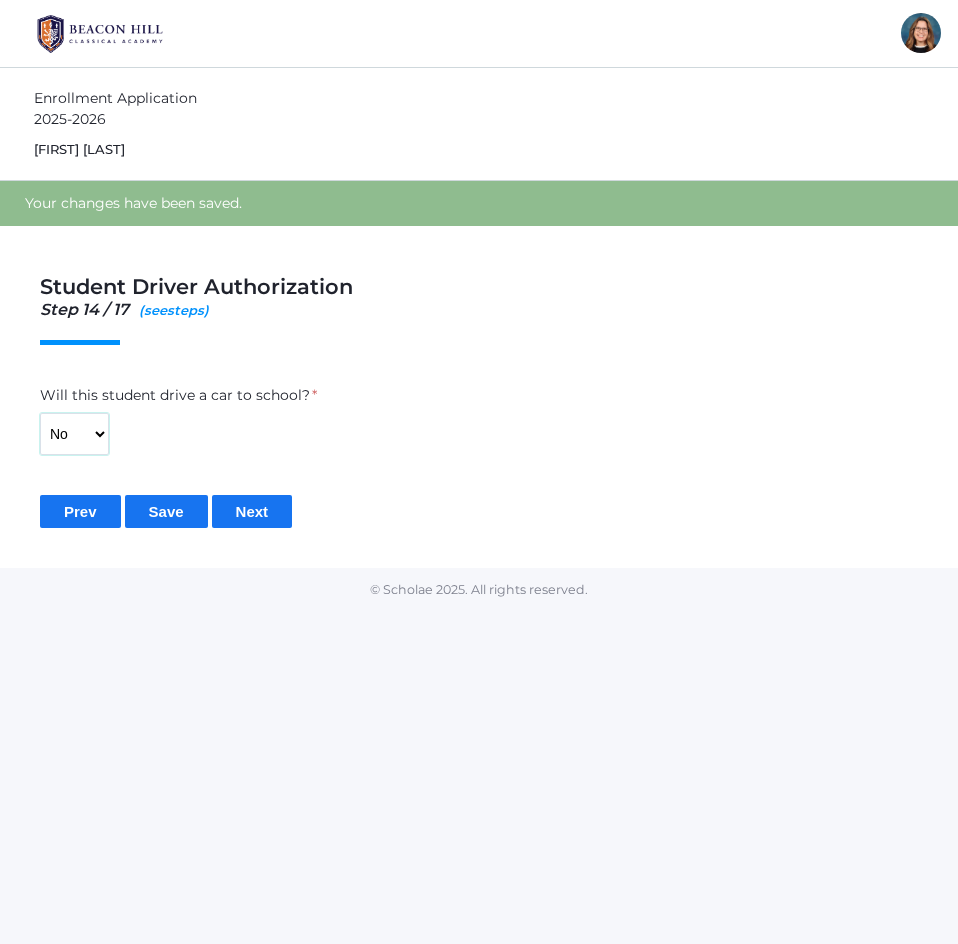click on "Yes
No" at bounding box center [74, 434] 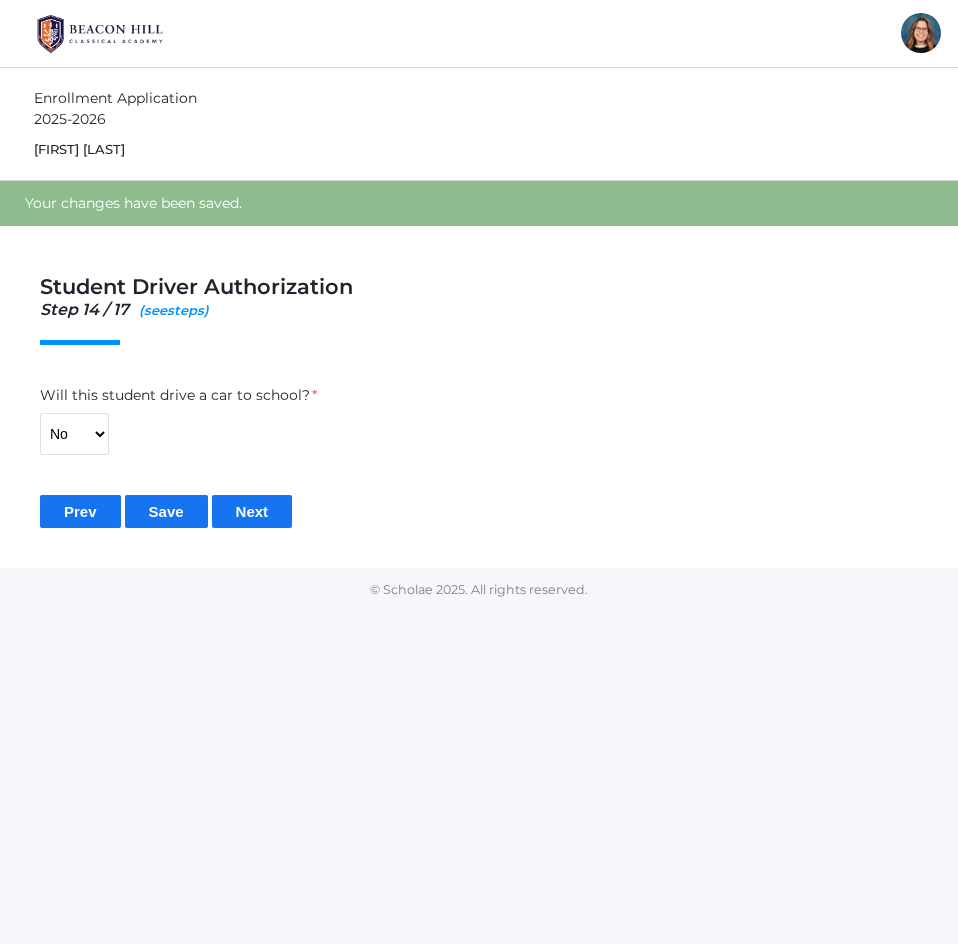 click on "Next" at bounding box center [252, 511] 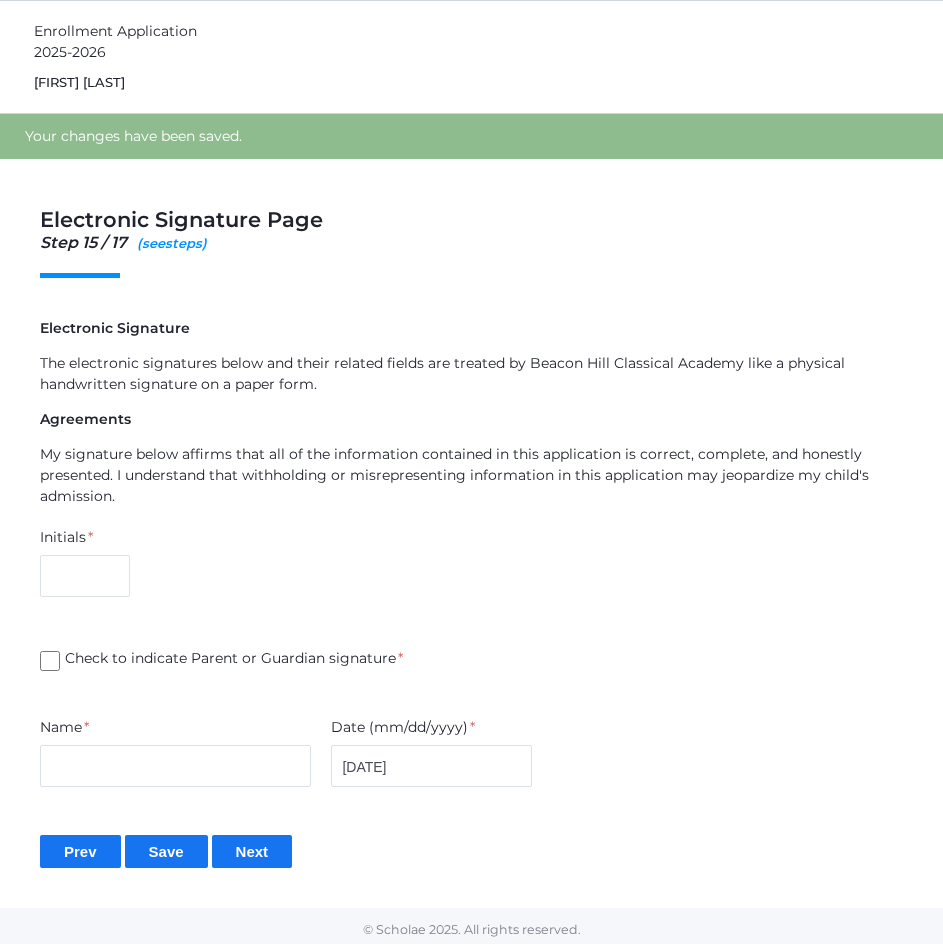 scroll, scrollTop: 75, scrollLeft: 0, axis: vertical 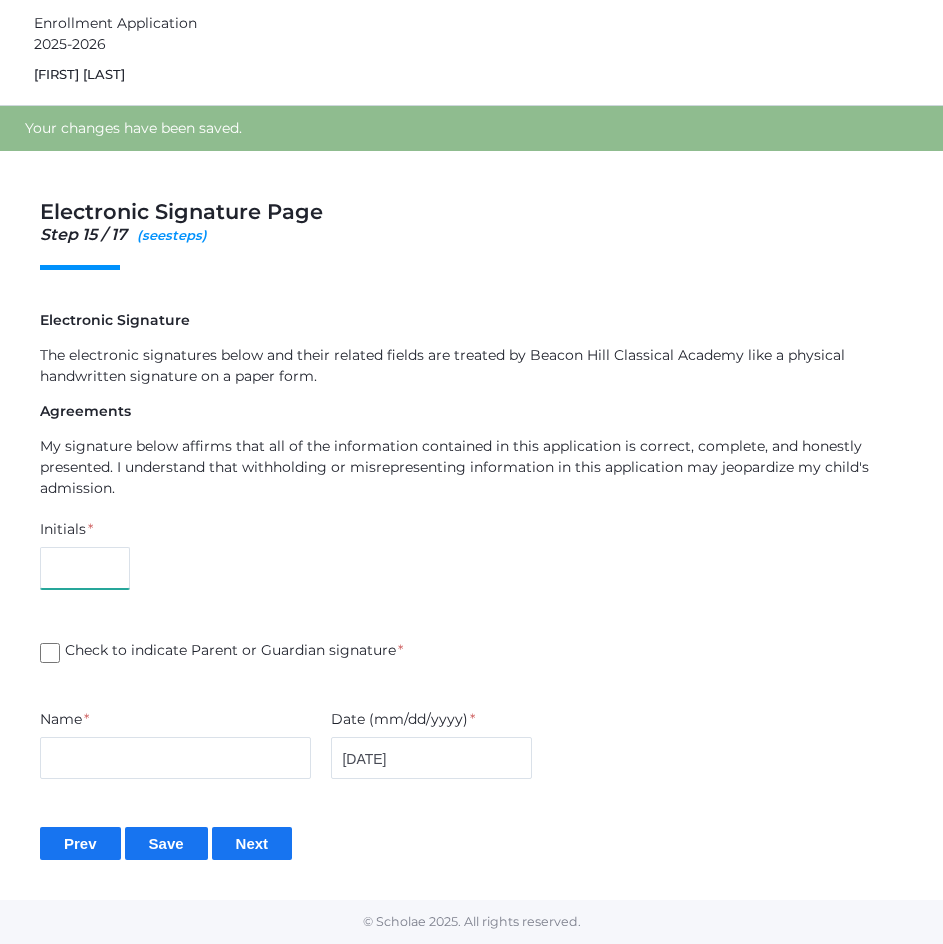 click on "Electronic Signature
The electronic signatures below and their related fields are treated by Beacon Hill Classical Academy like a physical handwritten signature on a paper form.
Agreements
My signature below affirms that all of the information contained in this application is correct, complete, and honestly presented. I understand that withholding or misrepresenting information in this application may jeopardize my child's admission.
Initials
*
Check to indicate Parent or Guardian signature
*
Name
*
Date (mm/dd/yyyy)
*
08/02/2025
Prev
Save
Next" at bounding box center [471, 585] 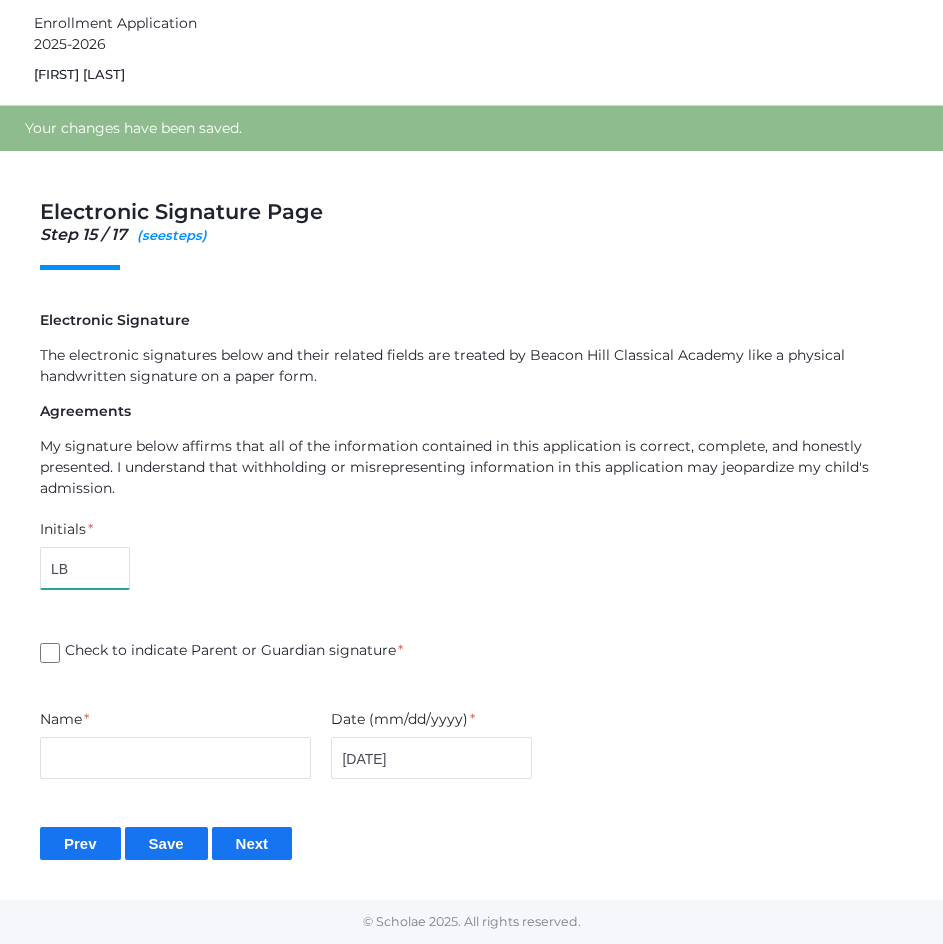 type on "LB" 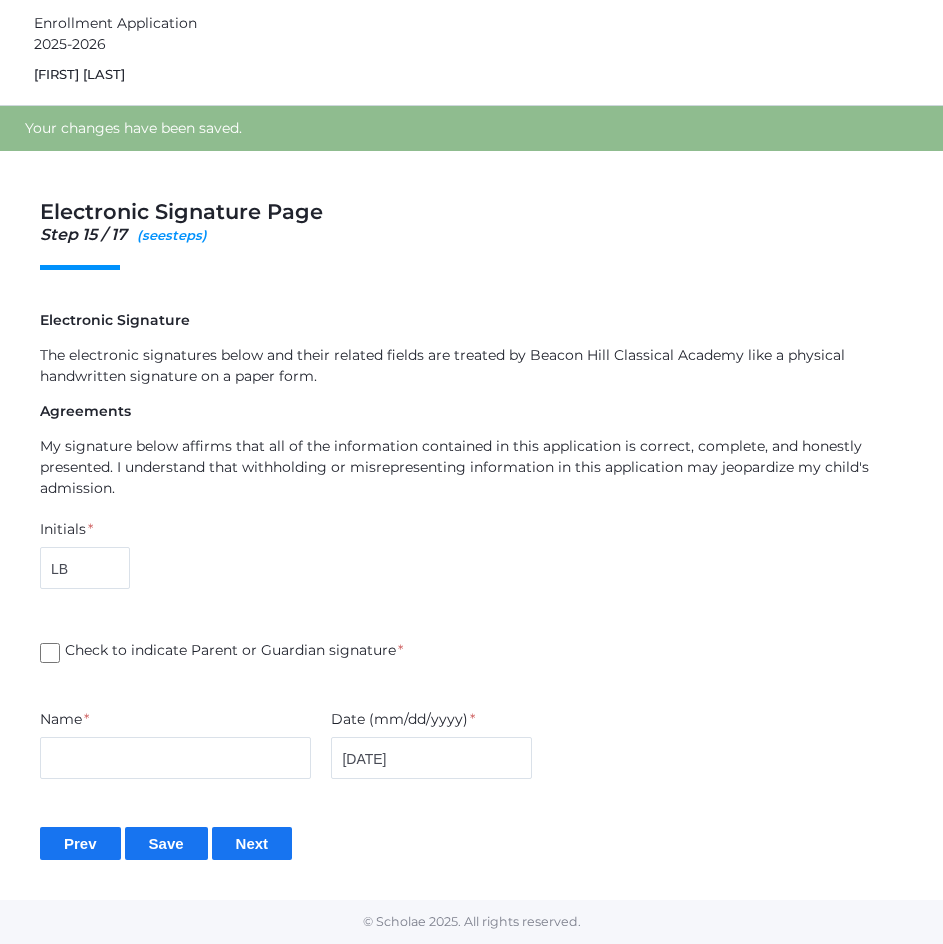 click on "Check to indicate Parent or Guardian signature
*" at bounding box center (50, 653) 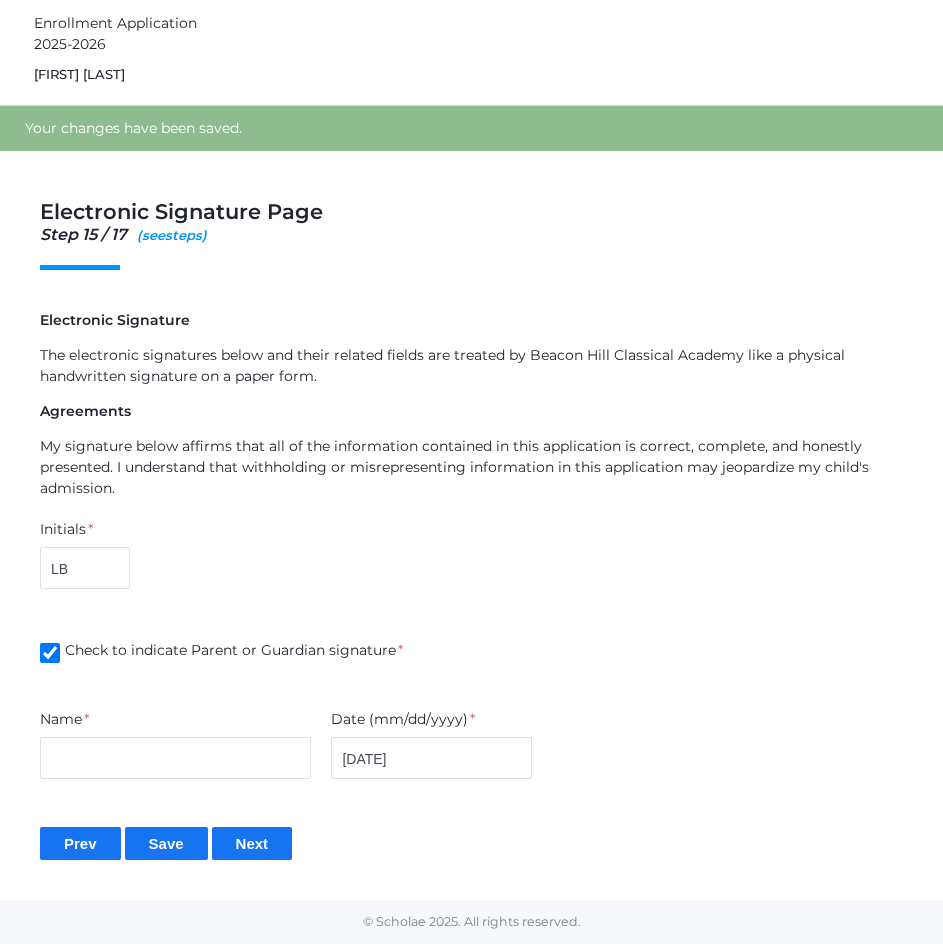 click on "Electronic Signature
The electronic signatures below and their related fields are treated by Beacon Hill Classical Academy like a physical handwritten signature on a paper form.
Agreements
My signature below affirms that all of the information contained in this application is correct, complete, and honestly presented. I understand that withholding or misrepresenting information in this application may jeopardize my child's admission.
Initials
*
LB
Check to indicate Parent or Guardian signature
*
Name
*
Date (mm/dd/yyyy)
*
08/02/2025
Prev
Save
Next" at bounding box center (471, 585) 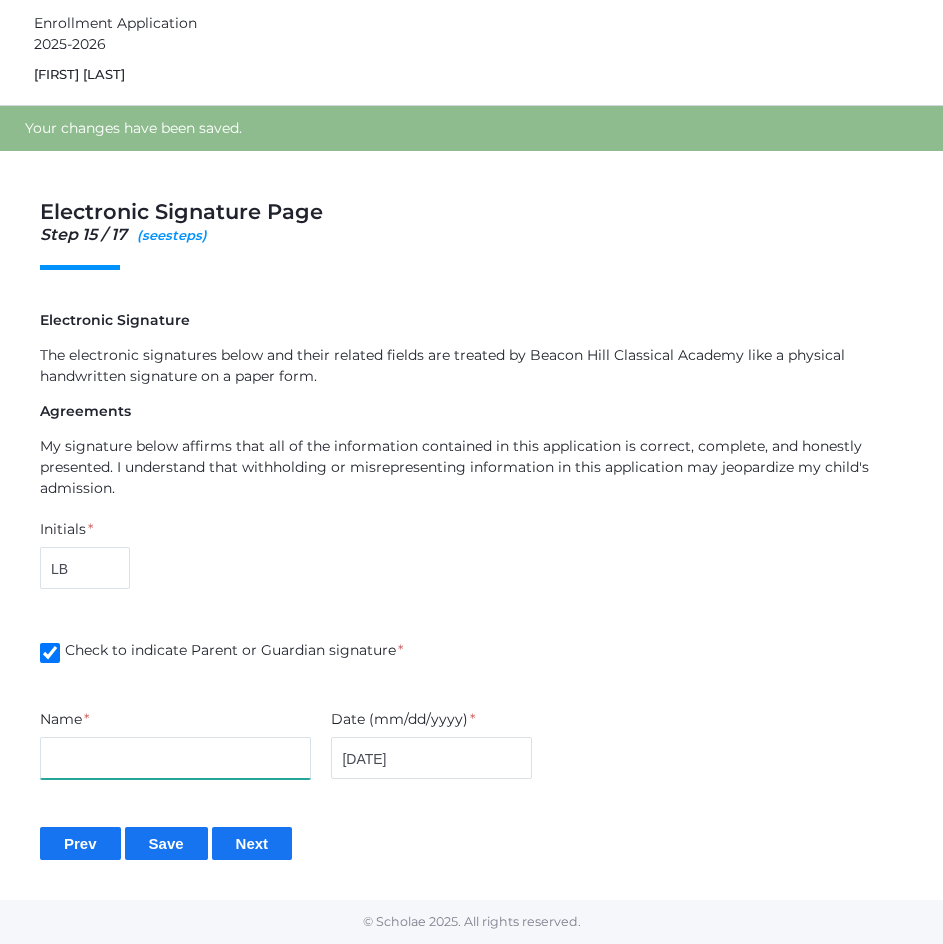 click at bounding box center (175, 758) 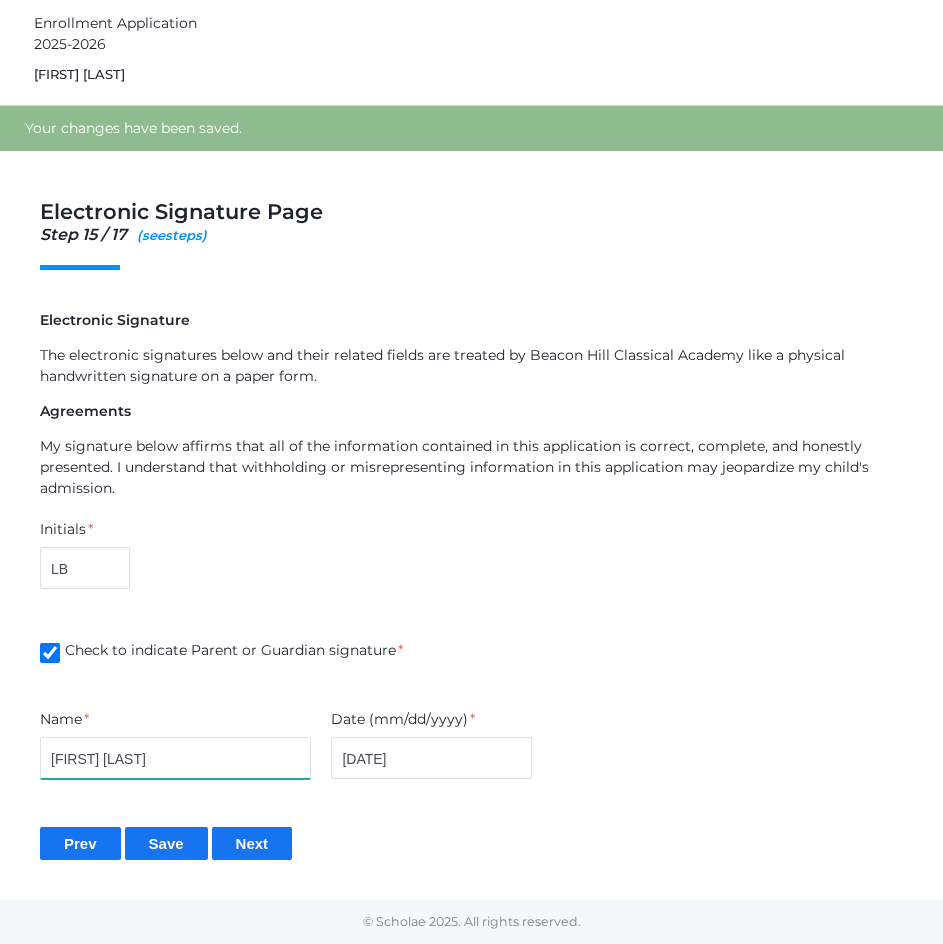 type on "[FIRST] [LAST]" 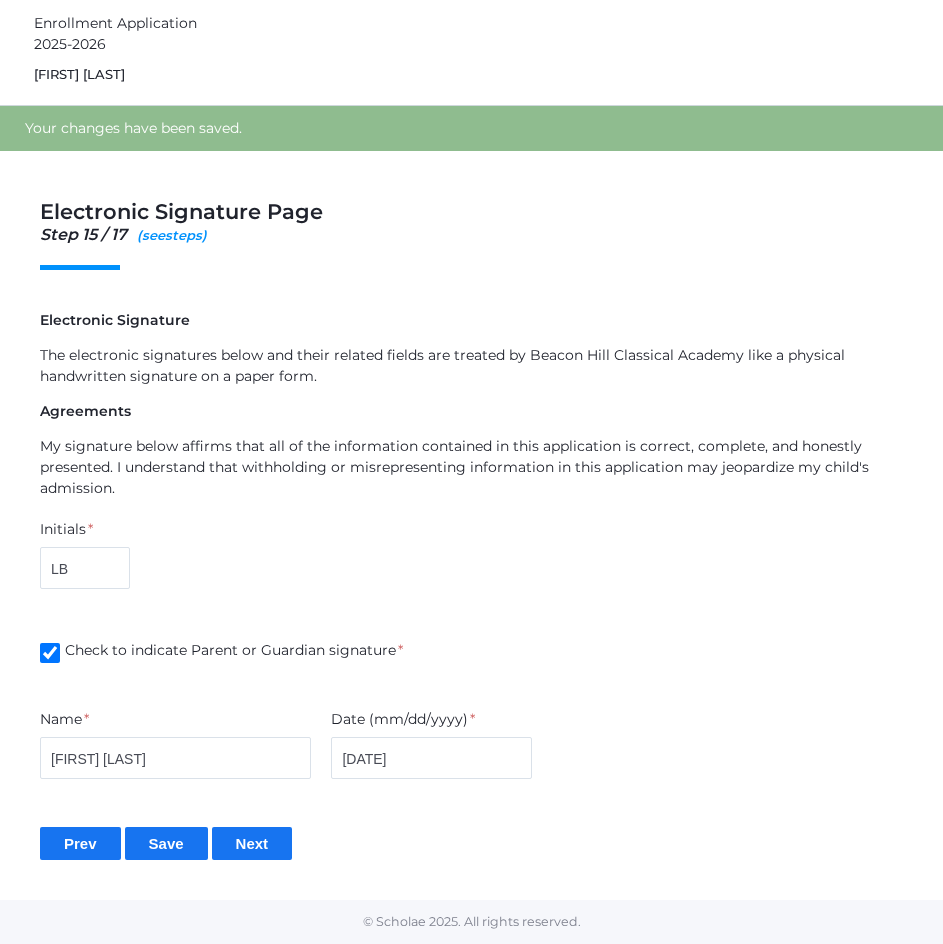 click on "Next" at bounding box center [252, 843] 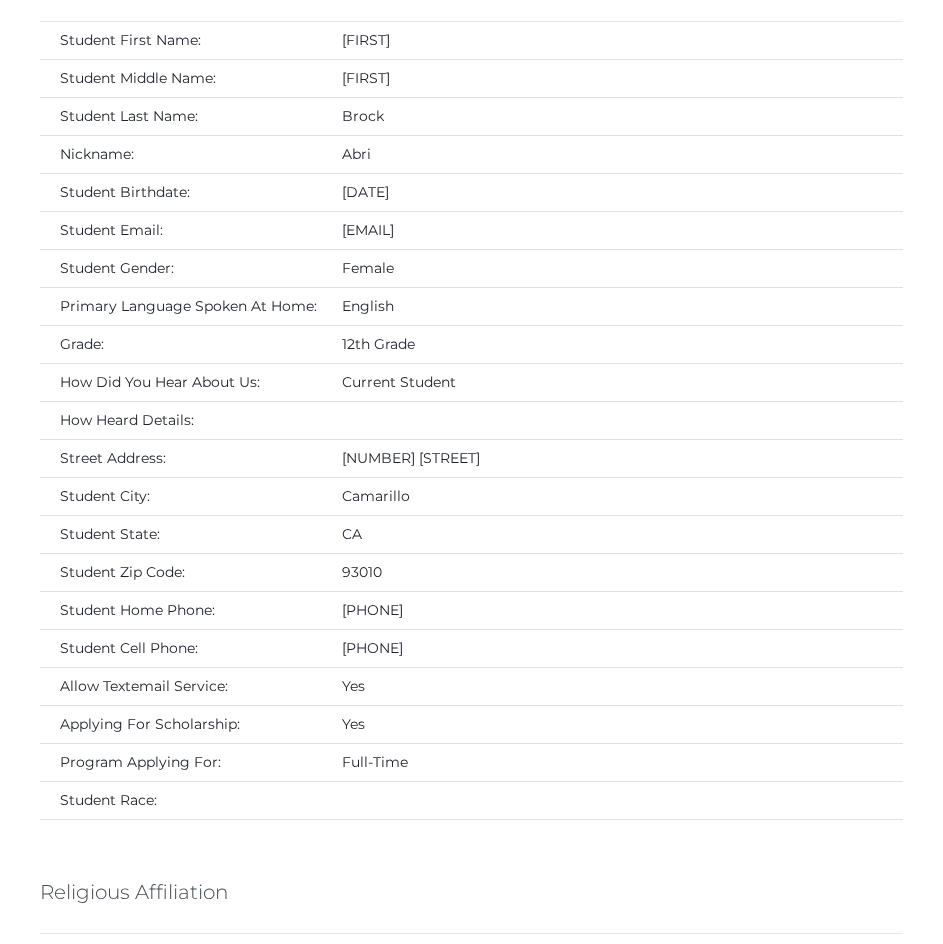 scroll, scrollTop: 555, scrollLeft: 0, axis: vertical 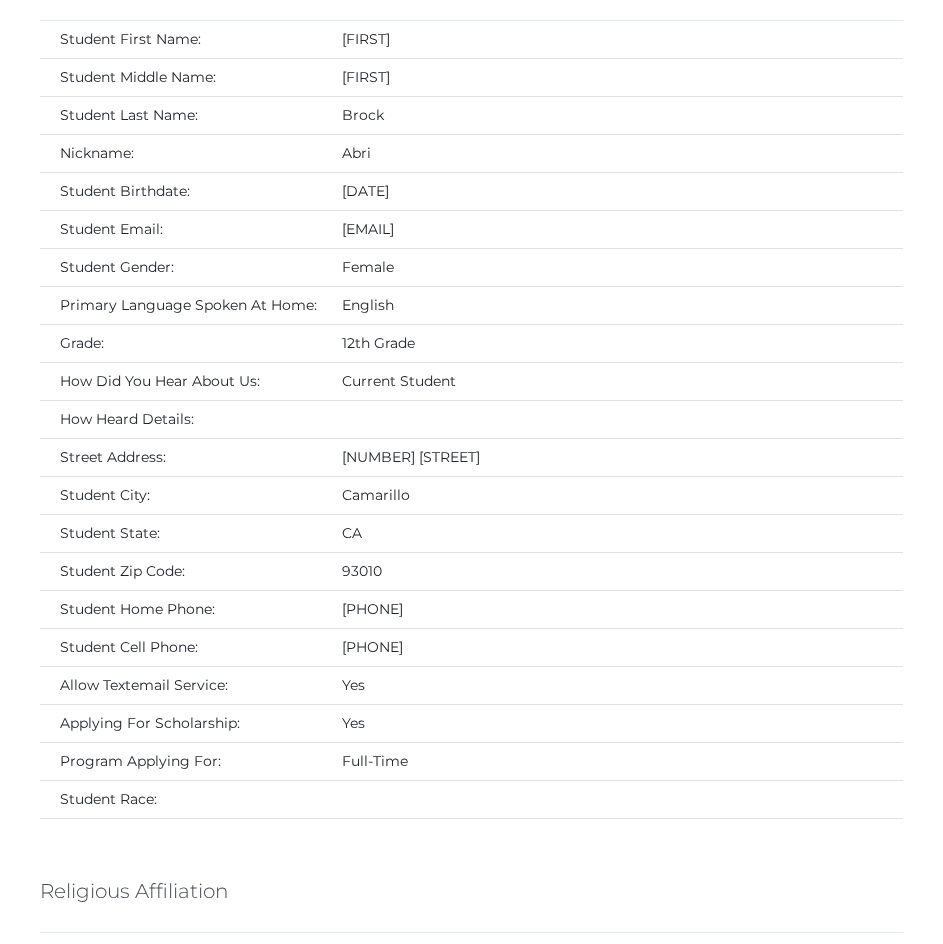 click at bounding box center (612, 419) 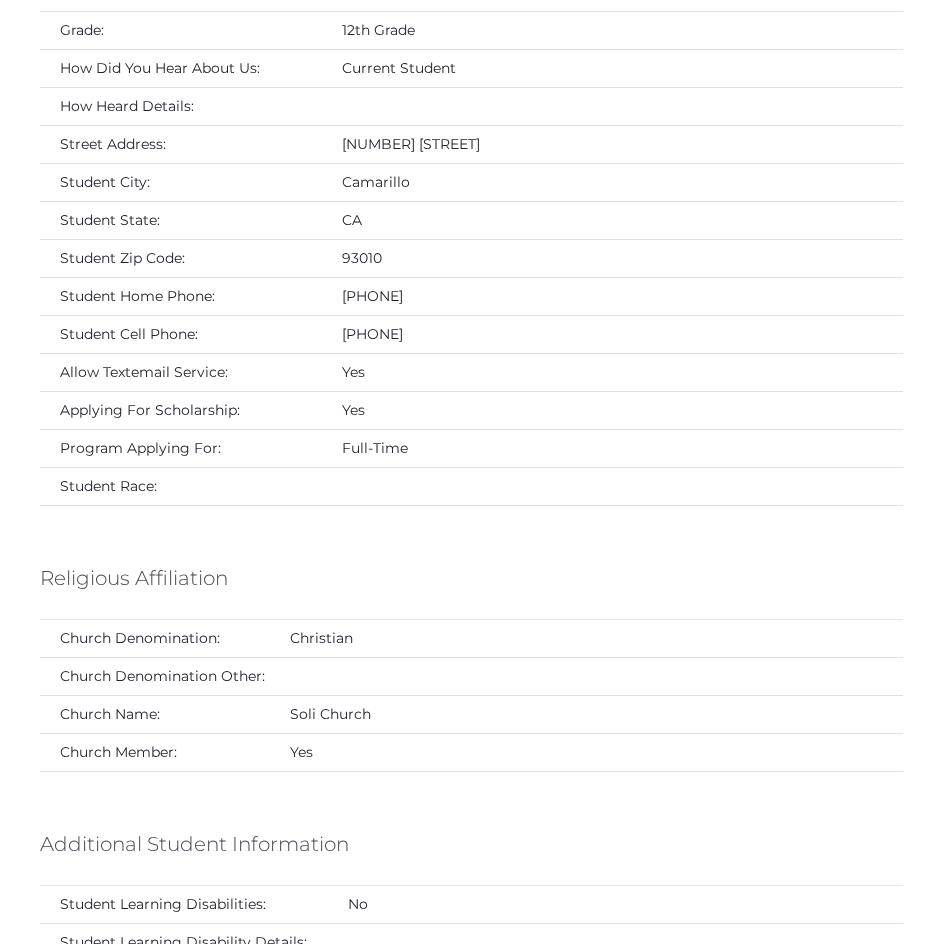 scroll, scrollTop: 869, scrollLeft: 0, axis: vertical 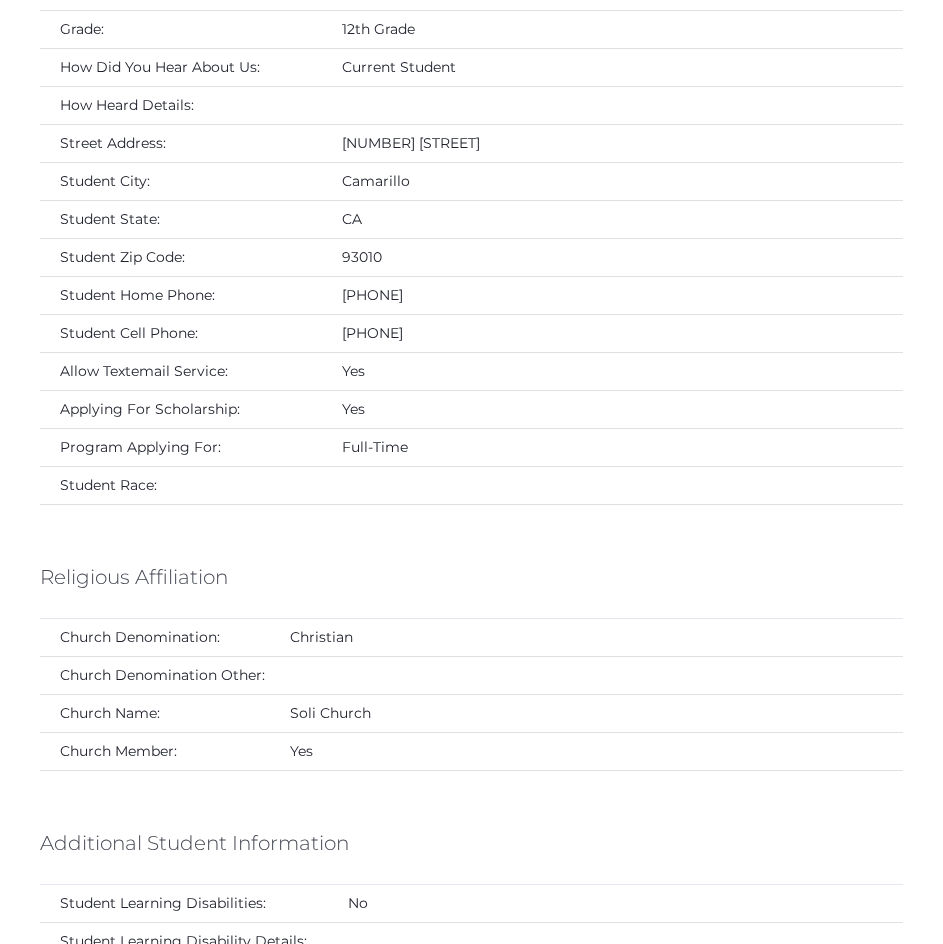 click on "Religious Affiliation" at bounding box center [471, 582] 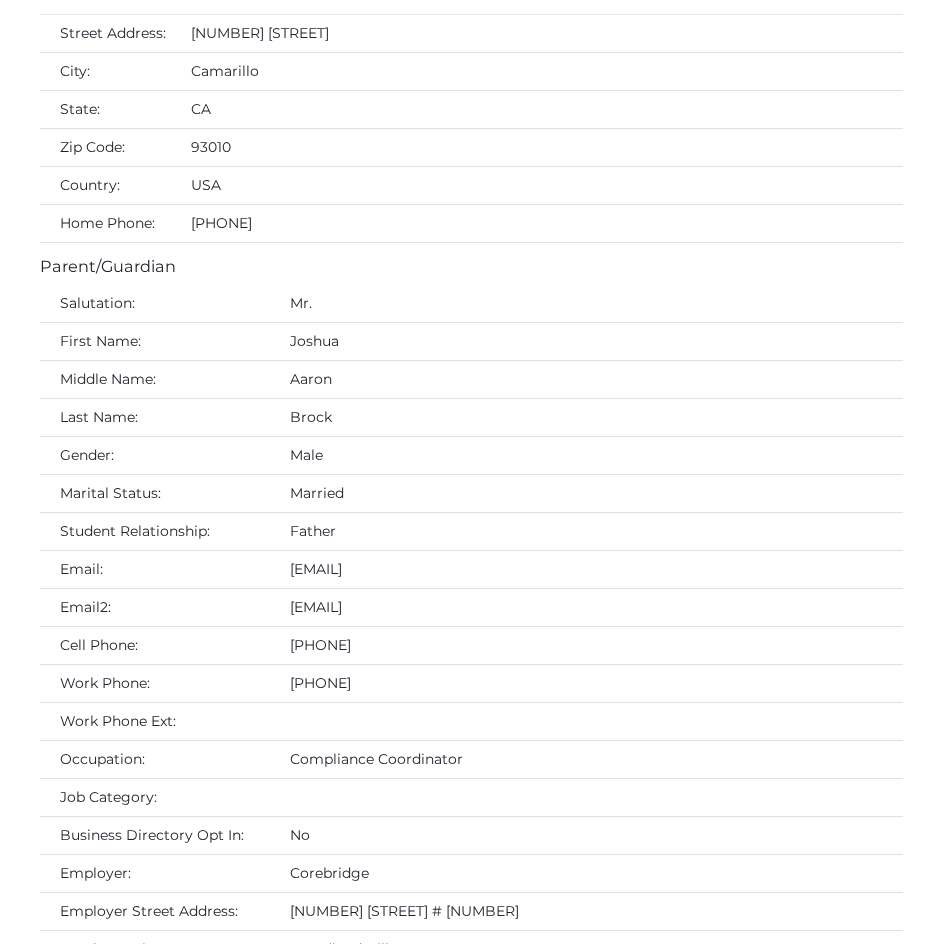 scroll, scrollTop: 1968, scrollLeft: 0, axis: vertical 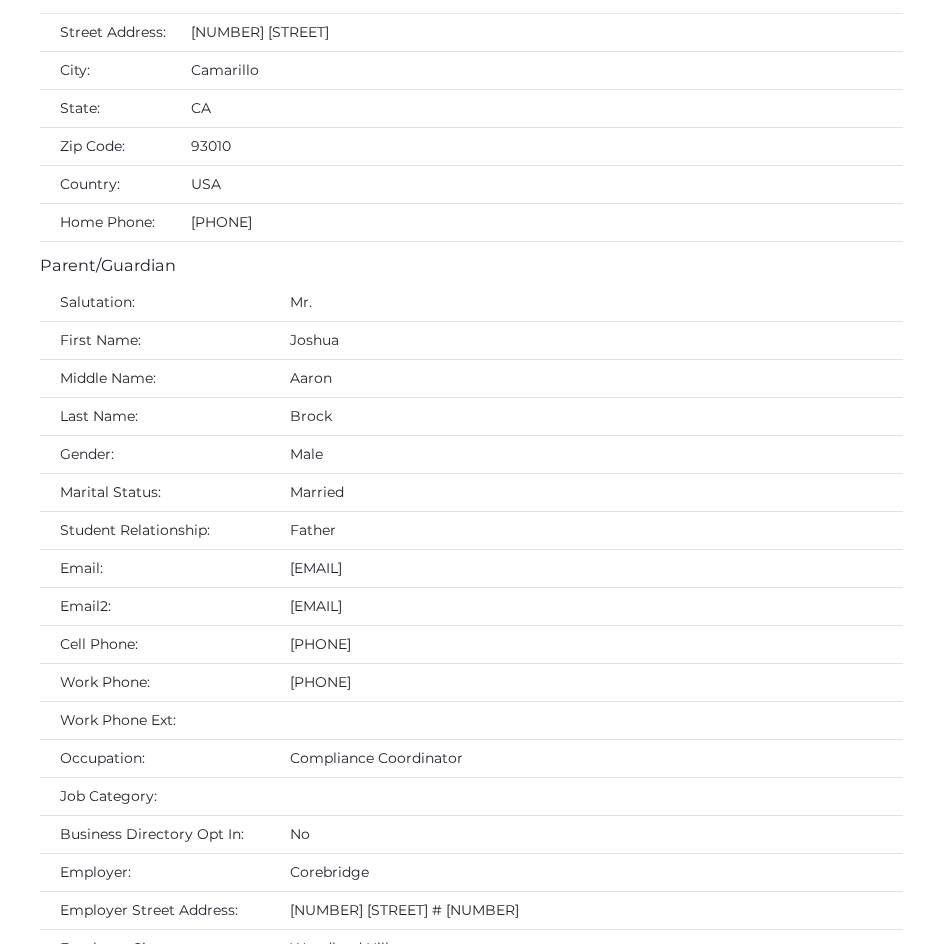 click on "joshua.brock@corebridgefinacial.com" at bounding box center (586, 607) 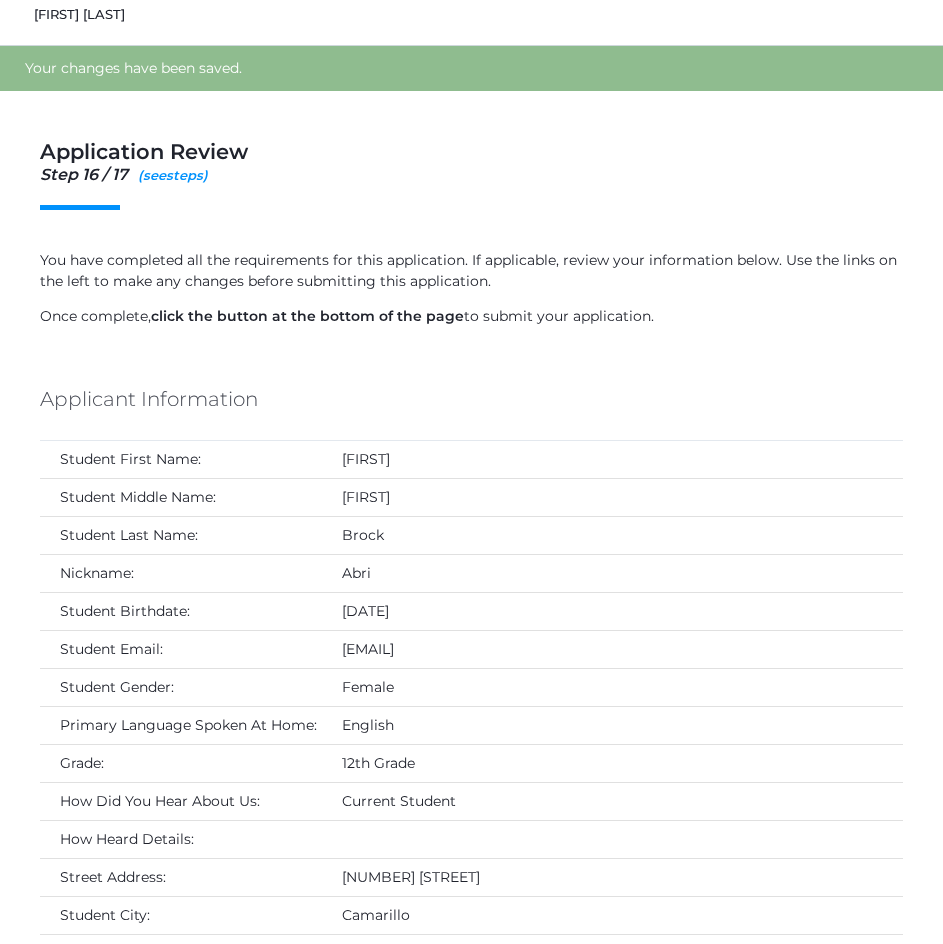 scroll, scrollTop: 126, scrollLeft: 0, axis: vertical 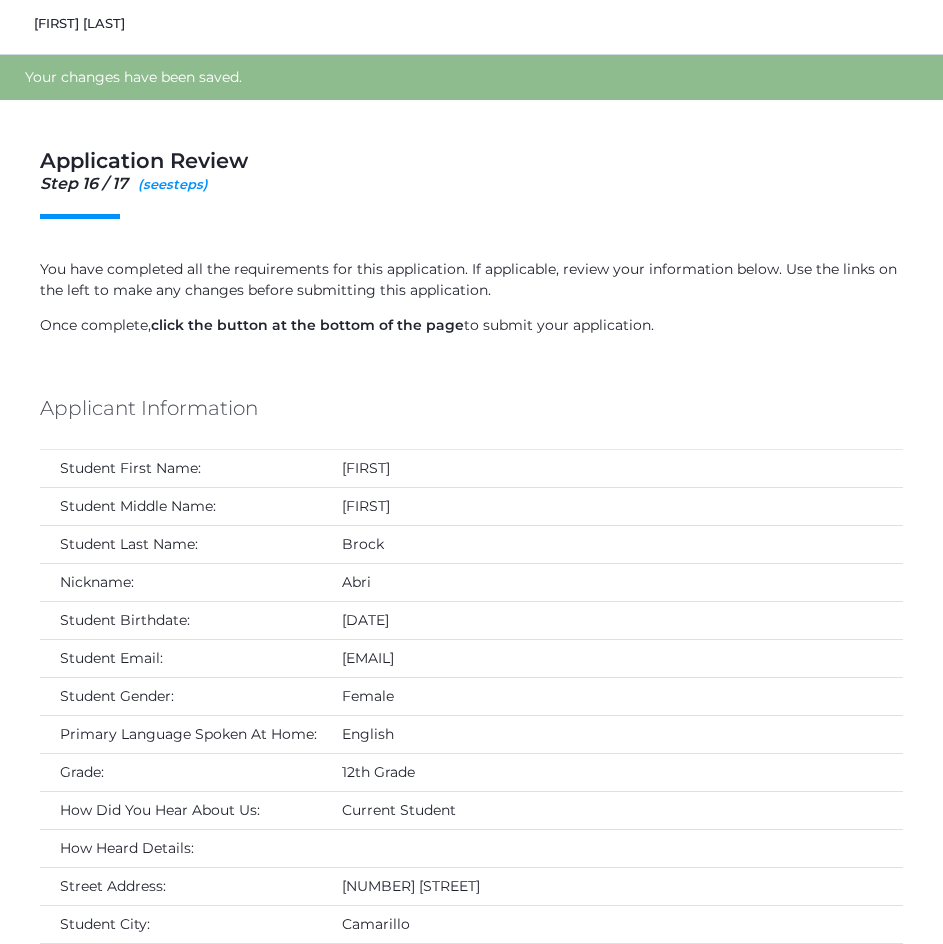 click on "Step 16 / 17 ( see hide  steps)" at bounding box center (471, 184) 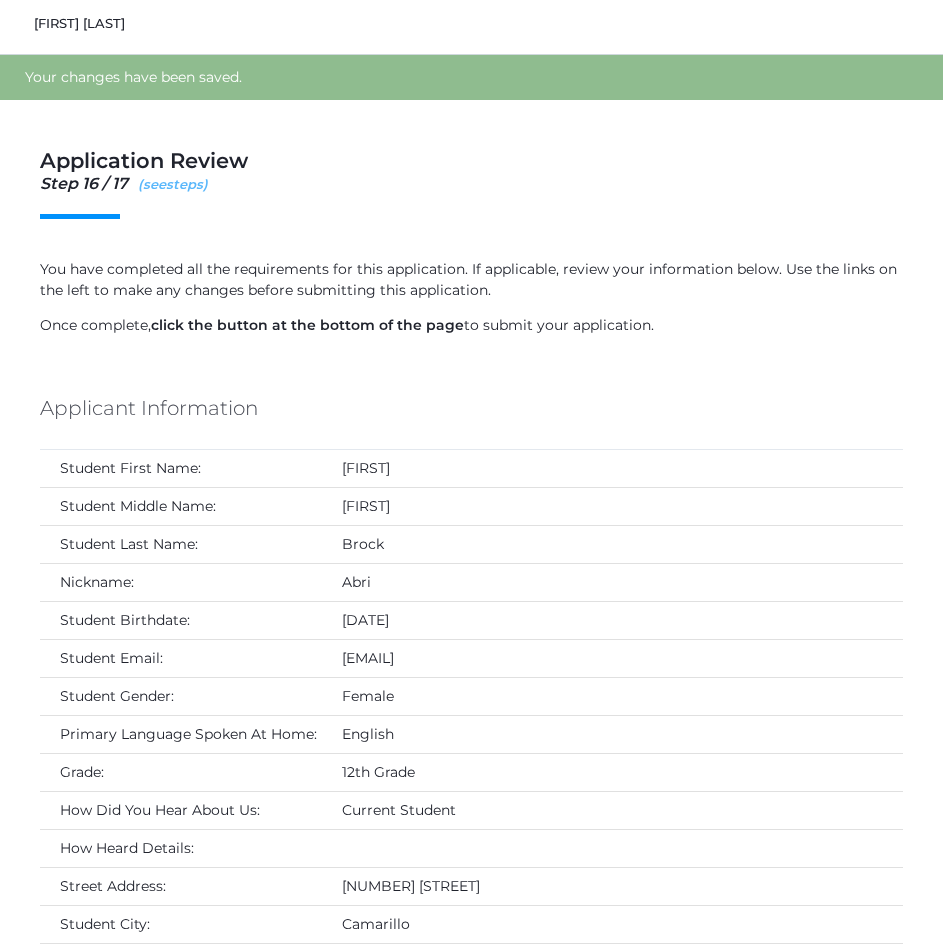 click on "see" at bounding box center [154, 184] 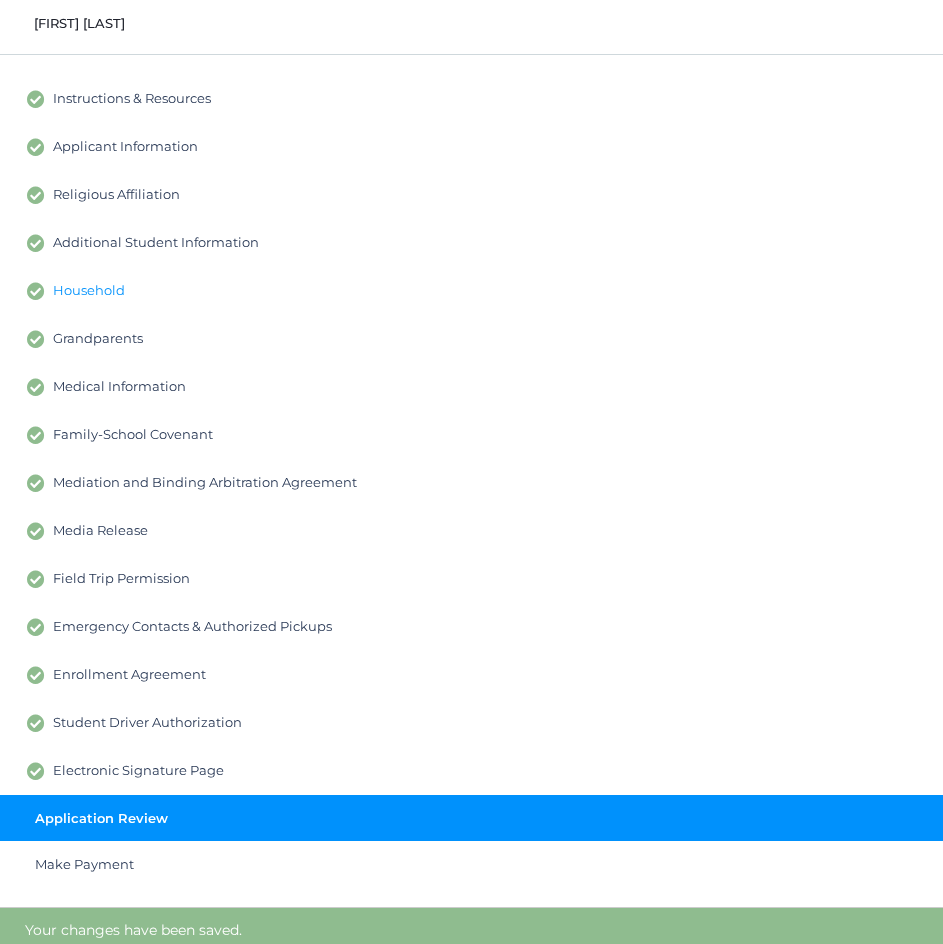 click on "Household" at bounding box center [471, 291] 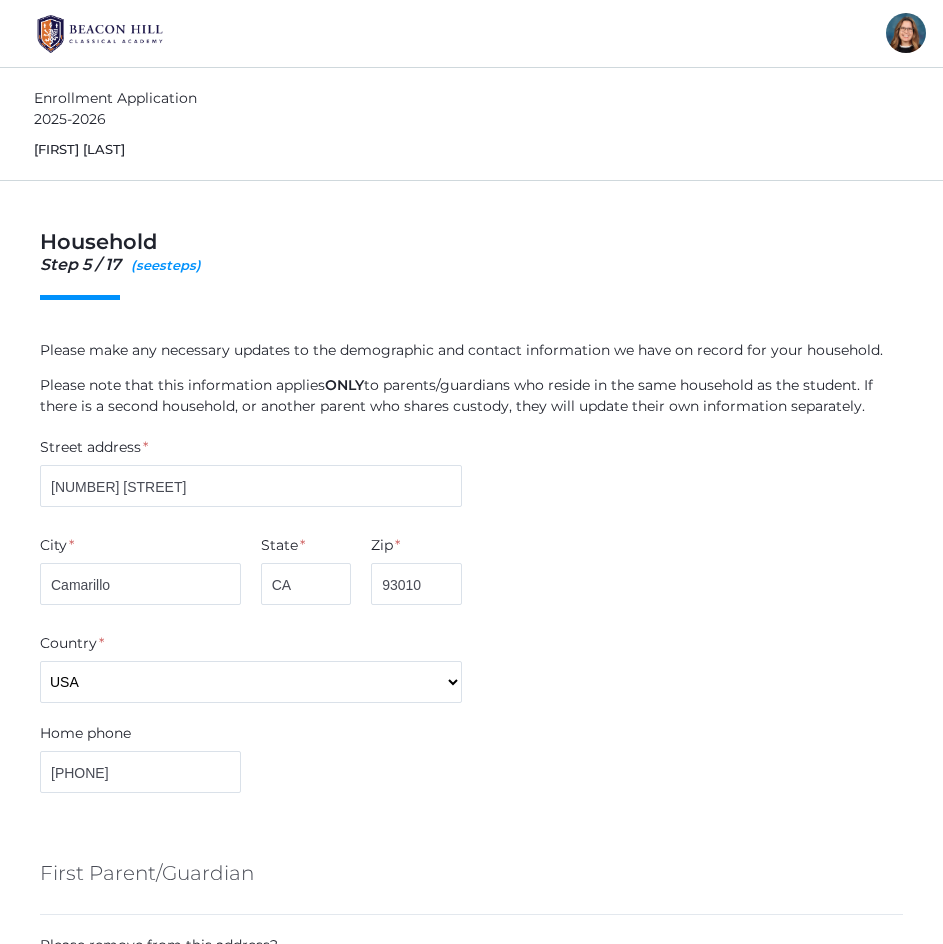 click on "Country
*
USA" at bounding box center (471, 668) 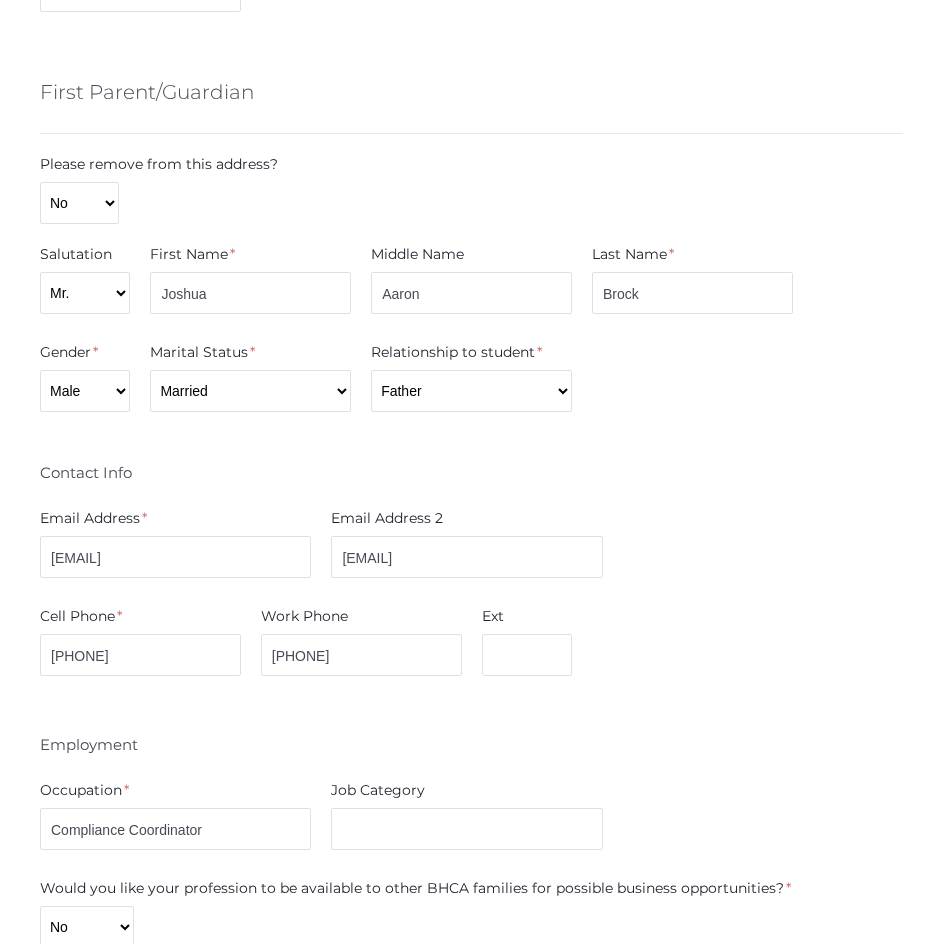 scroll, scrollTop: 782, scrollLeft: 0, axis: vertical 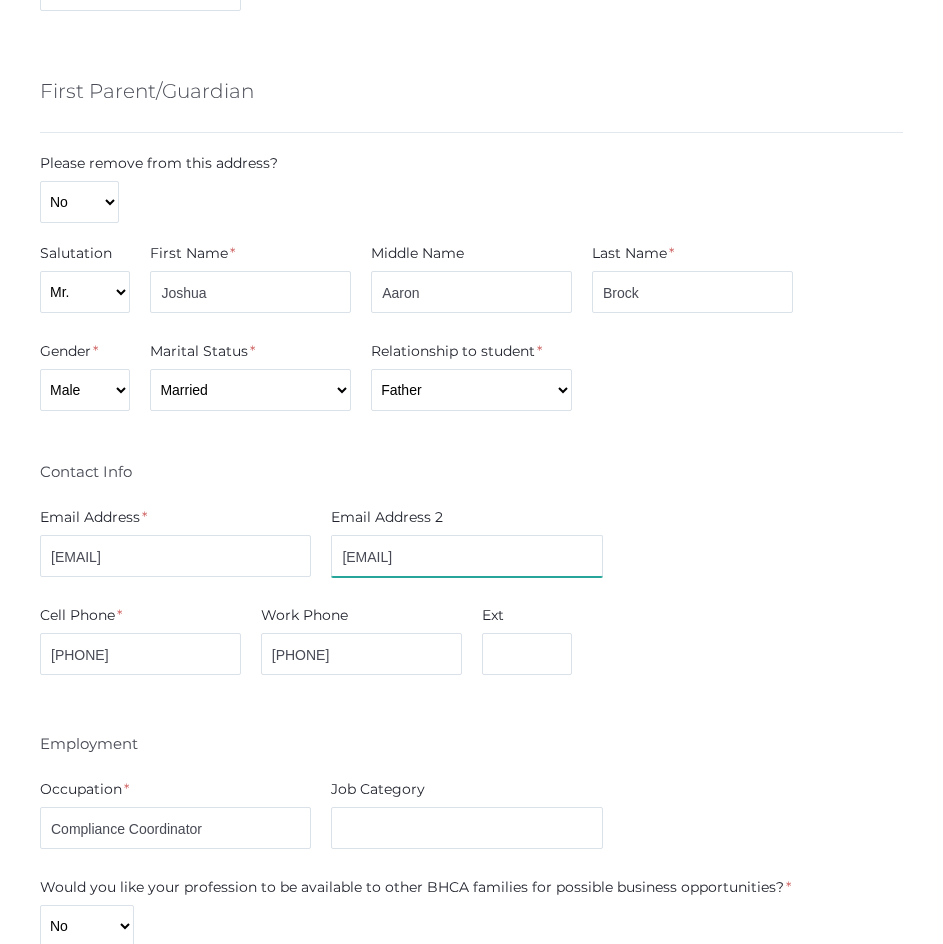click on "[EMAIL]" at bounding box center [466, 556] 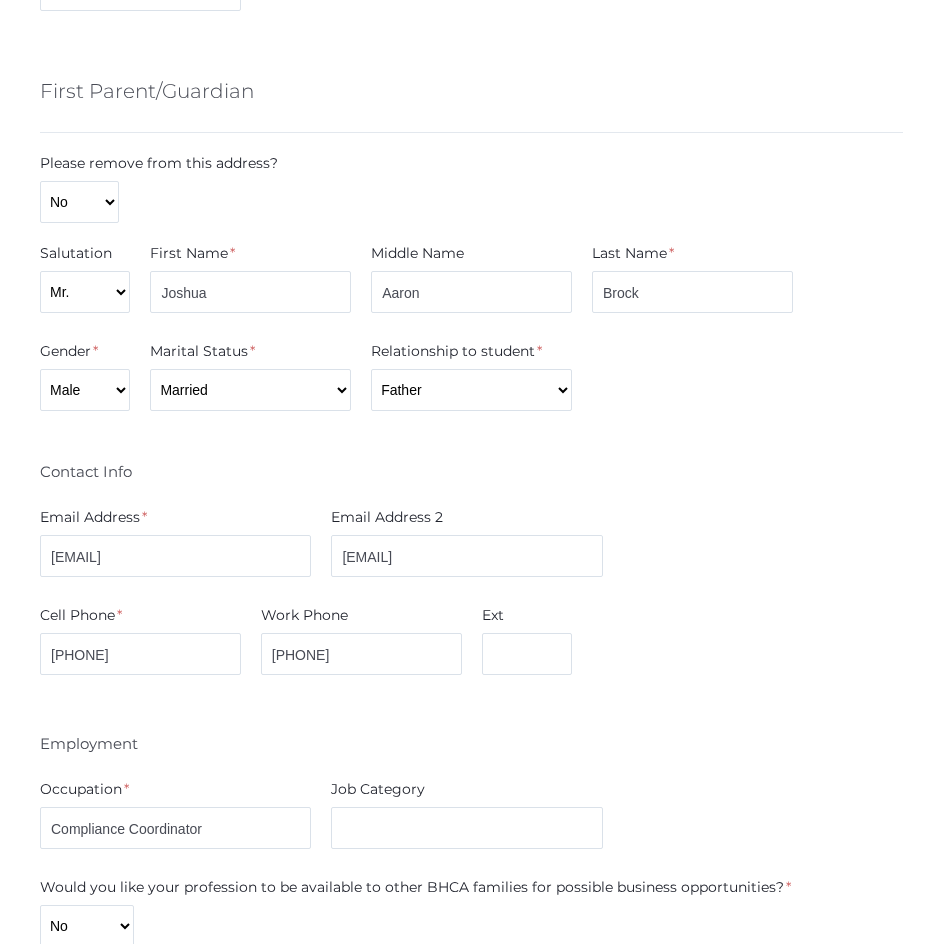 click on "Gender
*
Male
Female
Marital Status
*
Divorced
Married
Remarried
Separated
Single
Widowed
Relationship to student
*
Aunt
Brother
Father
Friend
Grandparent
Guardian
Mother
Other
Sister
Step Father
Step Mother
Uncle
Contact Info
Email Address
*
[EMAIL]
Email Address 2
[EMAIL]
Cell Phone
*
[PHONE]
Work Phone
[PHONE]
Ext
Employment
Occupation
*" at bounding box center (471, 1142) 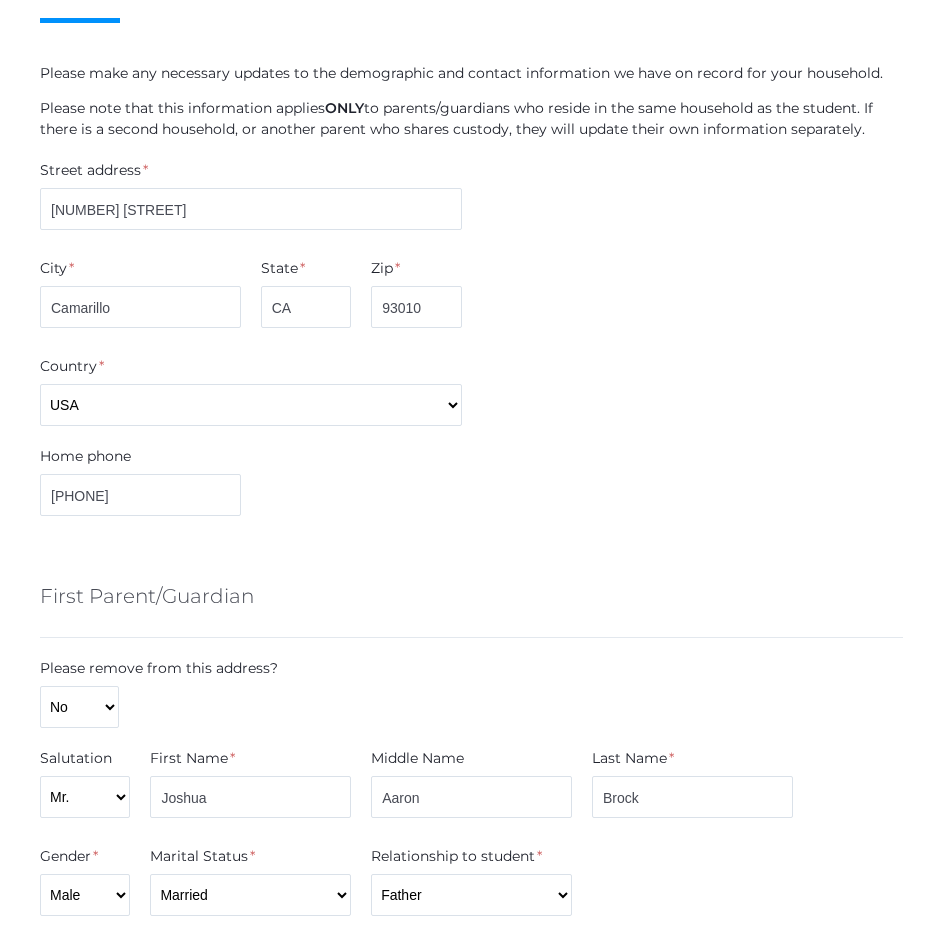 scroll, scrollTop: 0, scrollLeft: 0, axis: both 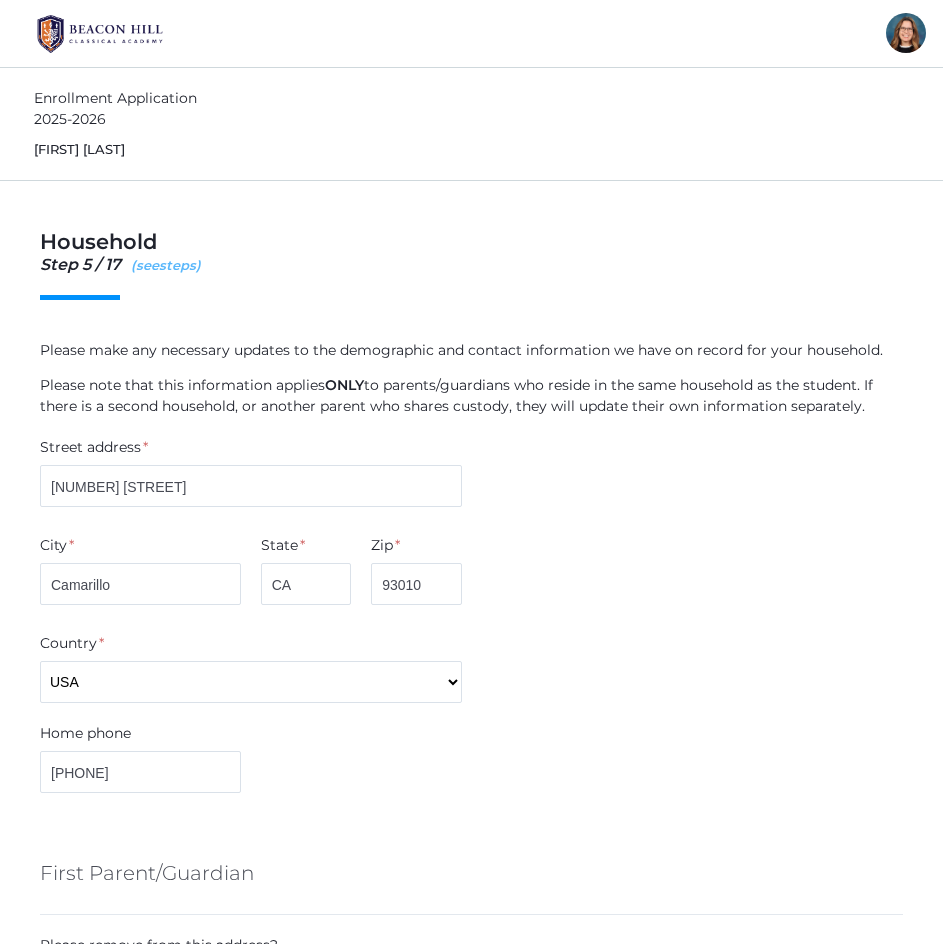 click on "( see hide  steps)" at bounding box center (166, 265) 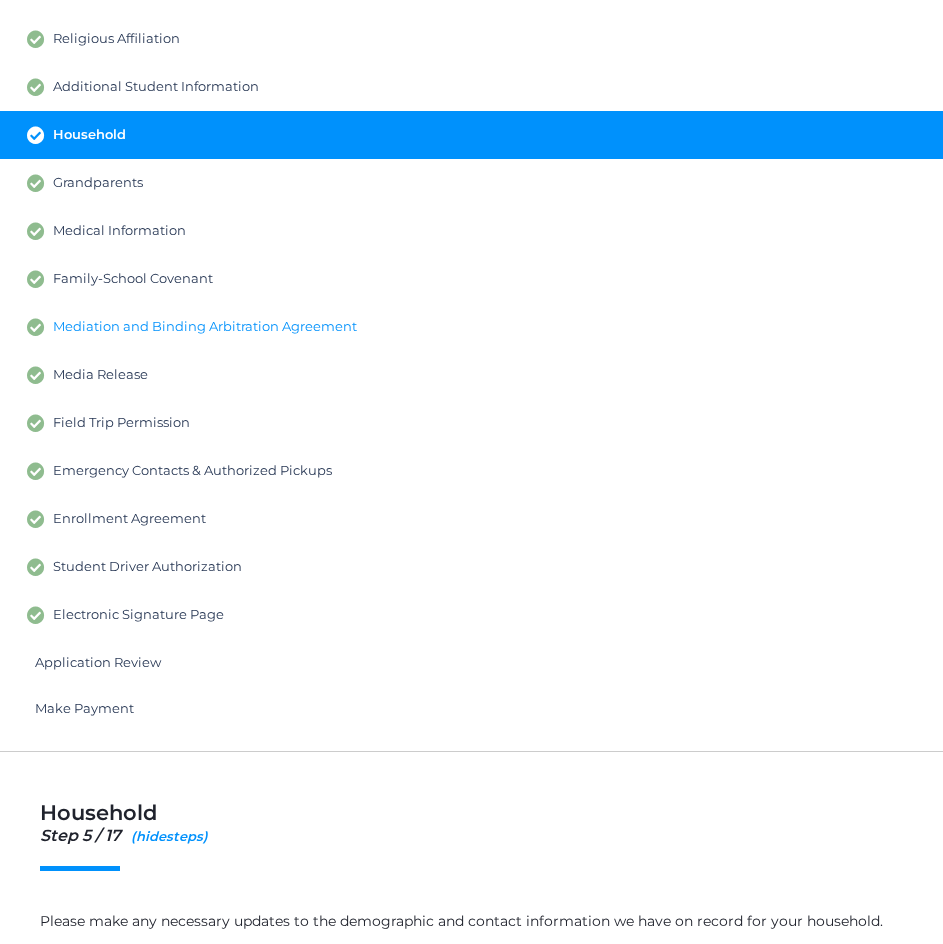scroll, scrollTop: 283, scrollLeft: 0, axis: vertical 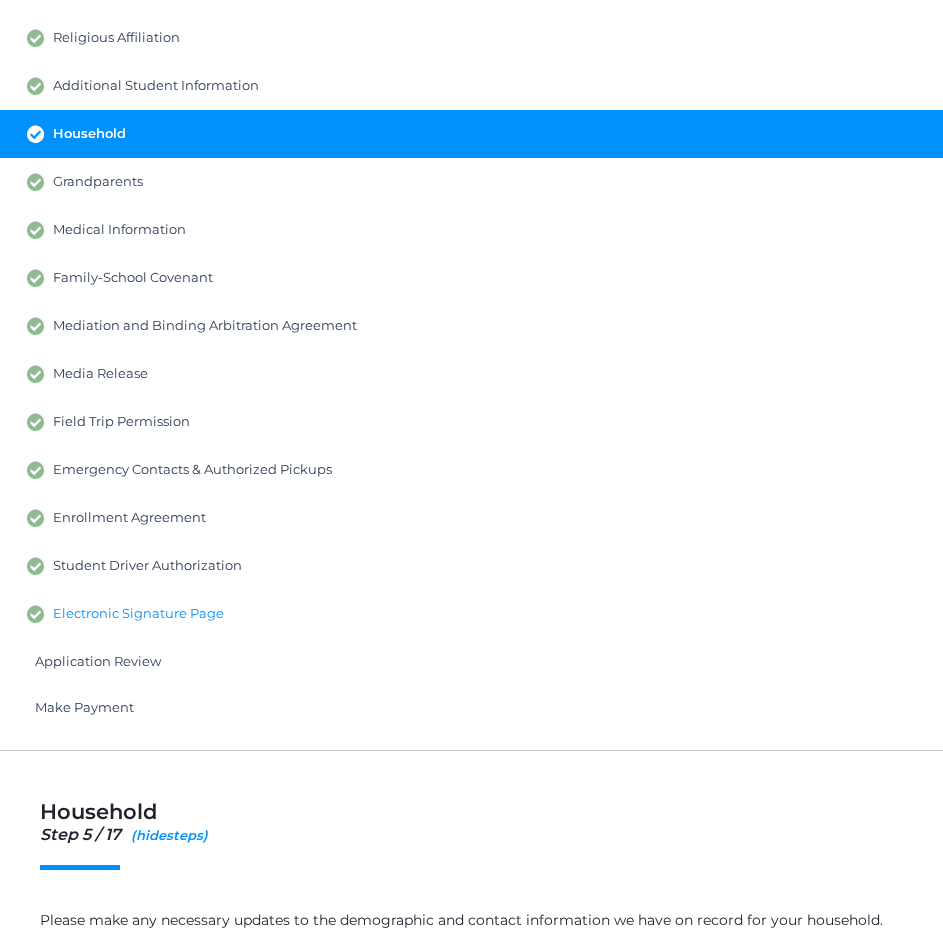 click on "Electronic Signature Page" at bounding box center [138, 614] 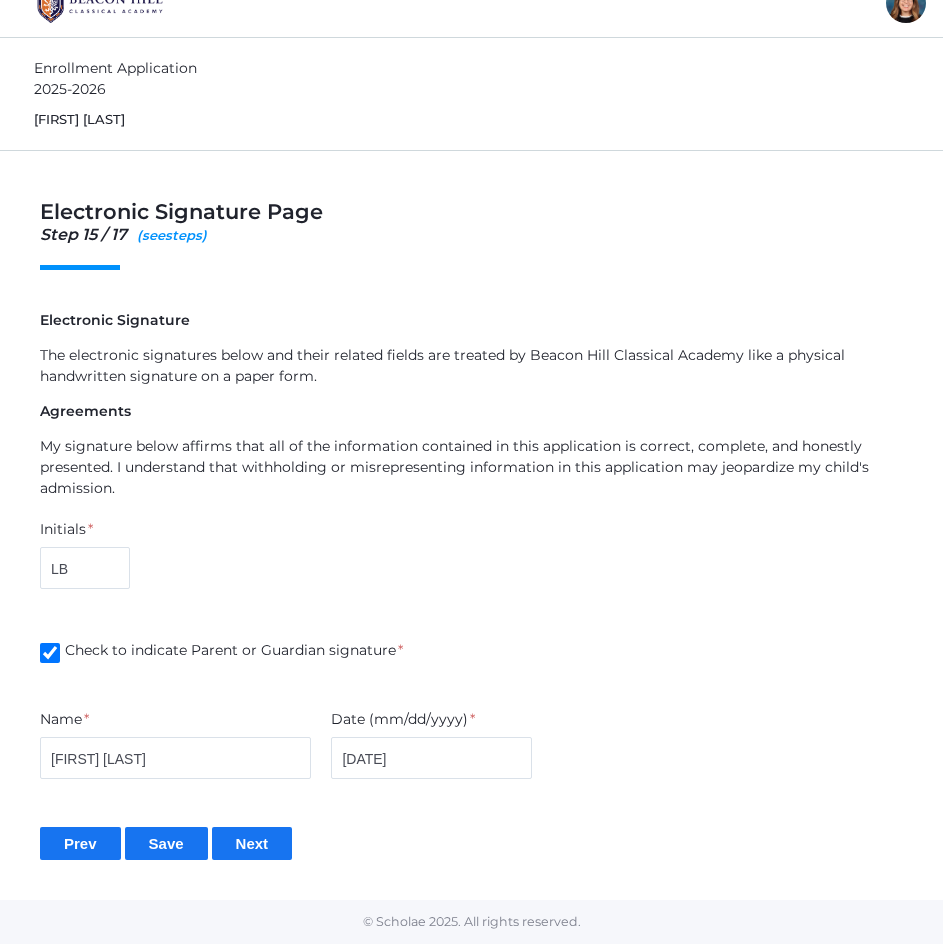 scroll, scrollTop: 0, scrollLeft: 0, axis: both 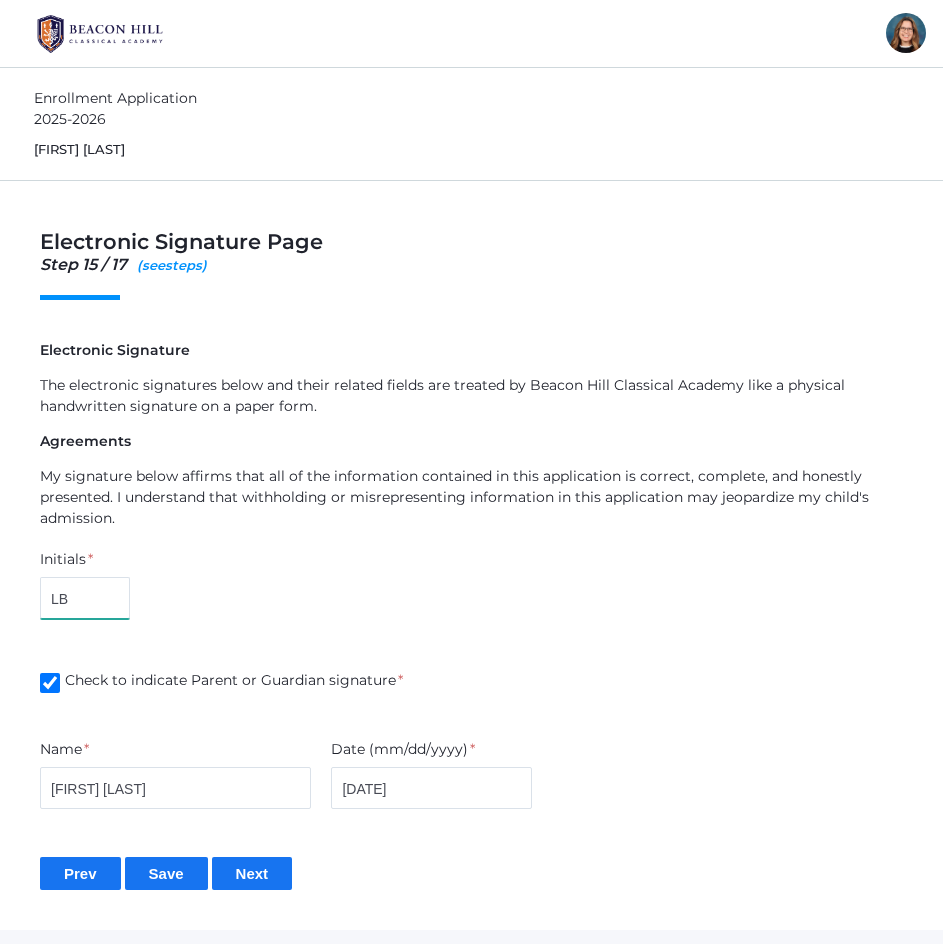 click on "Initials
*
LB" at bounding box center (471, 588) 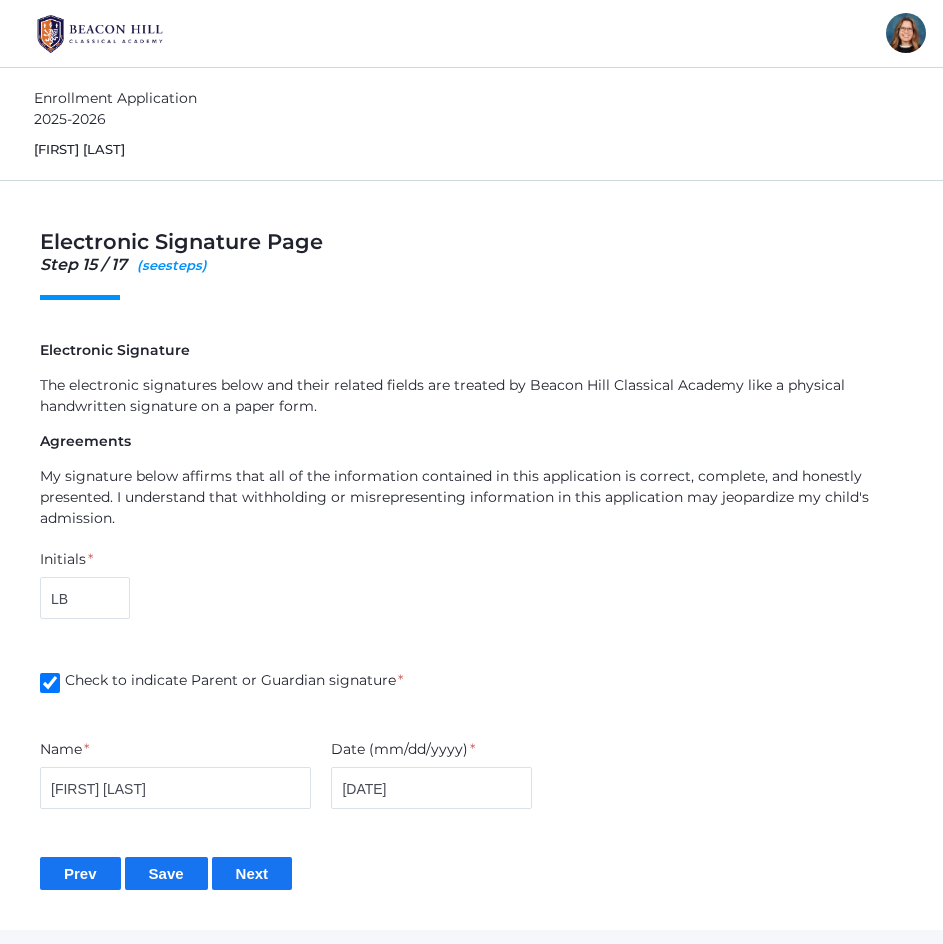 click on "Next" at bounding box center (252, 873) 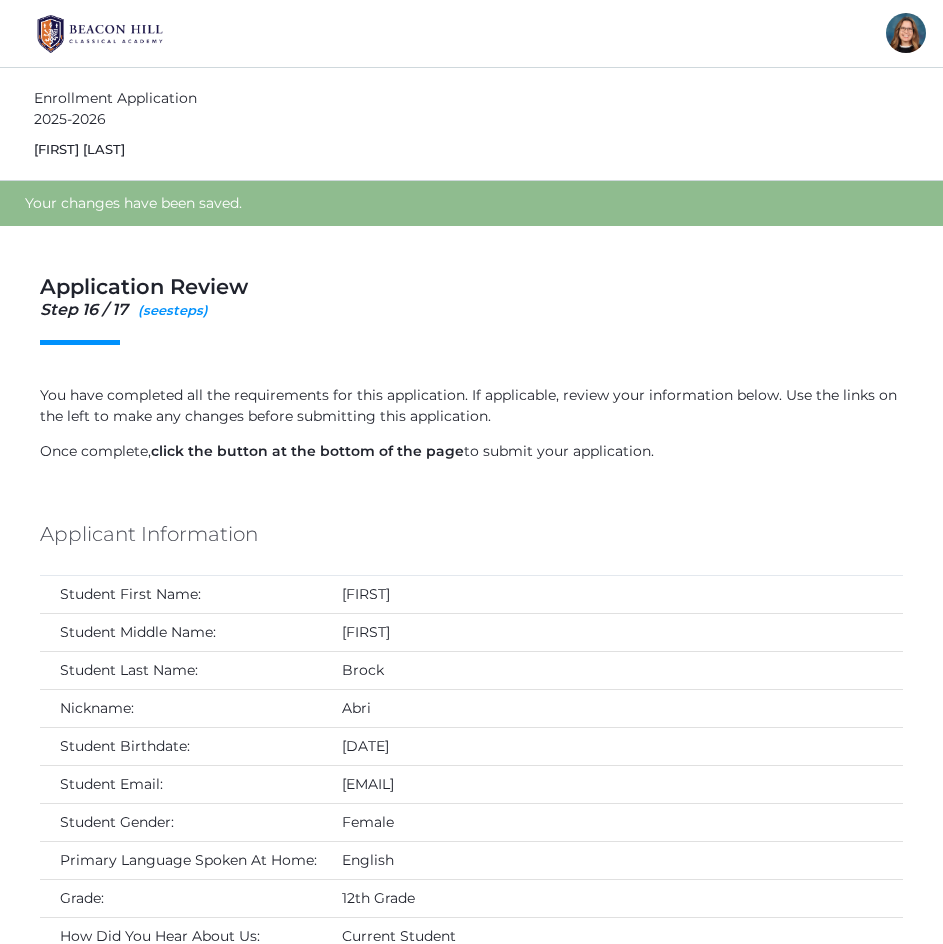 scroll, scrollTop: 0, scrollLeft: 0, axis: both 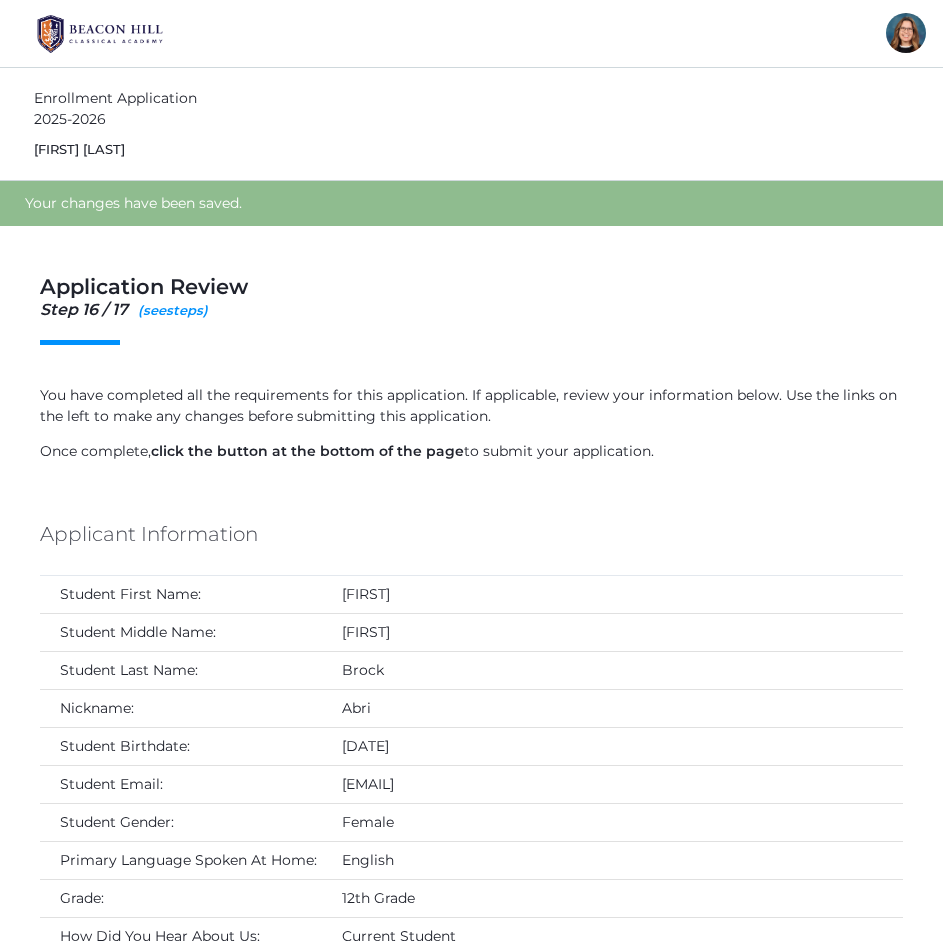 click on "Applicant Information" at bounding box center [471, 539] 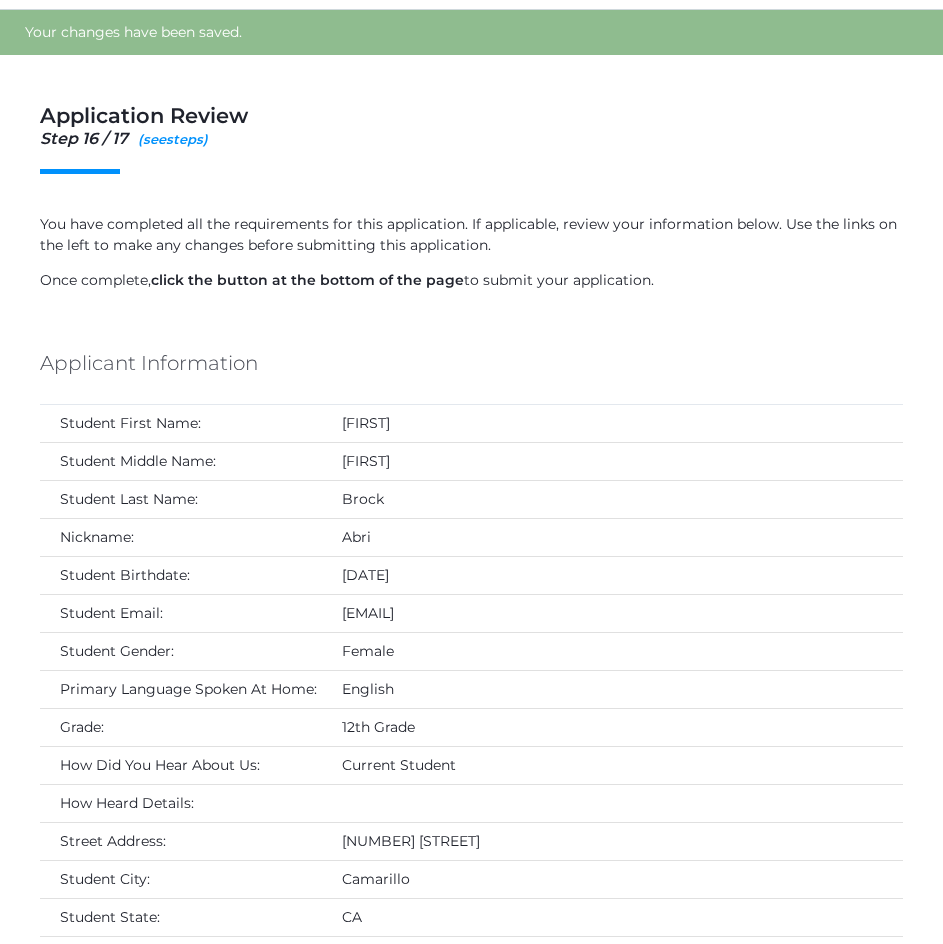 scroll, scrollTop: 170, scrollLeft: 0, axis: vertical 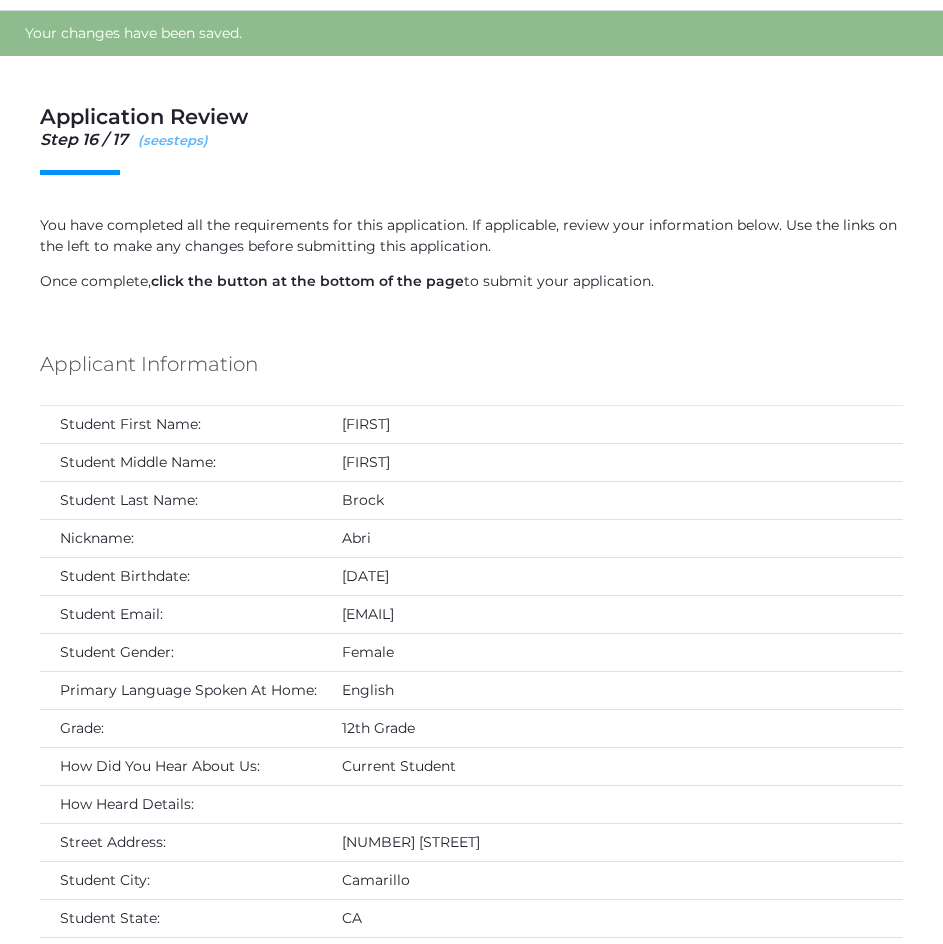 click on "see" at bounding box center [154, 140] 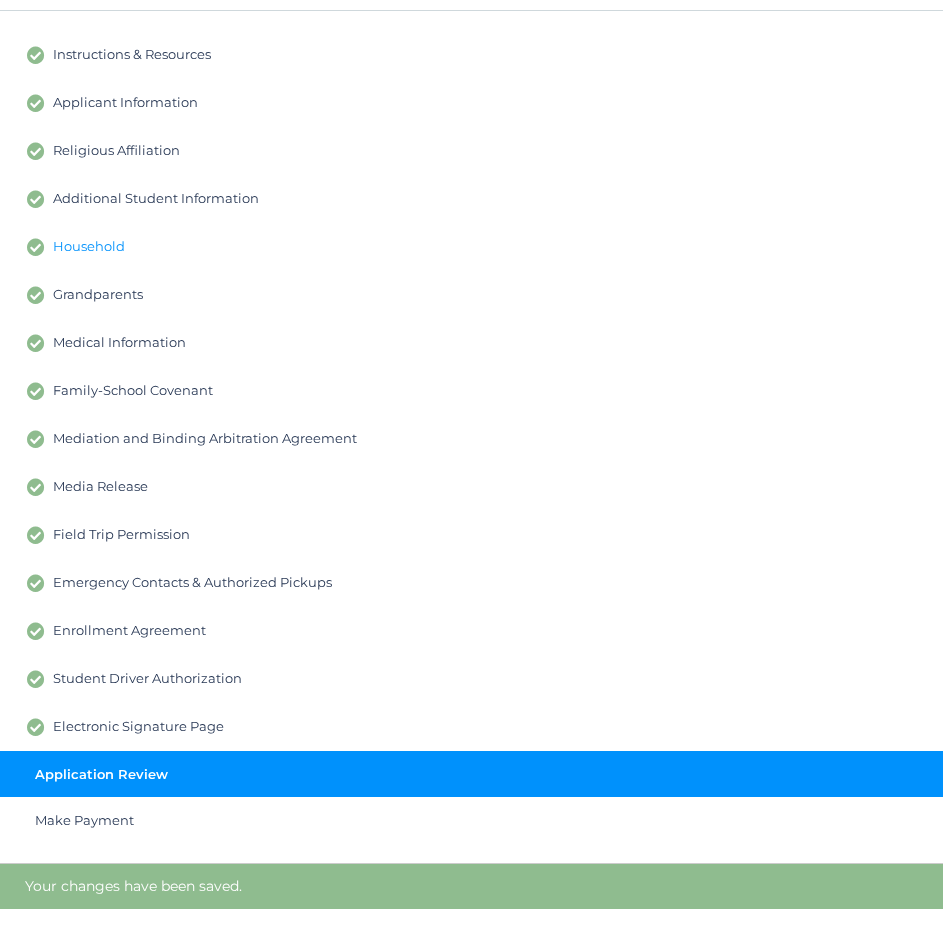 click on "Household" at bounding box center (89, 247) 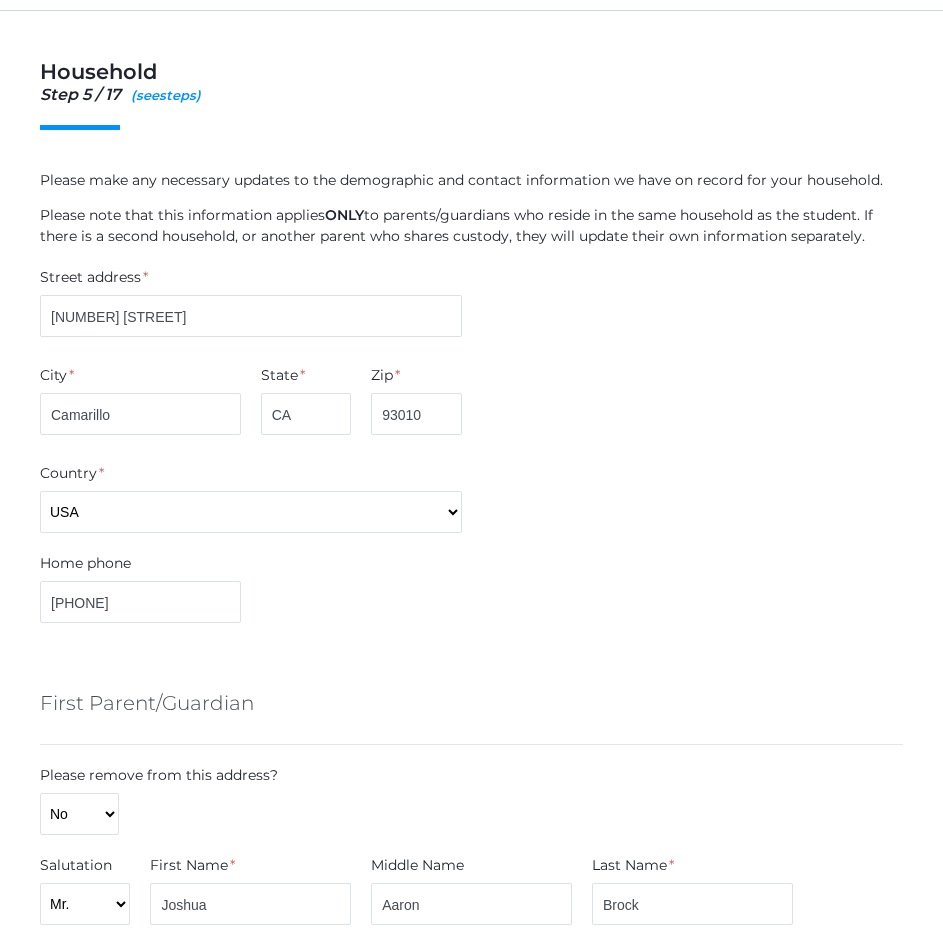 scroll, scrollTop: 0, scrollLeft: 0, axis: both 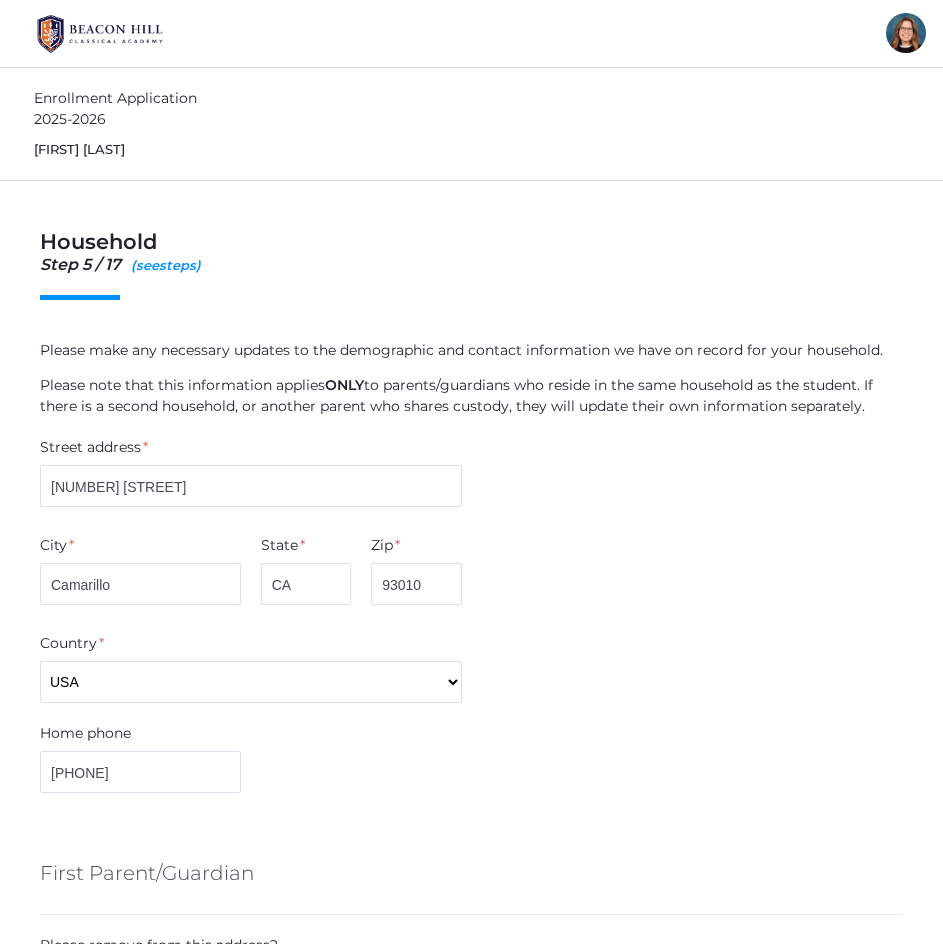 click on "Country
*
USA" at bounding box center [471, 668] 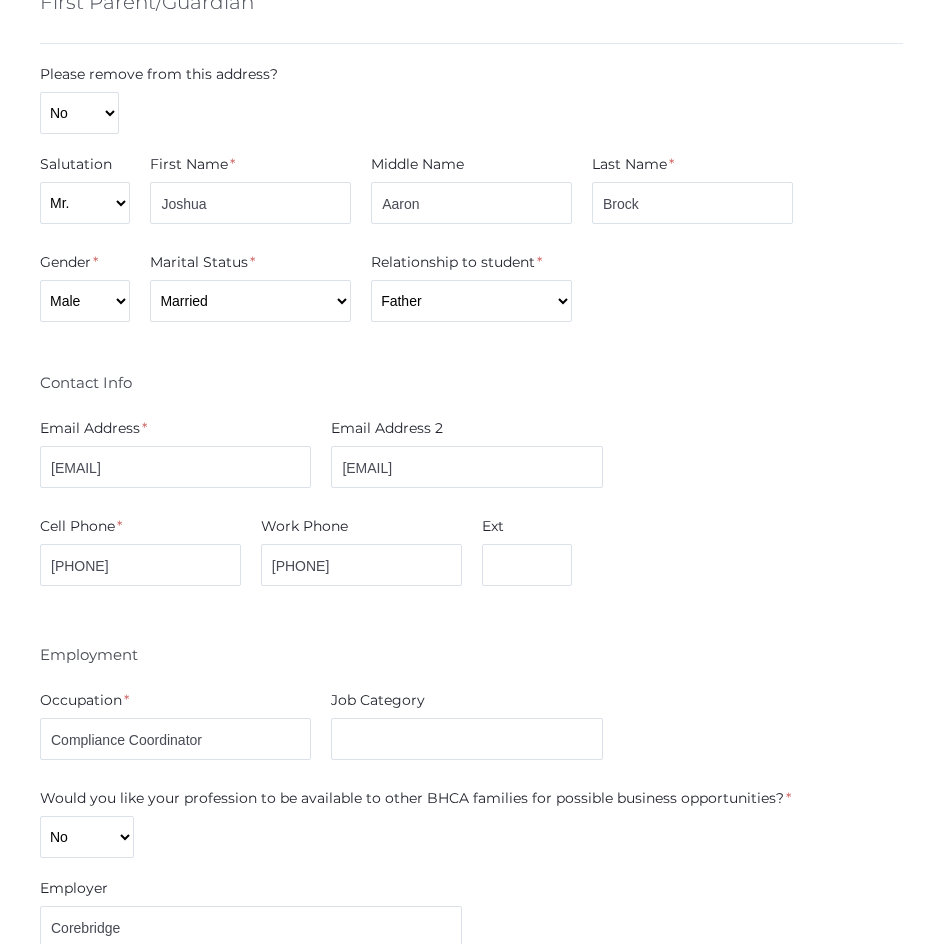 scroll, scrollTop: 873, scrollLeft: 0, axis: vertical 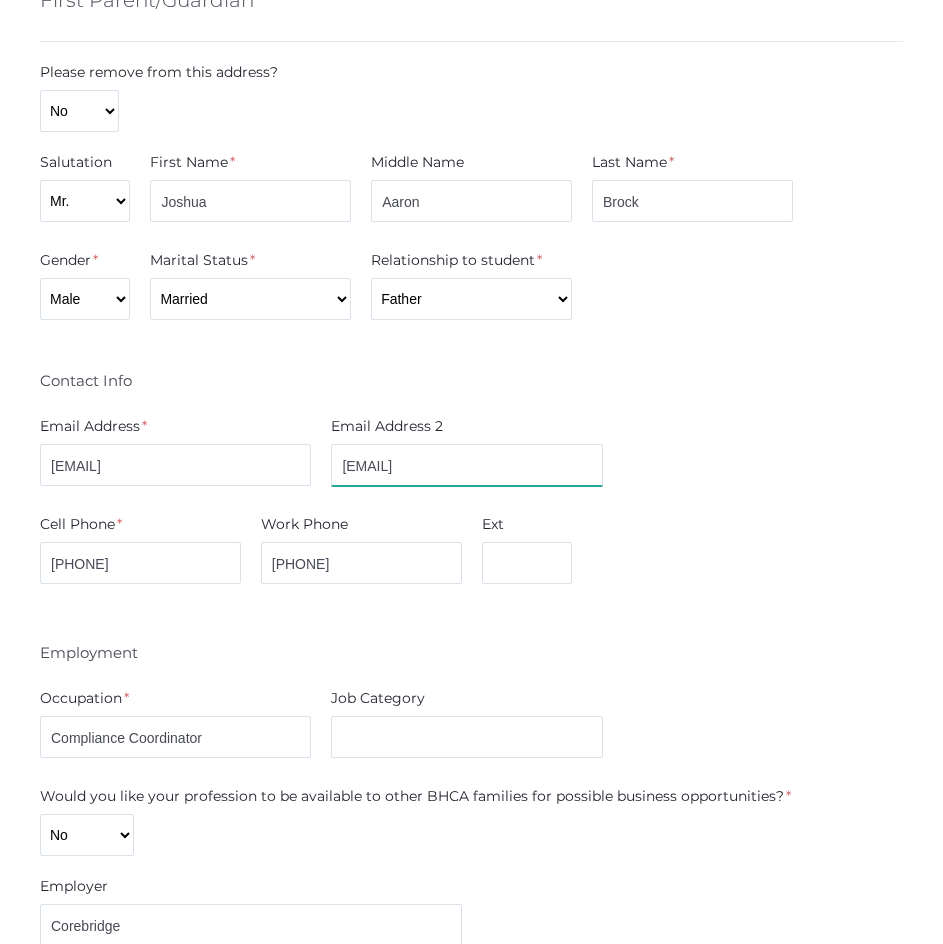click on "joshua.brock@corebridgefinacial.com" at bounding box center [466, 465] 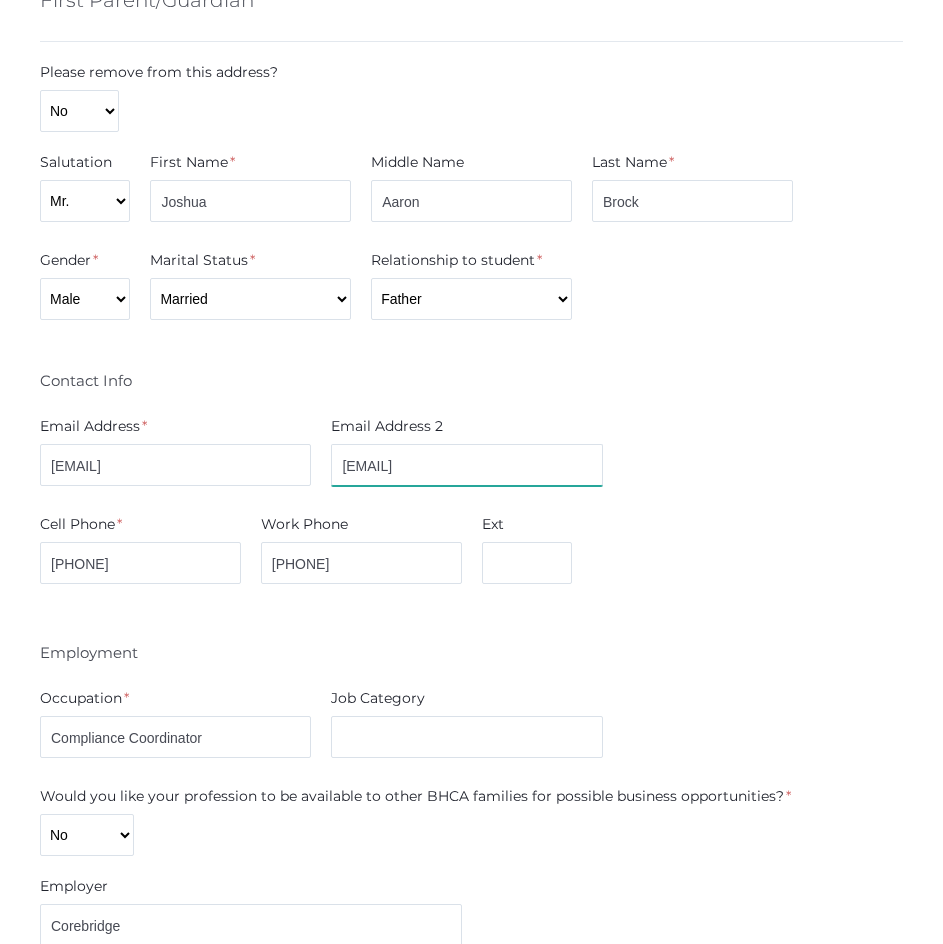 type on "[EMAIL]" 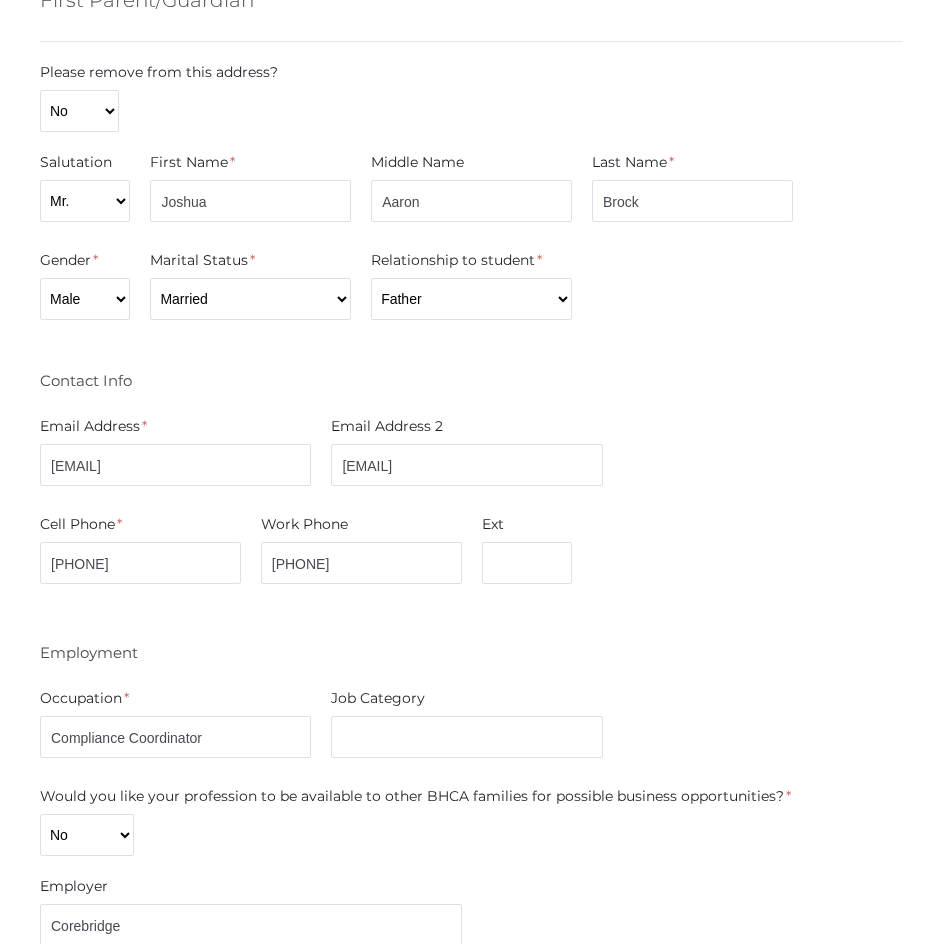 click on "Gender
*
Male
Female
Marital Status
*
Divorced
Married
Remarried
Separated
Single
Widowed
Relationship to student
*
Aunt
Brother
Father
Friend
Grandparent
Guardian
Mother
Other
Sister
Step Father
Step Mother
Uncle
Contact Info
Email Address
*
joshua.brock@corebridgefinancial.com
Email Address 2
joshua.brock@corebridgefinancial.com
Cell Phone
*
805-804-7713
Work Phone
818-251-4824
Ext
Employment
Occupation
*" at bounding box center [471, 1051] 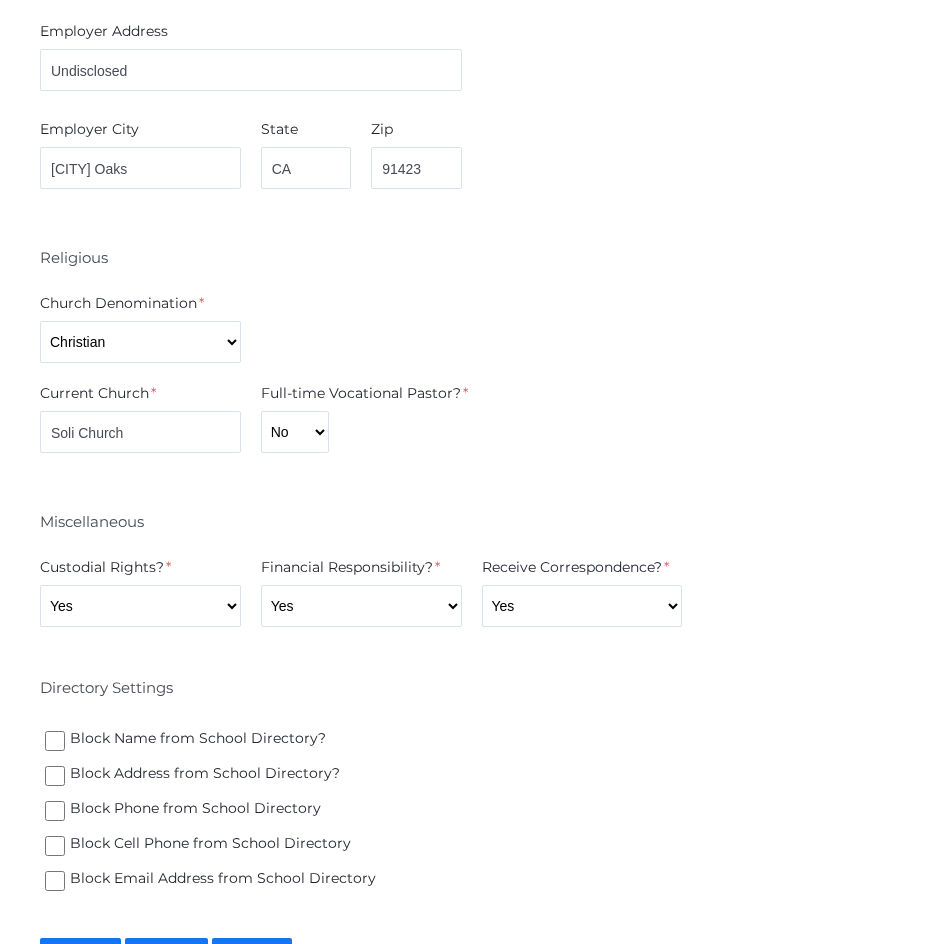 scroll, scrollTop: 3862, scrollLeft: 0, axis: vertical 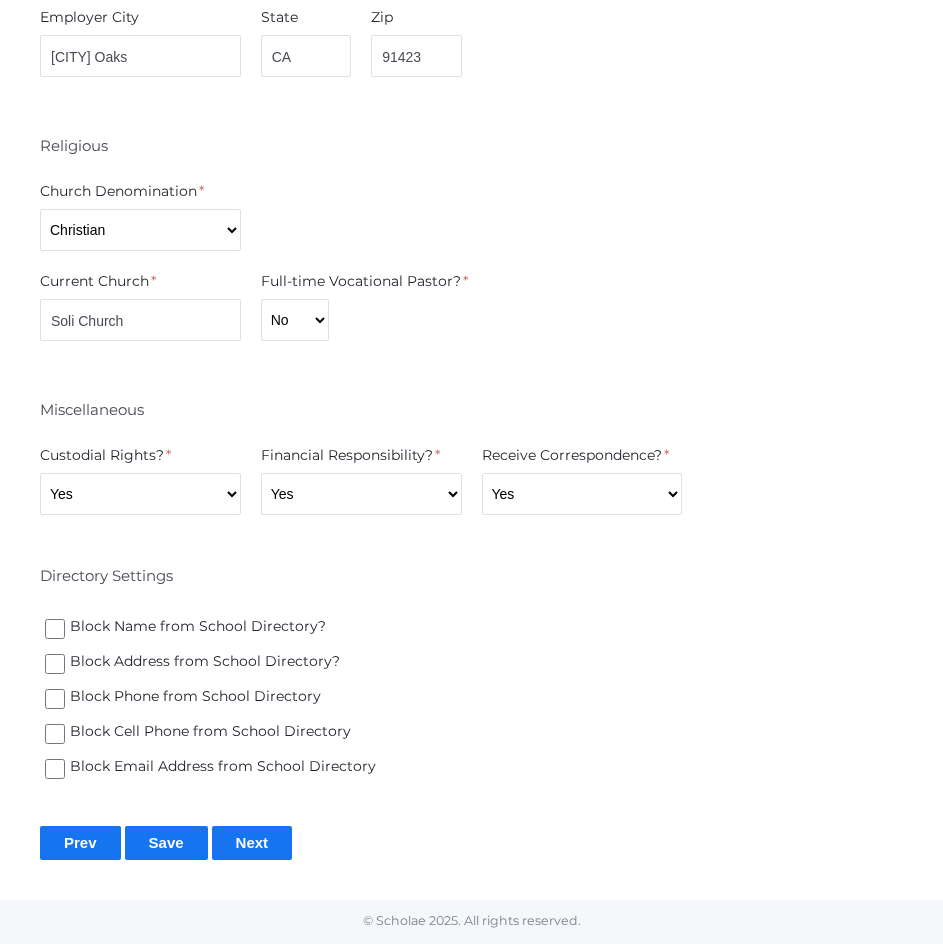 click on "Save" at bounding box center [166, 842] 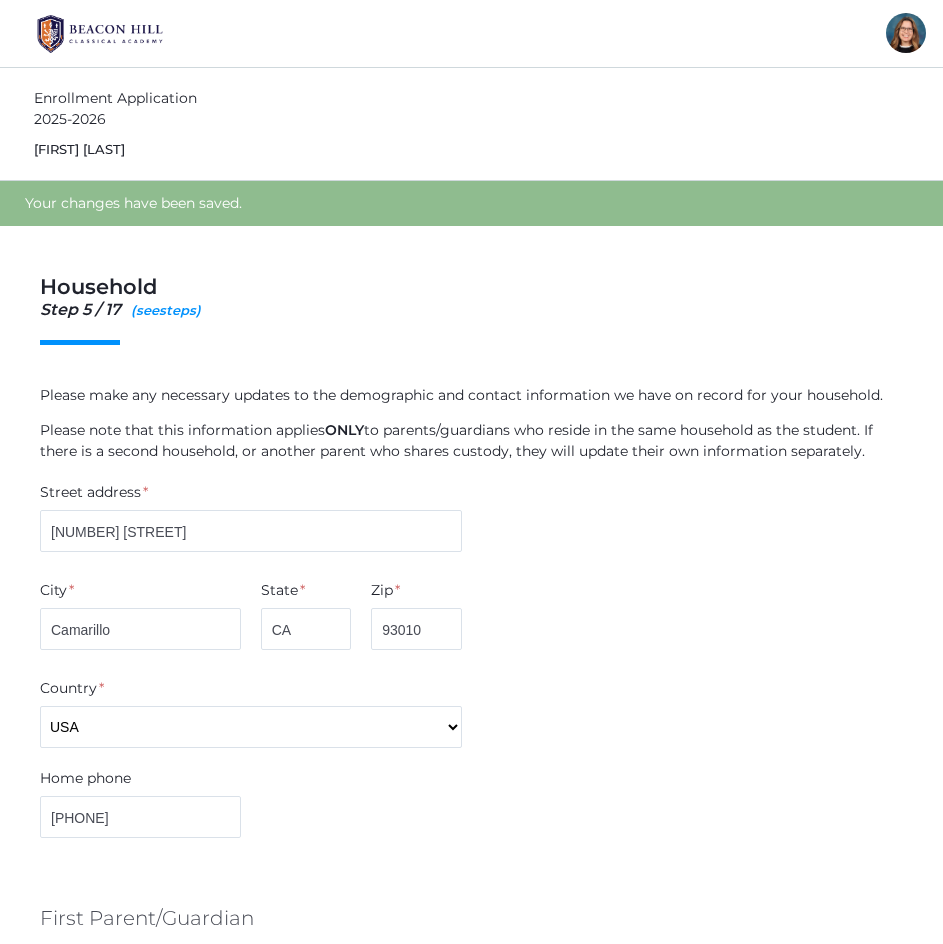 scroll, scrollTop: 0, scrollLeft: 0, axis: both 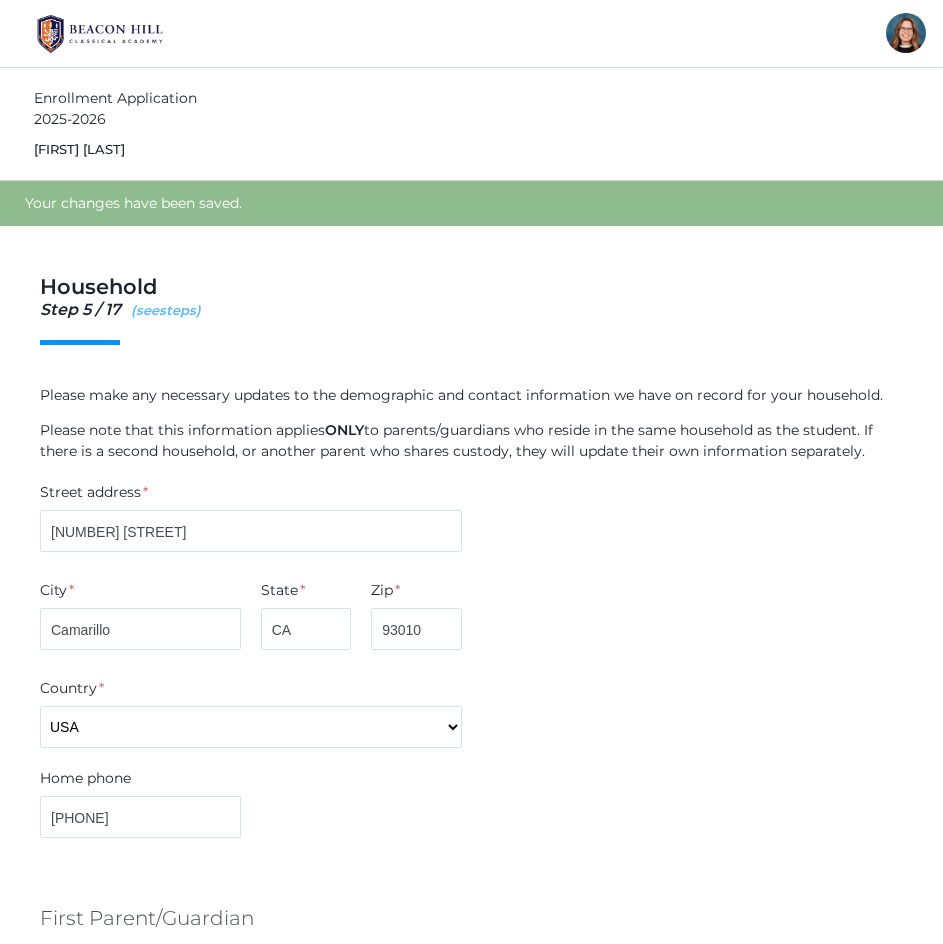 click on "( see hide  steps)" at bounding box center [166, 310] 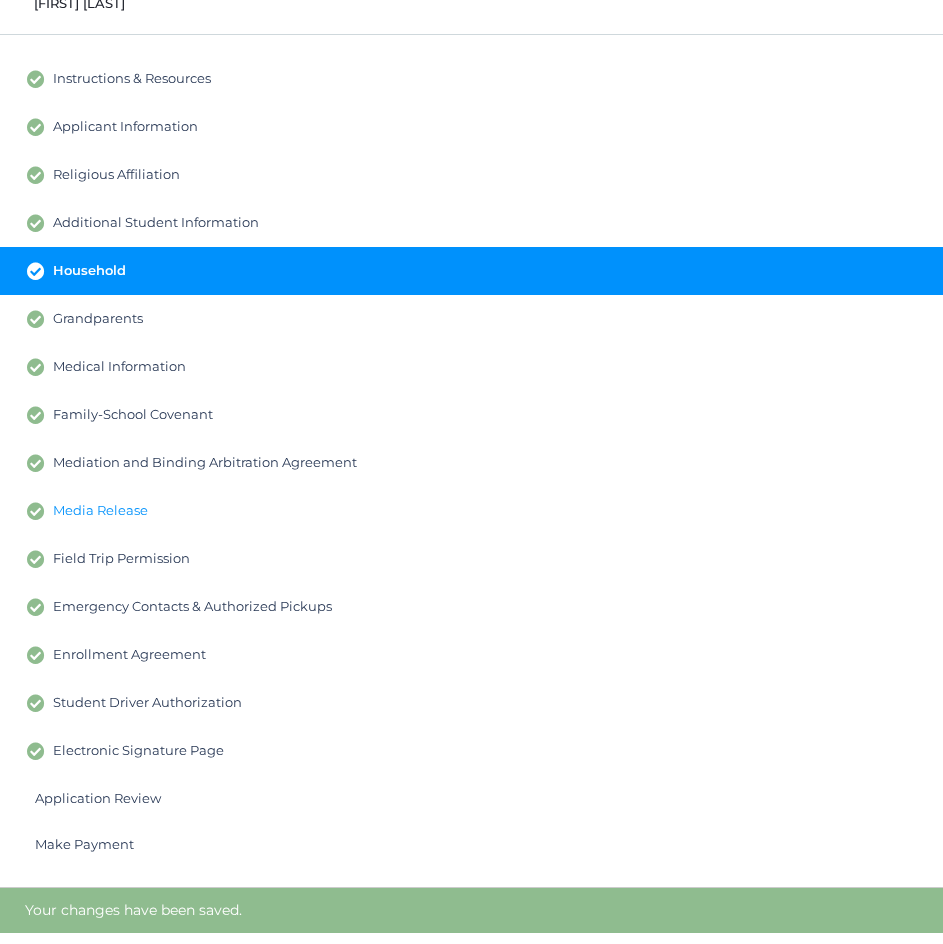 scroll, scrollTop: 148, scrollLeft: 0, axis: vertical 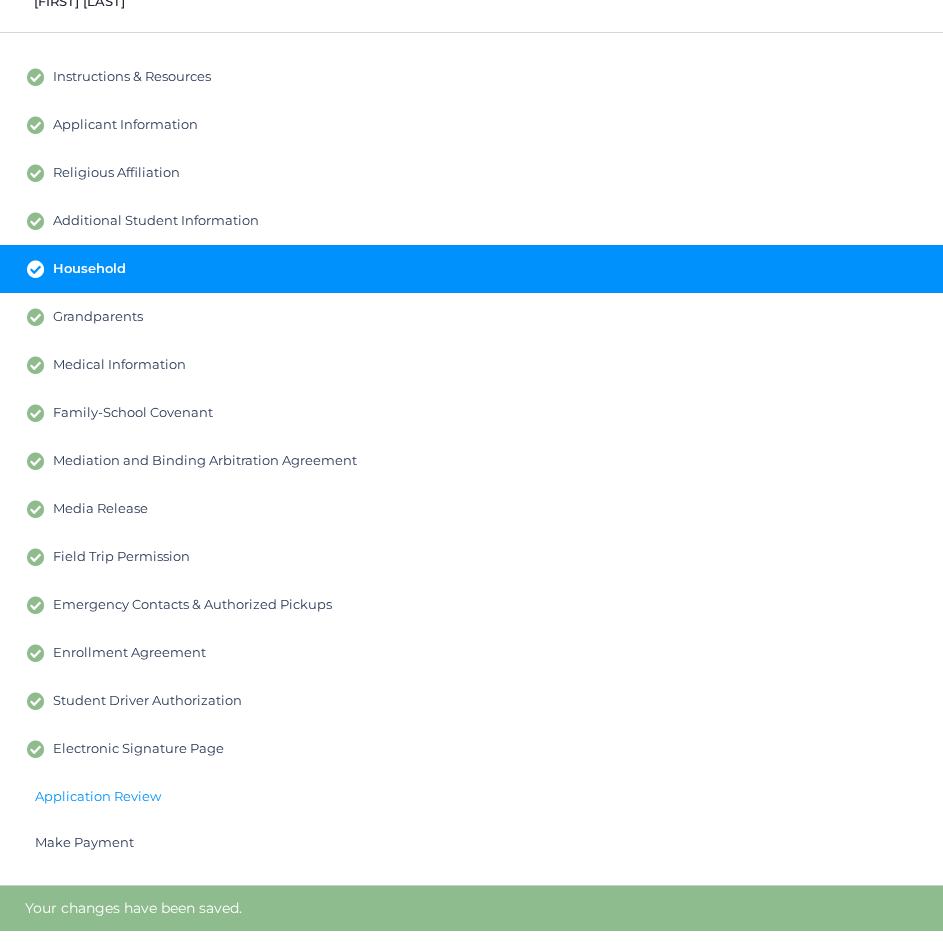 click on "Application Review" at bounding box center (471, 796) 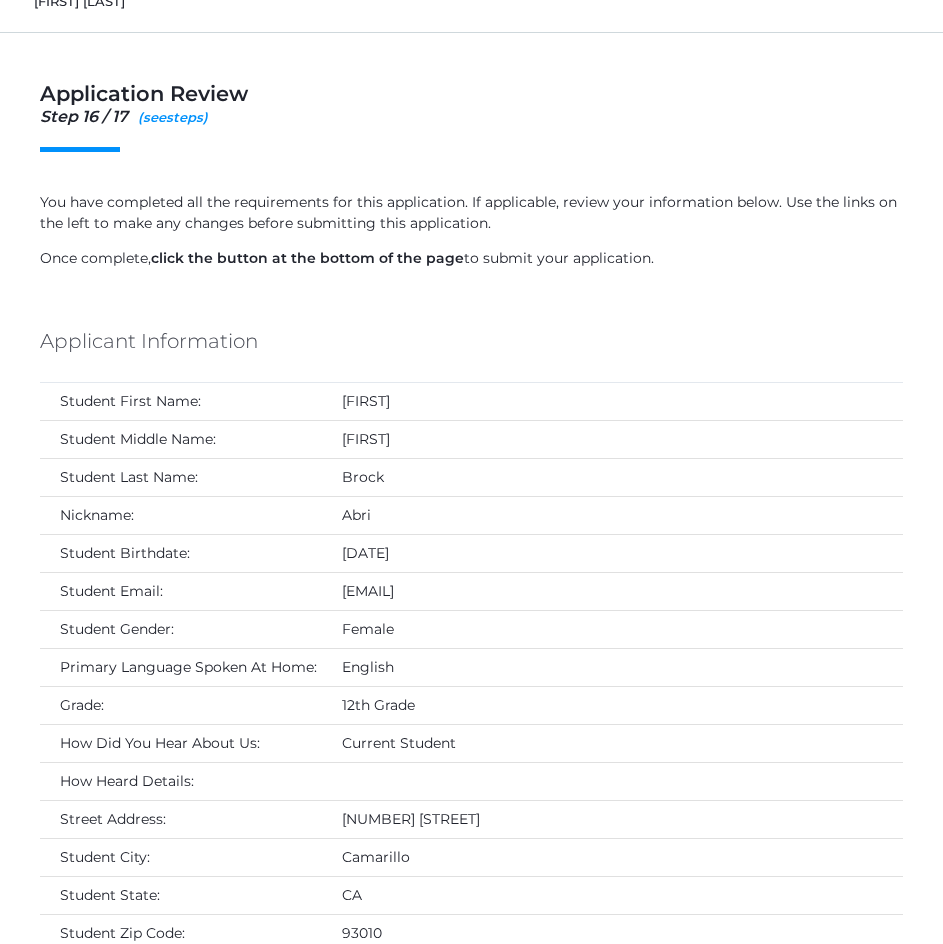 scroll, scrollTop: 0, scrollLeft: 0, axis: both 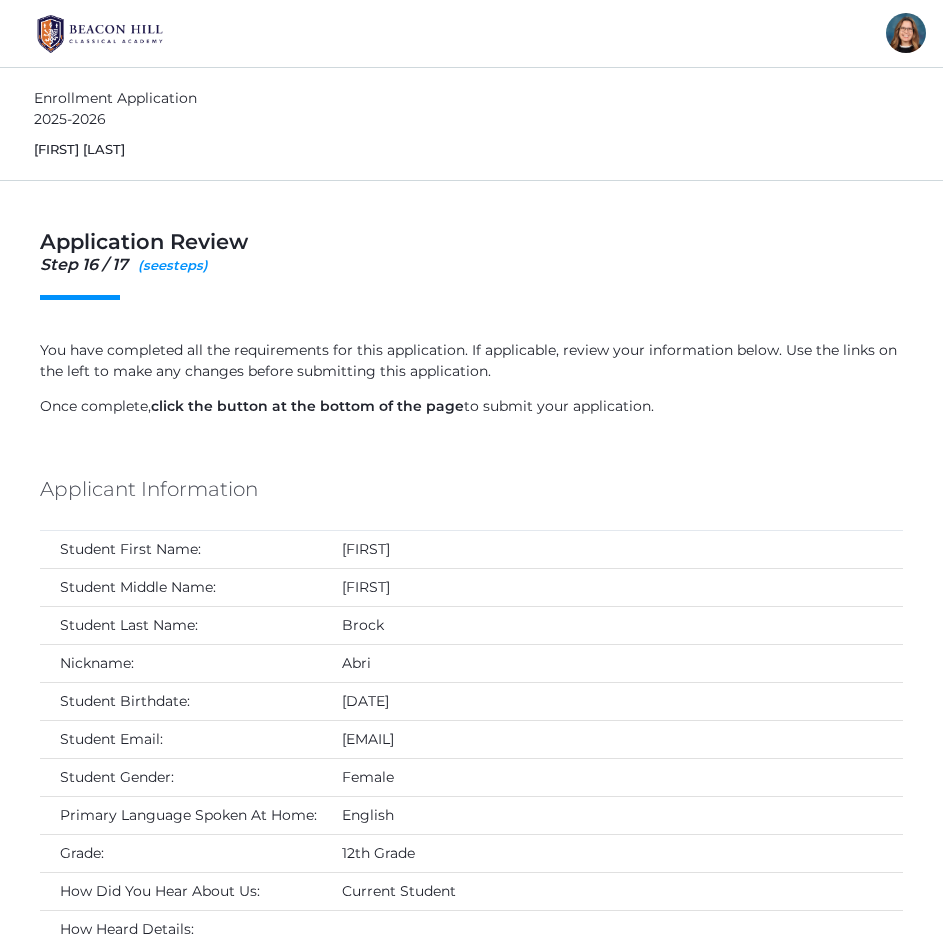 click on "Applicant Information
Student First Name:
[FIRST]
Student Middle Name:
[MIDDLE]
Student Last Name:
[LAST]
Nickname:
[NICKNAME]
Student Birthdate:
[DATE]
Student Email:
[EMAIL]
Student Gender:
Female
Primary Language Spoken At Home:
English
Grade:
12th Grade
How Did You Hear About Us:
Current Student" at bounding box center (471, 6050) 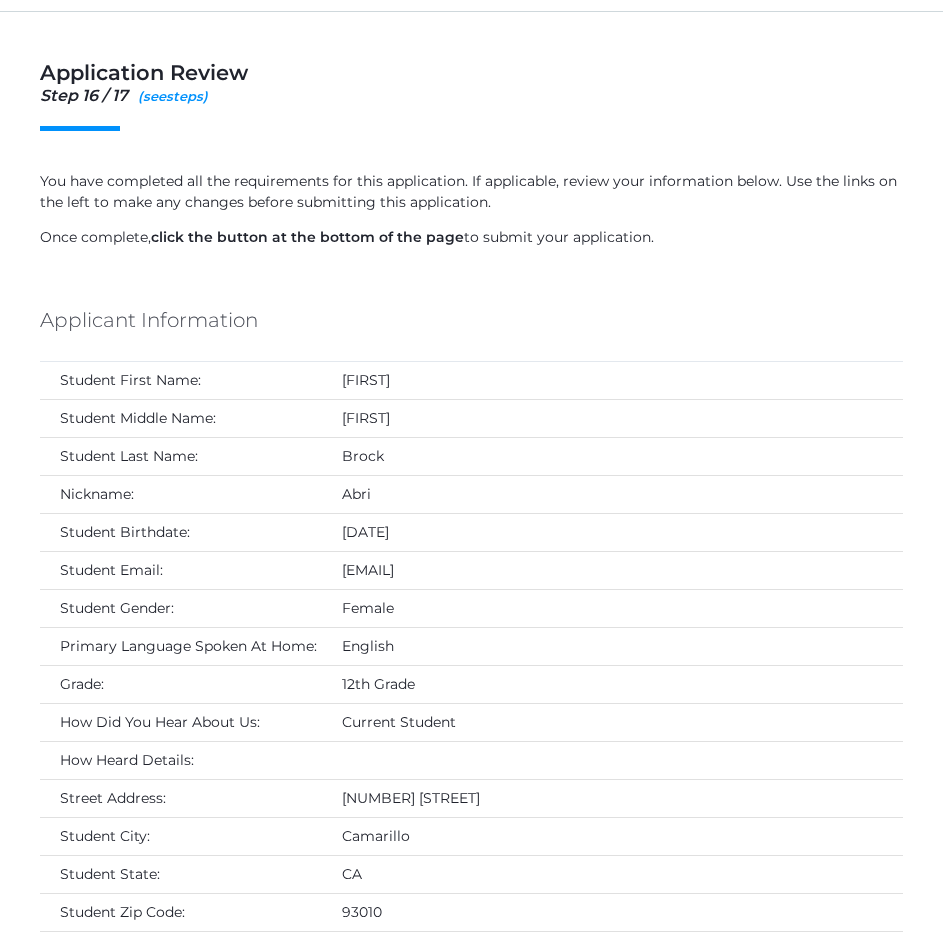 scroll, scrollTop: 0, scrollLeft: 0, axis: both 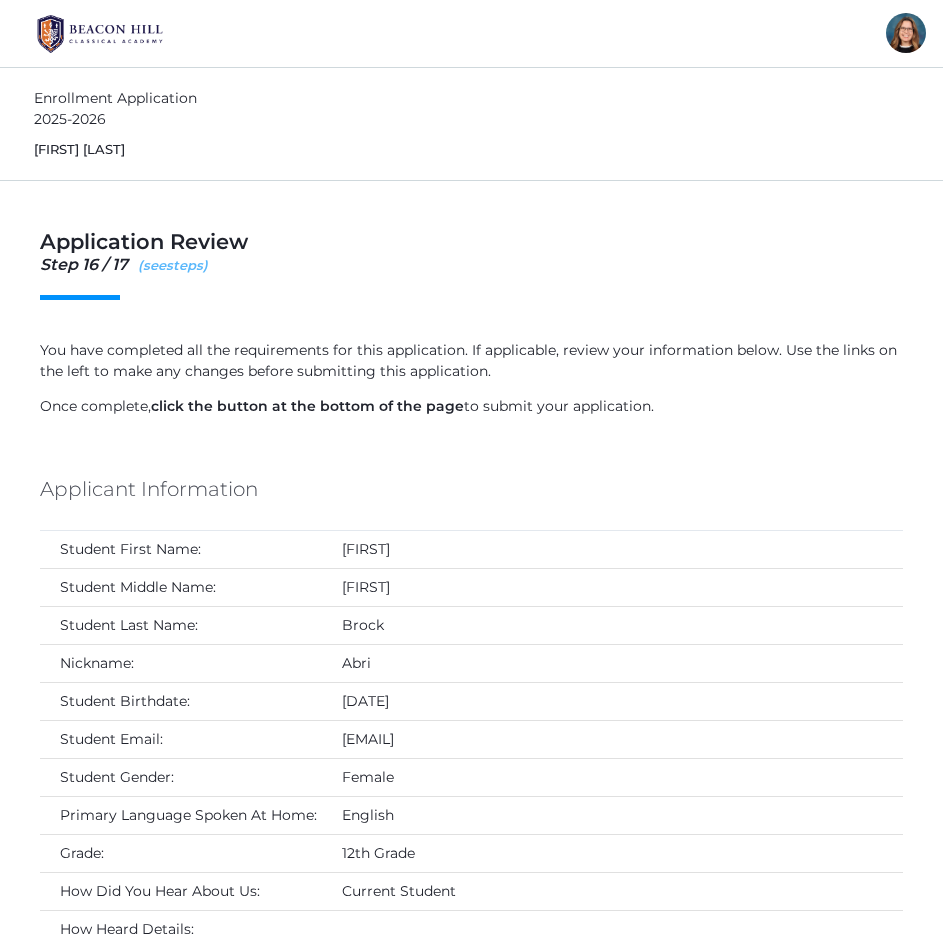 click on "see" at bounding box center (154, 265) 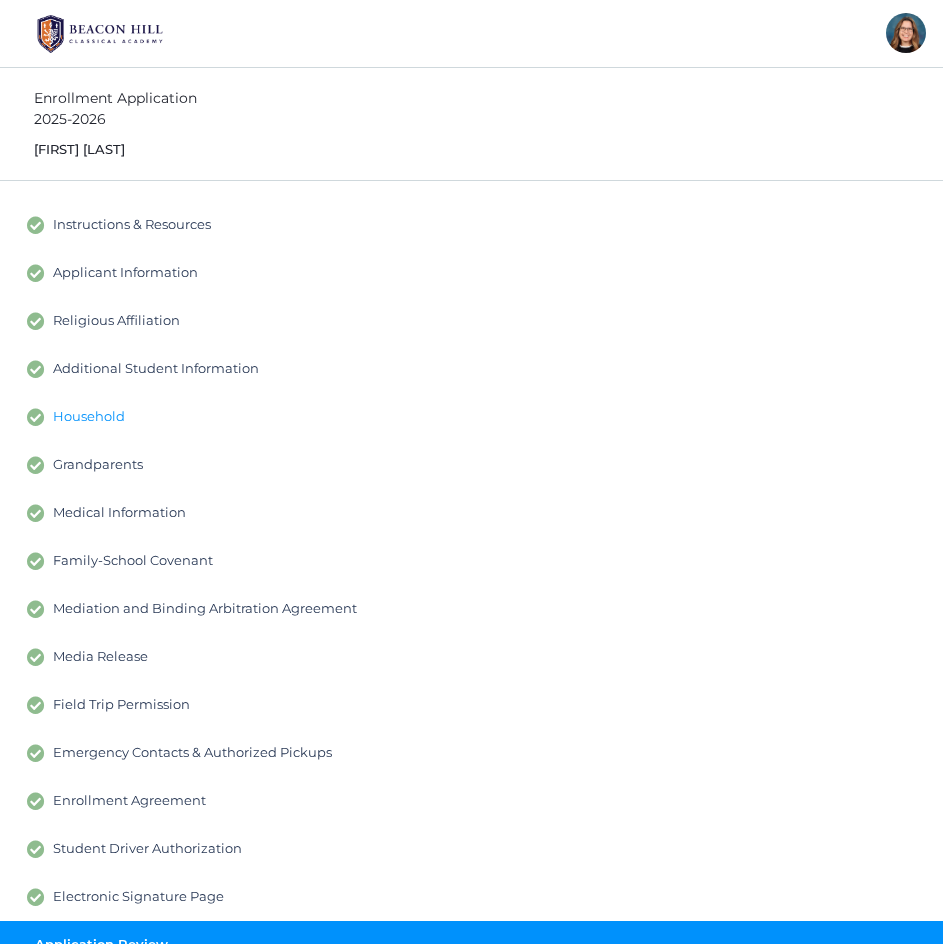 click on "Household" at bounding box center (471, 417) 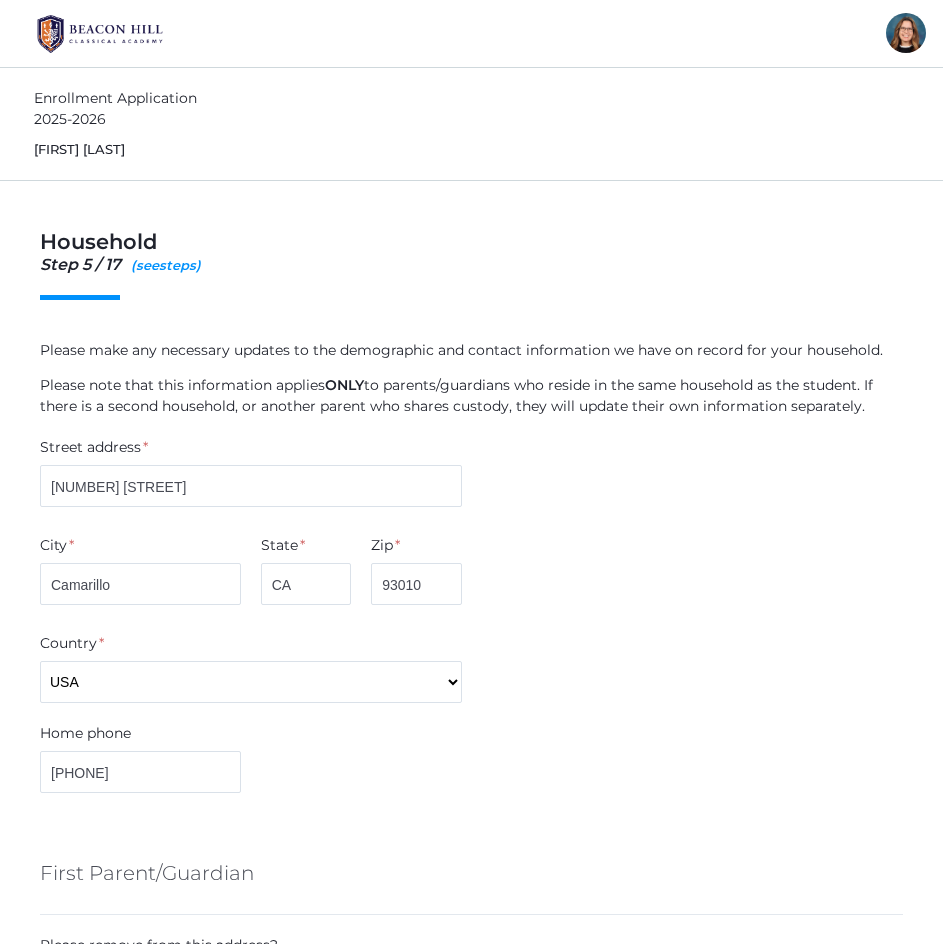 click on "Country
*
USA" at bounding box center (471, 668) 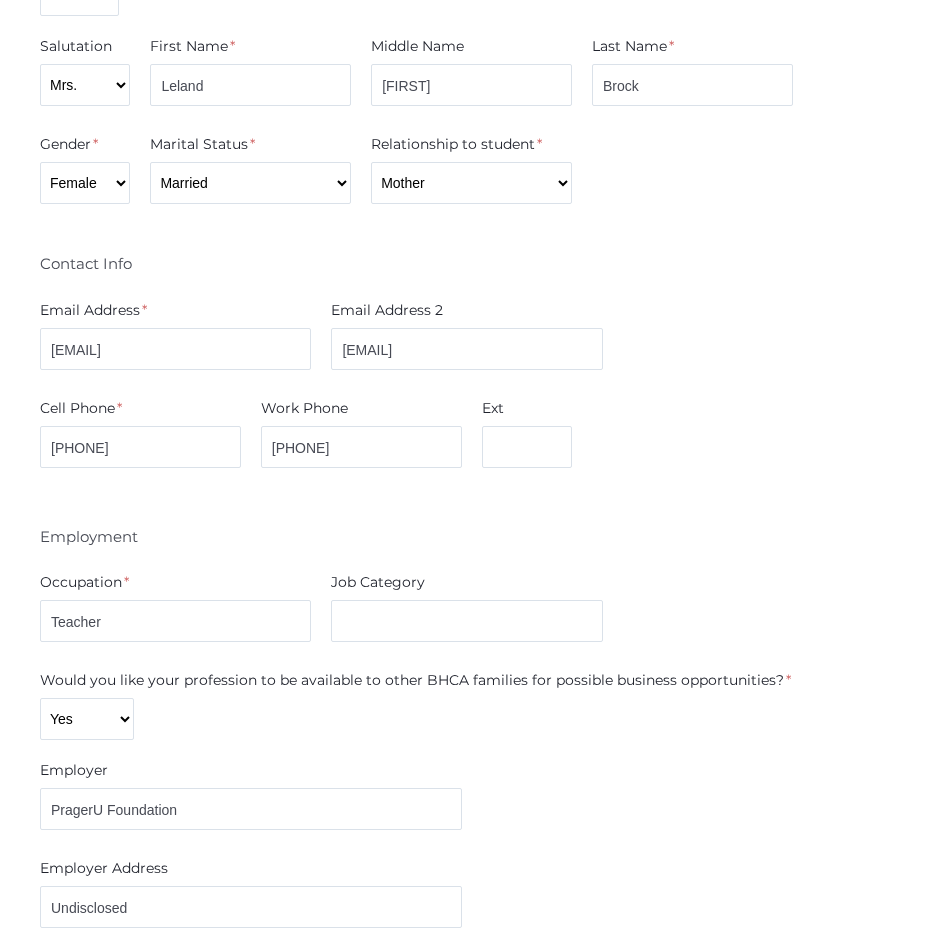 scroll, scrollTop: 2914, scrollLeft: 0, axis: vertical 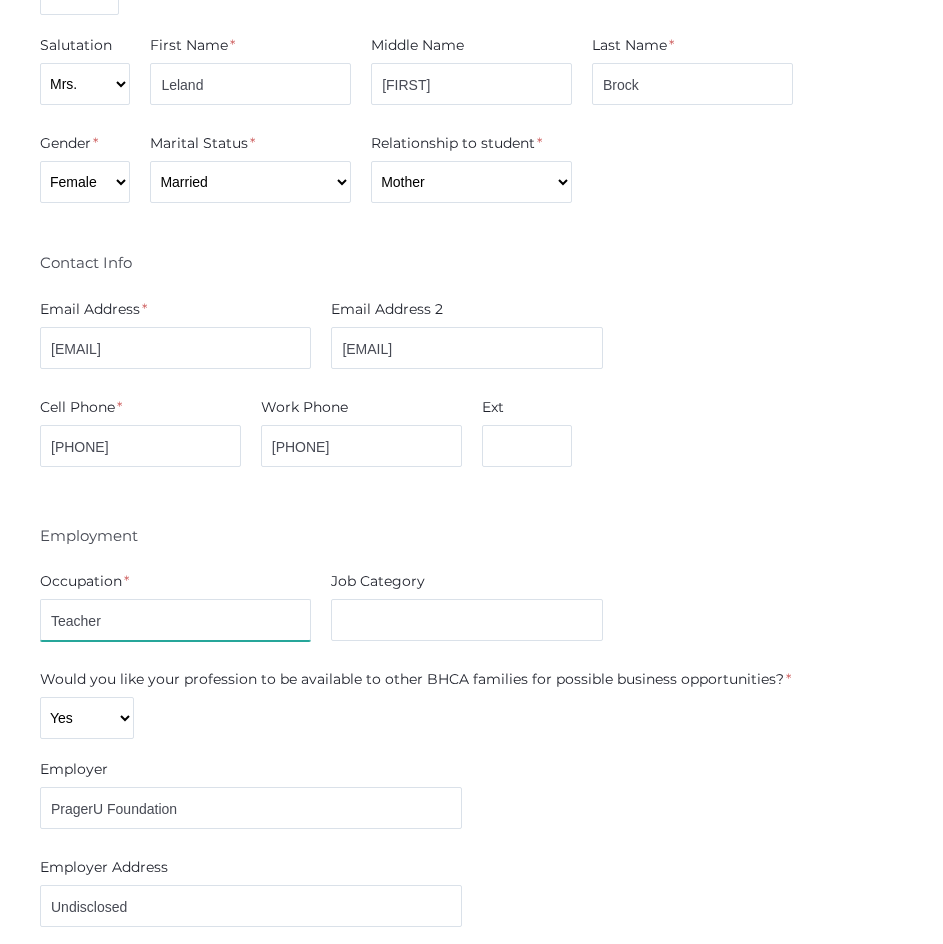 drag, startPoint x: 182, startPoint y: 626, endPoint x: 35, endPoint y: 627, distance: 147.0034 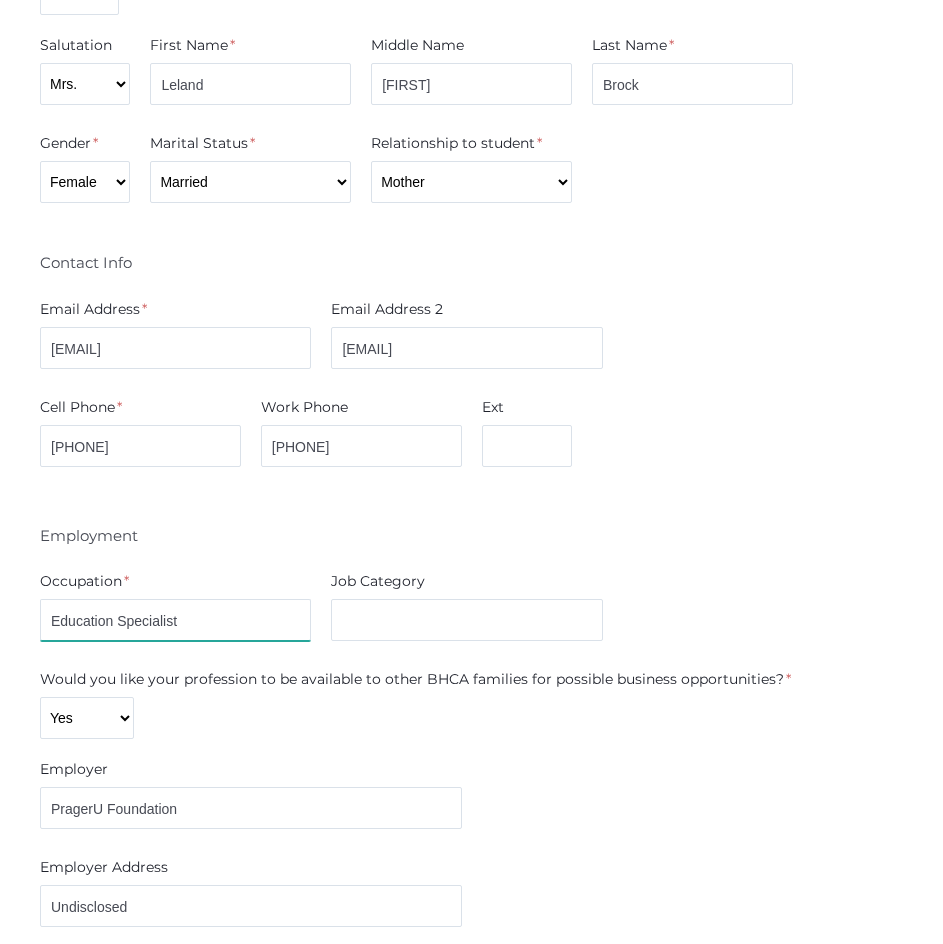 type on "Education Specialist" 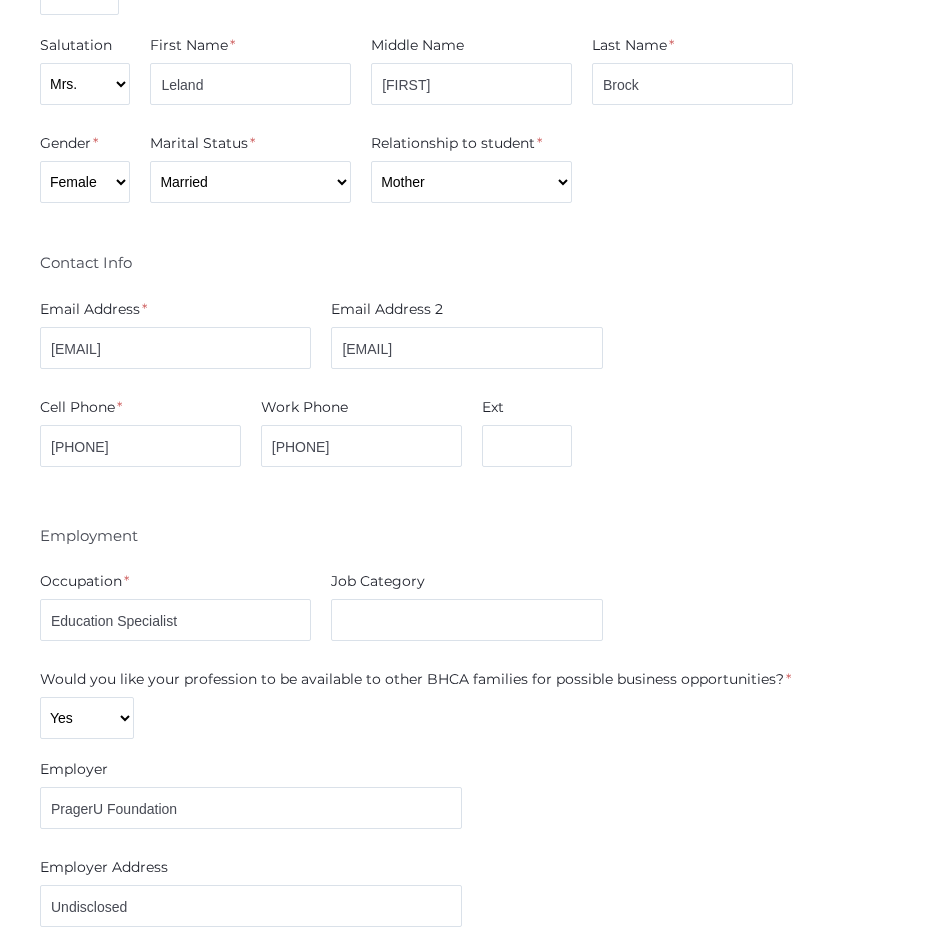 click on "Gender
*
Male
Female
Marital Status
*
Divorced
Married
Remarried
Separated
Single
Widowed
Relationship to student
*
Aunt
Brother
Father
Friend
Grandparent
Guardian
Mother
Other
Sister
Step Father
Step Mother
Uncle
Contact Info
Email Address
*
leebrocklee@yahoo.com
Email Address 2
leebrocklee@yahoo.com
Cell Phone
*
805-705-7053
Work Phone
805-705-7053
Ext
Employment
Occupation
*
Education Specialist" at bounding box center (471, 934) 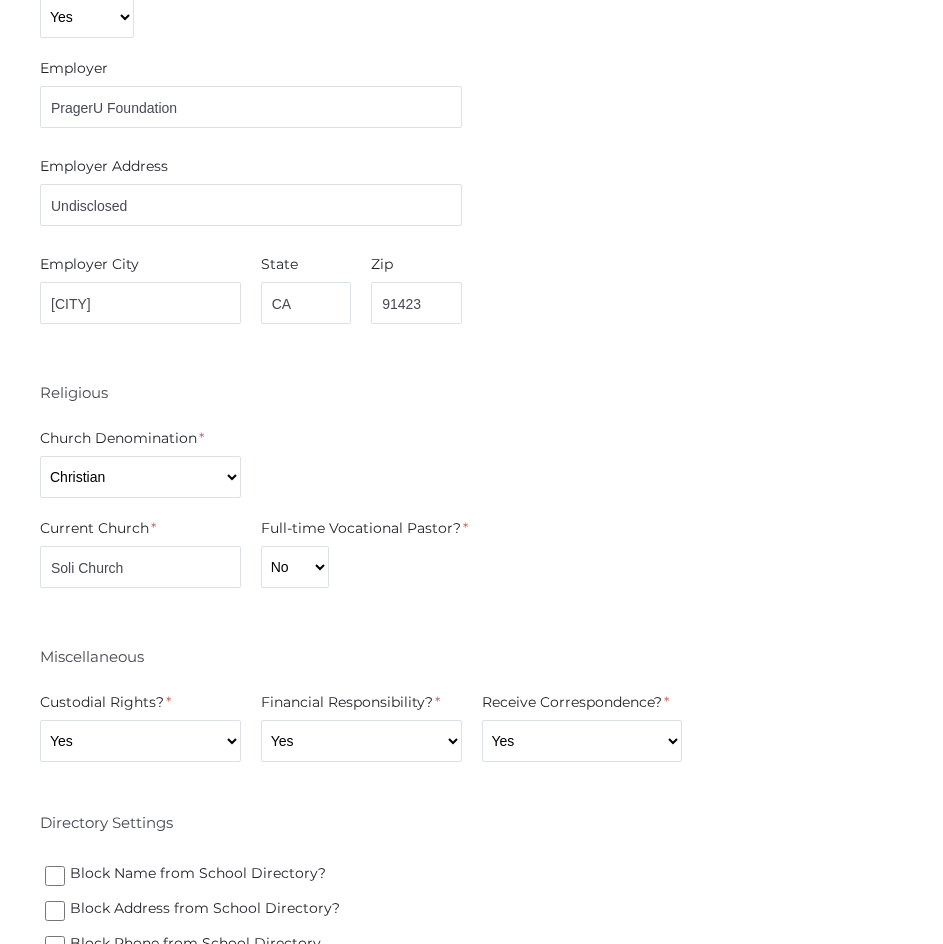 scroll, scrollTop: 3862, scrollLeft: 0, axis: vertical 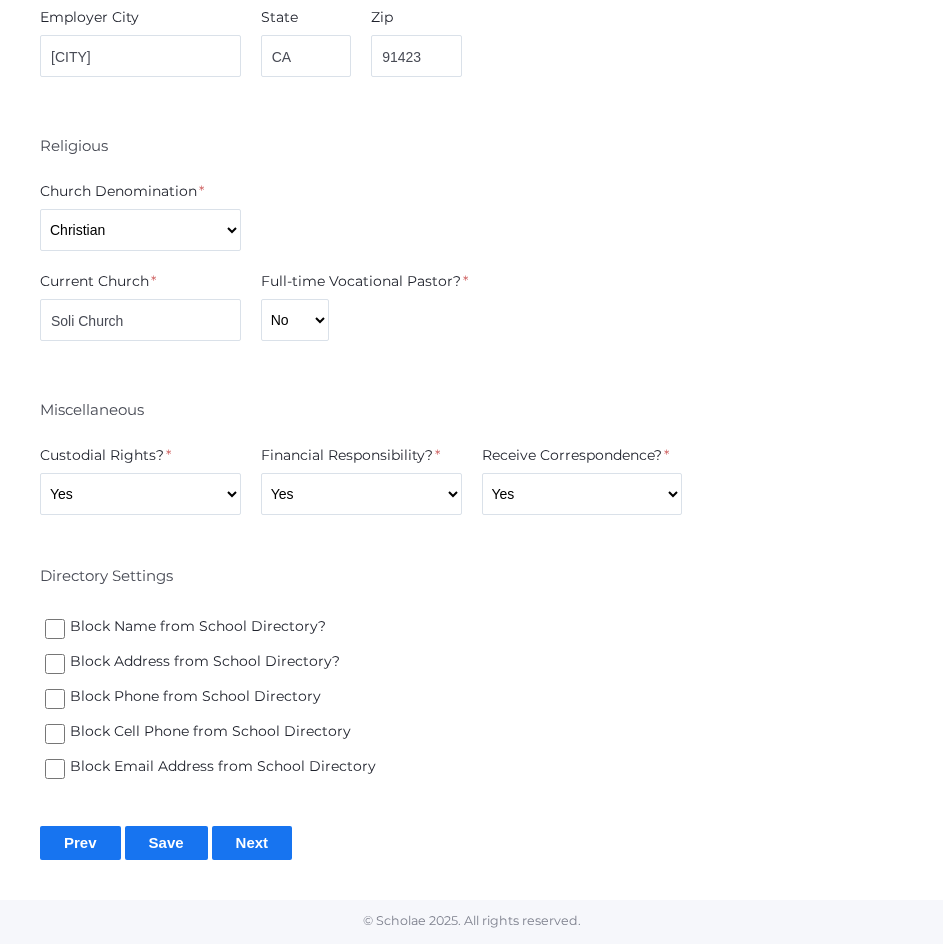 click on "Save" at bounding box center (166, 842) 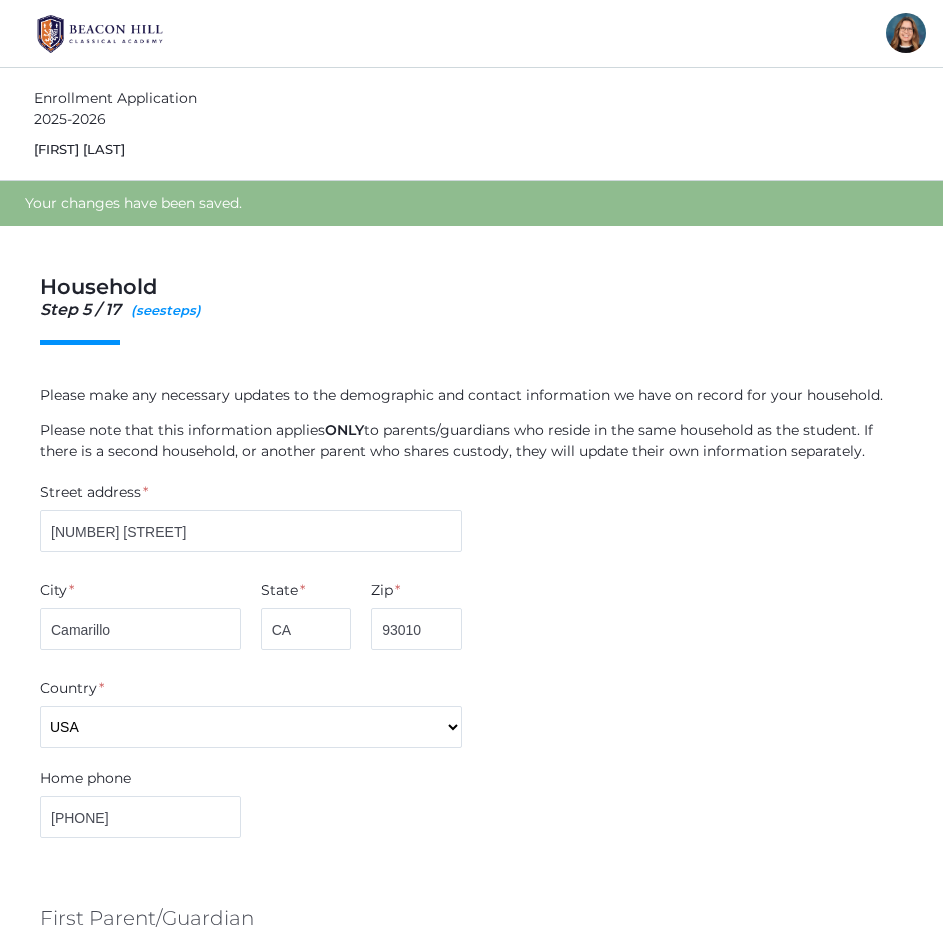 scroll, scrollTop: 0, scrollLeft: 0, axis: both 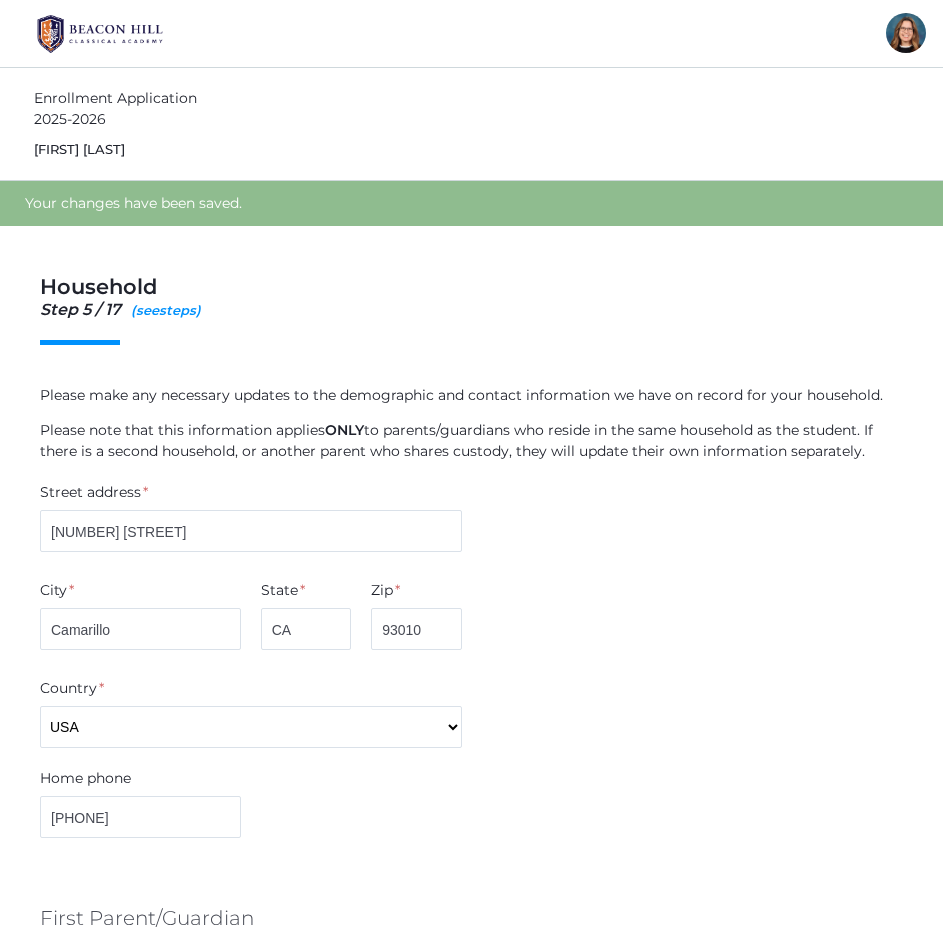 click on "Street address
*" at bounding box center (251, 496) 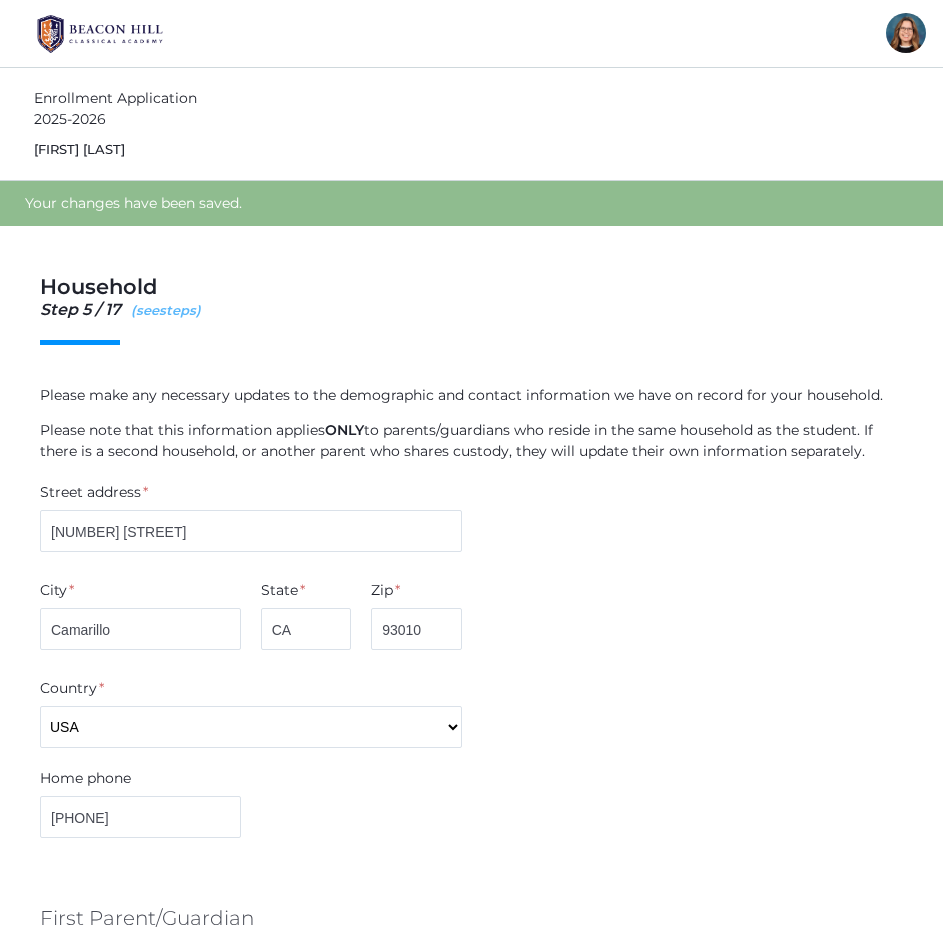 click on "see" at bounding box center (147, 310) 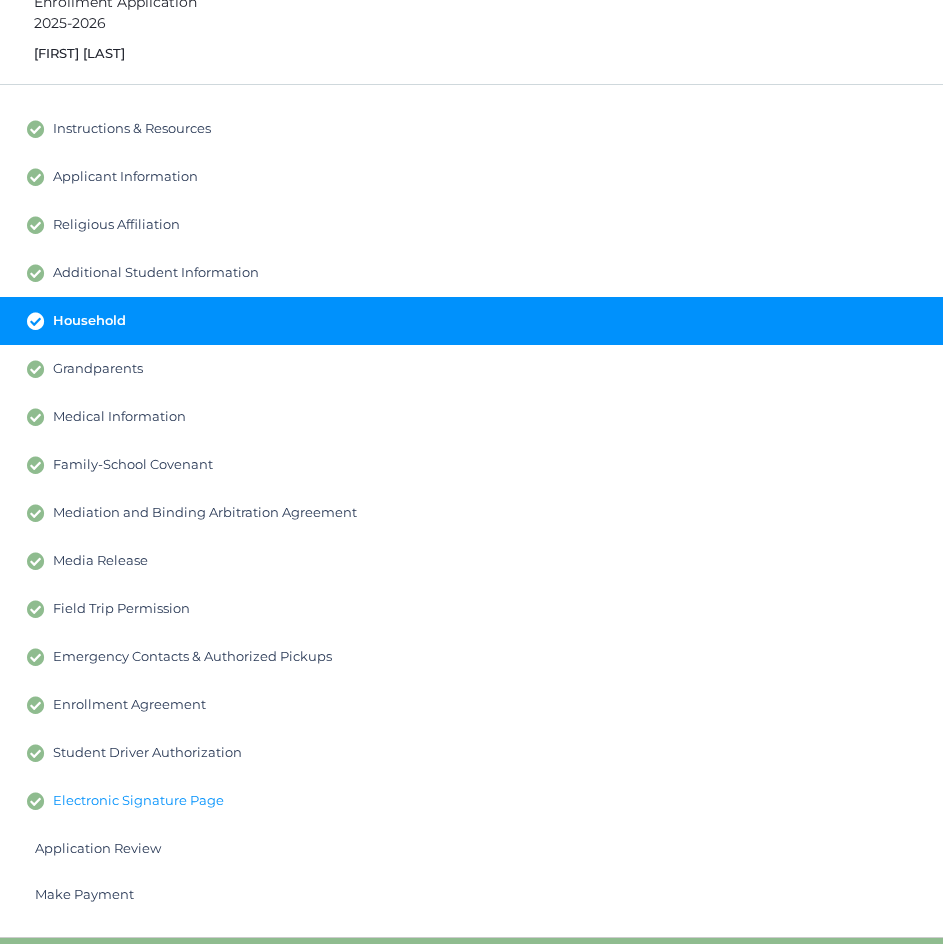 scroll, scrollTop: 98, scrollLeft: 0, axis: vertical 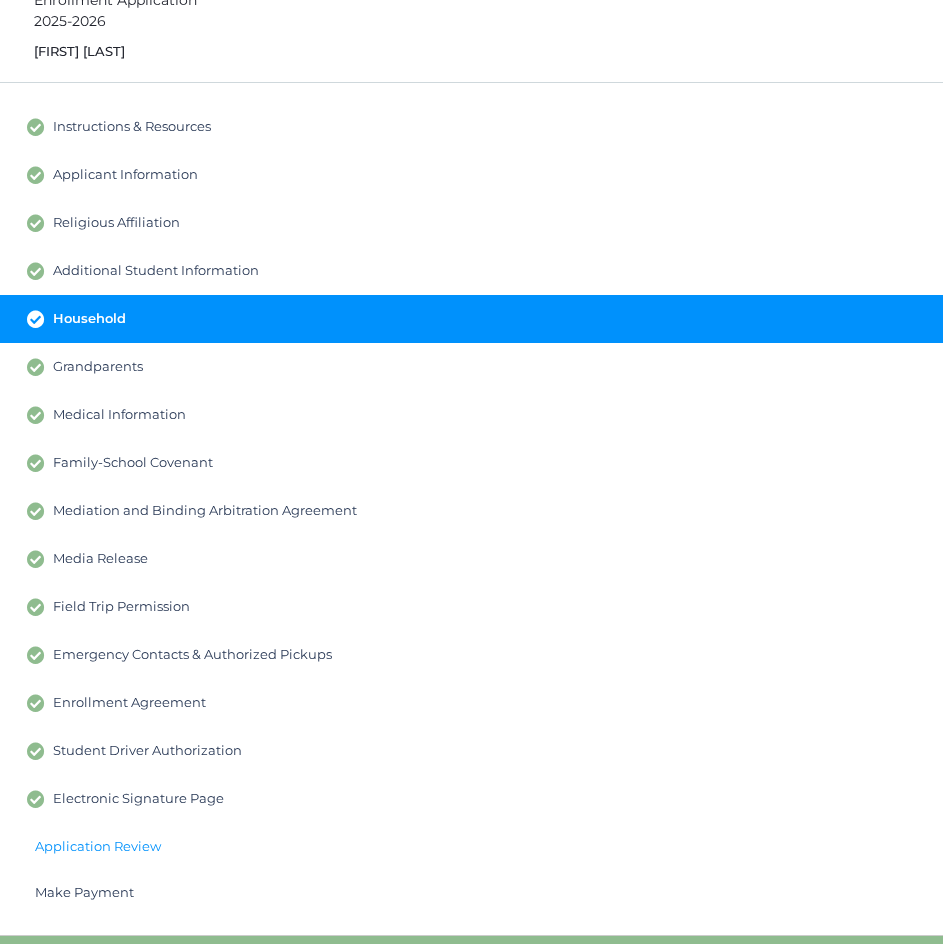click on "Application Review" at bounding box center [98, 846] 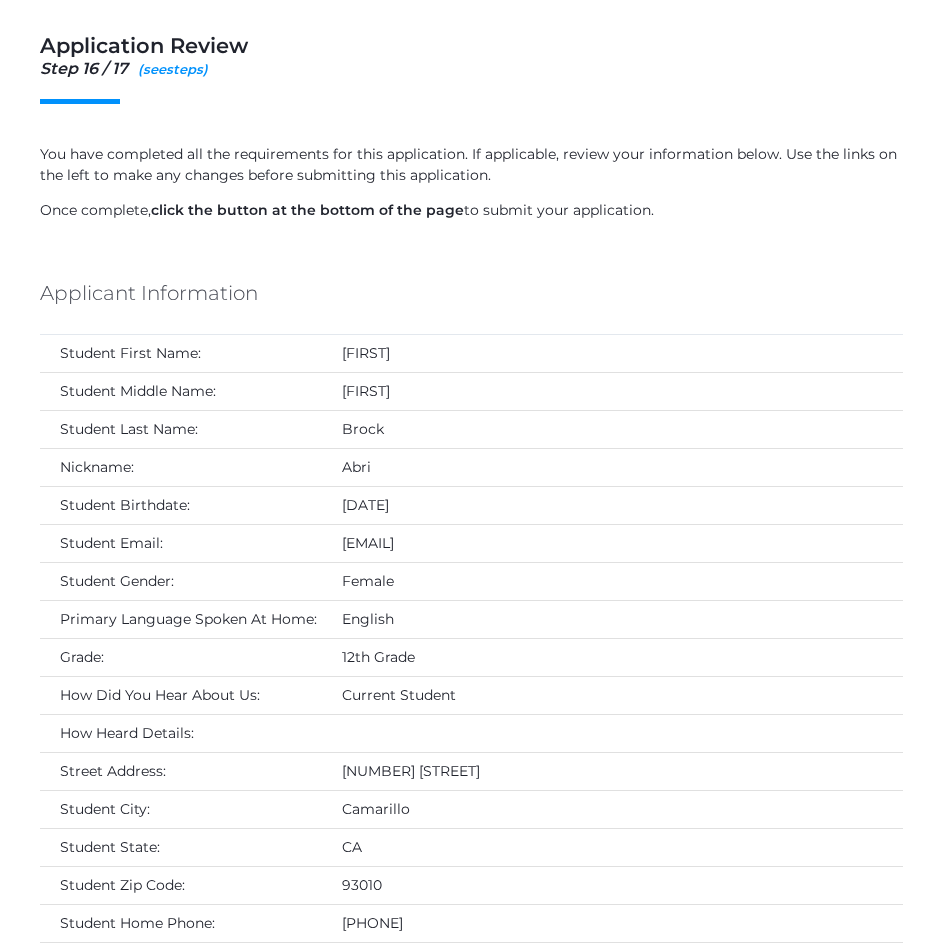 scroll, scrollTop: 199, scrollLeft: 0, axis: vertical 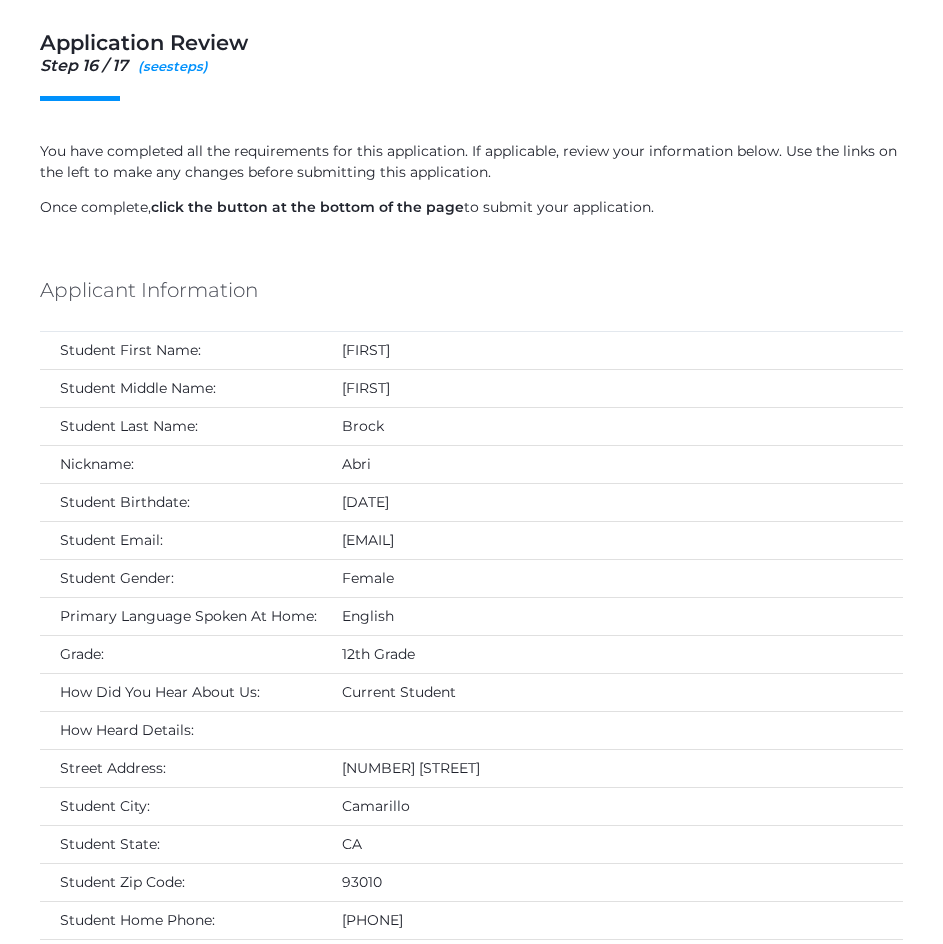 click on "Application Review
Step 16 / 17 ( see hide  steps)
Abri Brock
12th grade
You have completed all the requirements for this application. If applicable, review your information below. Use the links on the left to make any changes before submitting this application.
Once complete,  click the button at the bottom of the page  to submit your application.
Applicant Information
Student First Name:
Abrianna
Student Middle Name:
Noelle
Student Last Name:
Brock
Nickname:
Abri
Student Birthdate:
04/28/2008
Student Email:
Abri.Brock@beaconhillclassical.org
Student Gender:
Female
Primary Language Spoken At Home: English" at bounding box center (471, 5791) 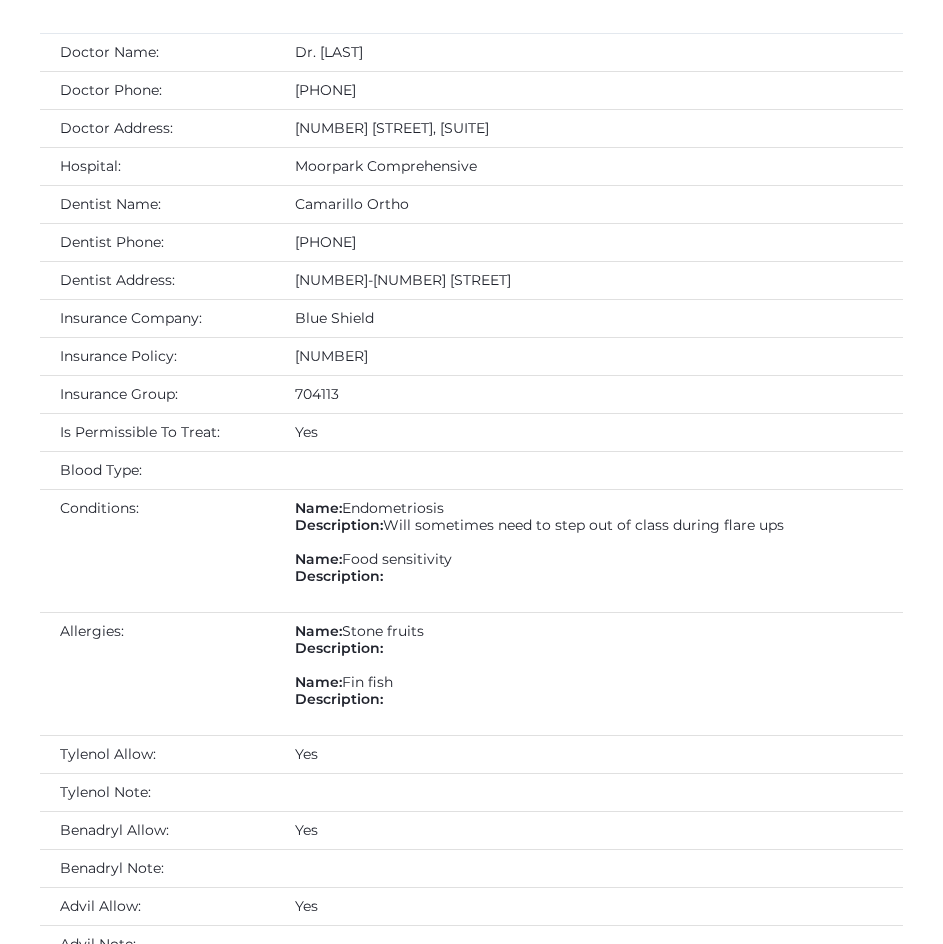 scroll, scrollTop: 5461, scrollLeft: 0, axis: vertical 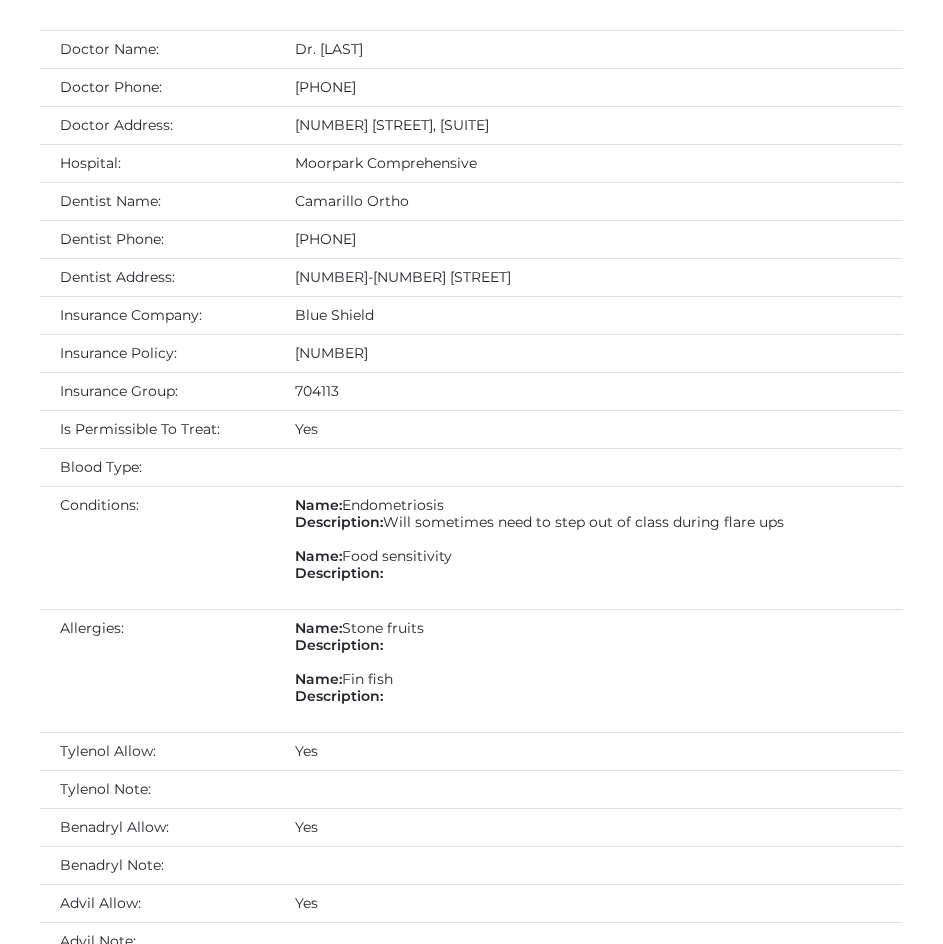 click on "Allergies:" at bounding box center (157, 670) 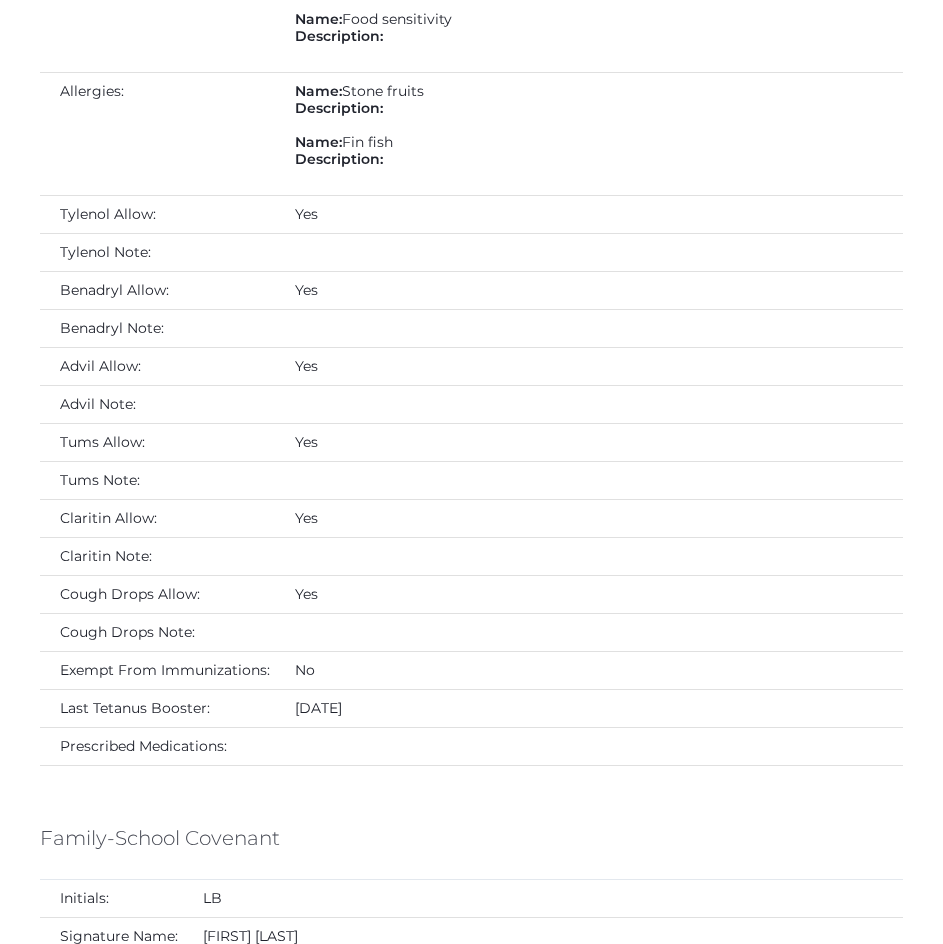 scroll, scrollTop: 6011, scrollLeft: 0, axis: vertical 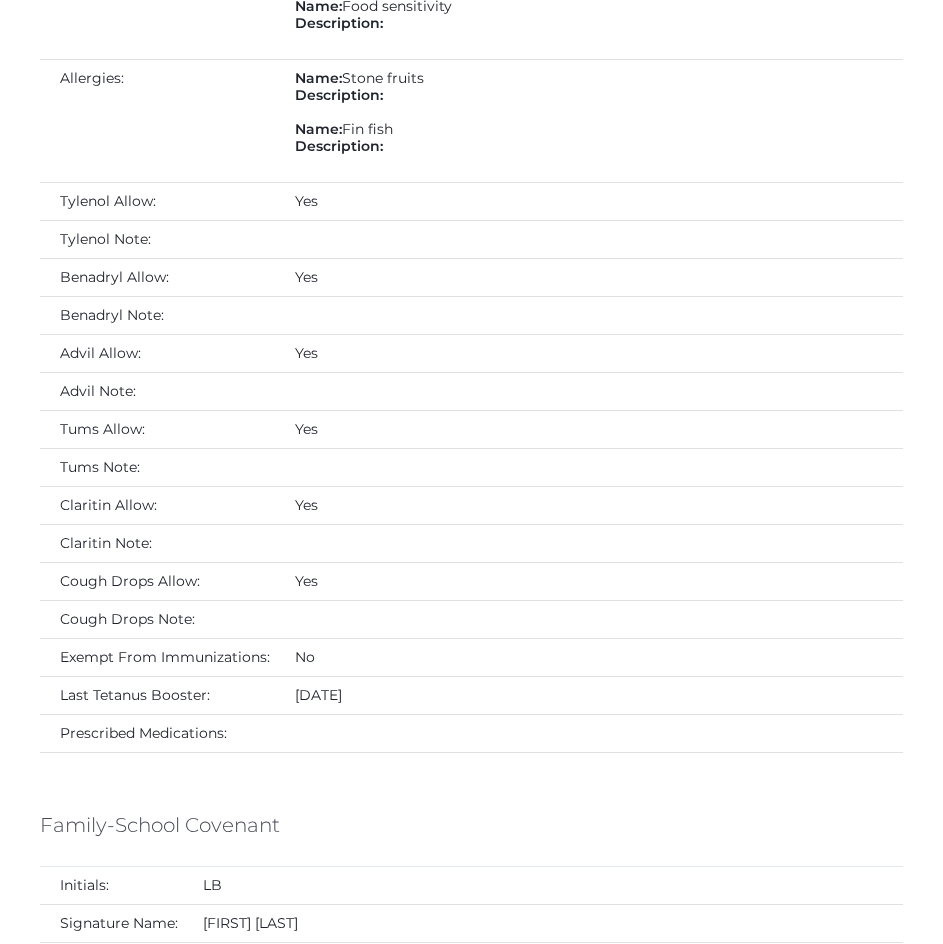 click on "You have completed all the requirements for this application. If applicable, review your information below. Use the links on the left to make any changes before submitting this application.
Once complete,  click the button at the bottom of the page  to submit your application.
Applicant Information
Student First Name:
Abrianna
Student Middle Name:
Noelle
Student Last Name:
Brock
Nickname:
Abri
Student Birthdate:
04/28/2008
Student Email:
Abri.Brock@beaconhillclassical.org
Student Gender:
Female
Primary Language Spoken At Home:
English
Grade:
12th Grade
How Did You Hear About Us:
Current Student" at bounding box center [471, 39] 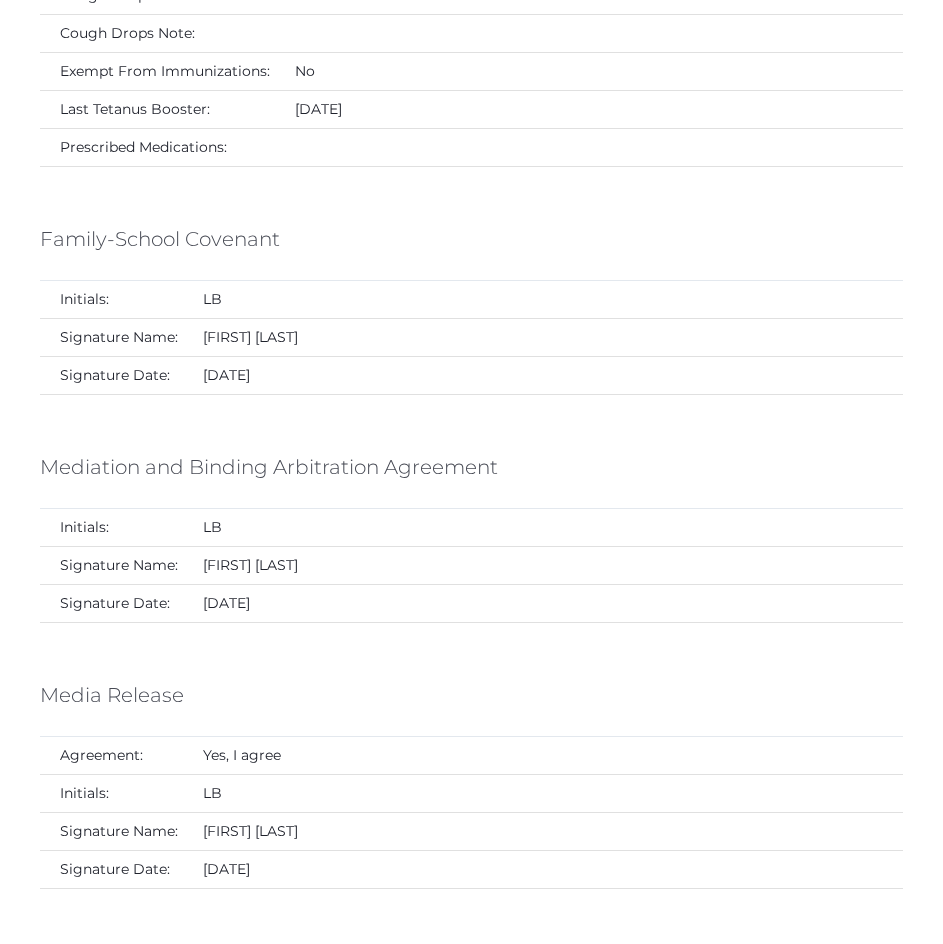 scroll, scrollTop: 6598, scrollLeft: 0, axis: vertical 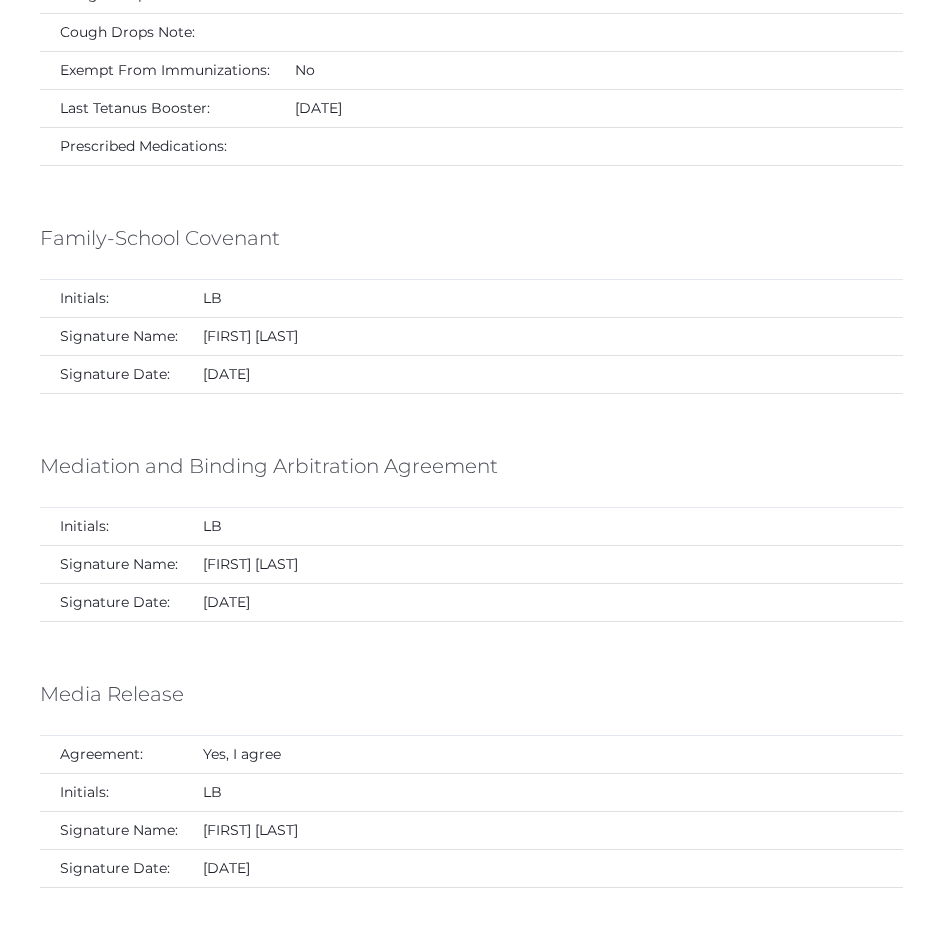 click on "Media Release" at bounding box center [471, 699] 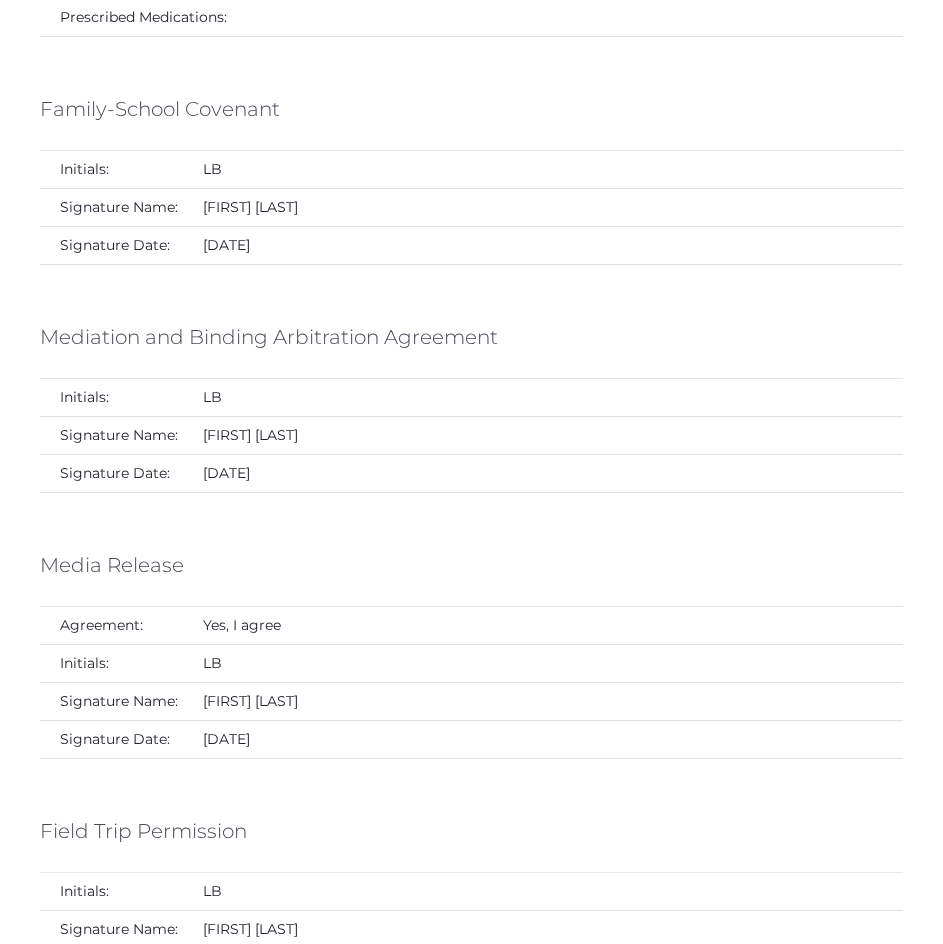 click on "You have completed all the requirements for this application. If applicable, review your information below. Use the links on the left to make any changes before submitting this application.
Once complete,  click the button at the bottom of the page  to submit your application.
Applicant Information
Student First Name:
Abrianna
Student Middle Name:
Noelle
Student Last Name:
Brock
Nickname:
Abri
Student Birthdate:
04/28/2008
Student Email:
Abri.Brock@beaconhillclassical.org
Student Gender:
Female
Primary Language Spoken At Home:
English
Grade:
12th Grade
How Did You Hear About Us:
Current Student" at bounding box center (471, -677) 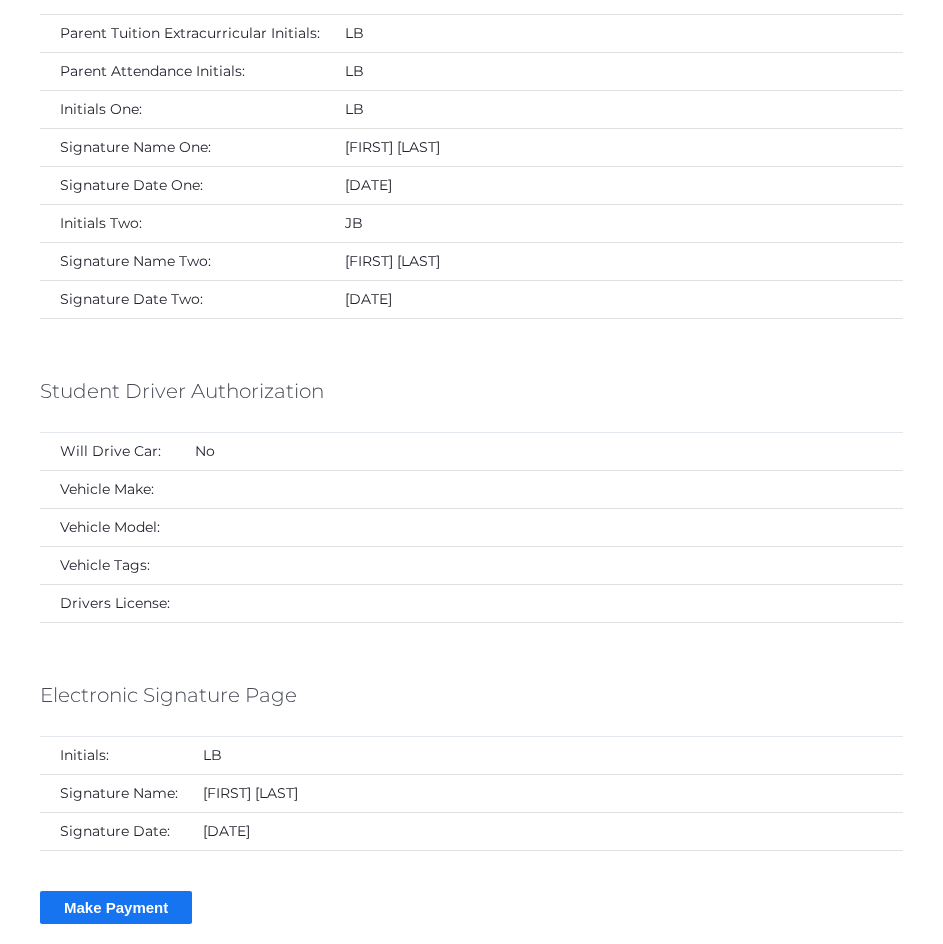 scroll, scrollTop: 10900, scrollLeft: 0, axis: vertical 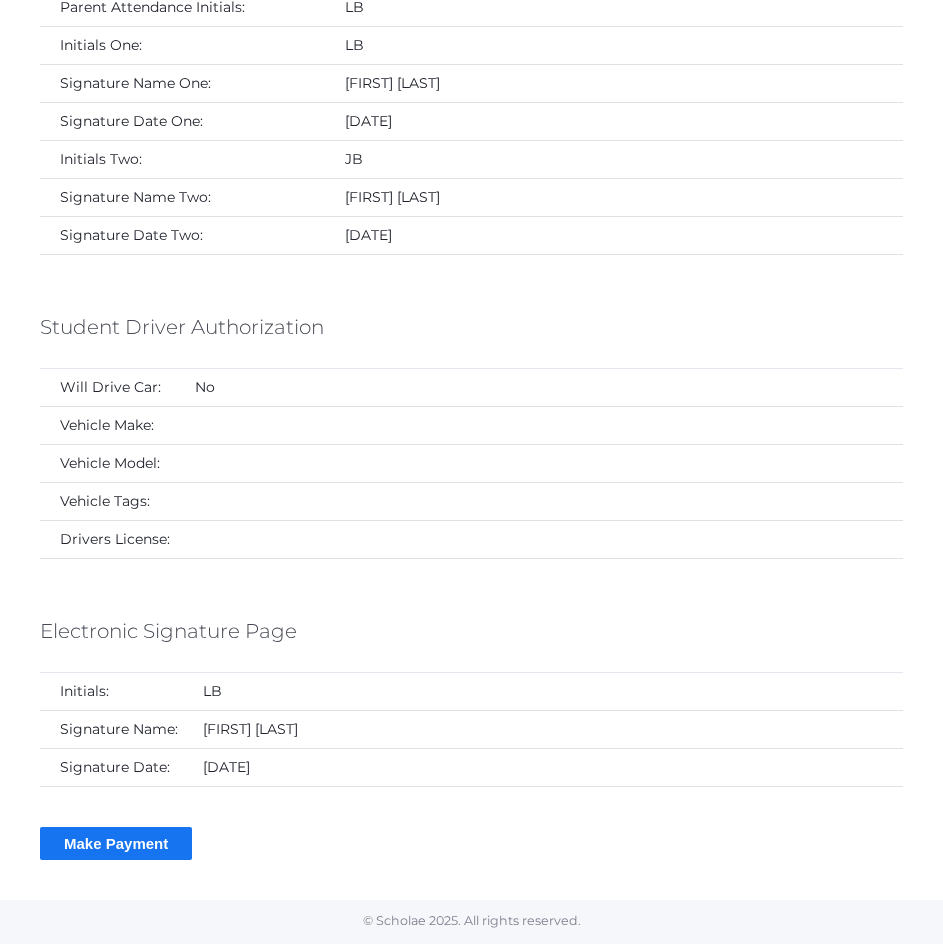 click on "Make Payment" at bounding box center (471, 843) 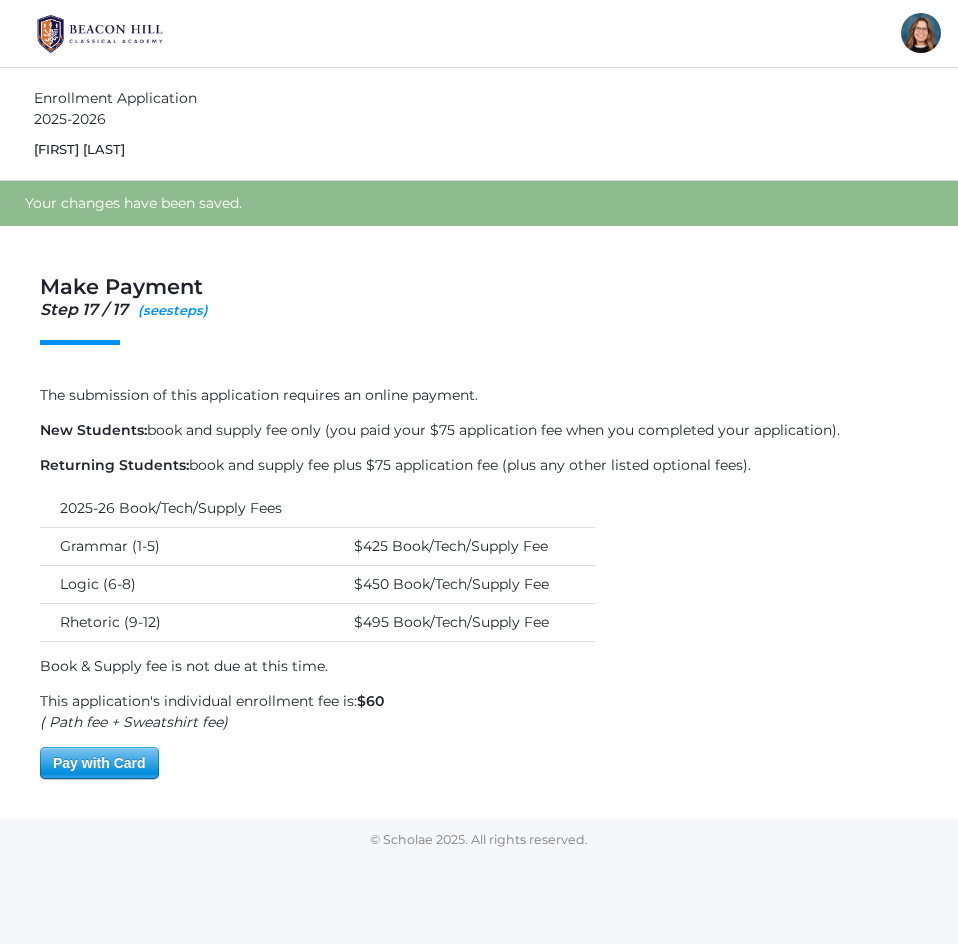 scroll, scrollTop: 0, scrollLeft: 0, axis: both 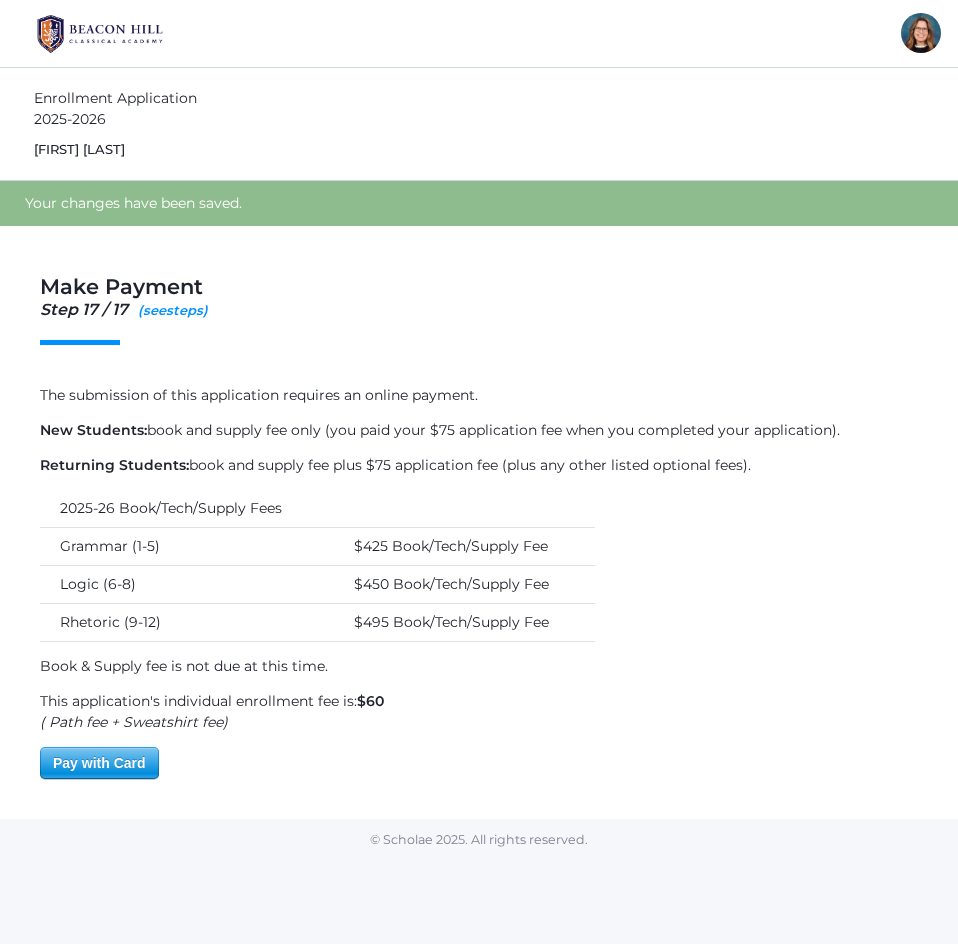 click on "Pay with Card" at bounding box center (99, 763) 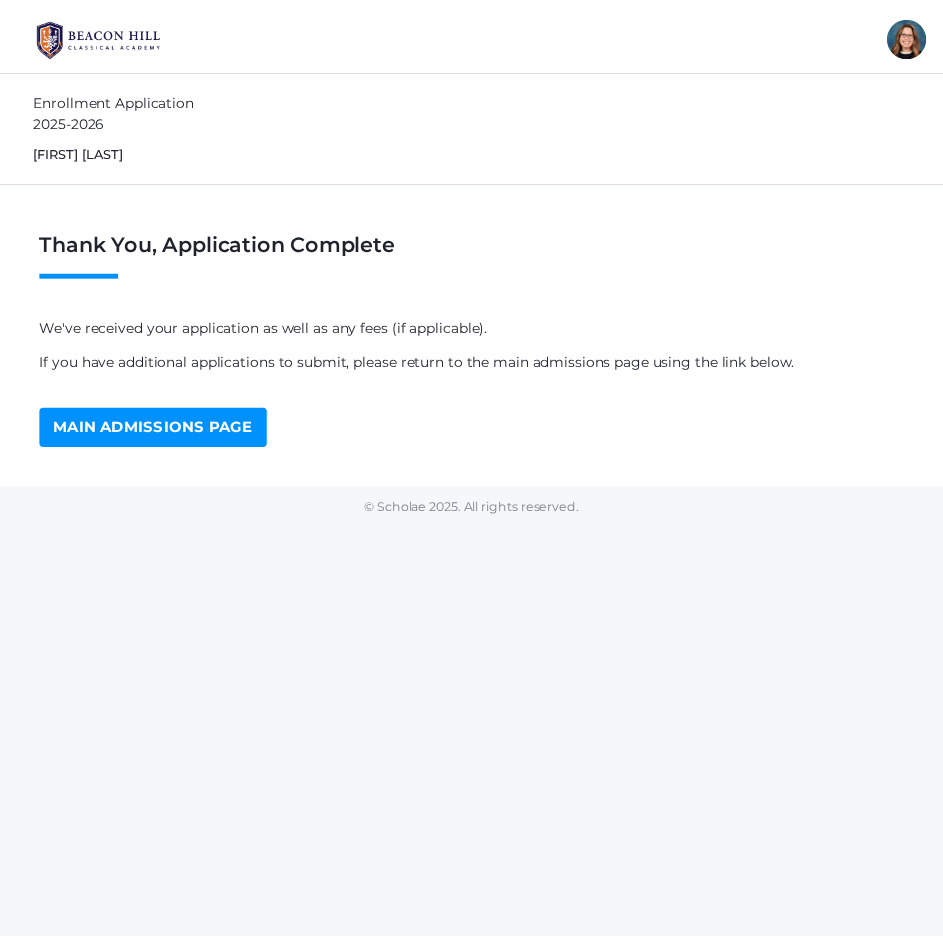 scroll, scrollTop: 0, scrollLeft: 0, axis: both 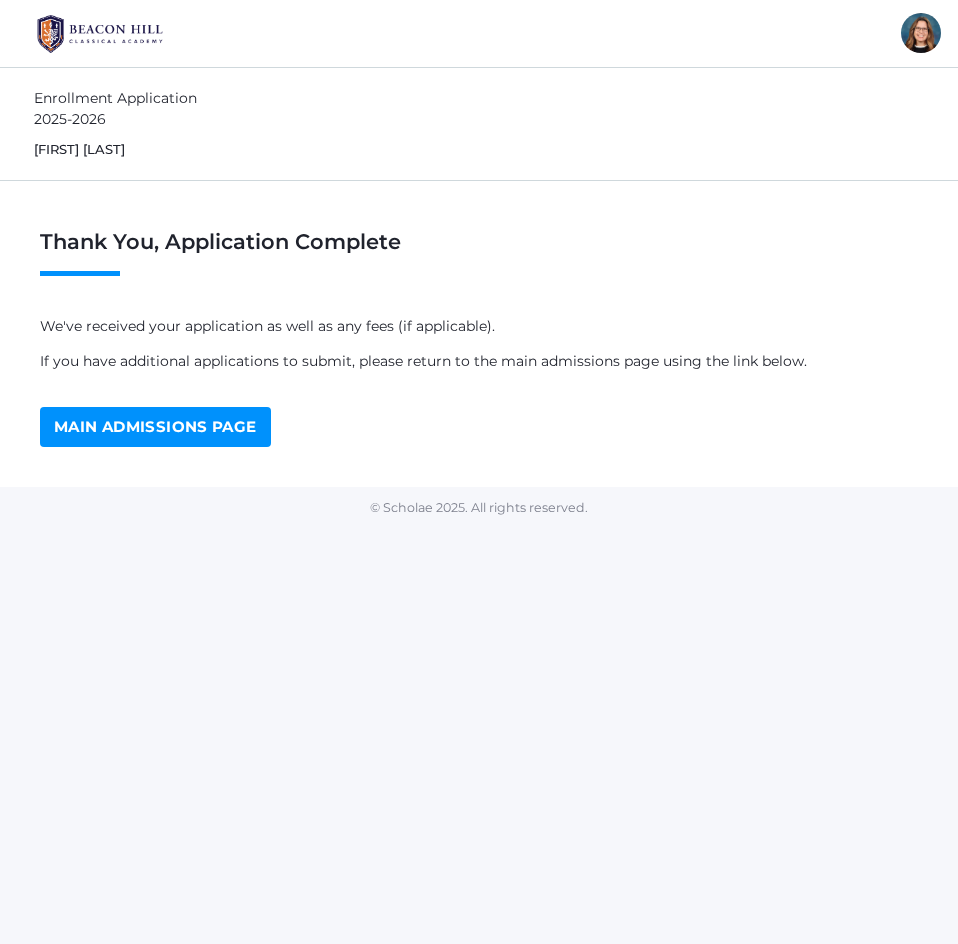 click on "Main Admissions Page" at bounding box center [155, 427] 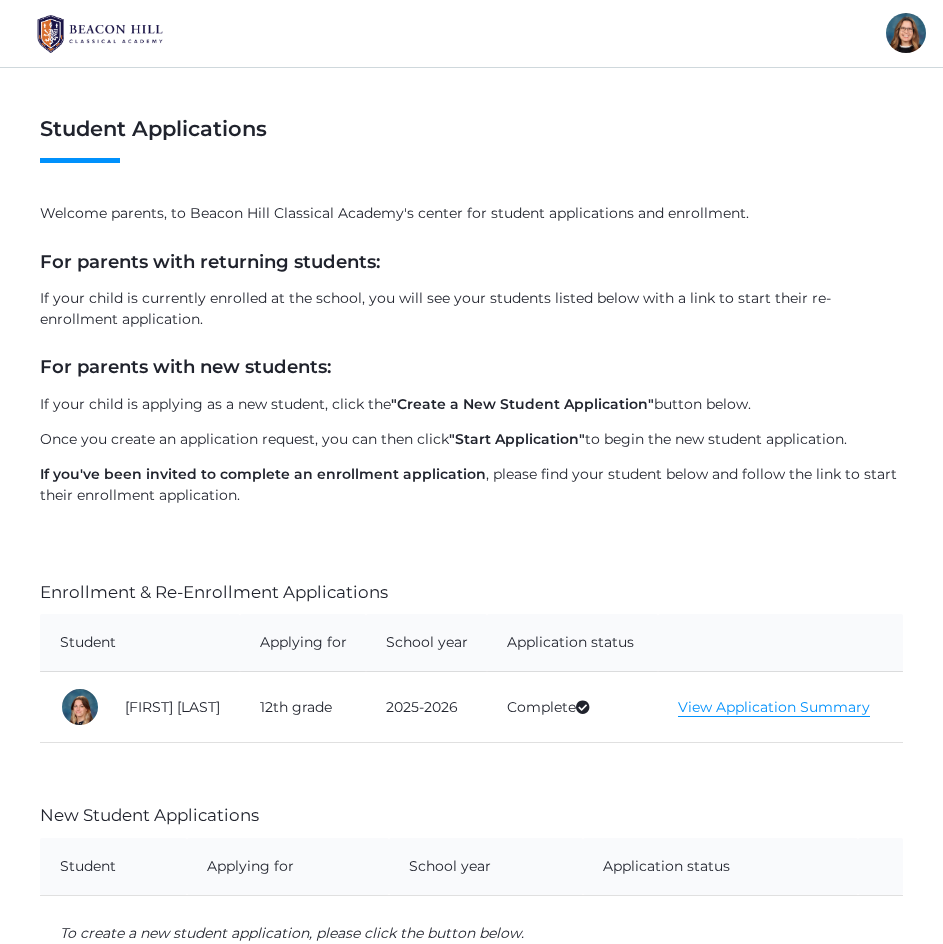 click on "Enrollment & Re-Enrollment Applications" at bounding box center (471, 592) 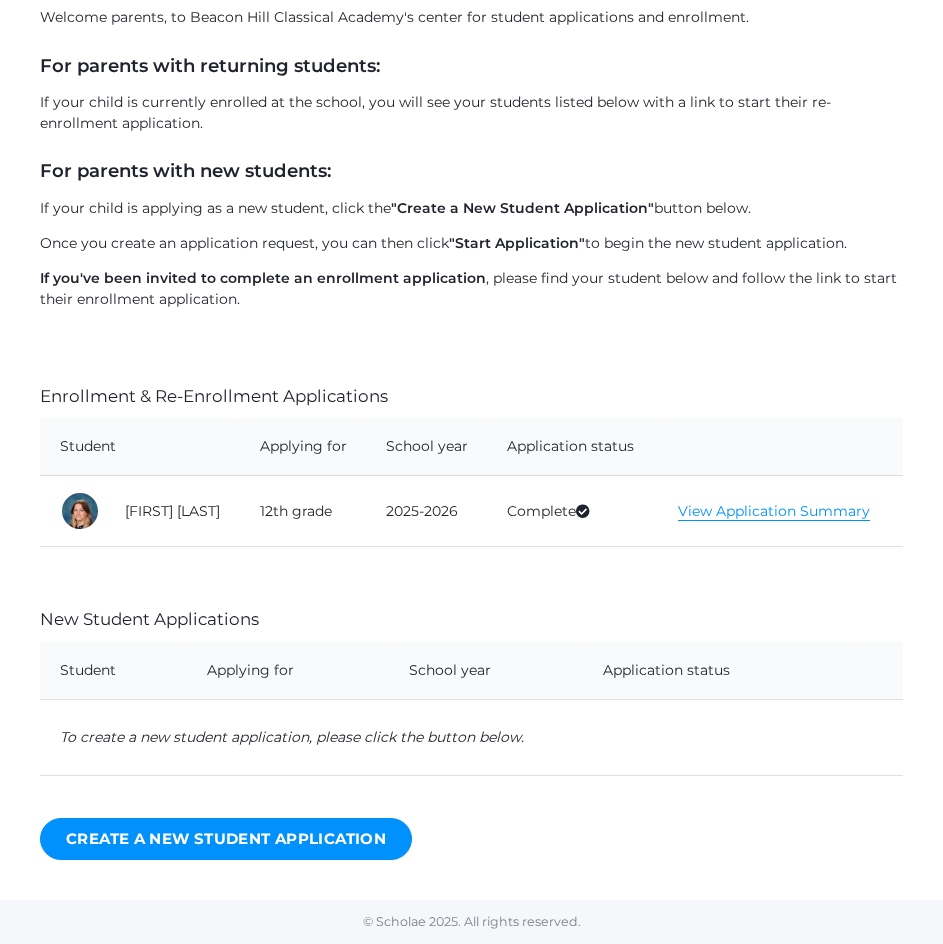 scroll, scrollTop: 195, scrollLeft: 0, axis: vertical 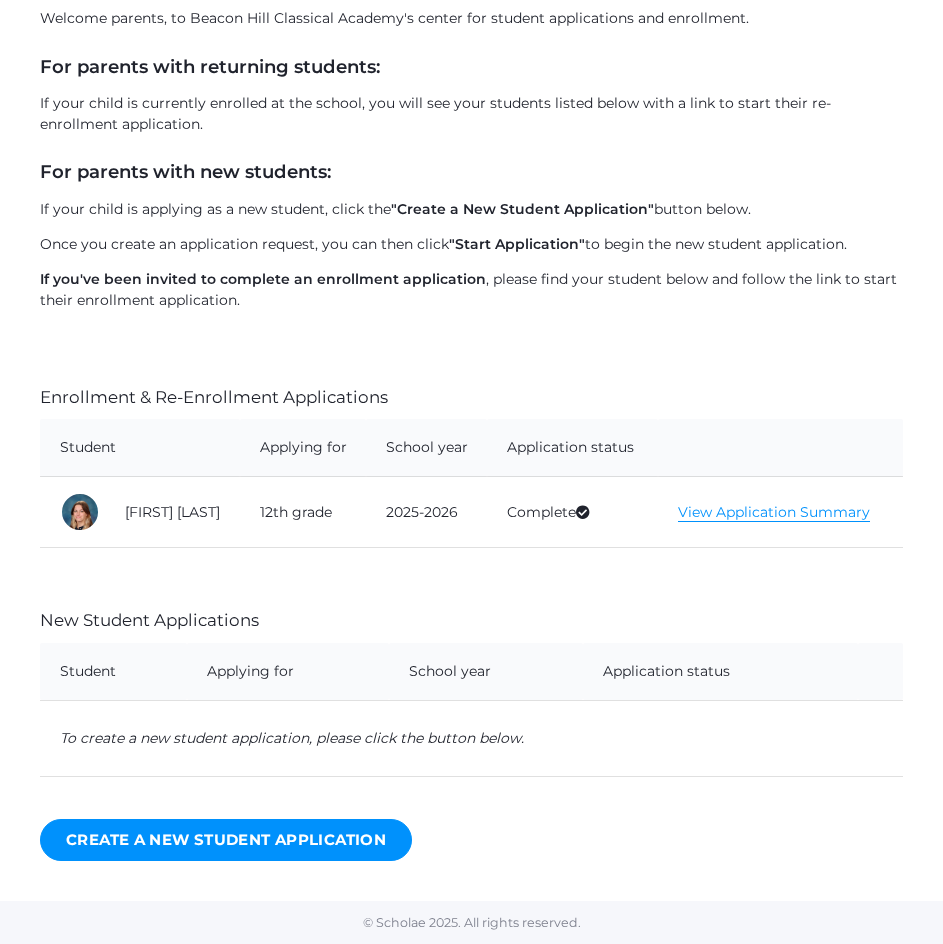 click on "View Application Summary" at bounding box center [774, 512] 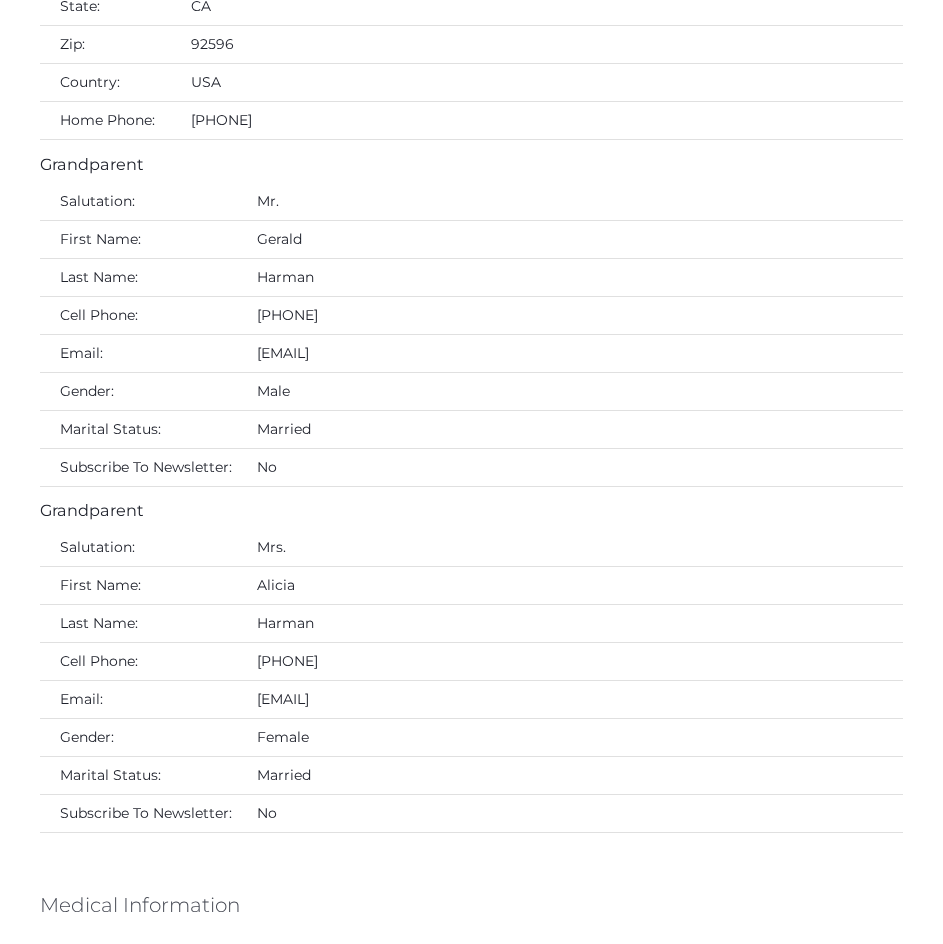 scroll, scrollTop: 4810, scrollLeft: 0, axis: vertical 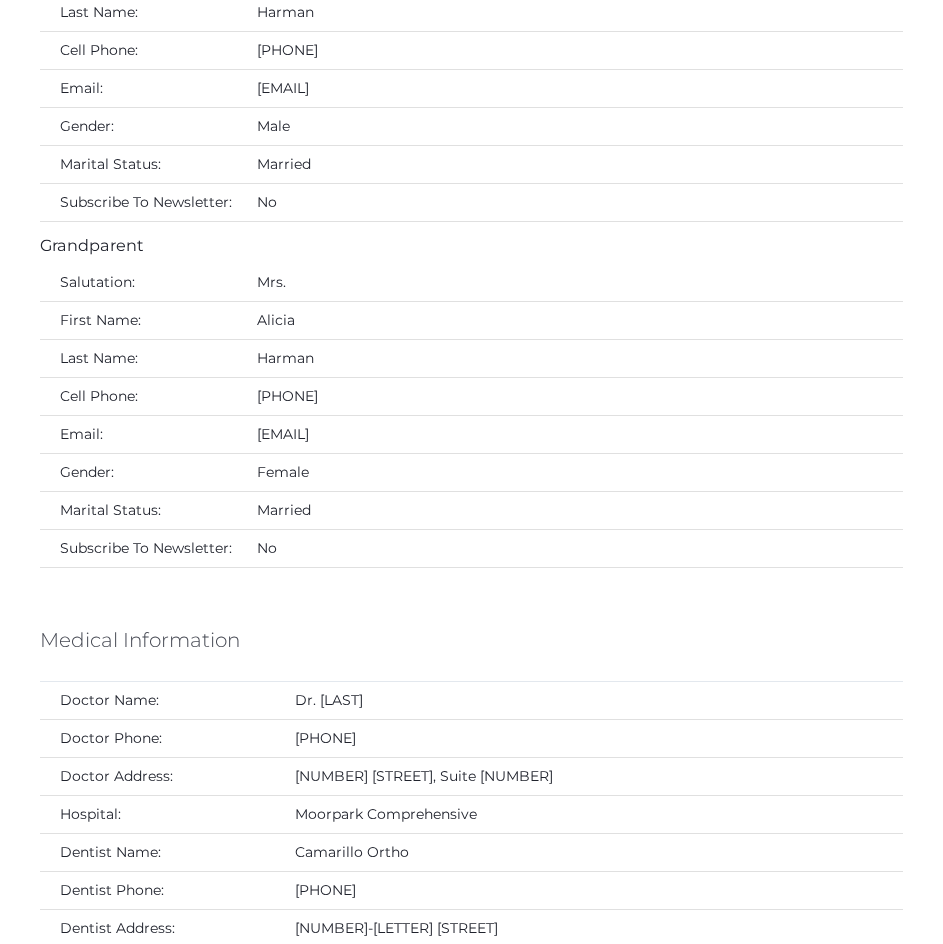 click on "You have completed all the requirements for this application. If applicable, review your information below. Use the links on the left to make any changes before submitting this application.
Once complete,  click the button at the bottom of the page  to submit your application.
Applicant Information
Student First Name:
Abrianna
Student Middle Name:
Noelle
Student Last Name:
Brock
Nickname:
Abri
Student Birthdate:
04/28/2008
Student Email:
Abri.Brock@beaconhillclassical.org
Student Gender:
Female
Primary Language Spoken At Home:
English
Grade:
12th Grade
How Did You Hear About Us:
Current Student" at bounding box center [471, 1224] 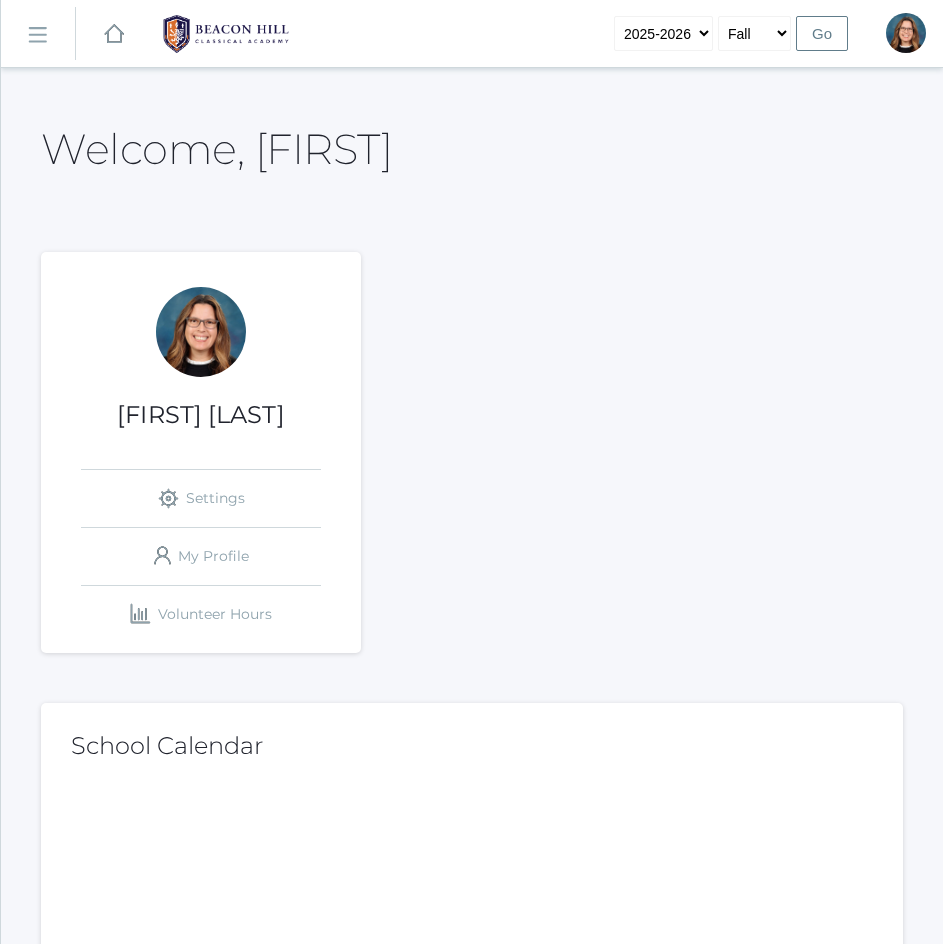 scroll, scrollTop: 0, scrollLeft: 0, axis: both 